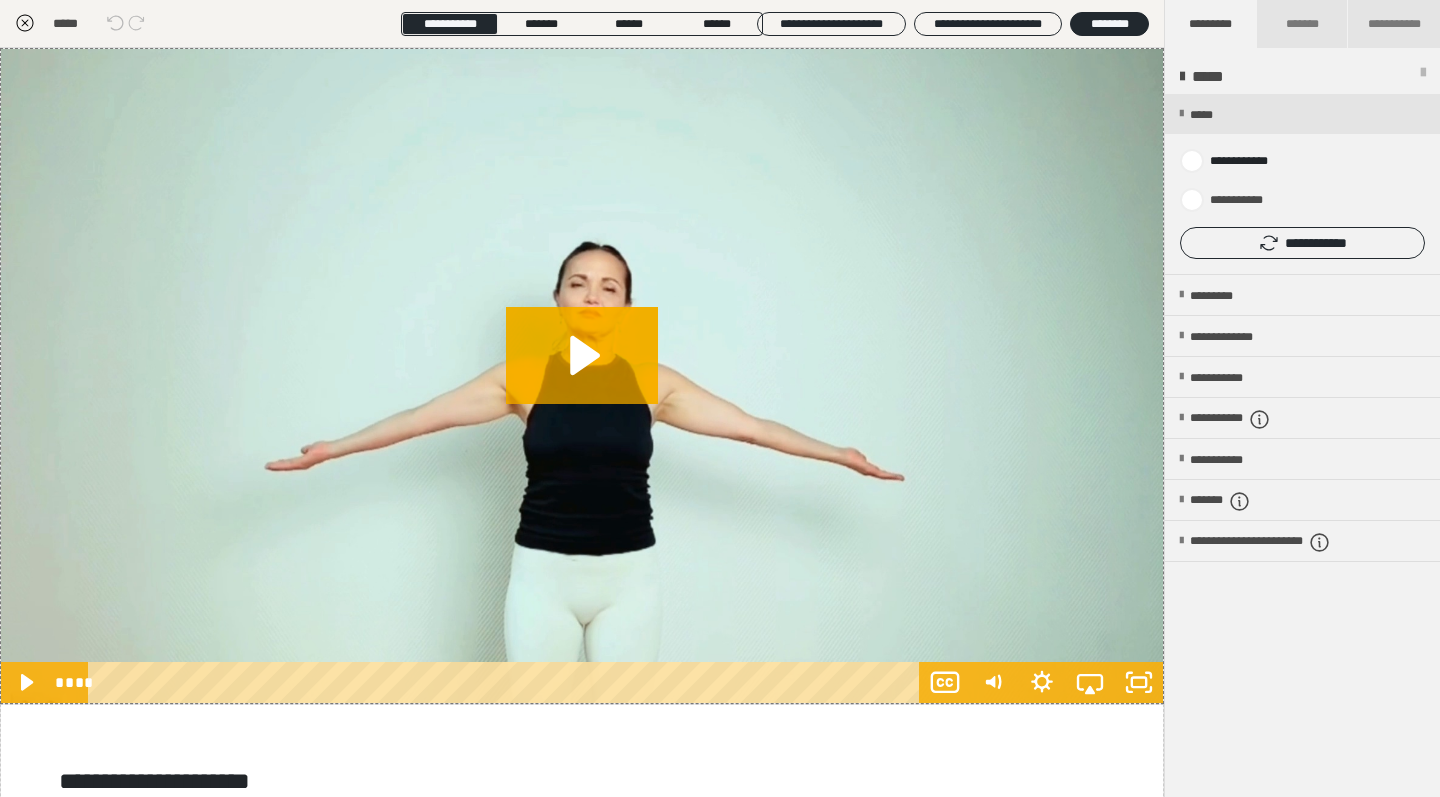 scroll, scrollTop: 0, scrollLeft: 0, axis: both 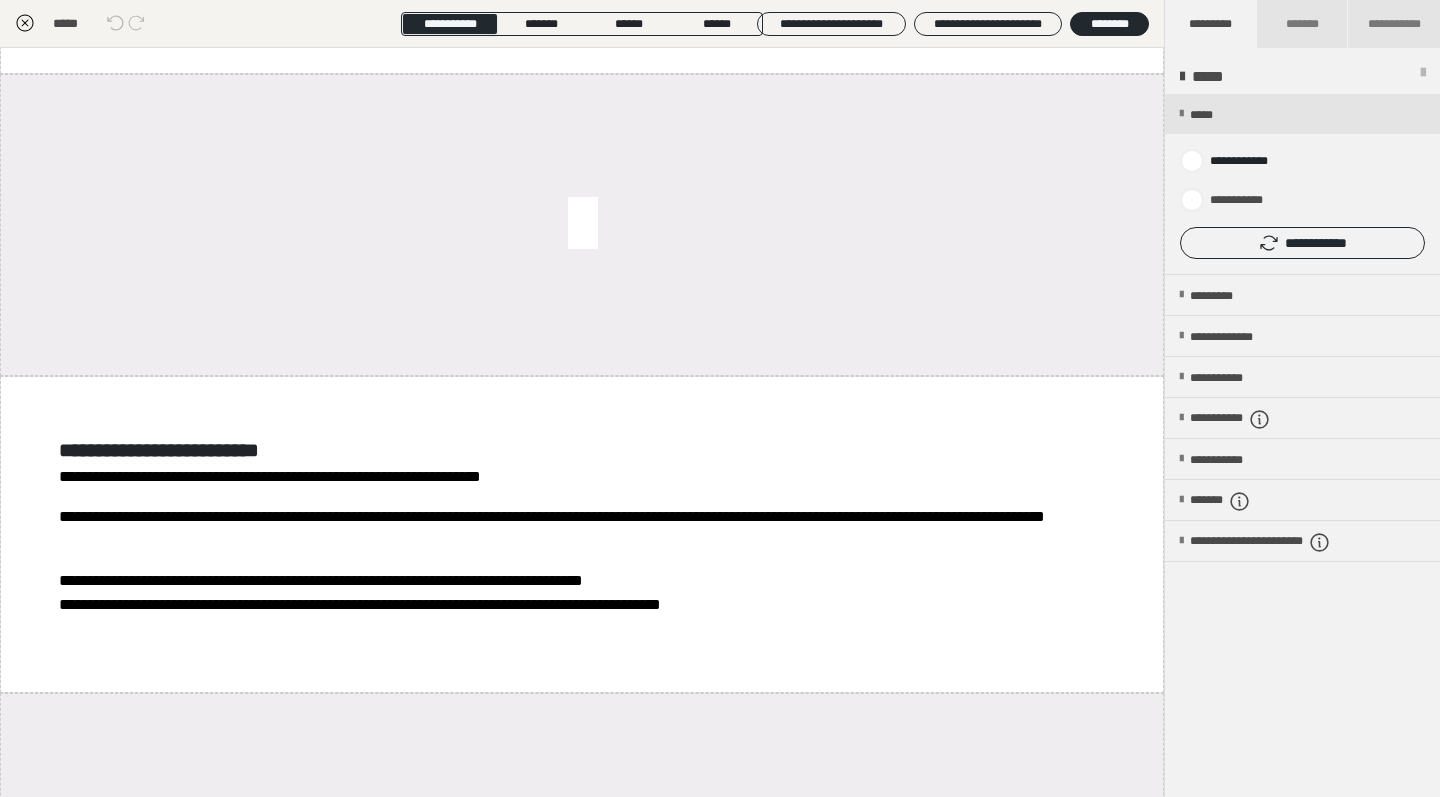 click on "********" at bounding box center [1109, 24] 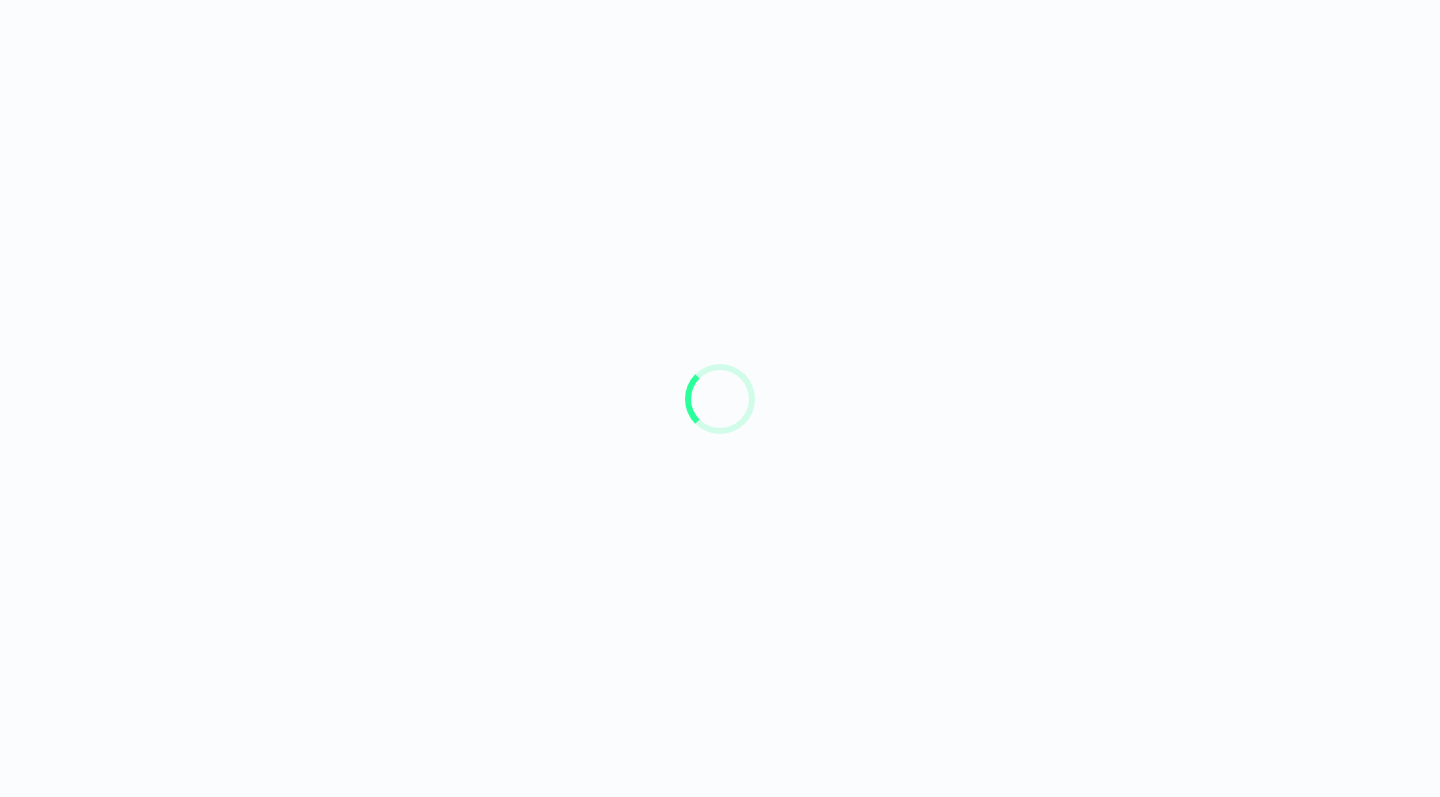 scroll, scrollTop: 0, scrollLeft: 0, axis: both 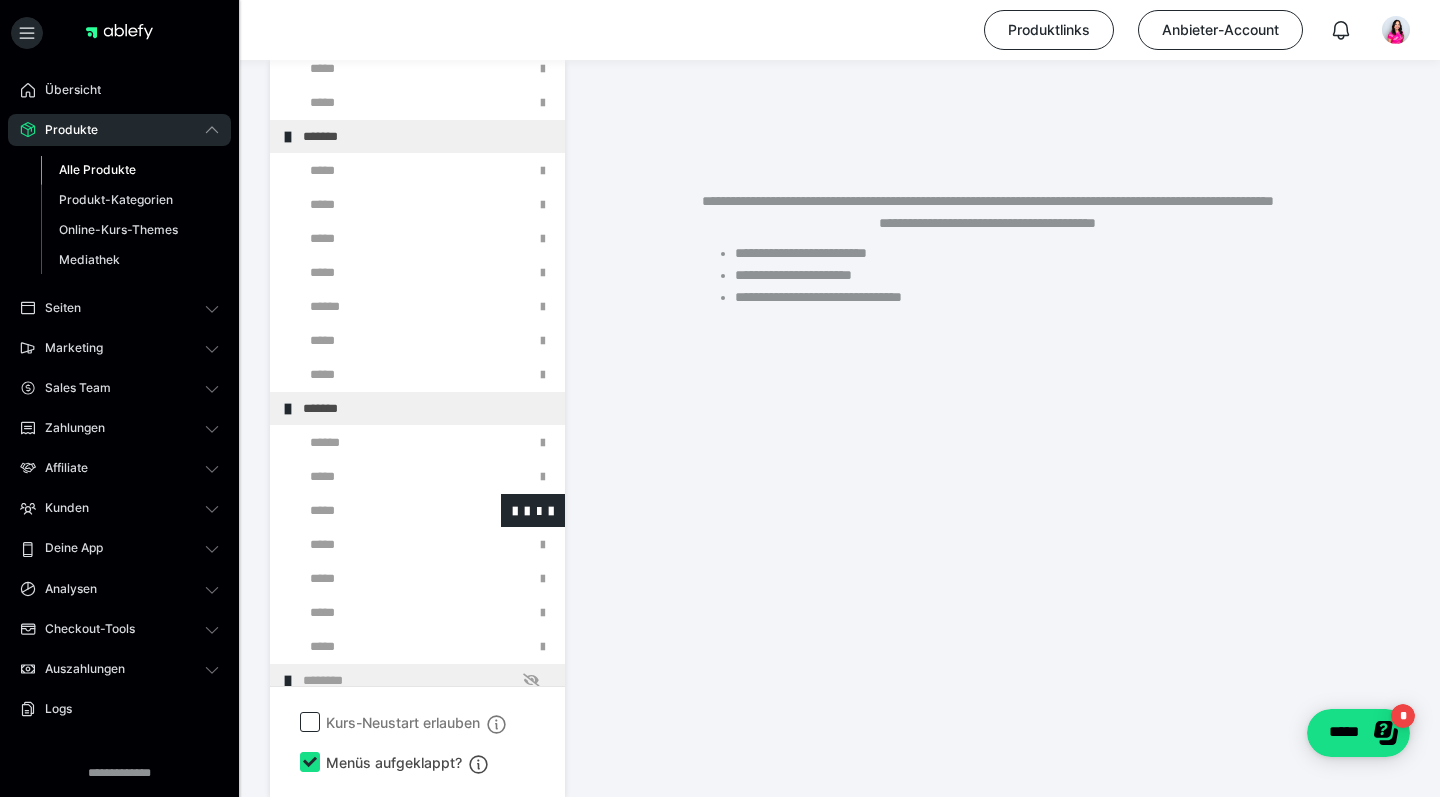 click at bounding box center [375, 510] 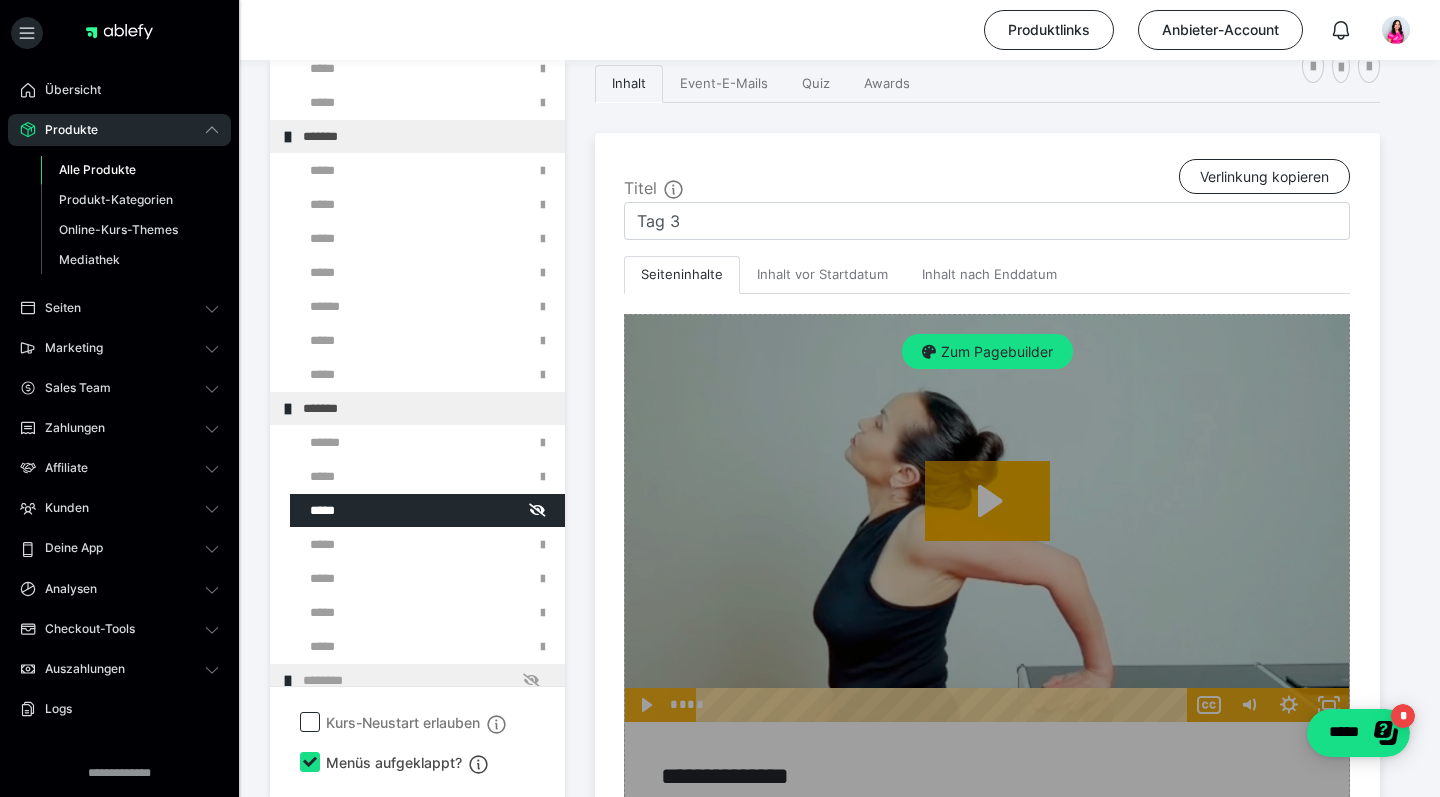 scroll, scrollTop: 391, scrollLeft: 0, axis: vertical 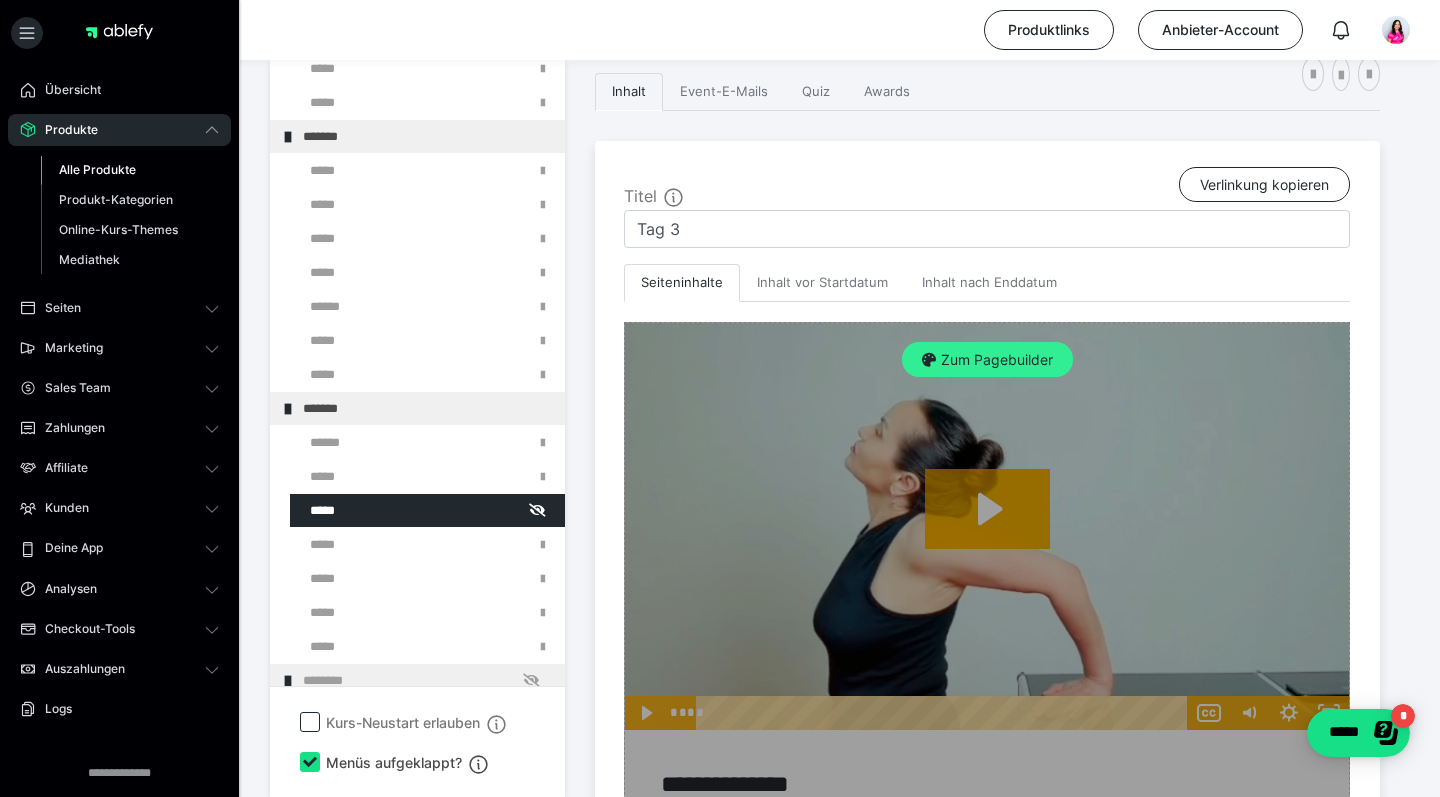 click on "Zum Pagebuilder" at bounding box center (987, 360) 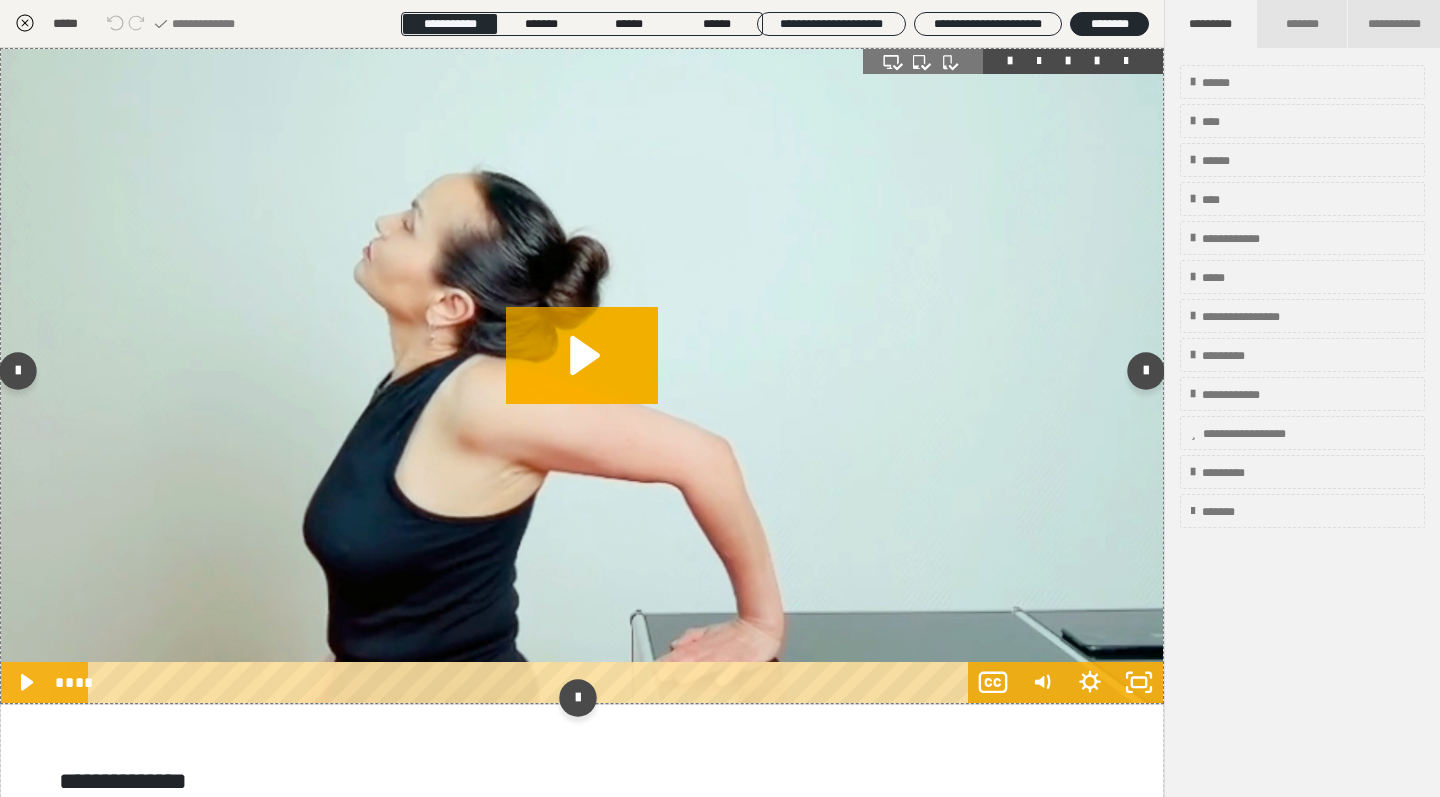 scroll, scrollTop: 374, scrollLeft: 0, axis: vertical 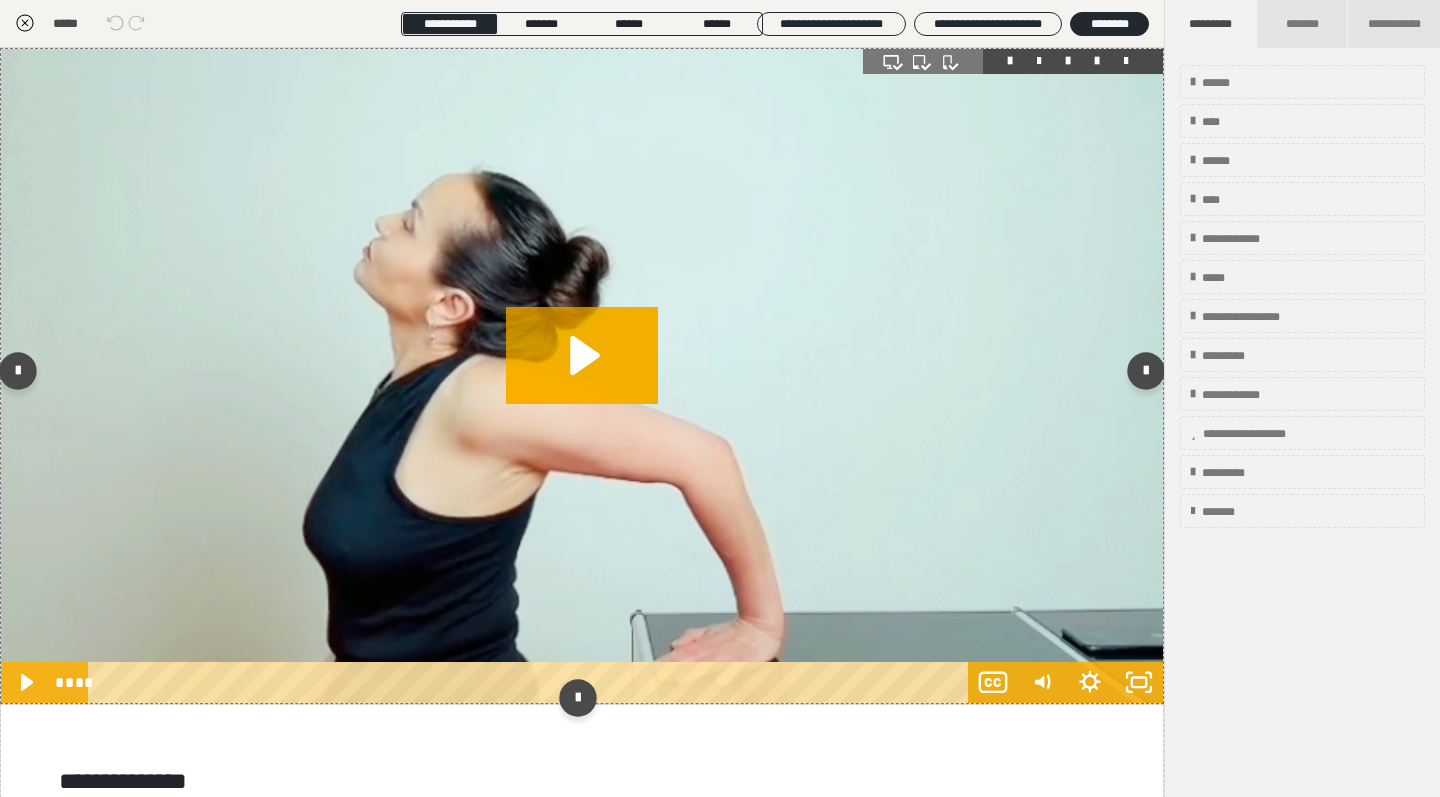 click at bounding box center [582, 376] 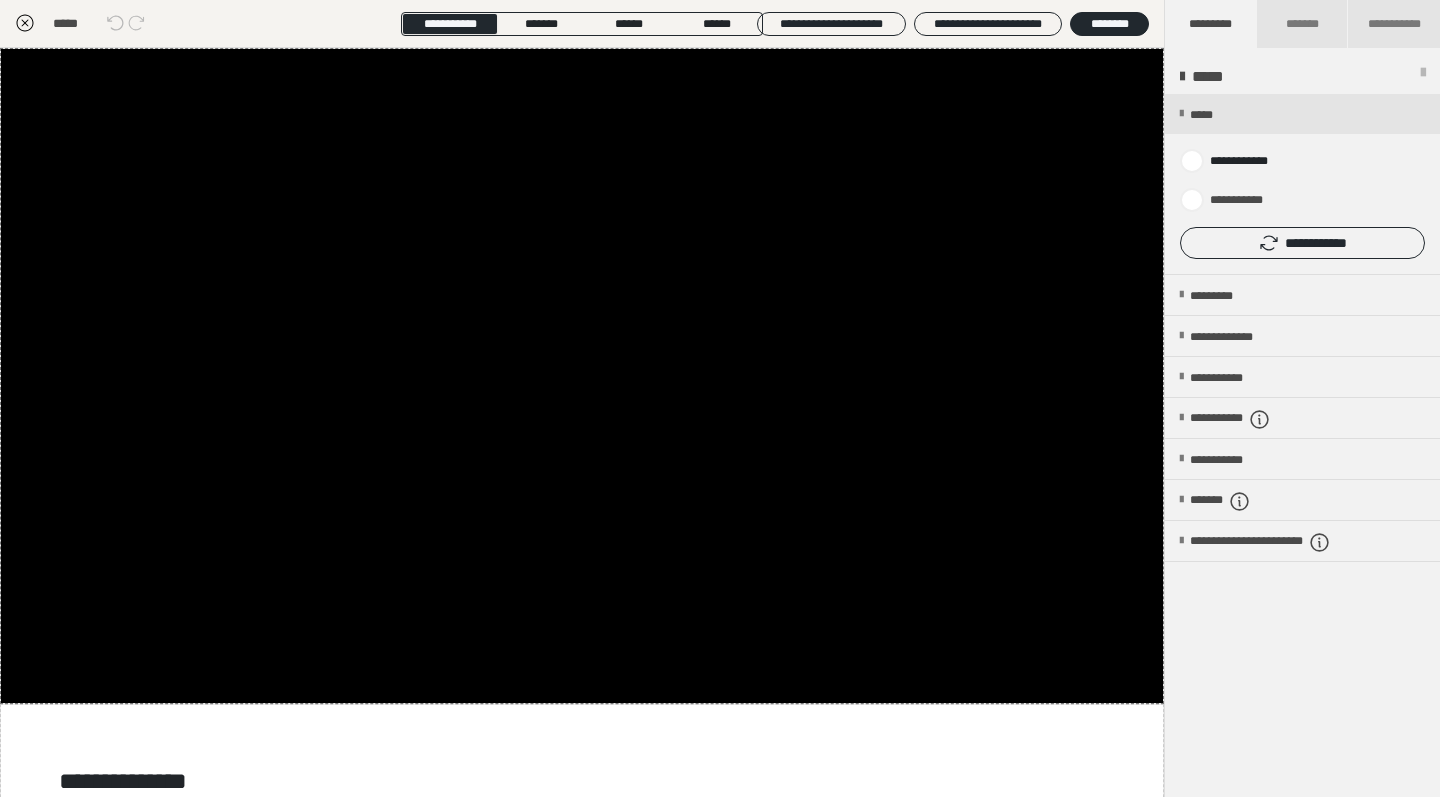 click on "**********" at bounding box center [1302, 243] 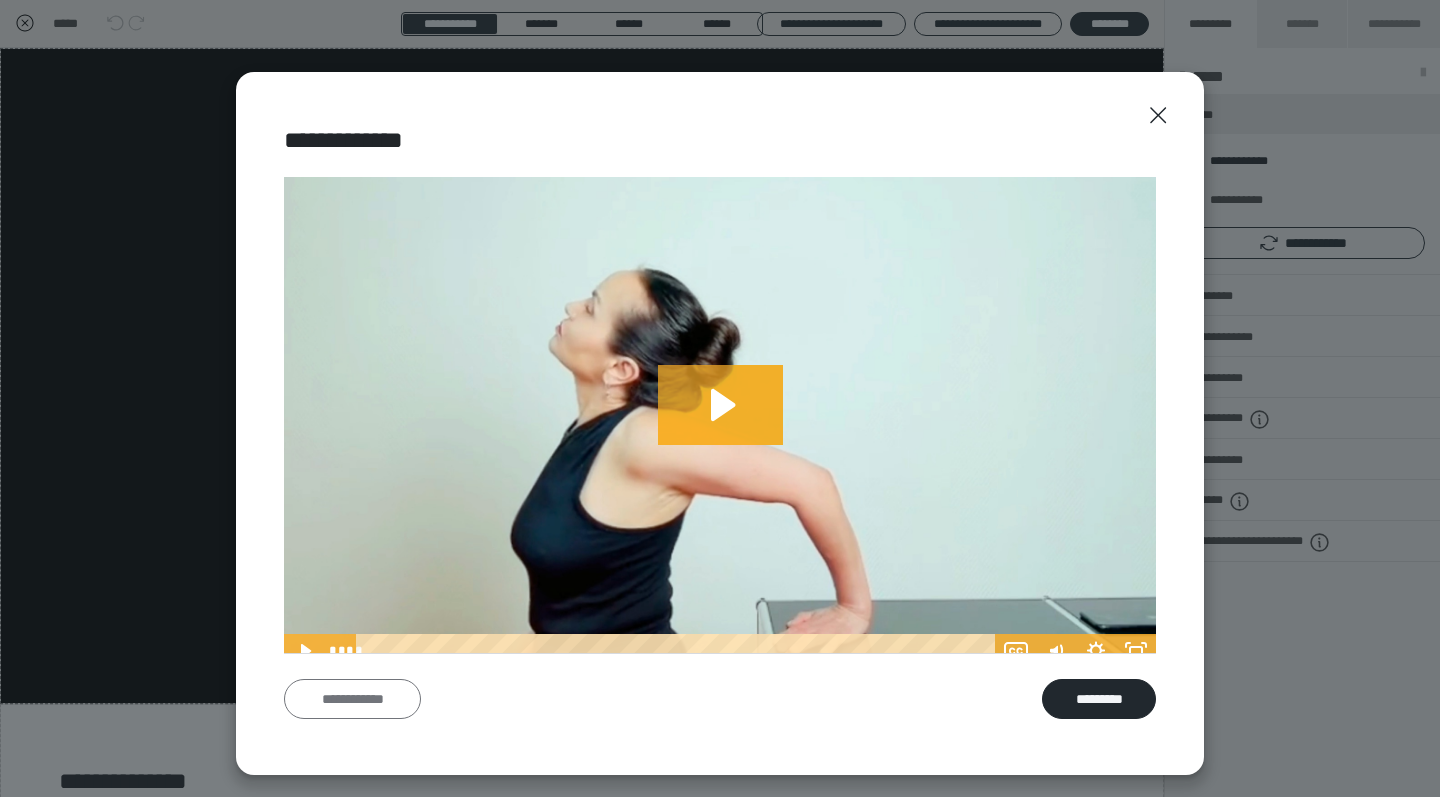 click on "**********" at bounding box center [352, 699] 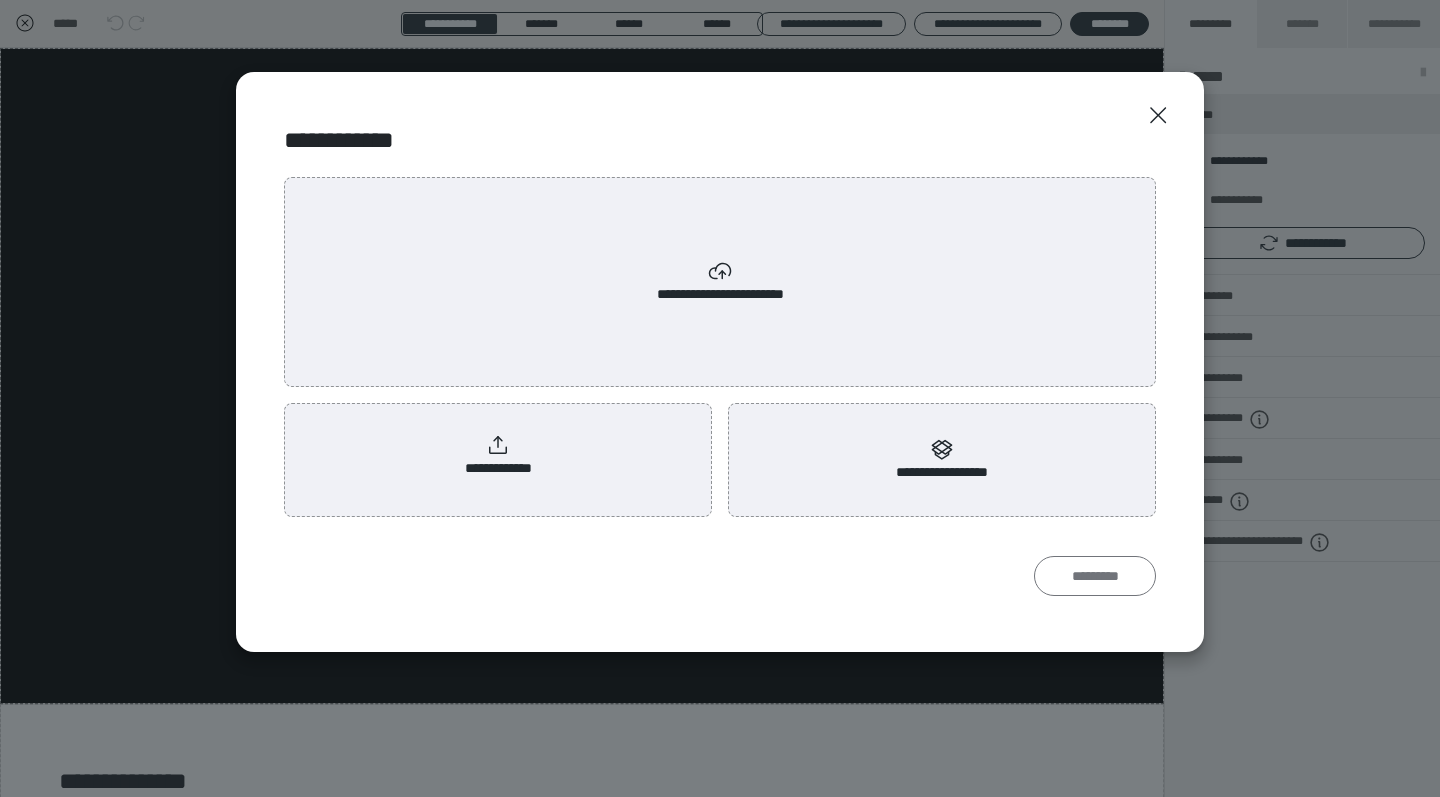 scroll, scrollTop: 0, scrollLeft: 0, axis: both 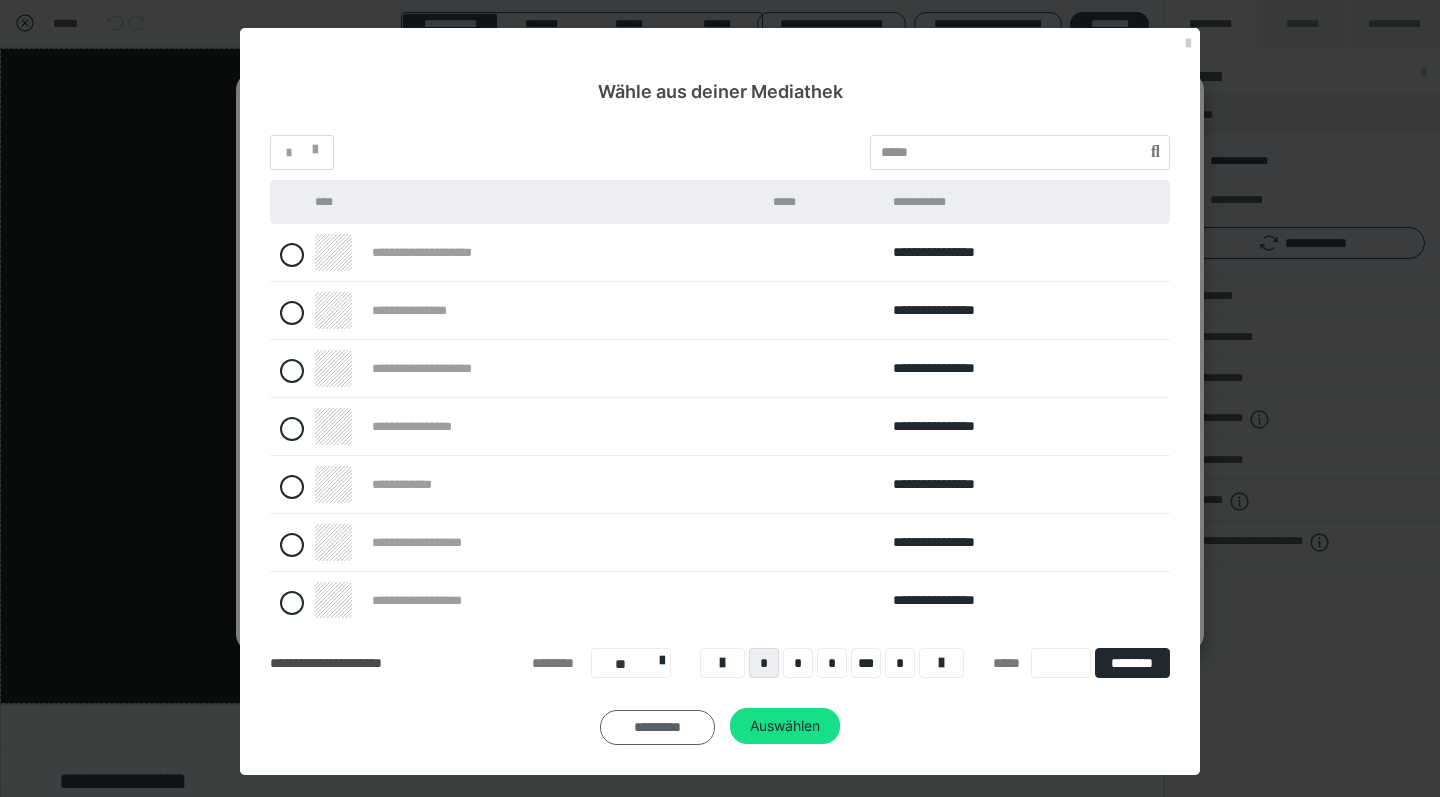 click on "*********" at bounding box center [657, 727] 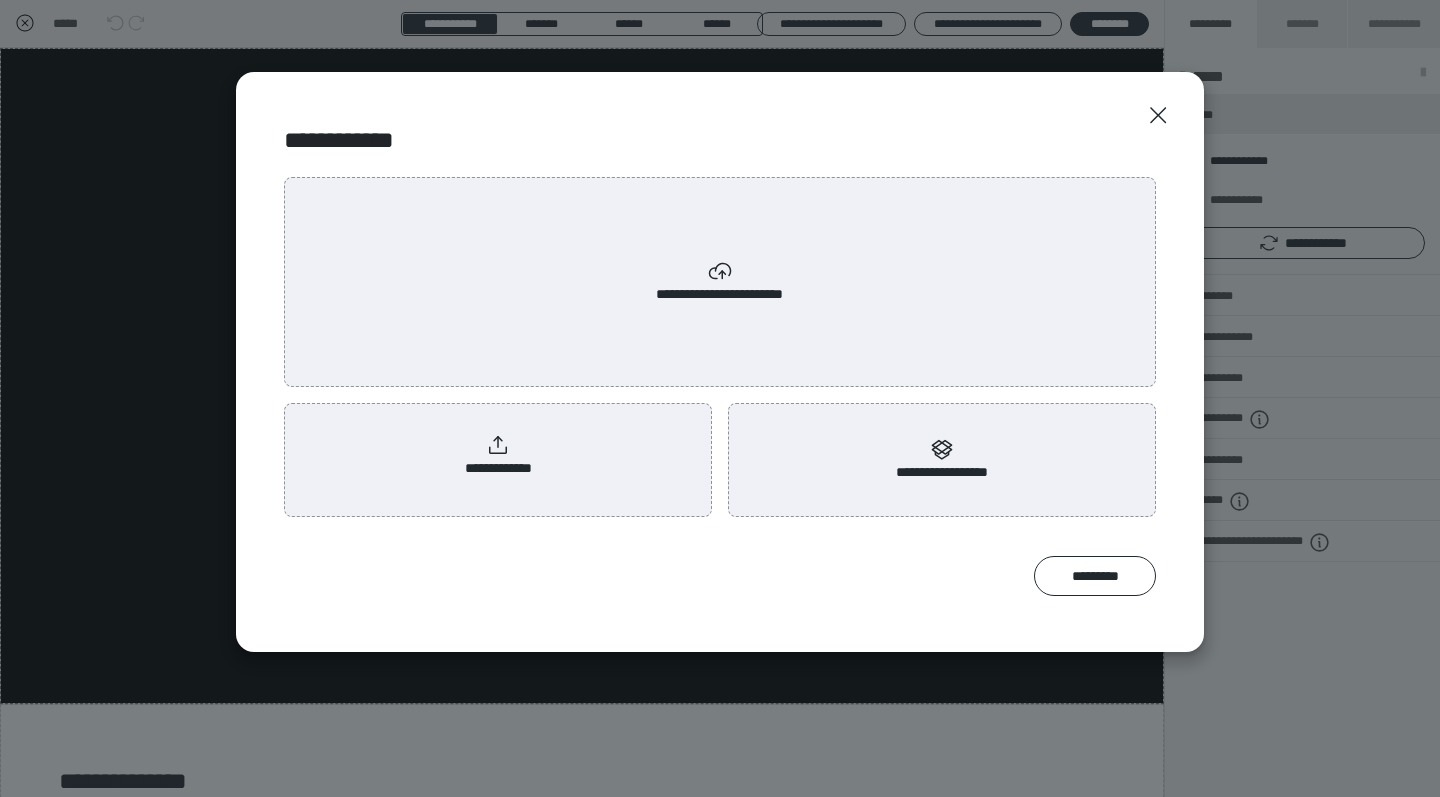 click on "**********" at bounding box center [498, 456] 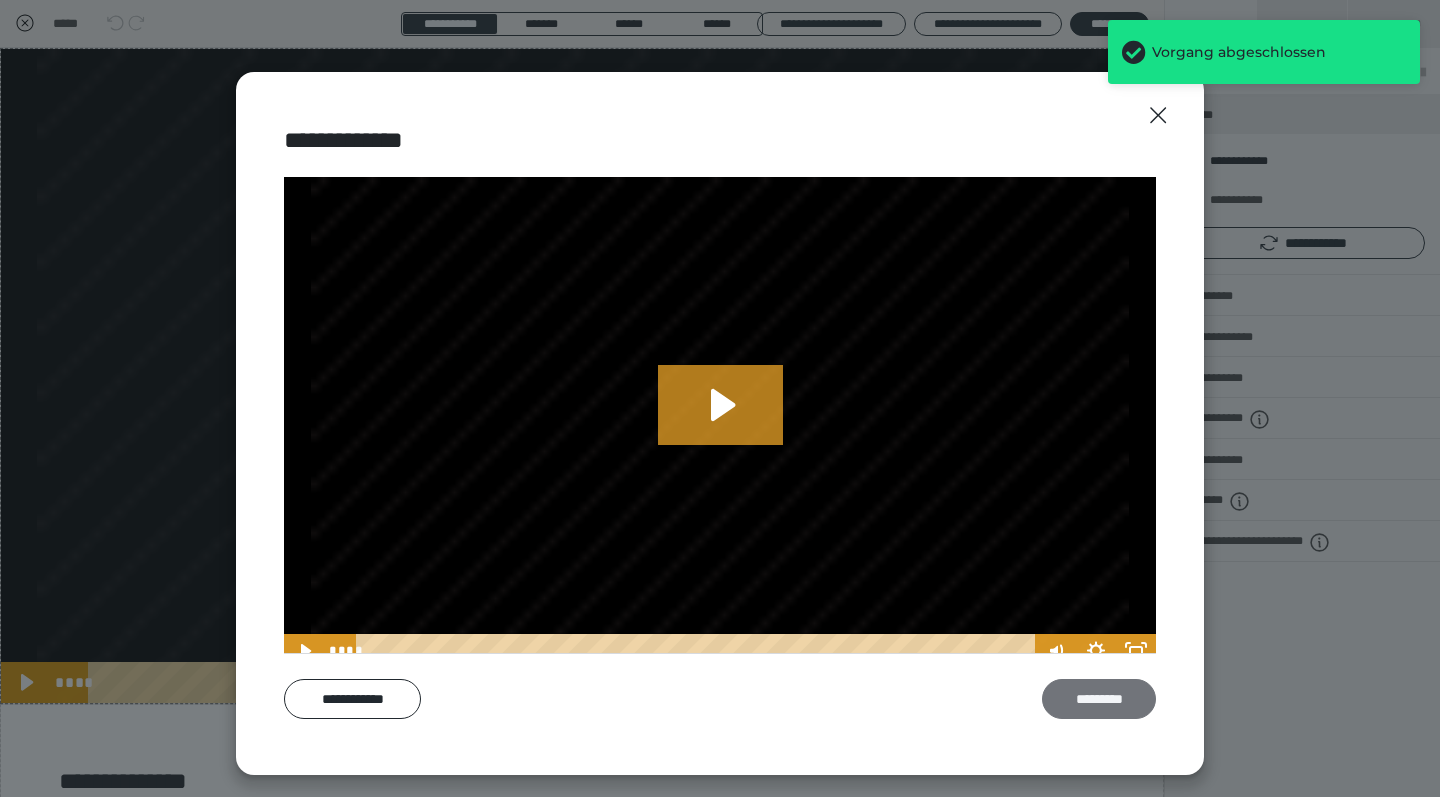 click on "*********" at bounding box center (1099, 699) 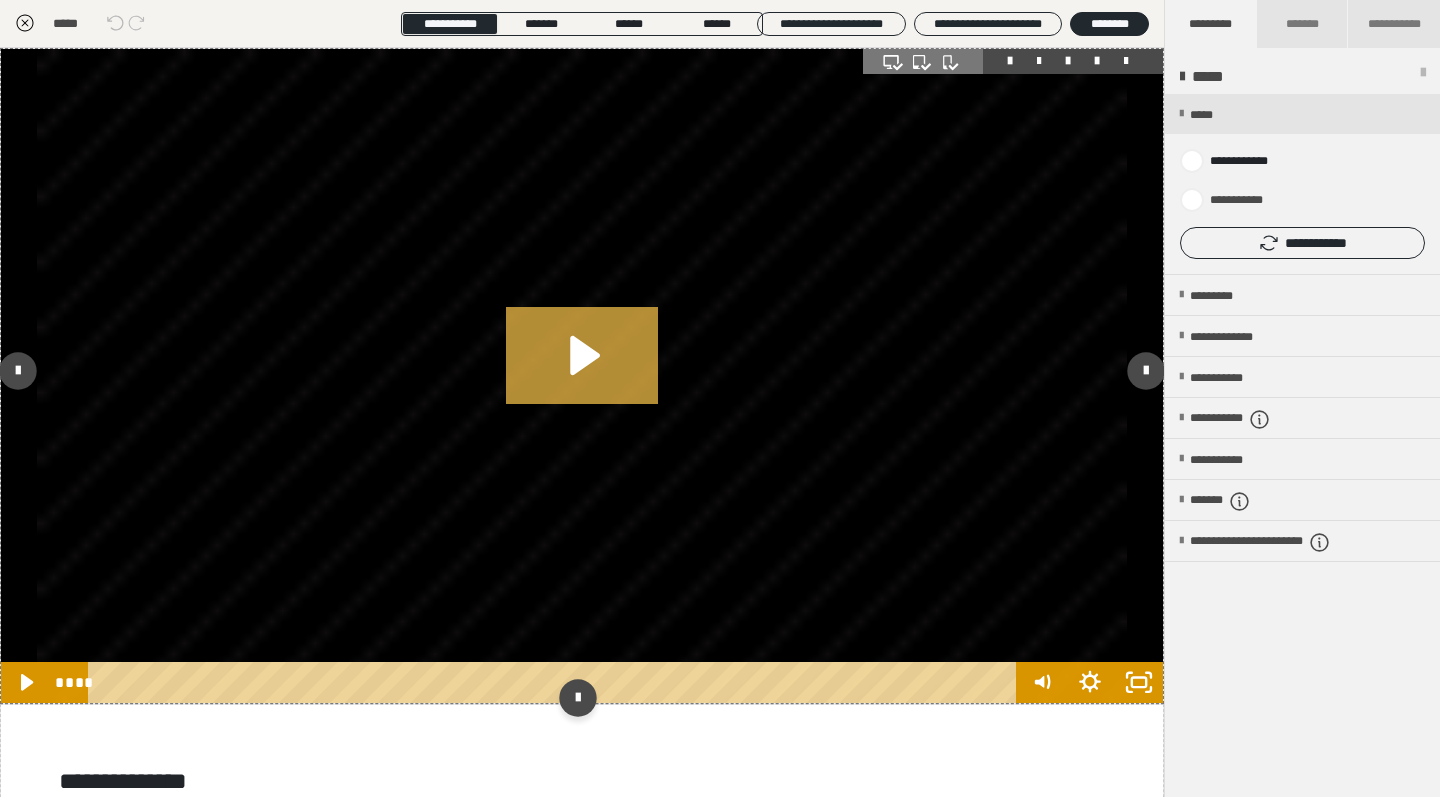 click 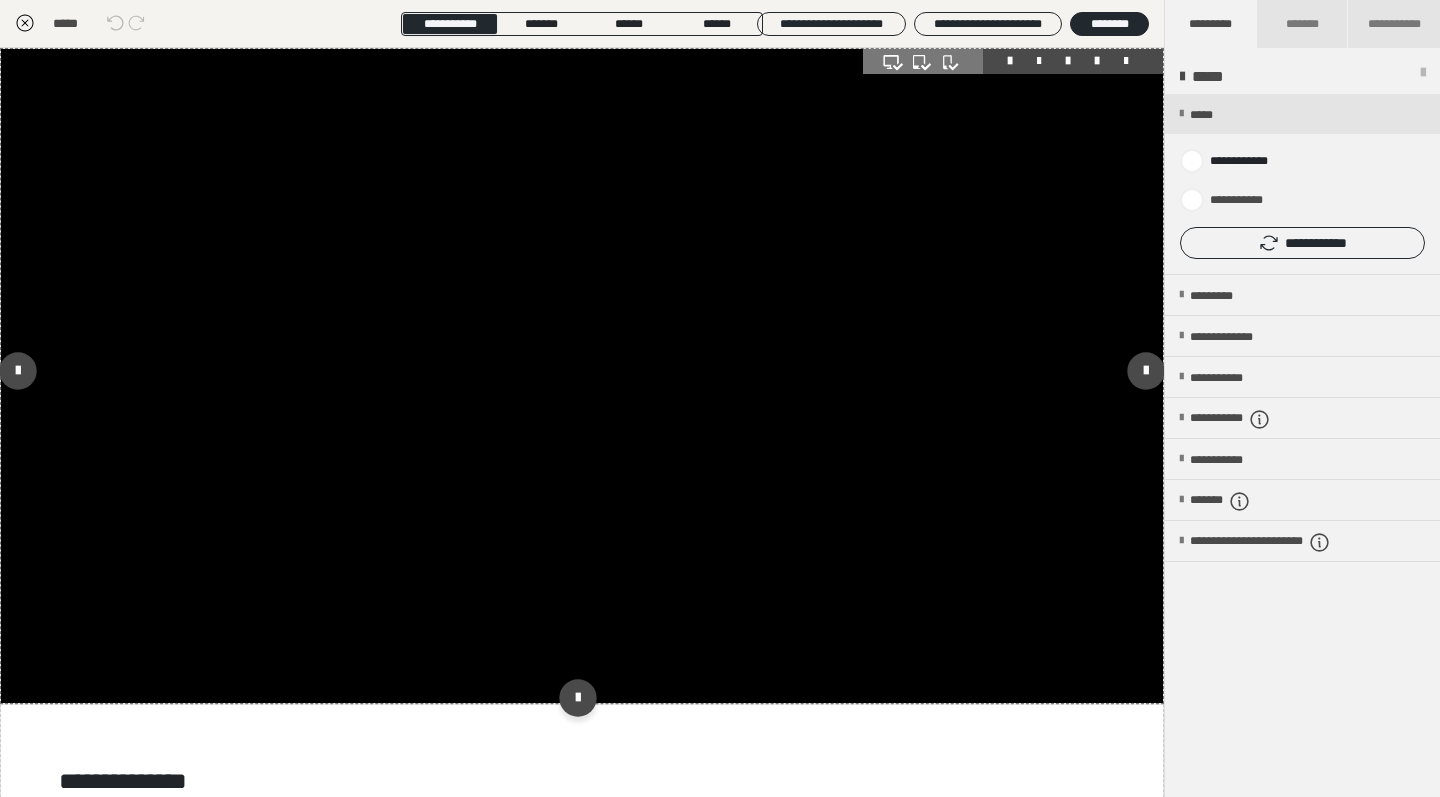 click 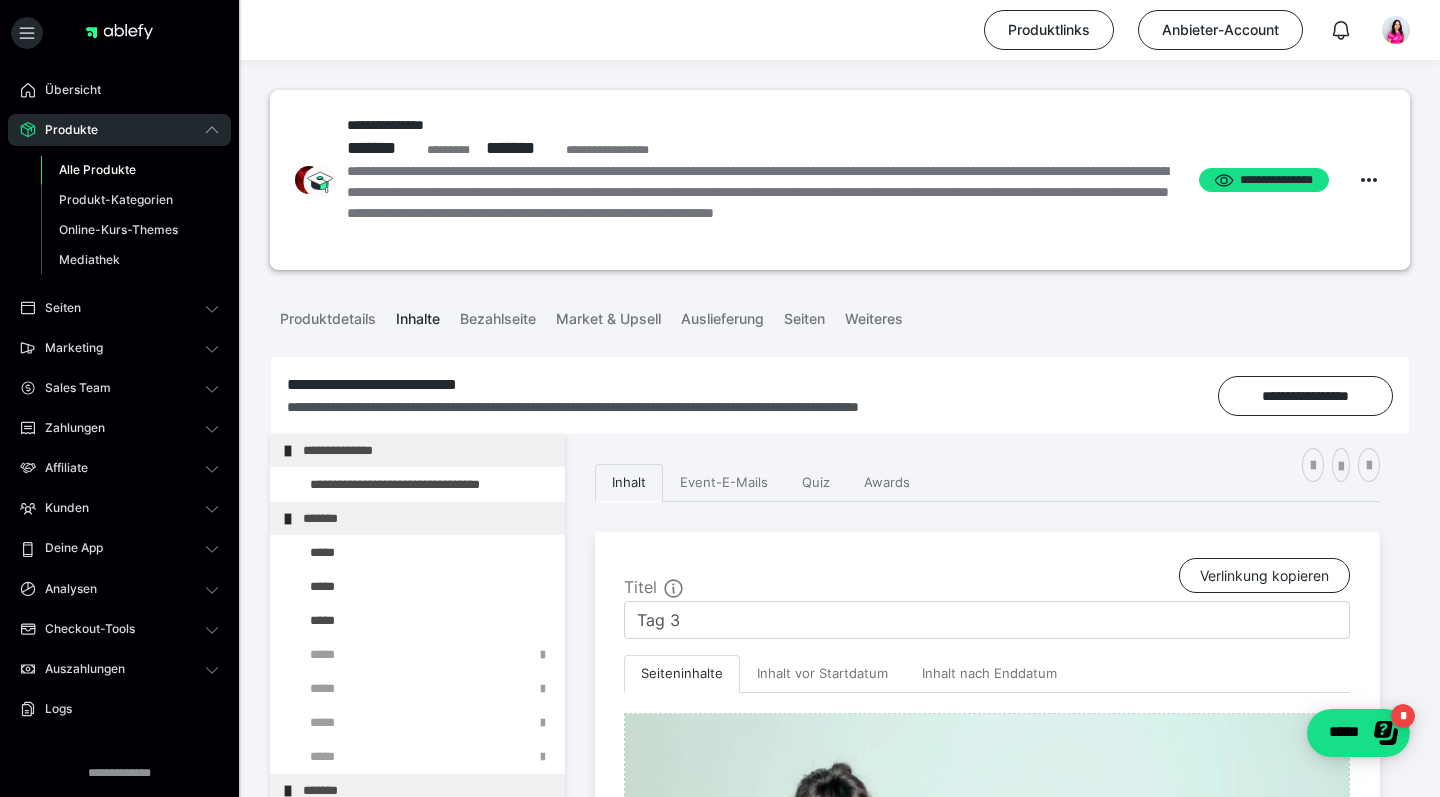 scroll, scrollTop: 0, scrollLeft: 0, axis: both 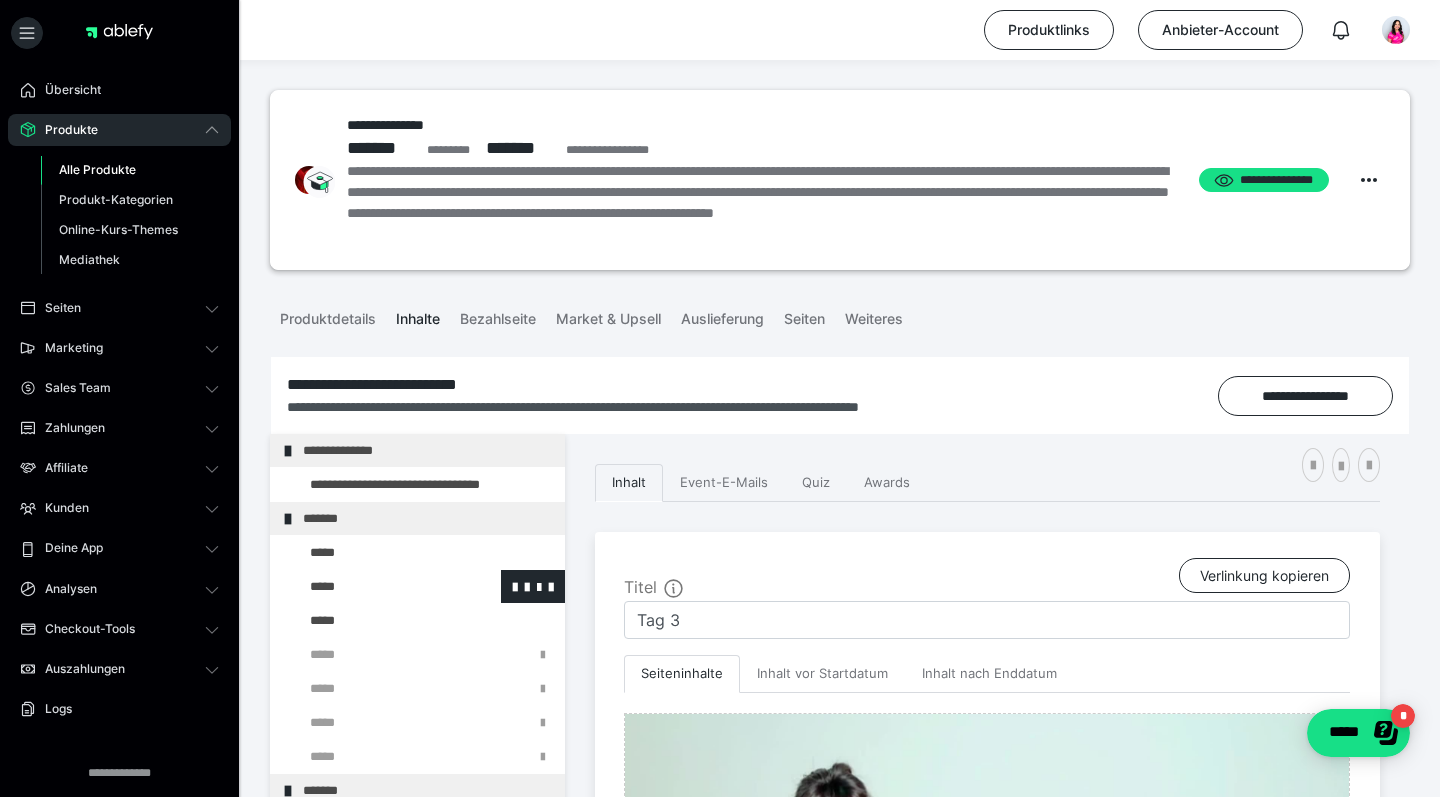click at bounding box center [375, 586] 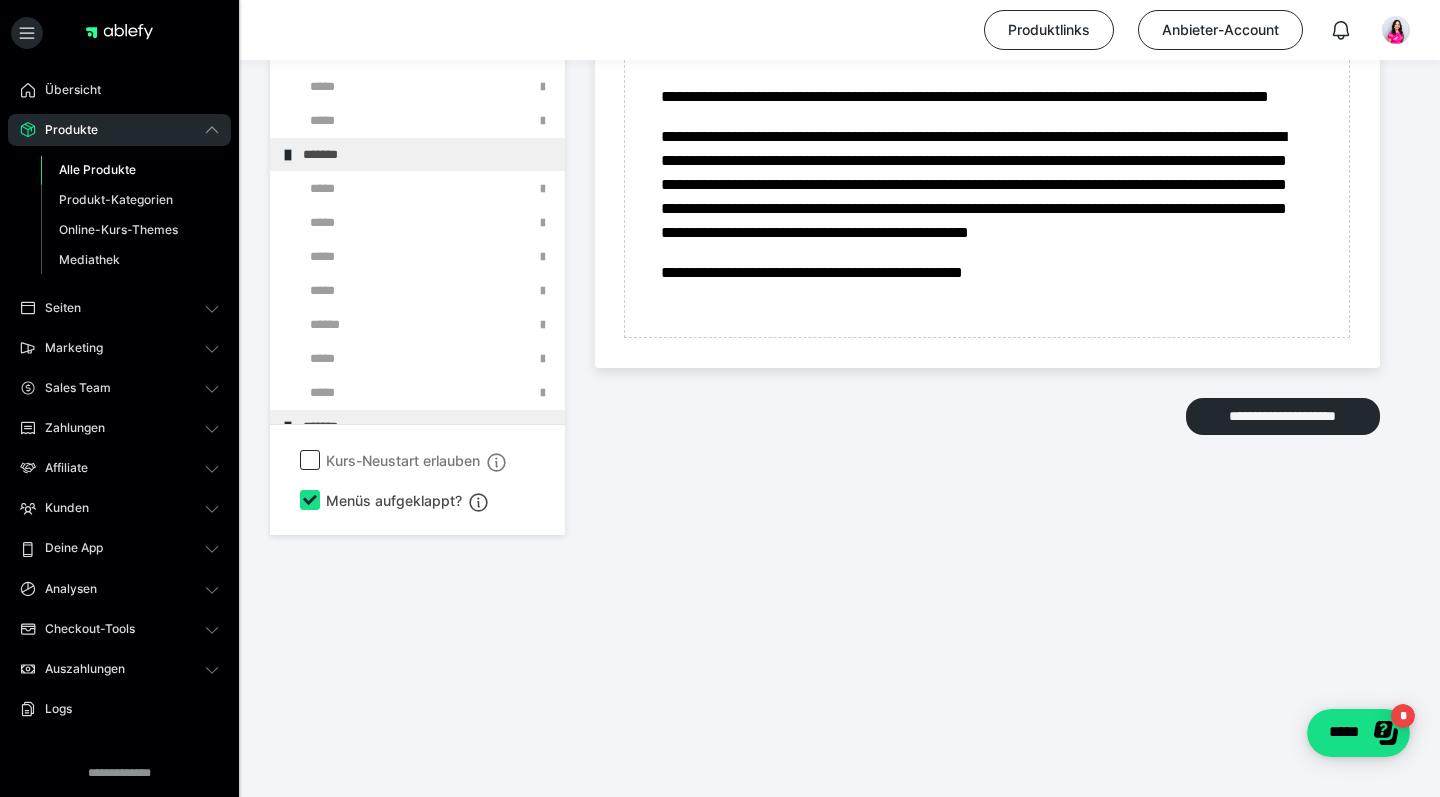 scroll, scrollTop: 5137, scrollLeft: 0, axis: vertical 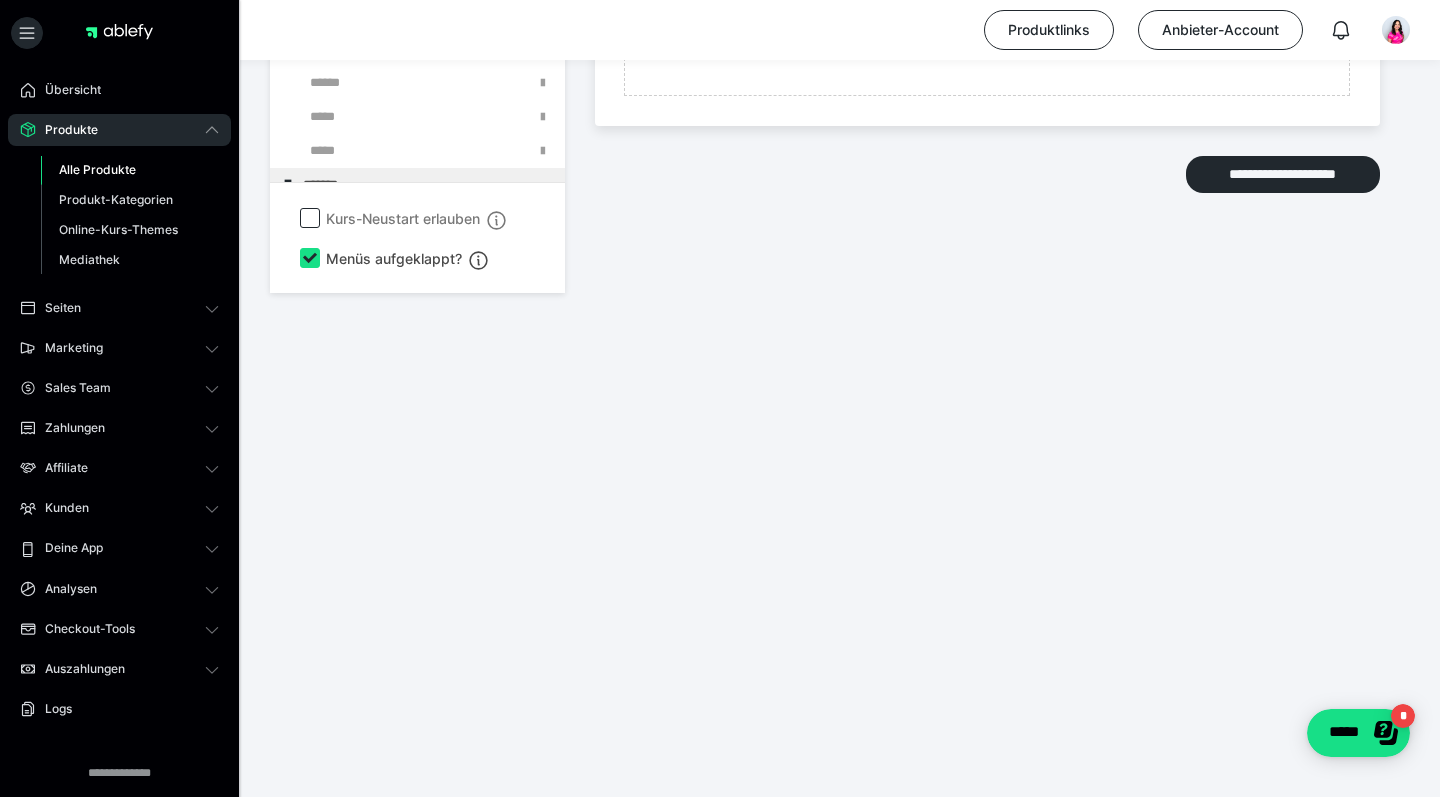 click at bounding box center [375, -224] 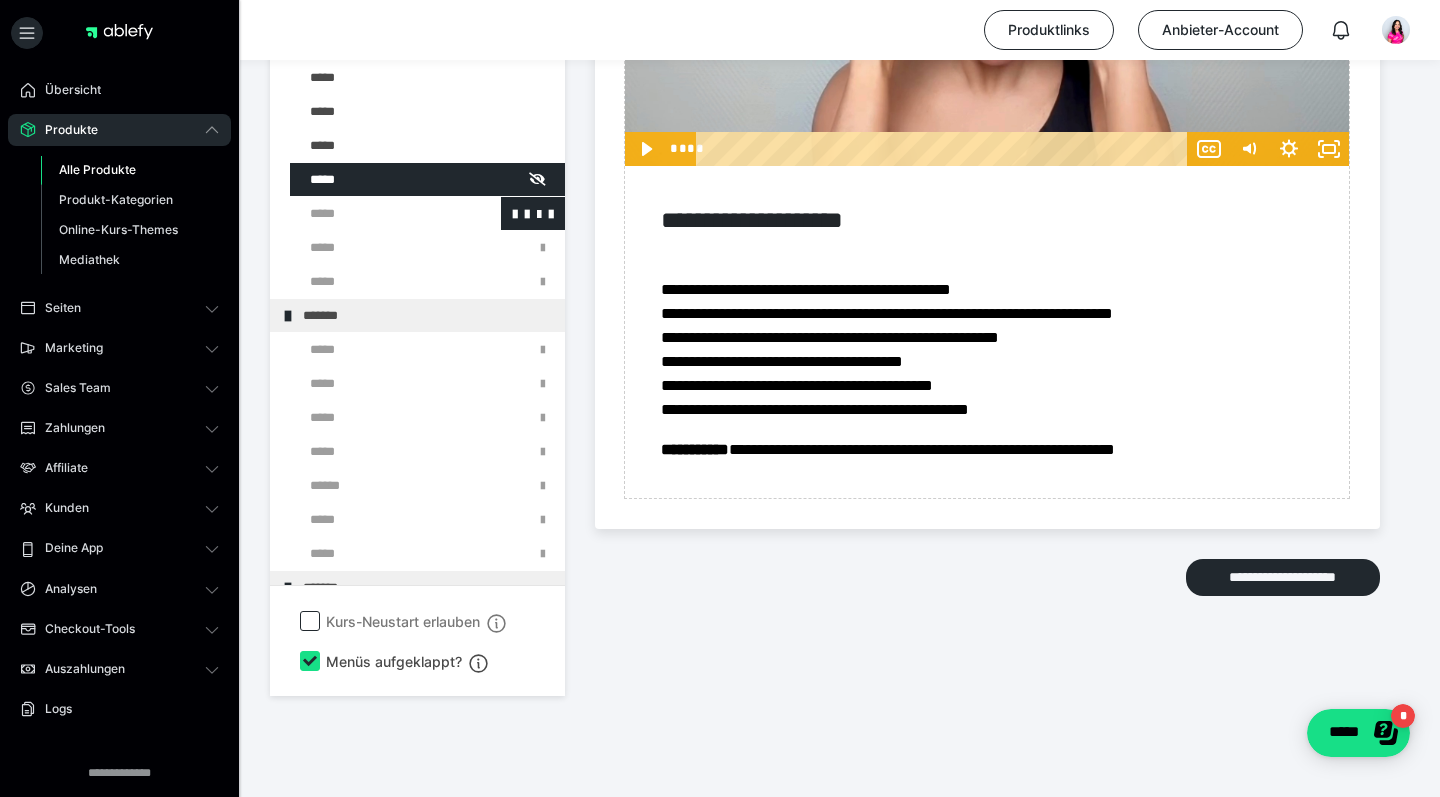 click at bounding box center (375, 213) 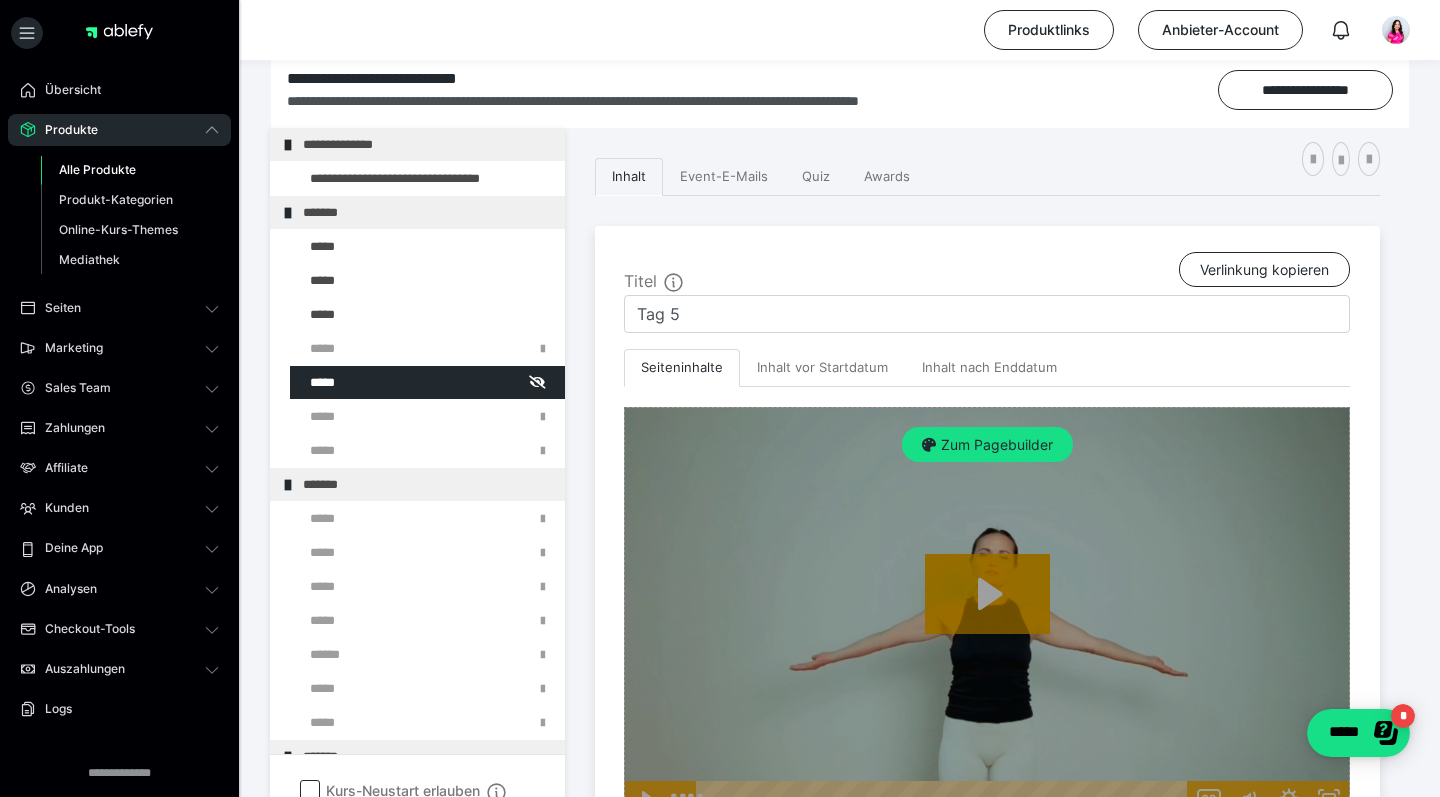 scroll, scrollTop: 335, scrollLeft: 0, axis: vertical 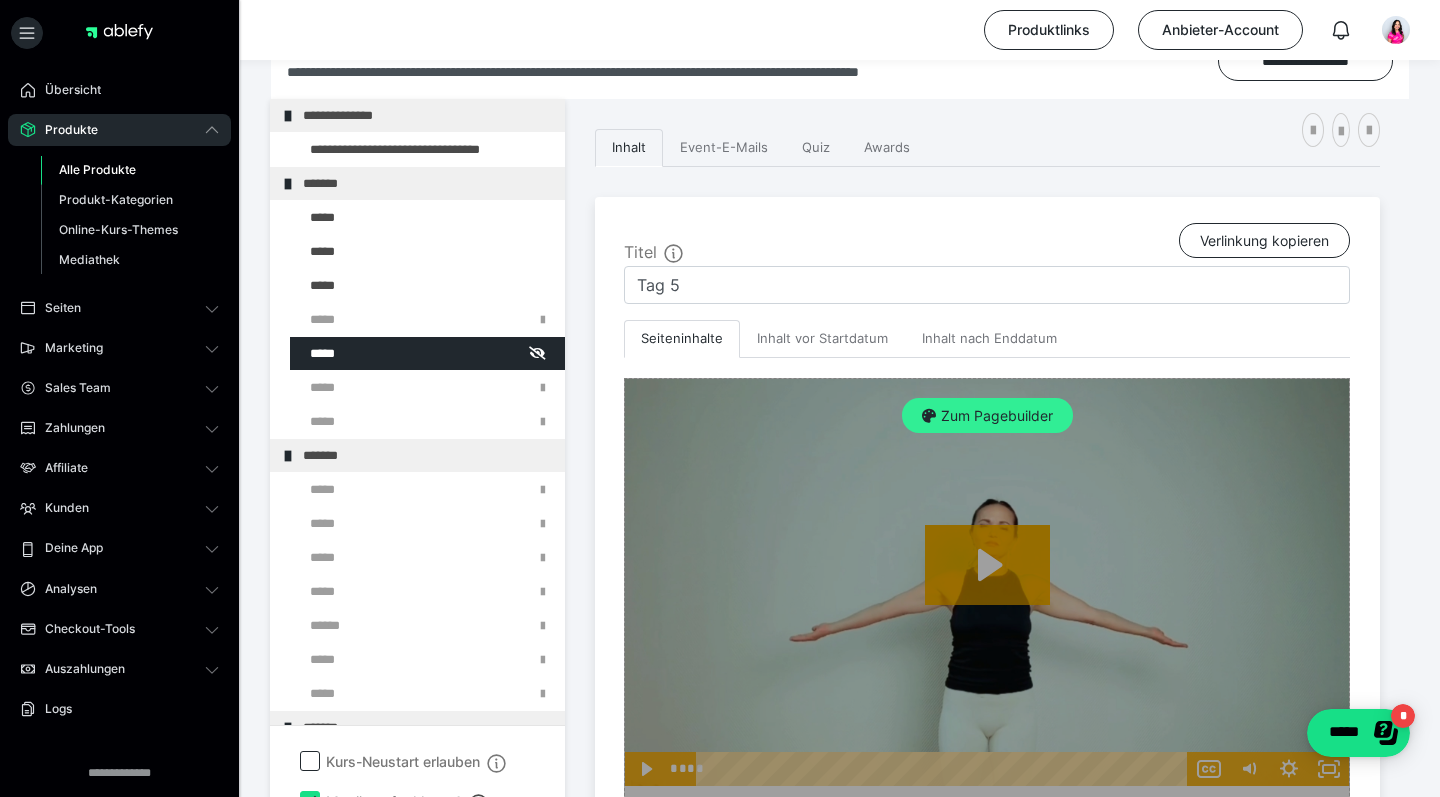 click on "Zum Pagebuilder" at bounding box center [987, 416] 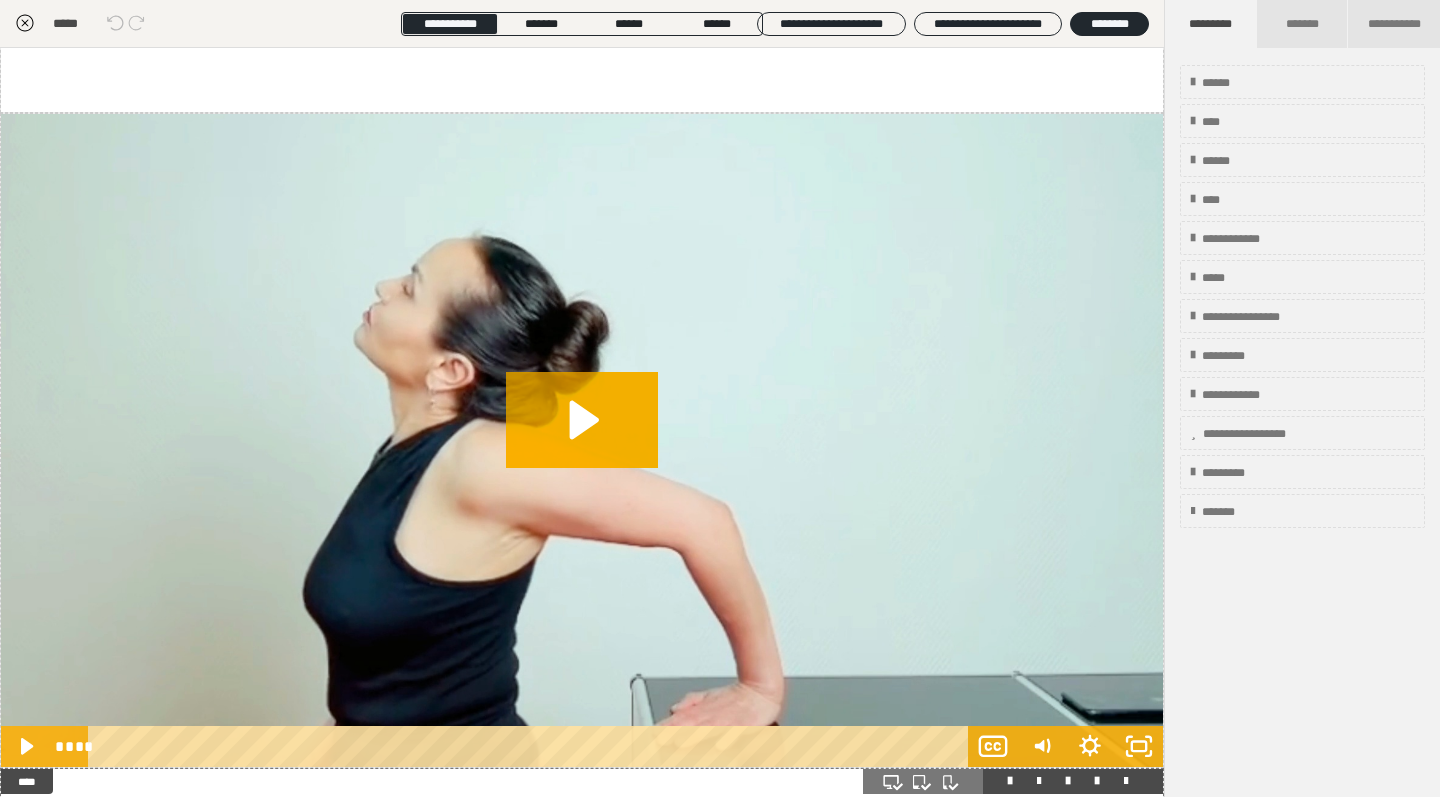 scroll, scrollTop: 1875, scrollLeft: 0, axis: vertical 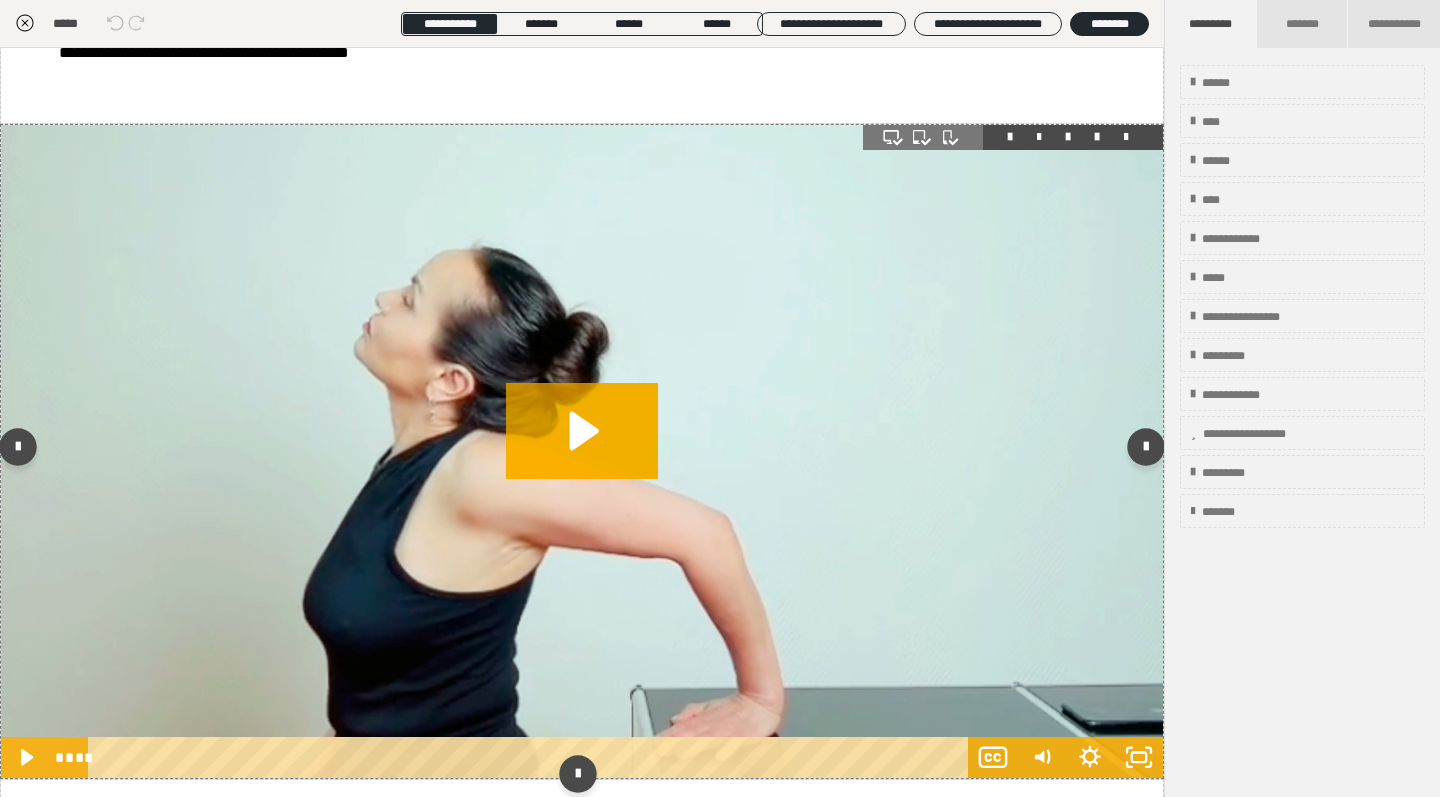 click at bounding box center (582, 452) 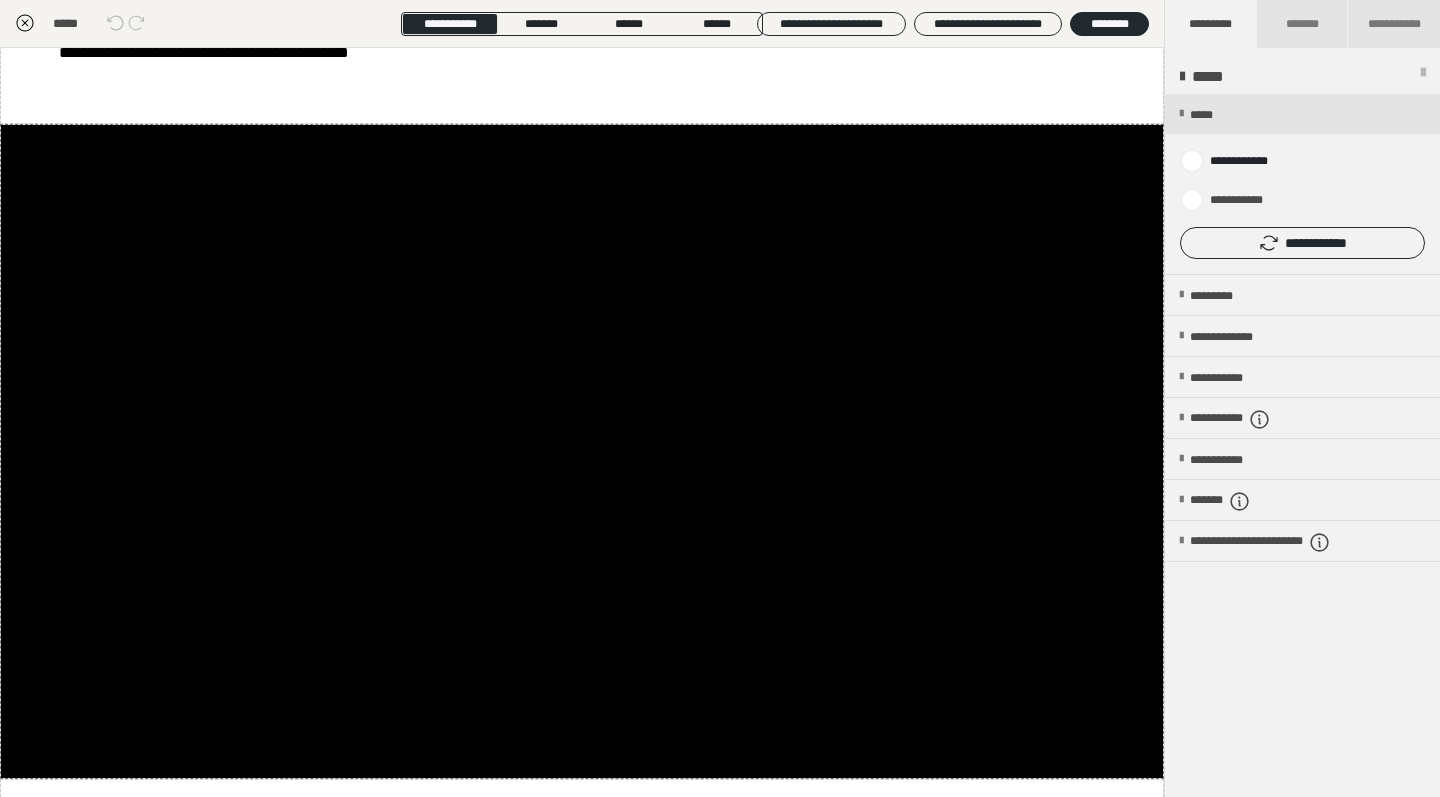 click on "**********" at bounding box center (1302, 243) 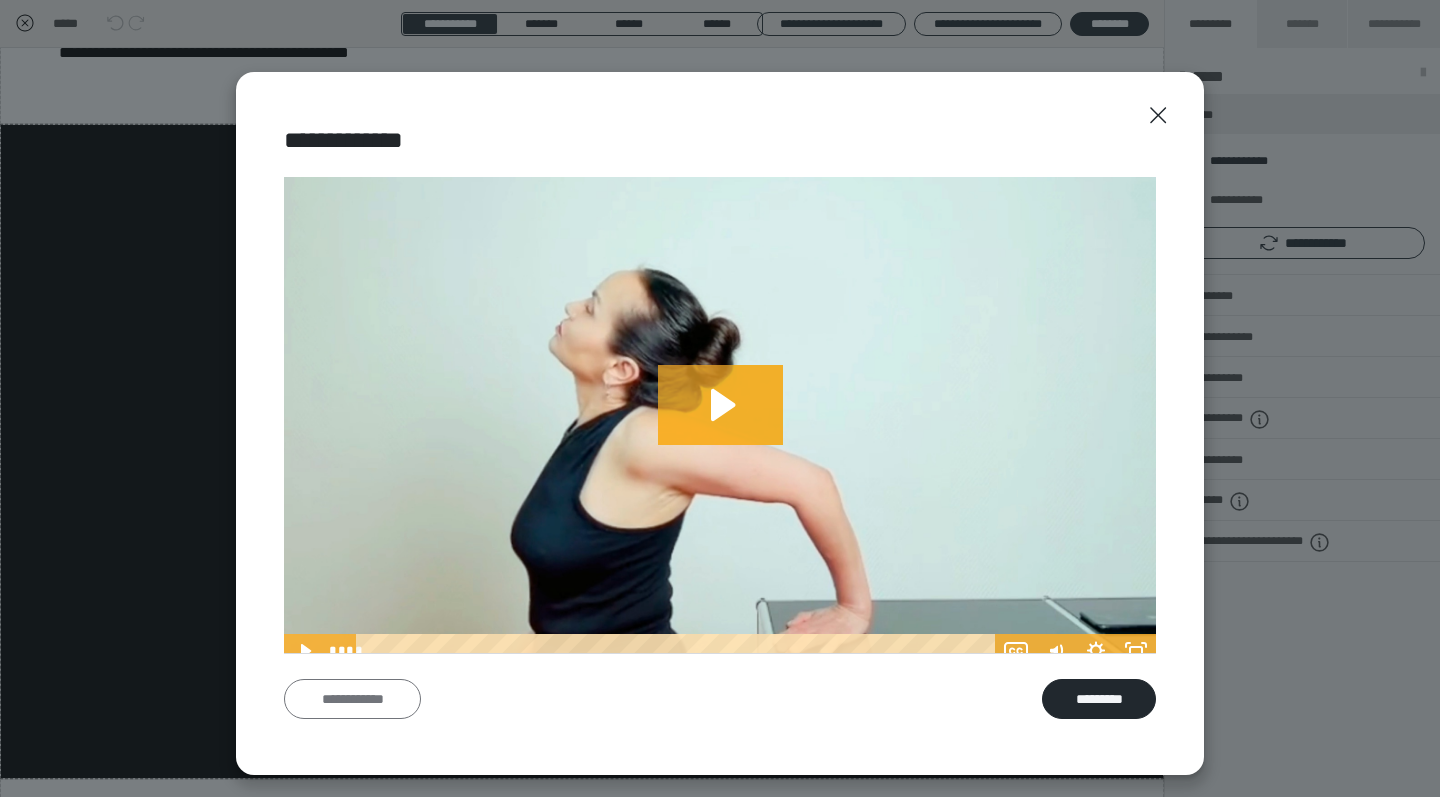 click on "**********" at bounding box center (352, 699) 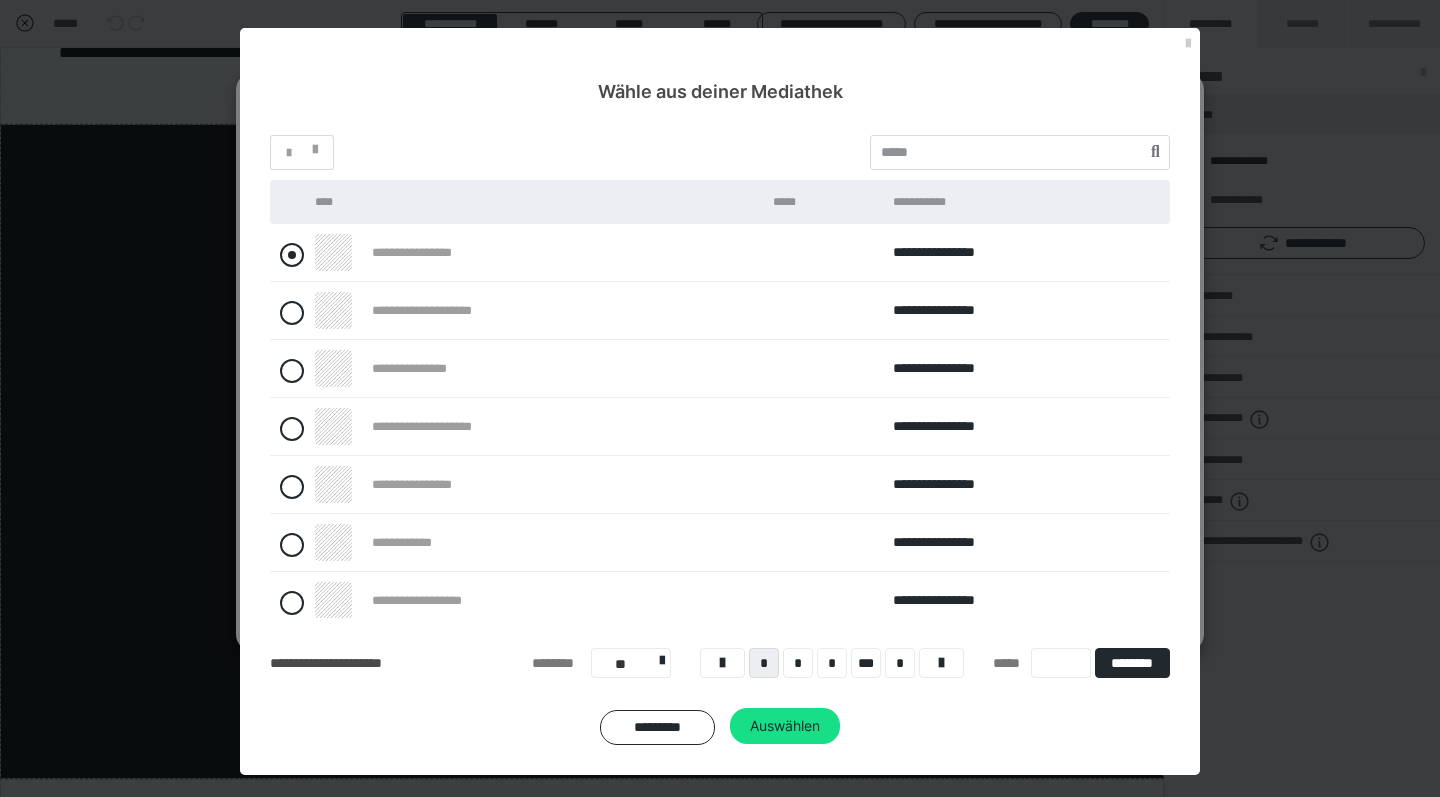 click at bounding box center [292, 255] 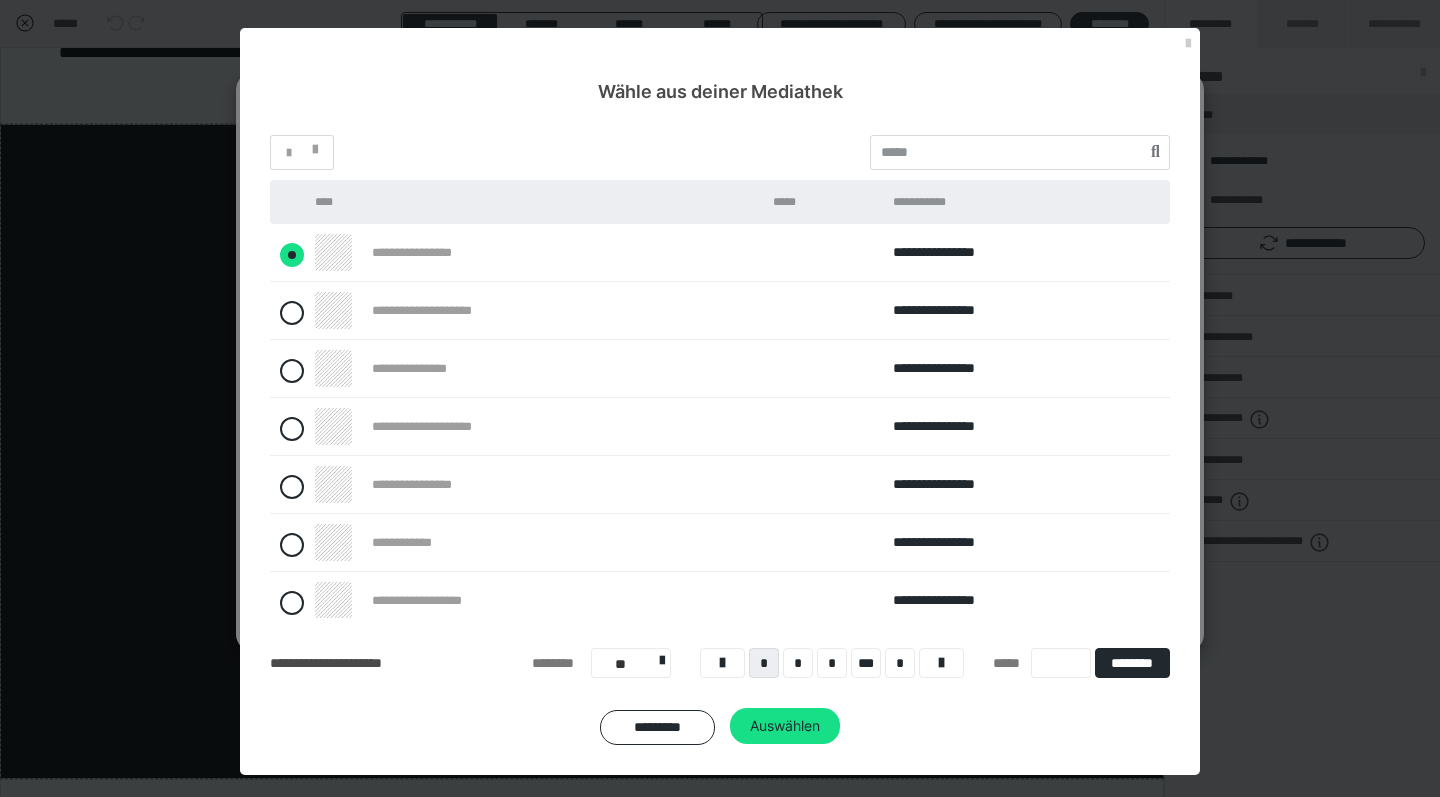 radio on "****" 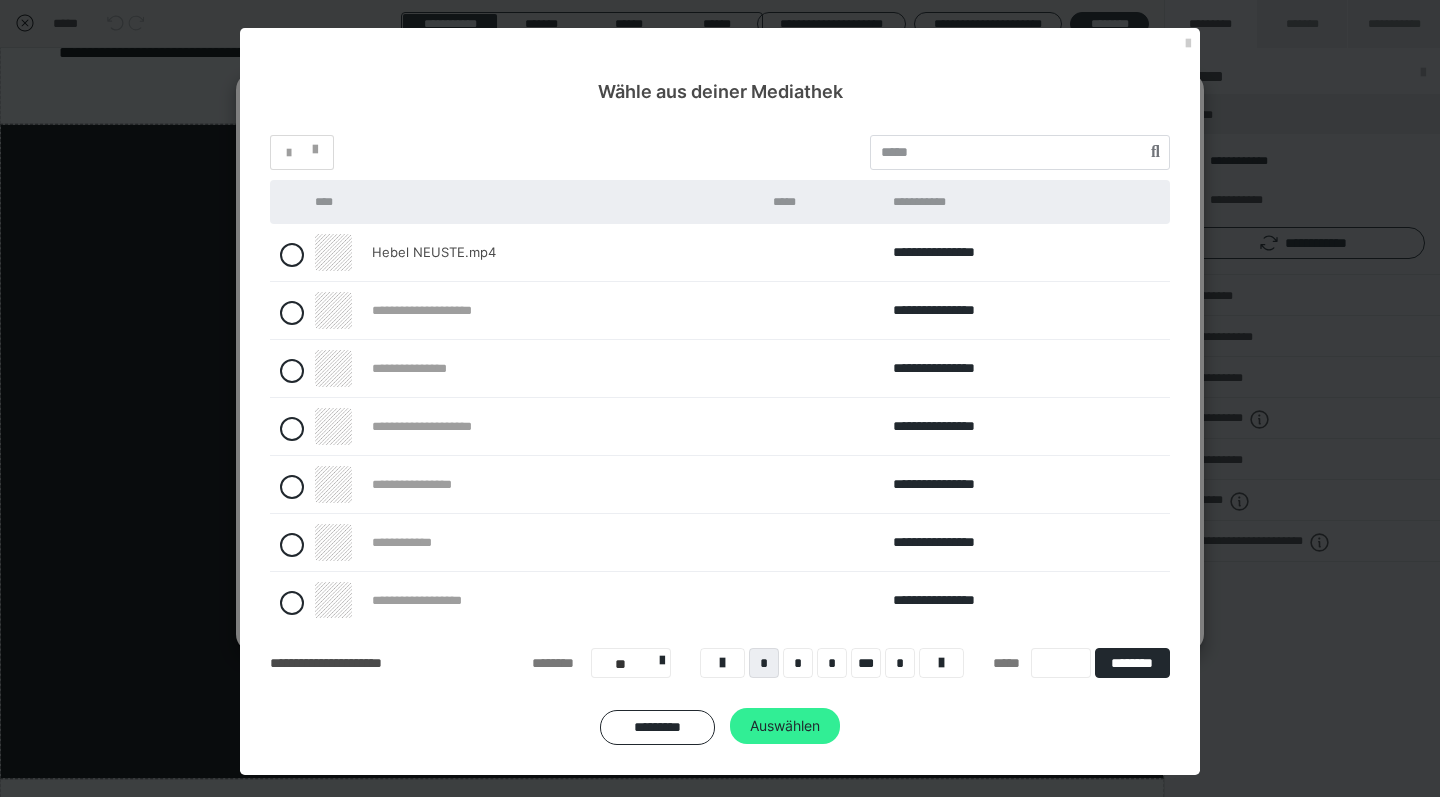 click on "Auswählen" at bounding box center [785, 726] 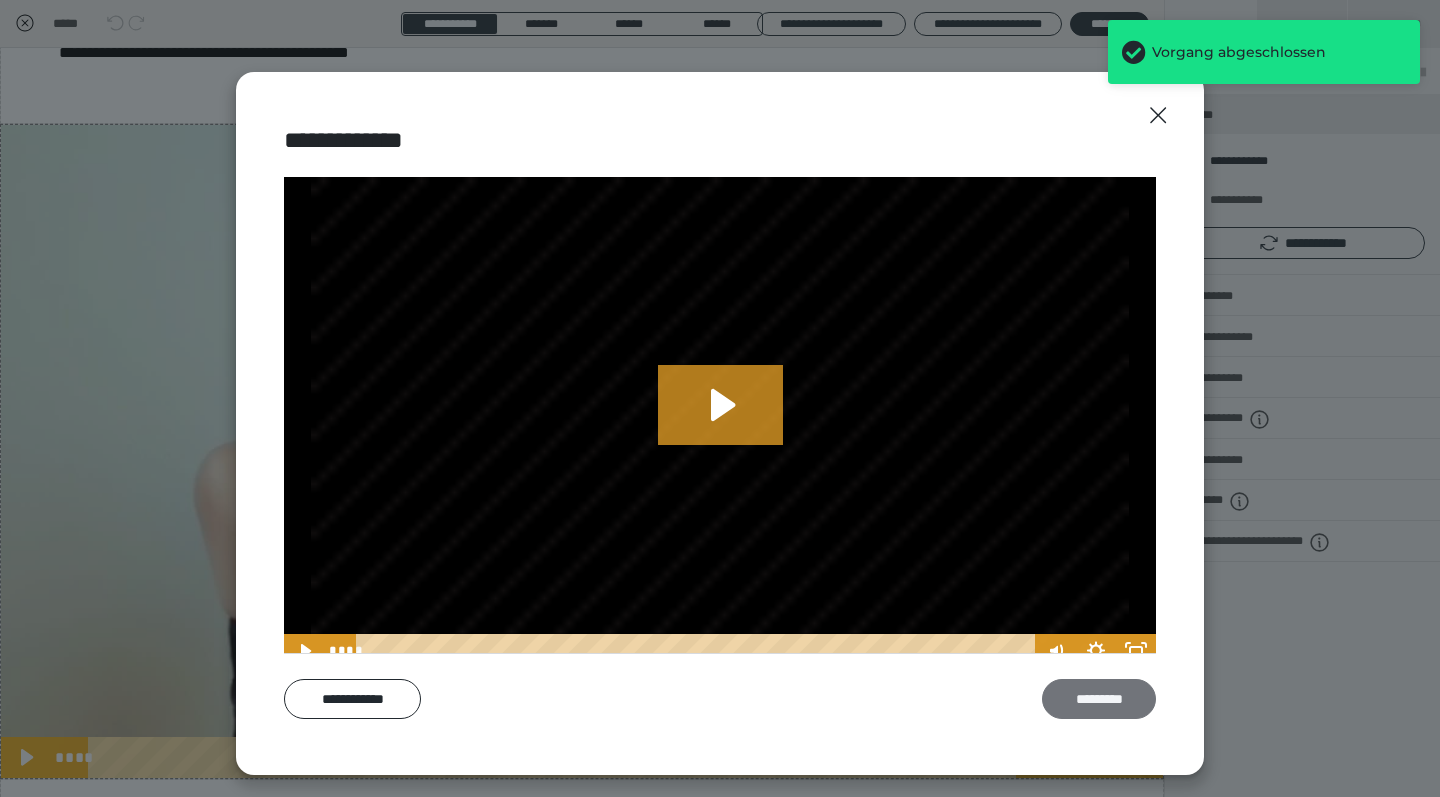 click on "*********" at bounding box center [1099, 699] 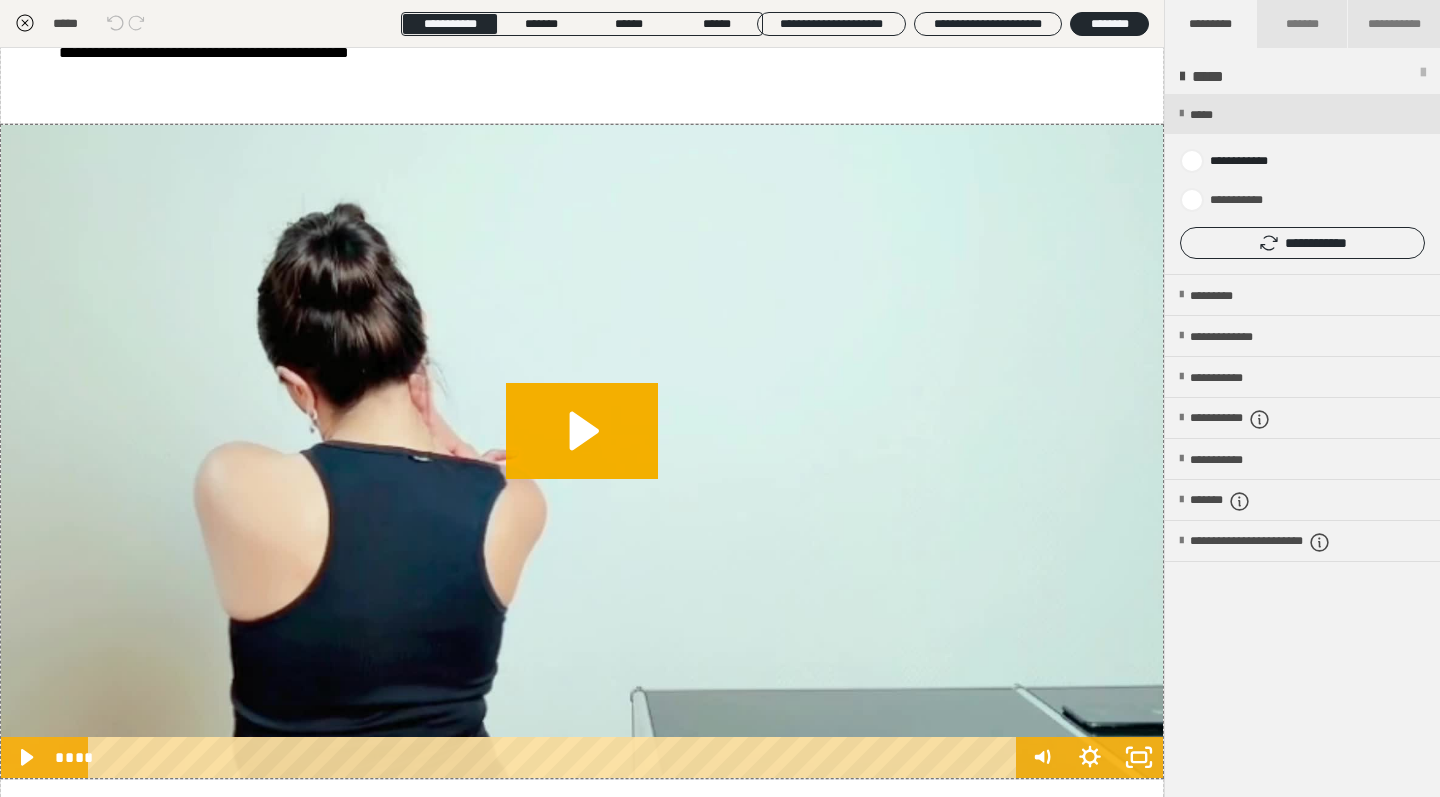 click 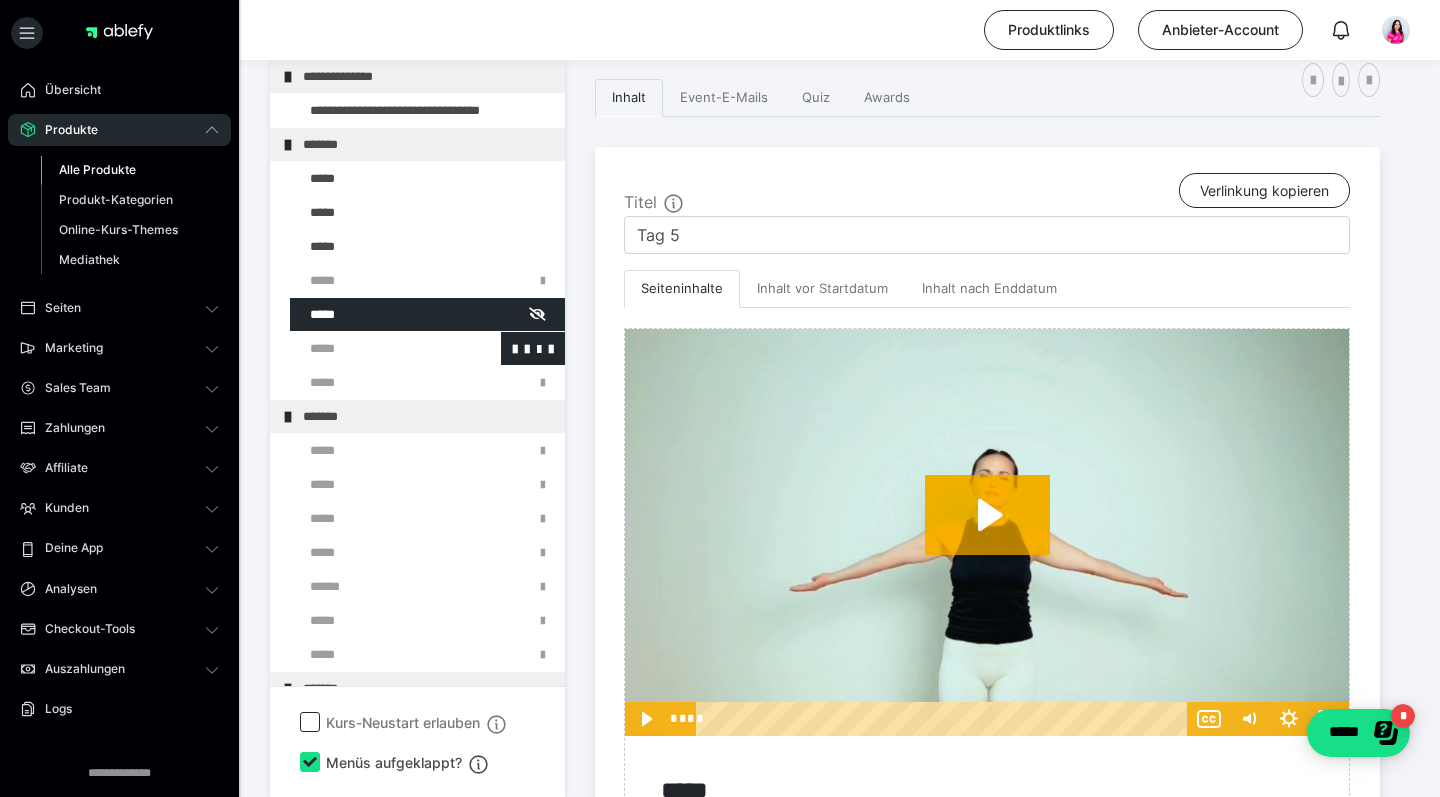 click at bounding box center (375, 348) 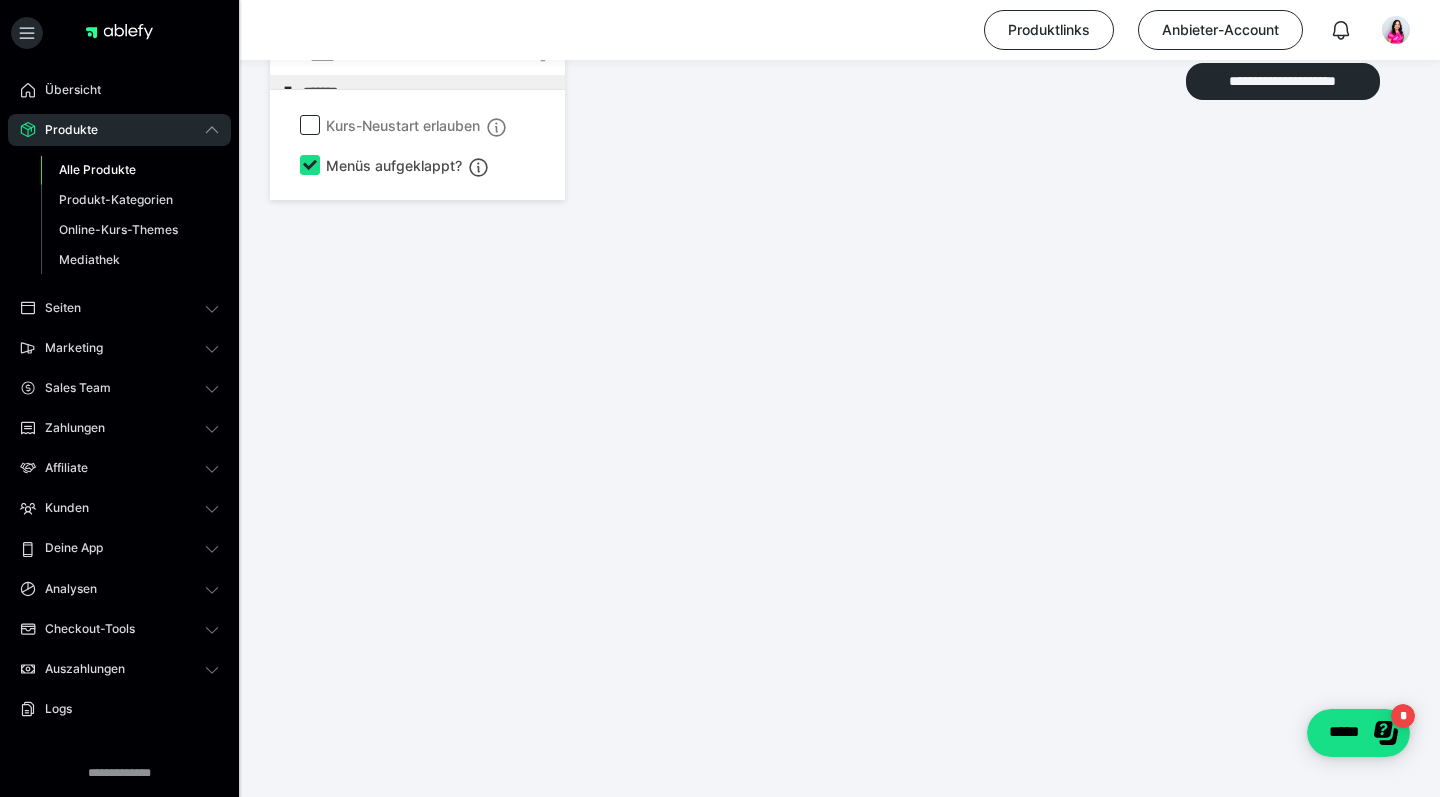 scroll, scrollTop: 6435, scrollLeft: 0, axis: vertical 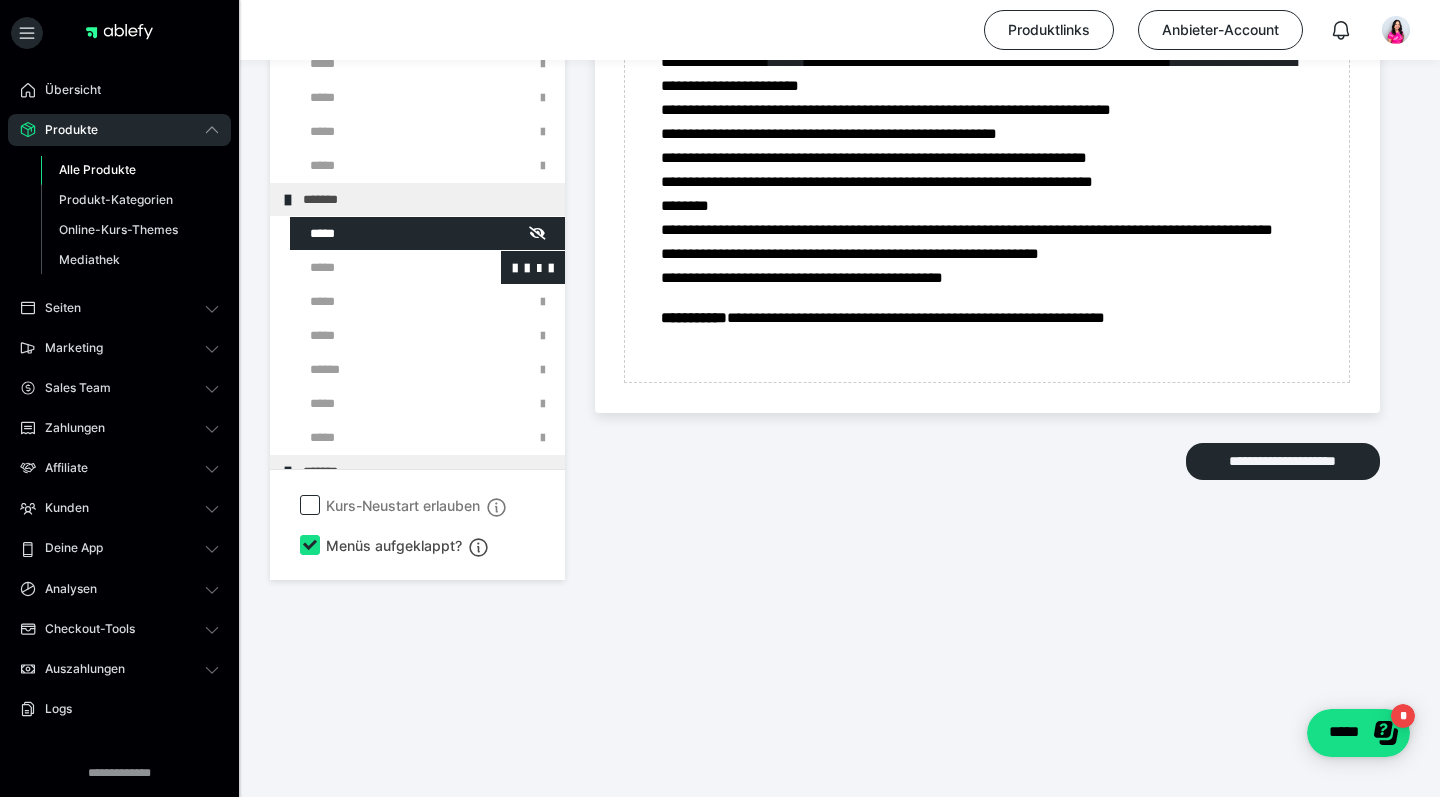 click at bounding box center [375, 267] 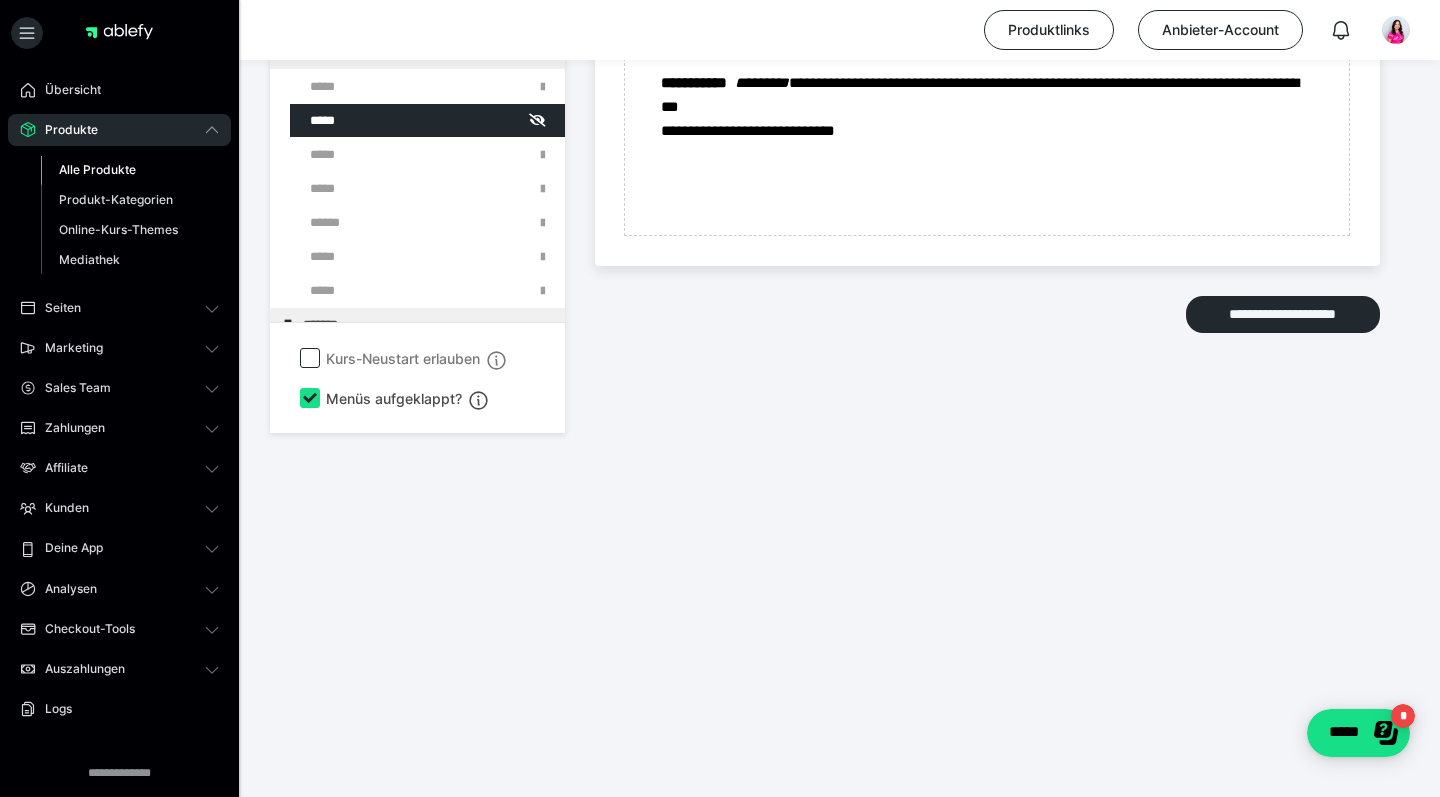 scroll, scrollTop: 7503, scrollLeft: 0, axis: vertical 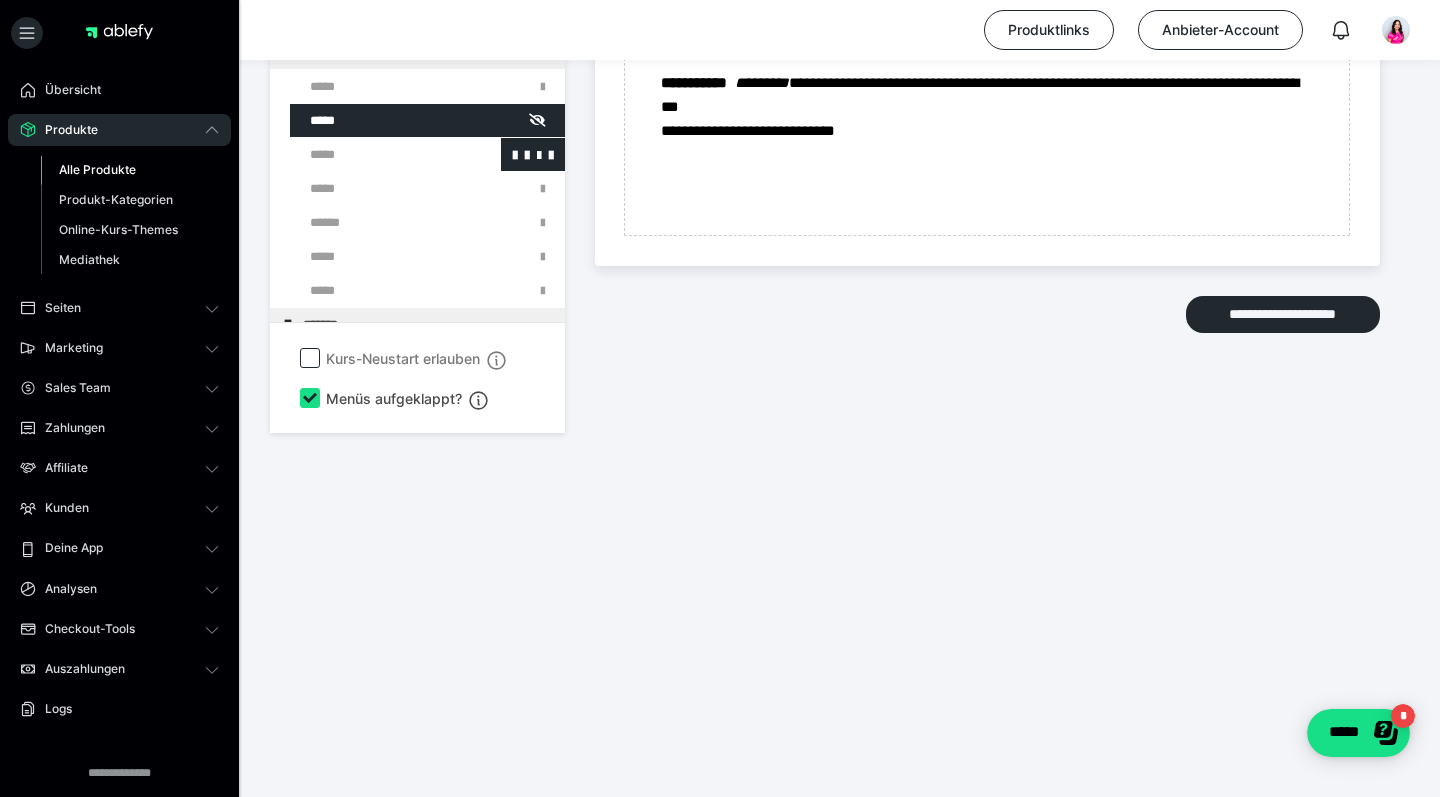 click at bounding box center (375, 154) 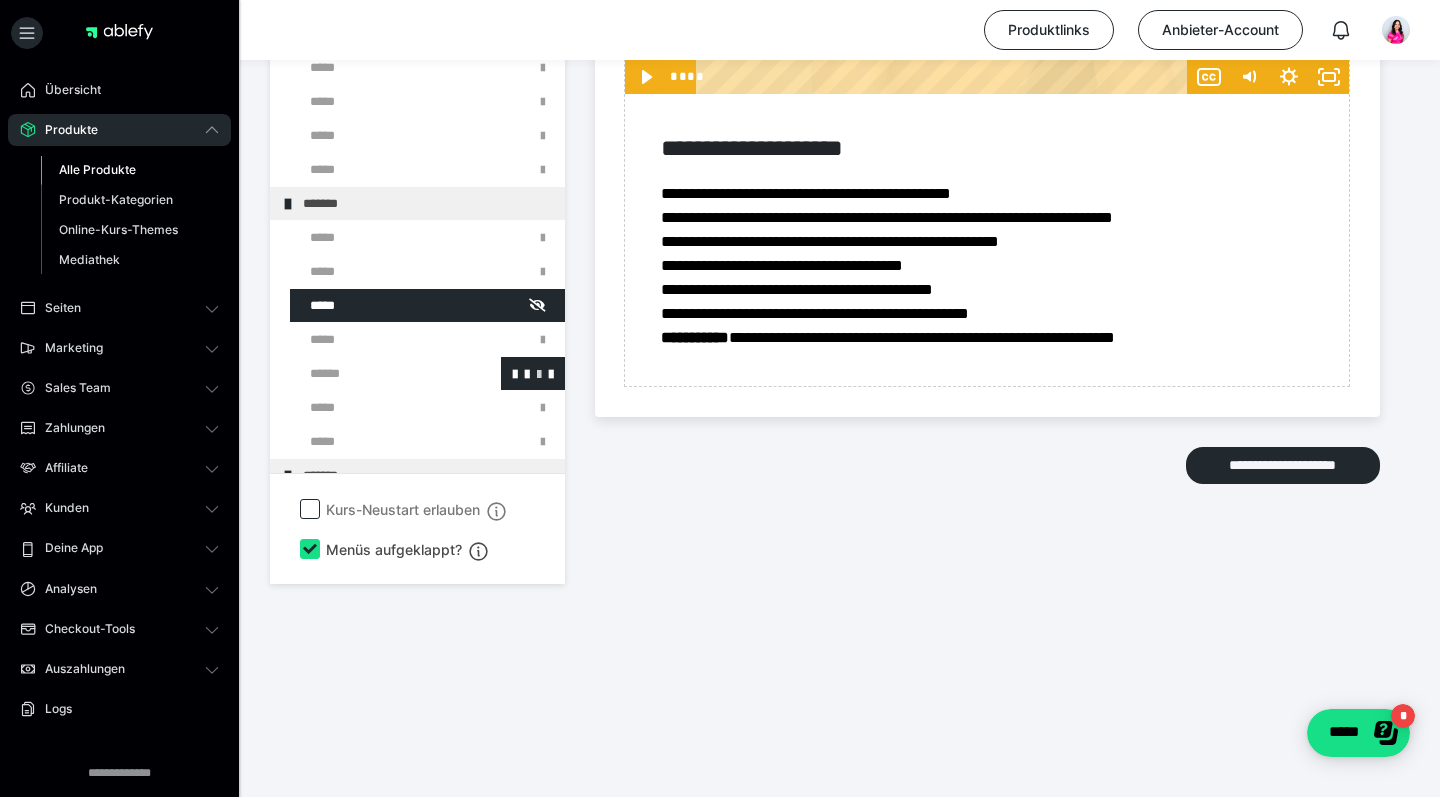 scroll, scrollTop: 6831, scrollLeft: 0, axis: vertical 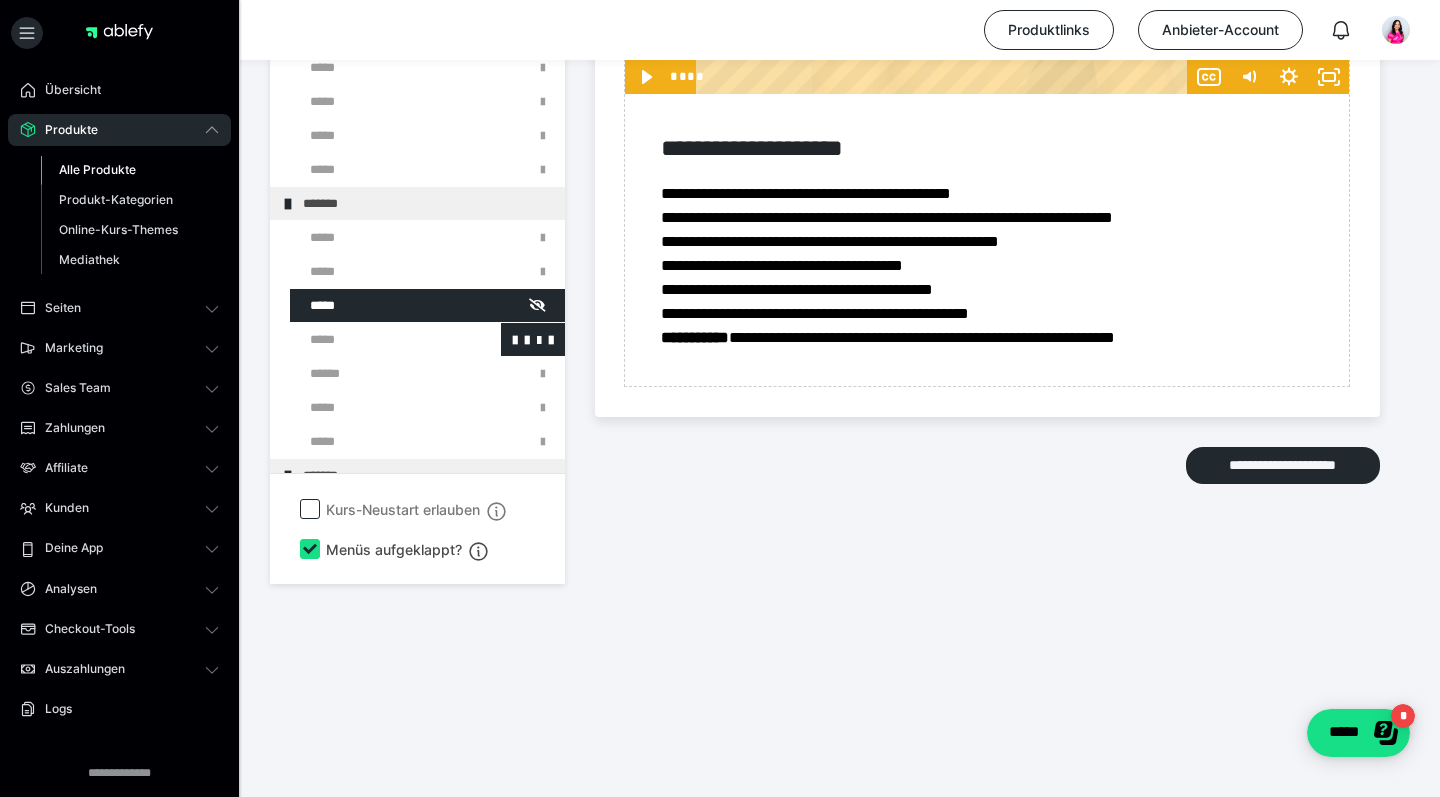 click at bounding box center [375, 339] 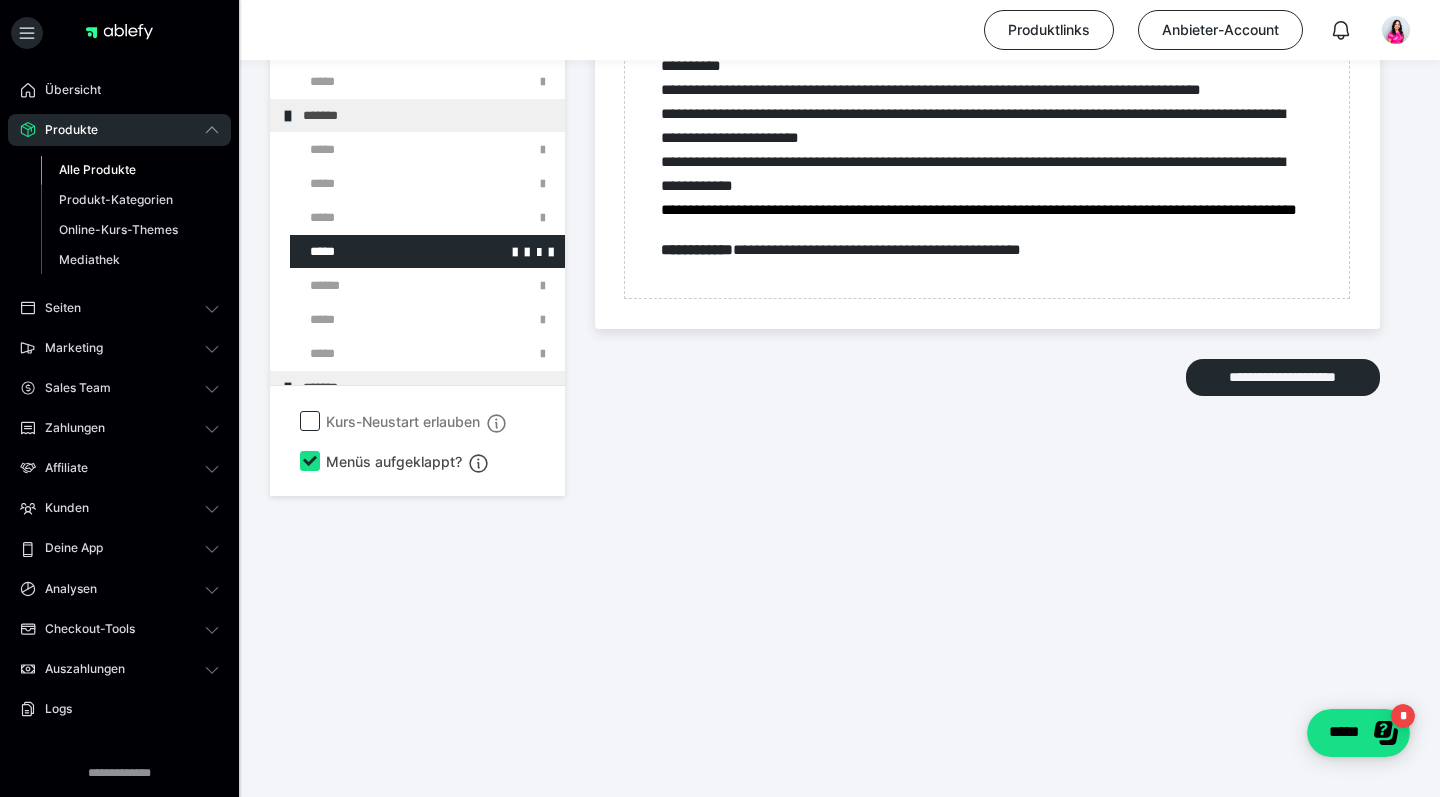 scroll, scrollTop: 4944, scrollLeft: 0, axis: vertical 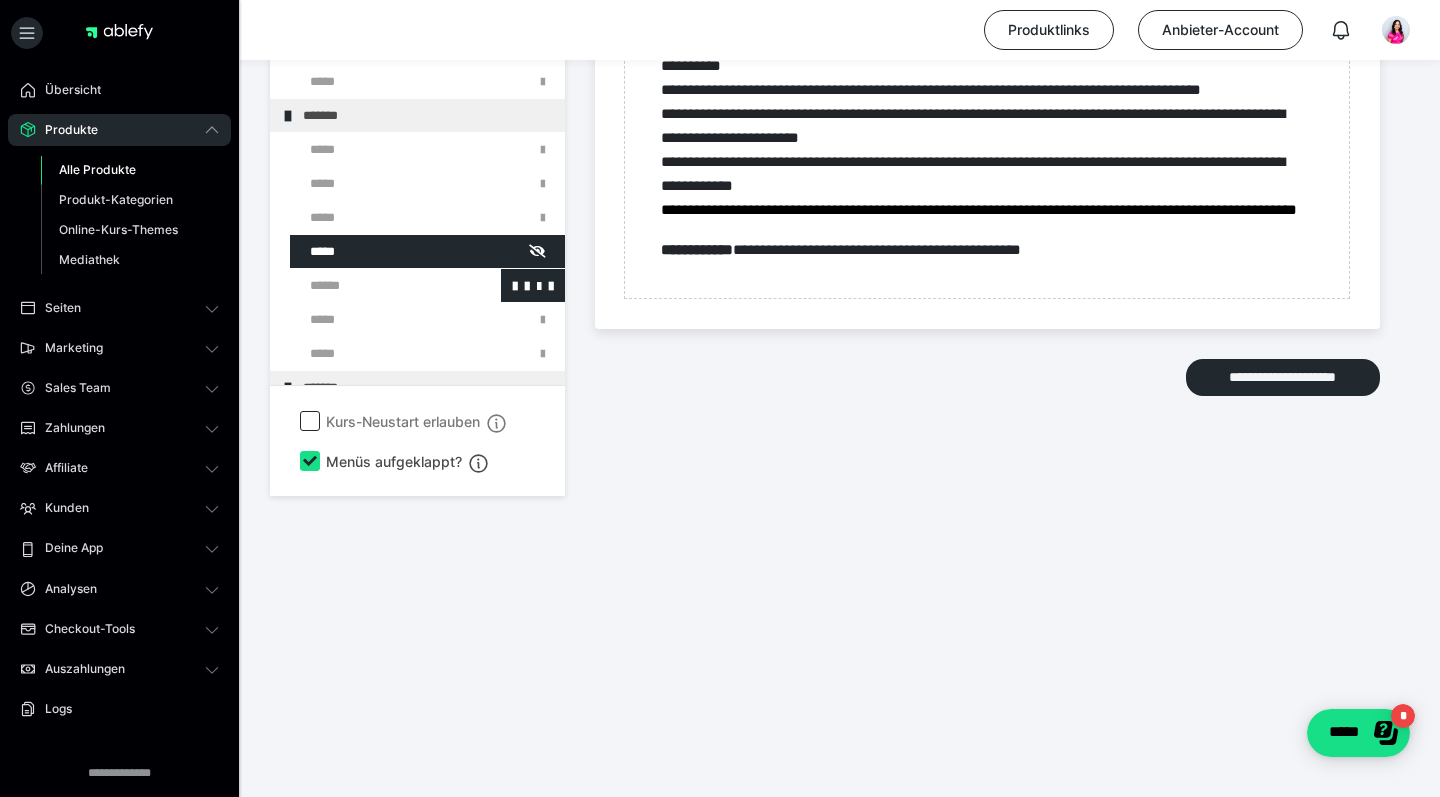 click at bounding box center (375, 285) 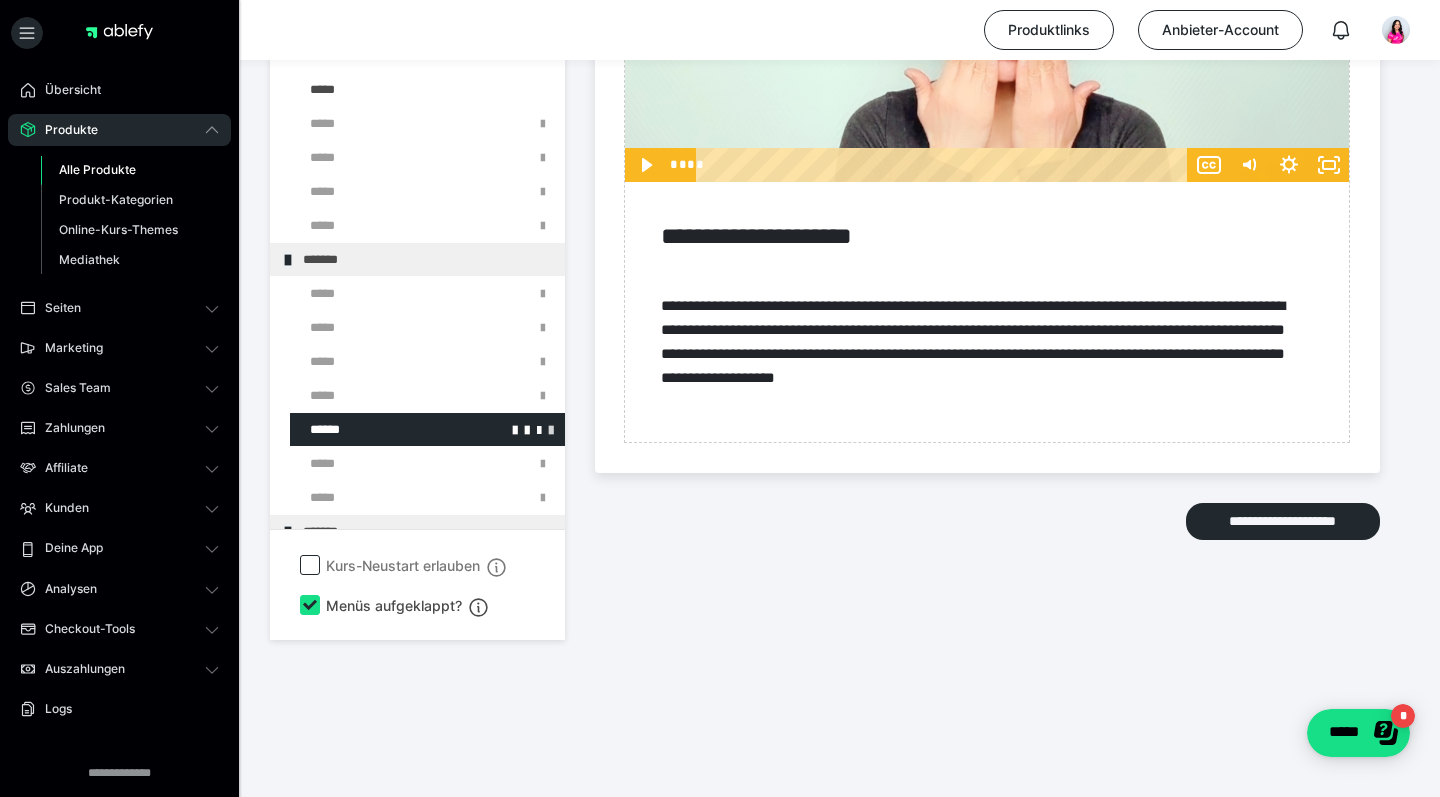 scroll, scrollTop: 5375, scrollLeft: 0, axis: vertical 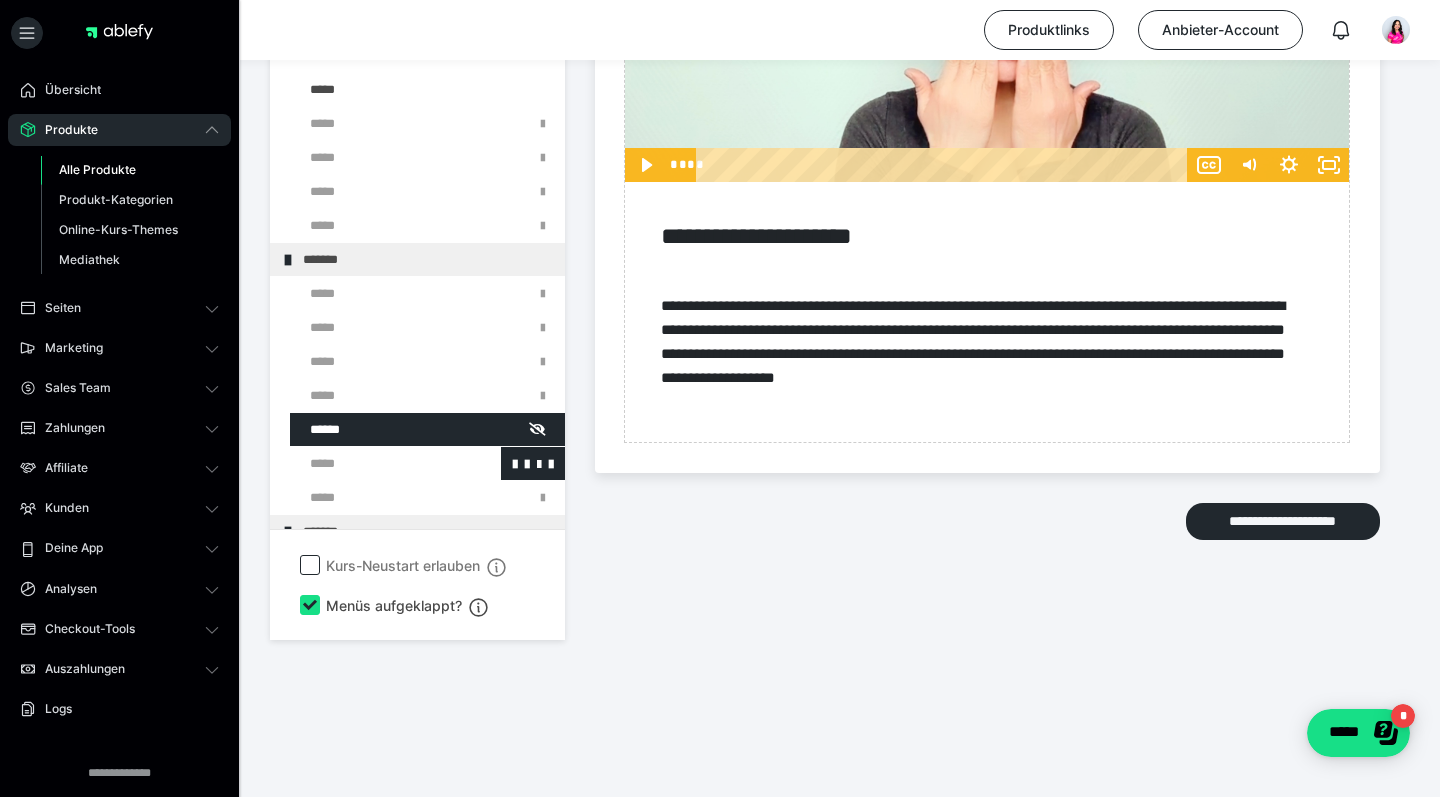 click at bounding box center [375, 463] 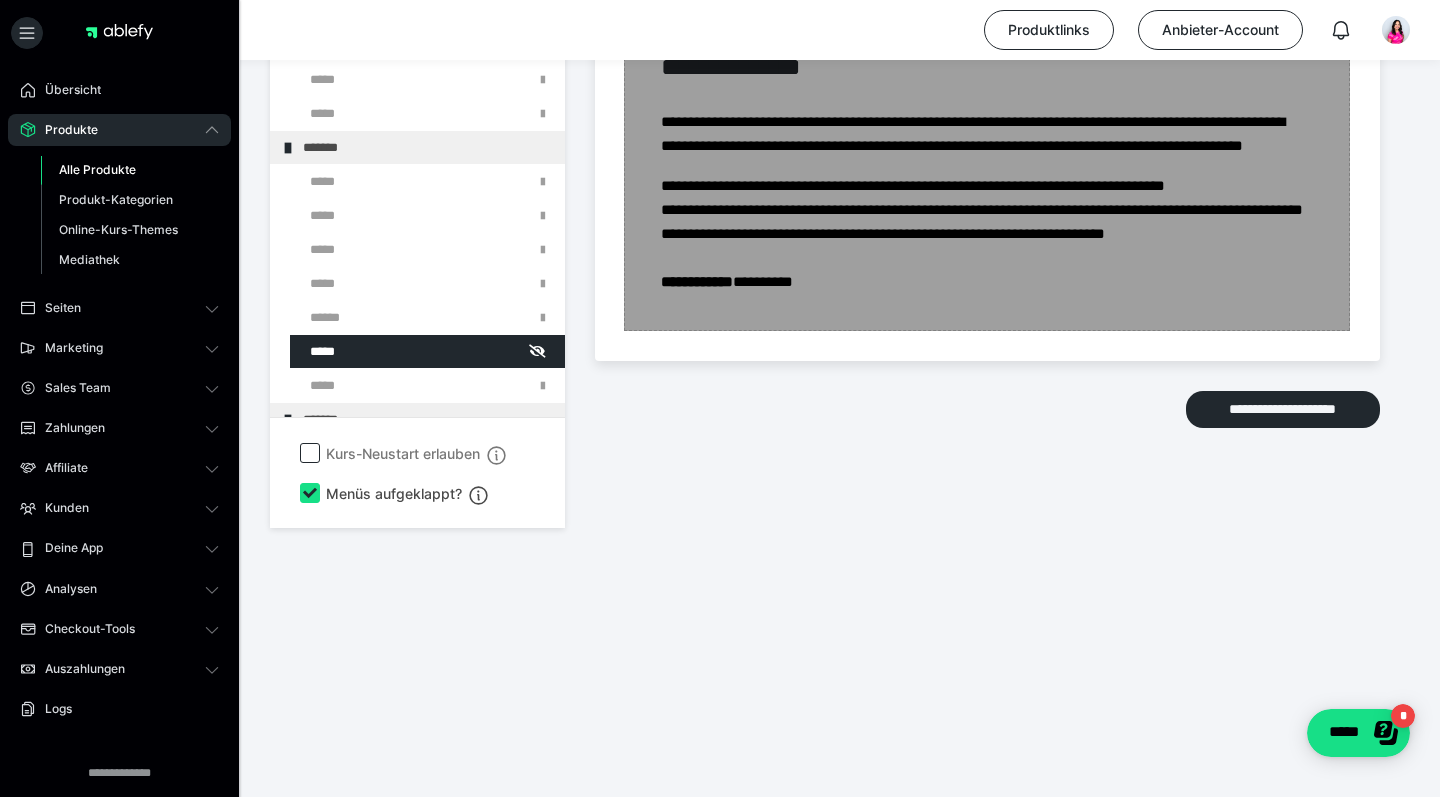 scroll, scrollTop: 4899, scrollLeft: 0, axis: vertical 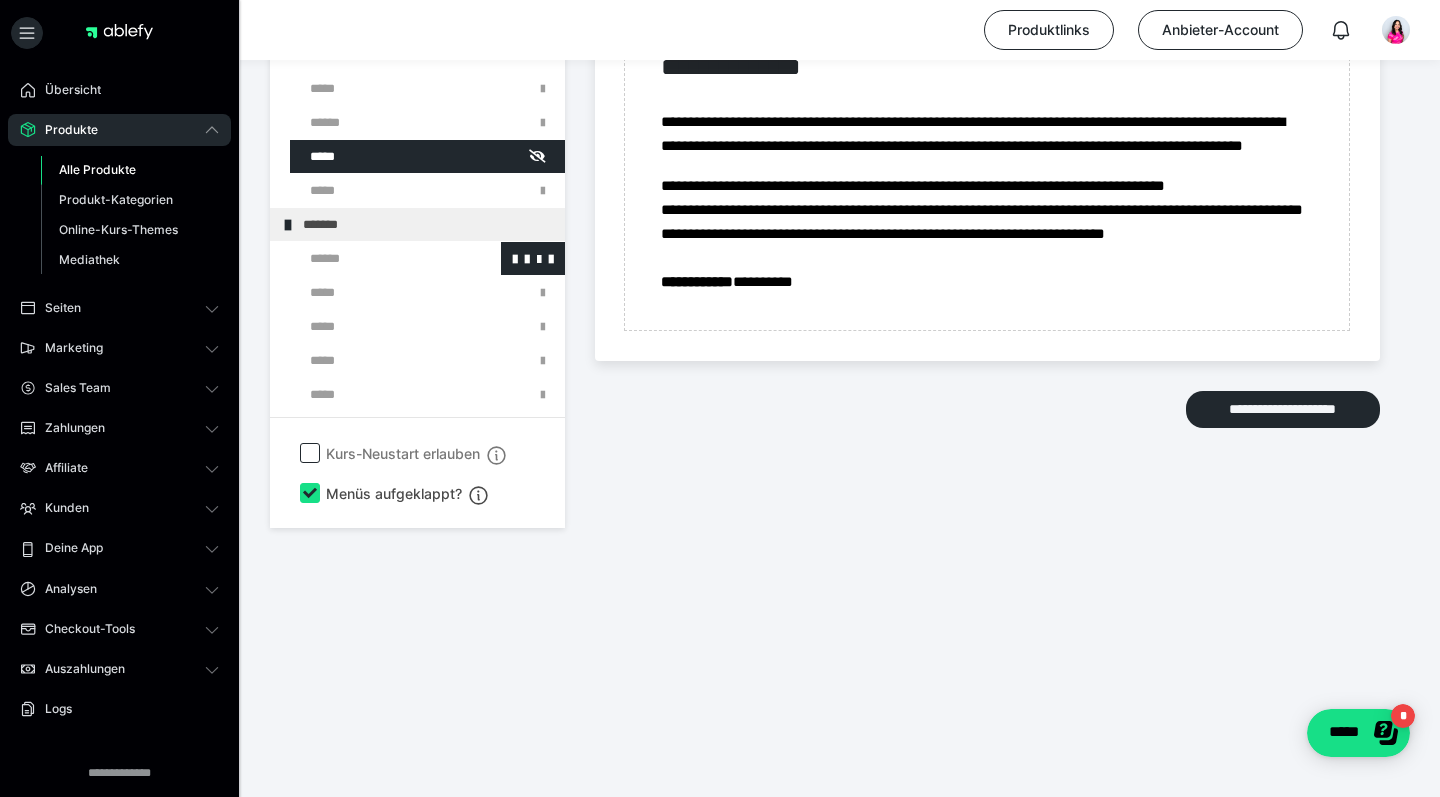 click at bounding box center (375, 258) 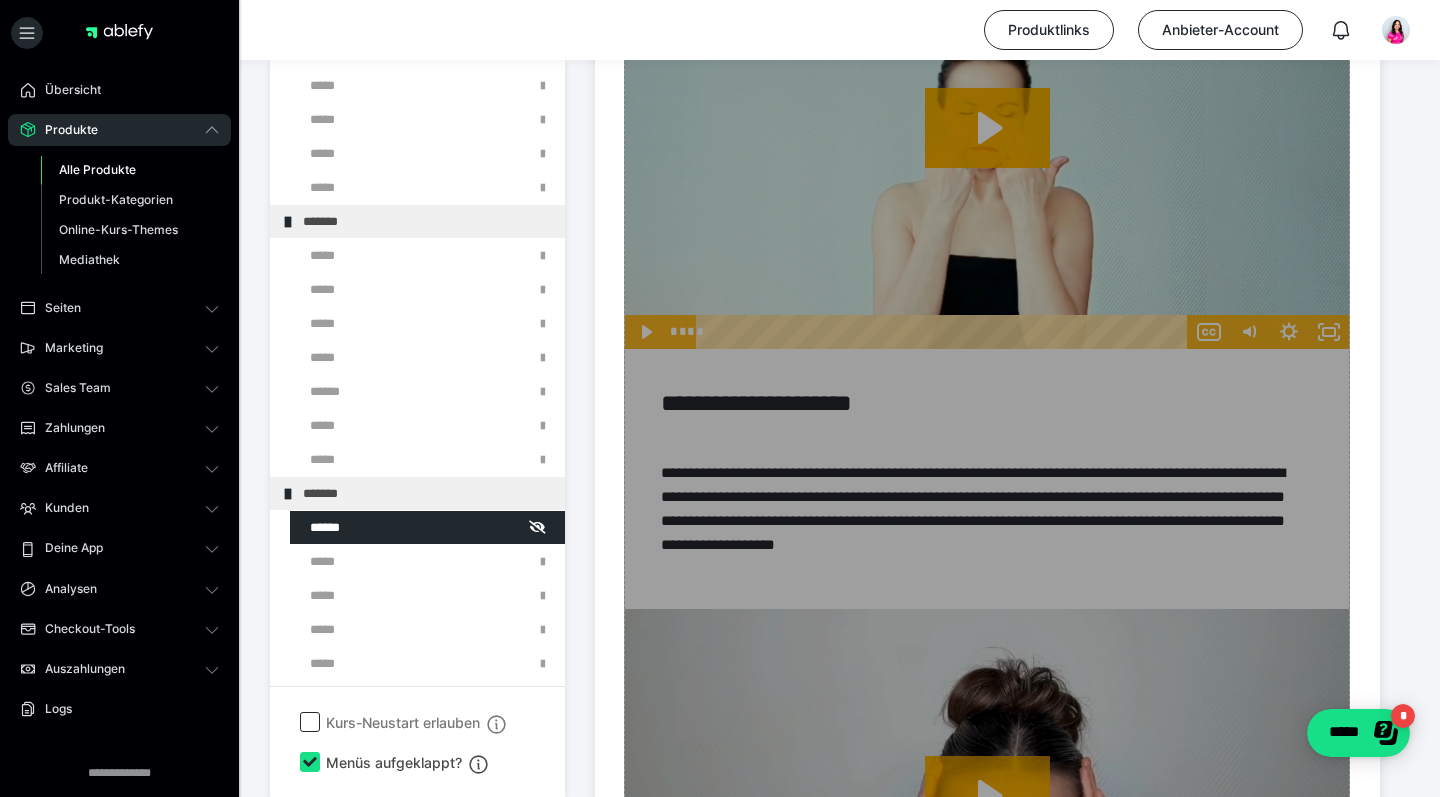 scroll, scrollTop: 3696, scrollLeft: 0, axis: vertical 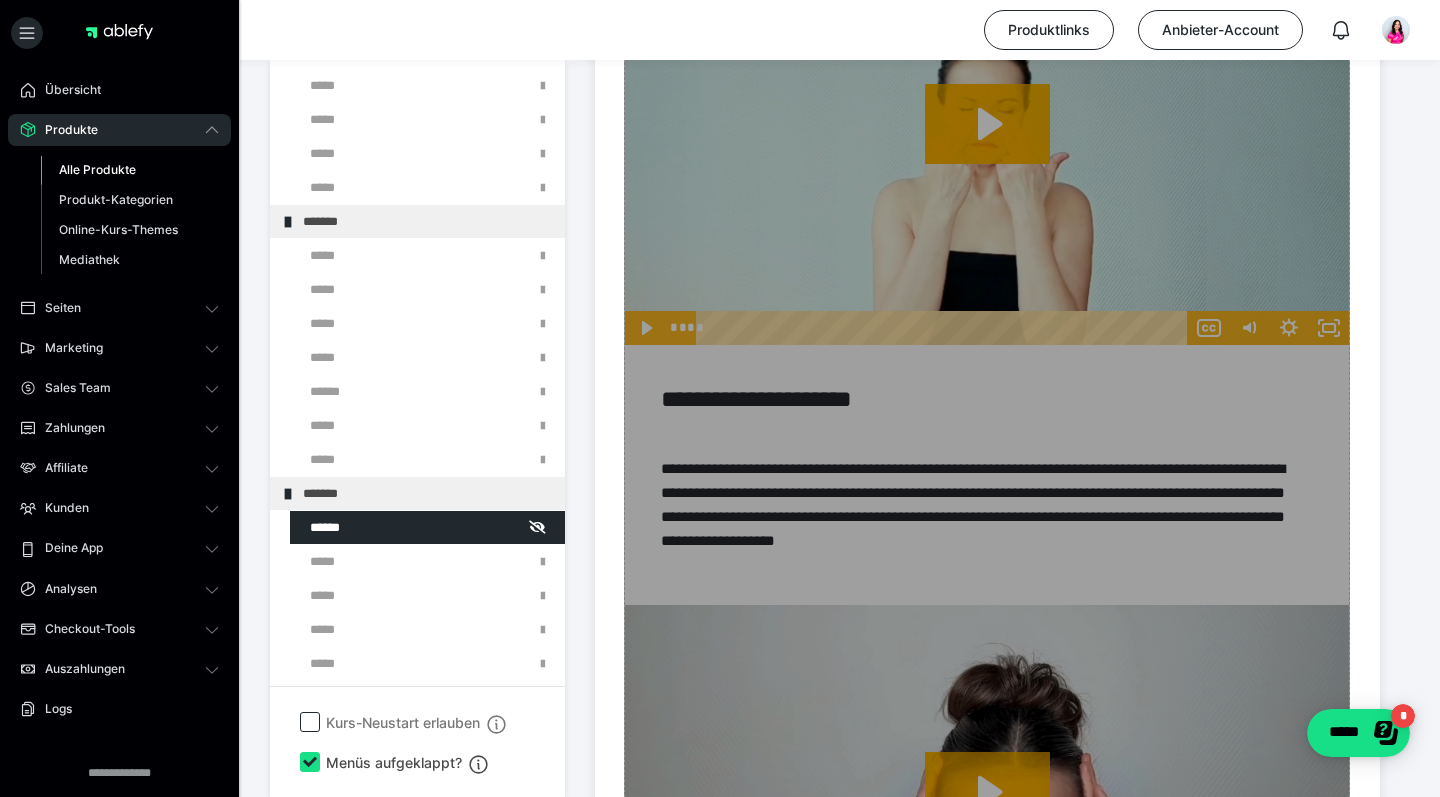click on "Zum Pagebuilder" at bounding box center [987, -841] 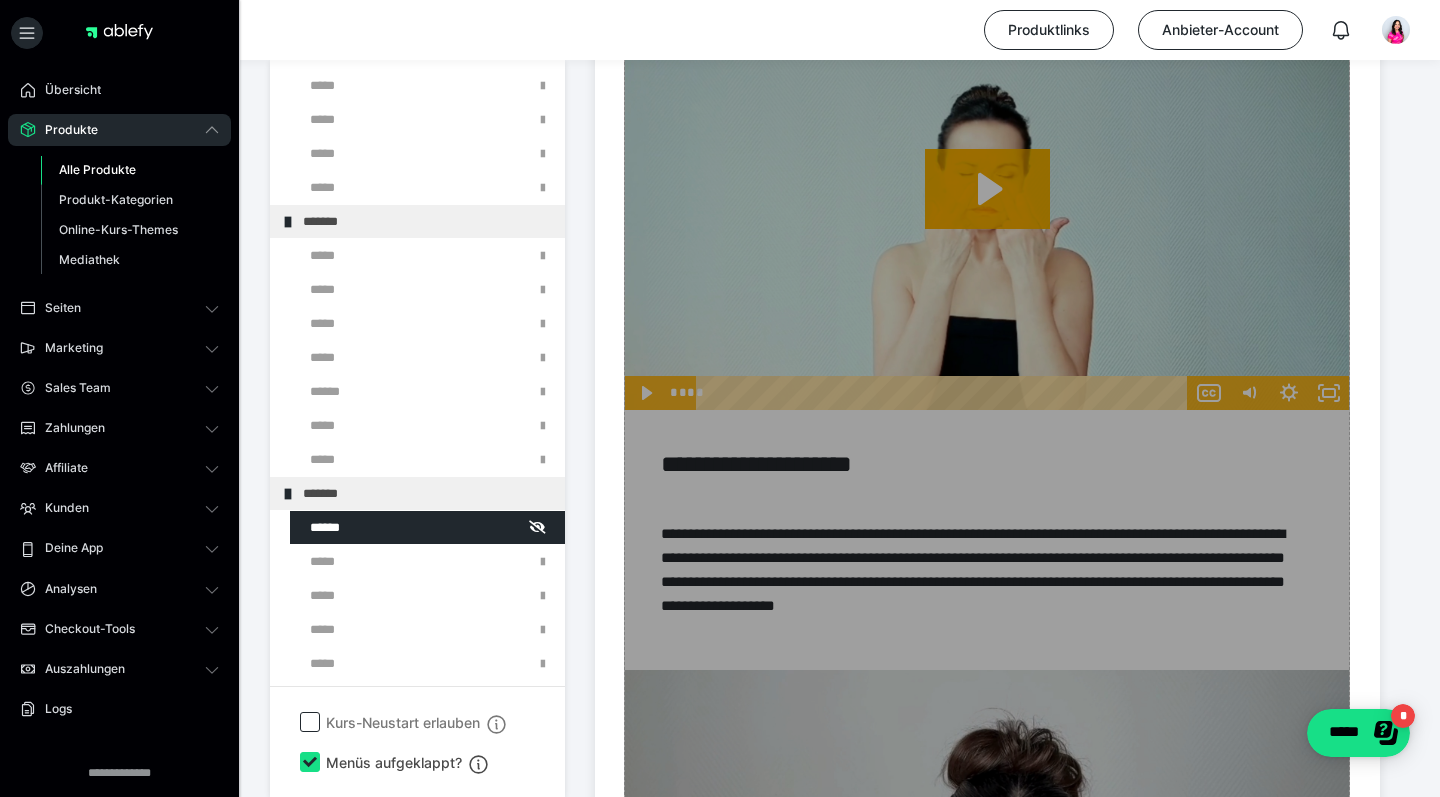 scroll, scrollTop: 3628, scrollLeft: 0, axis: vertical 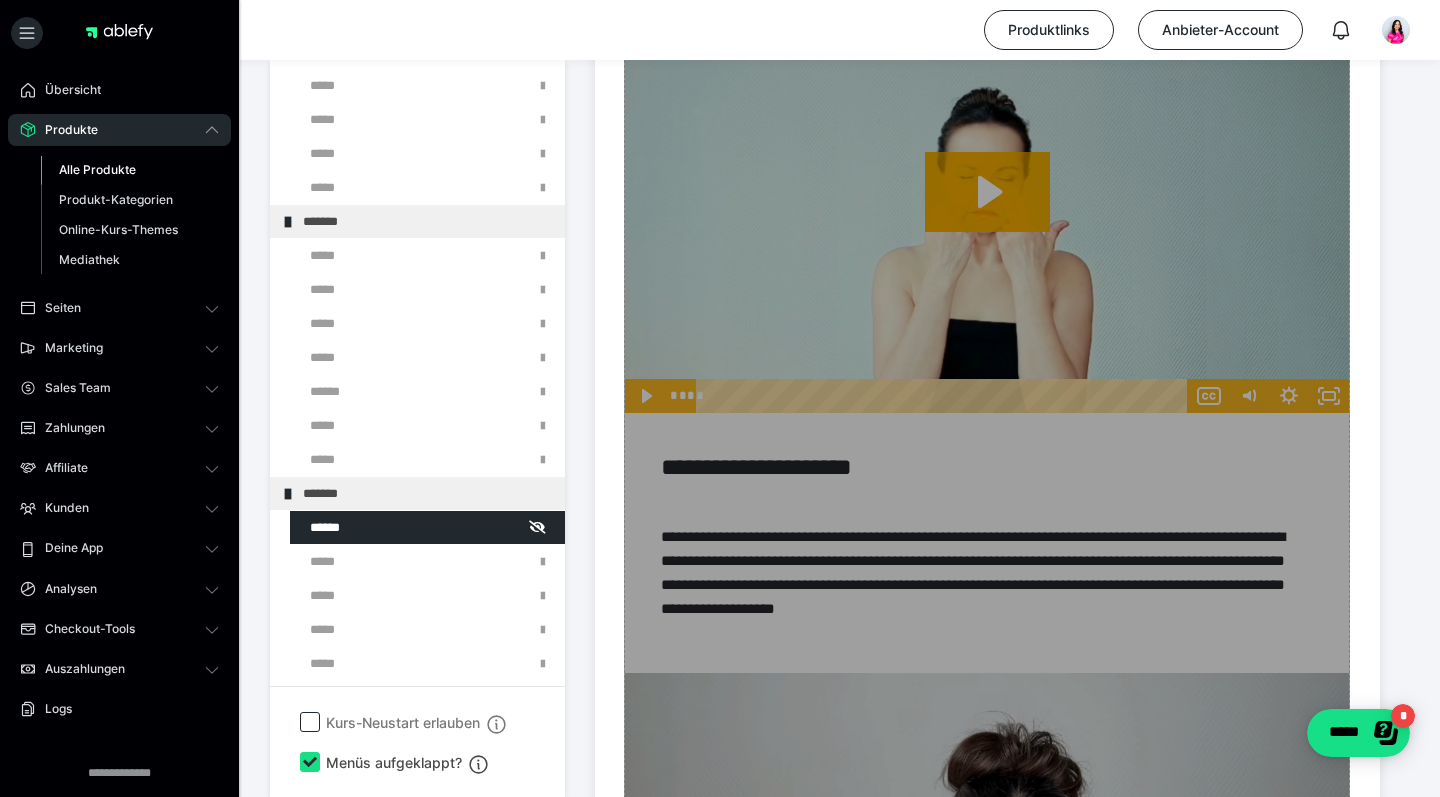 click on "Zum Pagebuilder" at bounding box center (987, -773) 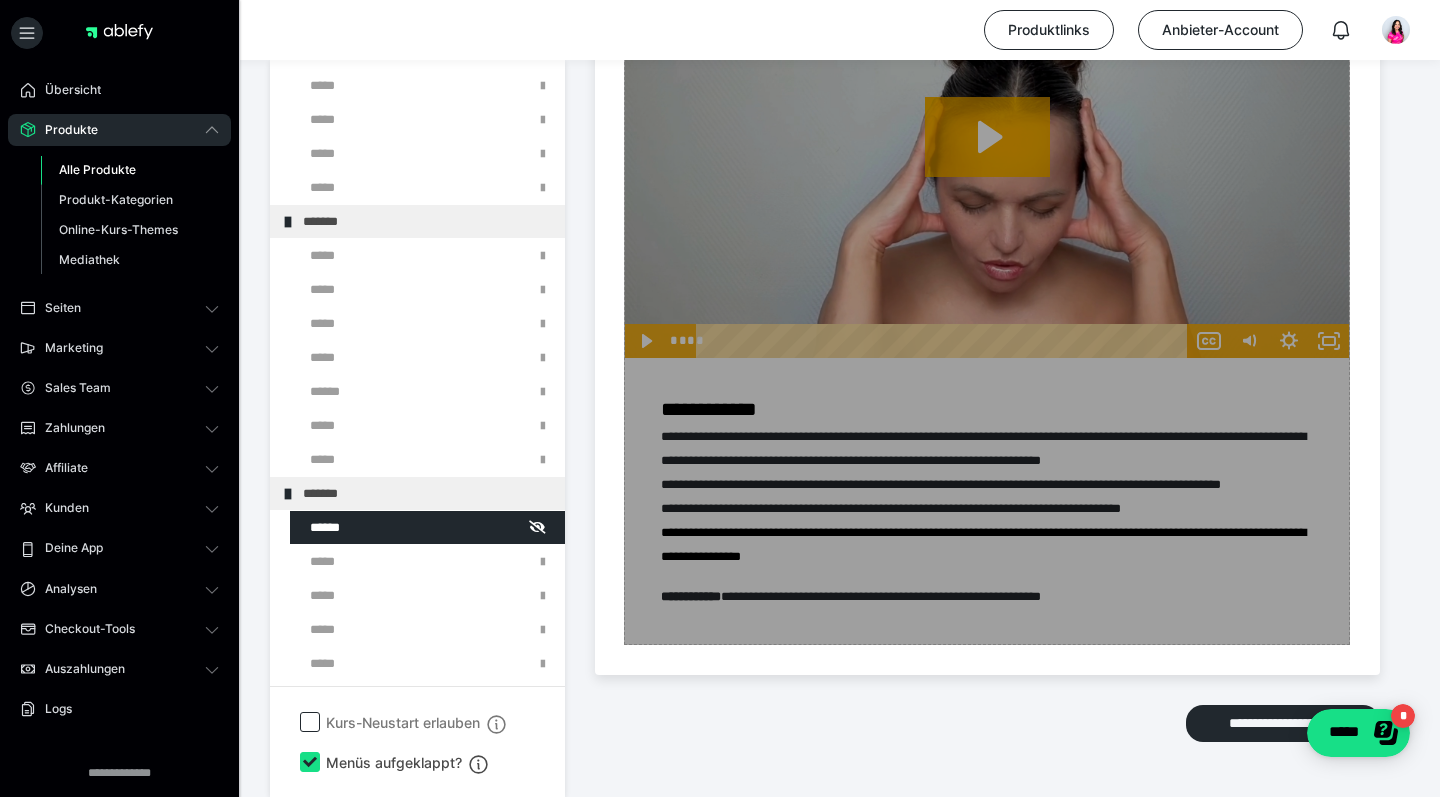 scroll, scrollTop: 4383, scrollLeft: 0, axis: vertical 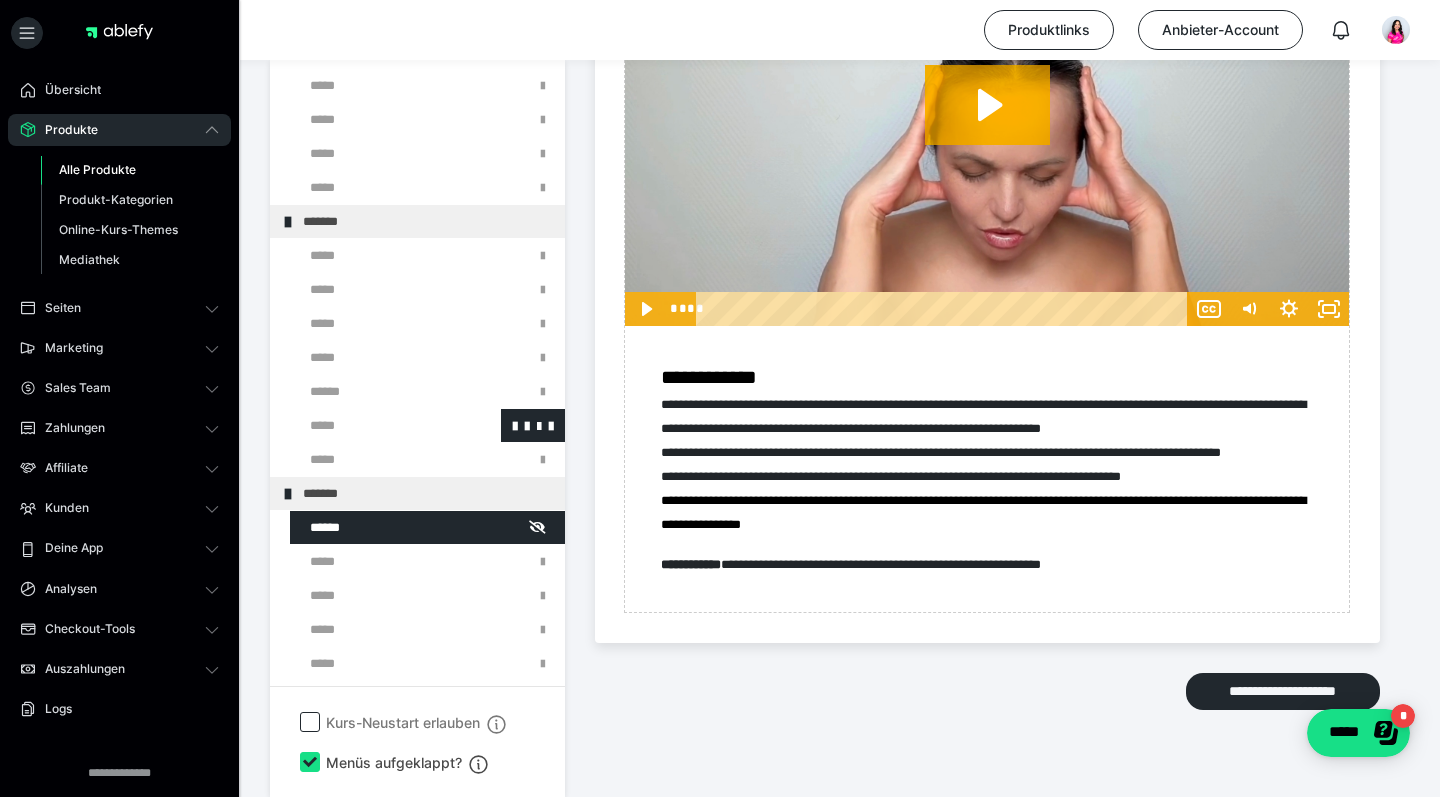 click at bounding box center (375, 425) 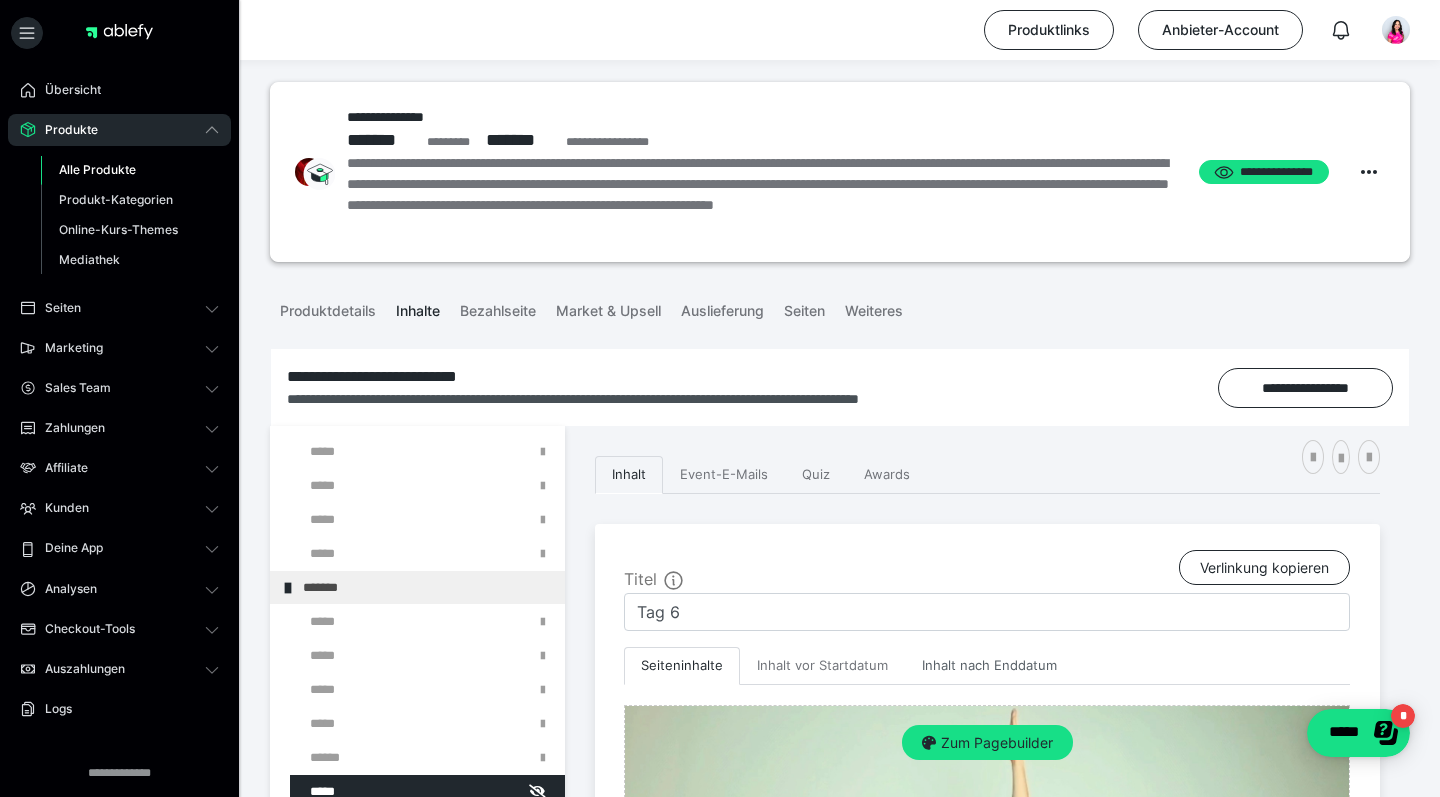 scroll, scrollTop: 4, scrollLeft: 0, axis: vertical 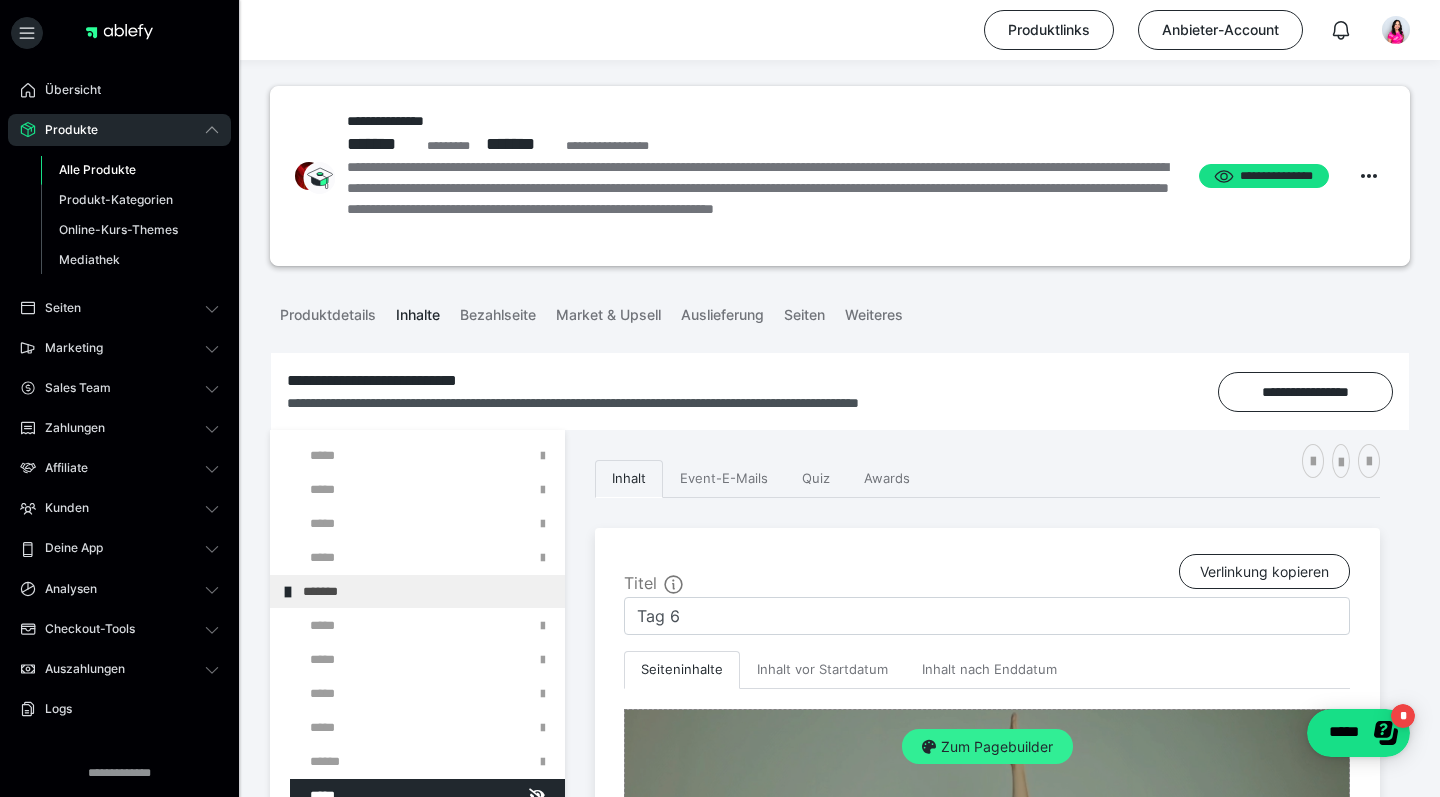click on "Zum Pagebuilder" at bounding box center [987, 747] 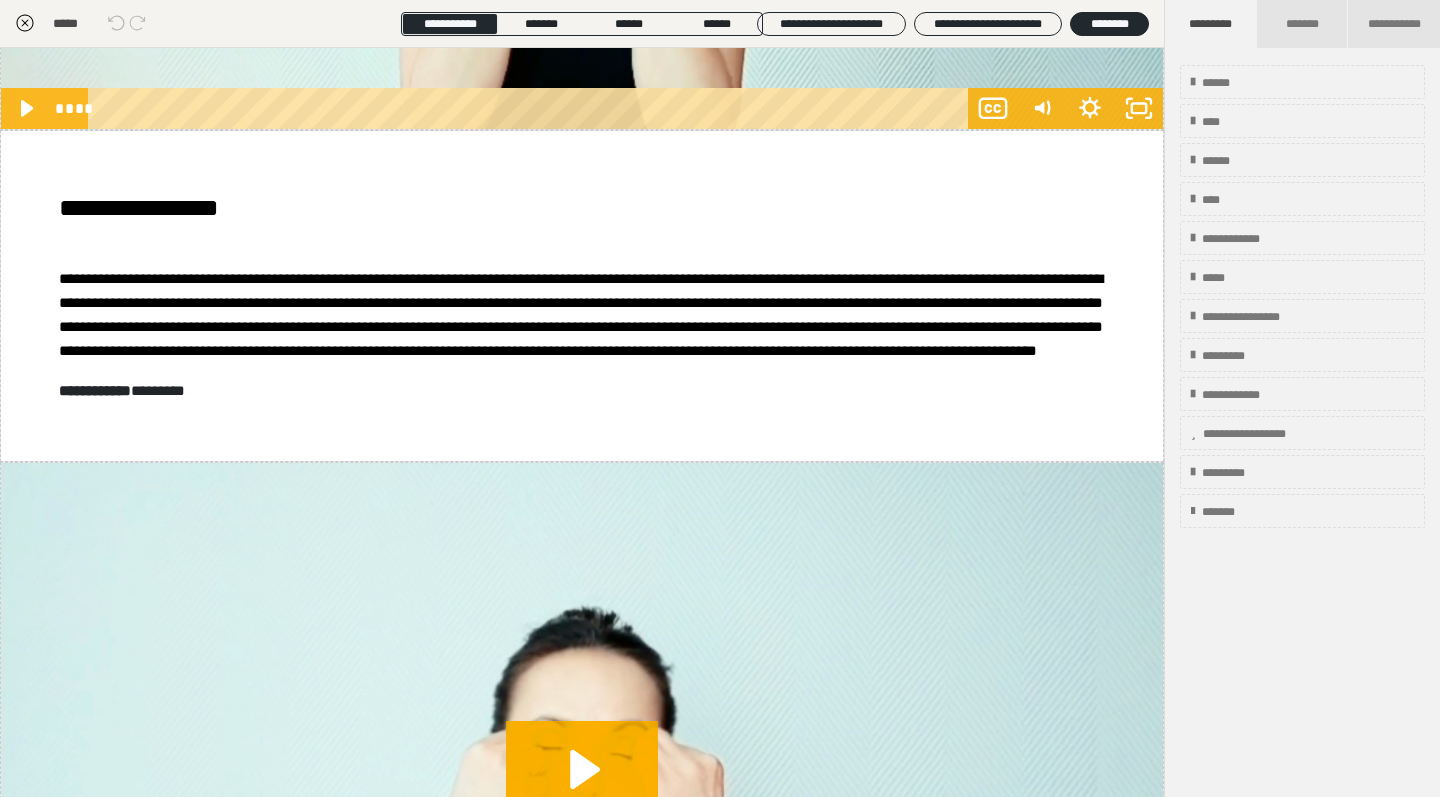 scroll, scrollTop: 4645, scrollLeft: 0, axis: vertical 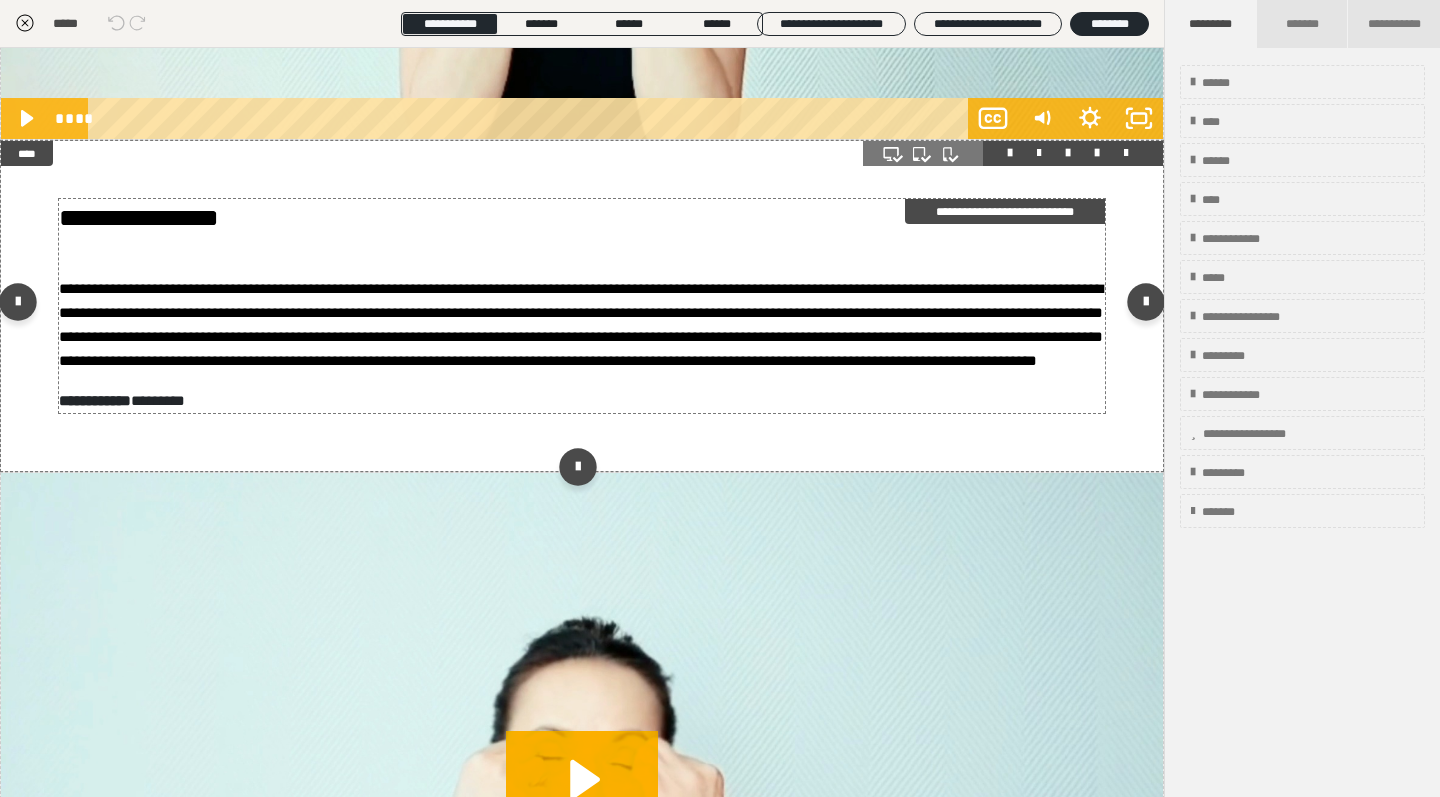 click on "**********" at bounding box center (139, 217) 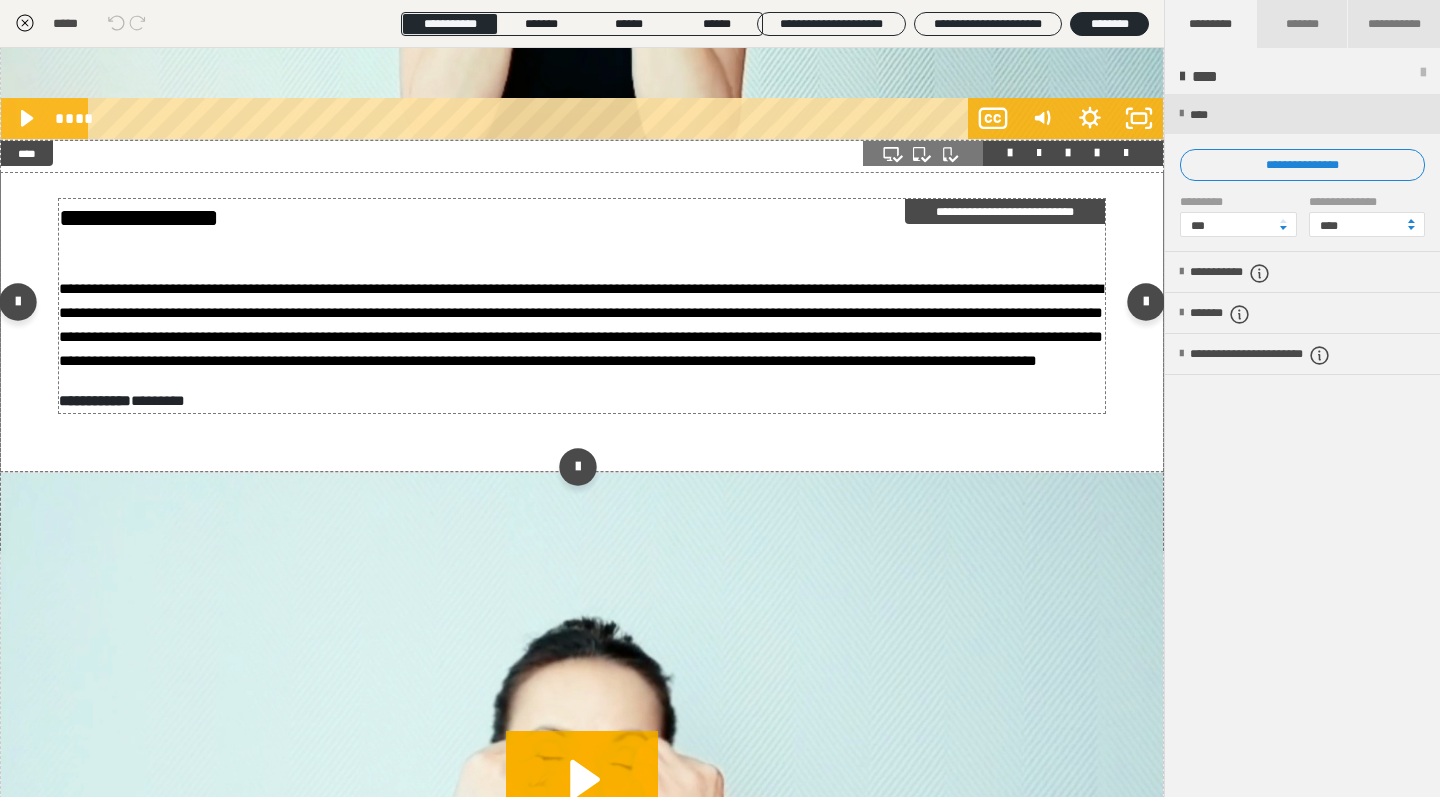 click on "**********" at bounding box center [139, 217] 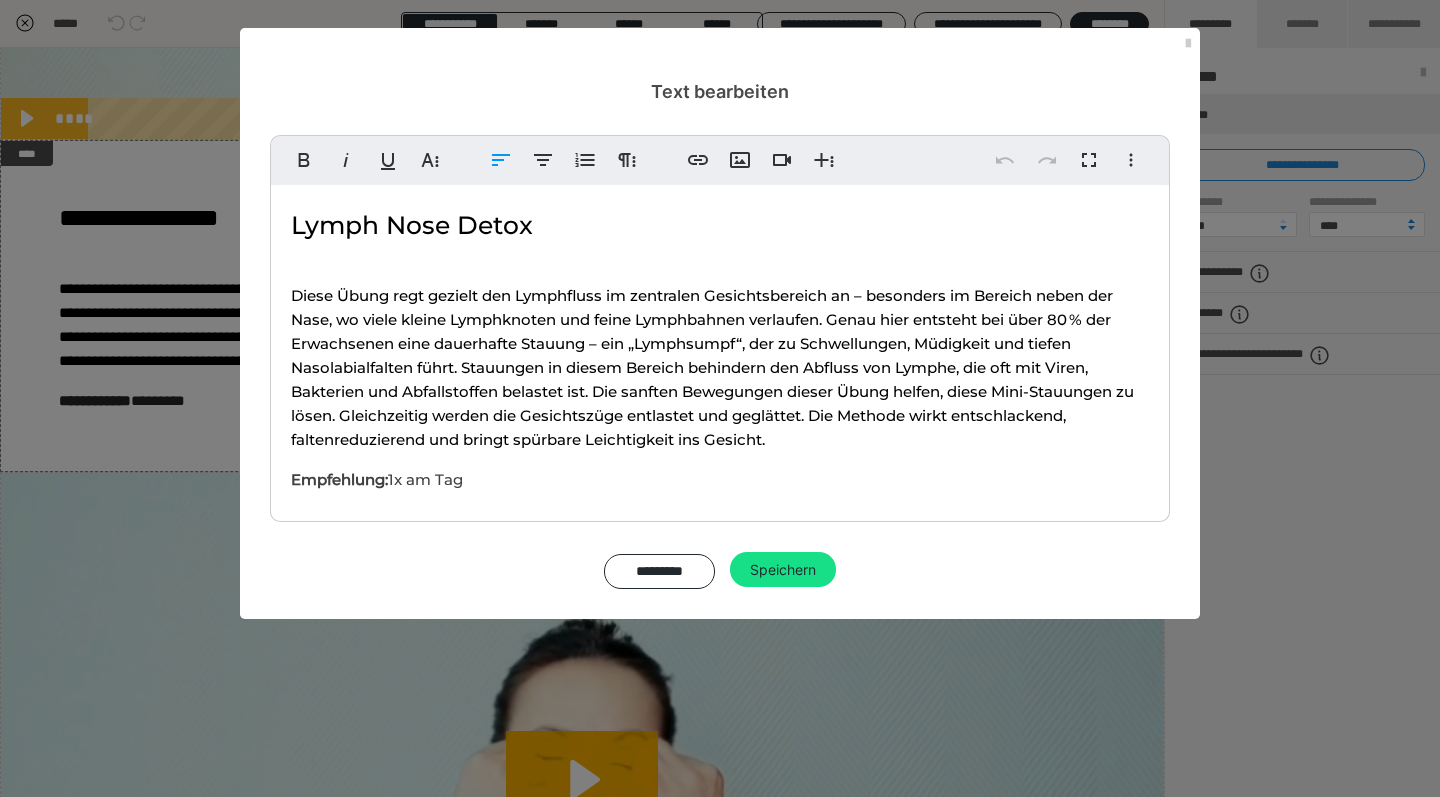 click on "Lymph Nose Detox Diese Übung regt gezielt den Lymphfluss im zentralen Gesichtsbereich an – besonders im Bereich neben der Nase, wo viele kleine Lymphknoten und feine Lymphbahnen verlaufen. Genau hier entsteht bei über 80 % der Erwachsenen eine dauerhafte Stauung – ein „Lymphsumpf“, der zu Schwellungen, Müdigkeit und tiefen Nasolabialfalten führt. Stauungen in diesem Bereich behindern den Abfluss von Lymphe, die oft mit Viren, Bakterien und Abfallstoffen belastet ist. Die sanften Bewegungen dieser Übung helfen, diese Mini-Stauungen zu lösen. Gleichzeitig werden die Gesichtszüge entlastet und geglättet. Die Methode wirkt entschlackend, faltenreduzierend und bringt spürbare Leichtigkeit ins Gesicht. Empfehlung:  1x am Tag" at bounding box center (720, 348) 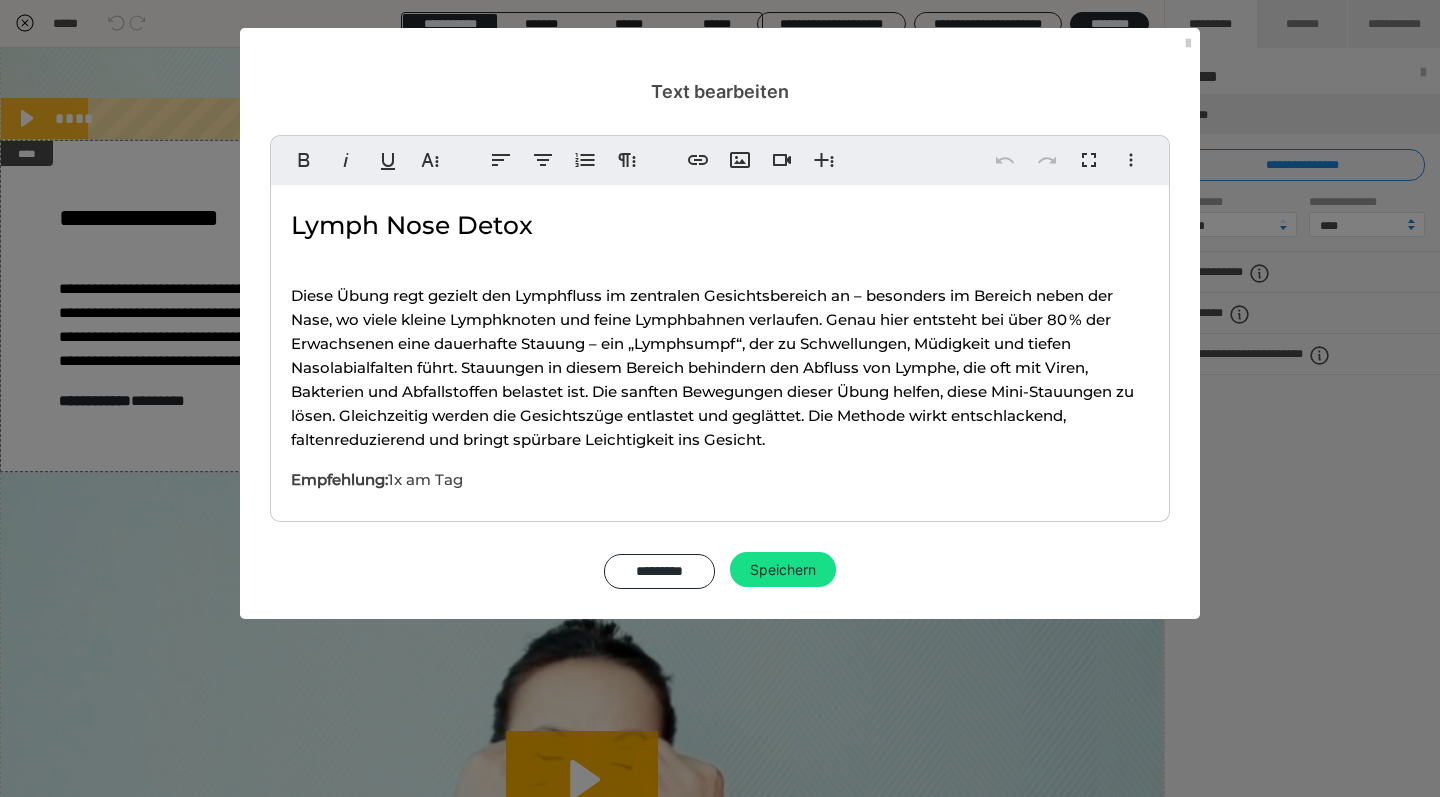 click on "Lymph Nose Detox Diese Übung regt gezielt den Lymphfluss im zentralen Gesichtsbereich an – besonders im Bereich neben der Nase, wo viele kleine Lymphknoten und feine Lymphbahnen verlaufen. Genau hier entsteht bei über 80 % der Erwachsenen eine dauerhafte Stauung – ein „Lymphsumpf“, der zu Schwellungen, Müdigkeit und tiefen Nasolabialfalten führt. Stauungen in diesem Bereich behindern den Abfluss von Lymphe, die oft mit Viren, Bakterien und Abfallstoffen belastet ist. Die sanften Bewegungen dieser Übung helfen, diese Mini-Stauungen zu lösen. Gleichzeitig werden die Gesichtszüge entlastet und geglättet. Die Methode wirkt entschlackend, faltenreduzierend und bringt spürbare Leichtigkeit ins Gesicht. Empfehlung:  1x am Tag" at bounding box center [720, 348] 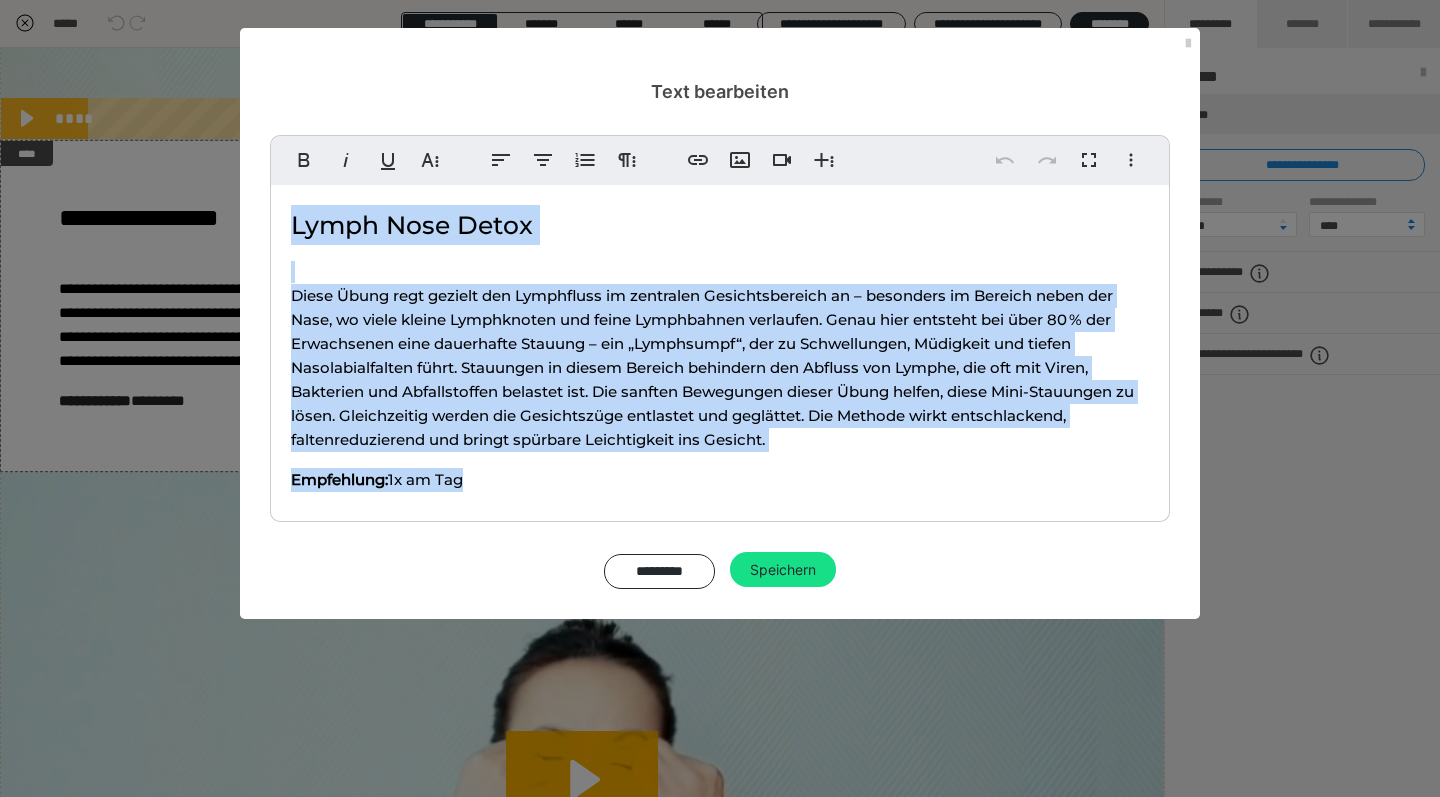 drag, startPoint x: 498, startPoint y: 477, endPoint x: 286, endPoint y: 220, distance: 333.15613 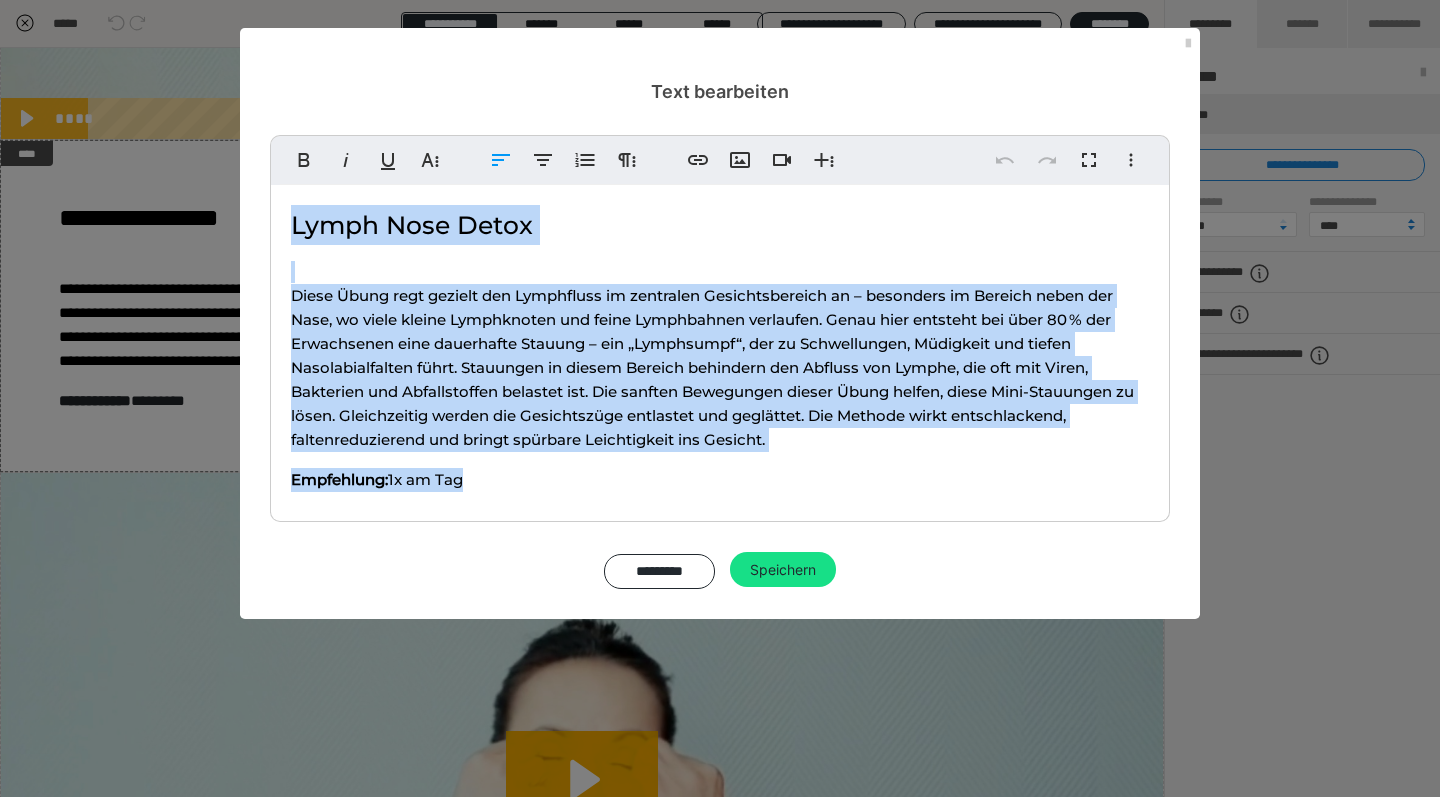 copy on "Lymph Nose Detox Diese Übung regt gezielt den Lymphfluss im zentralen Gesichtsbereich an – besonders im Bereich neben der Nase, wo viele kleine Lymphknoten und feine Lymphbahnen verlaufen. Genau hier entsteht bei über 80 % der Erwachsenen eine dauerhafte Stauung – ein „Lymphsumpf“, der zu Schwellungen, Müdigkeit und tiefen Nasolabialfalten führt. Stauungen in diesem Bereich behindern den Abfluss von Lymphe, die oft mit Viren, Bakterien und Abfallstoffen belastet ist. Die sanften Bewegungen dieser Übung helfen, diese Mini-Stauungen zu lösen. Gleichzeitig werden die Gesichtszüge entlastet und geglättet. Die Methode wirkt entschlackend, faltenreduzierend und bringt spürbare Leichtigkeit ins Gesicht. Empfehlung:  1x am Tag" 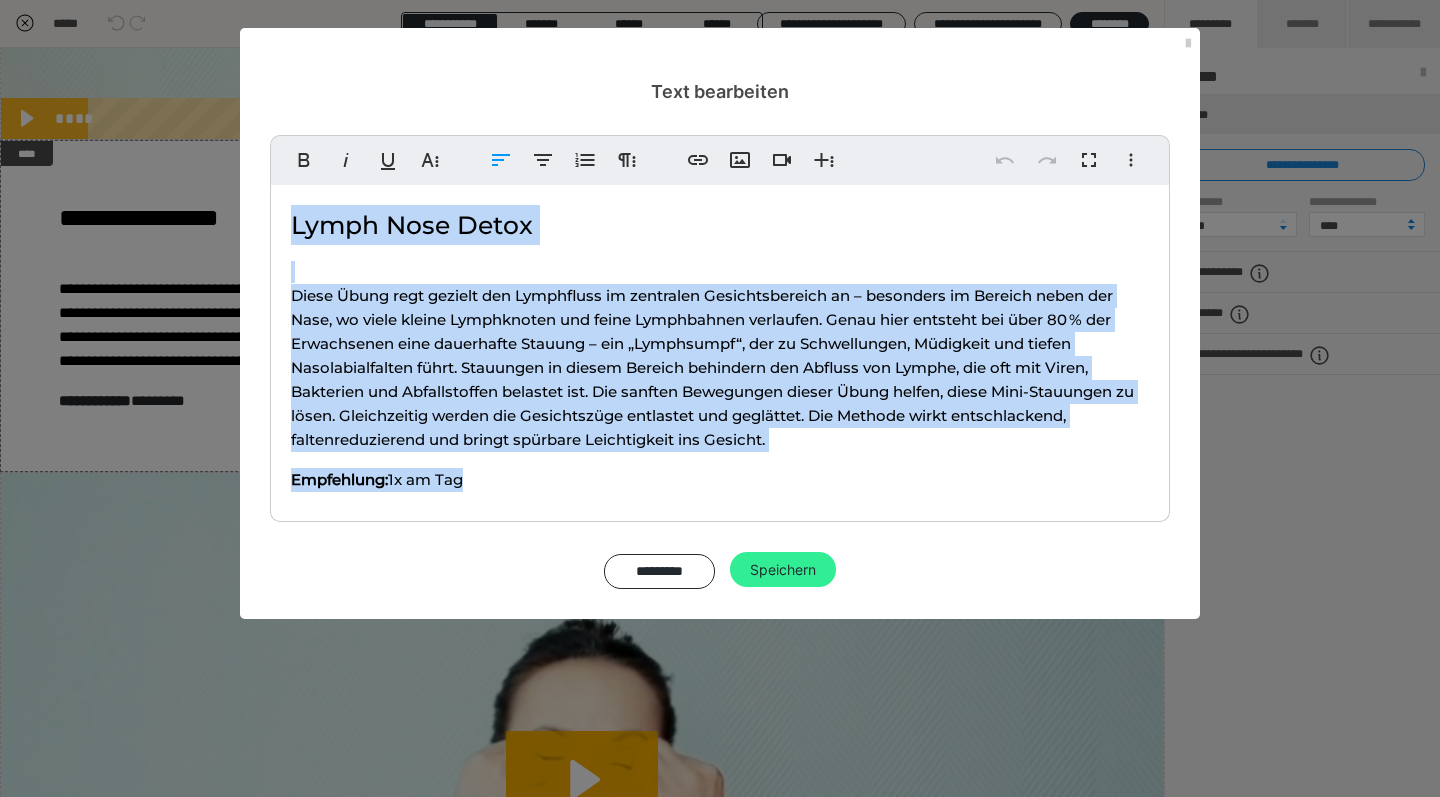 click on "Speichern" at bounding box center (783, 570) 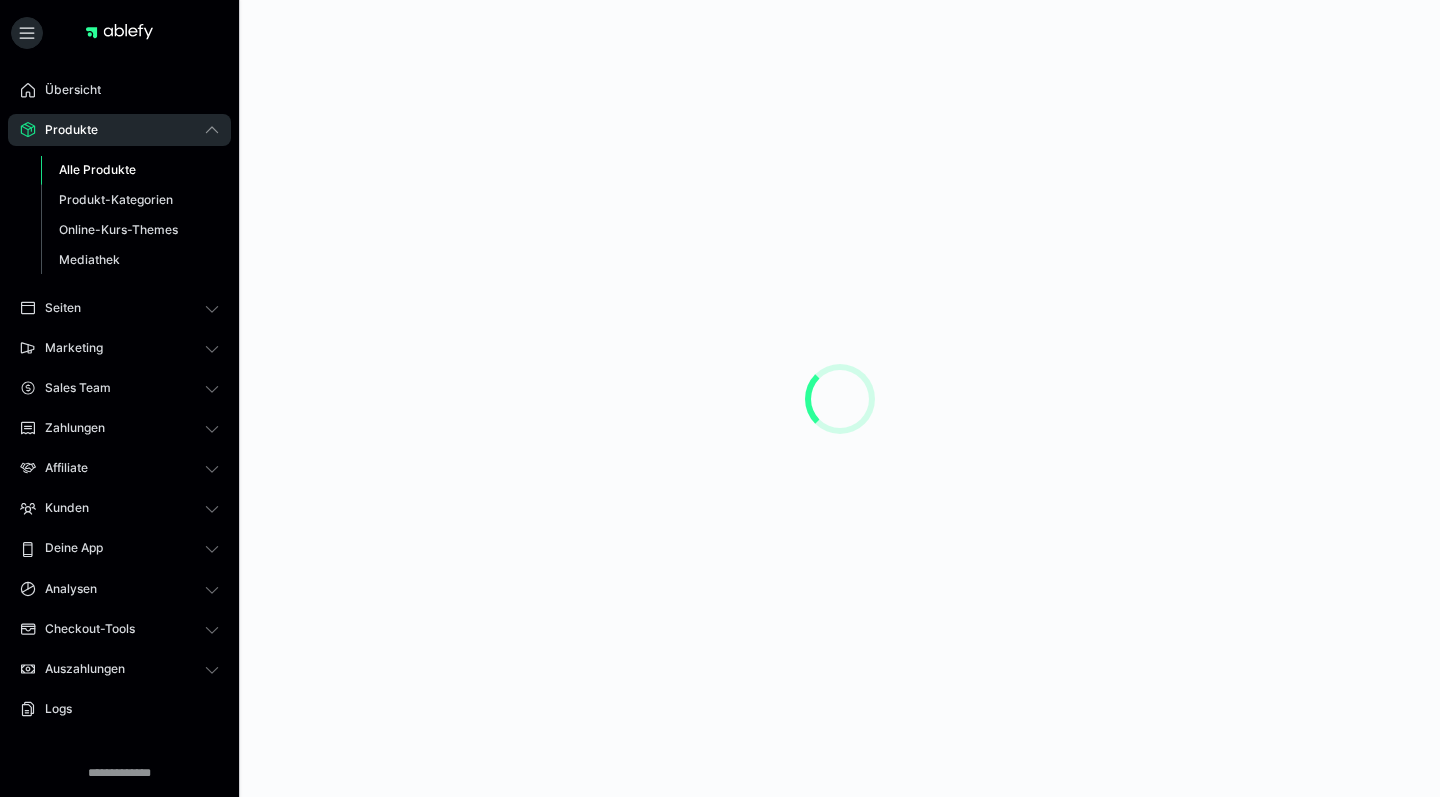 scroll, scrollTop: 0, scrollLeft: 0, axis: both 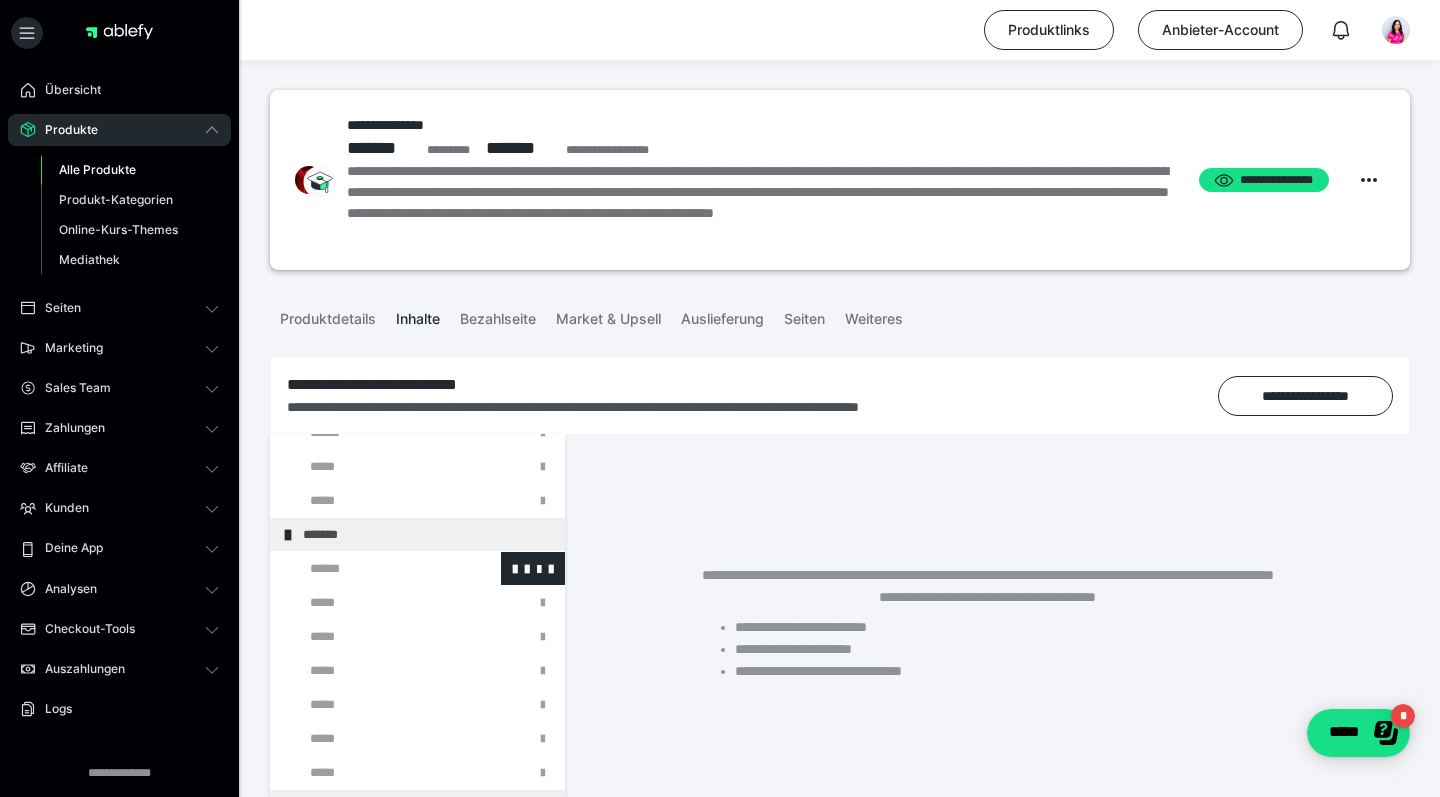 click at bounding box center [375, 568] 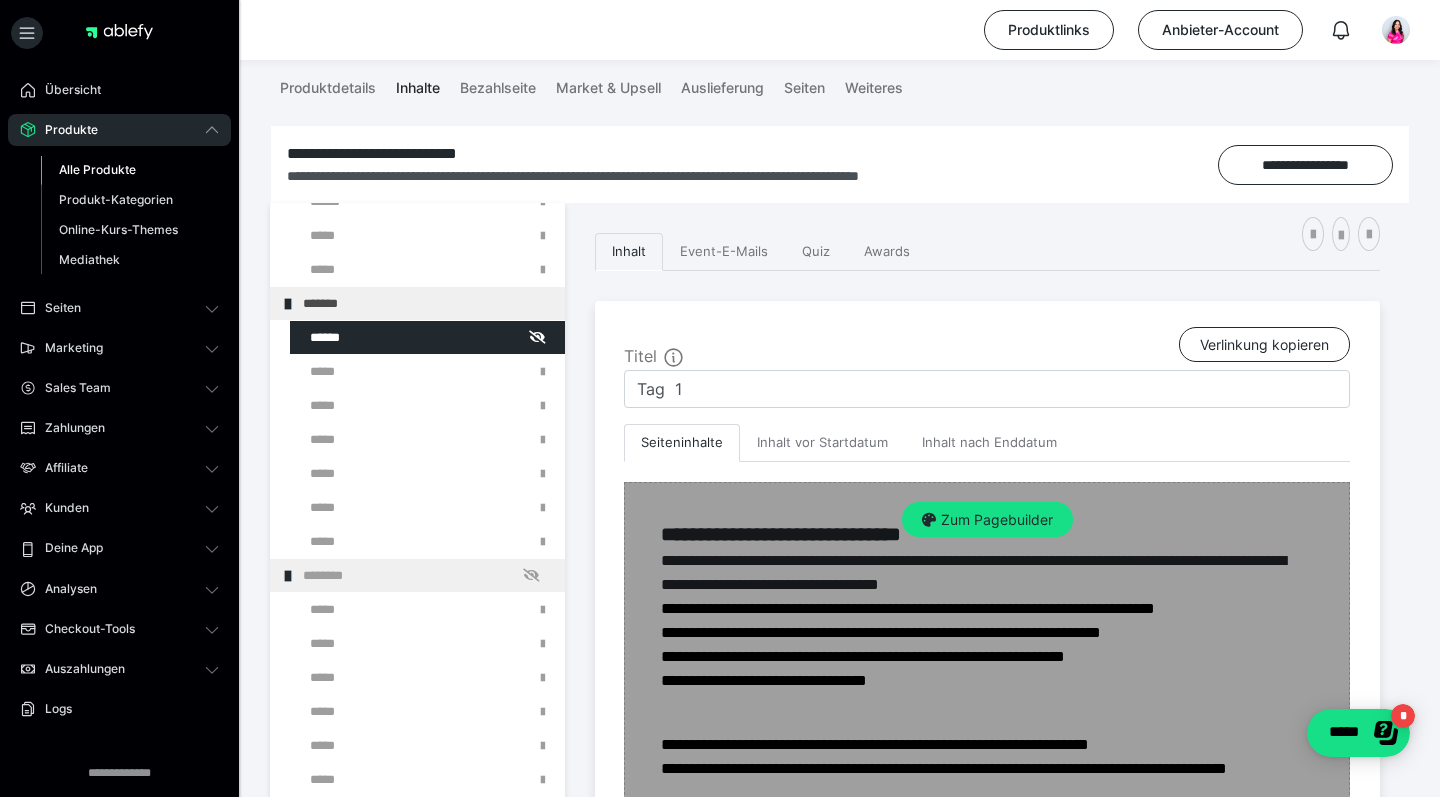 scroll, scrollTop: 215, scrollLeft: 0, axis: vertical 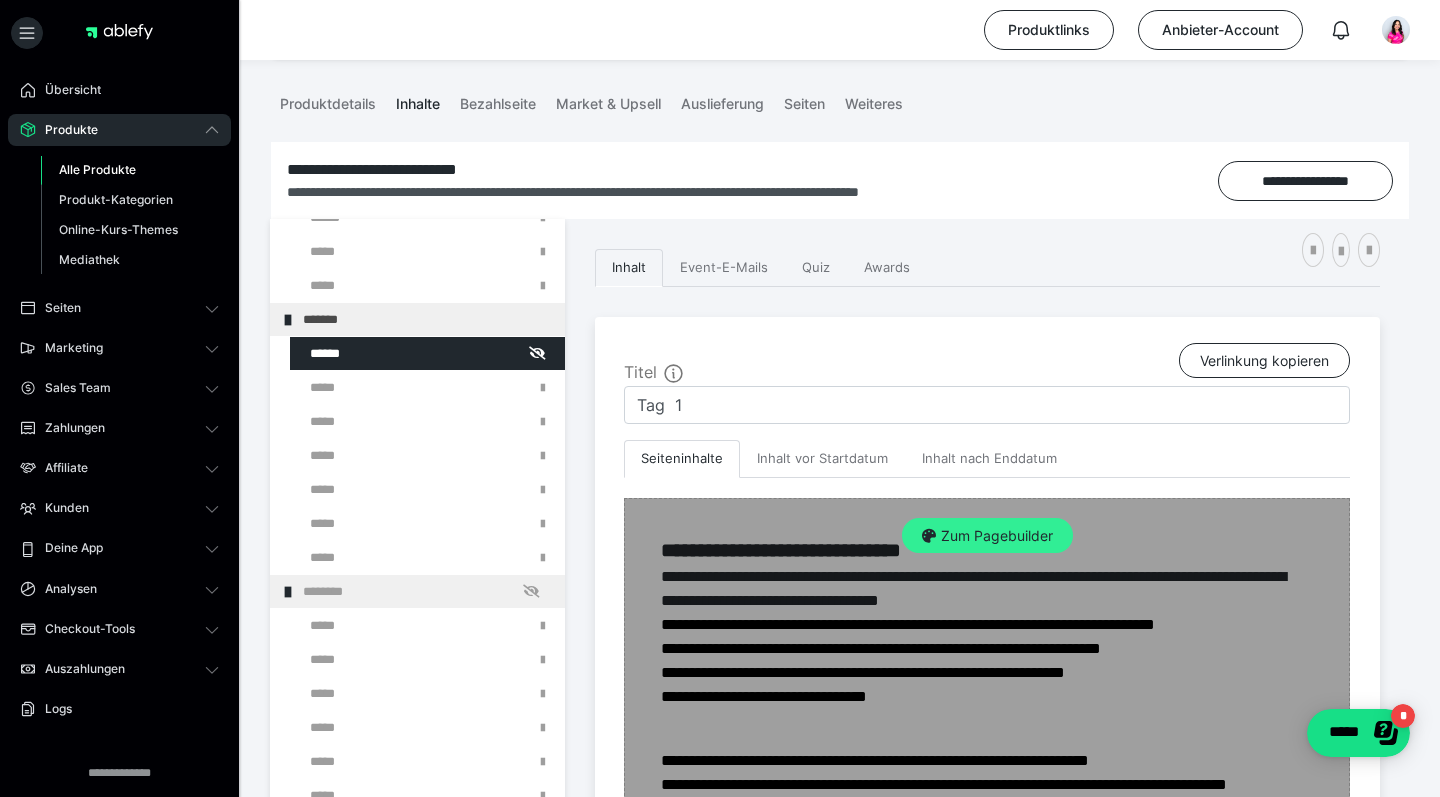 click on "Zum Pagebuilder" at bounding box center [987, 536] 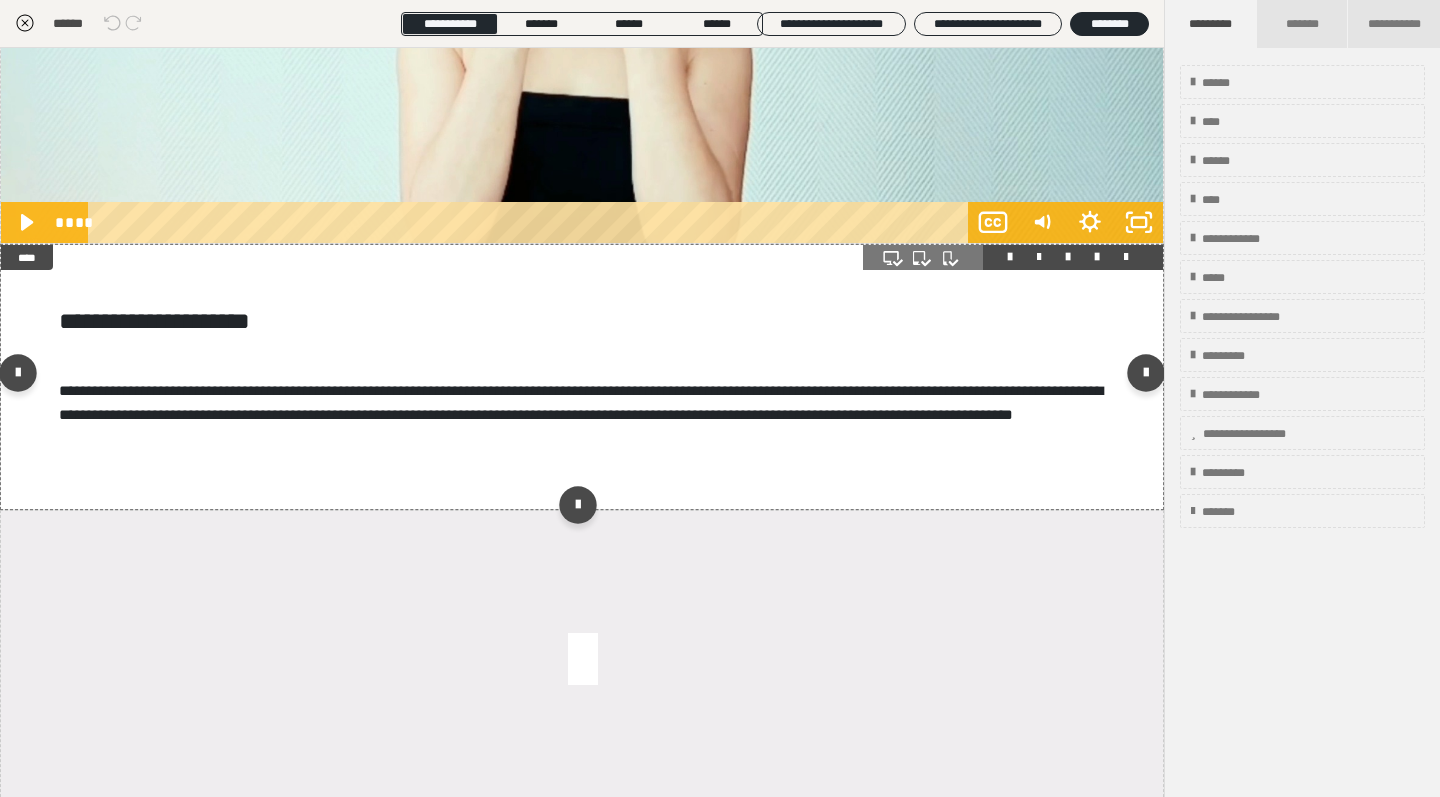scroll, scrollTop: 4408, scrollLeft: 0, axis: vertical 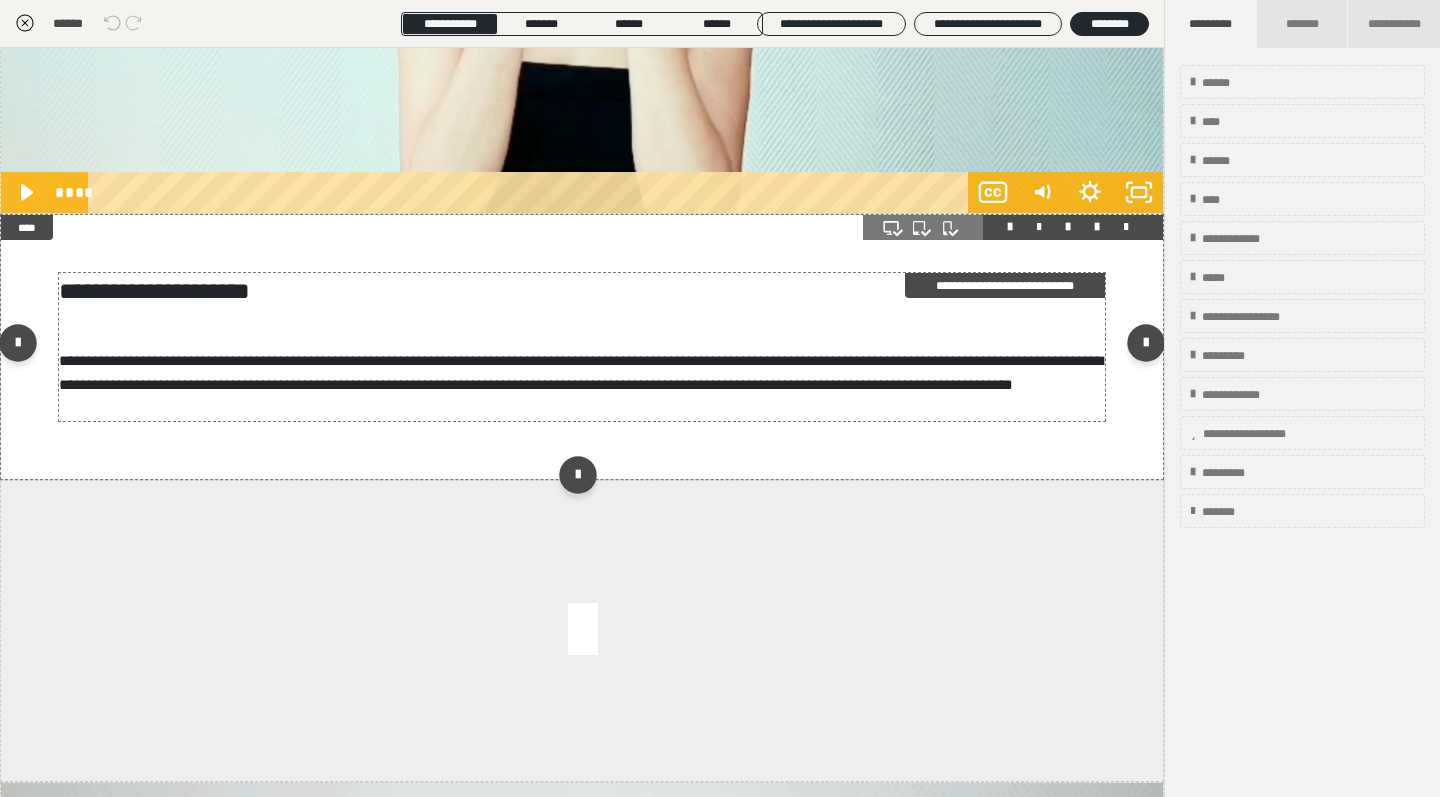 click on "**********" at bounding box center (581, 372) 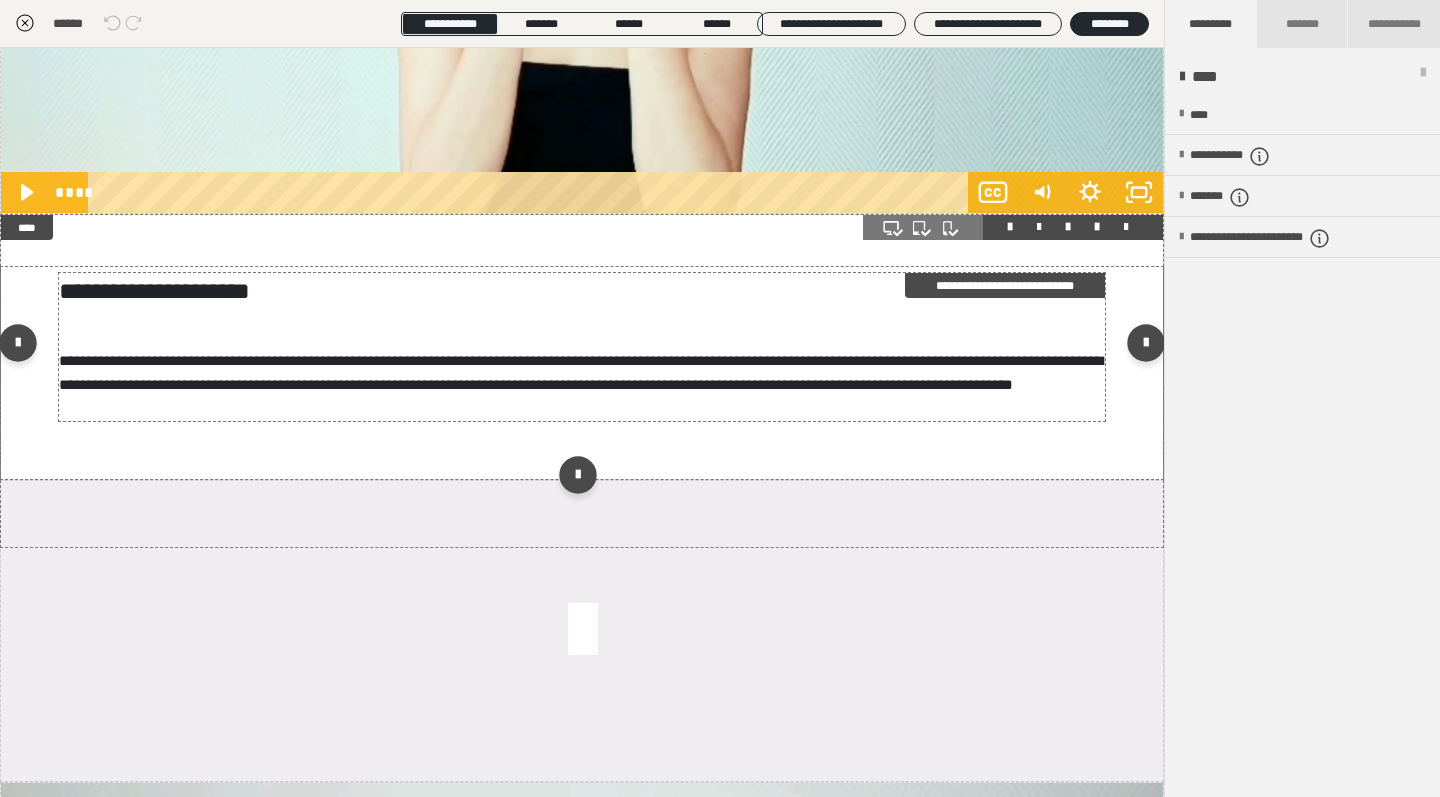 click on "**********" at bounding box center [581, 372] 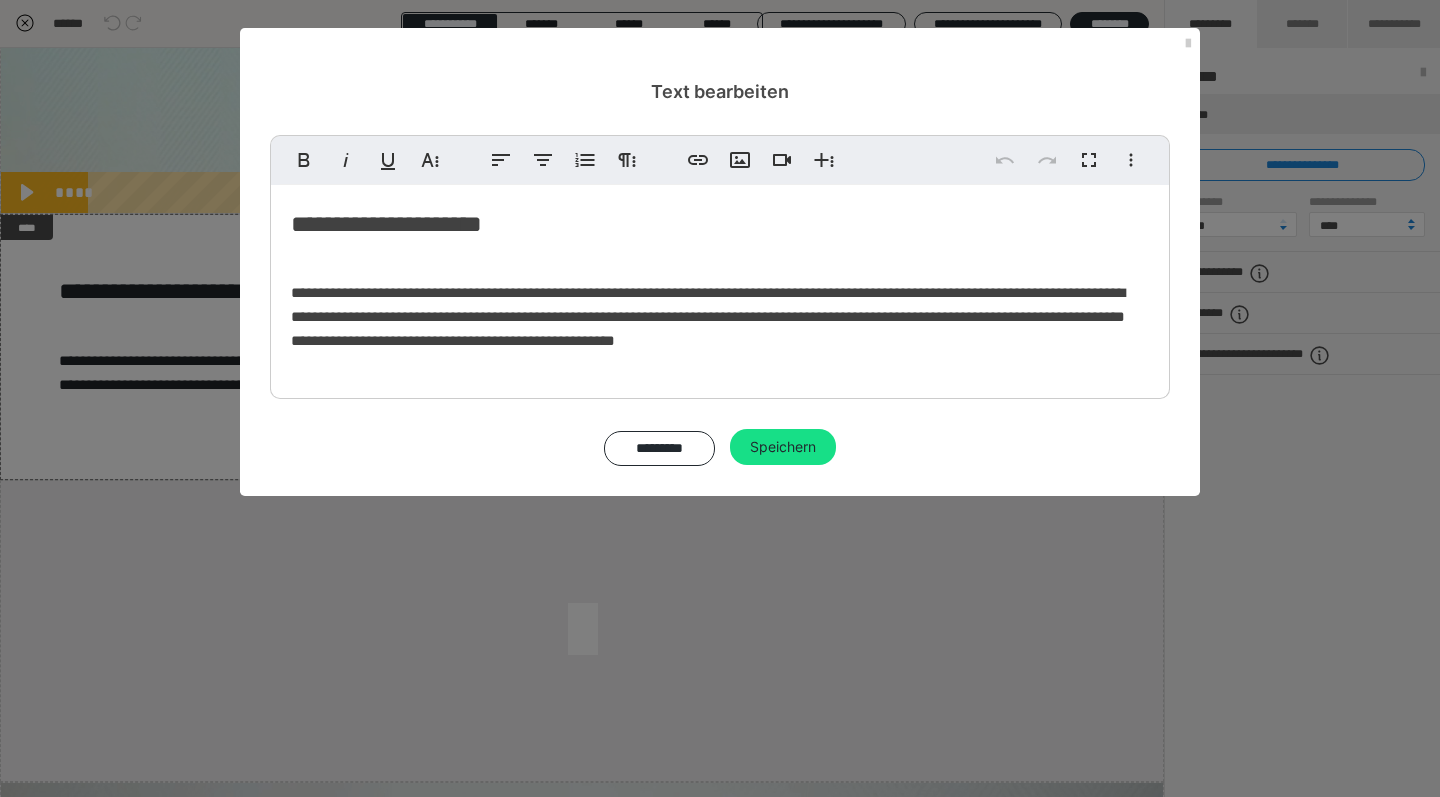 click on "**********" at bounding box center (708, 316) 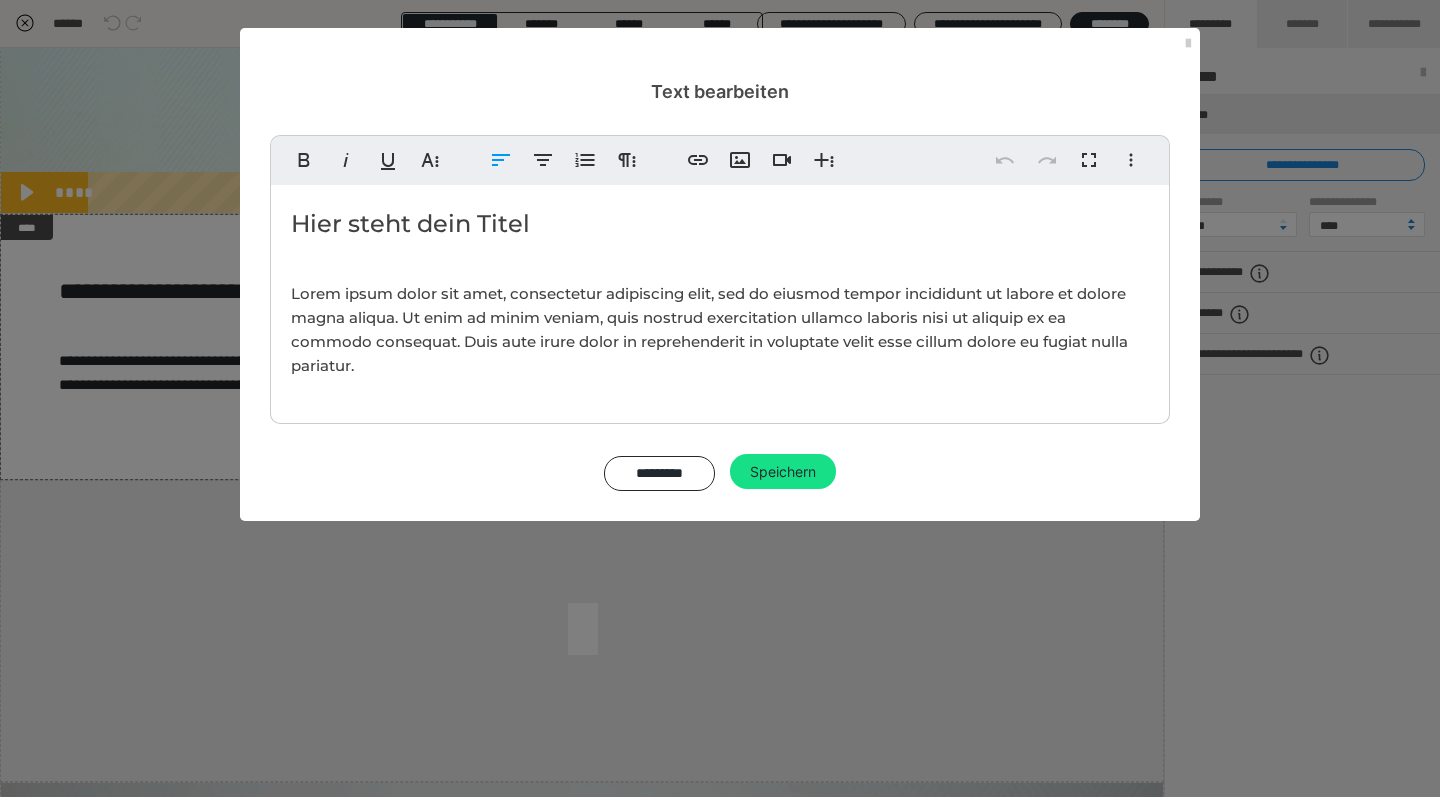 click on "Lorem ipsum dolor sit amet, consectetur adipiscing elit, sed do eiusmod tempor incididunt ut labore et dolore magna aliqua. Ut enim ad minim veniam, quis nostrud exercitation ullamco laboris nisi ut aliquip ex ea commodo consequat. Duis aute irure dolor in reprehenderit in voluptate velit esse cillum dolore eu fugiat nulla pariatur." at bounding box center (709, 329) 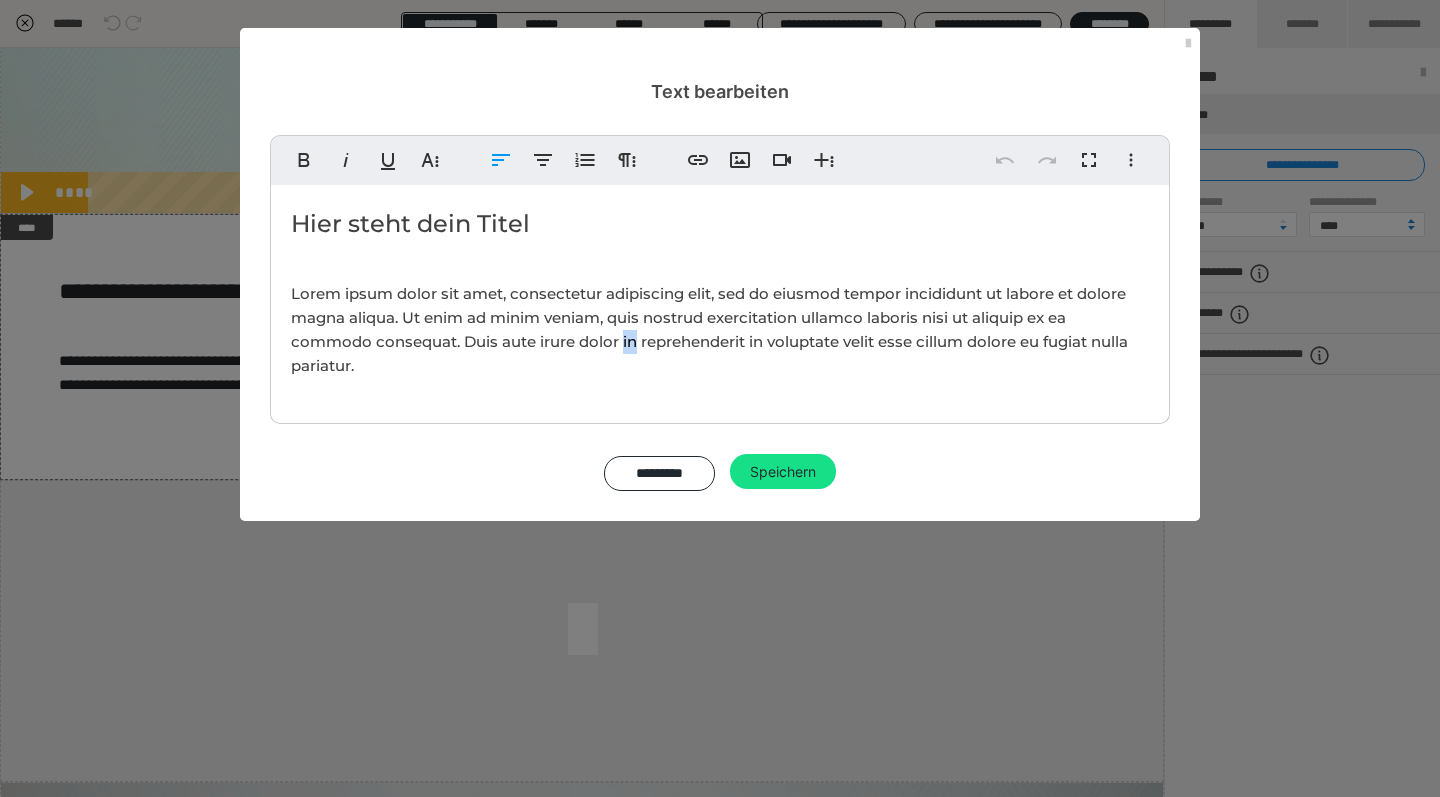 click on "Lorem ipsum dolor sit amet, consectetur adipiscing elit, sed do eiusmod tempor incididunt ut labore et dolore magna aliqua. Ut enim ad minim veniam, quis nostrud exercitation ullamco laboris nisi ut aliquip ex ea commodo consequat. Duis aute irure dolor in reprehenderit in voluptate velit esse cillum dolore eu fugiat nulla pariatur." at bounding box center [720, 330] 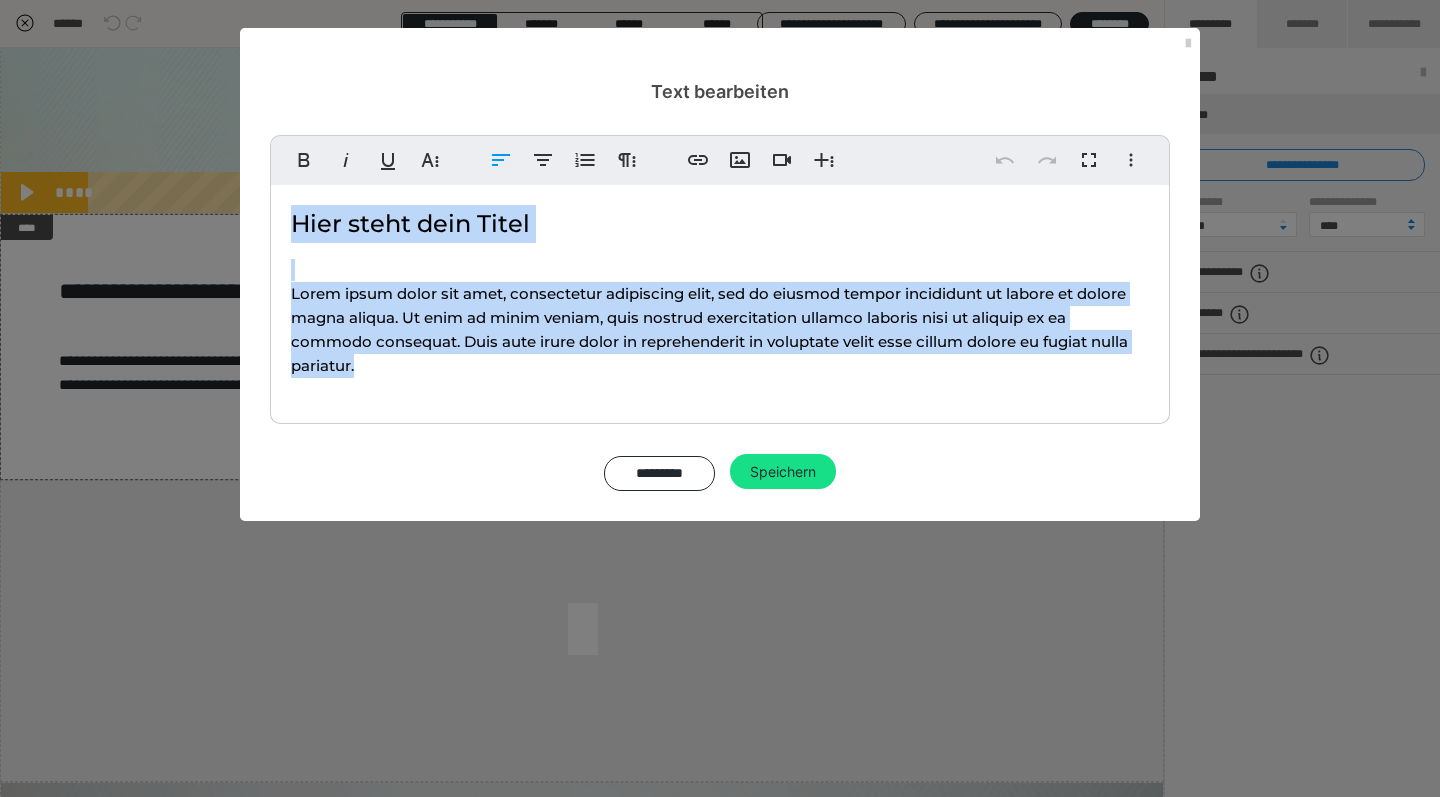 drag, startPoint x: 366, startPoint y: 367, endPoint x: 283, endPoint y: 213, distance: 174.94284 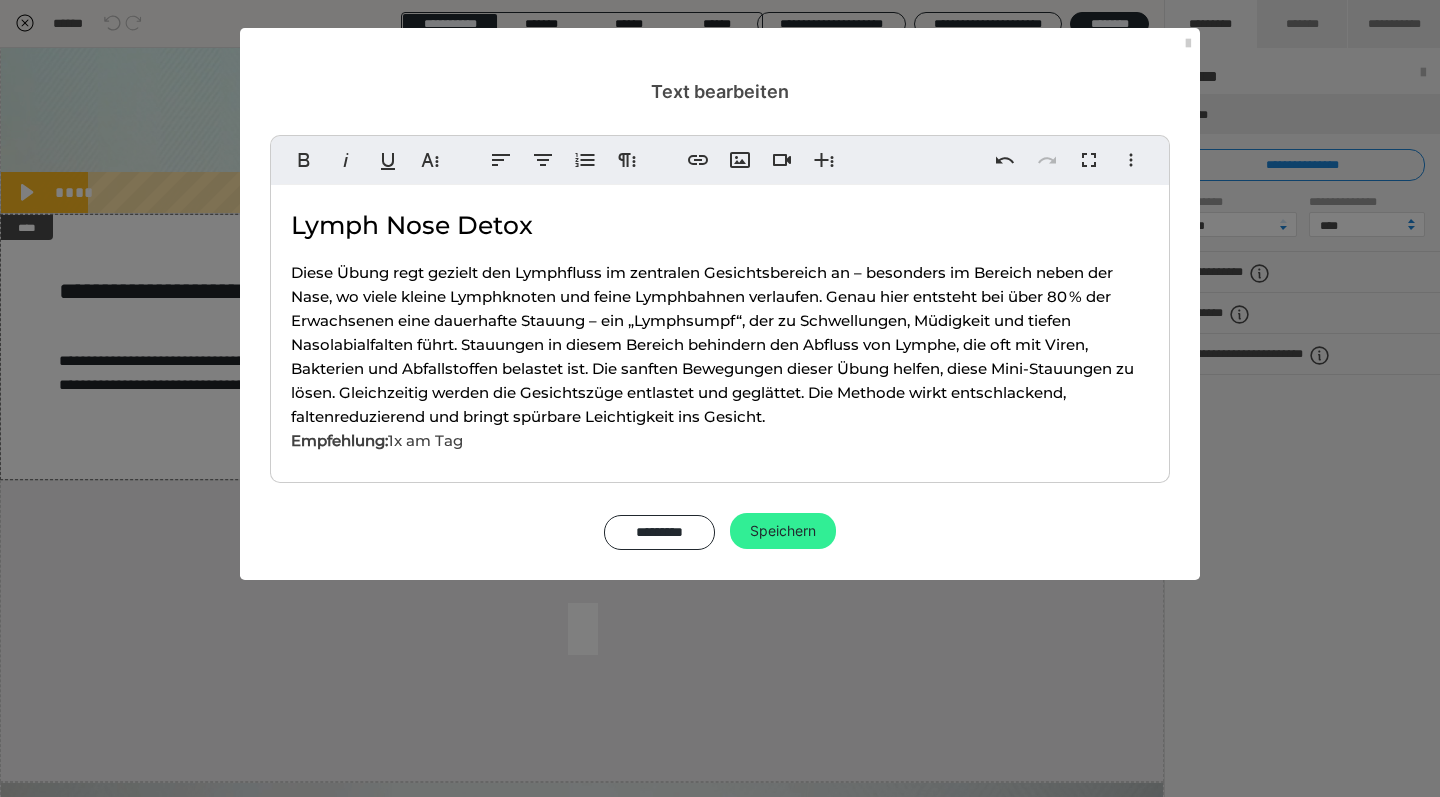 click on "Speichern" at bounding box center (783, 531) 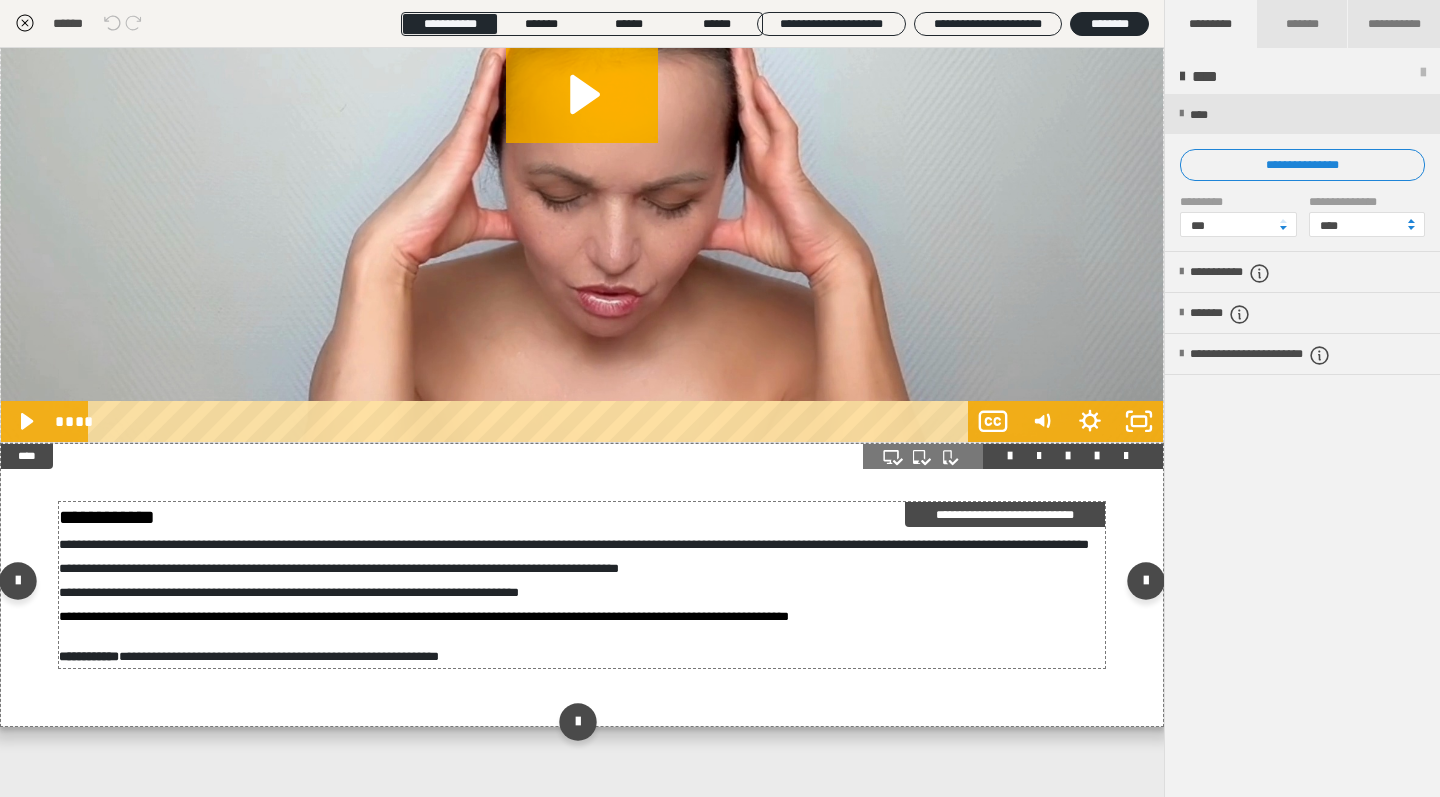 scroll, scrollTop: 5548, scrollLeft: 0, axis: vertical 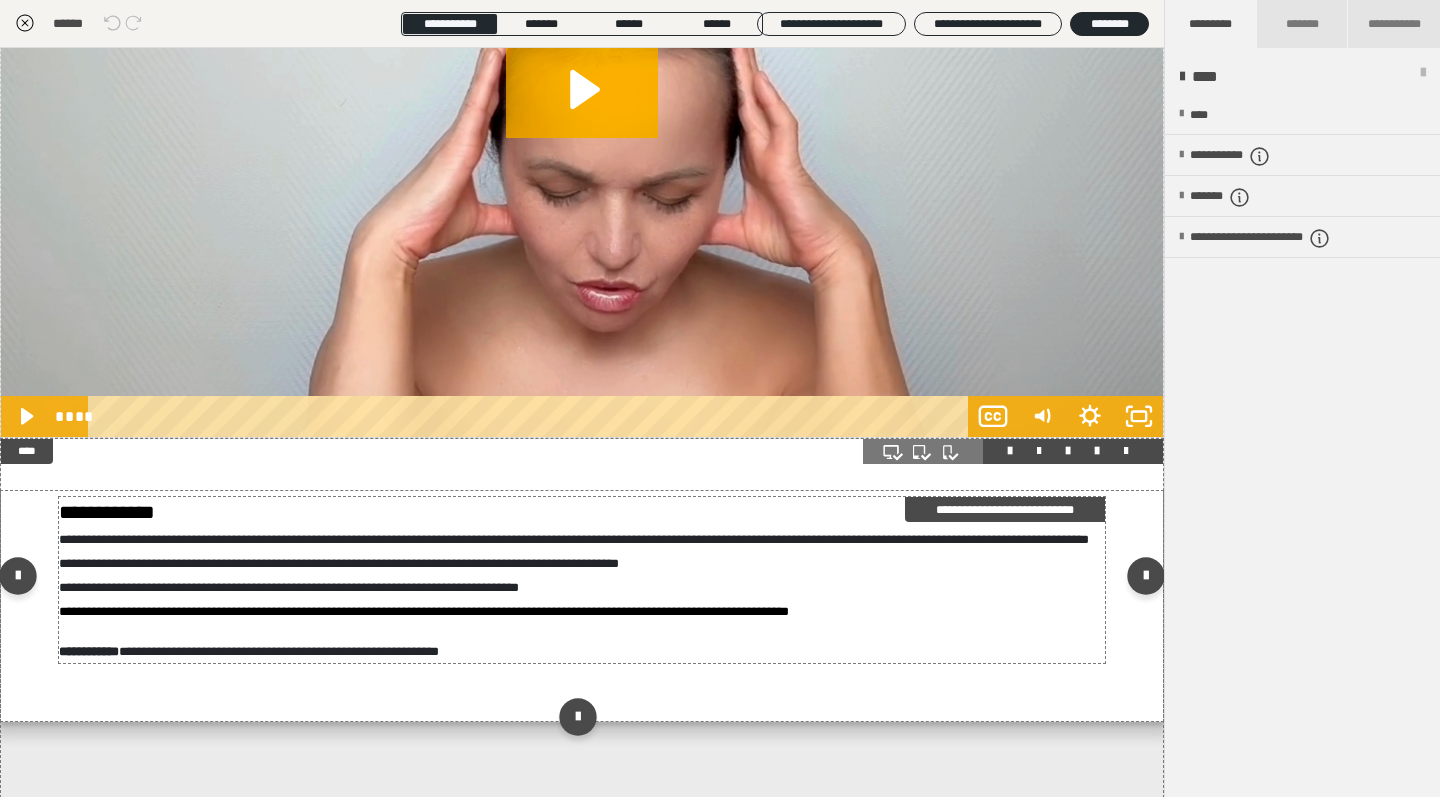 click on "**********" at bounding box center (574, 563) 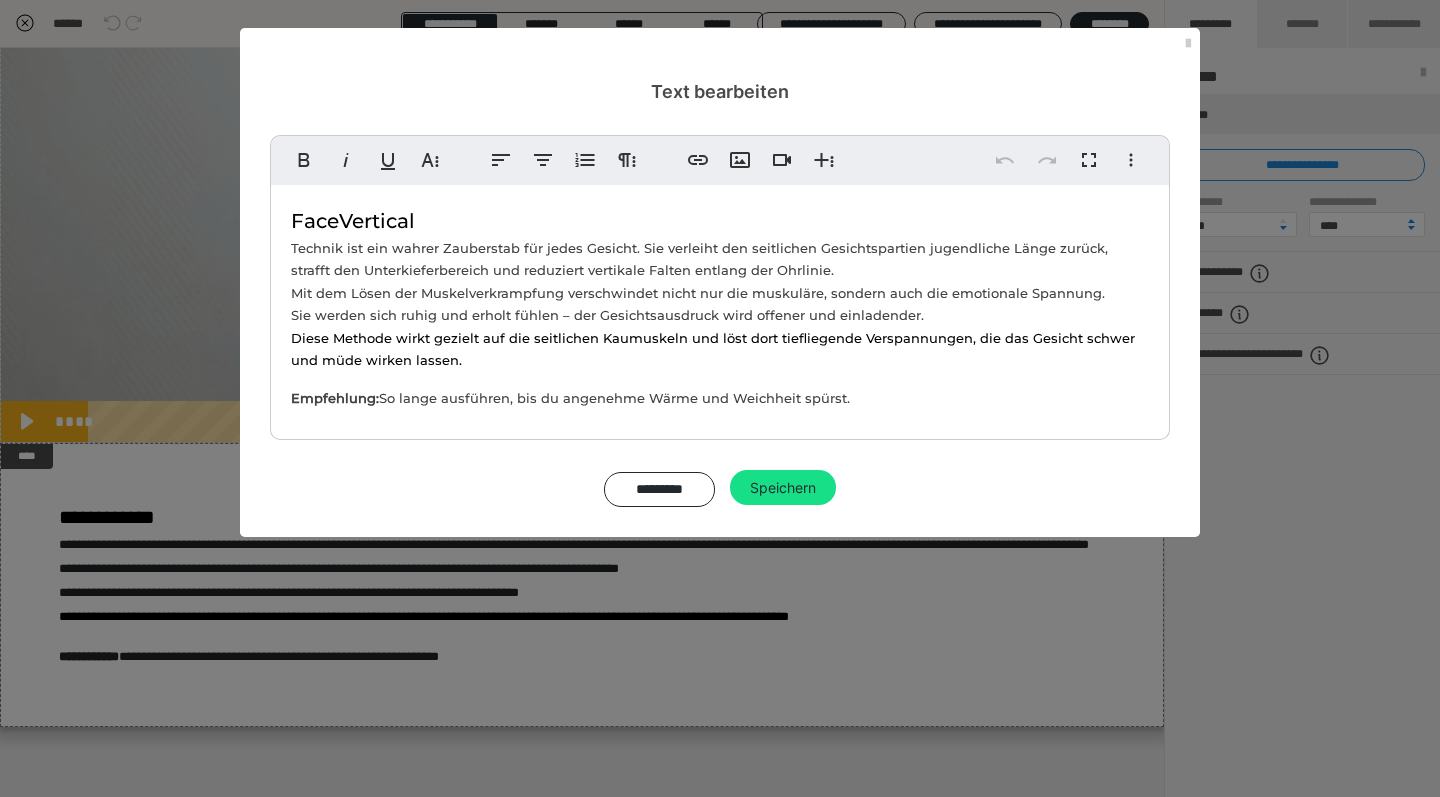drag, startPoint x: 876, startPoint y: 392, endPoint x: 275, endPoint y: 223, distance: 624.3092 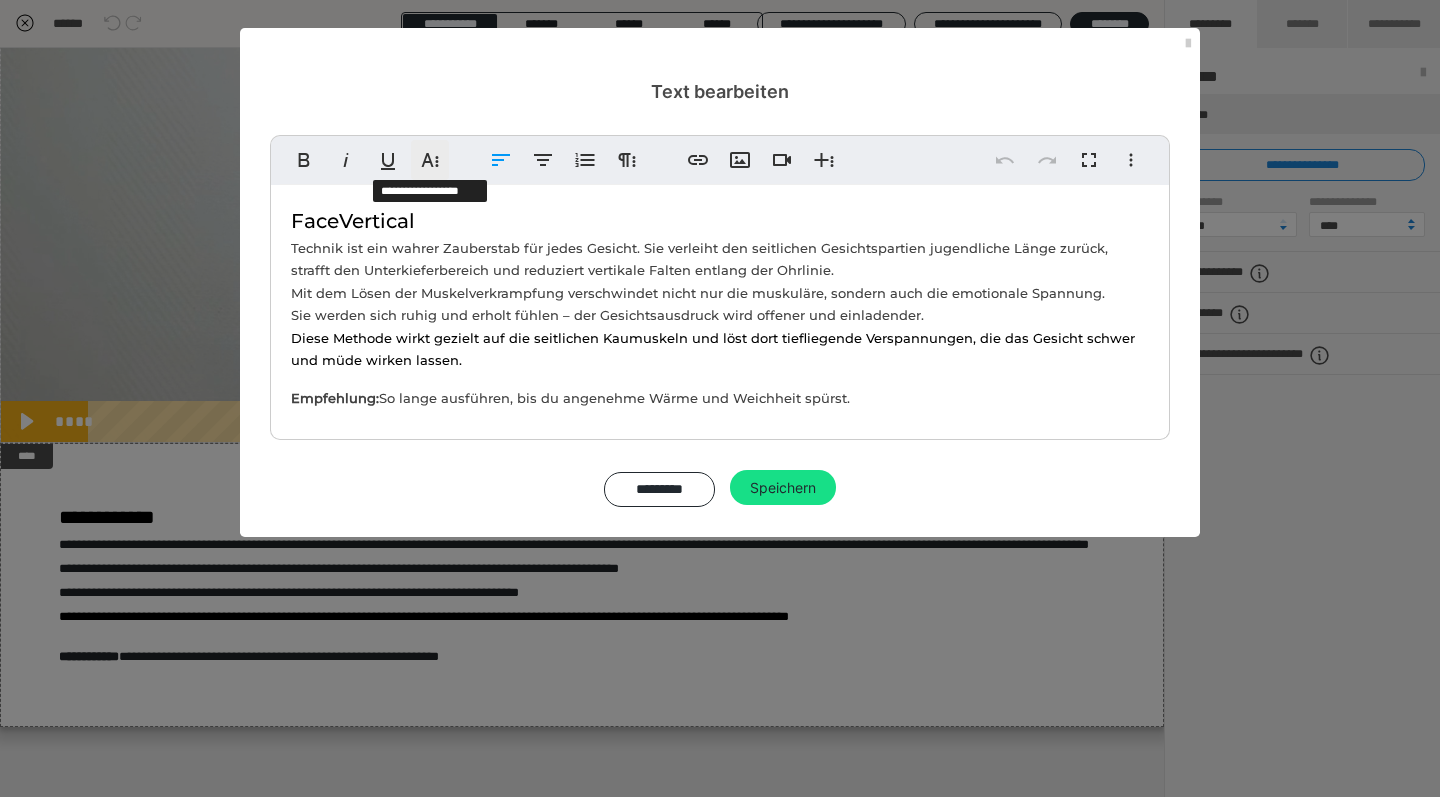 click 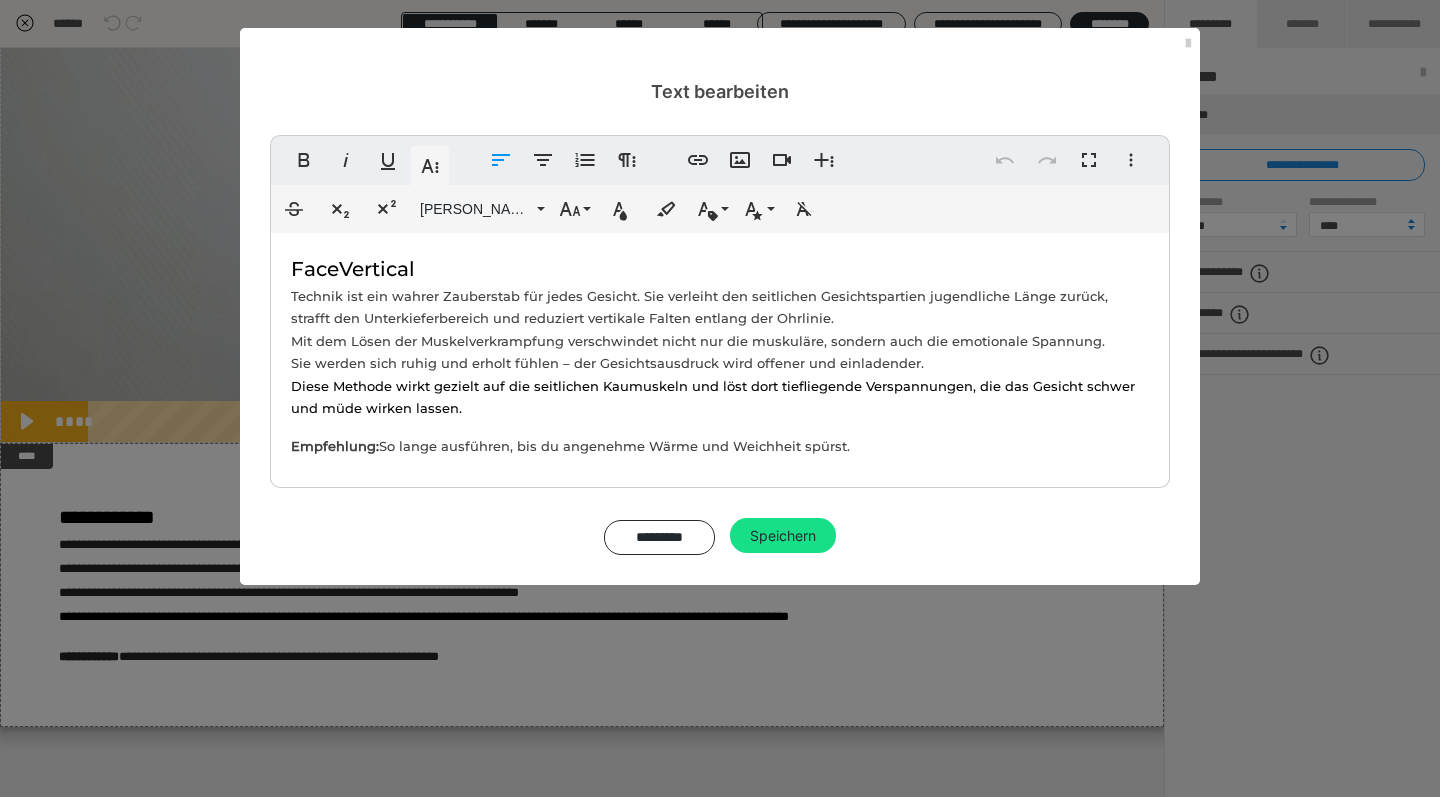 click on "Durchgestrichen Tiefgestellt Hochgestellt Montserrat Med ABeeZee Abhaya Libre Abril FatFace Alegreya Alice Amaranth Amatic SC Anonymous Pro Anton Arapey Archivo Black Archivo Light Archivo Medium Archivo Arimo Arvo B612 Barlow Bebas Neue Belleza Big Shoulders Stencil Display BioRhyme Blinker Cairo Cardo Catamaran Caveat Caveat Brush Comfortaa Concert One Cormorant Cormorant Garamond Courier Prime Crimson Text Dancing Script Eczar Exo Exo 2 Figtree Fira Sans Fjalla One Forum Frank Ruhl Libre Fraunces Grandstander IBM Plex Serif Inconsolata Inder Indie Flower Inter Josefin Sans Jost Karla Lato Lexend Deca Libre Baskerville Libre Franklin Lilita One Lobster Lobster Two Lora Merienda Merriweather Montserrat Montserrat Black Montserrat Extra Bold Montserrat Light Montserrat Med Mulish MuseoModerno Nixie One Noto Sans Noto Serif Nunito Nunito Sans Old Standard TT Open Sans Oswald Oxygen Pacifico Patrick Hand Playball Playfair Display Poppins PT Sans PT Sans Narrow PT Serif Public Sans Quicksand Rakkas Raleway Rubik" at bounding box center [720, 209] 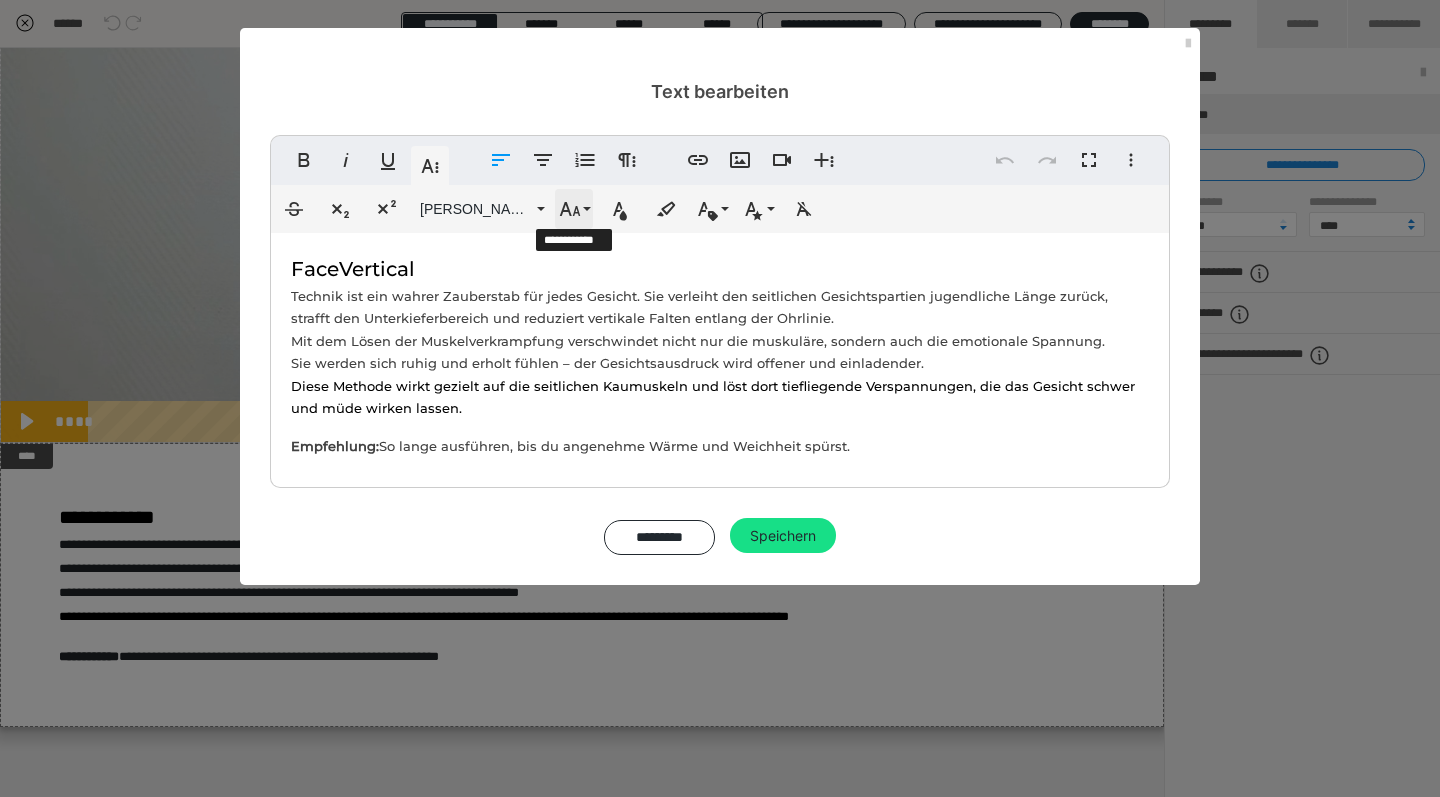 click on "Schriftgröße" at bounding box center [574, 209] 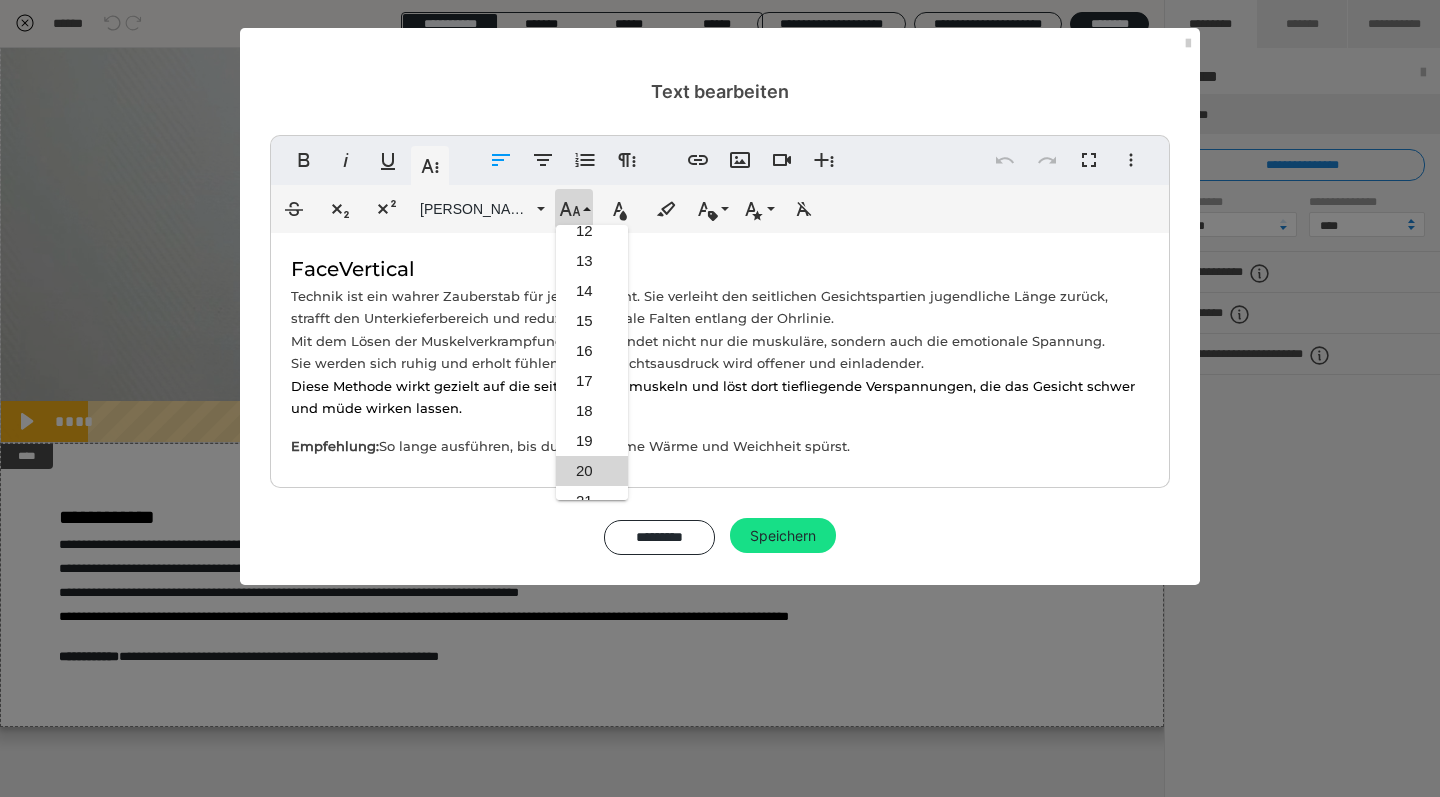 scroll, scrollTop: 333, scrollLeft: 0, axis: vertical 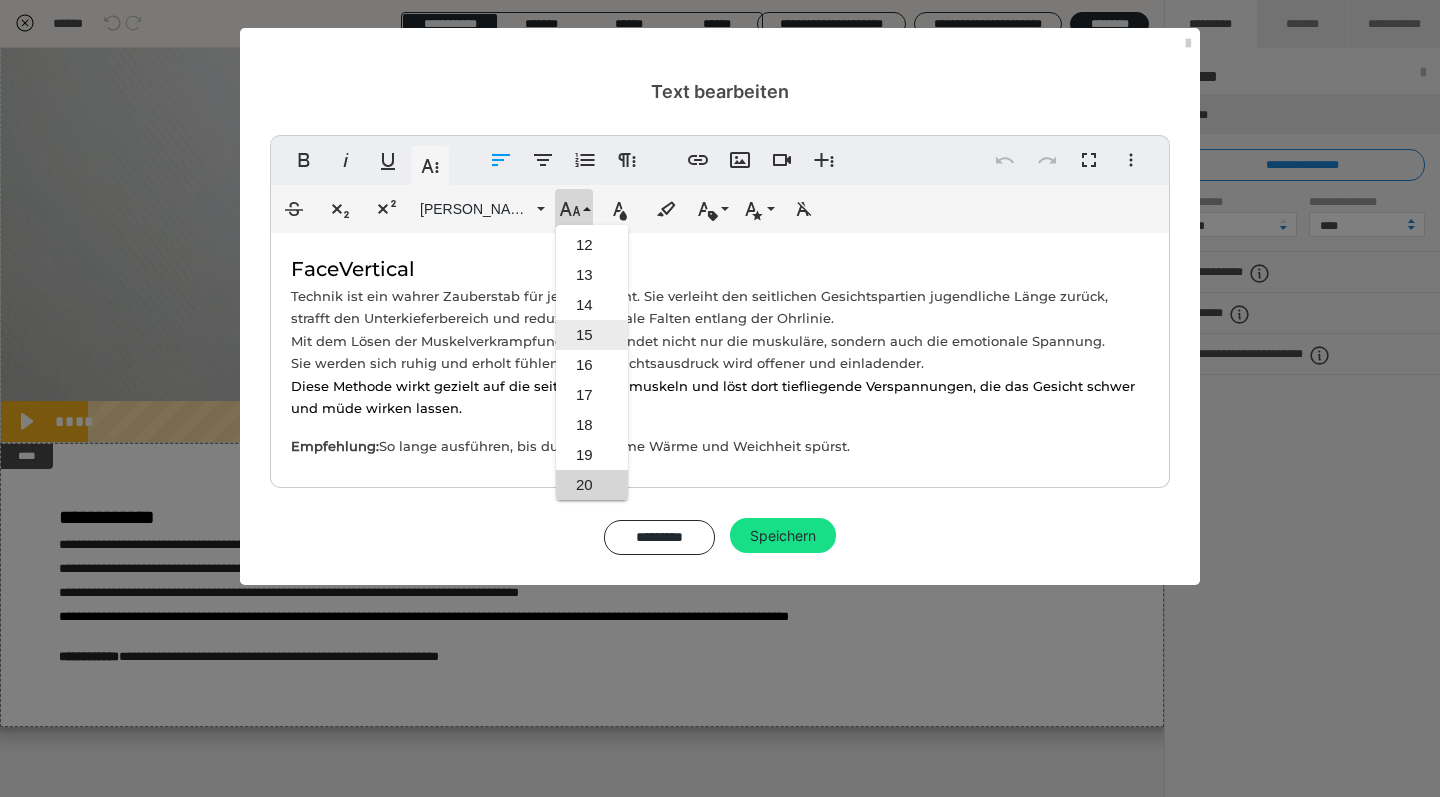 click on "15" at bounding box center (592, 335) 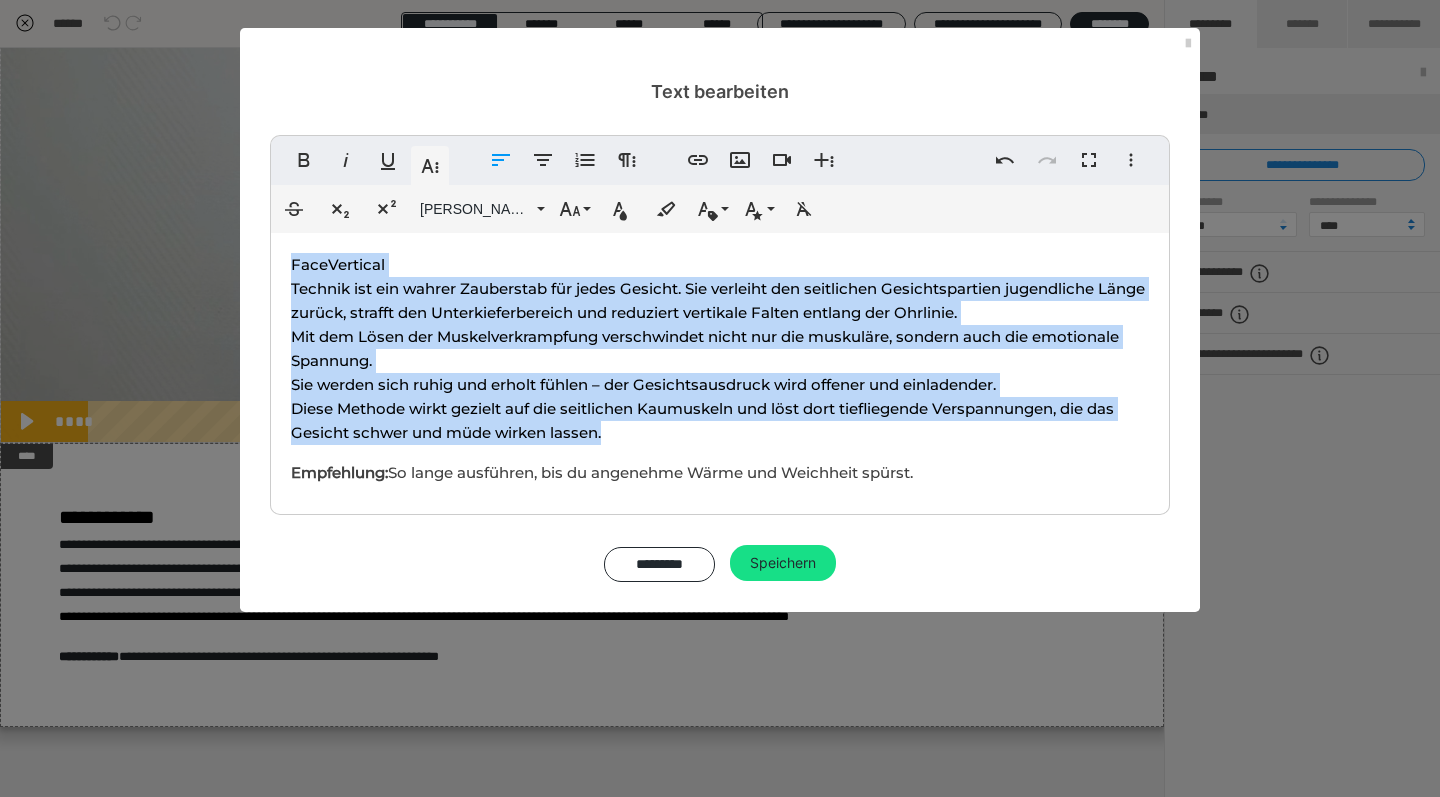 click on "FaceVertical Technik ist ein wahrer Zauberstab für jedes Gesicht. Sie verleiht den seitlichen Gesichtspartien jugendliche Länge zurück, strafft den Unterkieferbereich und reduziert vertikale Falten entlang der Ohrlinie. Mit dem Lösen der Muskelverkrampfung verschwindet nicht nur die muskuläre, sondern auch die emotionale Spannung. Sie werden sich ruhig und erholt fühlen – der Gesichtsausdruck wird offener und einladender. Diese Methode wirkt gezielt auf die seitlichen Kaumuskeln und löst dort tiefliegende Verspannungen, die das Gesicht schwer und müde wirken lassen. Empfehlung:   So lange ausführen, bis du angenehme Wärme und Weichheit spürst." at bounding box center (720, 369) 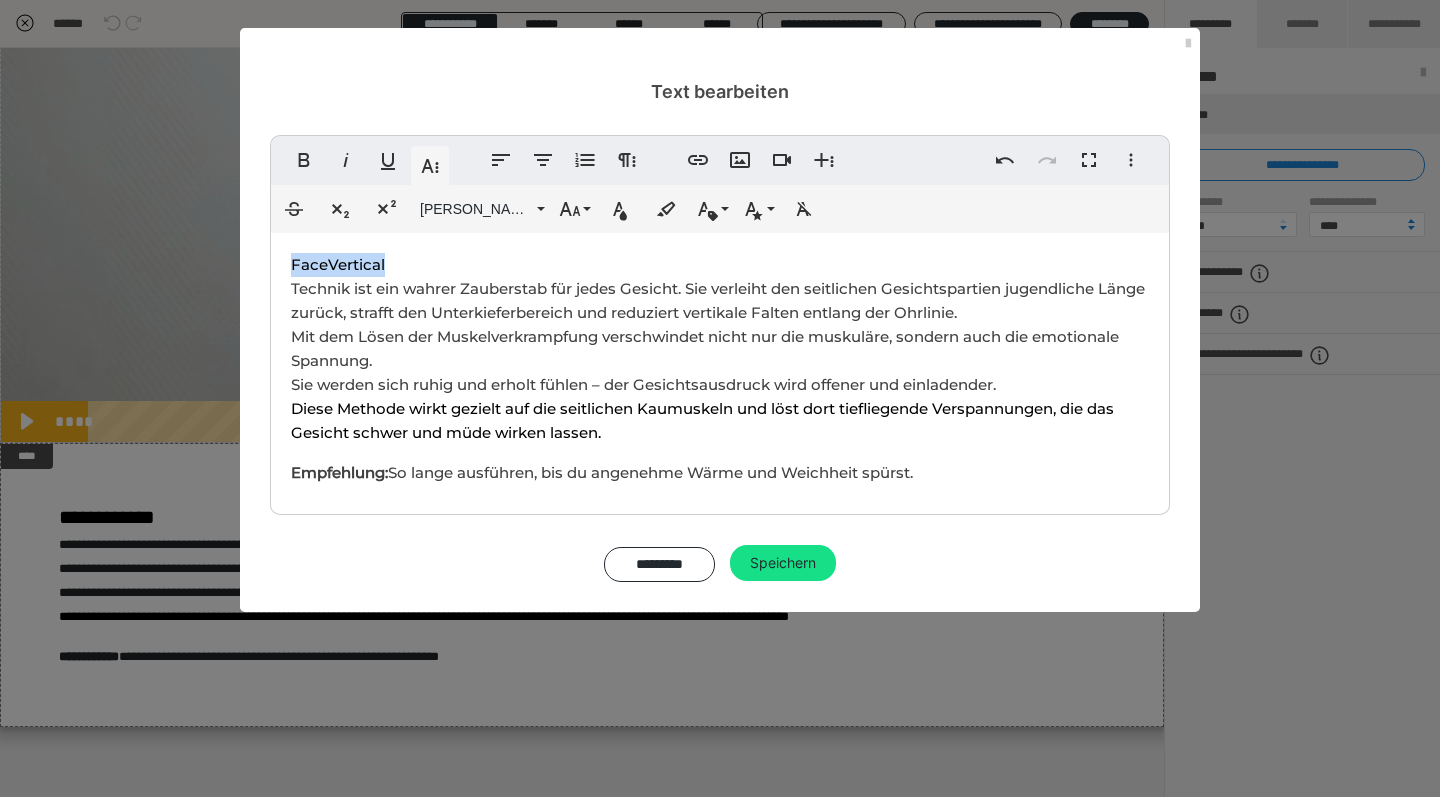 drag, startPoint x: 416, startPoint y: 261, endPoint x: 276, endPoint y: 261, distance: 140 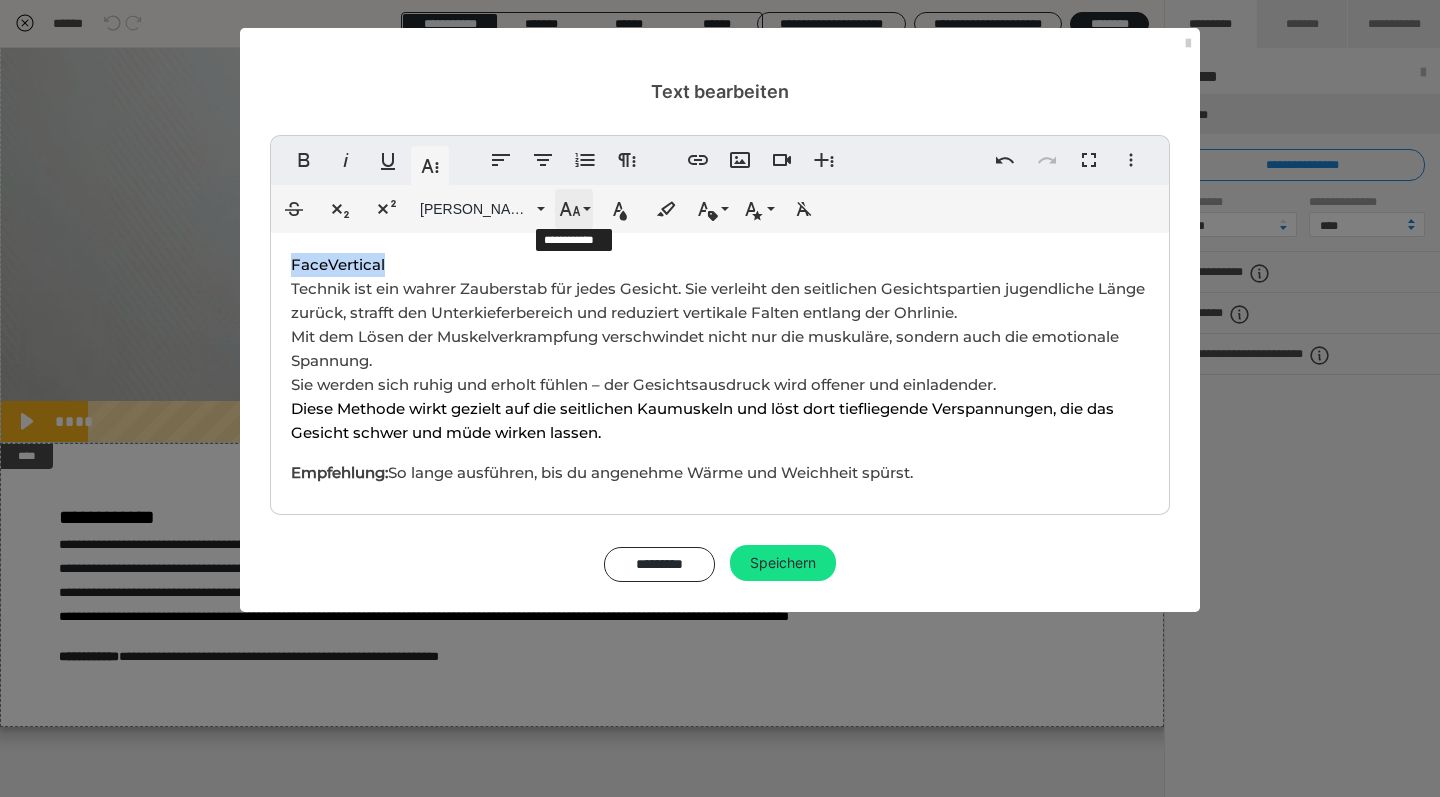 click on "Schriftgröße" at bounding box center (574, 209) 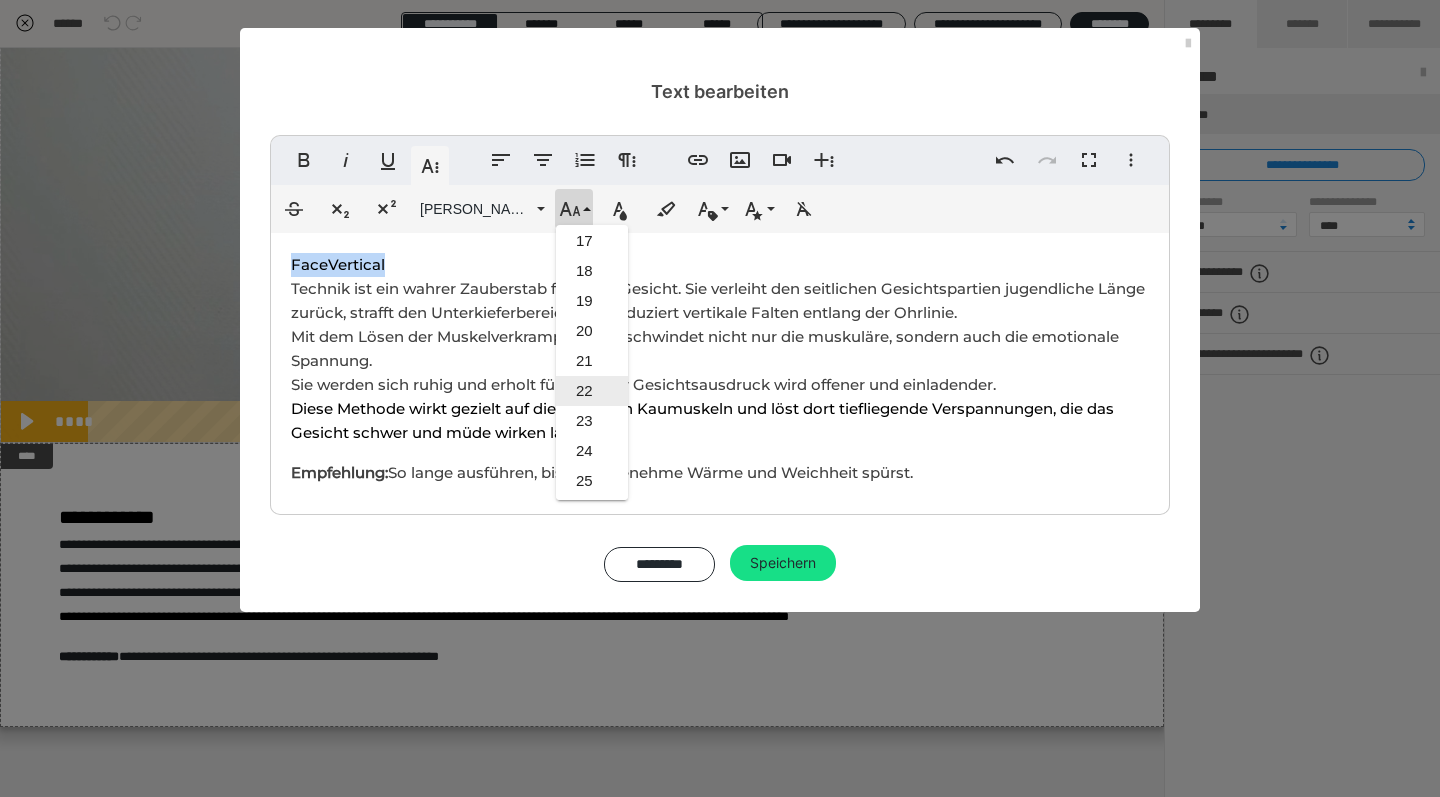 scroll, scrollTop: 492, scrollLeft: 0, axis: vertical 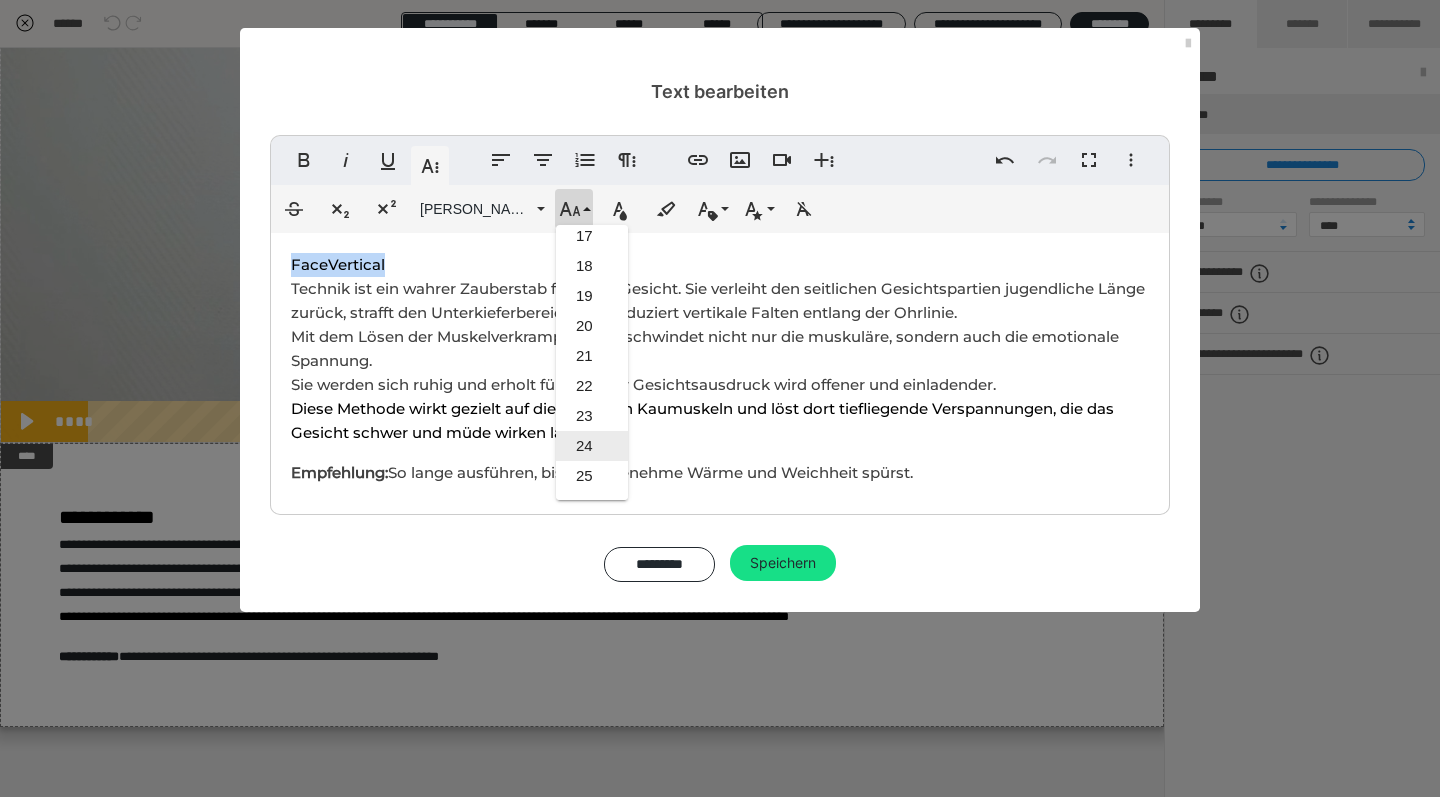click on "24" at bounding box center [592, 446] 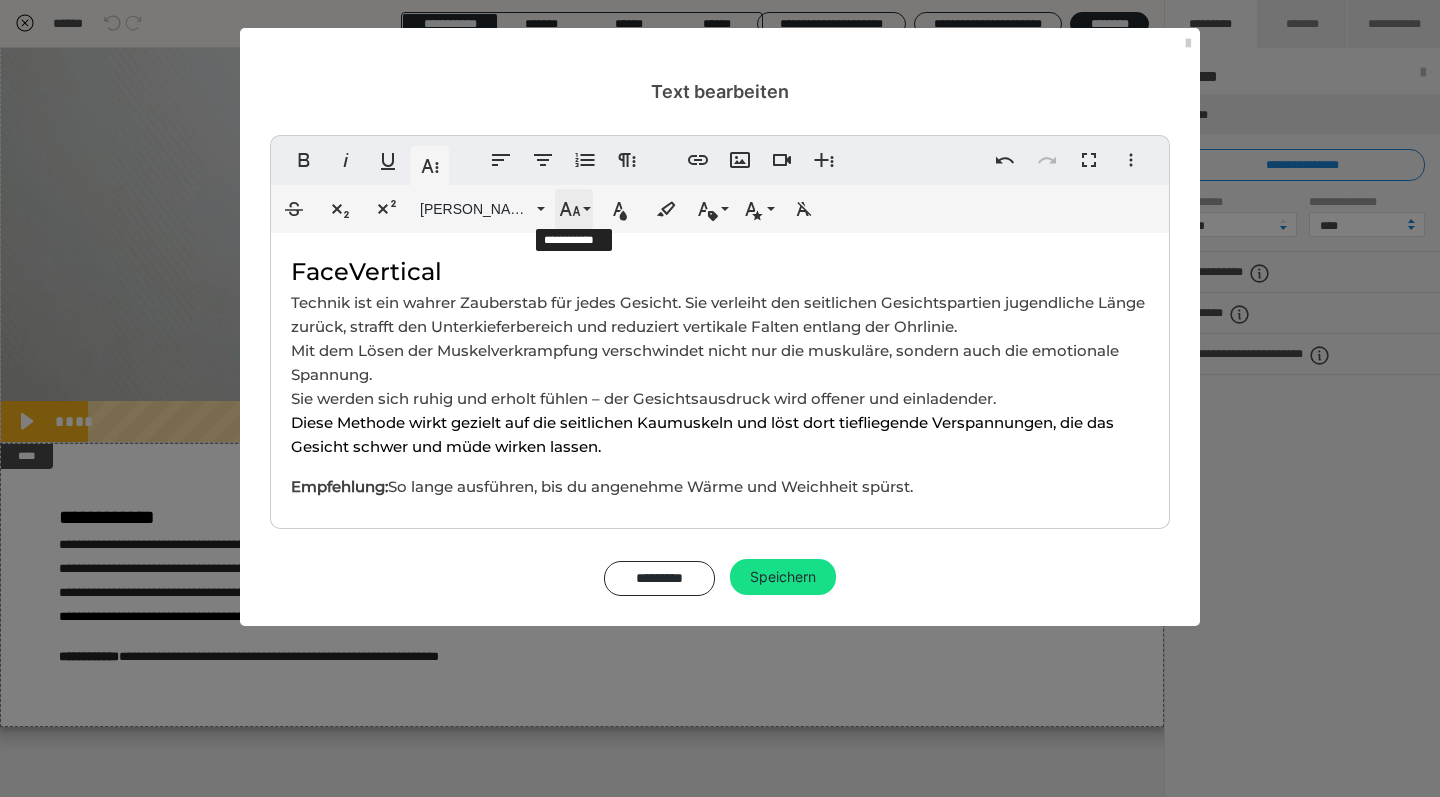 click on "Schriftgröße" at bounding box center (574, 209) 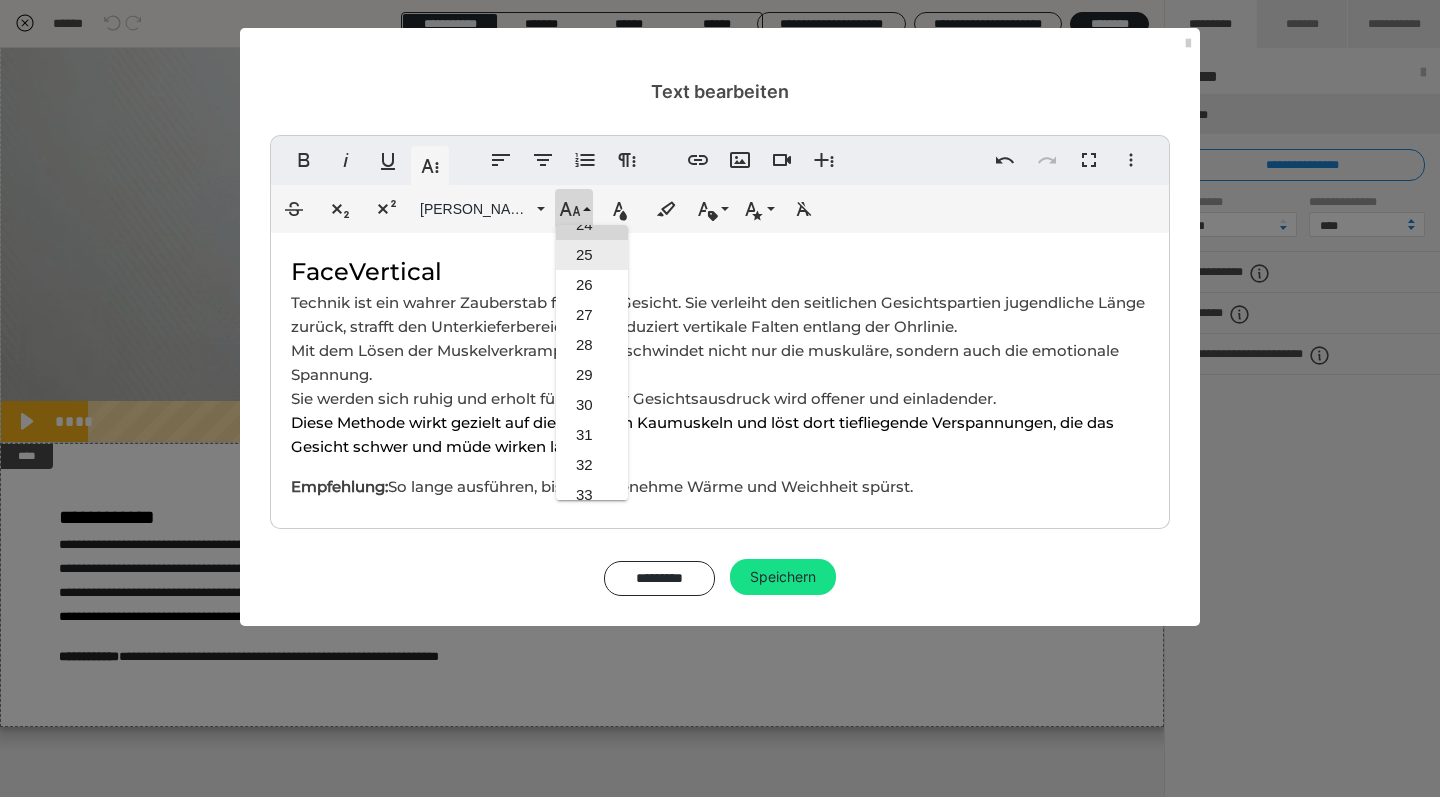 click on "25" at bounding box center [592, 255] 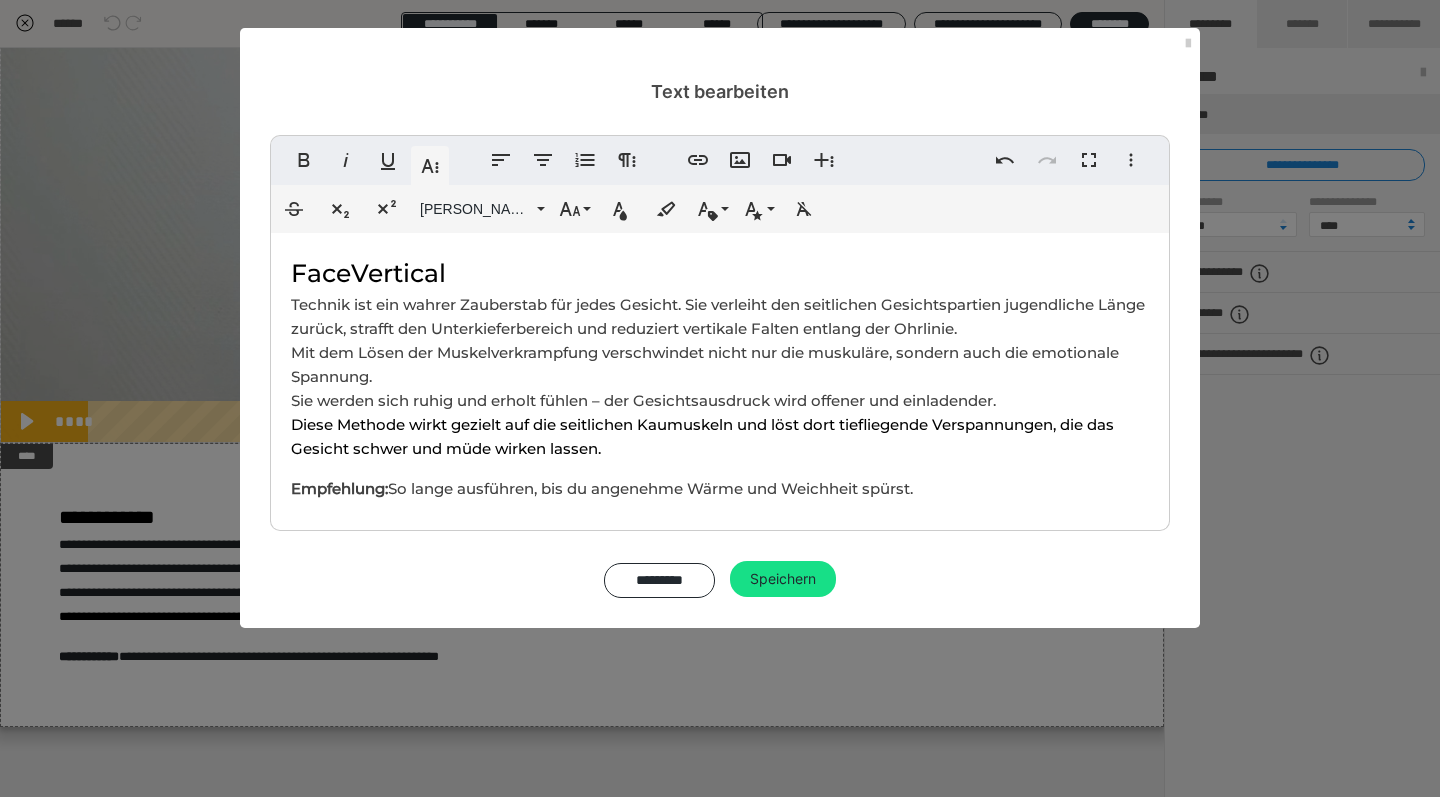 click on "FaceVertical Technik ist ein wahrer Zauberstab für jedes Gesicht. Sie verleiht den seitlichen Gesichtspartien jugendliche Länge zurück, strafft den Unterkieferbereich und reduziert vertikale Falten entlang der Ohrlinie. Mit dem Lösen der Muskelverkrampfung verschwindet nicht nur die muskuläre, sondern auch die emotionale Spannung. Sie werden sich ruhig und erholt fühlen – der Gesichtsausdruck wird offener und einladender. Diese Methode wirkt gezielt auf die seitlichen Kaumuskeln und löst dort tiefliegende Verspannungen, die das Gesicht schwer und müde wirken lassen. Empfehlung:   So lange ausführen, bis du angenehme Wärme und Weichheit spürst." at bounding box center (720, 377) 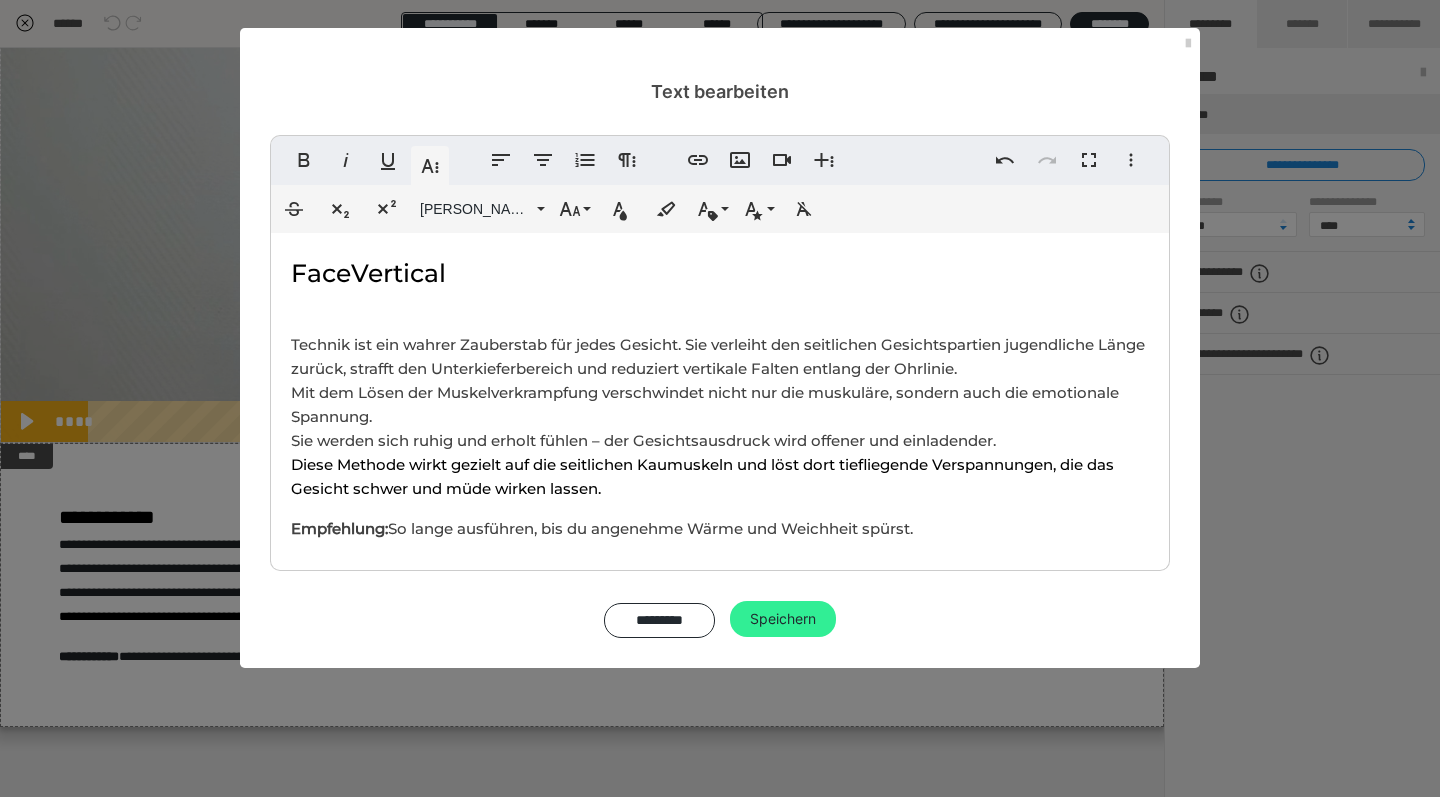click on "Speichern" at bounding box center [783, 619] 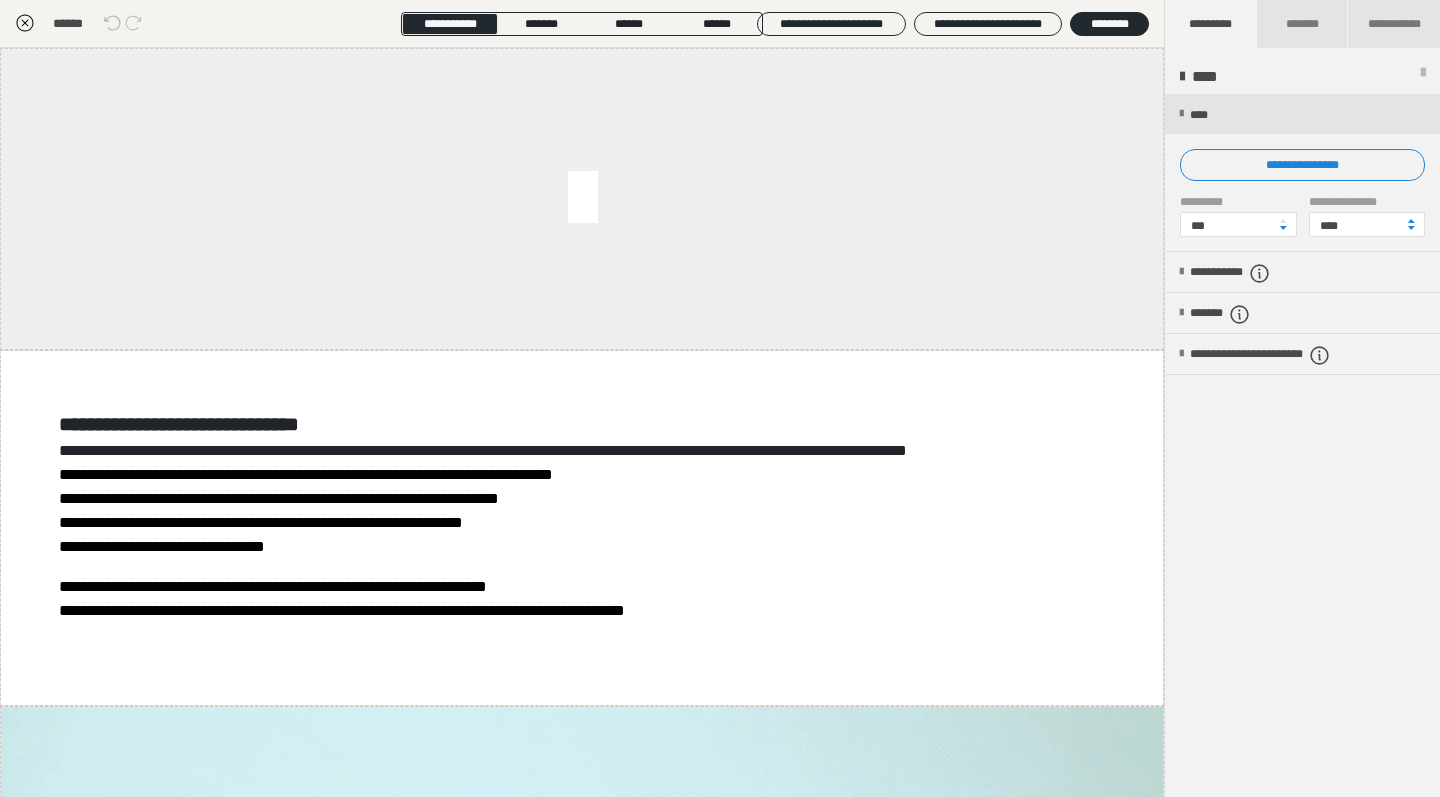scroll, scrollTop: 0, scrollLeft: 0, axis: both 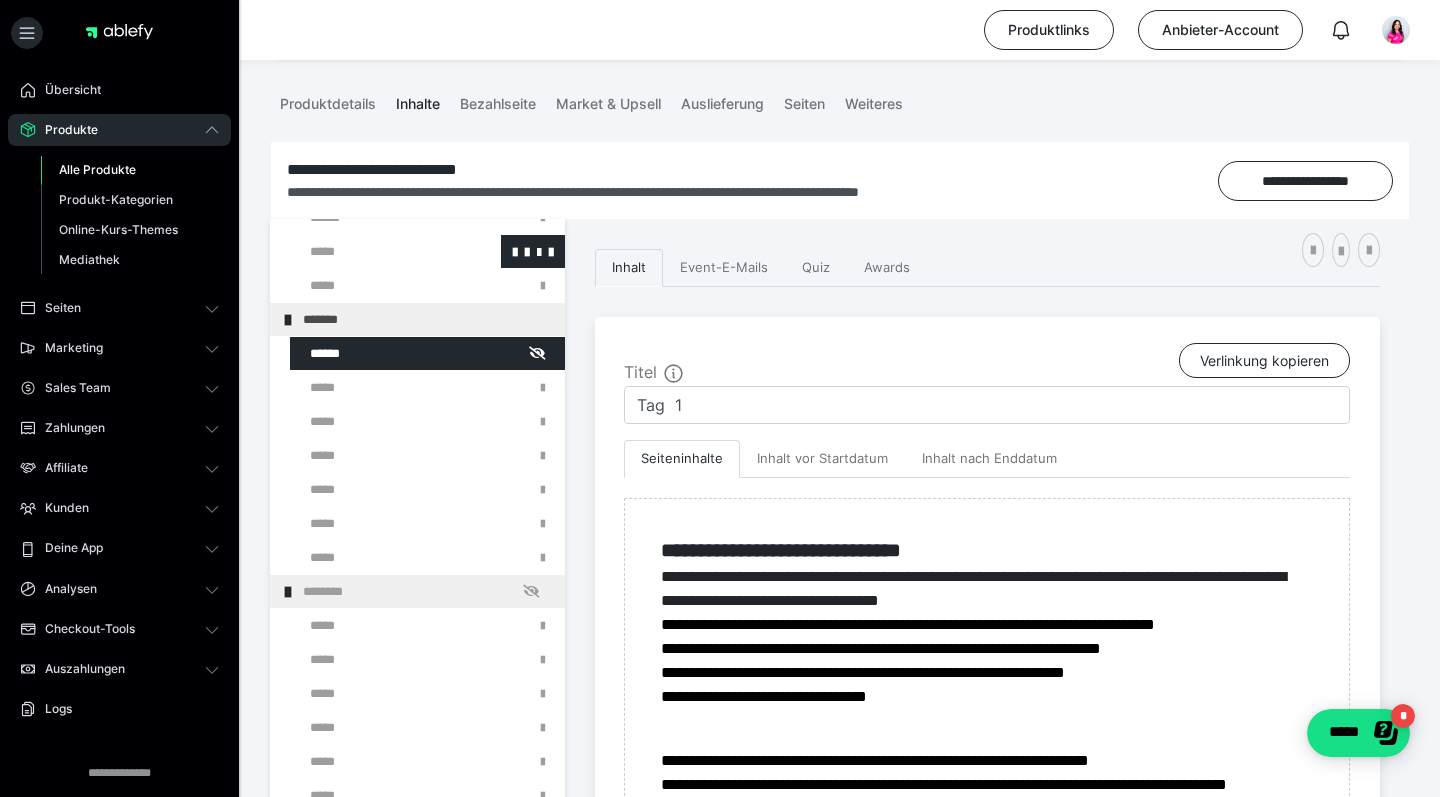 click at bounding box center [375, 251] 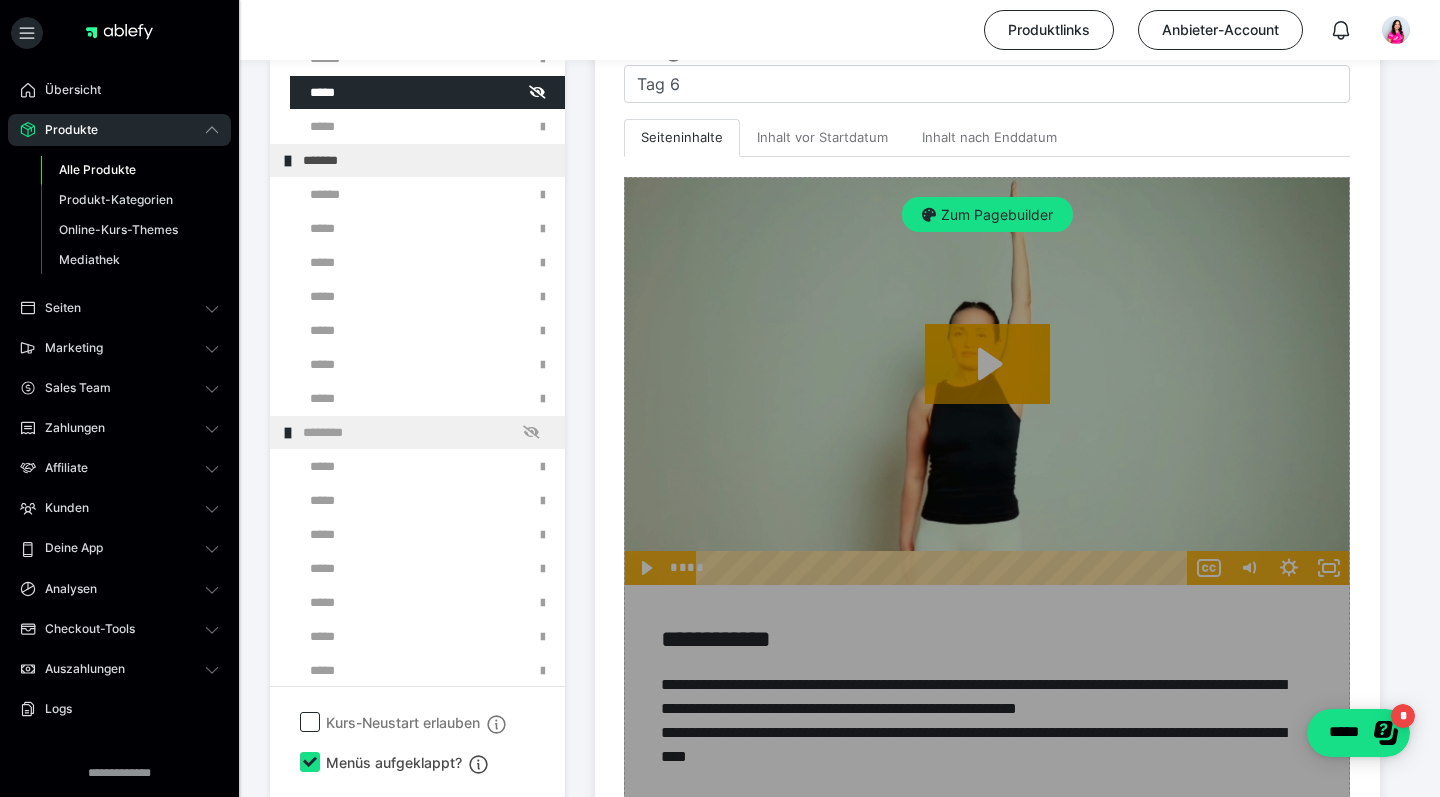 scroll, scrollTop: 527, scrollLeft: 0, axis: vertical 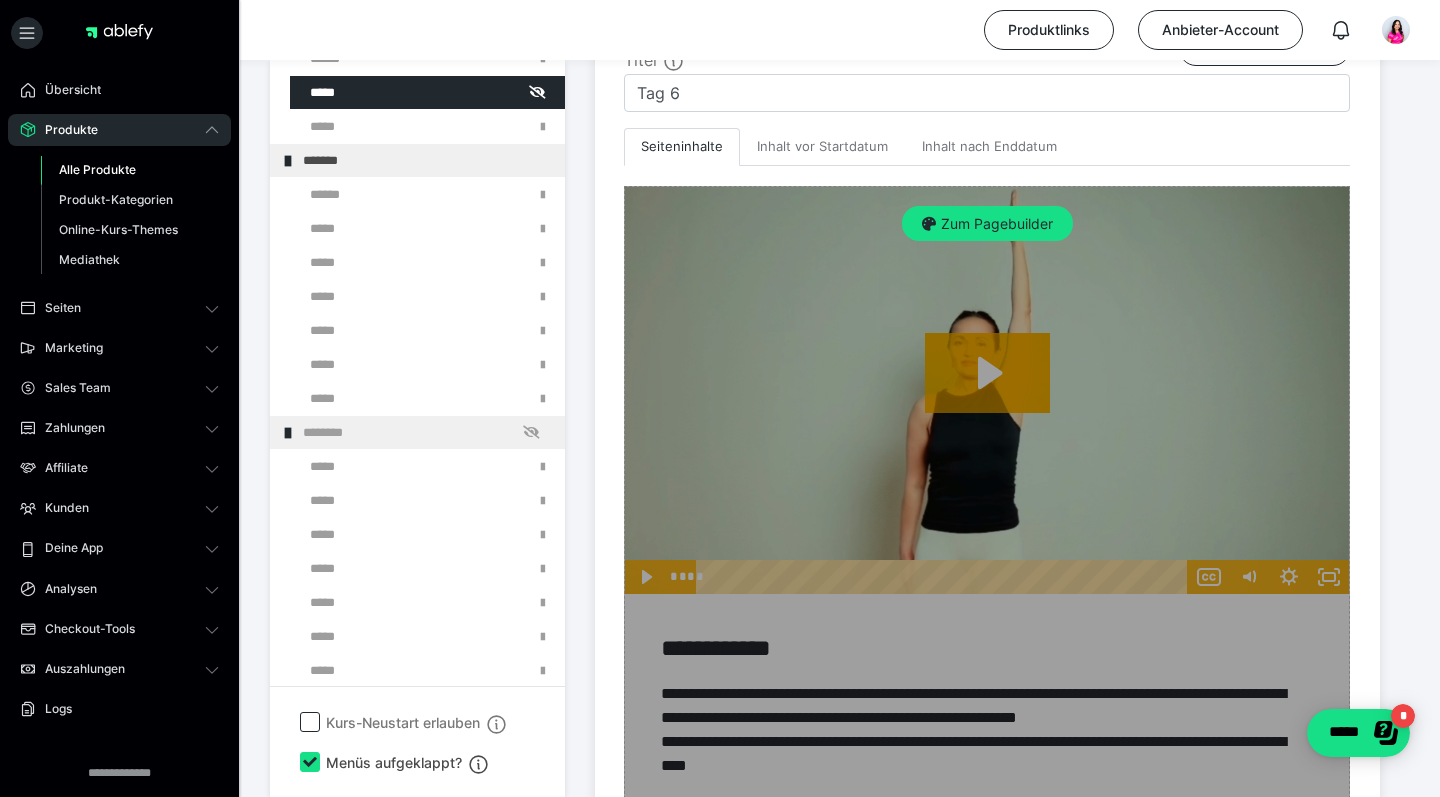click on "Zum Pagebuilder" at bounding box center (987, 2444) 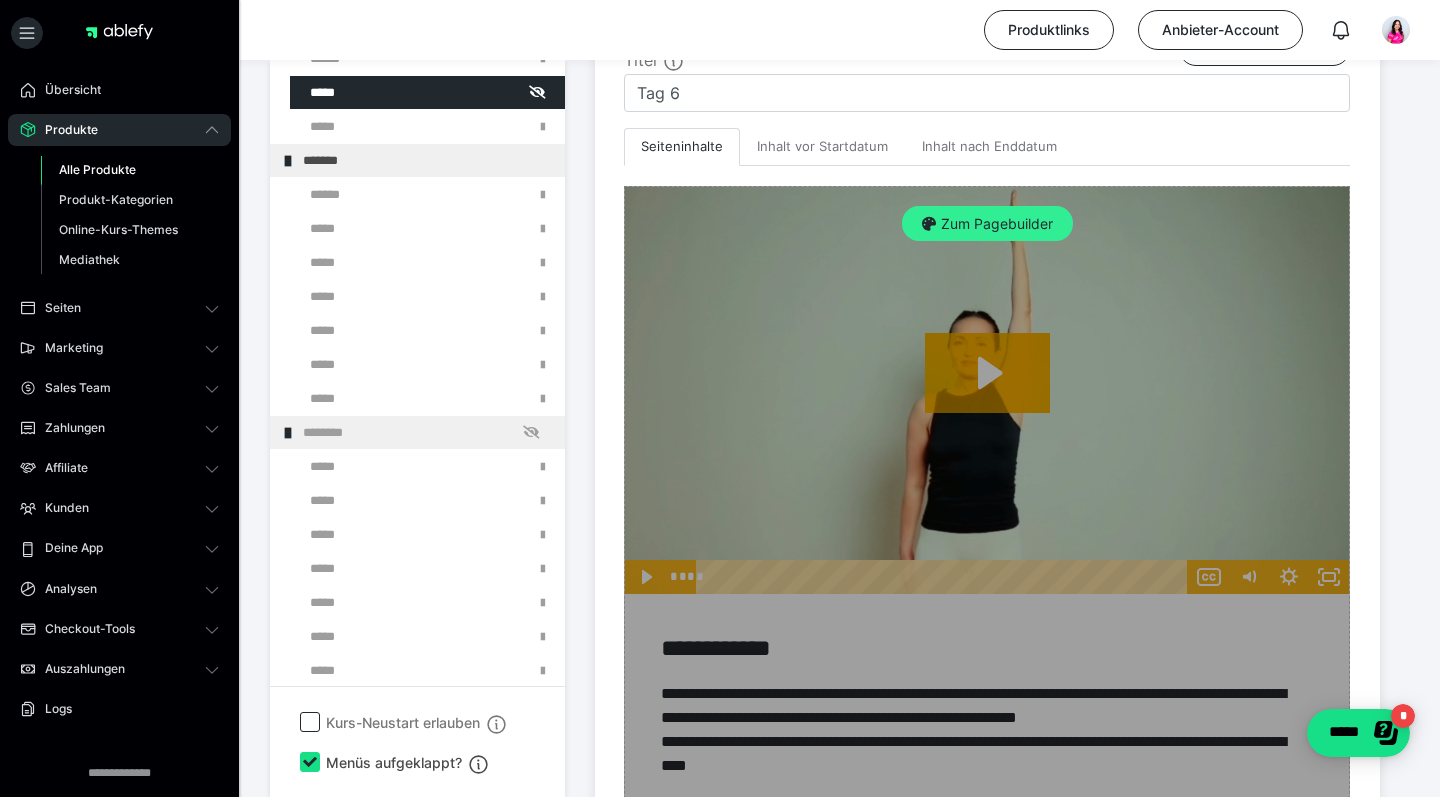 click on "Zum Pagebuilder" at bounding box center (987, 224) 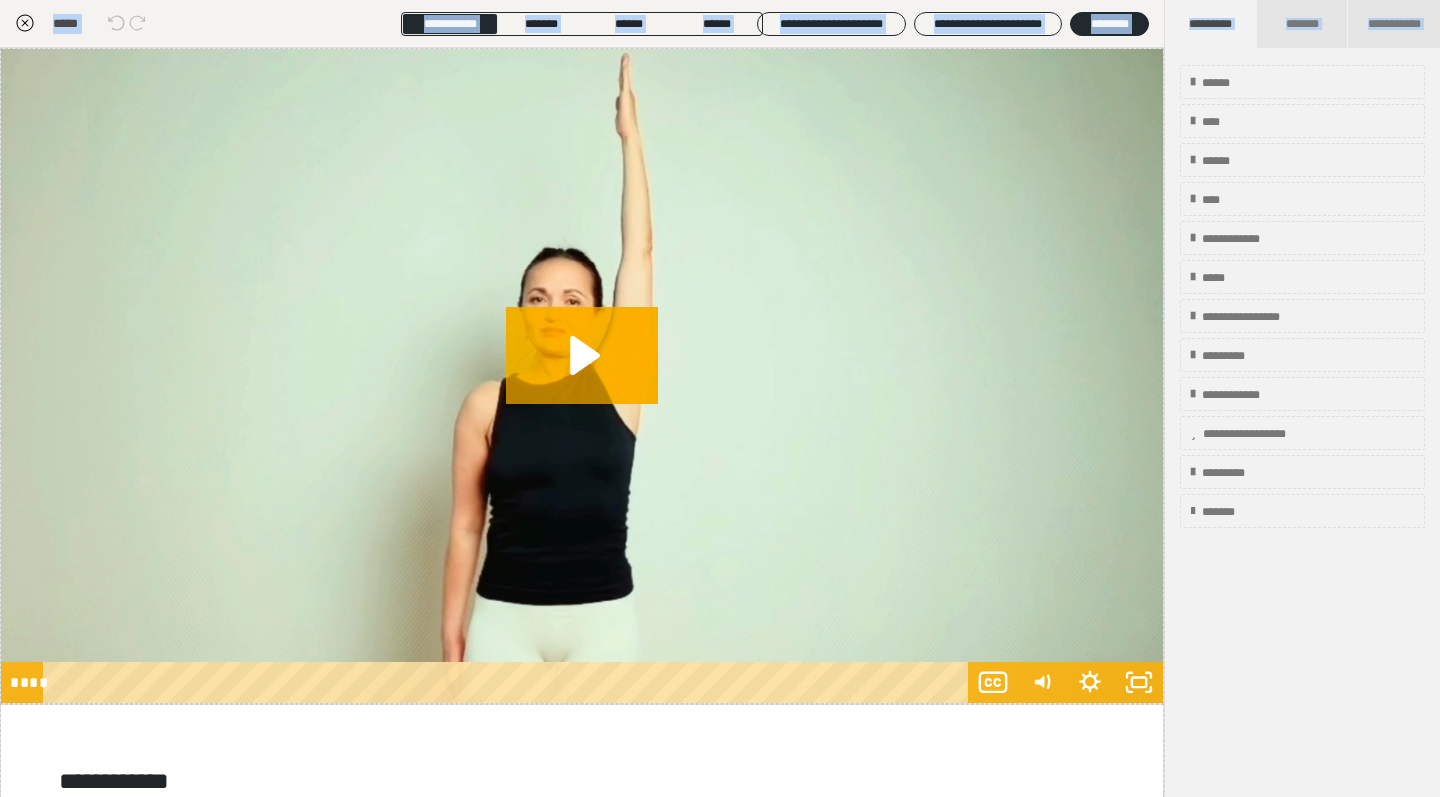 scroll, scrollTop: 374, scrollLeft: 0, axis: vertical 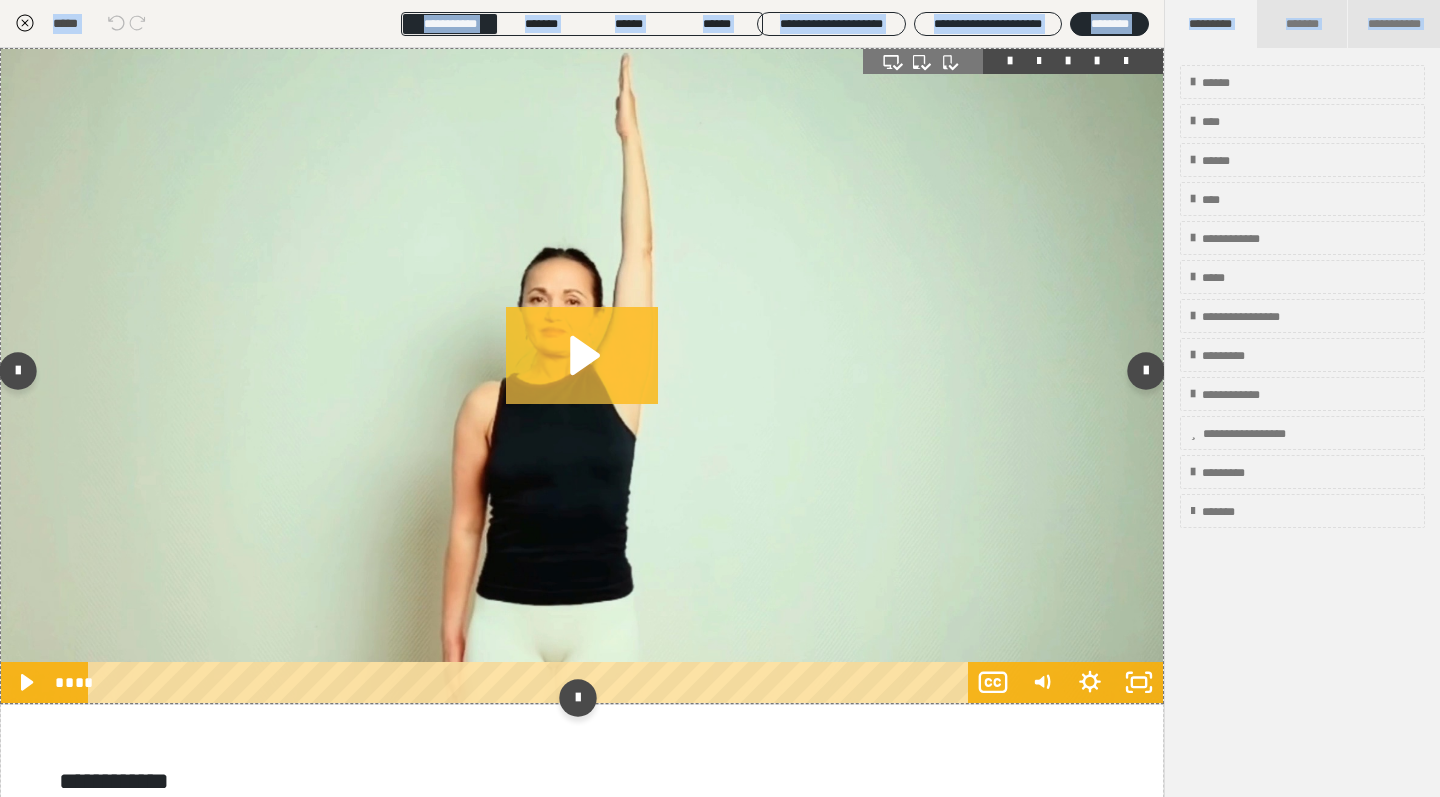 click 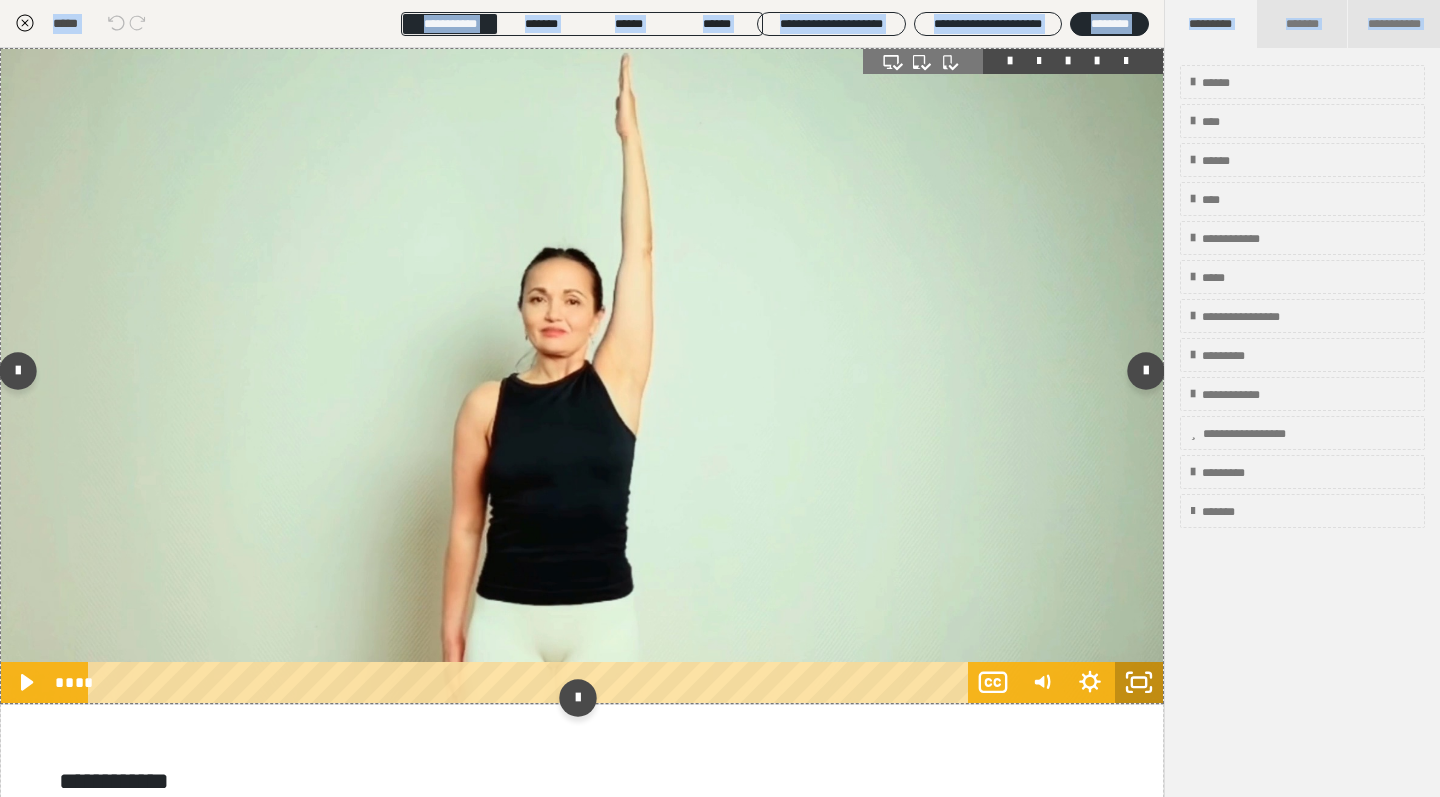 click 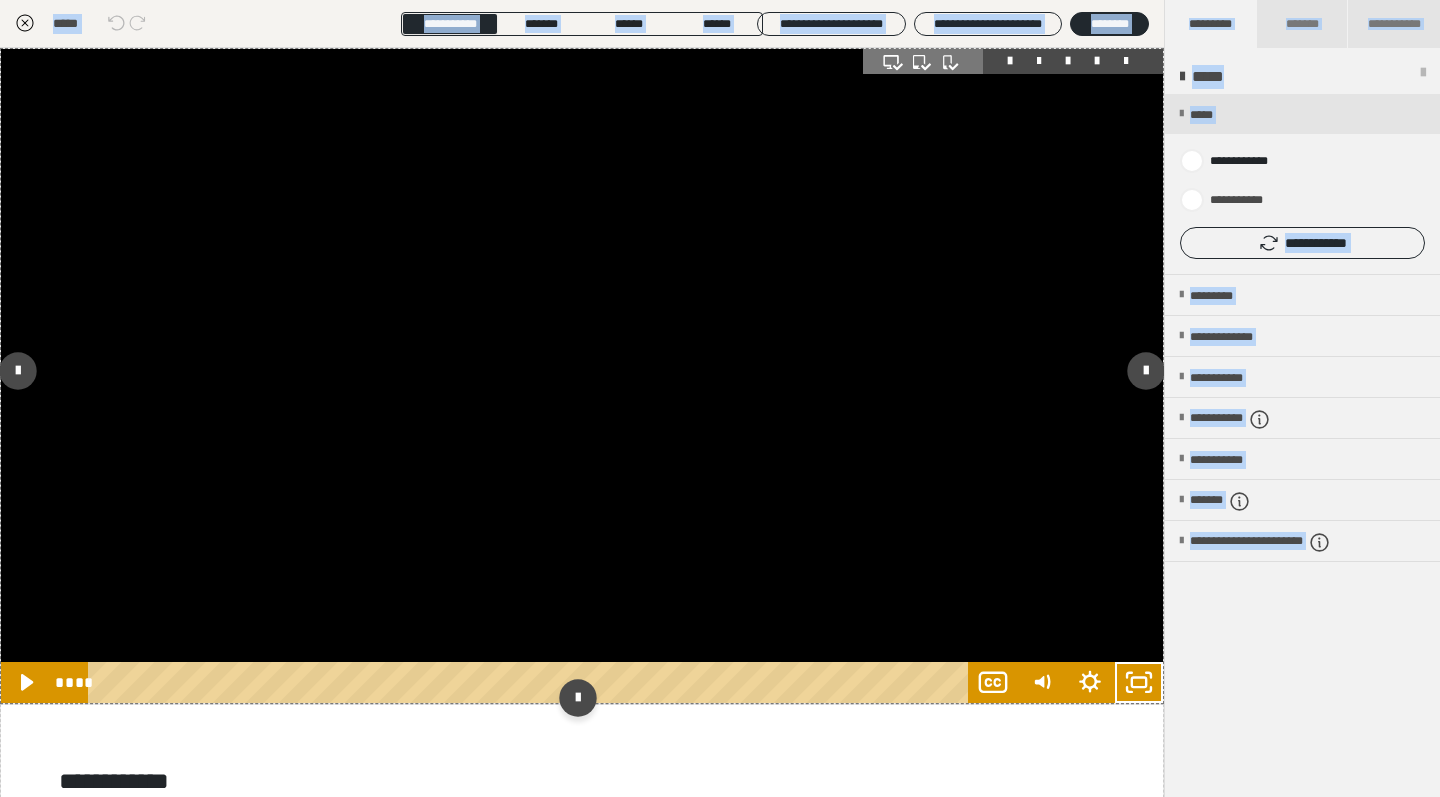 click at bounding box center [582, 376] 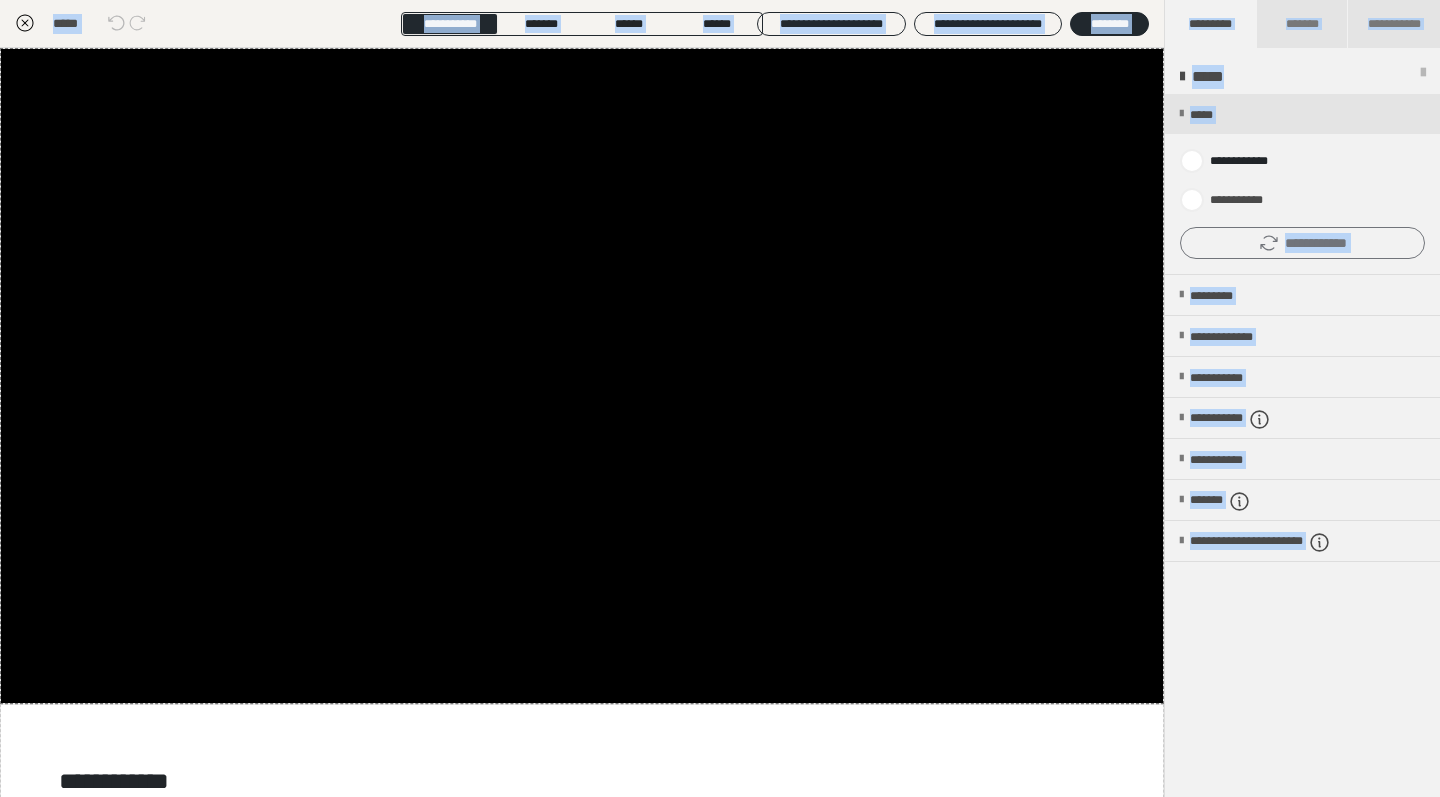 click on "**********" at bounding box center [1302, 243] 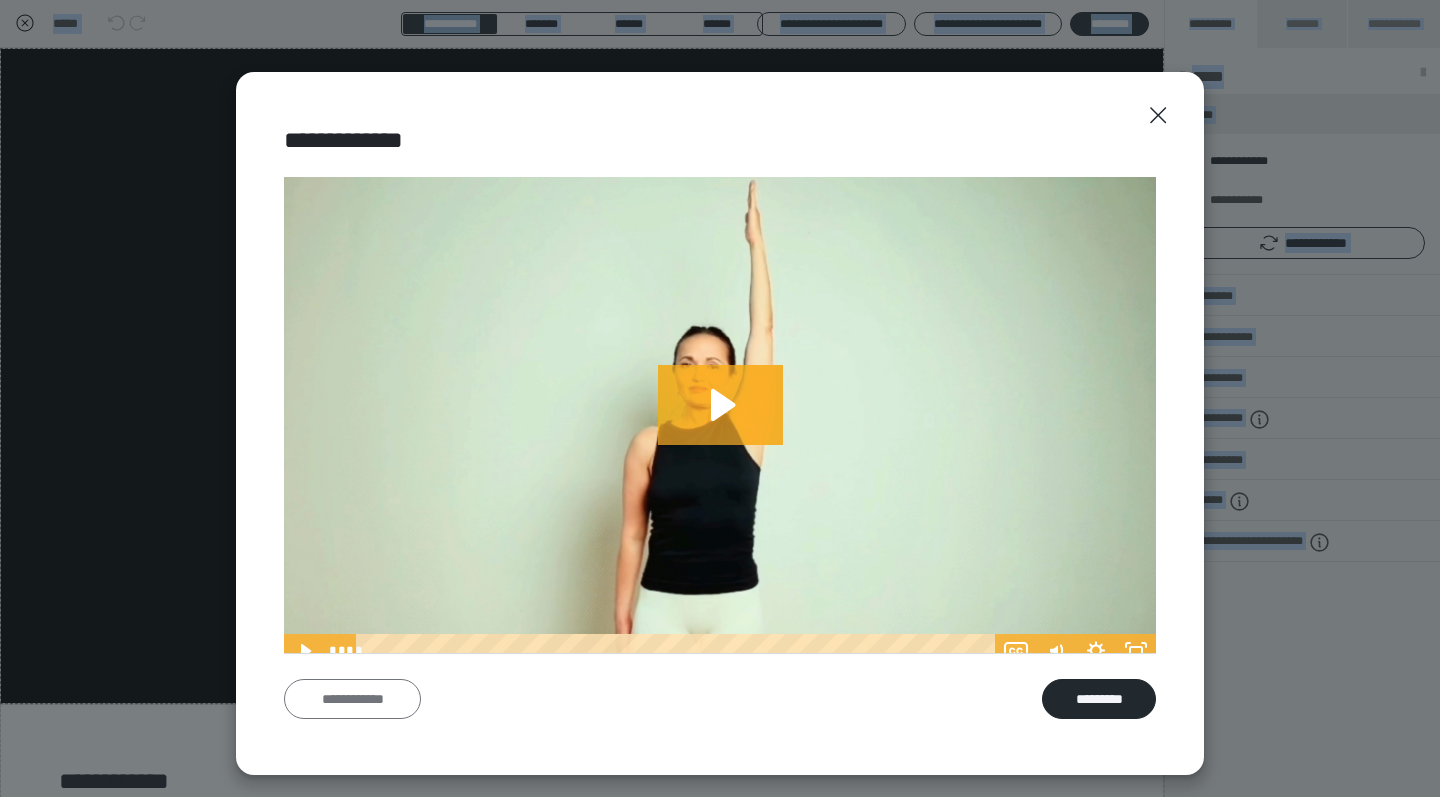 click on "**********" at bounding box center [352, 699] 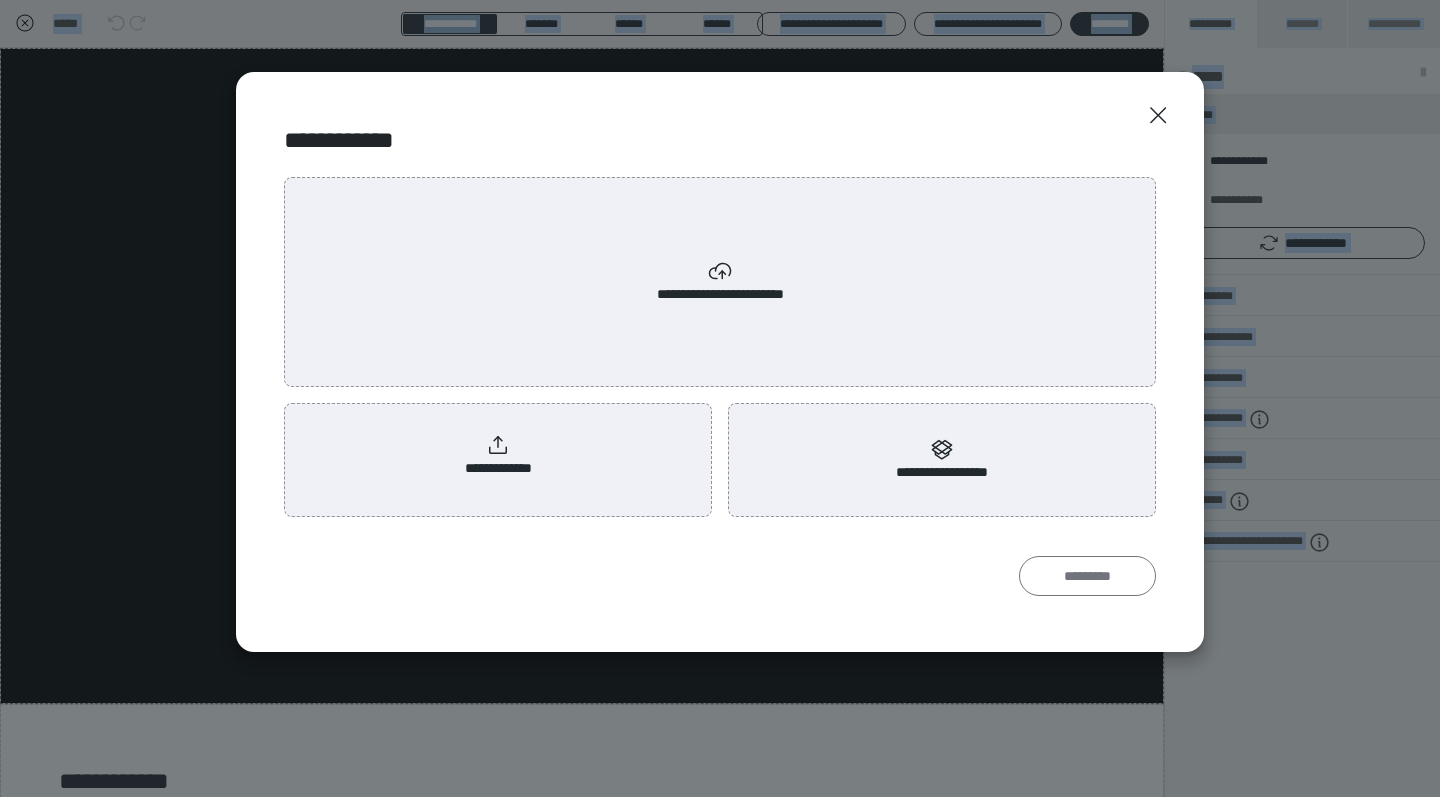 scroll, scrollTop: 0, scrollLeft: 0, axis: both 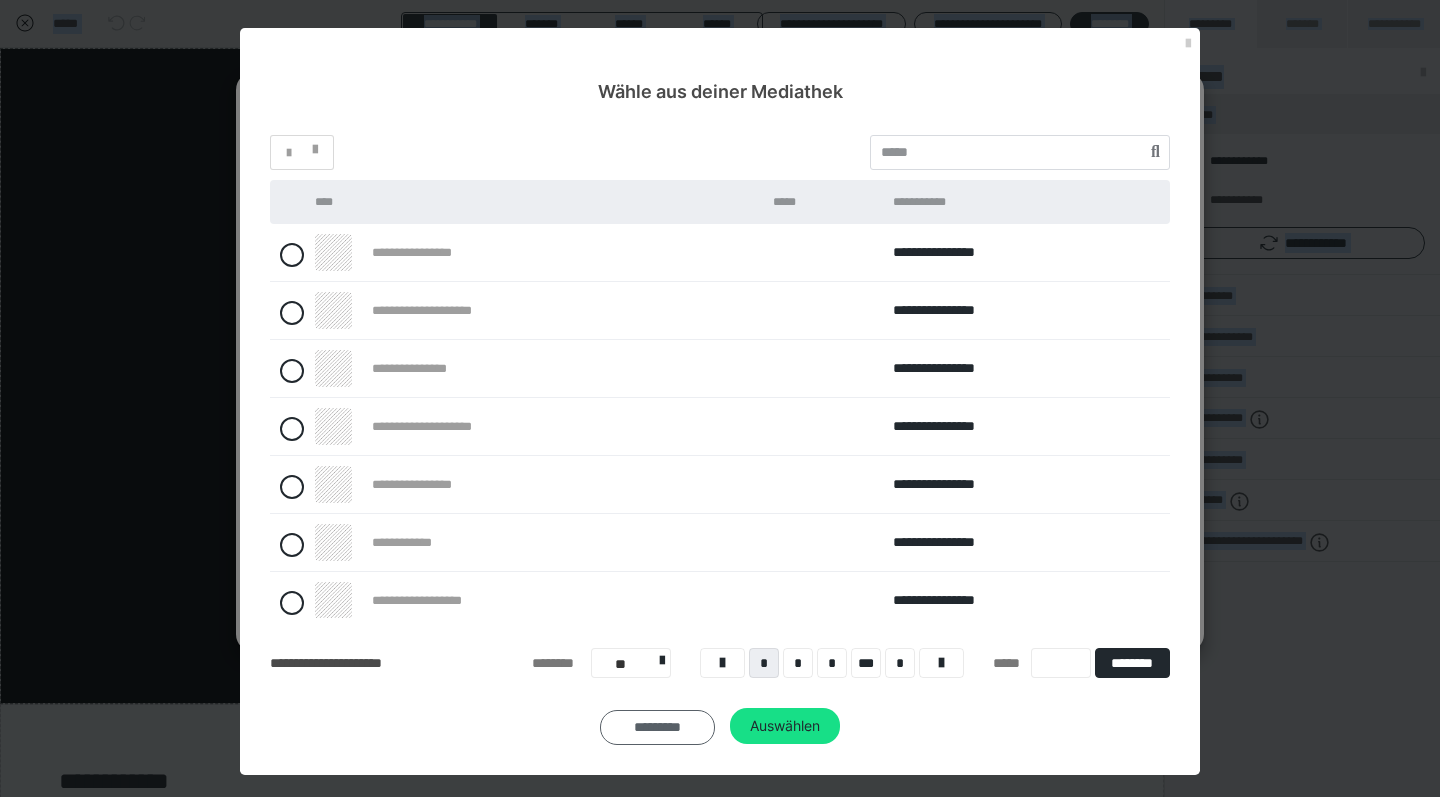 click on "*********" at bounding box center [657, 727] 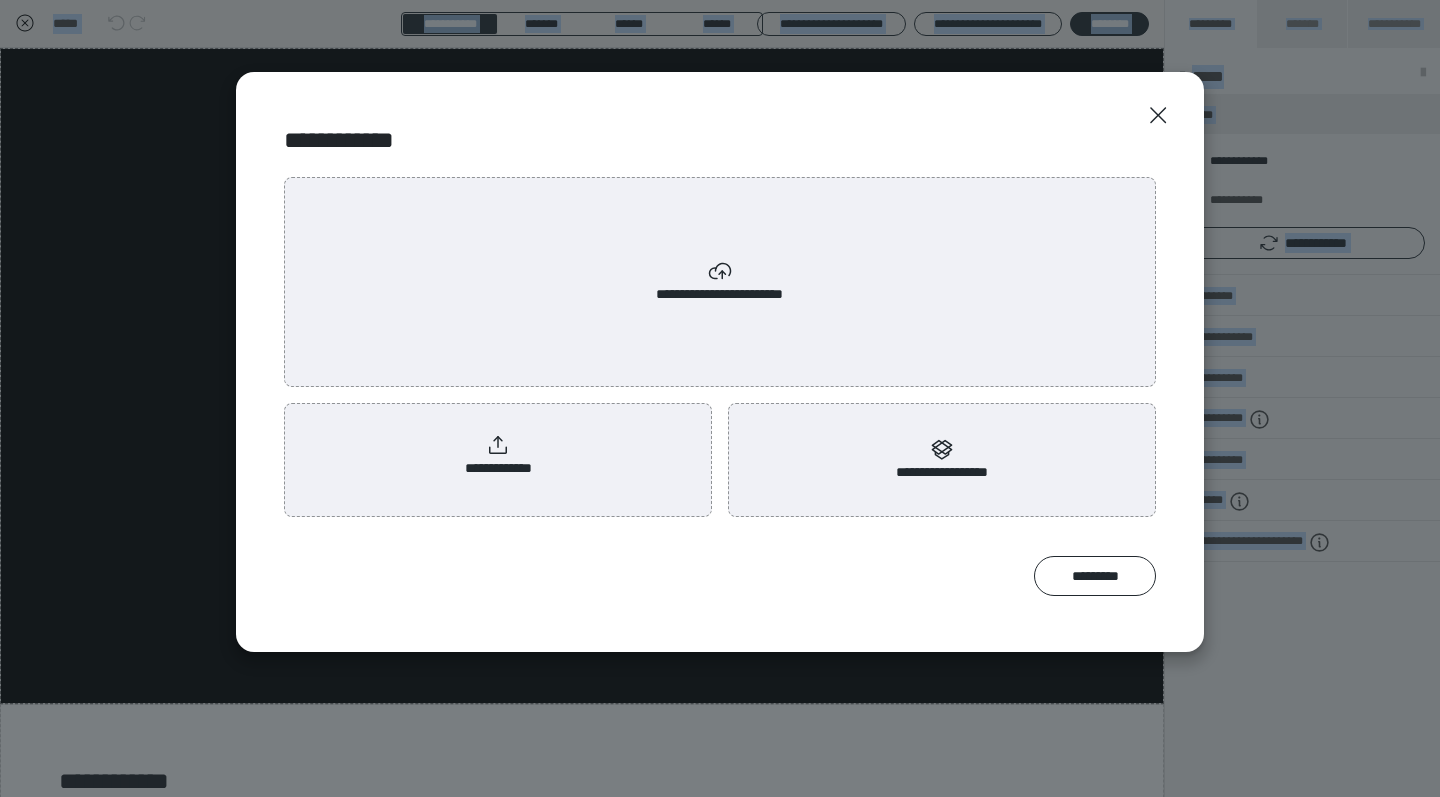 click on "**********" at bounding box center [498, 456] 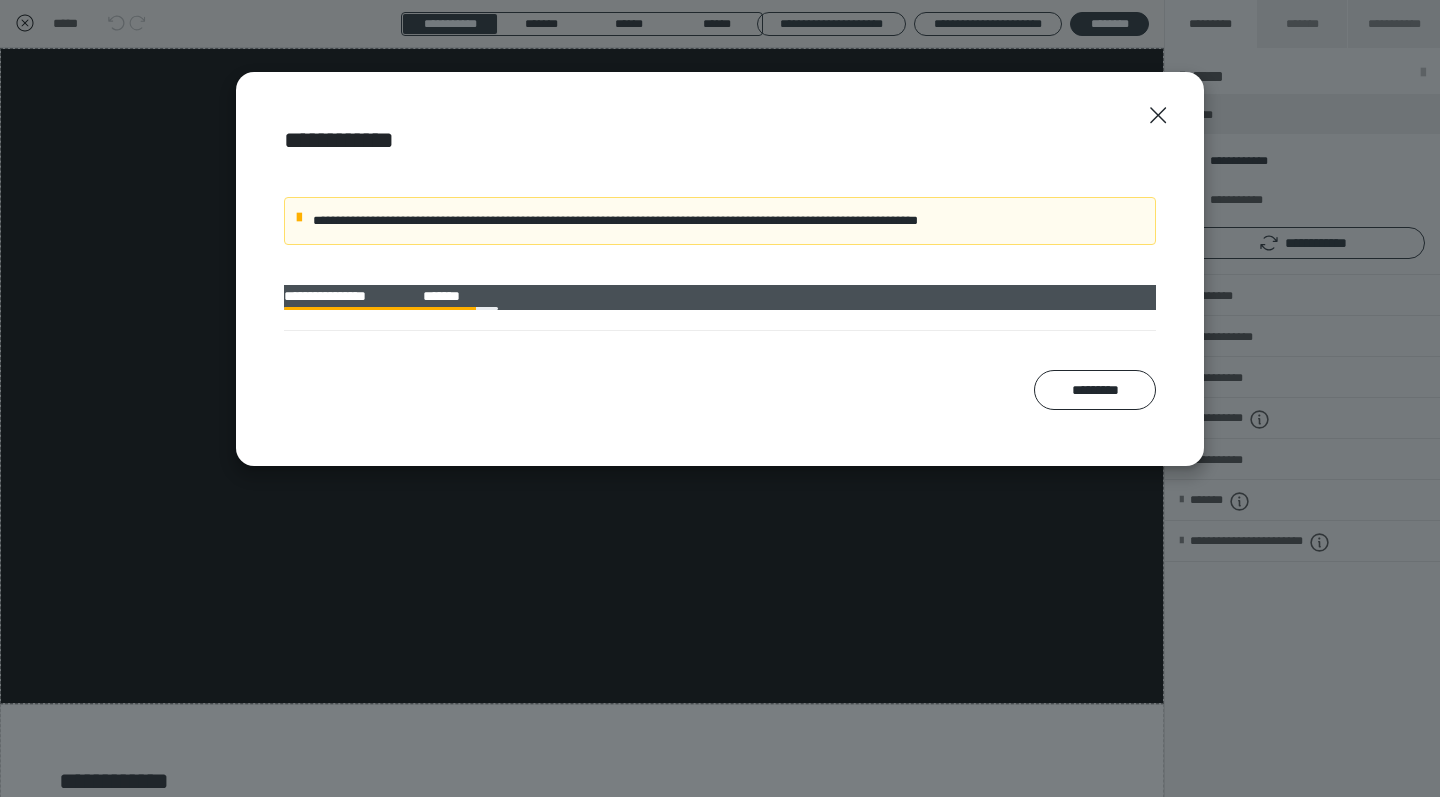 click on "**********" at bounding box center (720, 269) 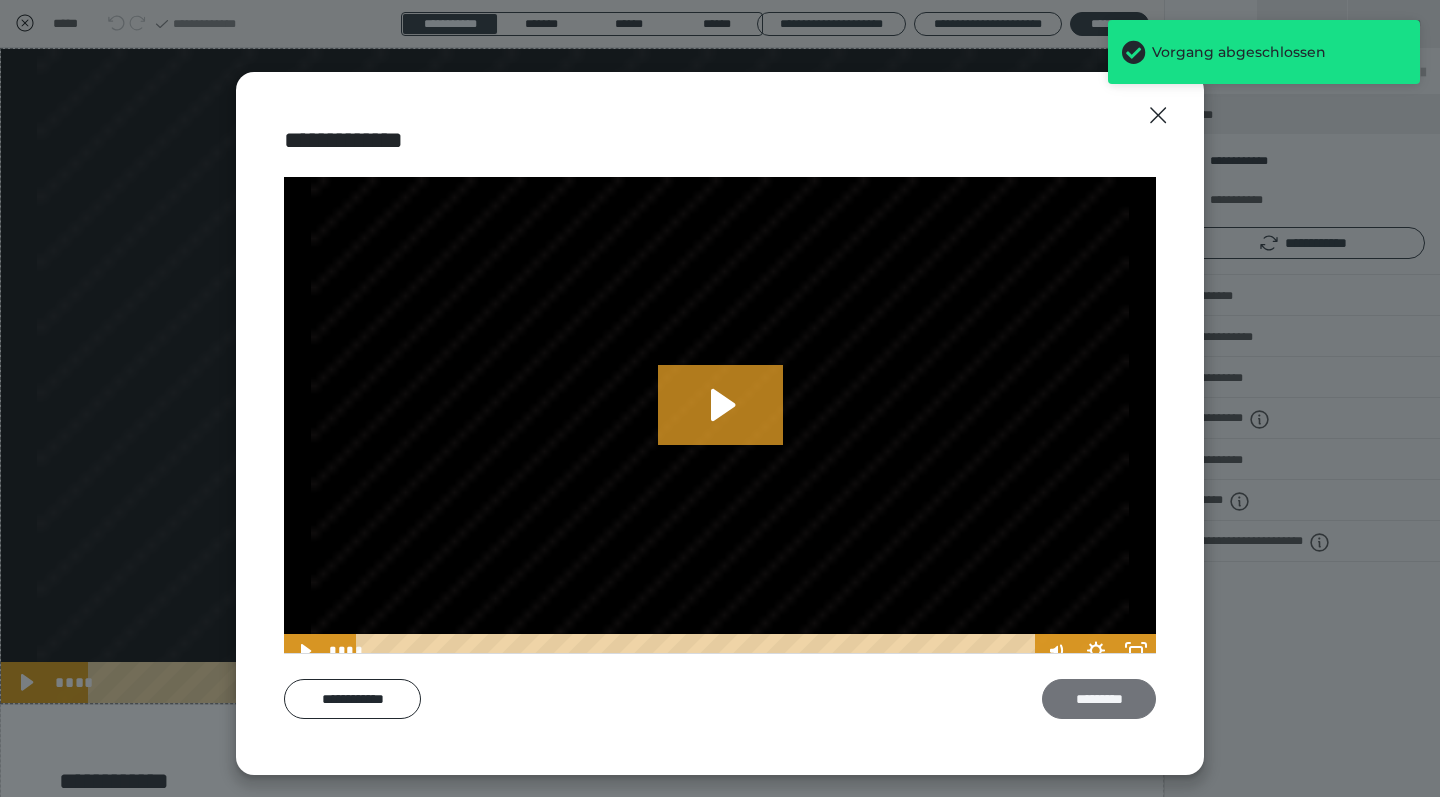 click on "*********" at bounding box center [1099, 699] 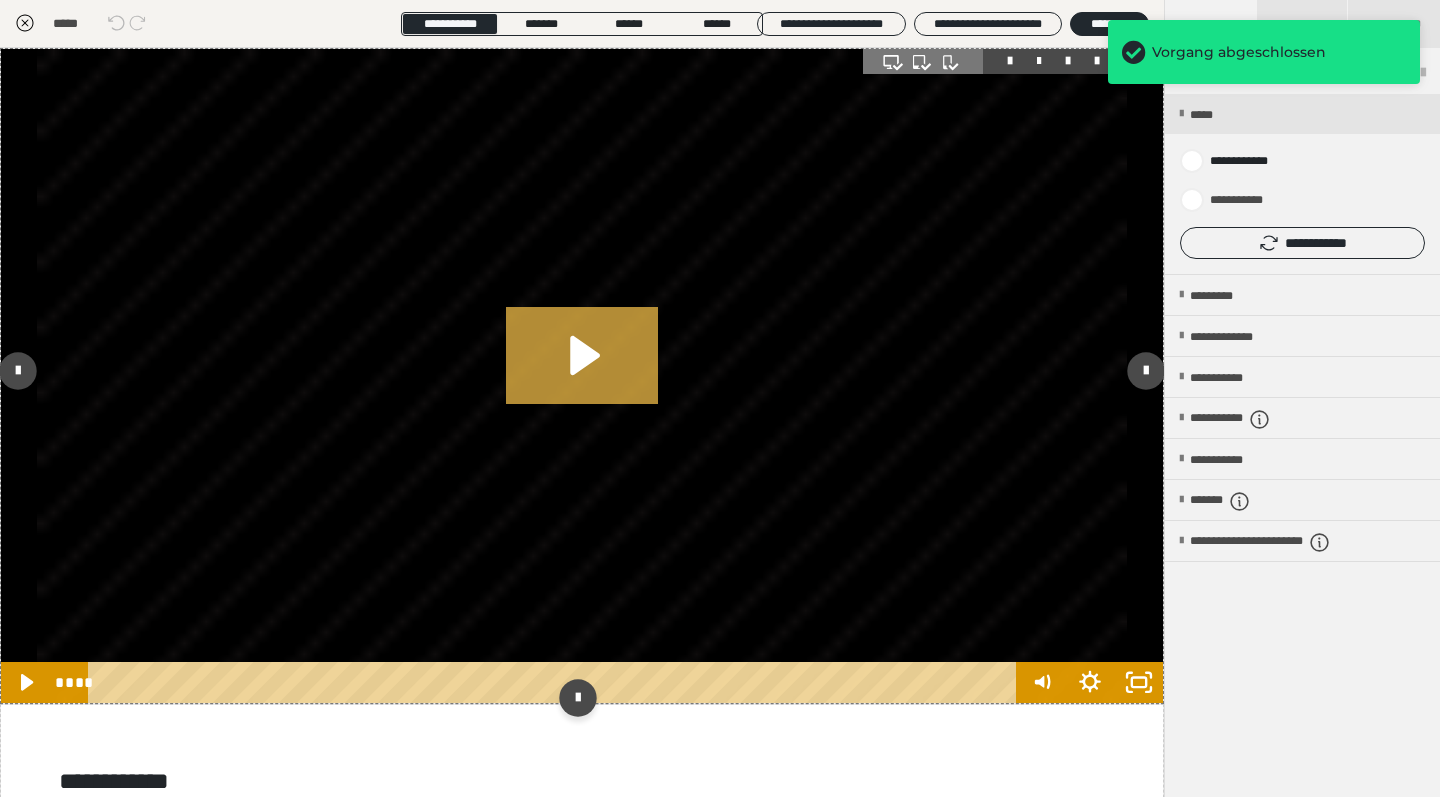 click 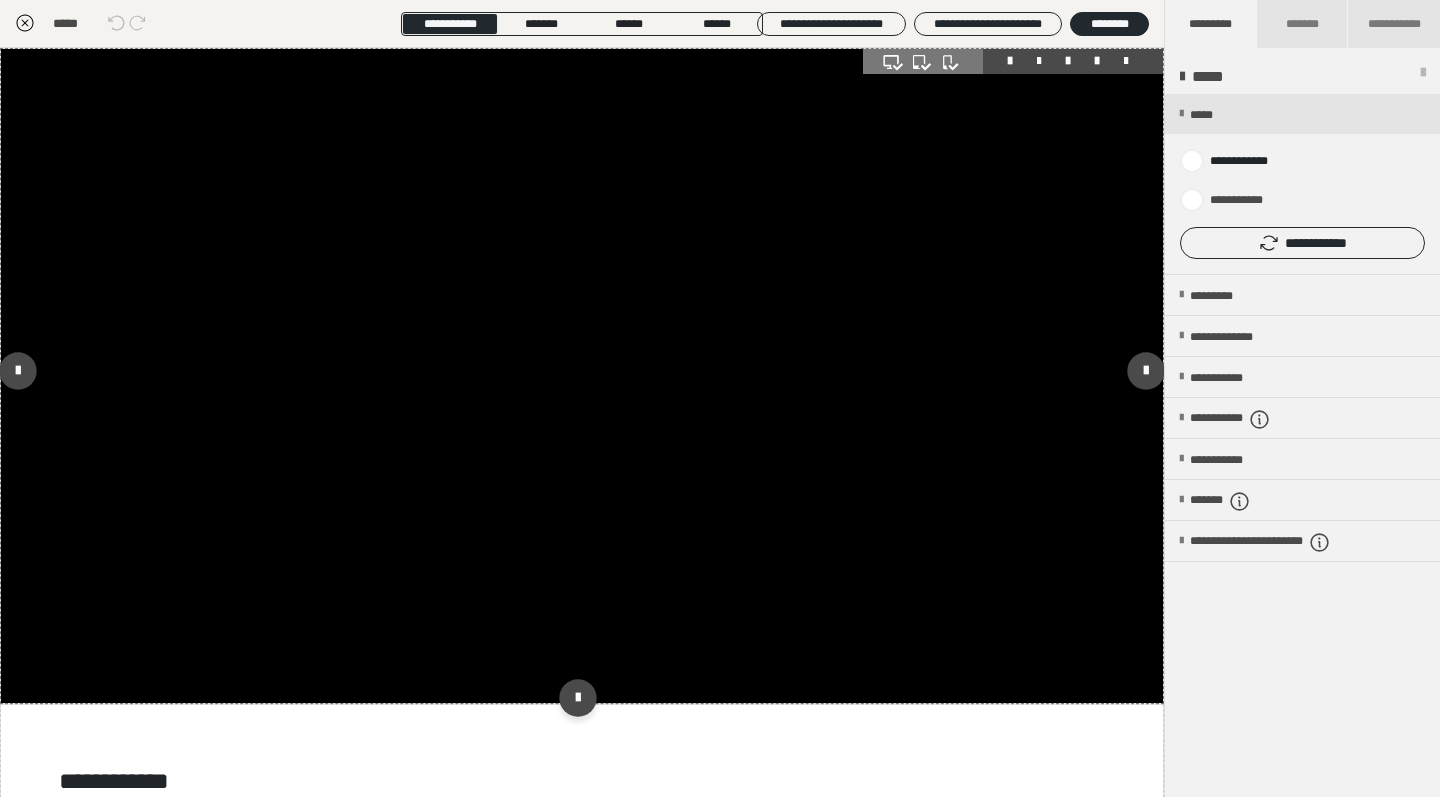 click 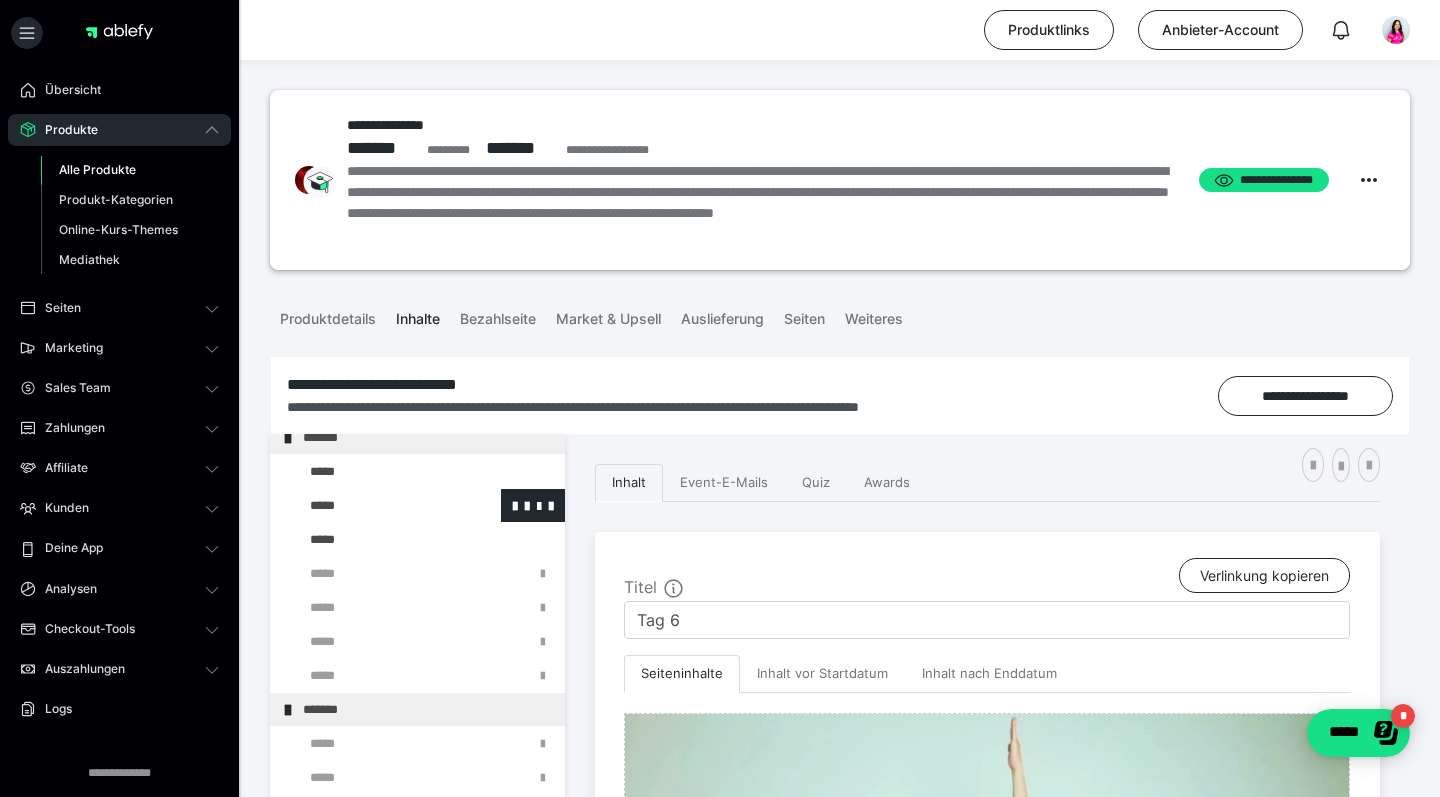 scroll, scrollTop: 76, scrollLeft: 0, axis: vertical 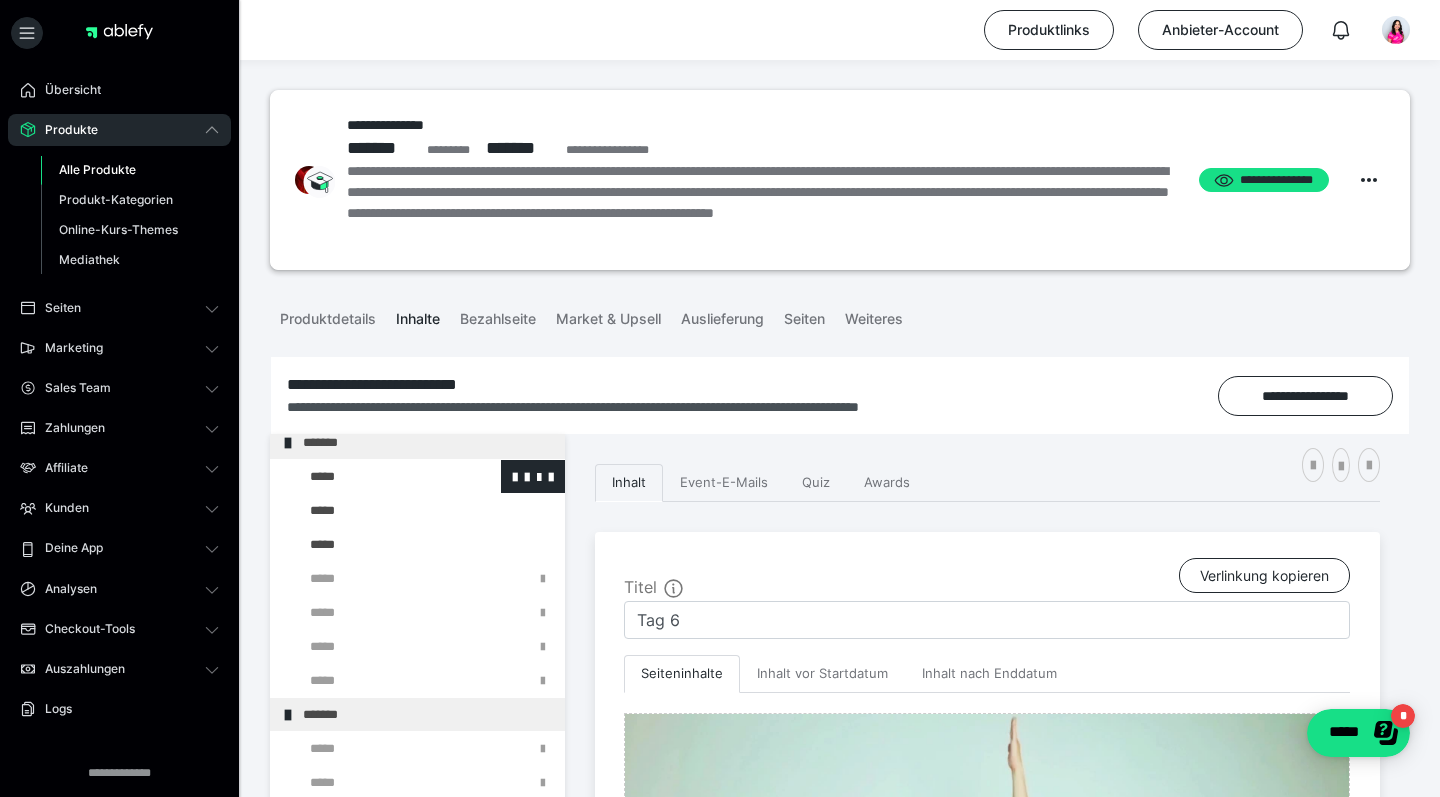 click at bounding box center [375, 476] 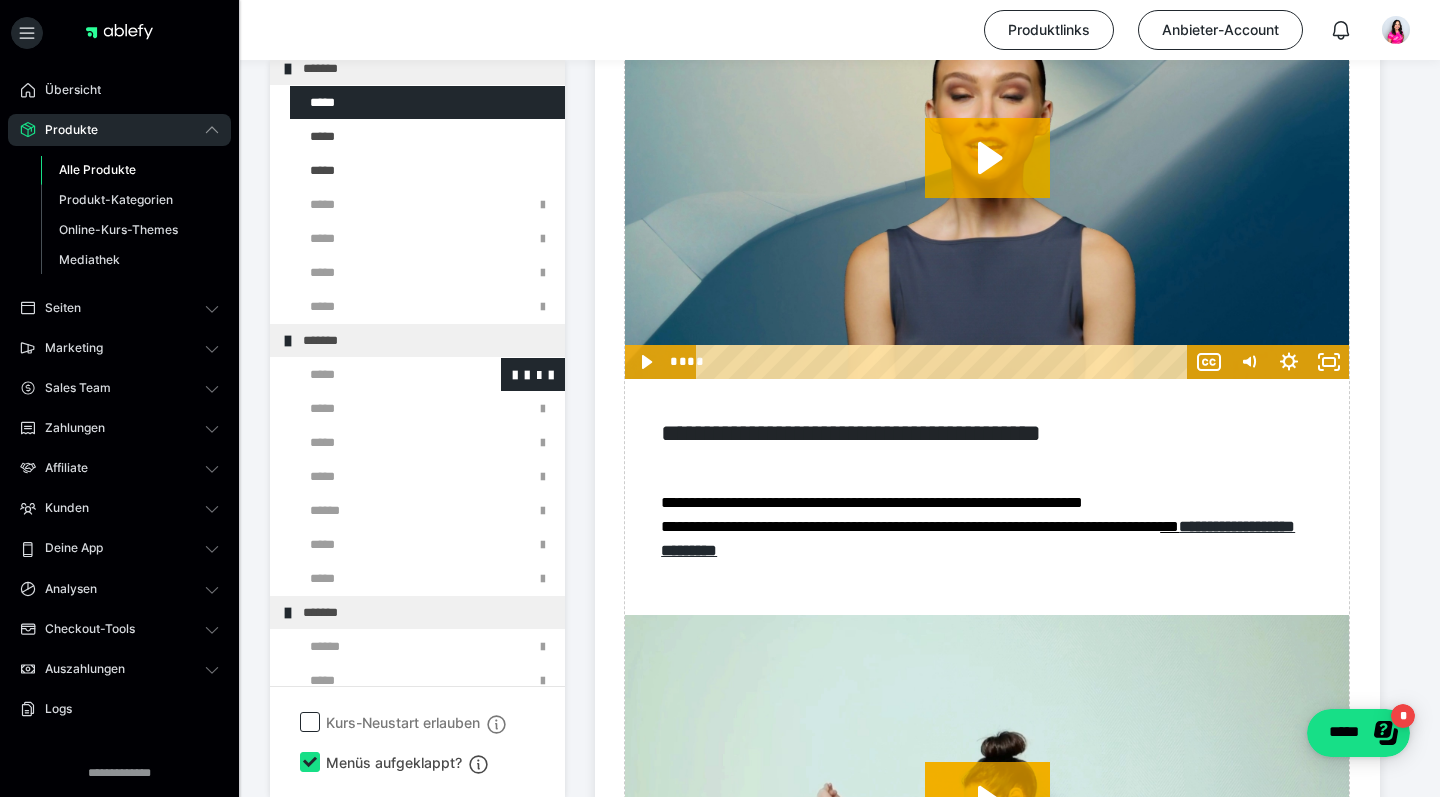 scroll, scrollTop: 2096, scrollLeft: 0, axis: vertical 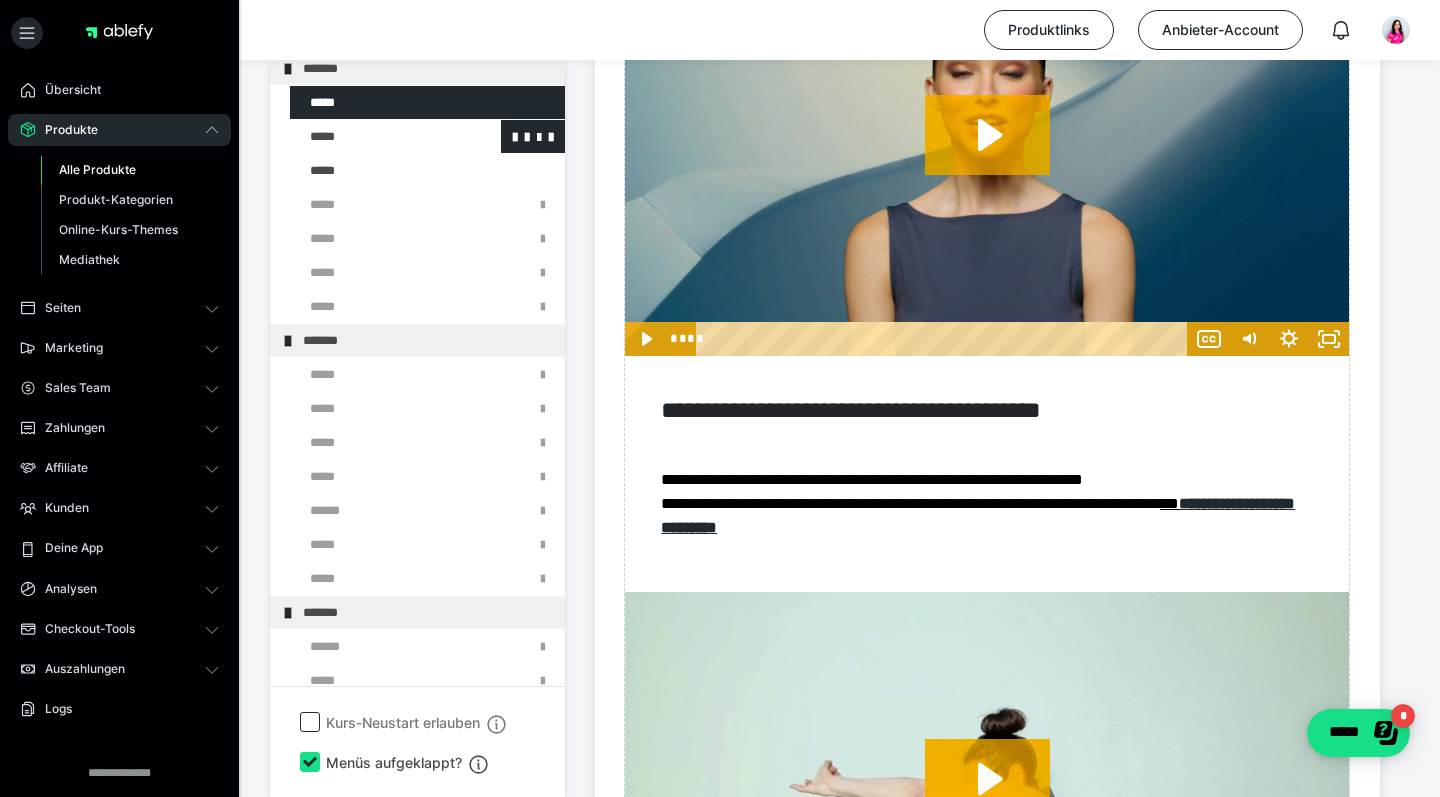 click at bounding box center (375, 136) 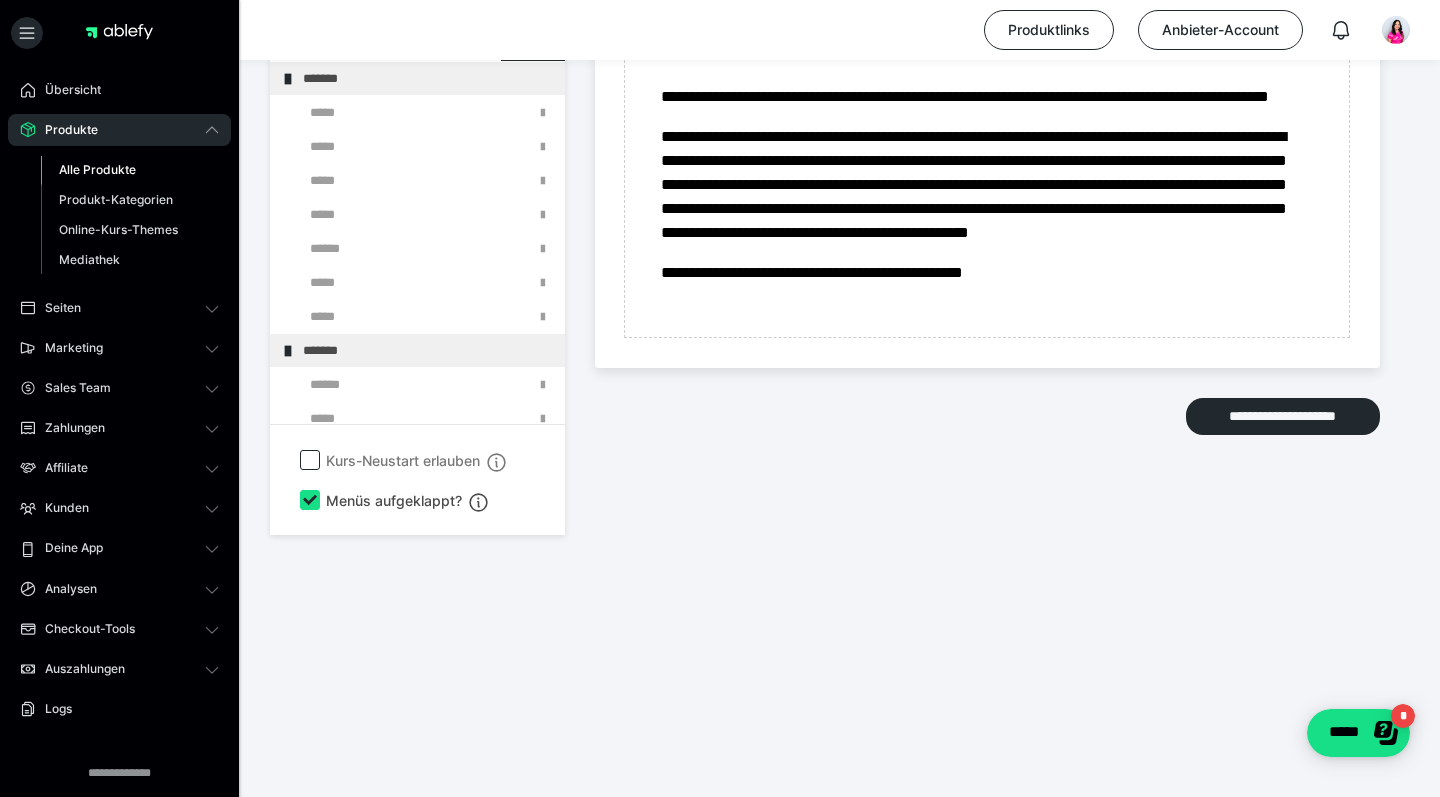 scroll, scrollTop: 5137, scrollLeft: 0, axis: vertical 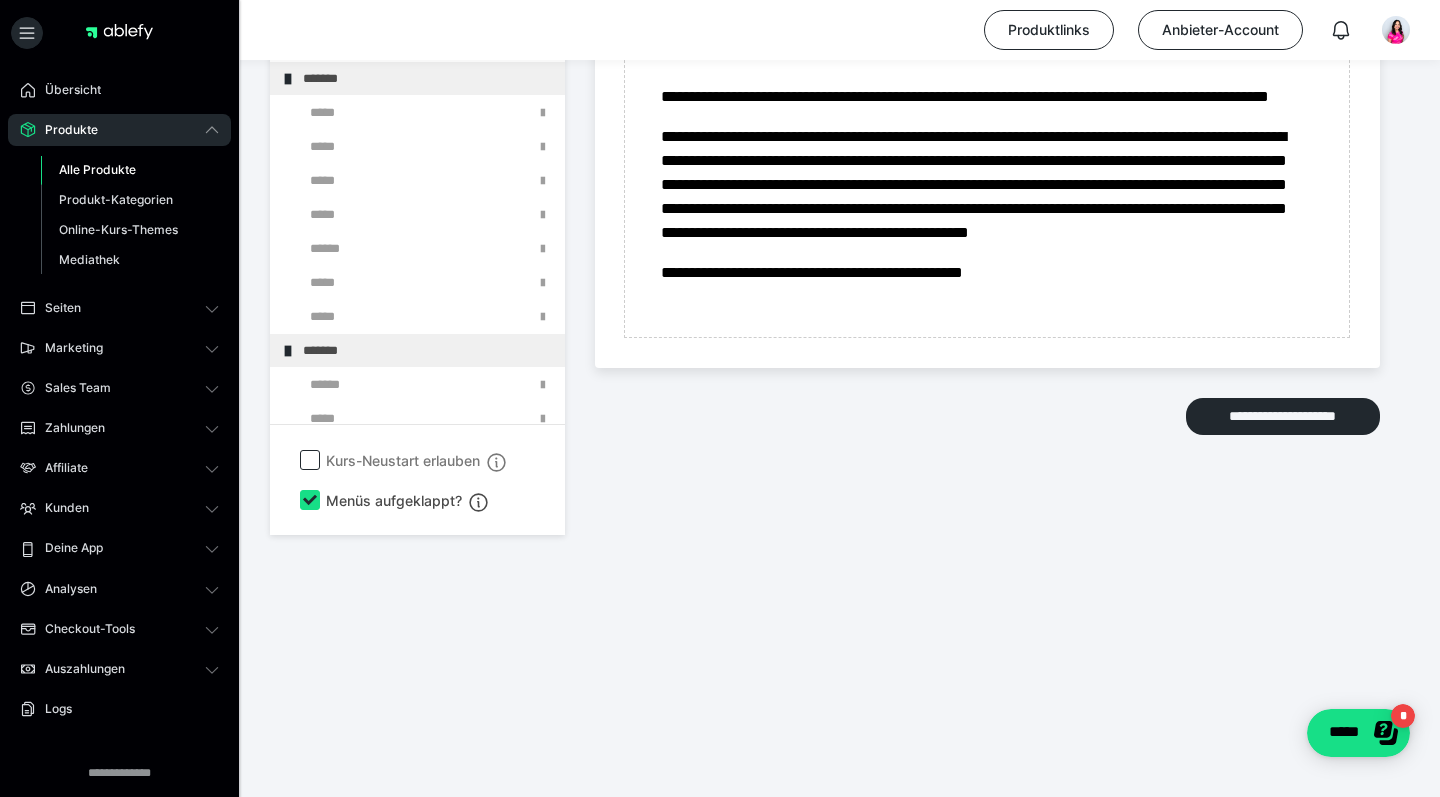 click at bounding box center [375, -92] 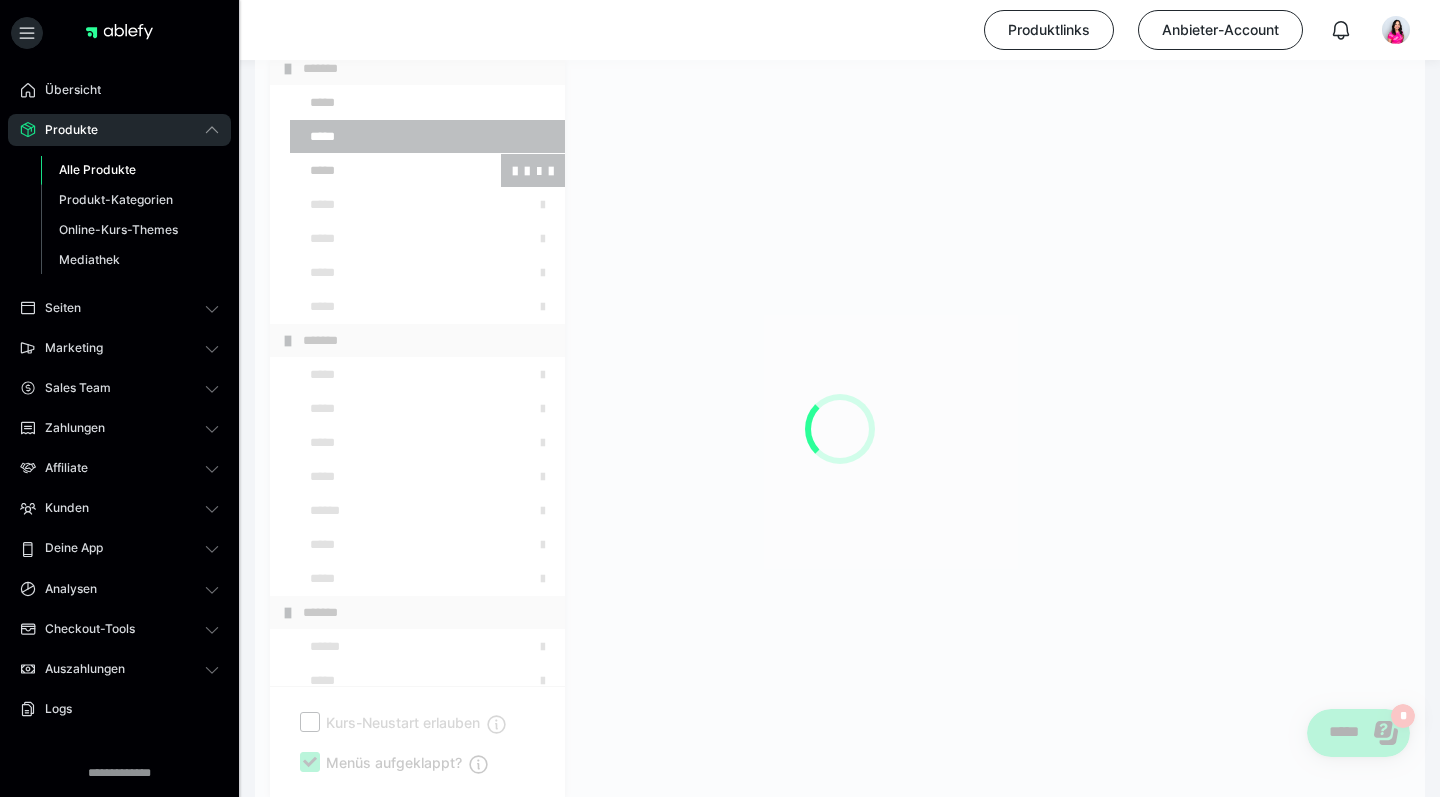 scroll, scrollTop: 374, scrollLeft: 0, axis: vertical 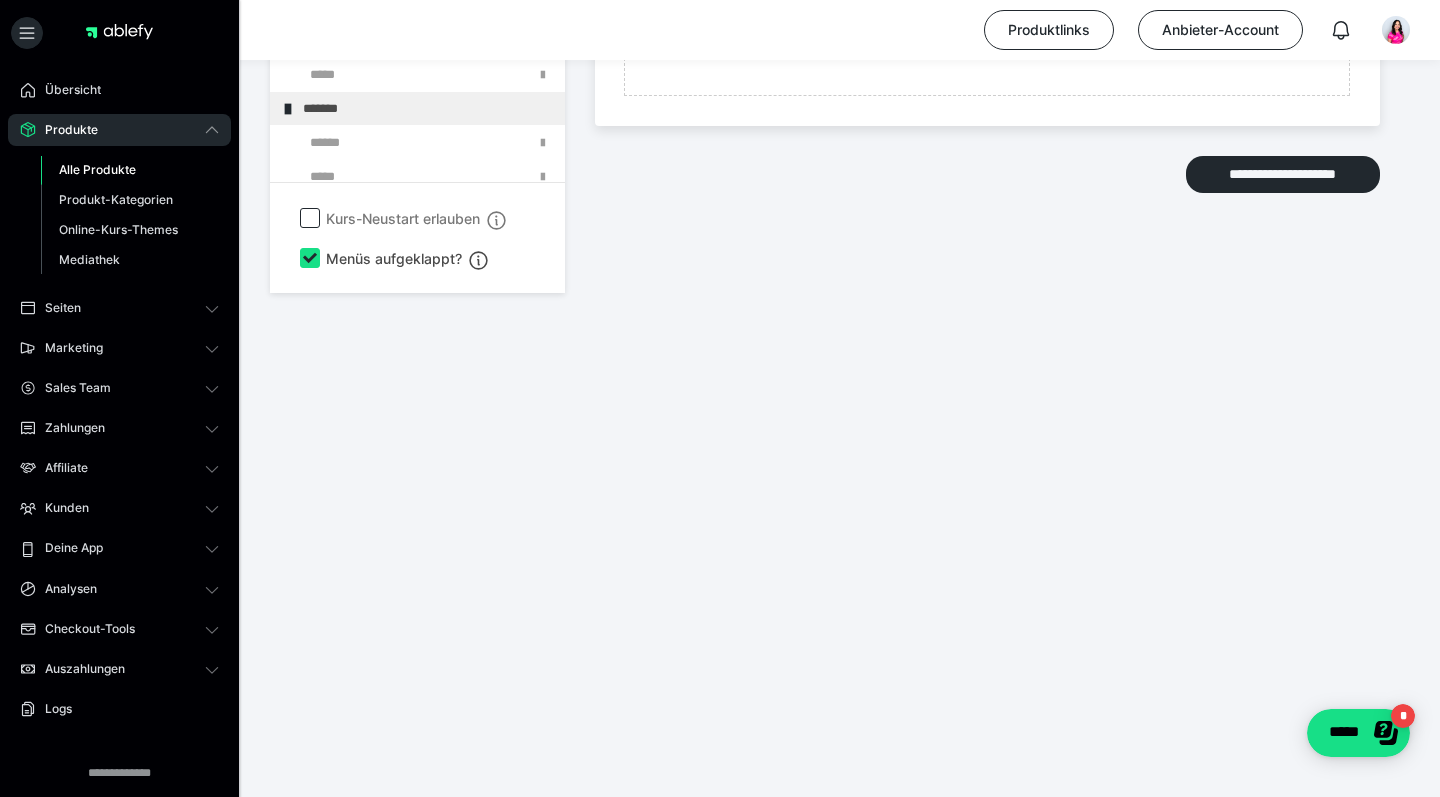 click at bounding box center [375, -300] 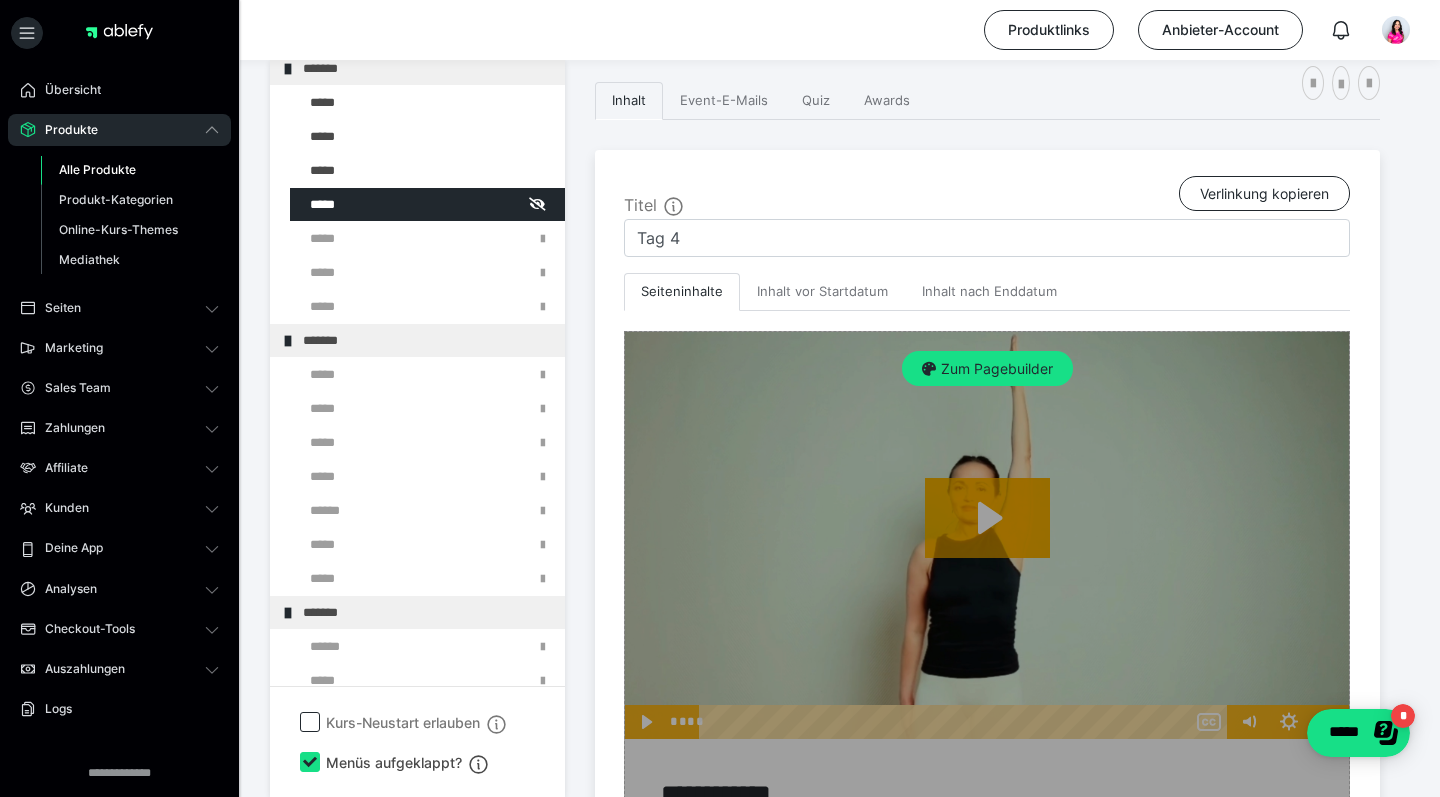 scroll, scrollTop: 438, scrollLeft: 0, axis: vertical 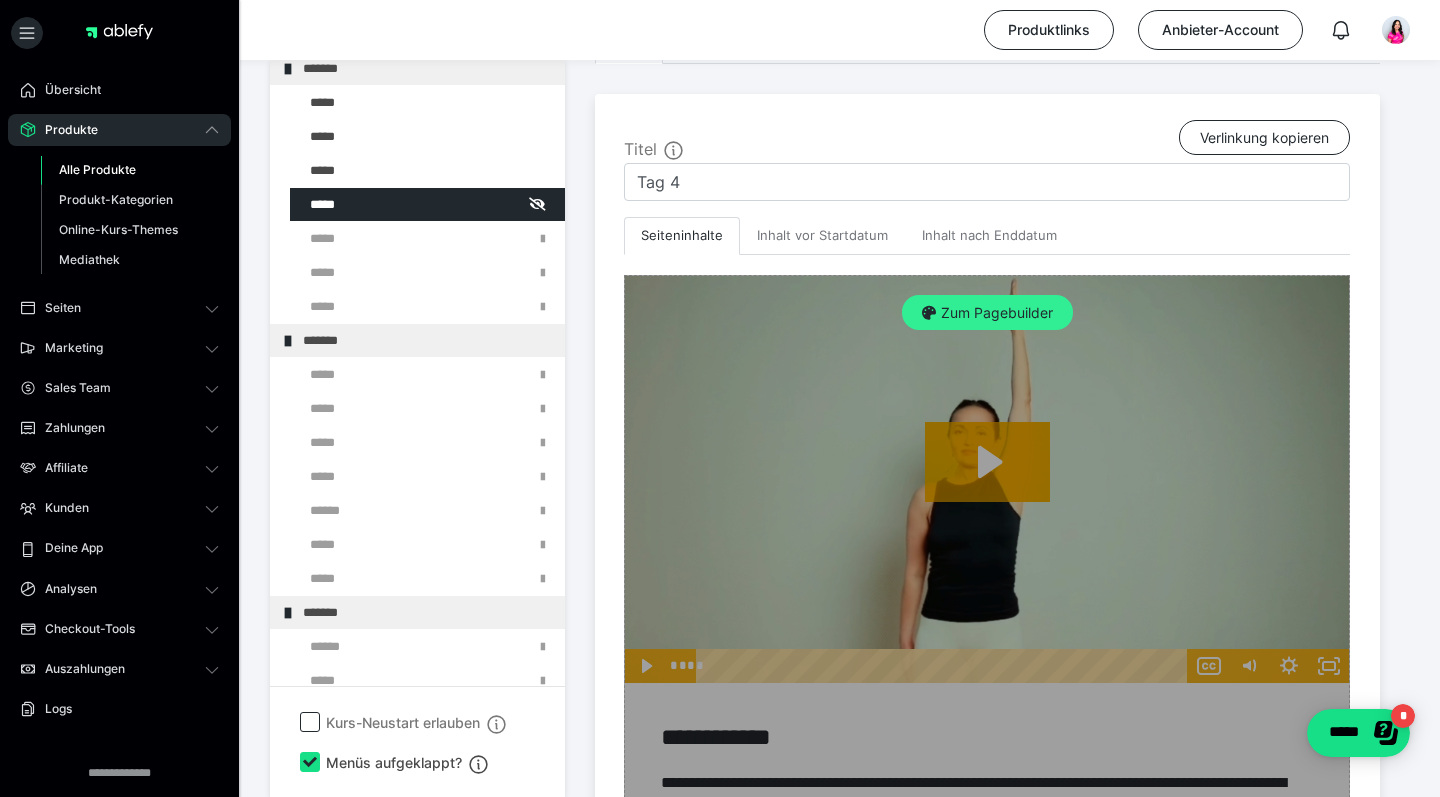 click on "Zum Pagebuilder" at bounding box center (987, 313) 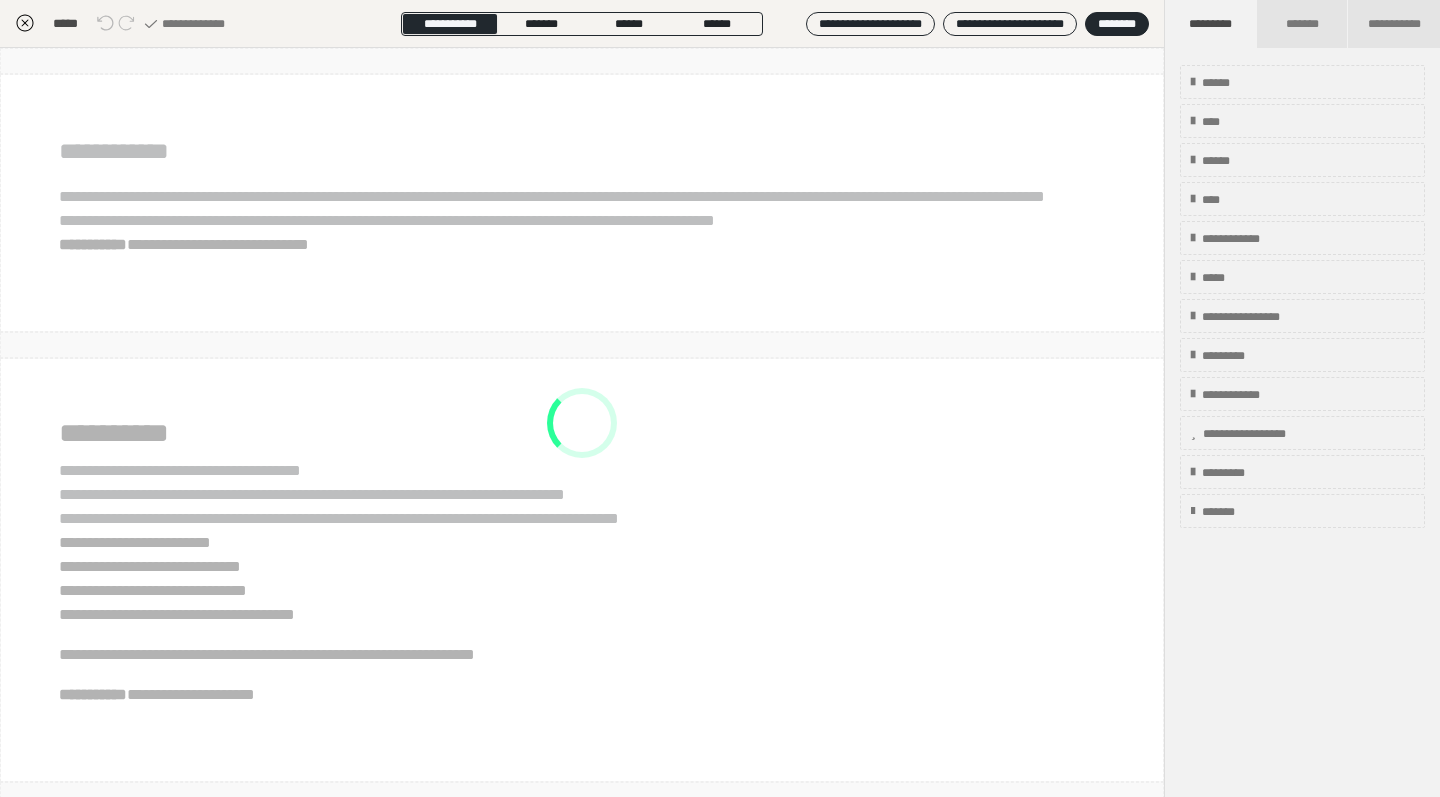 scroll, scrollTop: 374, scrollLeft: 0, axis: vertical 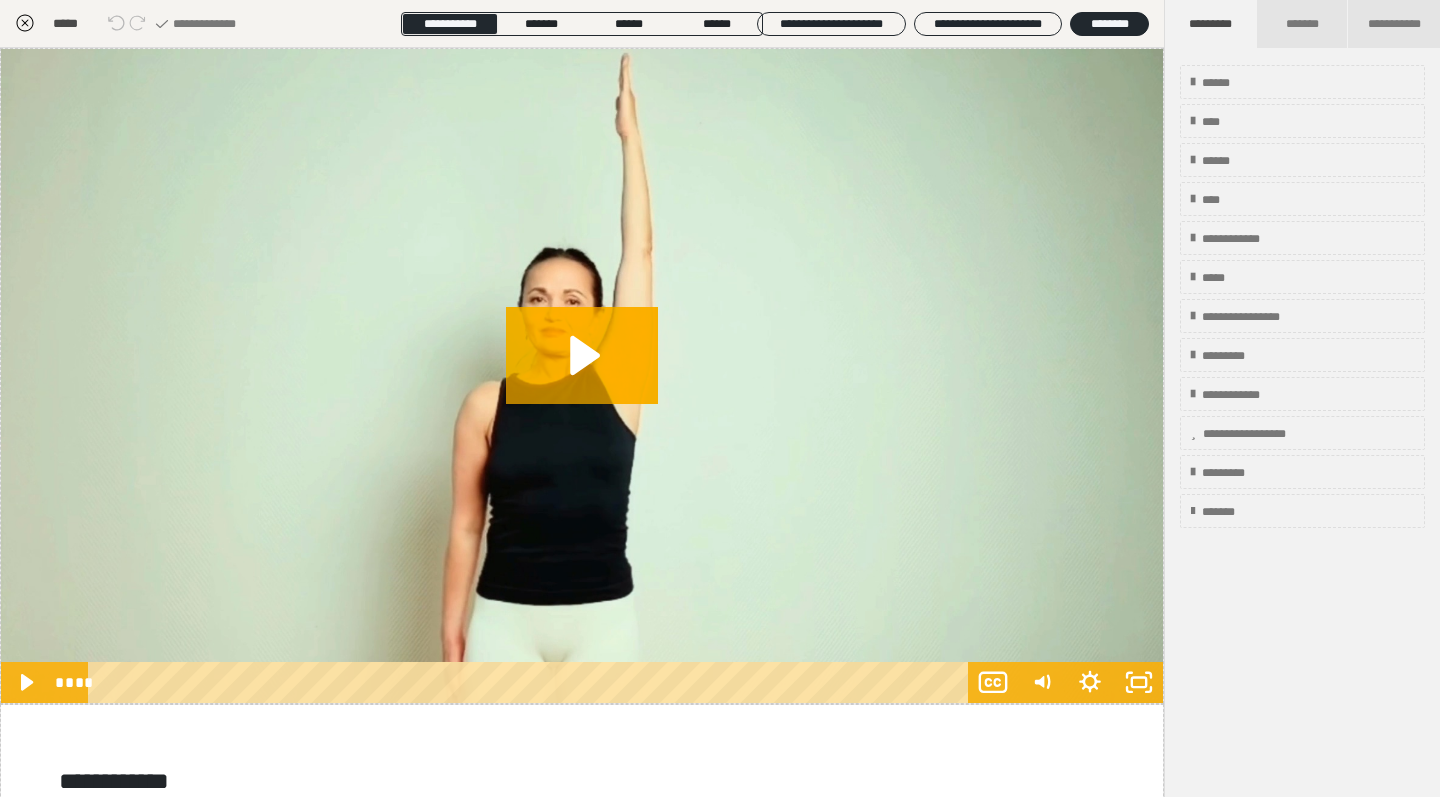 click at bounding box center [582, 376] 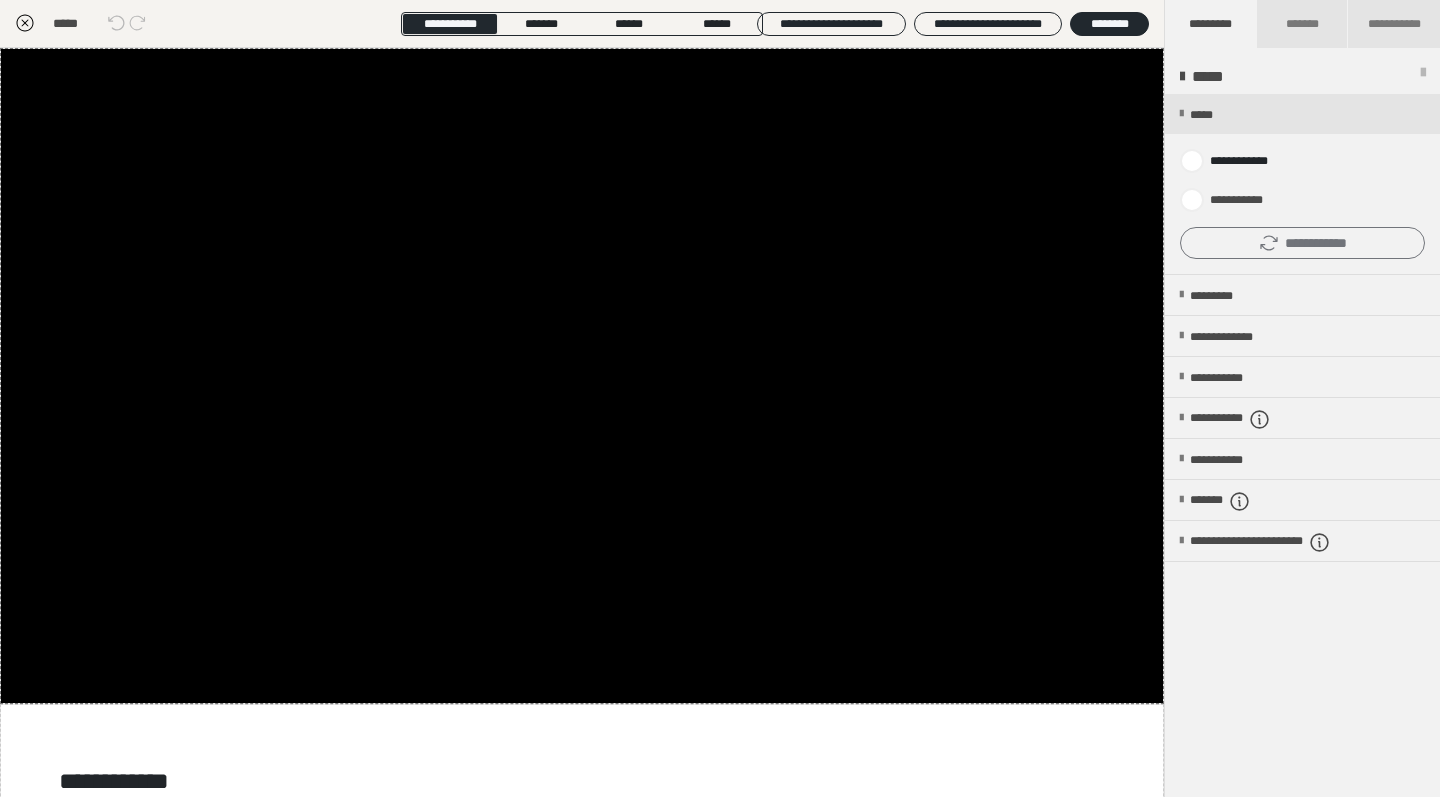 click on "**********" at bounding box center (1302, 243) 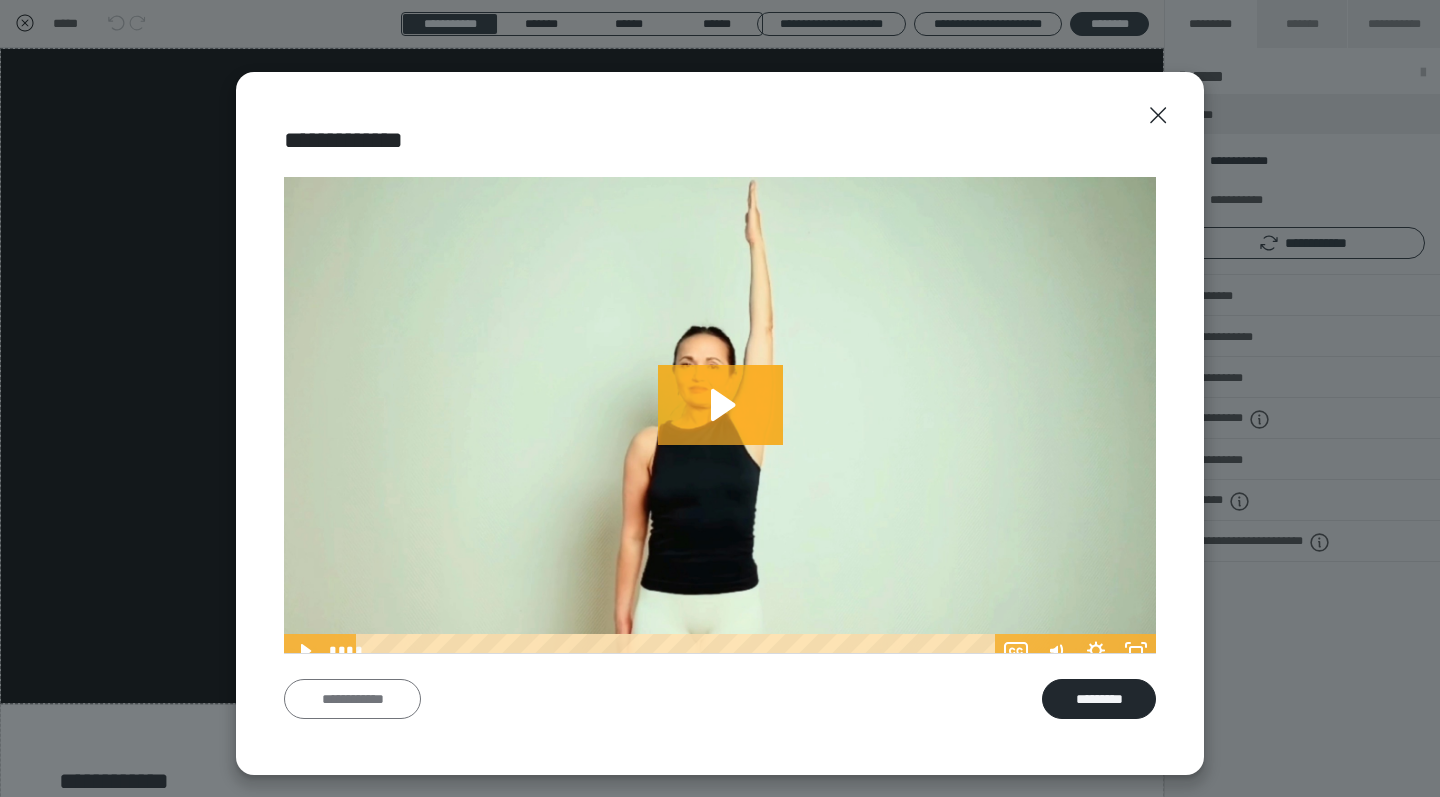 click on "**********" at bounding box center (352, 699) 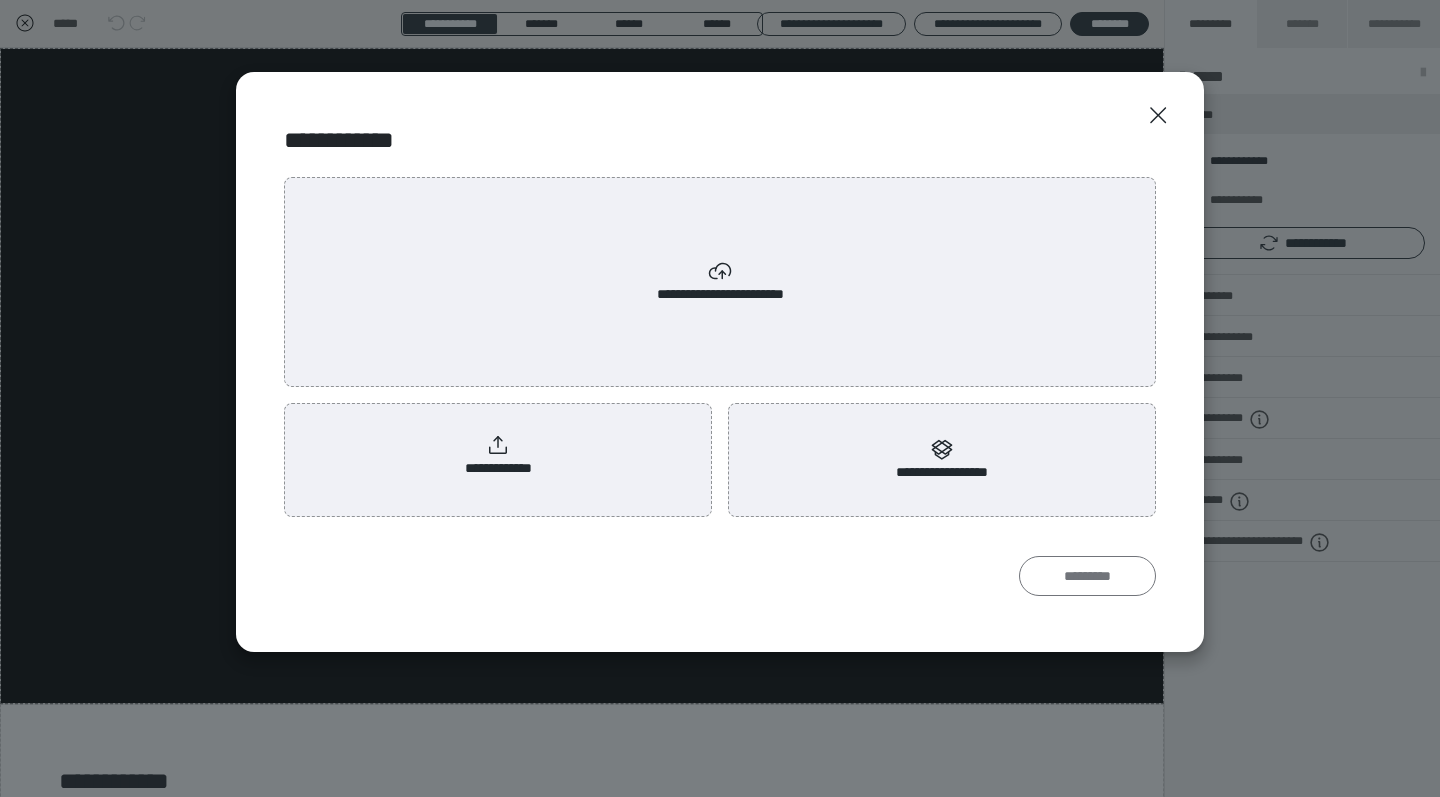 scroll, scrollTop: 0, scrollLeft: 0, axis: both 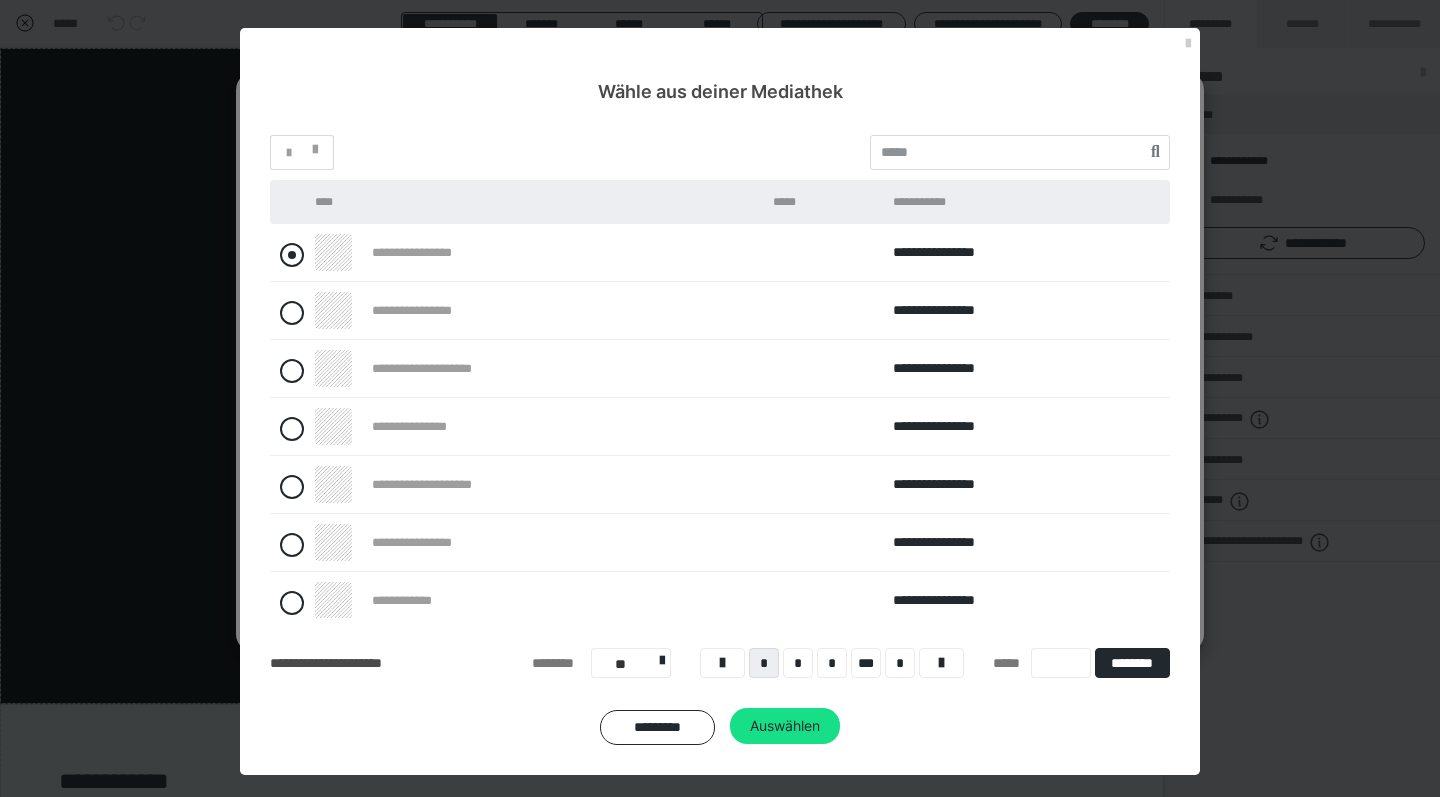 click at bounding box center (292, 255) 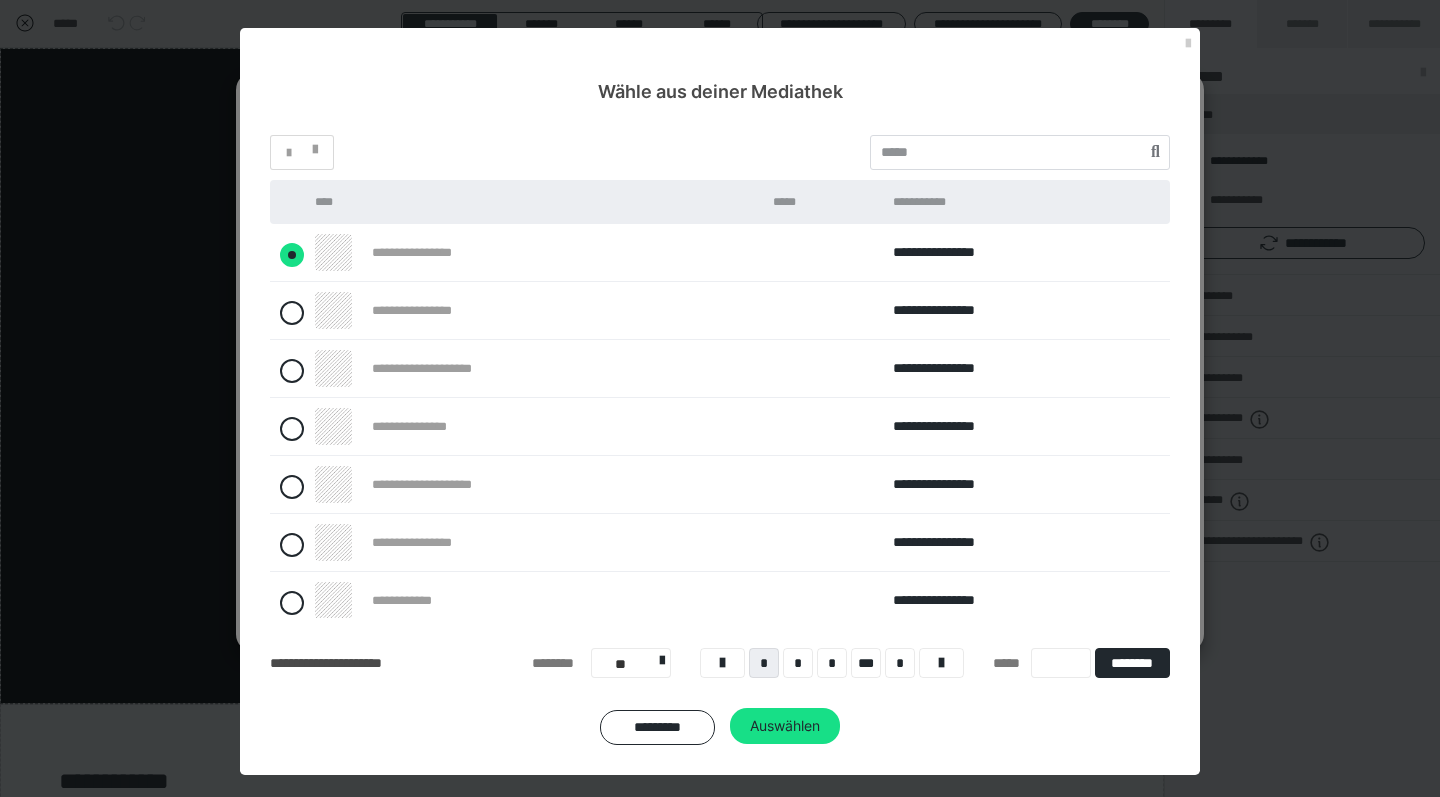 radio on "****" 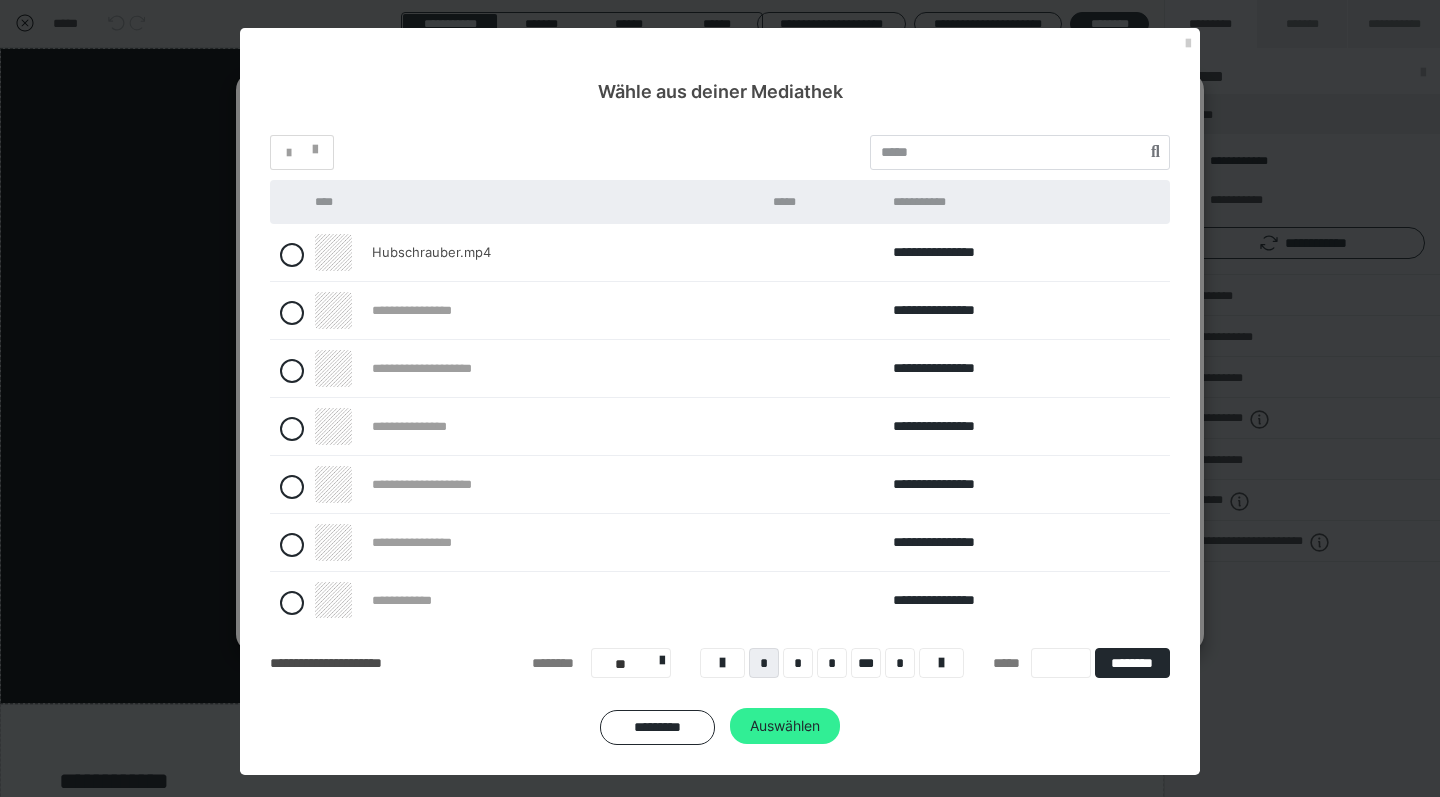 click on "Auswählen" at bounding box center (785, 726) 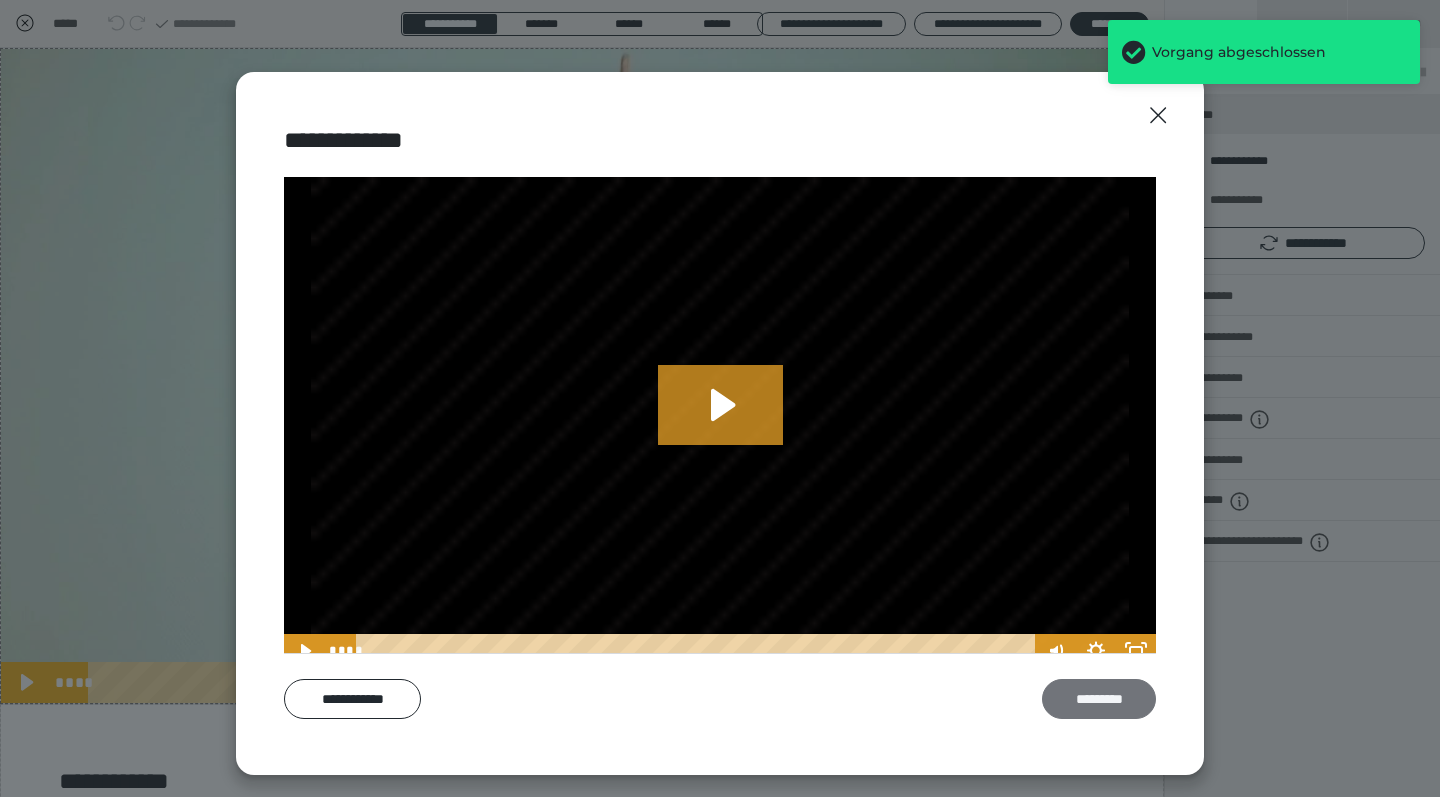 click on "*********" at bounding box center [1099, 699] 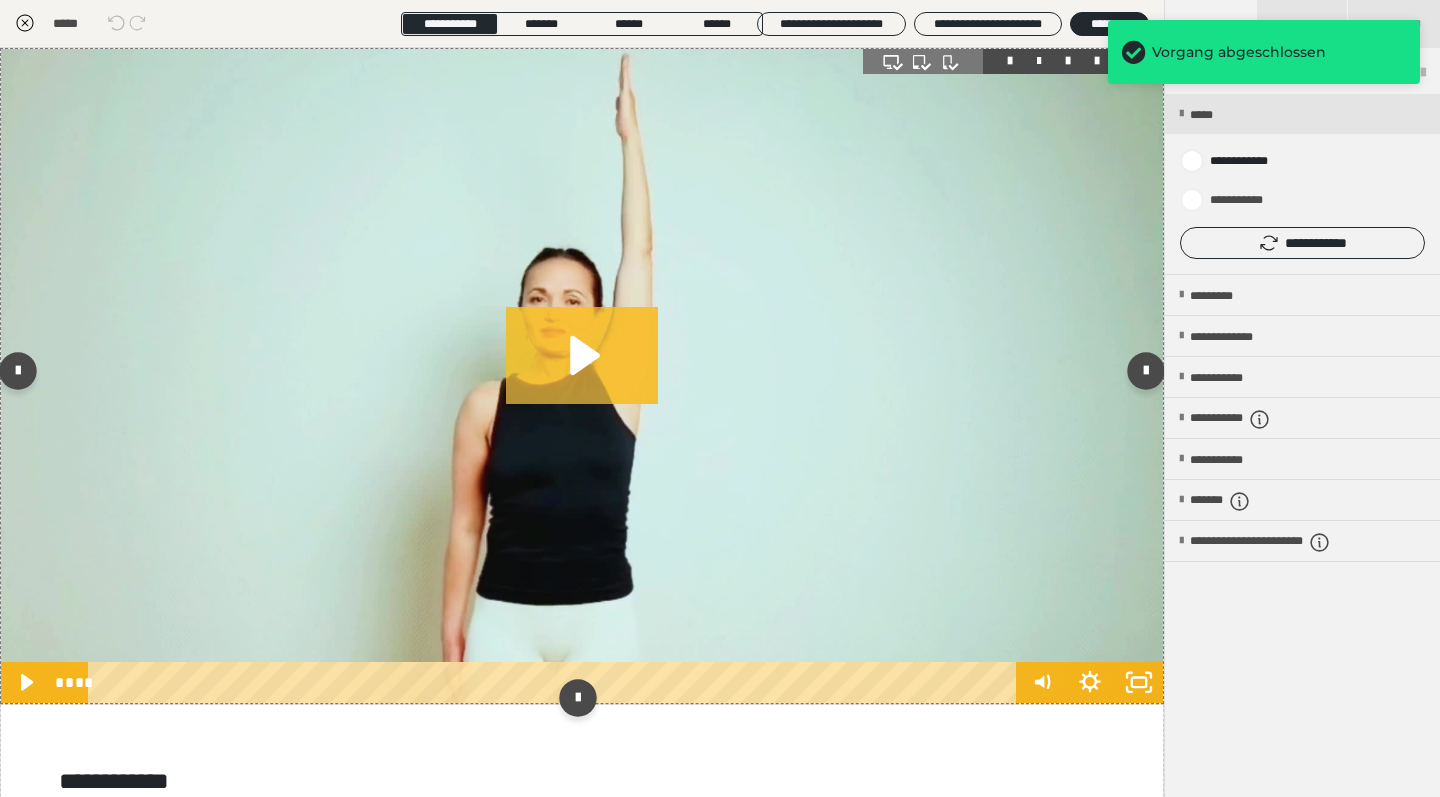 click 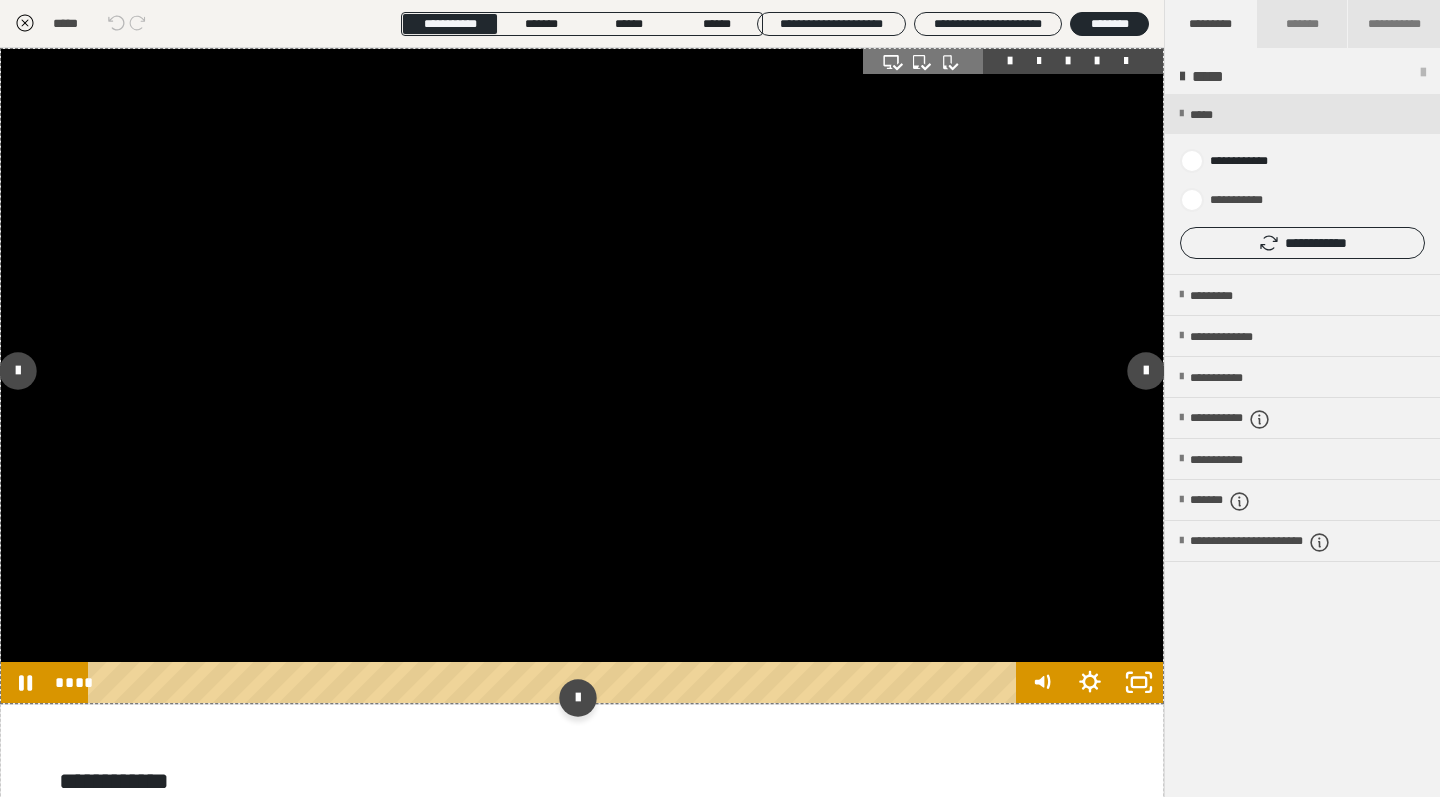 click at bounding box center [582, 376] 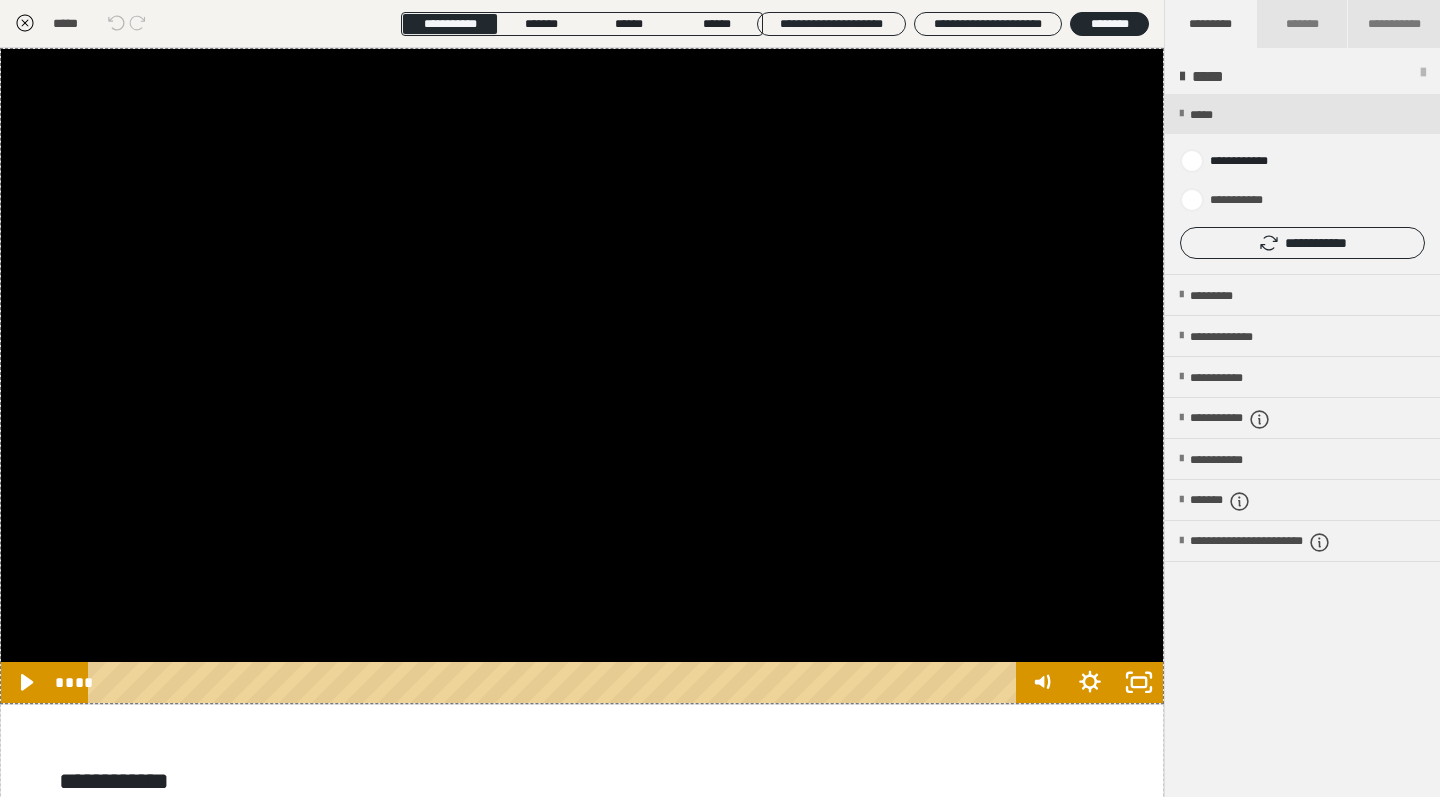 scroll, scrollTop: 0, scrollLeft: 0, axis: both 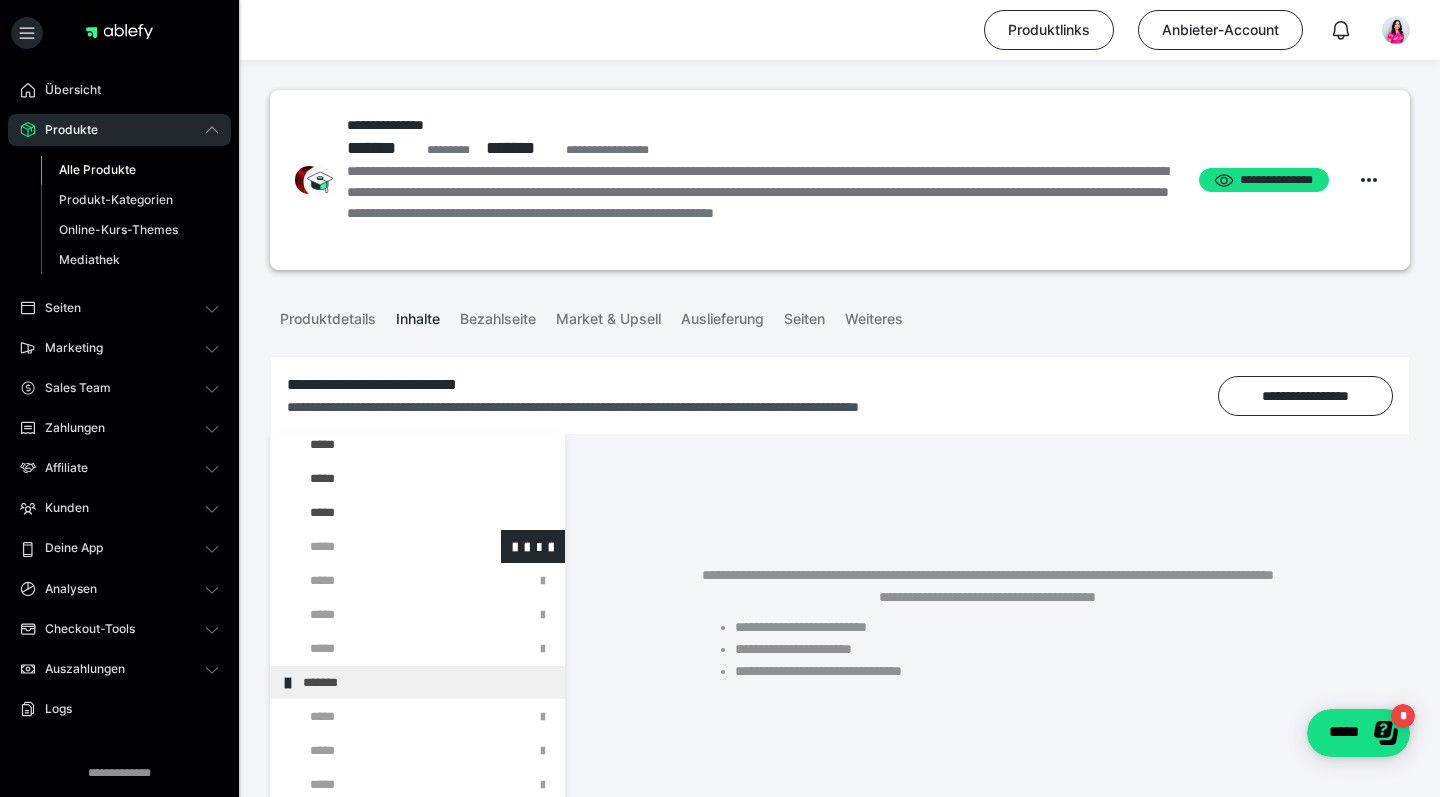 click at bounding box center [375, 546] 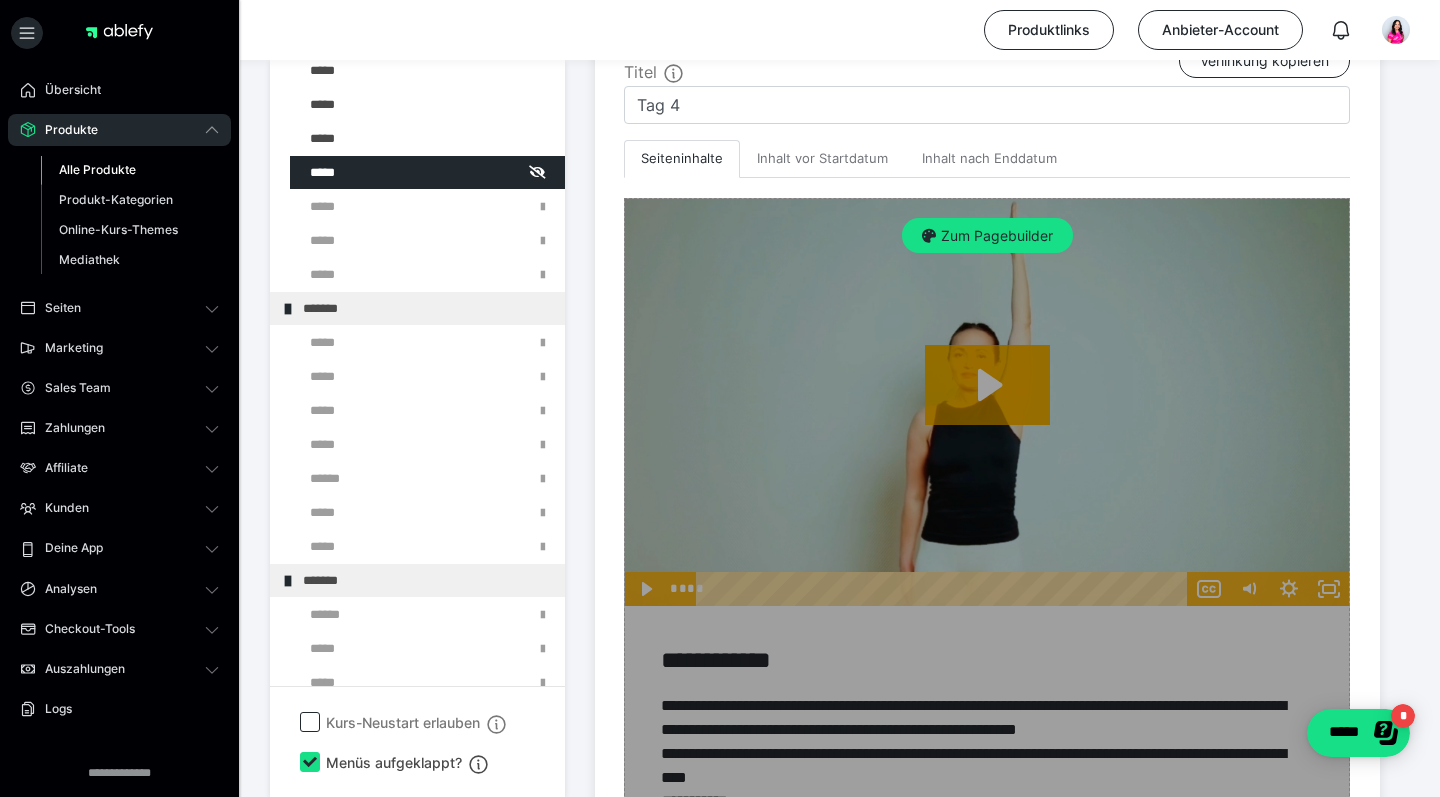 scroll, scrollTop: 479, scrollLeft: 0, axis: vertical 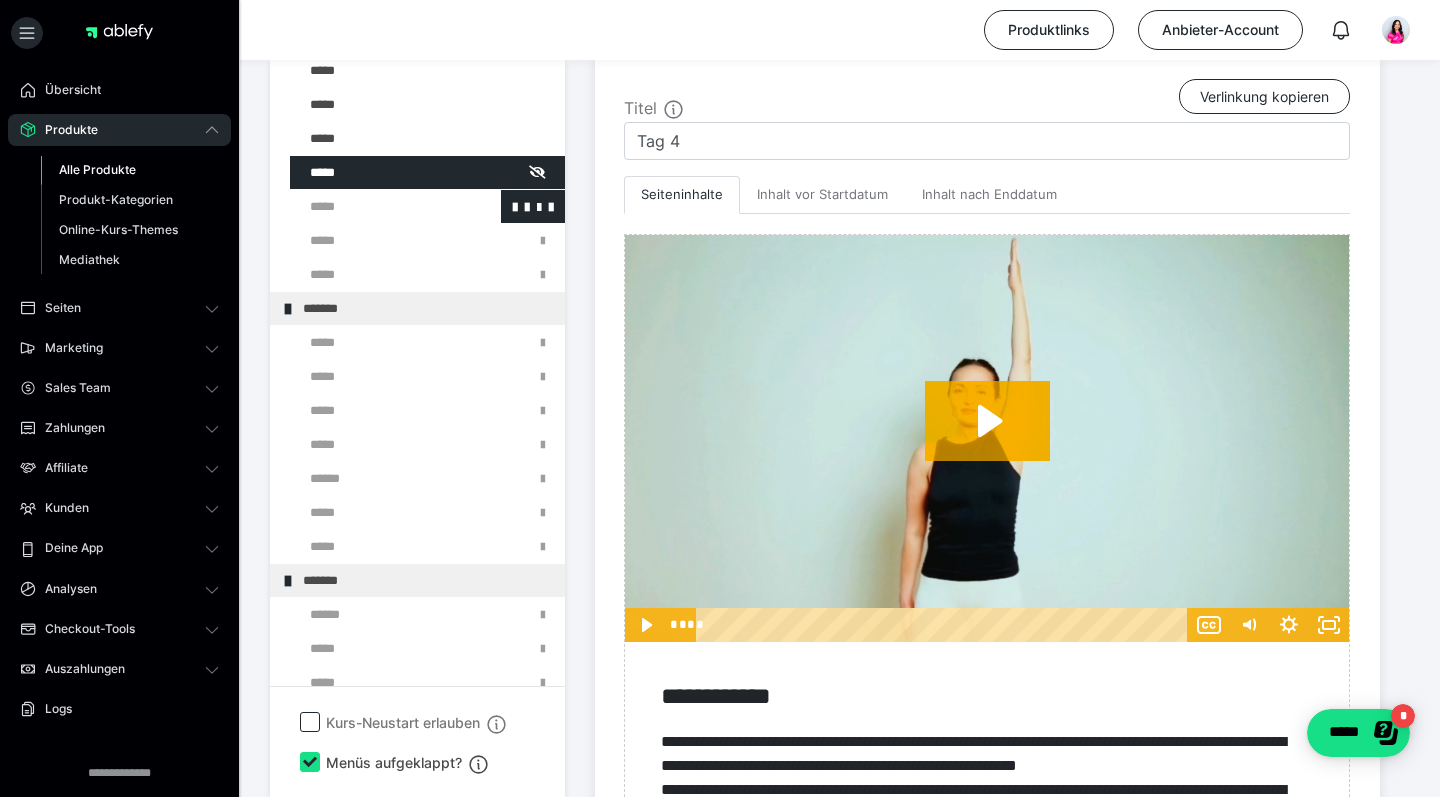 click at bounding box center [375, 206] 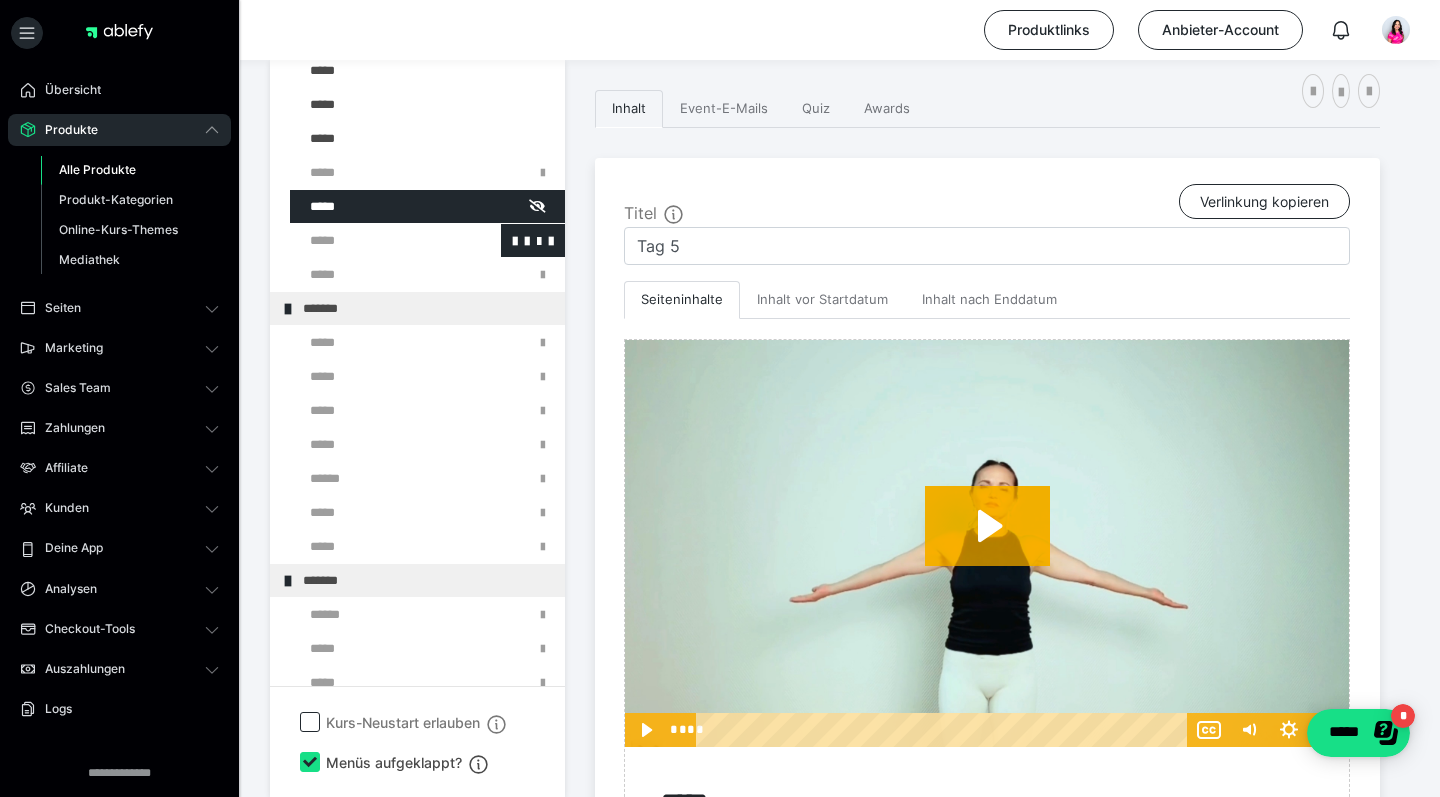 click at bounding box center (375, 240) 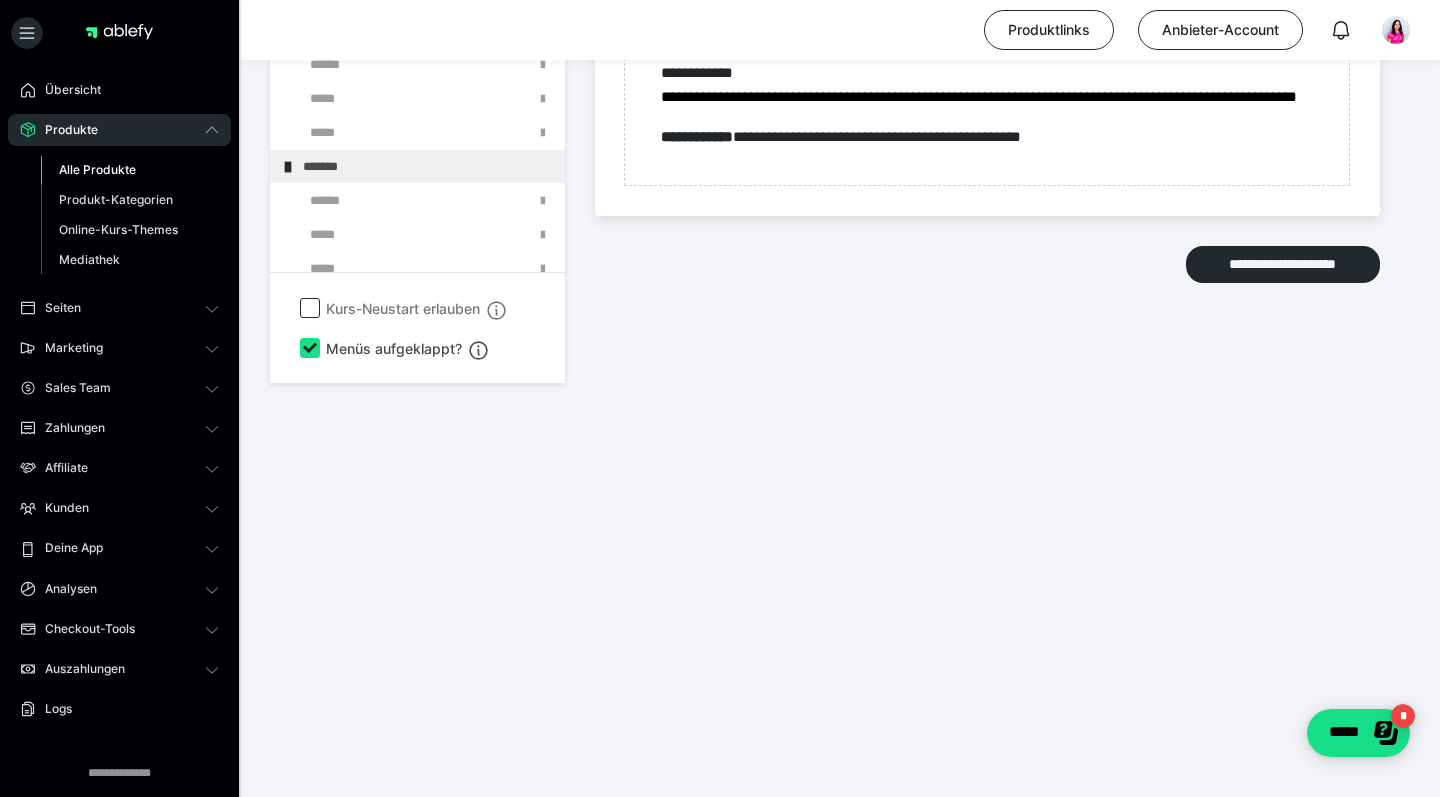 scroll, scrollTop: 6248, scrollLeft: 0, axis: vertical 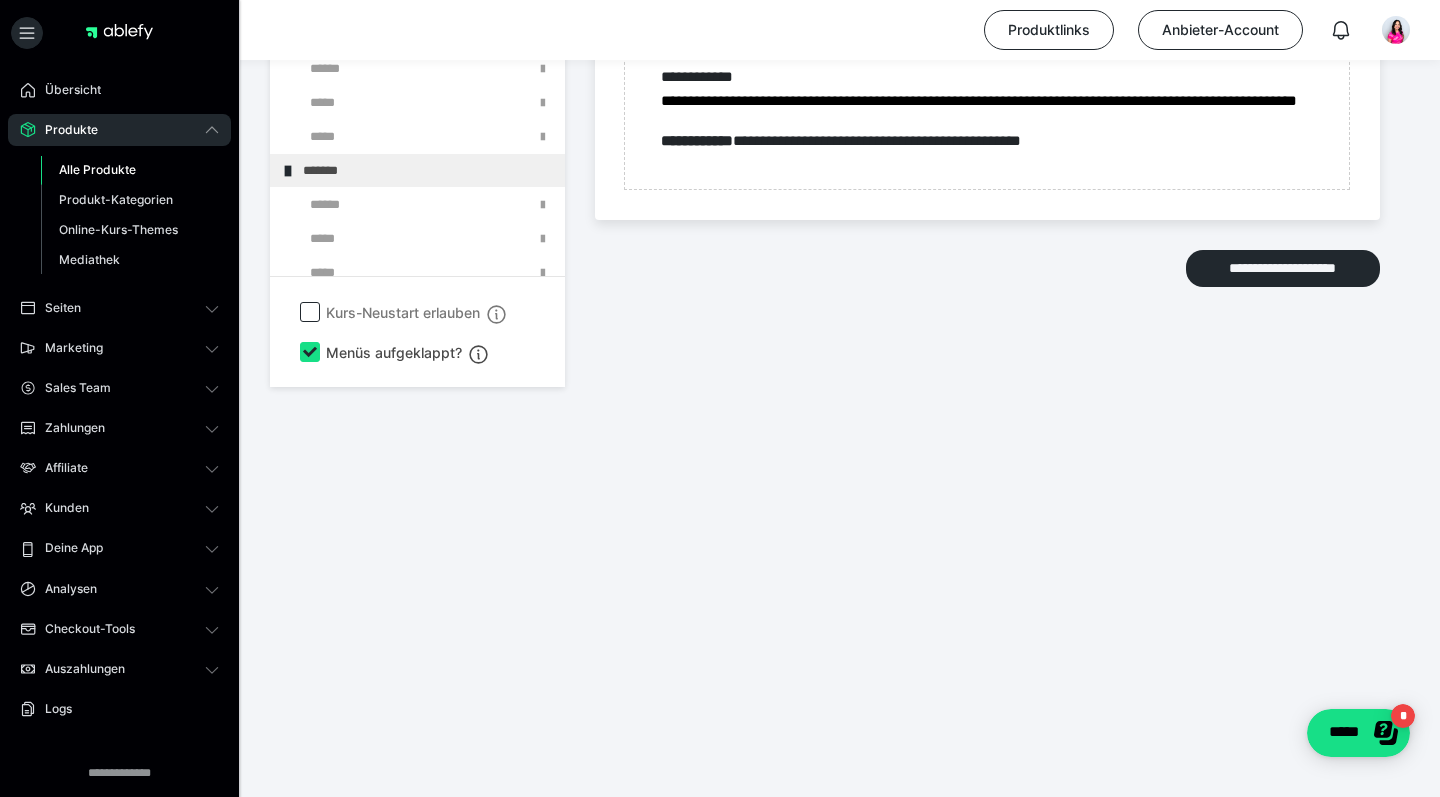 click at bounding box center [375, -68] 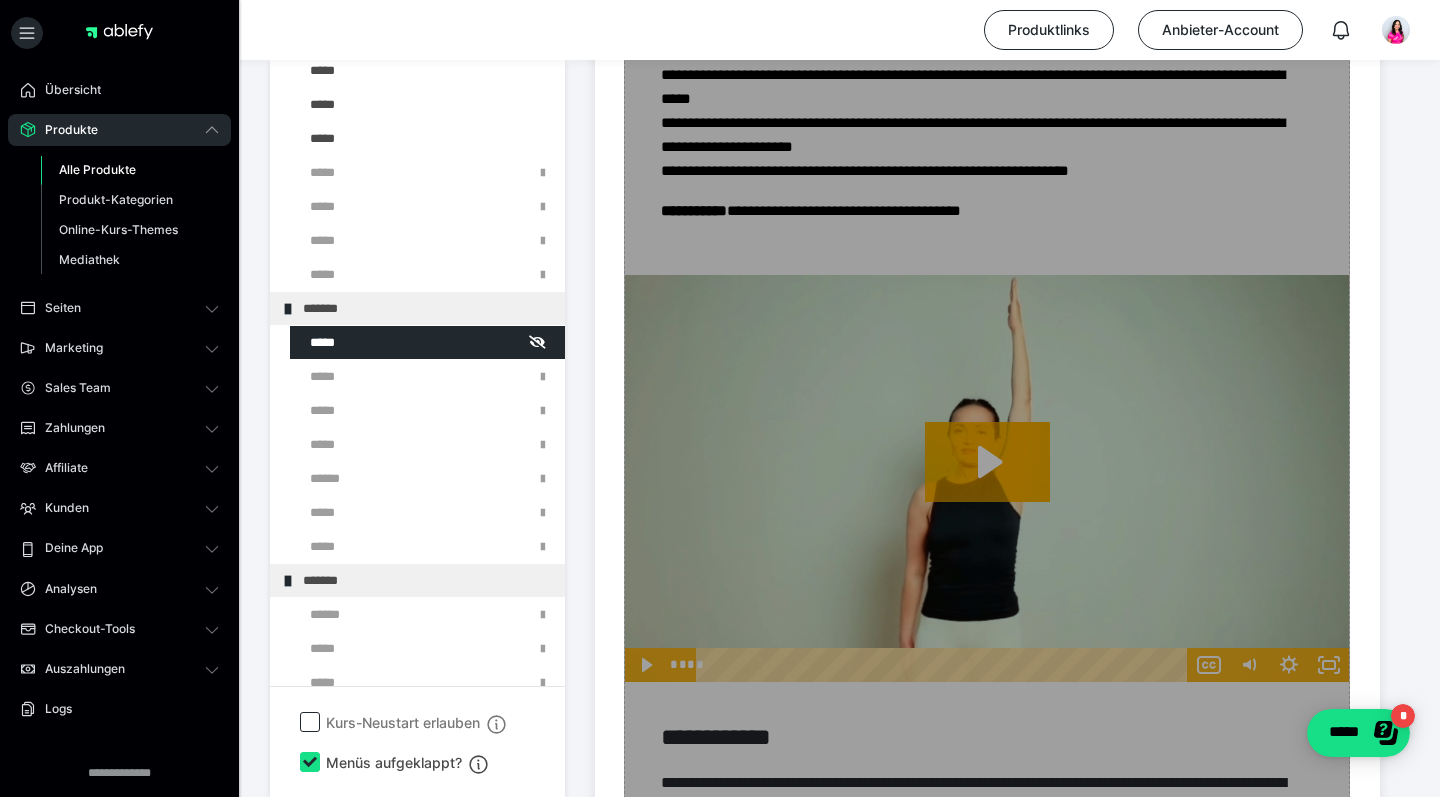 scroll, scrollTop: 1322, scrollLeft: 0, axis: vertical 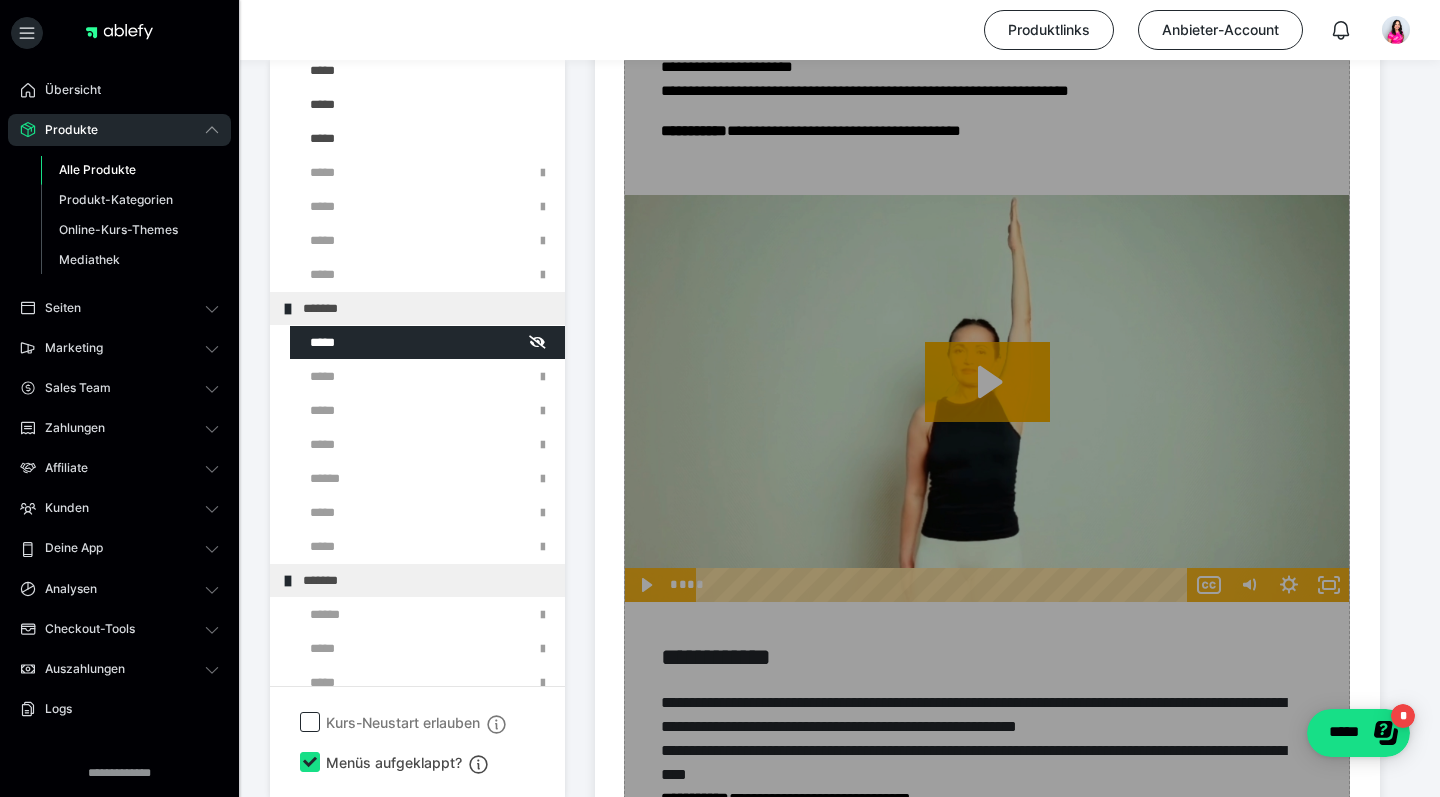 click on "Zum Pagebuilder" at bounding box center [987, 2473] 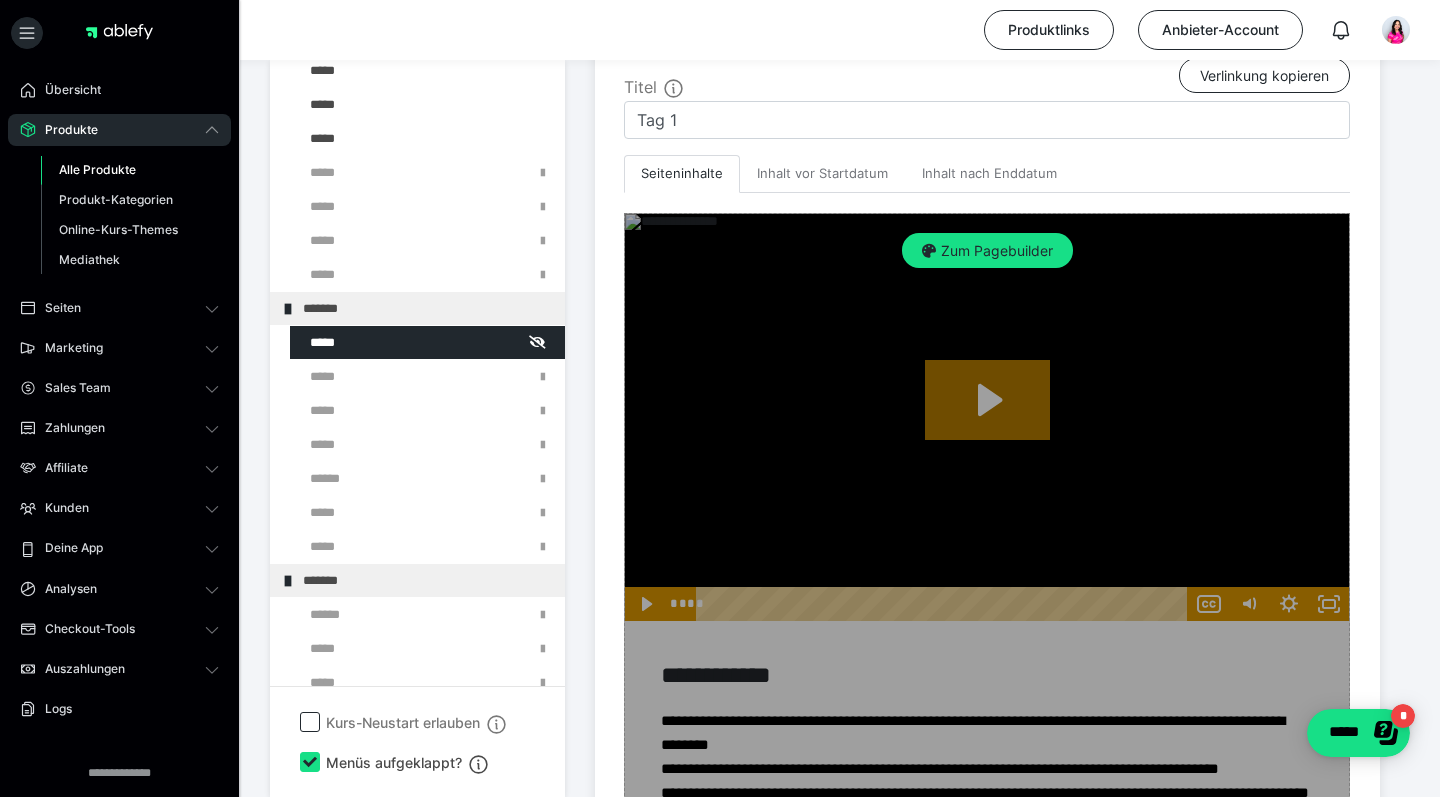 scroll, scrollTop: 448, scrollLeft: 0, axis: vertical 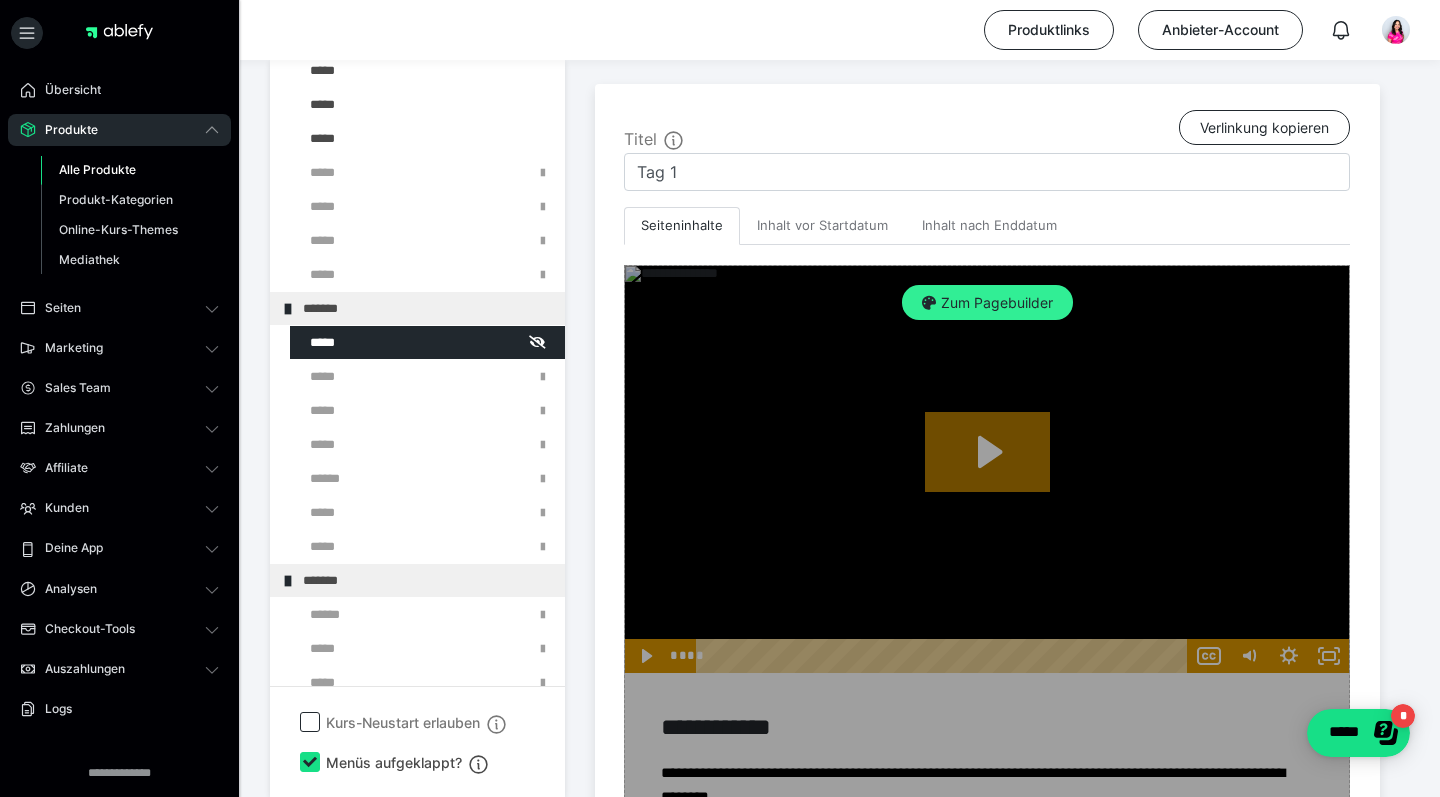 click on "Zum Pagebuilder" at bounding box center [987, 303] 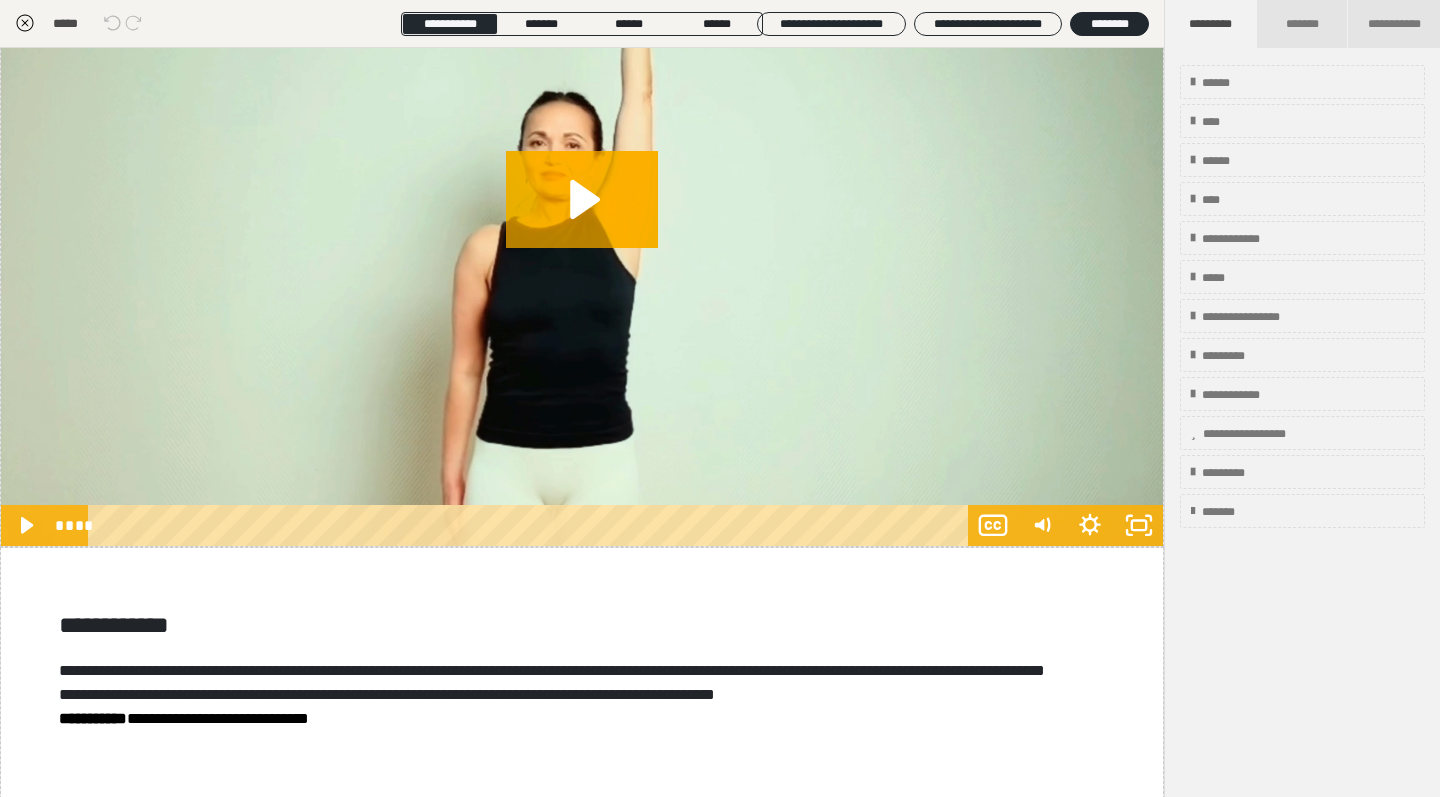 scroll, scrollTop: 1208, scrollLeft: 0, axis: vertical 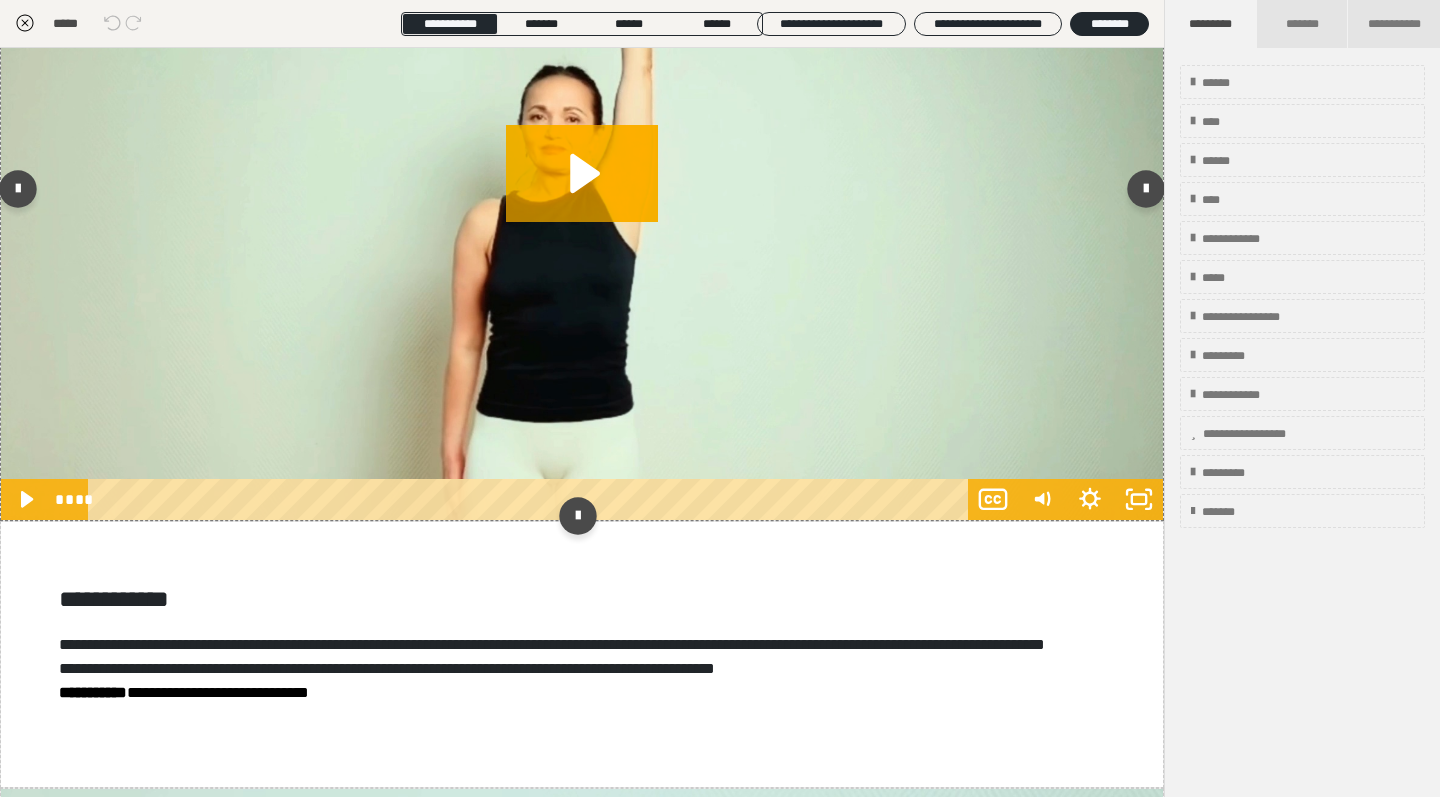 click at bounding box center [582, 194] 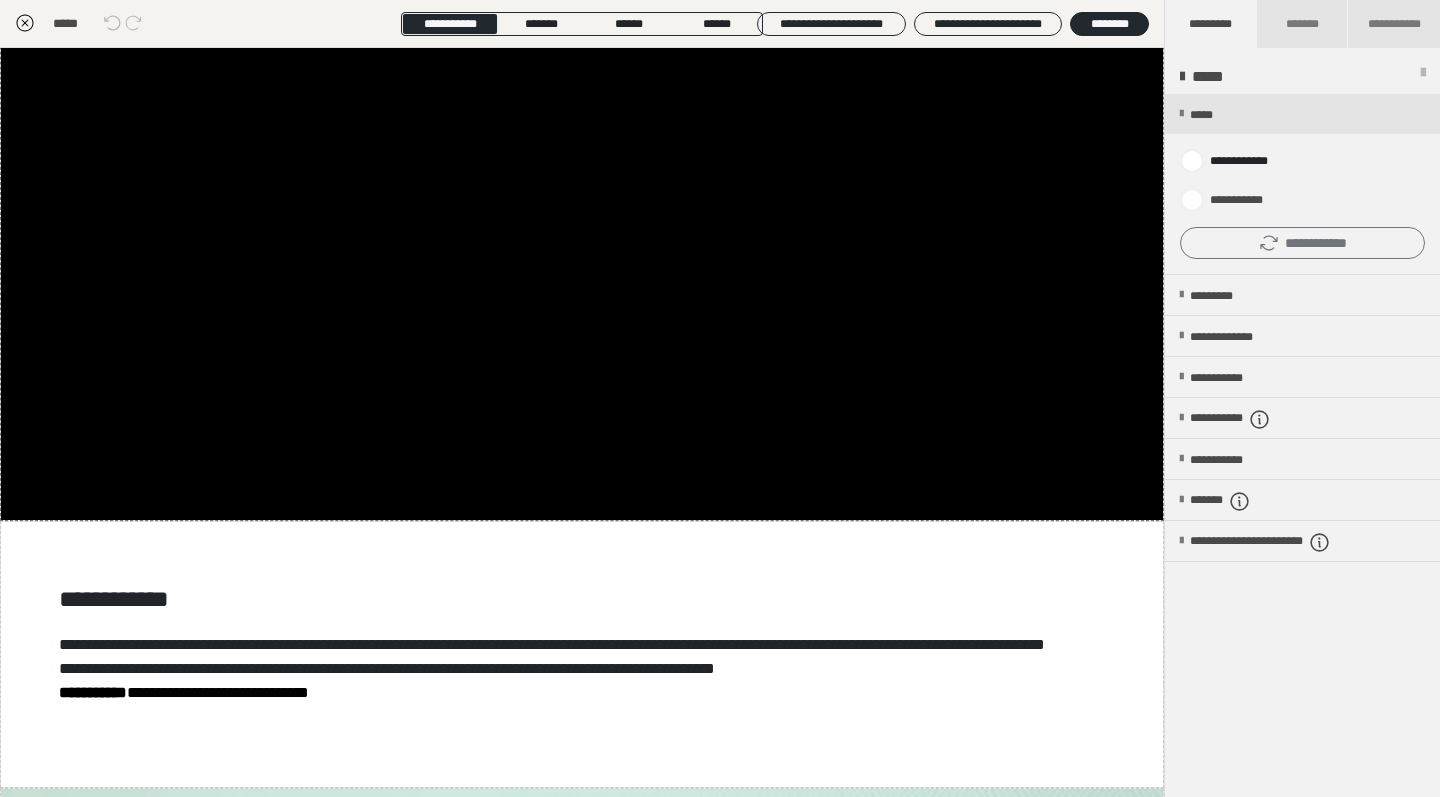 click 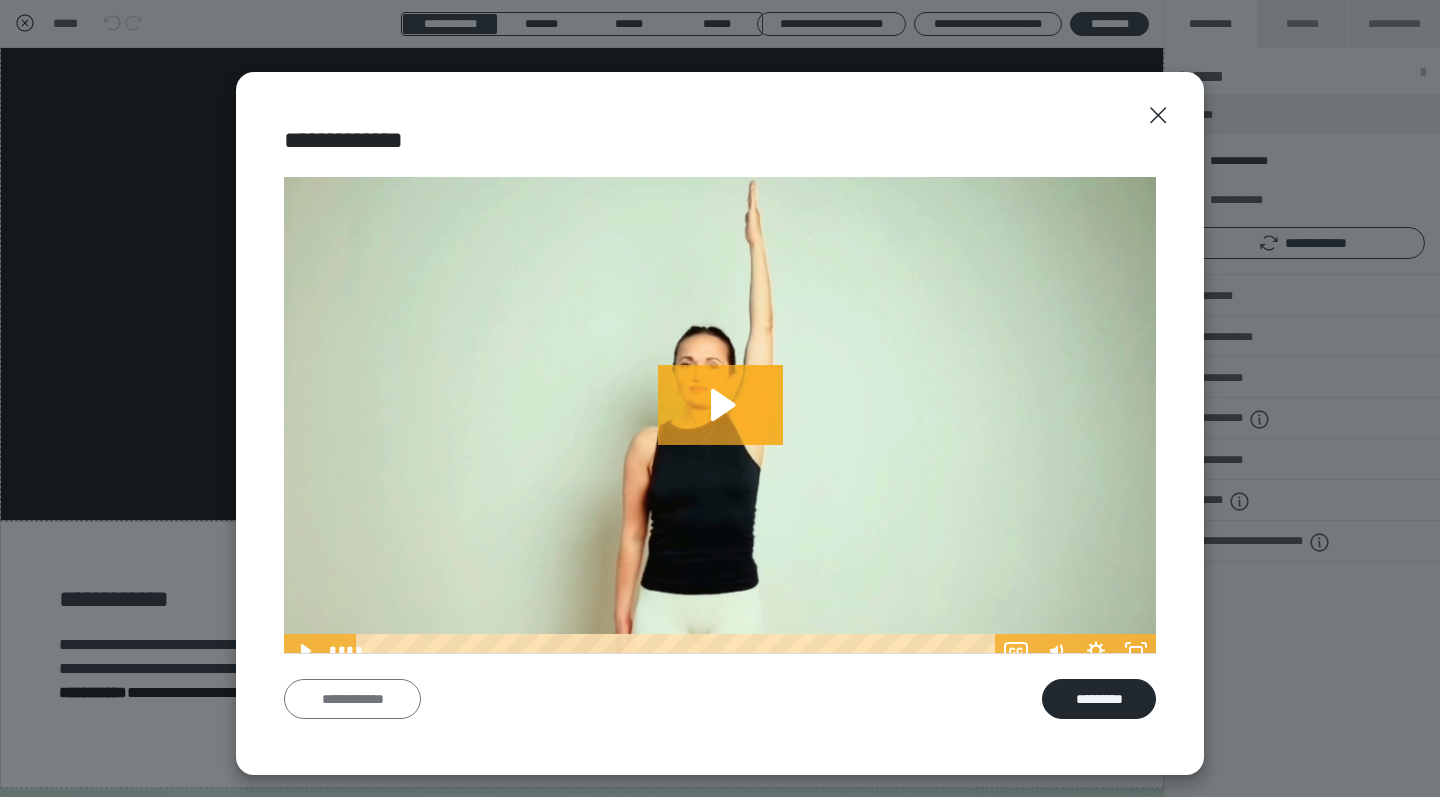 click on "**********" at bounding box center [352, 699] 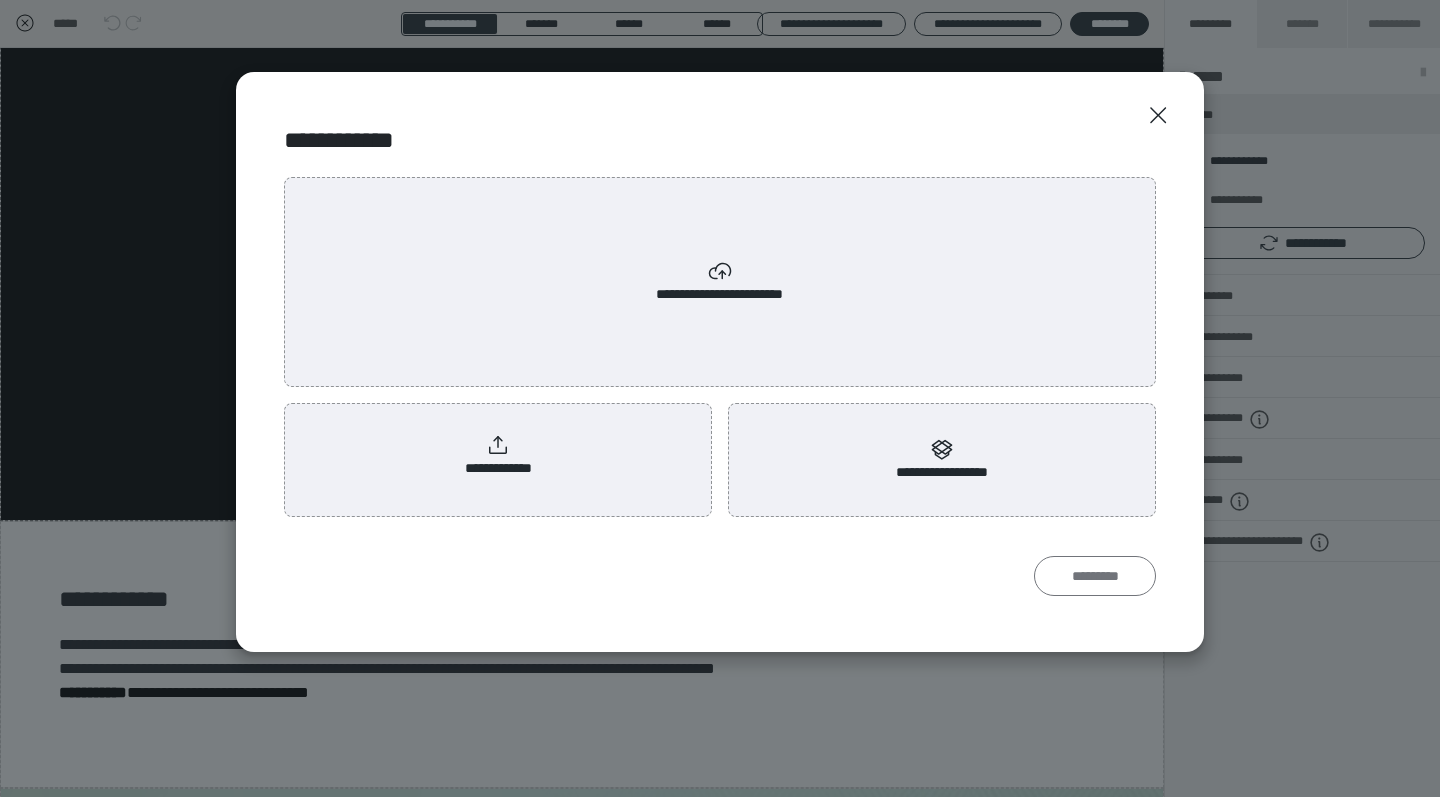 scroll, scrollTop: 0, scrollLeft: 0, axis: both 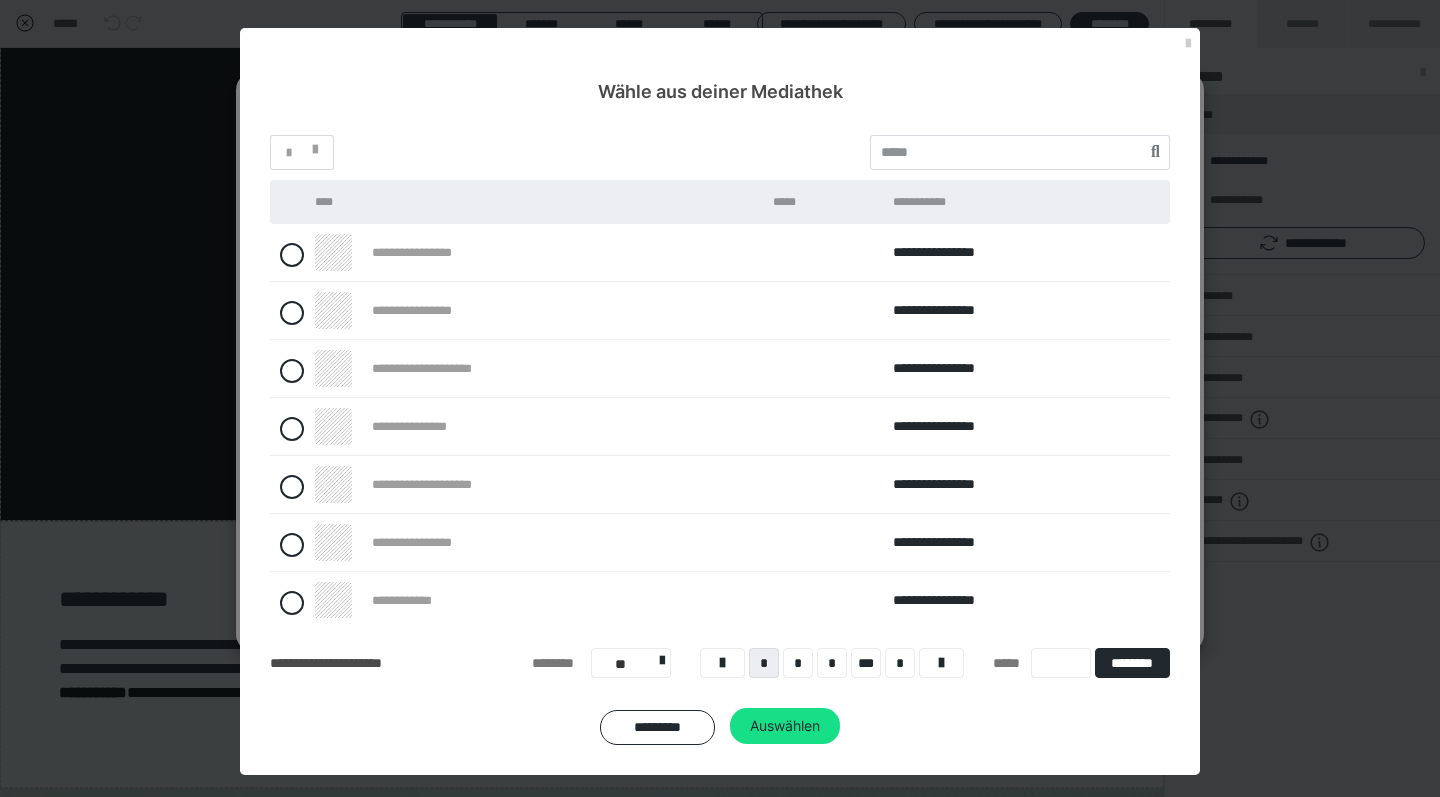 click on "**********" at bounding box center [431, 252] 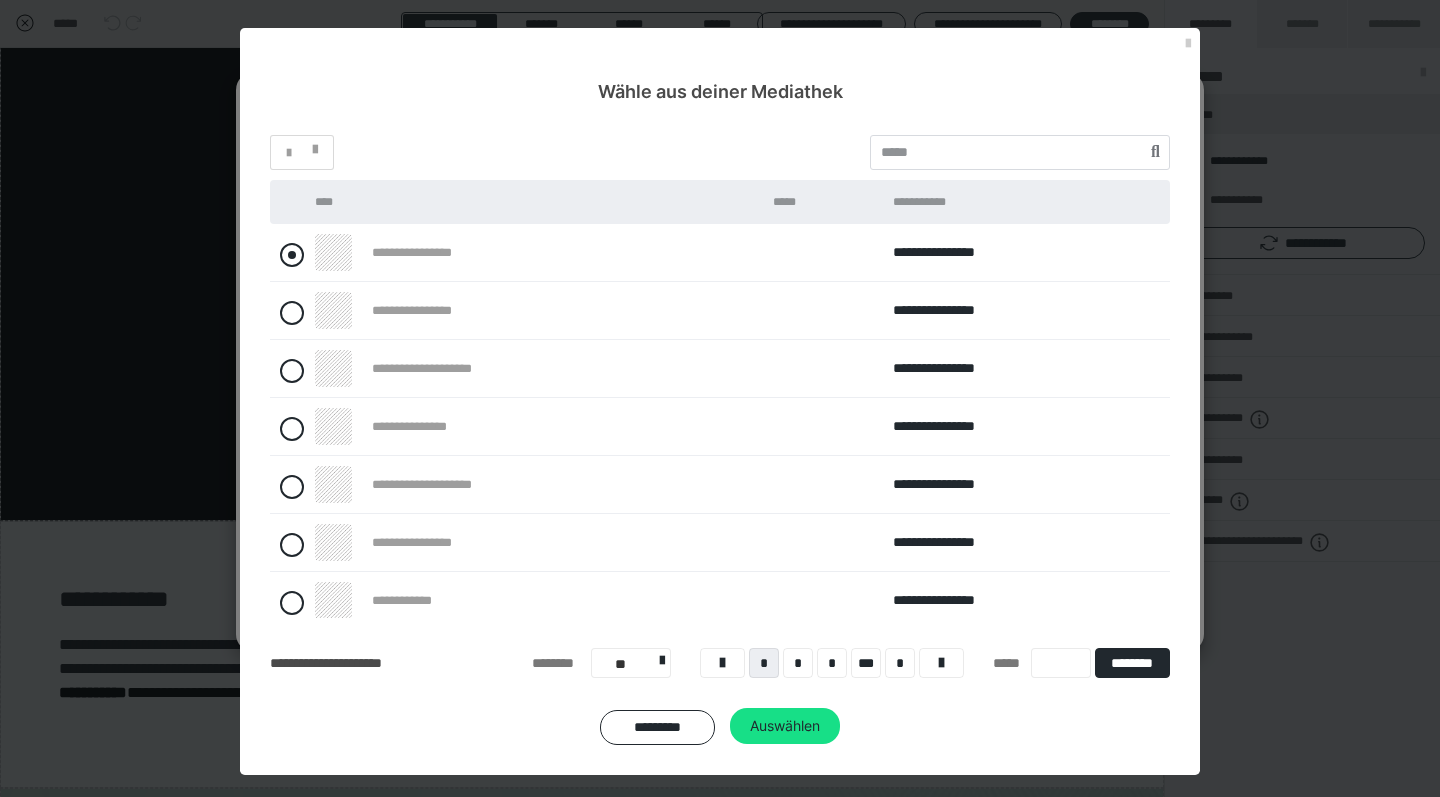 click at bounding box center [292, 255] 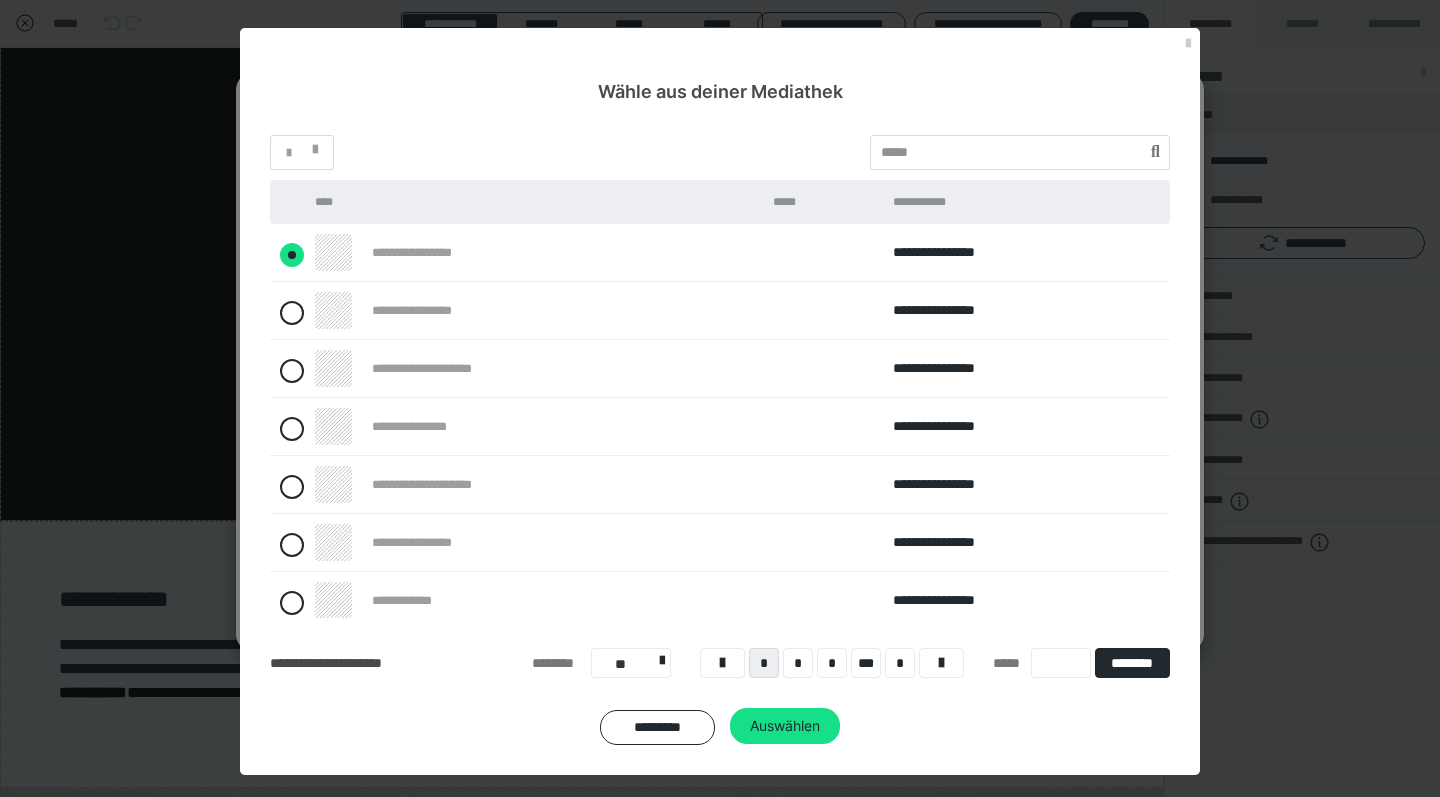 radio on "****" 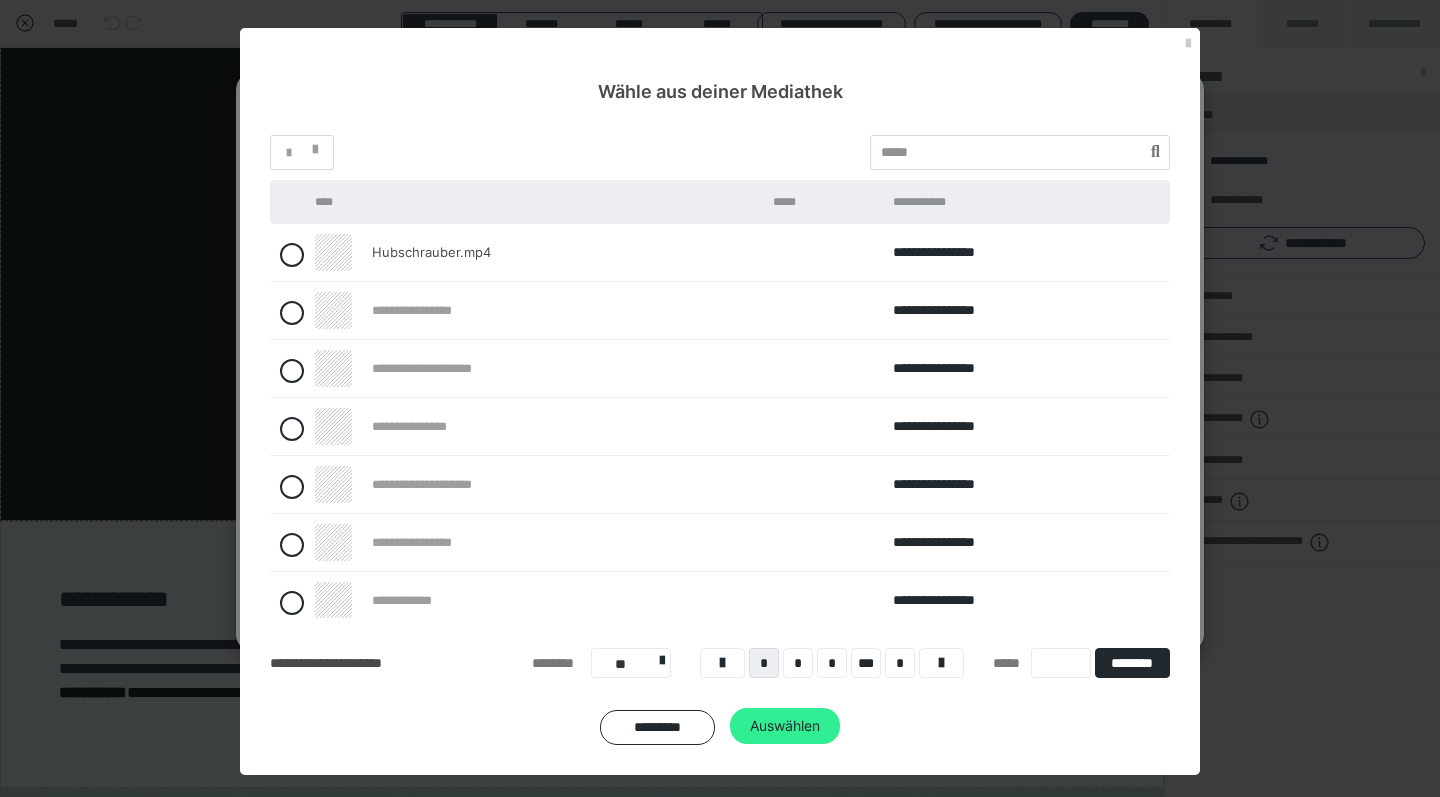 click on "Auswählen" at bounding box center [785, 726] 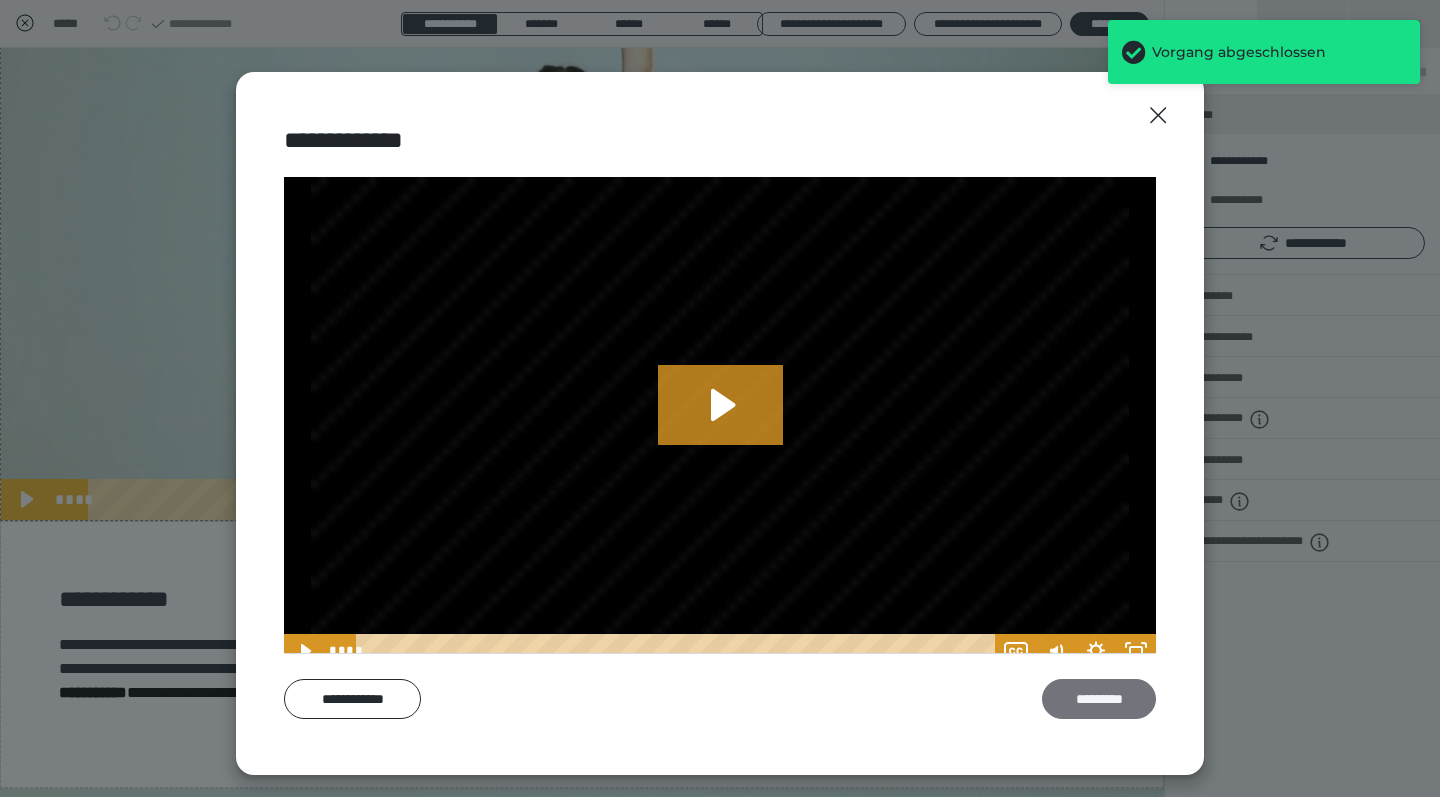 click on "*********" at bounding box center [1099, 699] 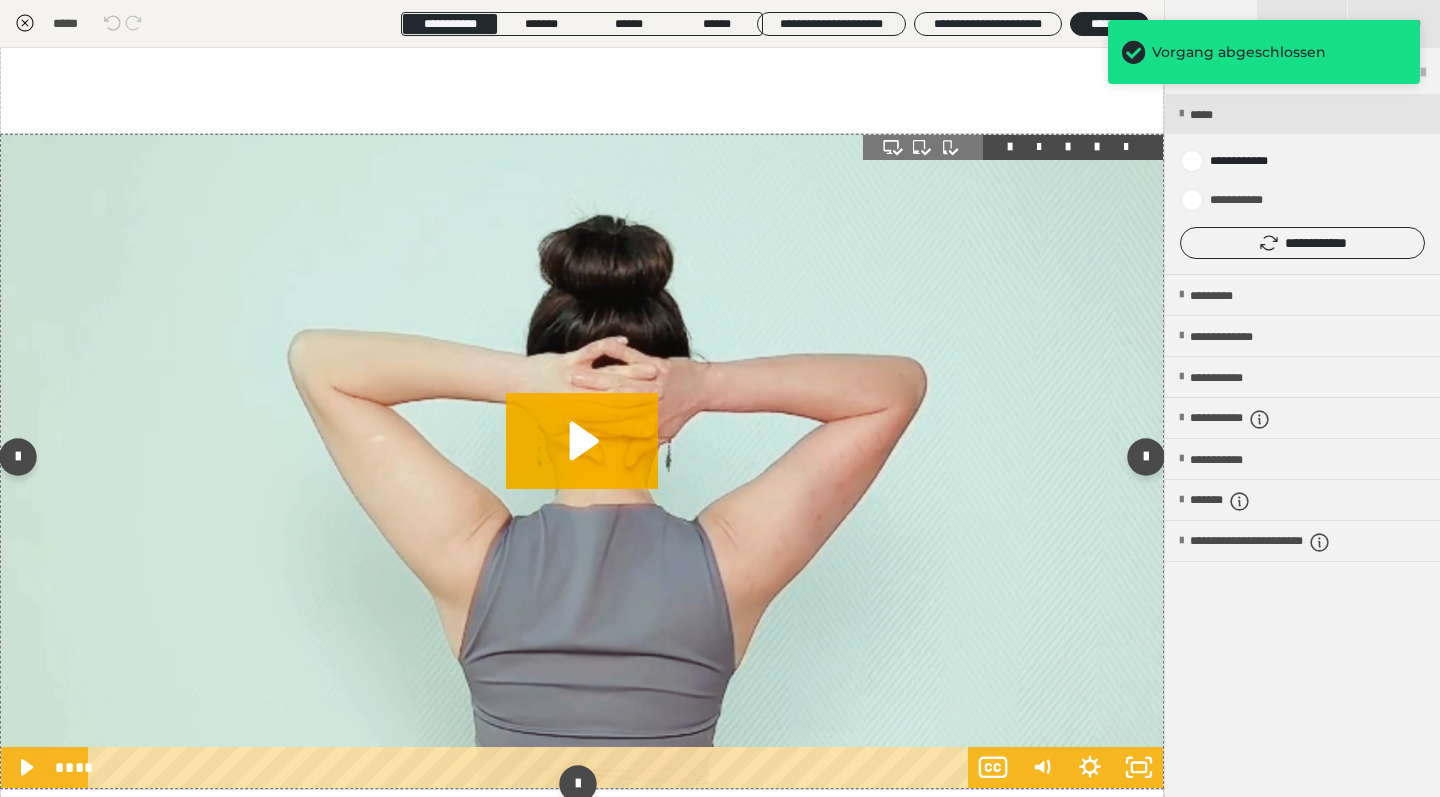 scroll, scrollTop: 1866, scrollLeft: 0, axis: vertical 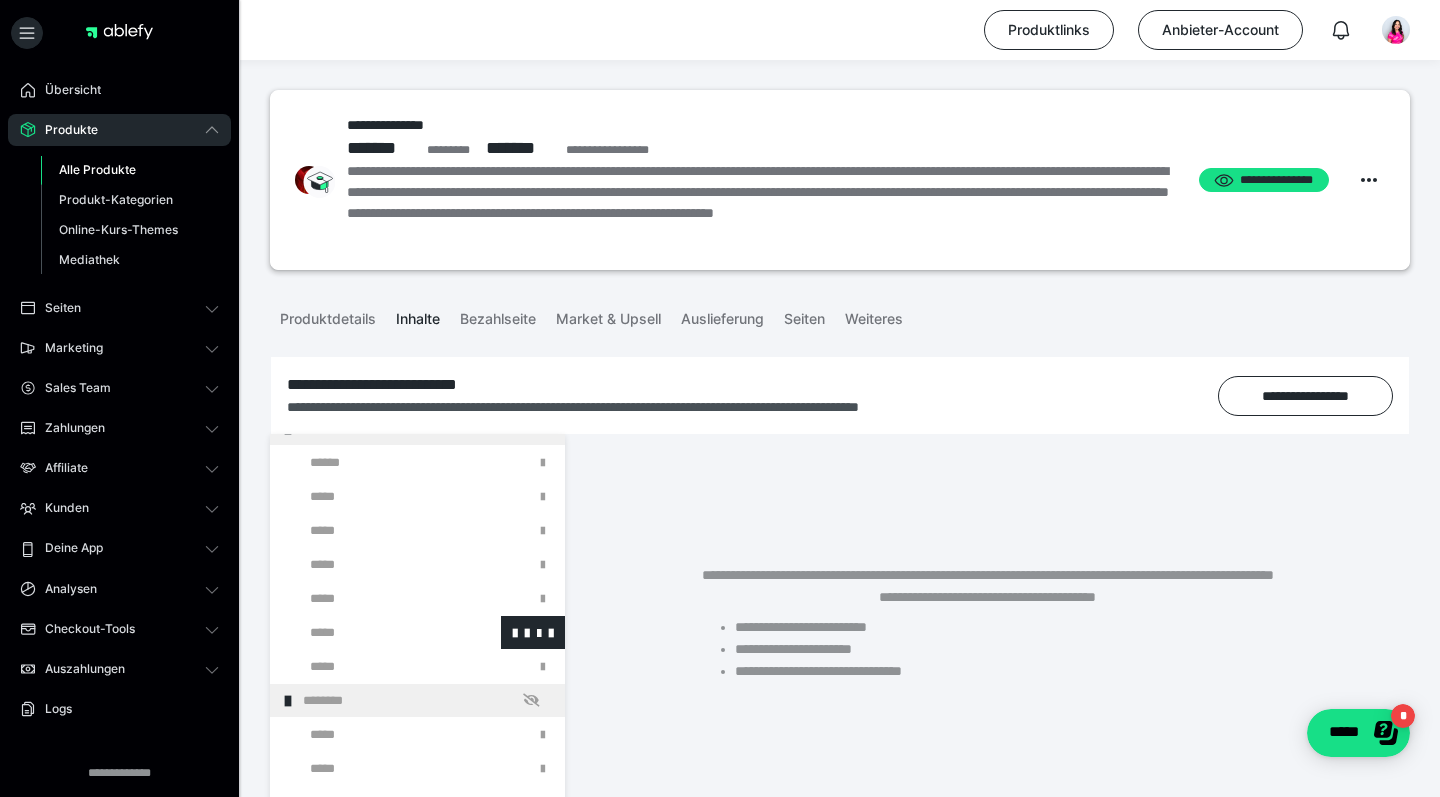 click at bounding box center (375, 632) 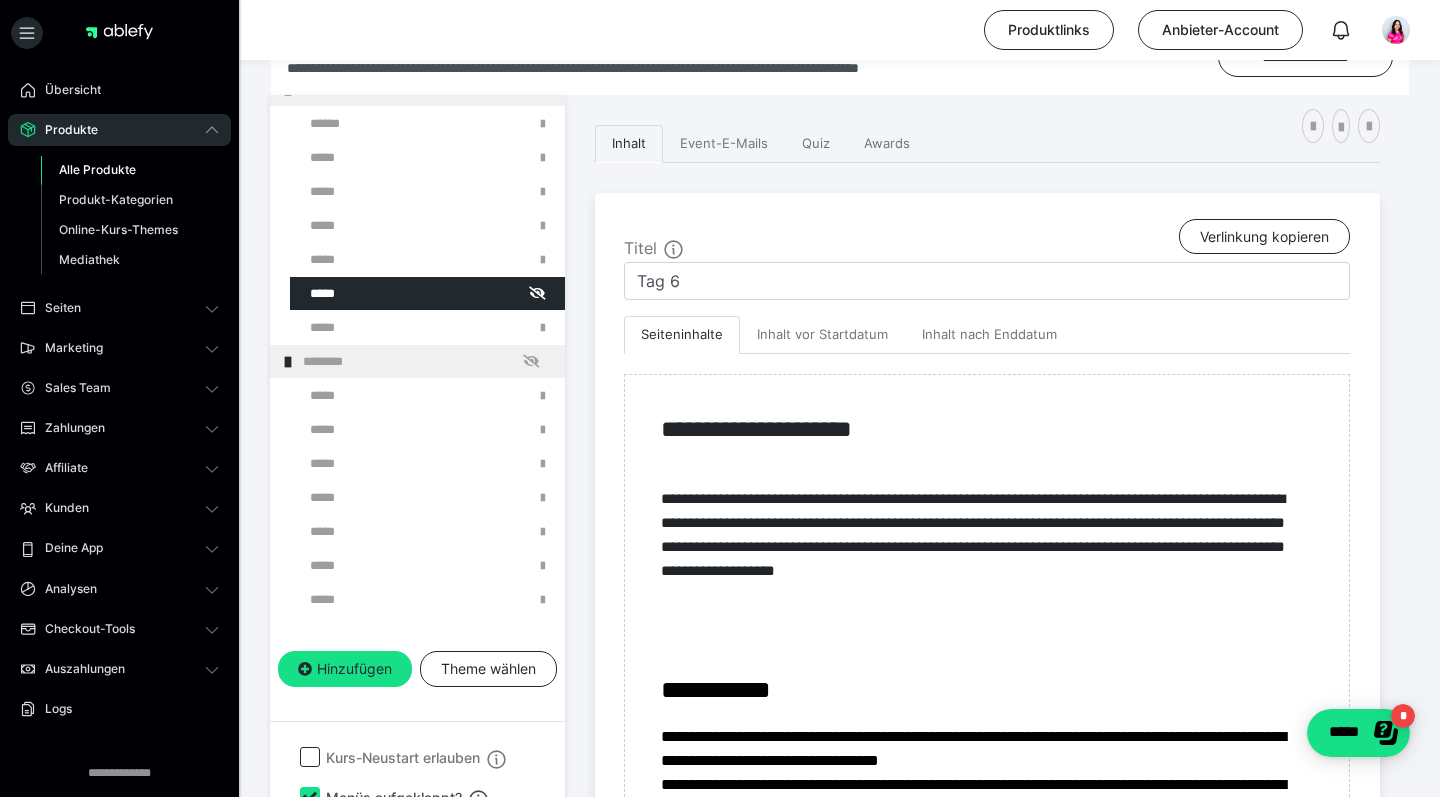 scroll, scrollTop: 367, scrollLeft: 0, axis: vertical 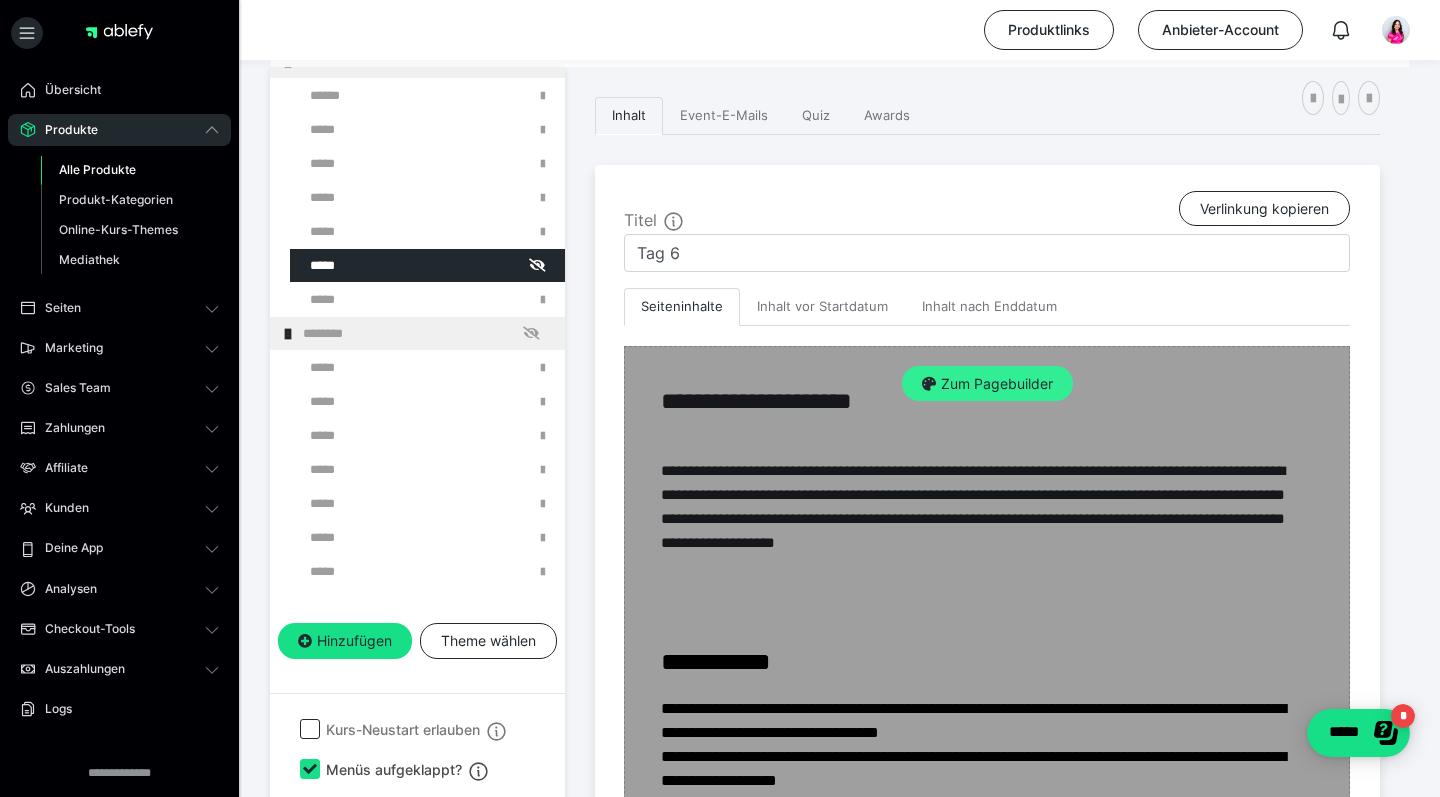 click on "Zum Pagebuilder" at bounding box center (987, 384) 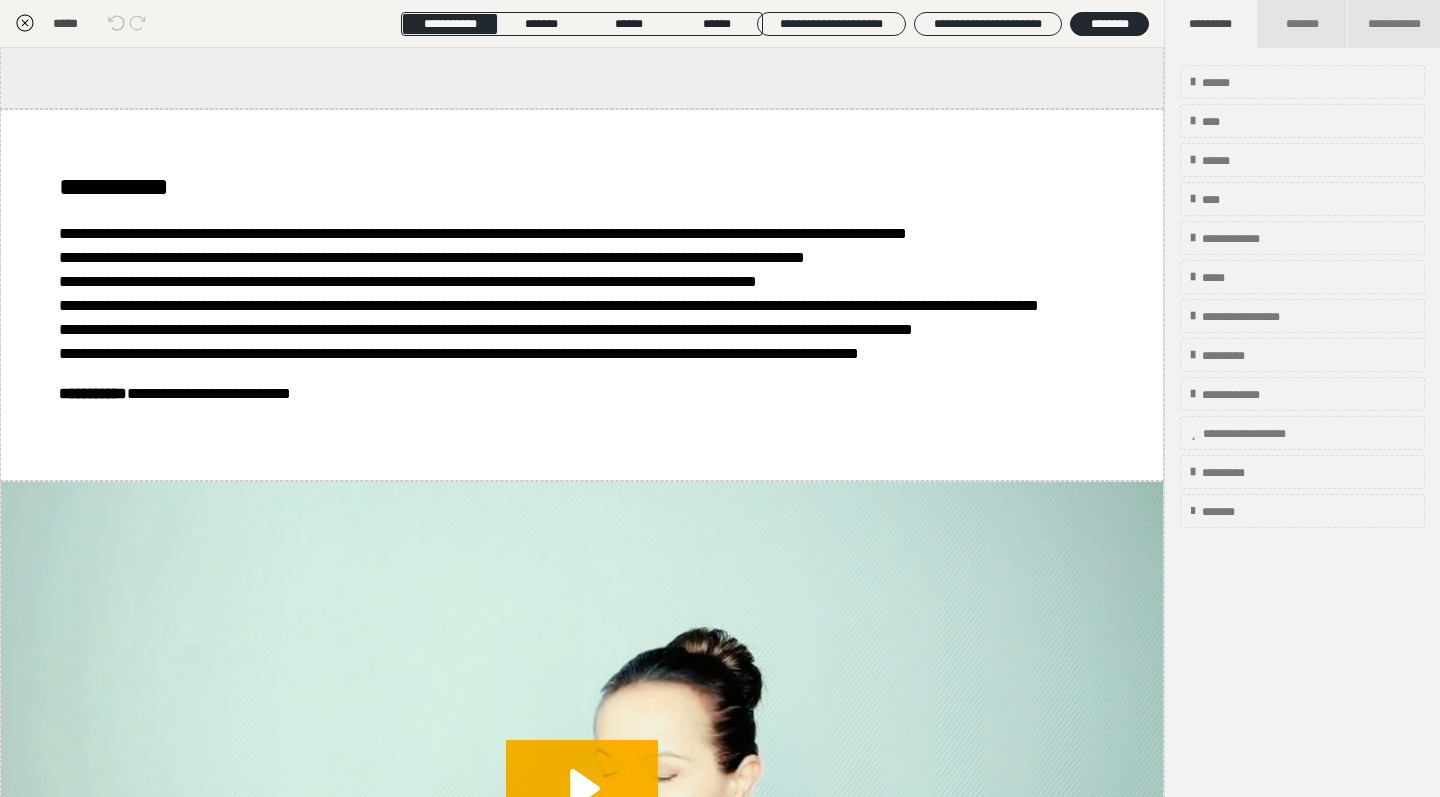 scroll, scrollTop: 471, scrollLeft: 0, axis: vertical 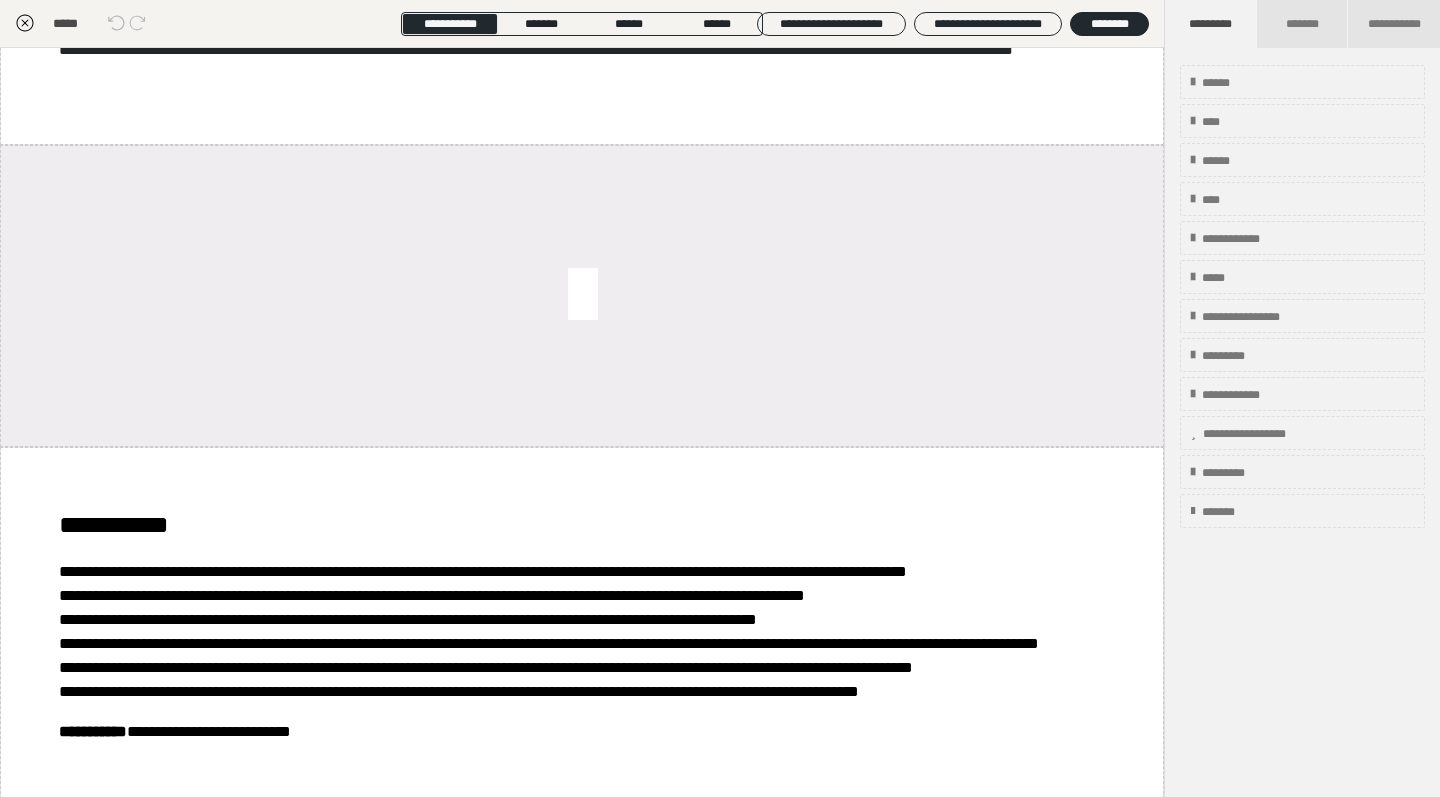 click 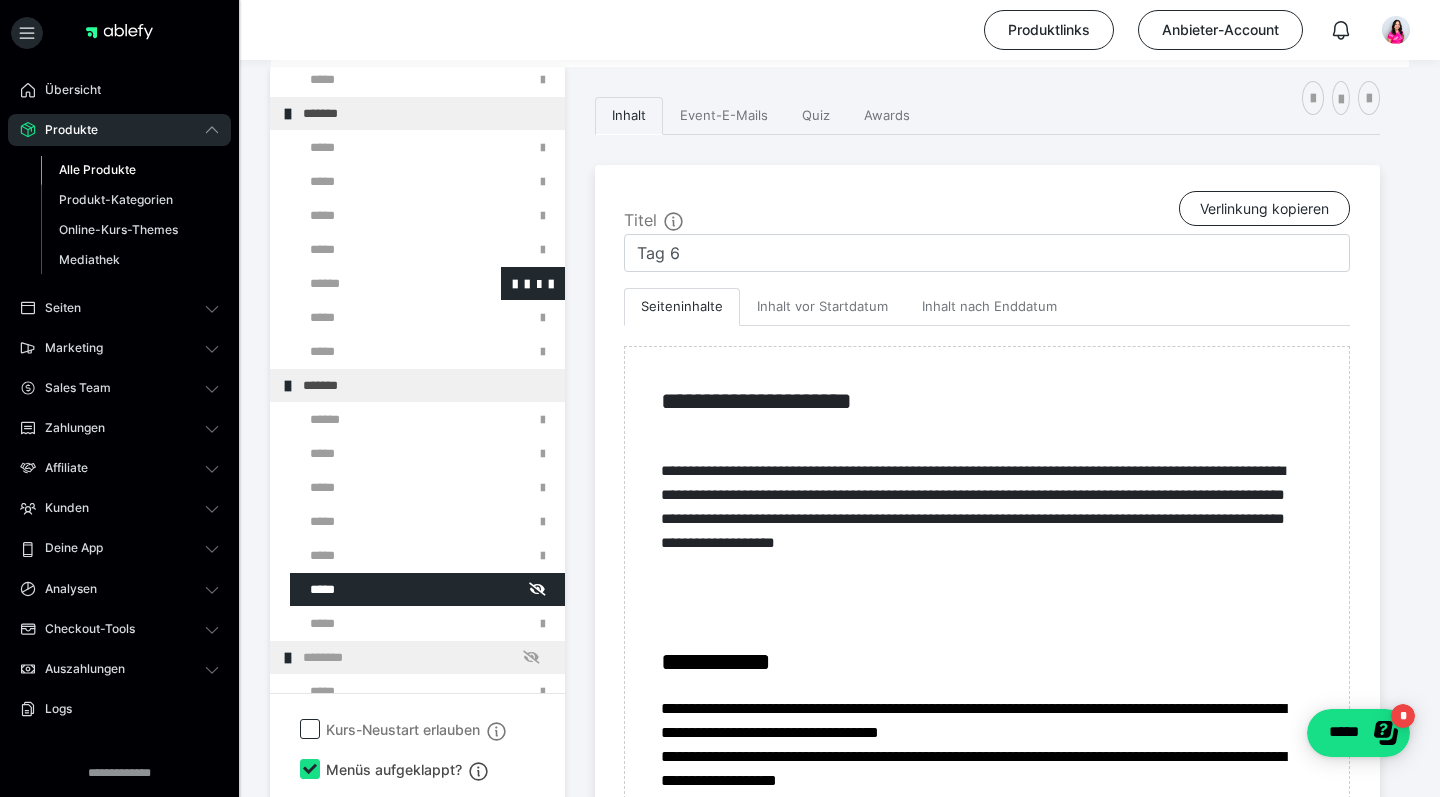 scroll, scrollTop: 306, scrollLeft: 0, axis: vertical 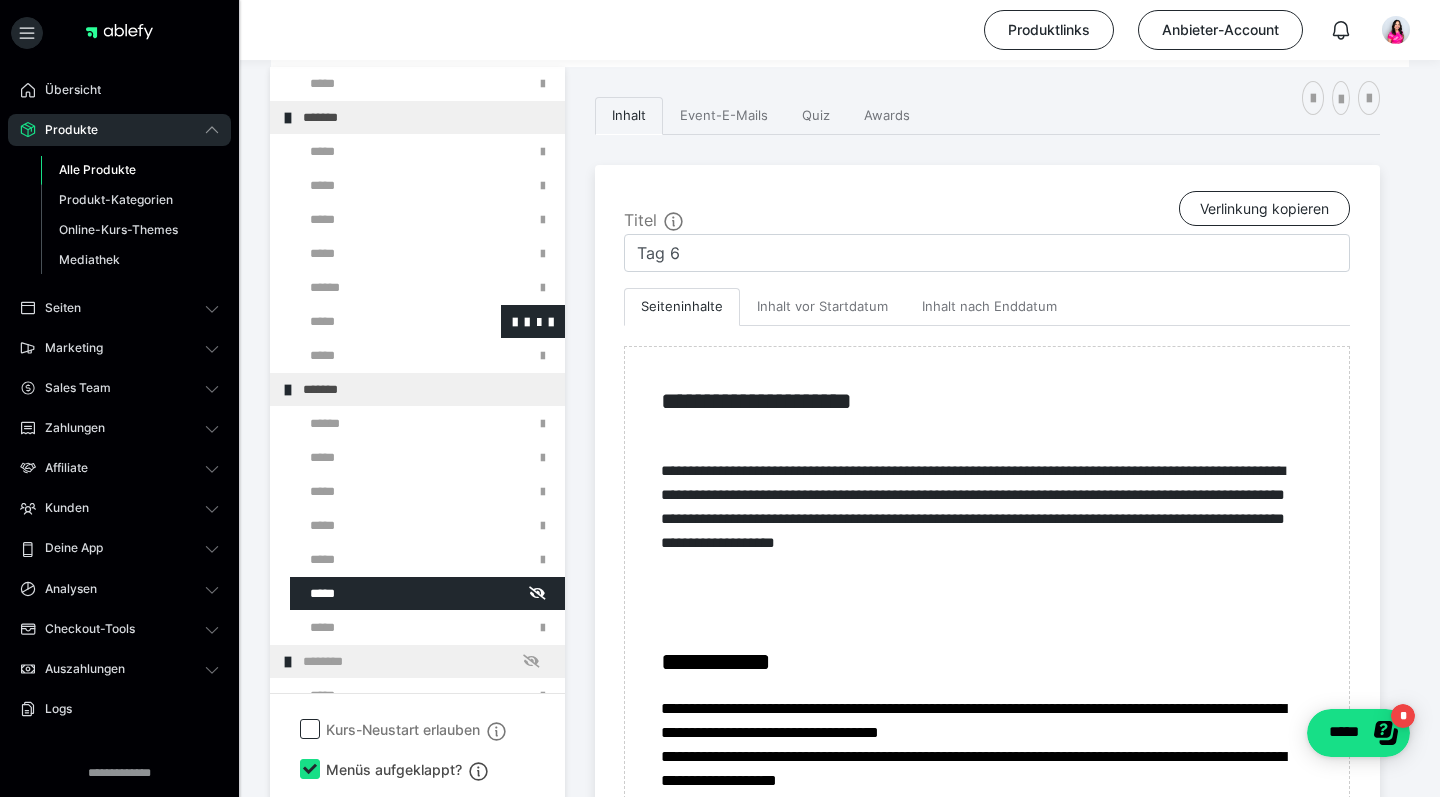 click at bounding box center [375, 321] 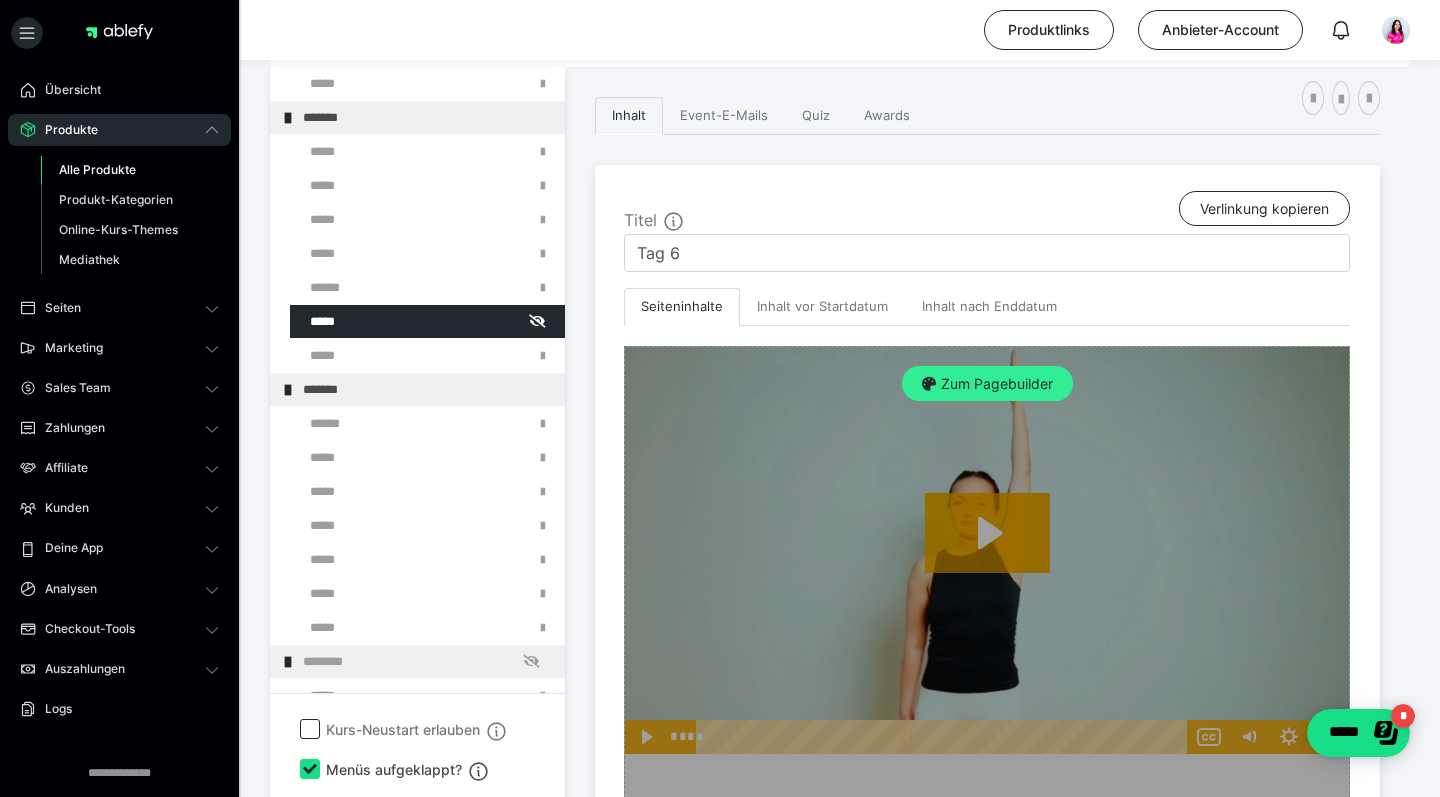 click on "Zum Pagebuilder" at bounding box center (987, 384) 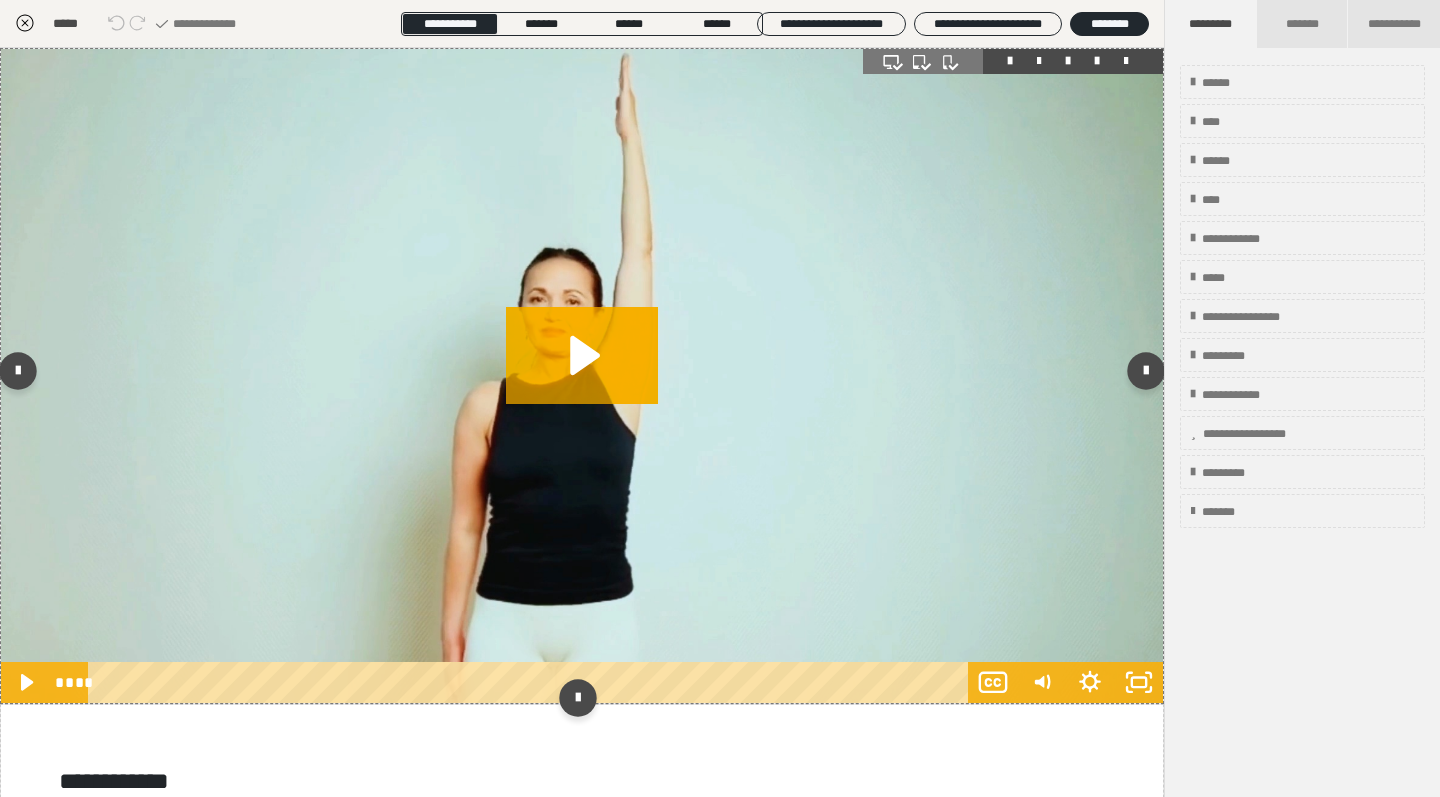 click at bounding box center (582, 376) 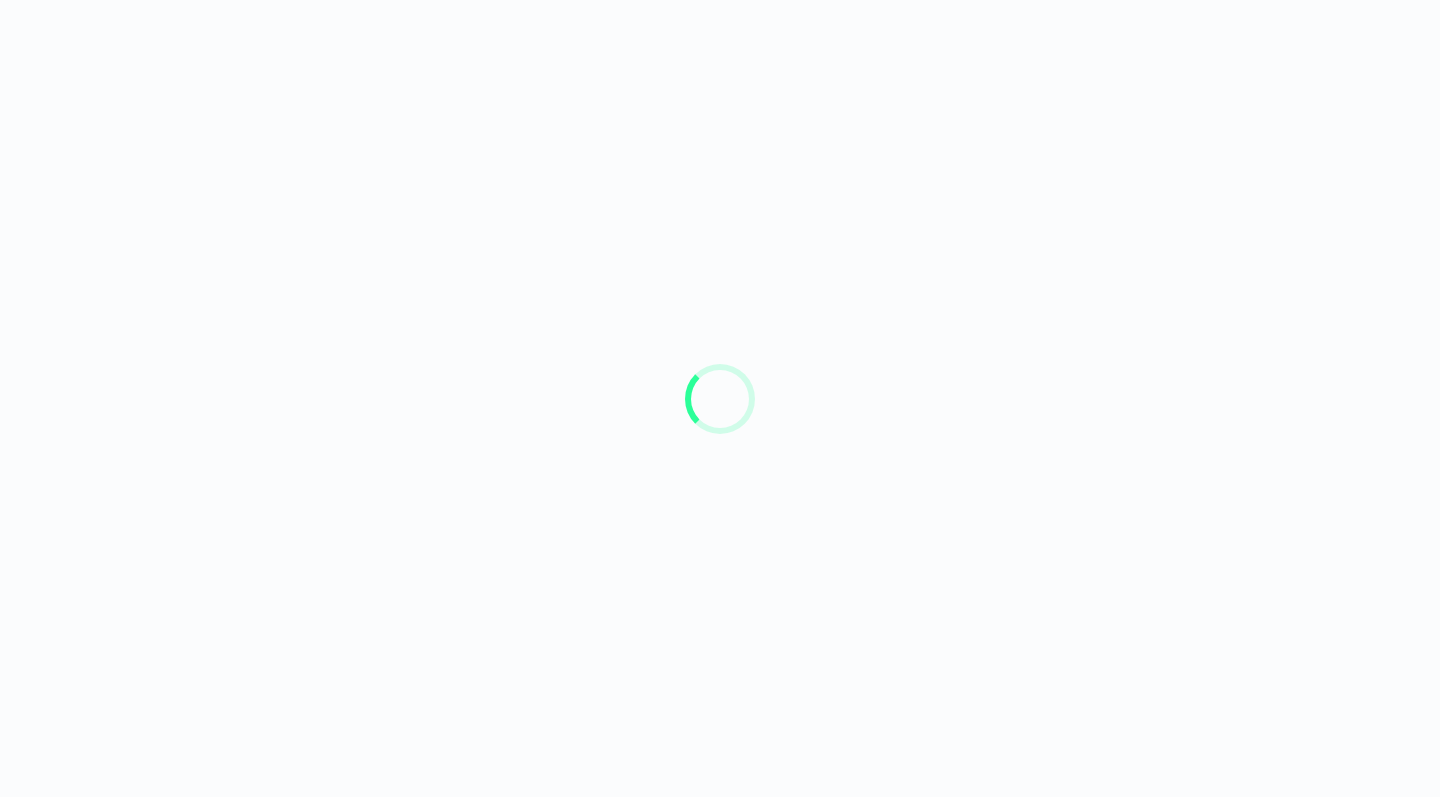 scroll, scrollTop: 0, scrollLeft: 0, axis: both 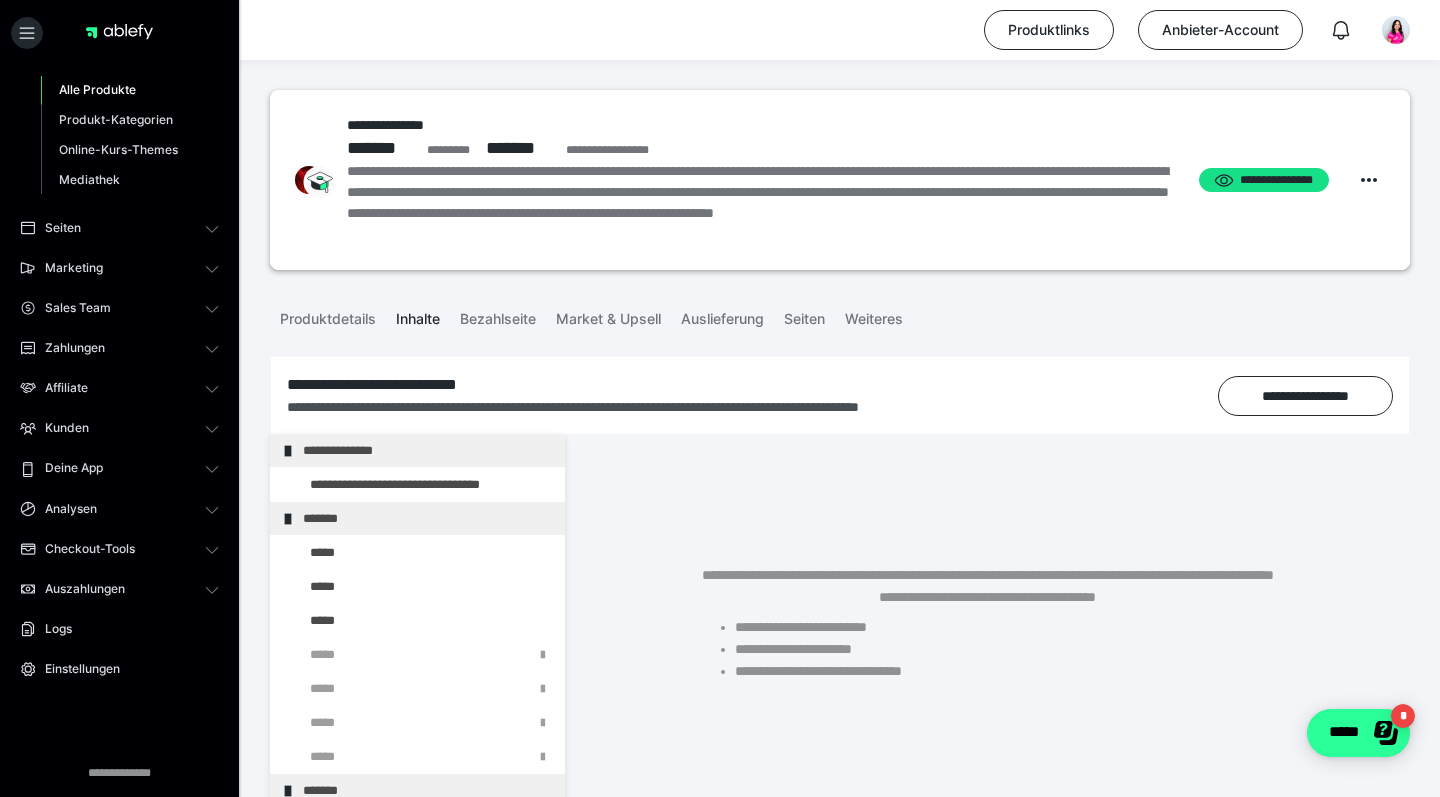 click on "*****" at bounding box center (1358, 733) 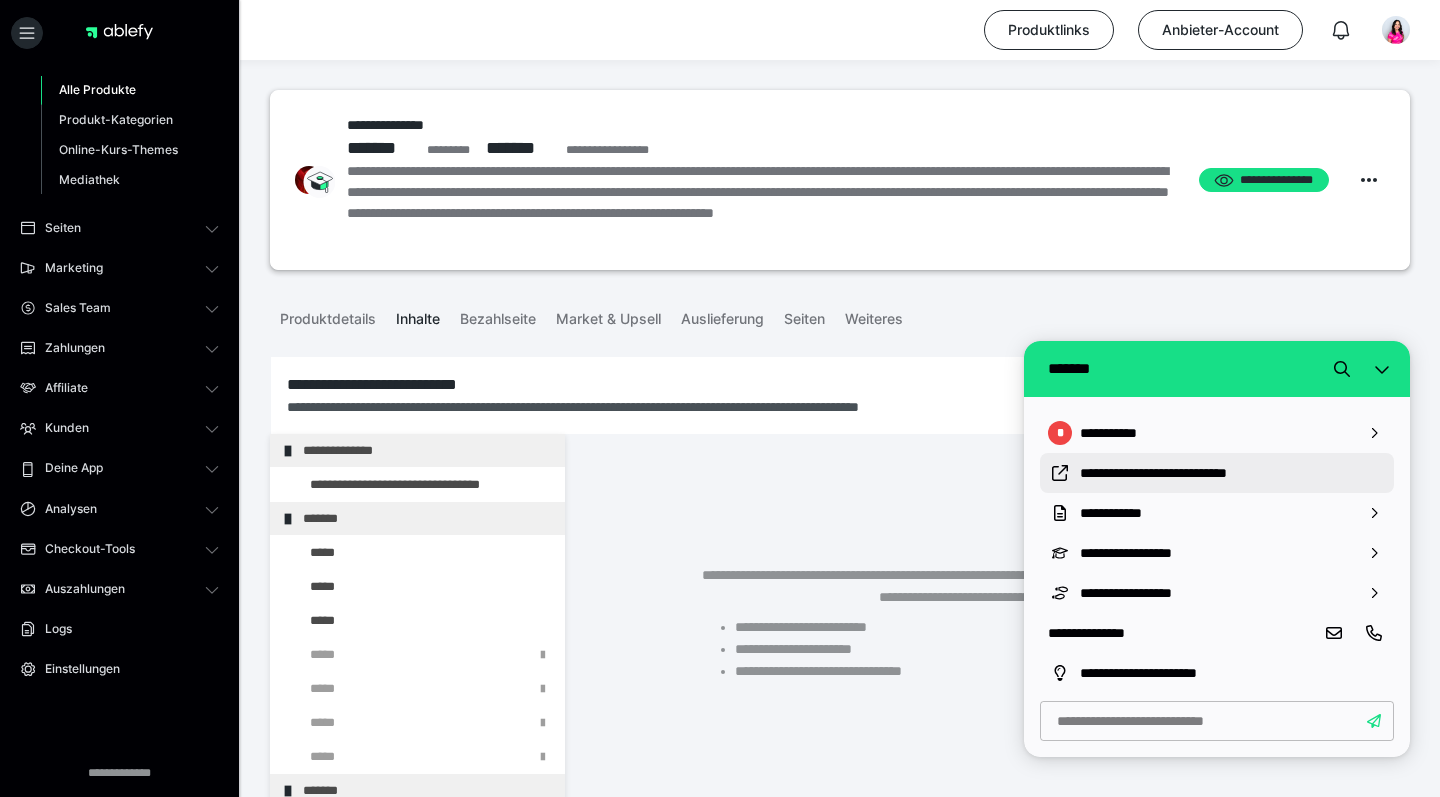 click on "**********" at bounding box center [1233, 473] 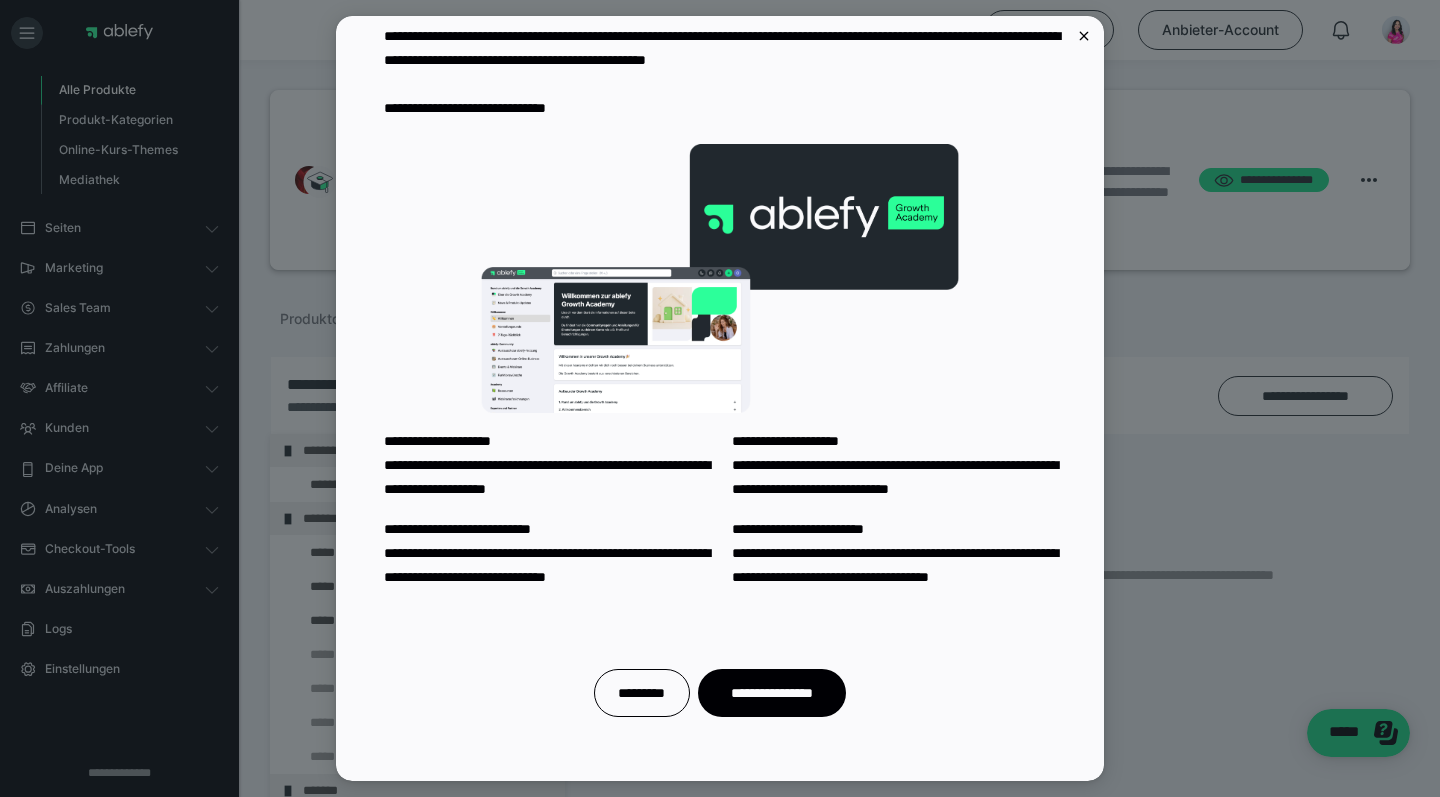 scroll, scrollTop: 150, scrollLeft: 0, axis: vertical 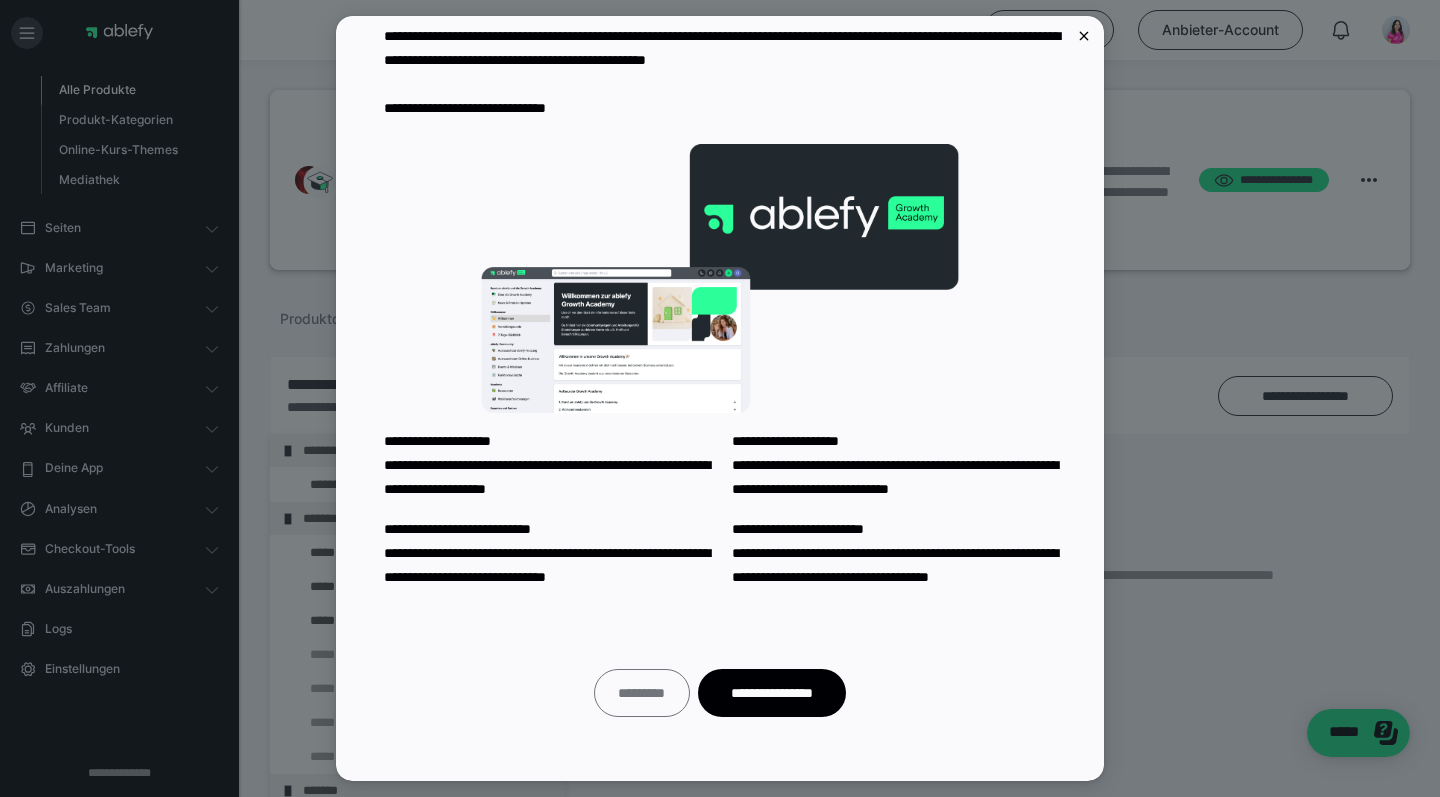 click on "*********" at bounding box center [642, 693] 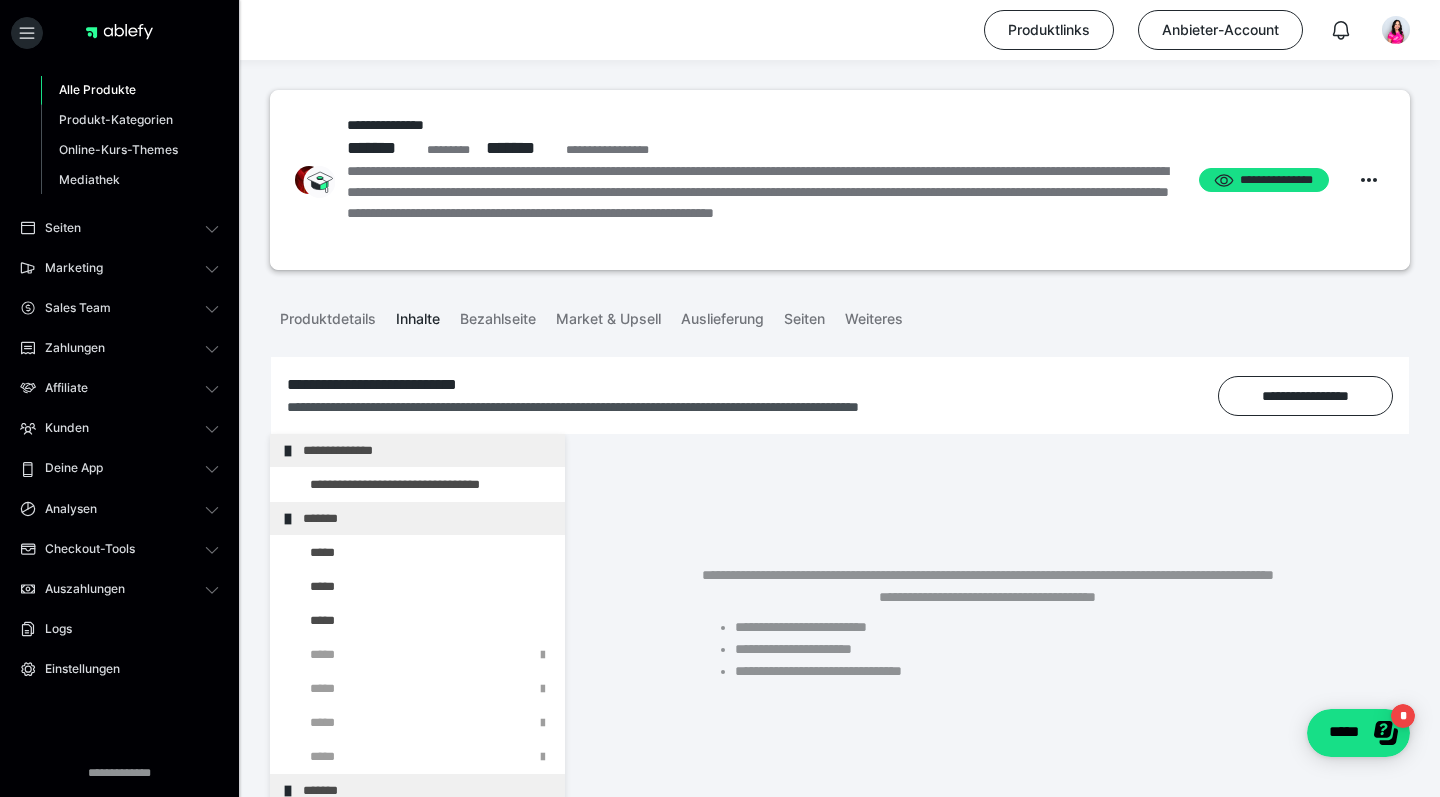 scroll, scrollTop: 0, scrollLeft: 0, axis: both 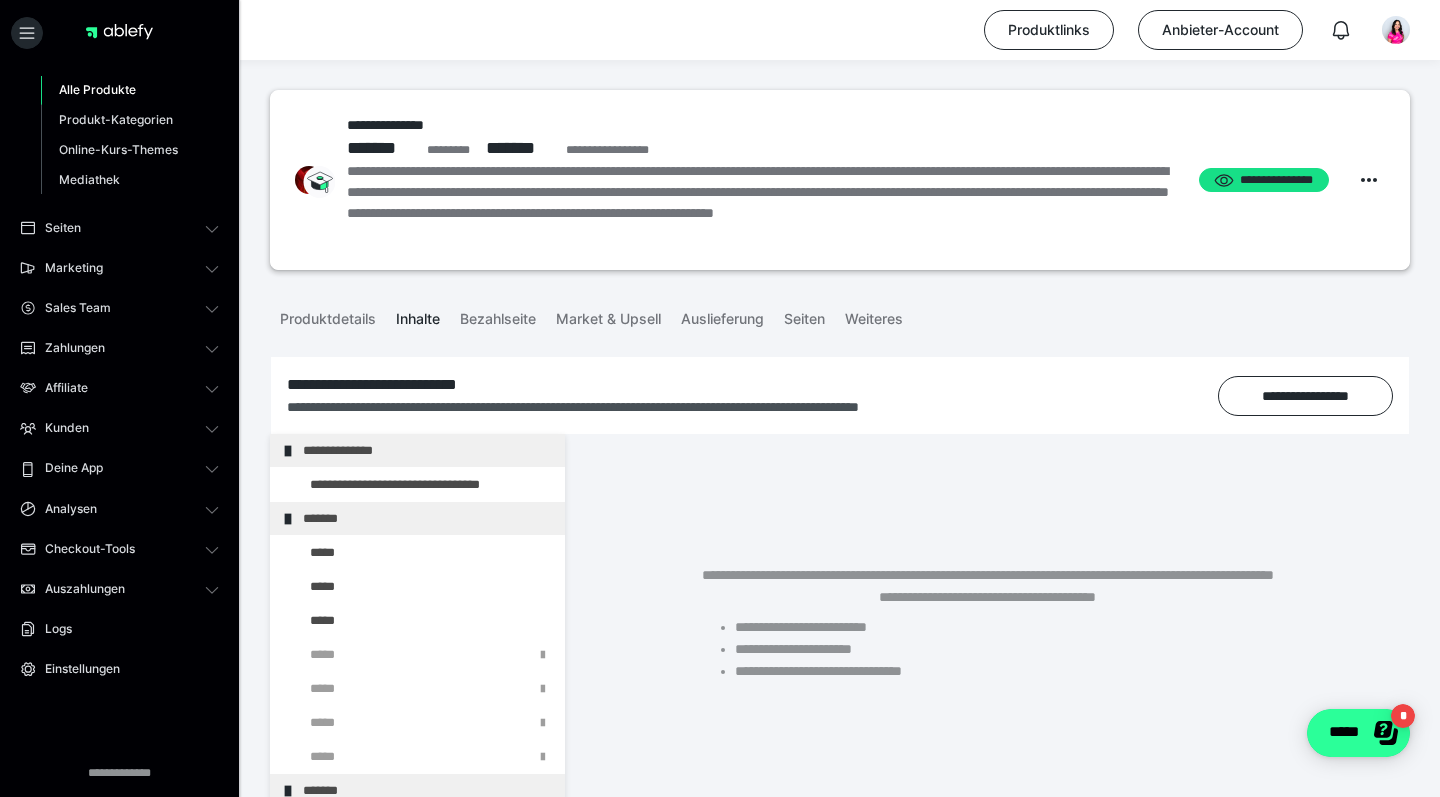 click on "*****" 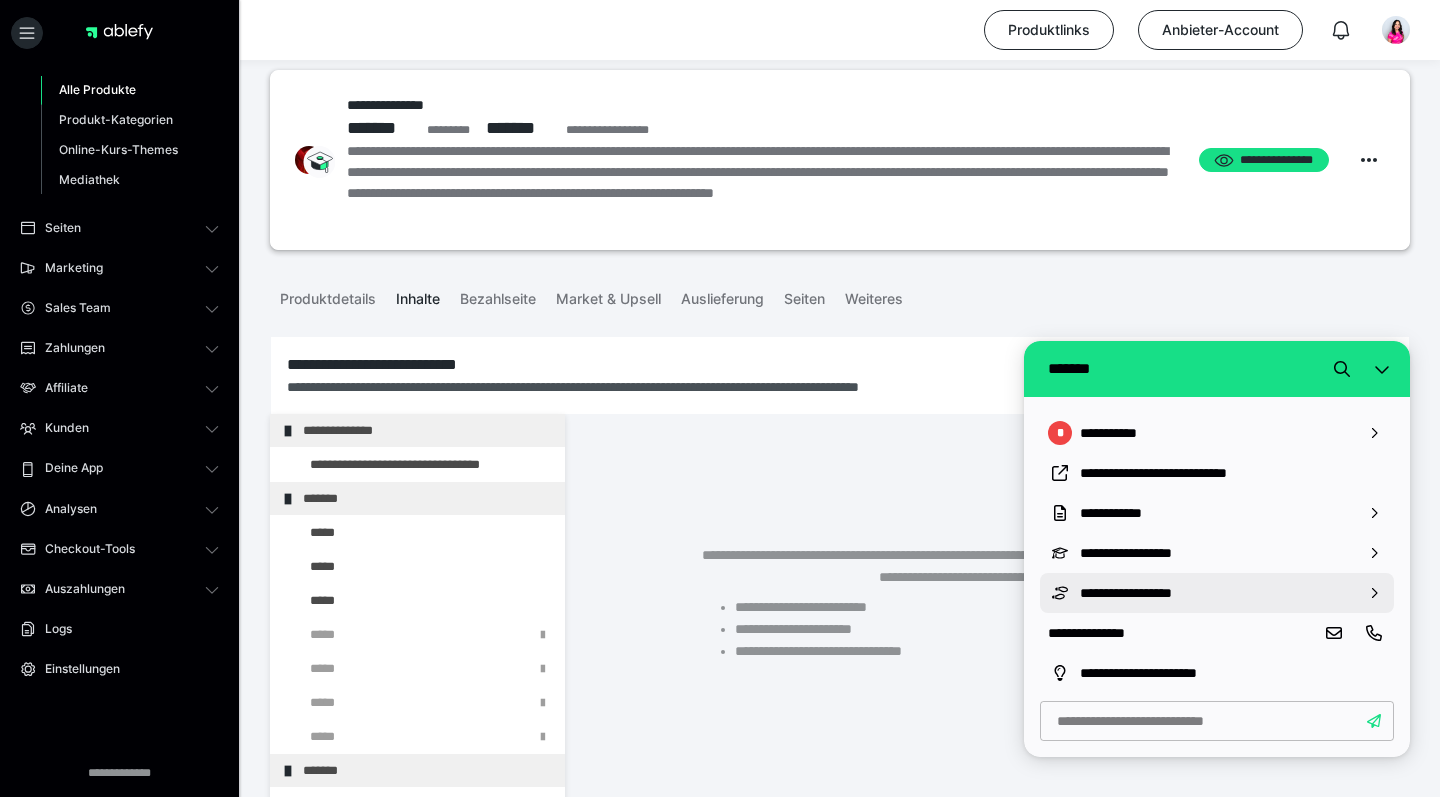 scroll, scrollTop: 28, scrollLeft: 0, axis: vertical 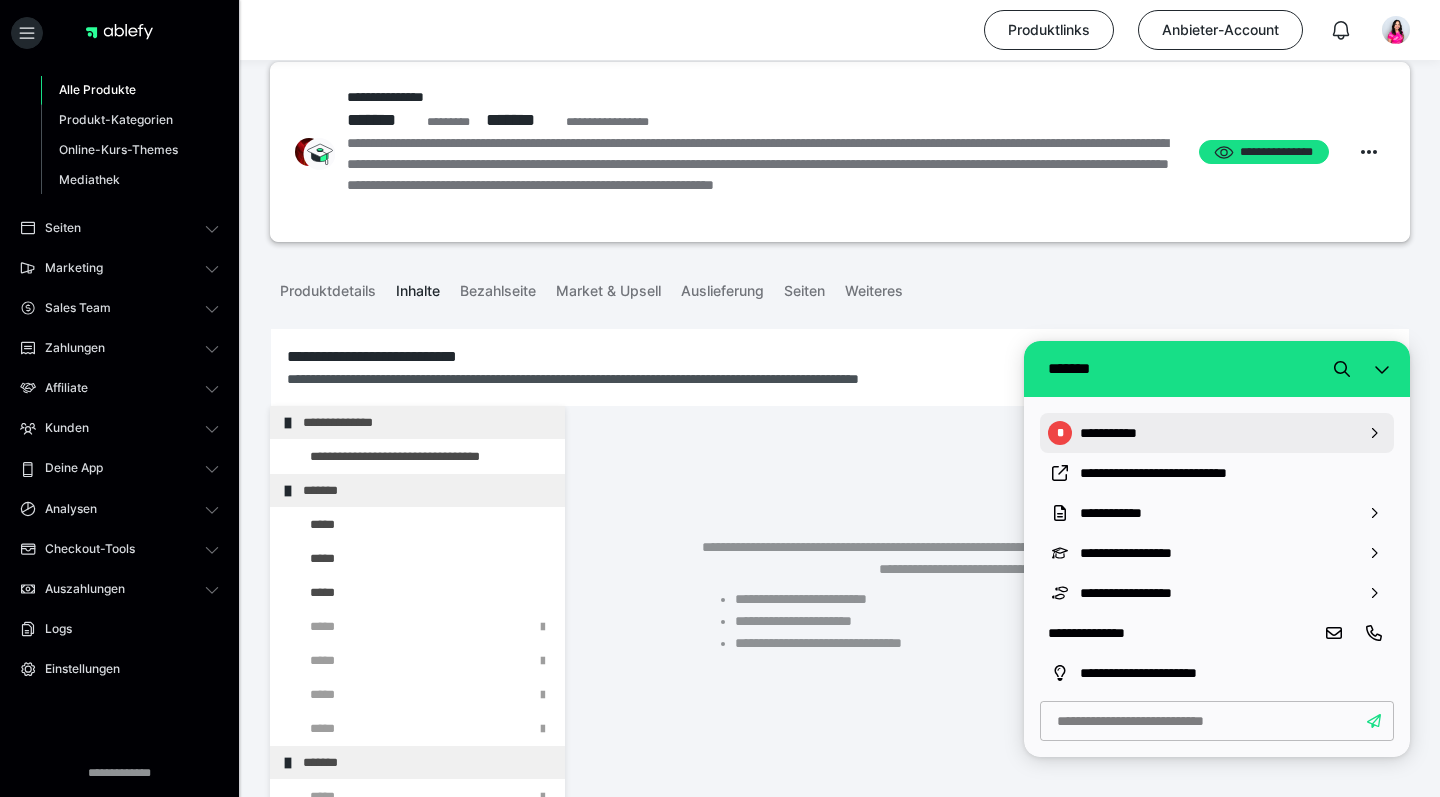 click on "**********" at bounding box center (1217, 433) 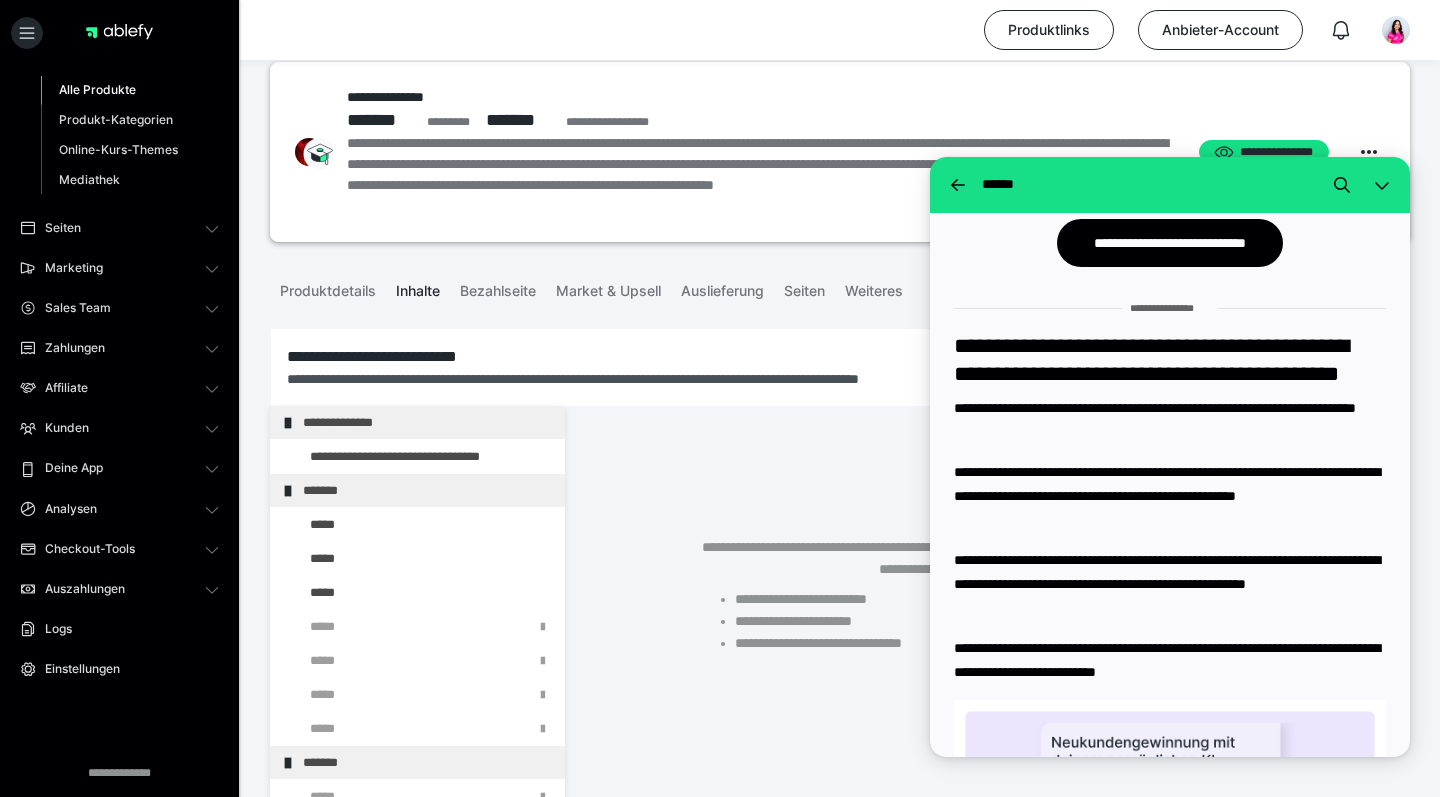 scroll, scrollTop: 2390, scrollLeft: 0, axis: vertical 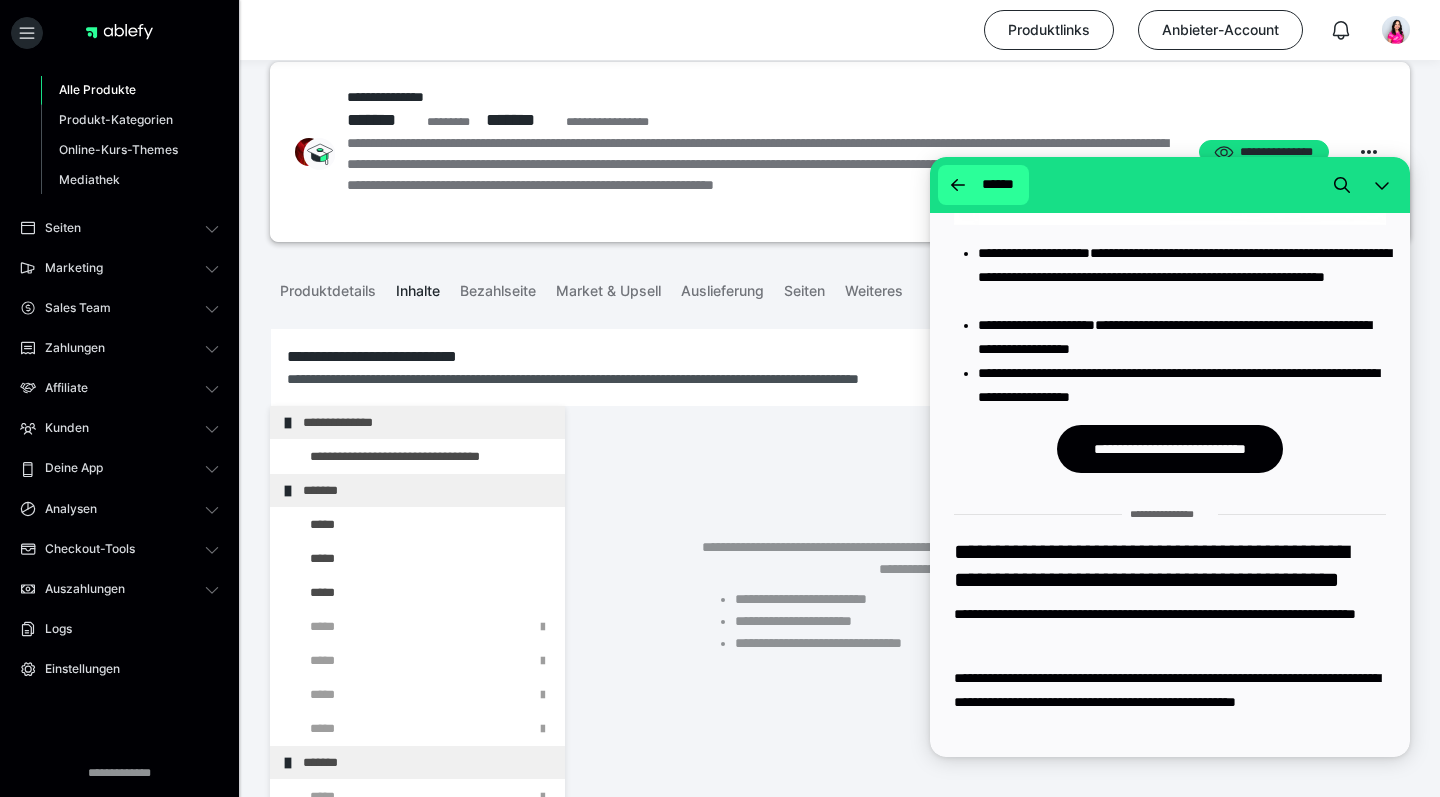 click on "******" at bounding box center [997, 185] 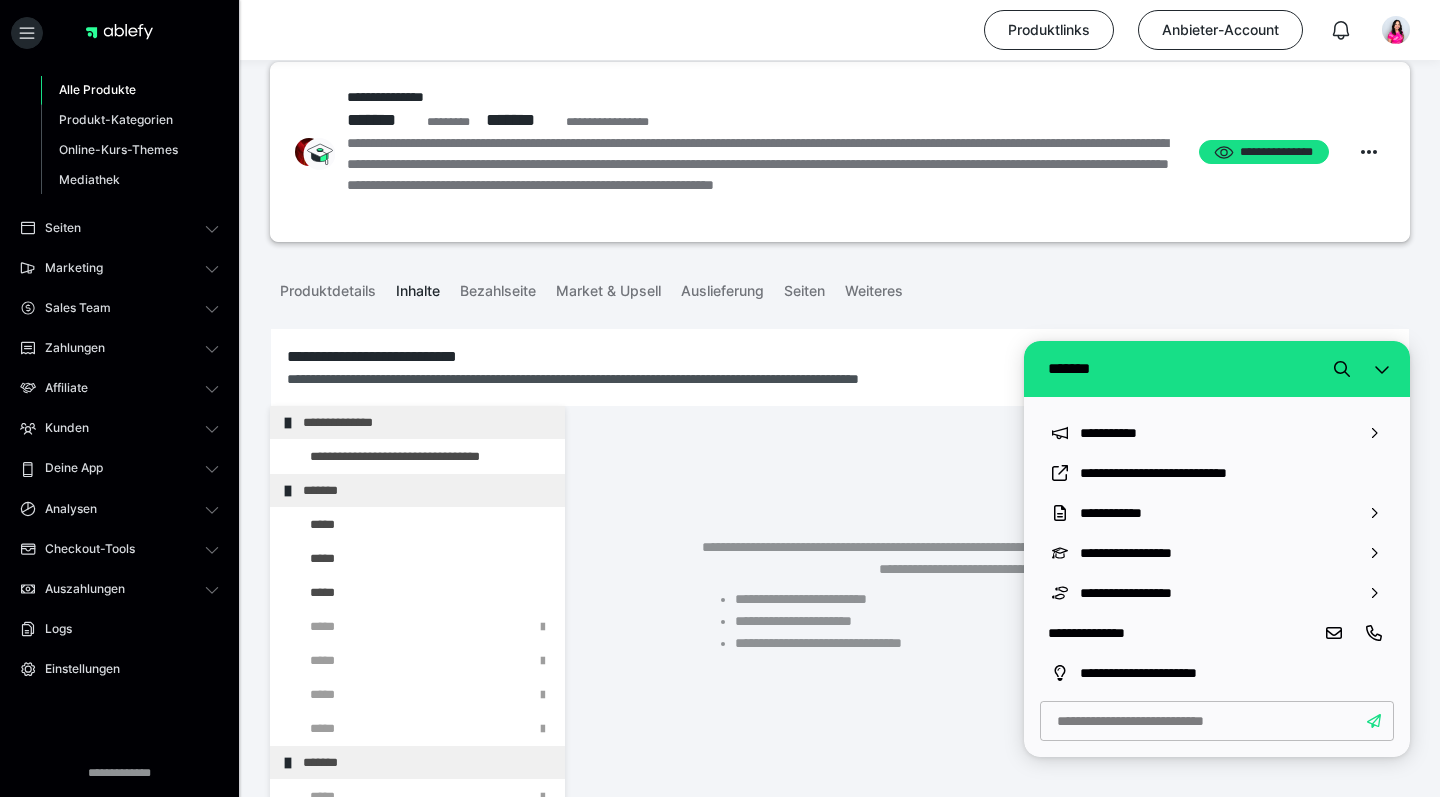 scroll, scrollTop: 0, scrollLeft: 0, axis: both 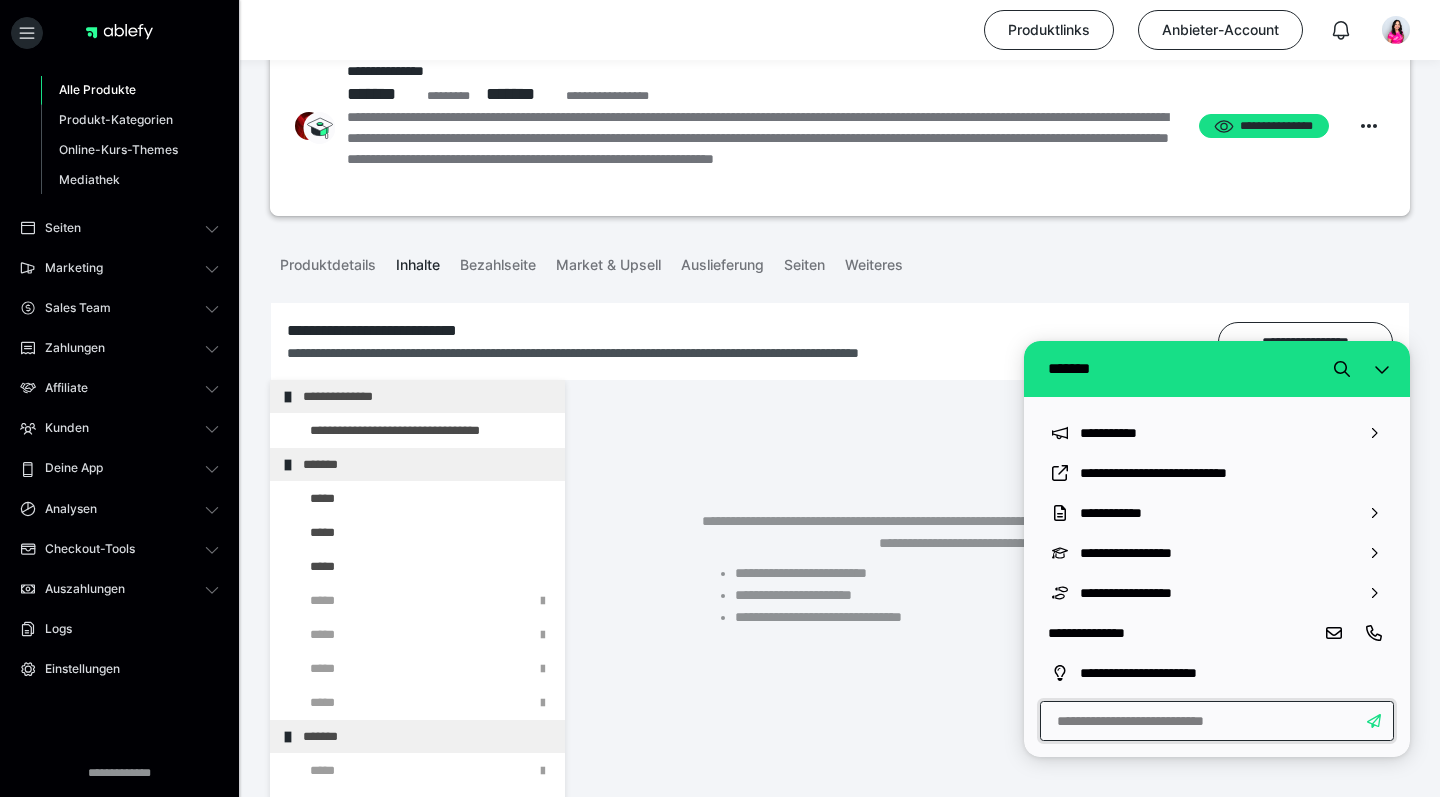 click at bounding box center (1217, 721) 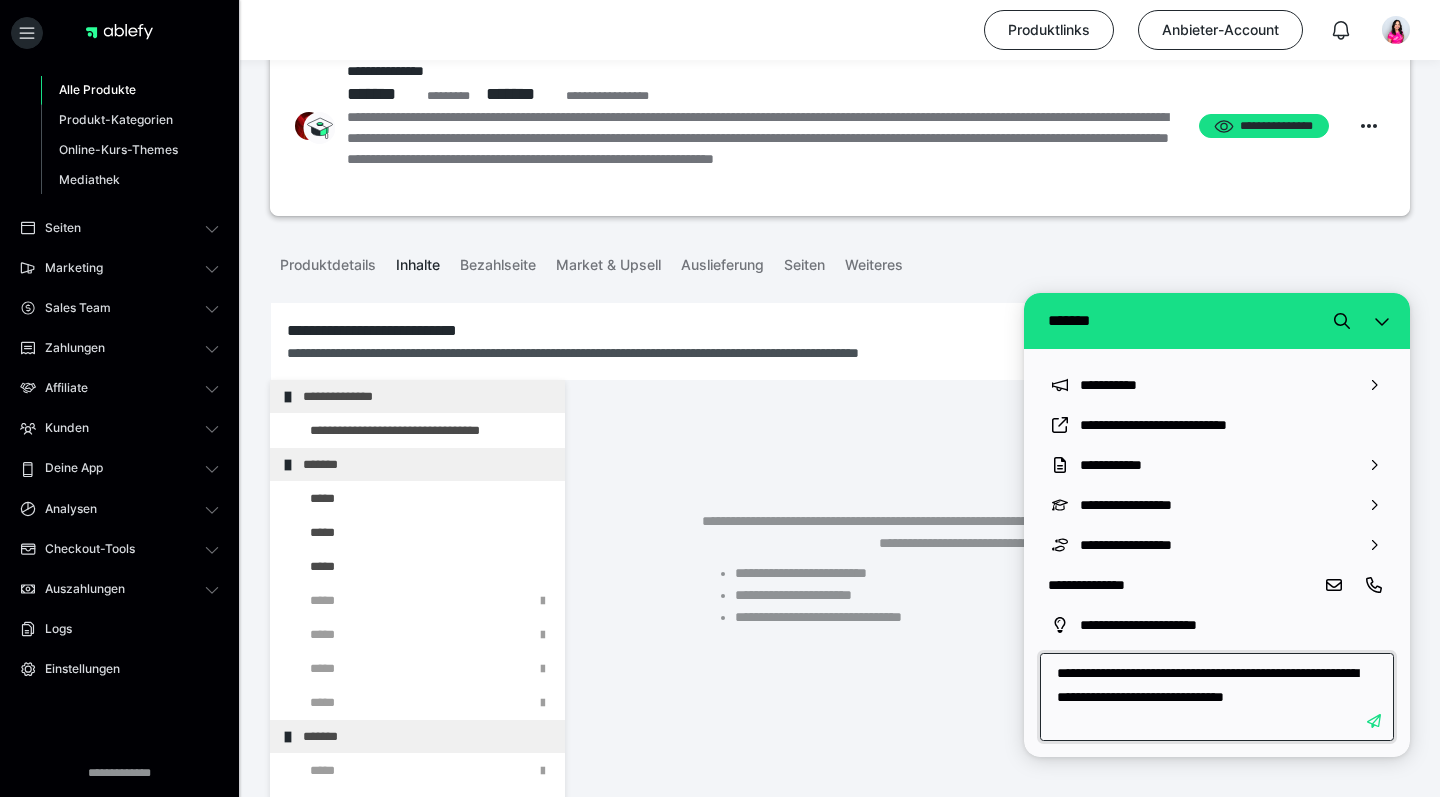 type on "**********" 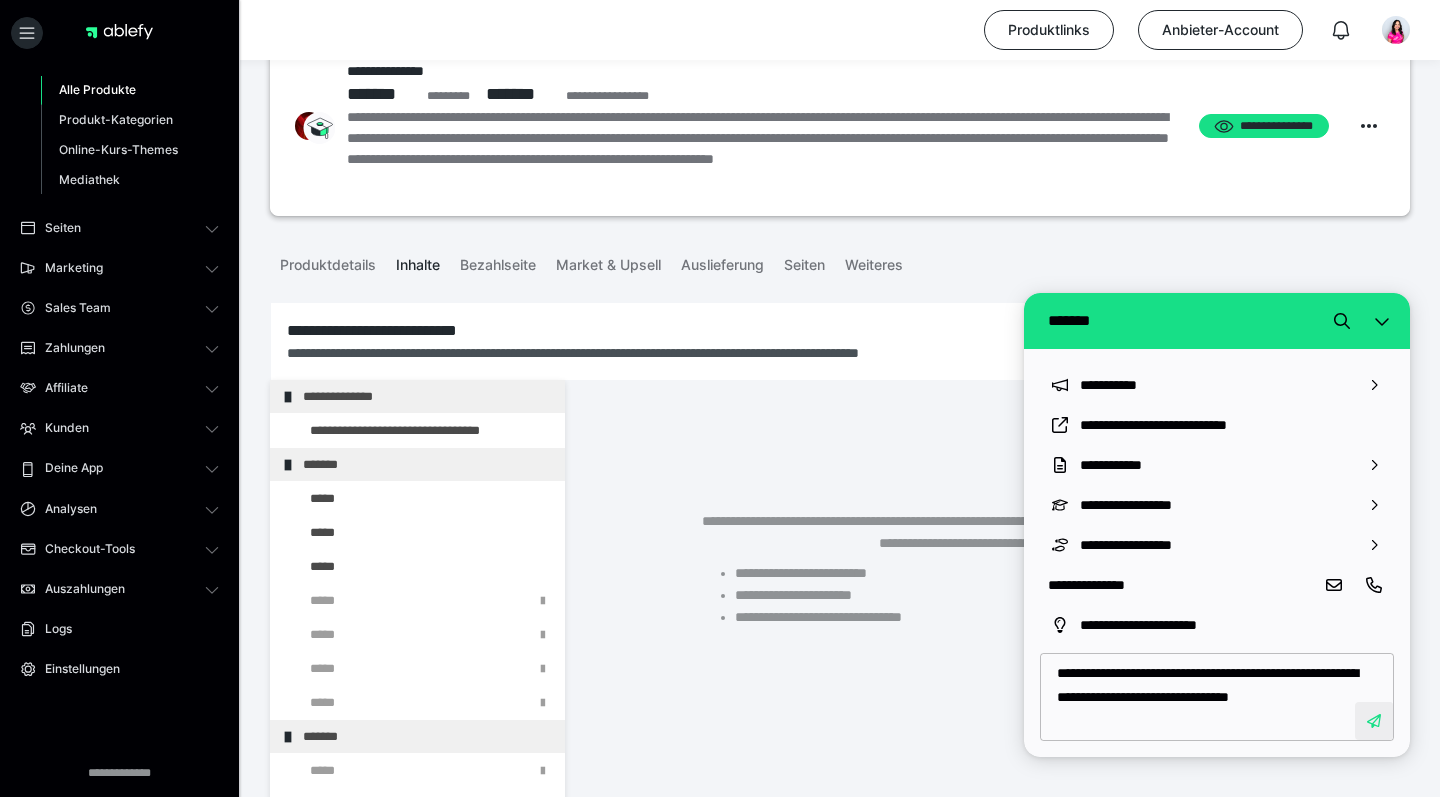 click 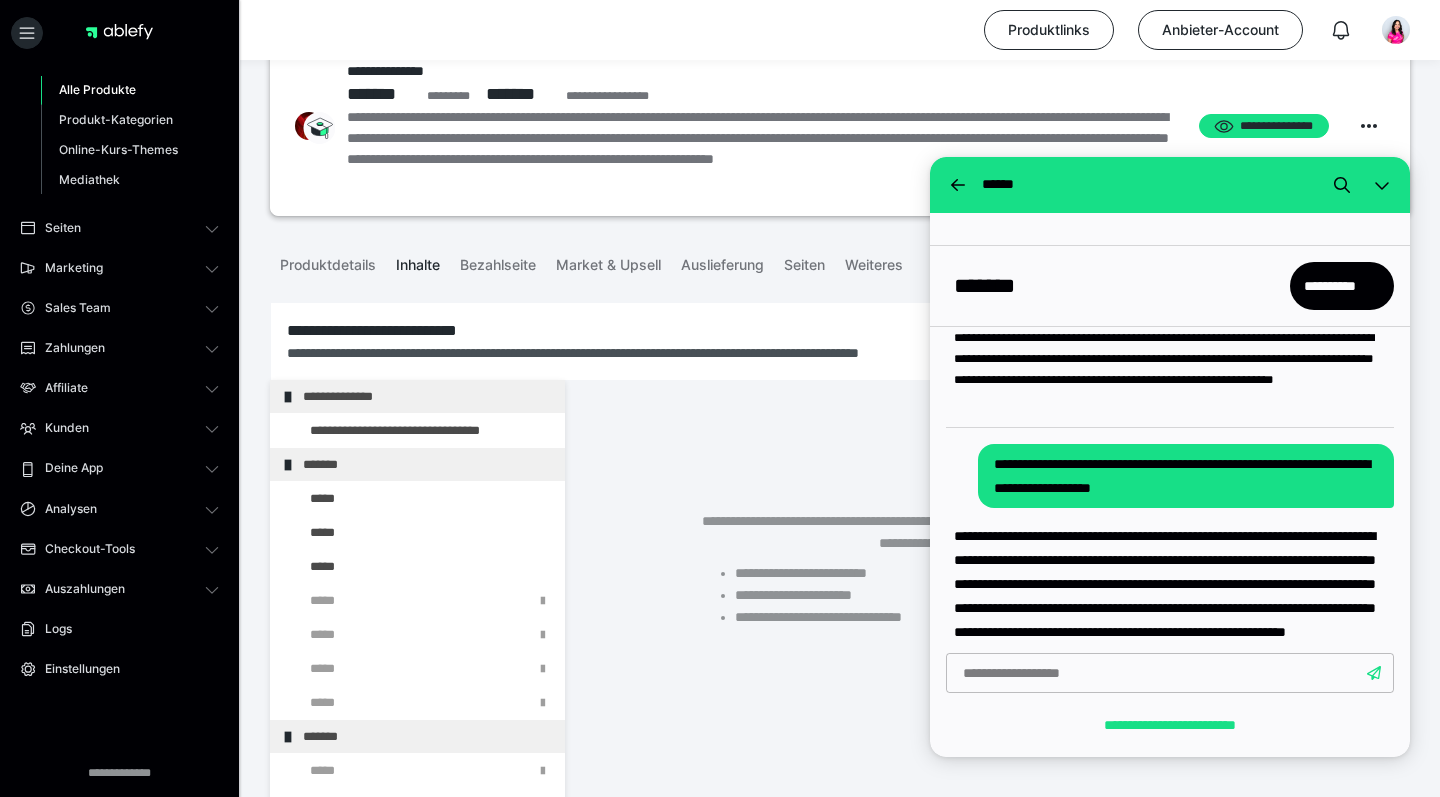scroll, scrollTop: 187, scrollLeft: 0, axis: vertical 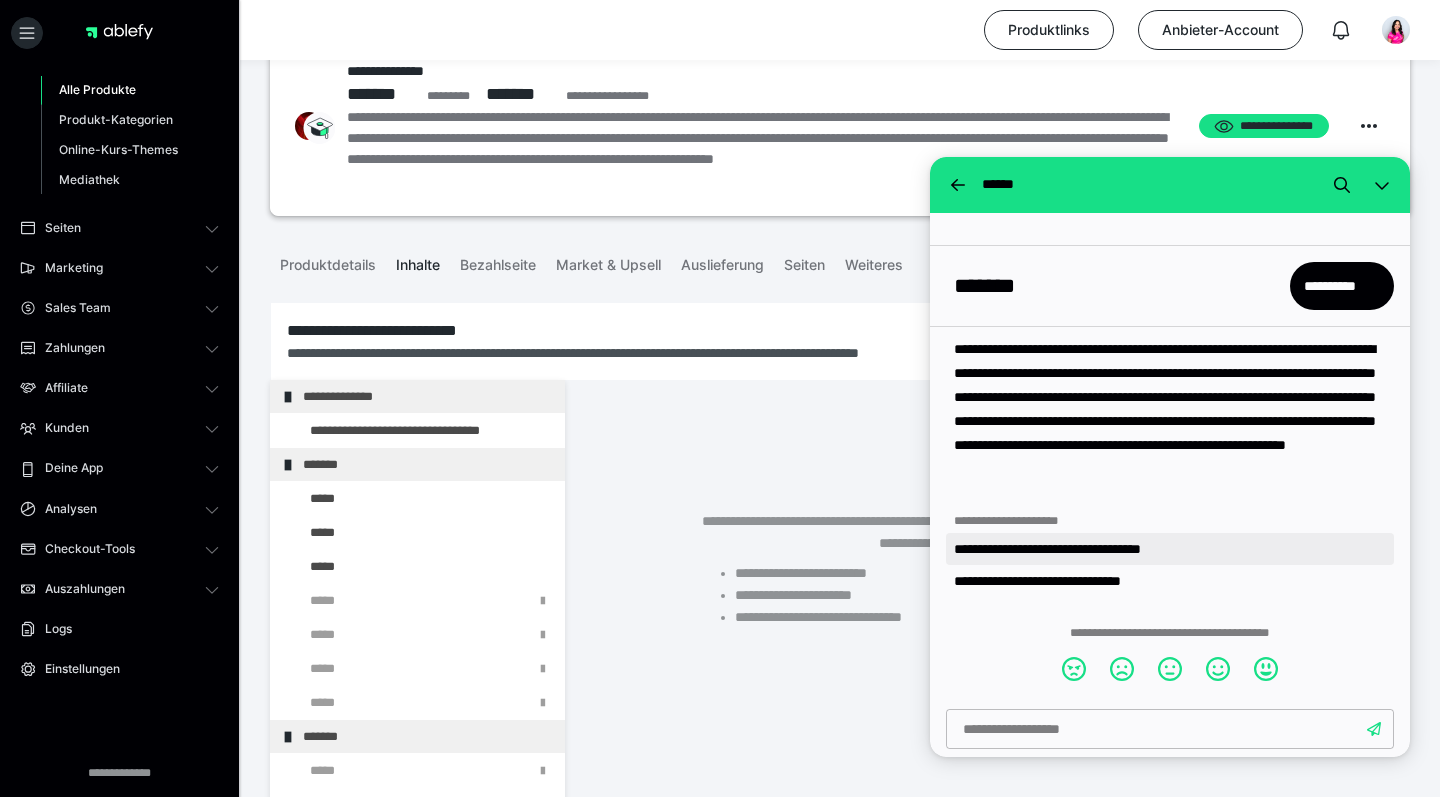 click on "**********" at bounding box center (1170, 549) 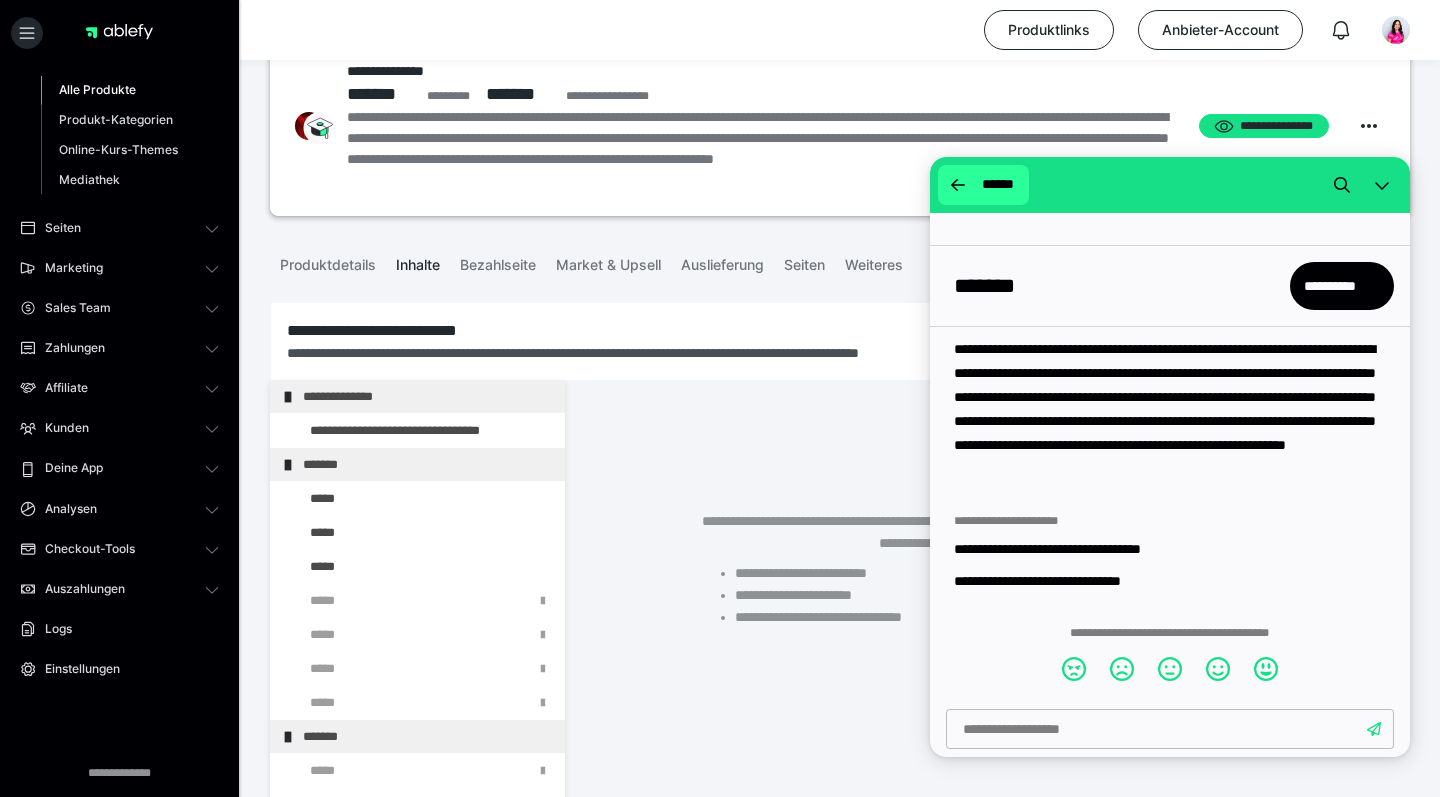 click 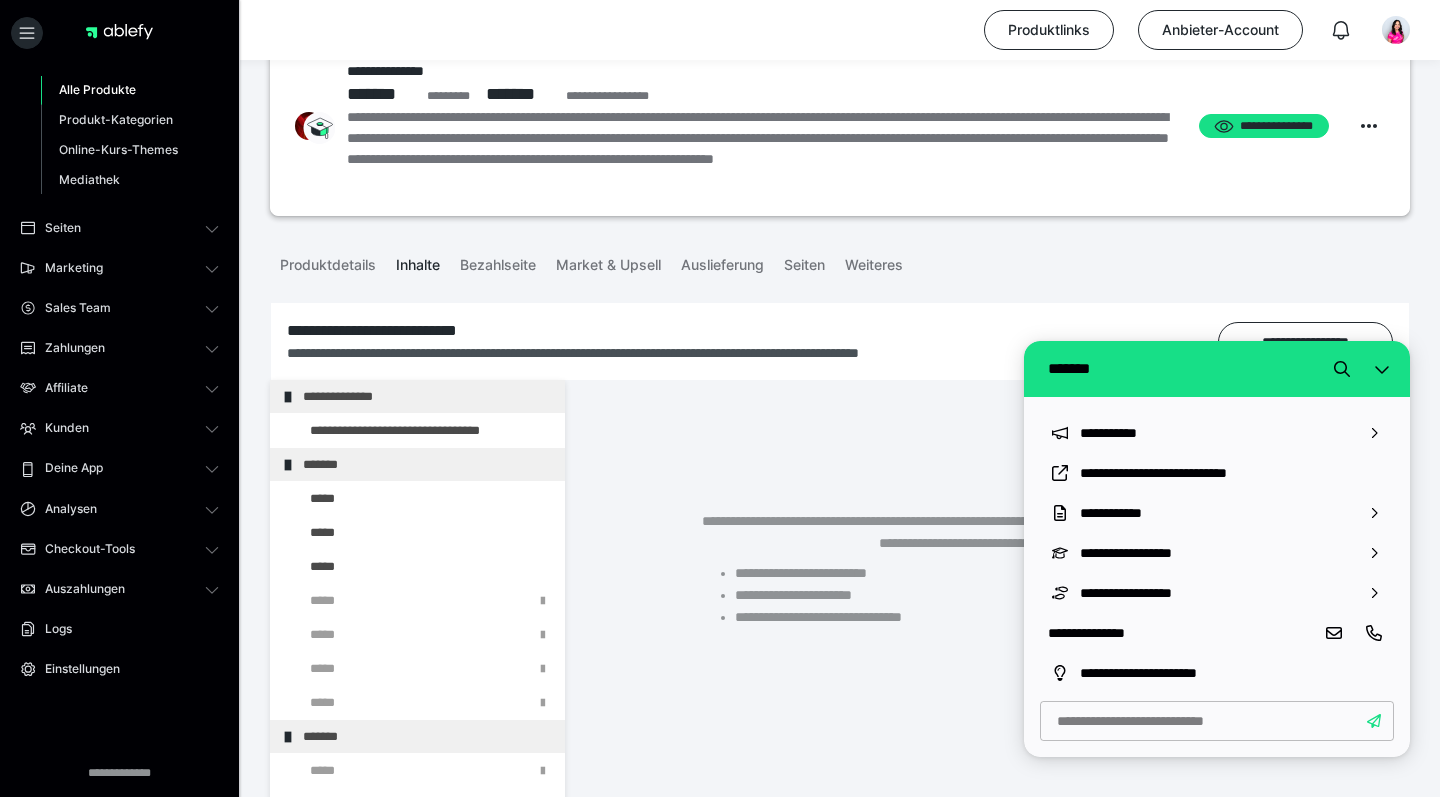 click on "**********" at bounding box center [987, 577] 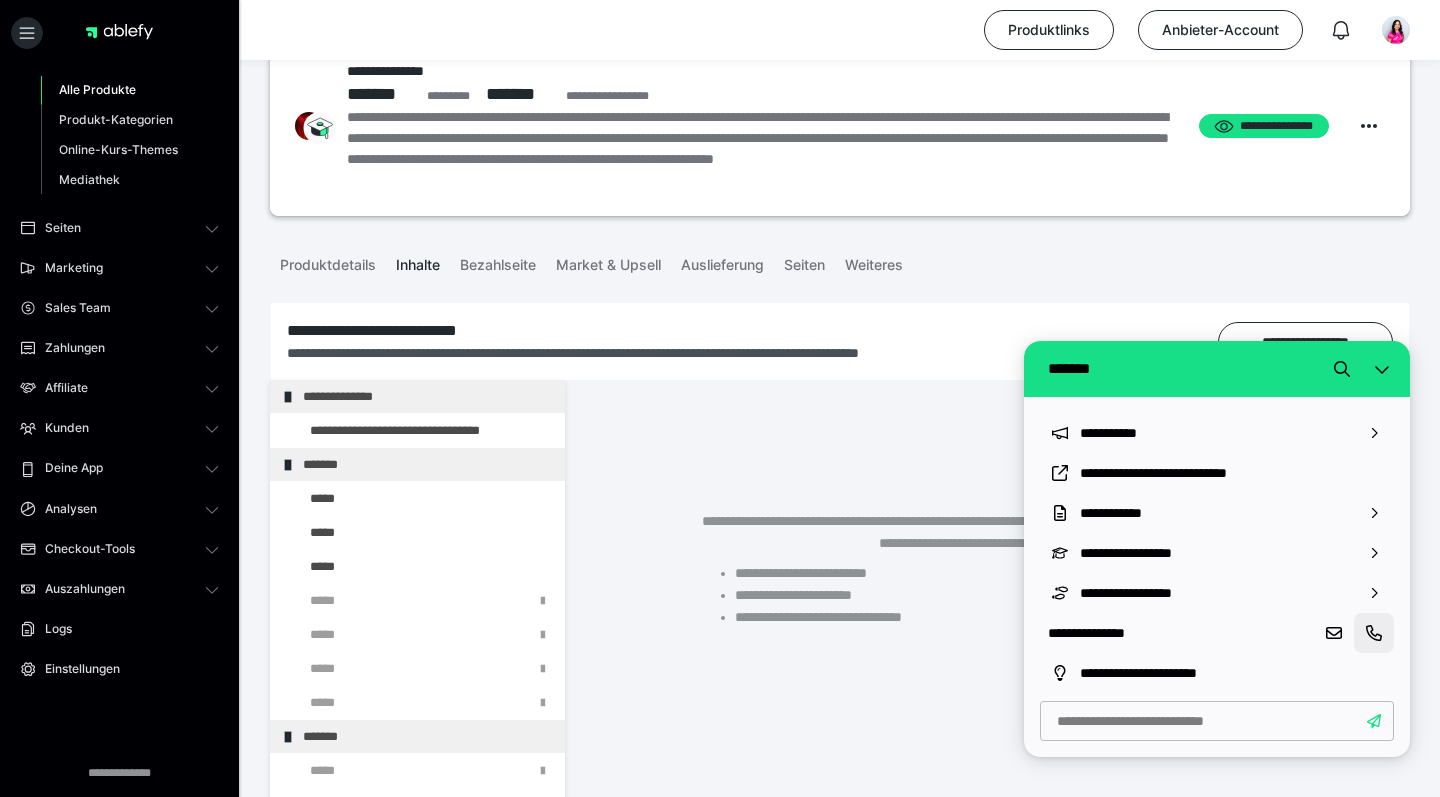 click 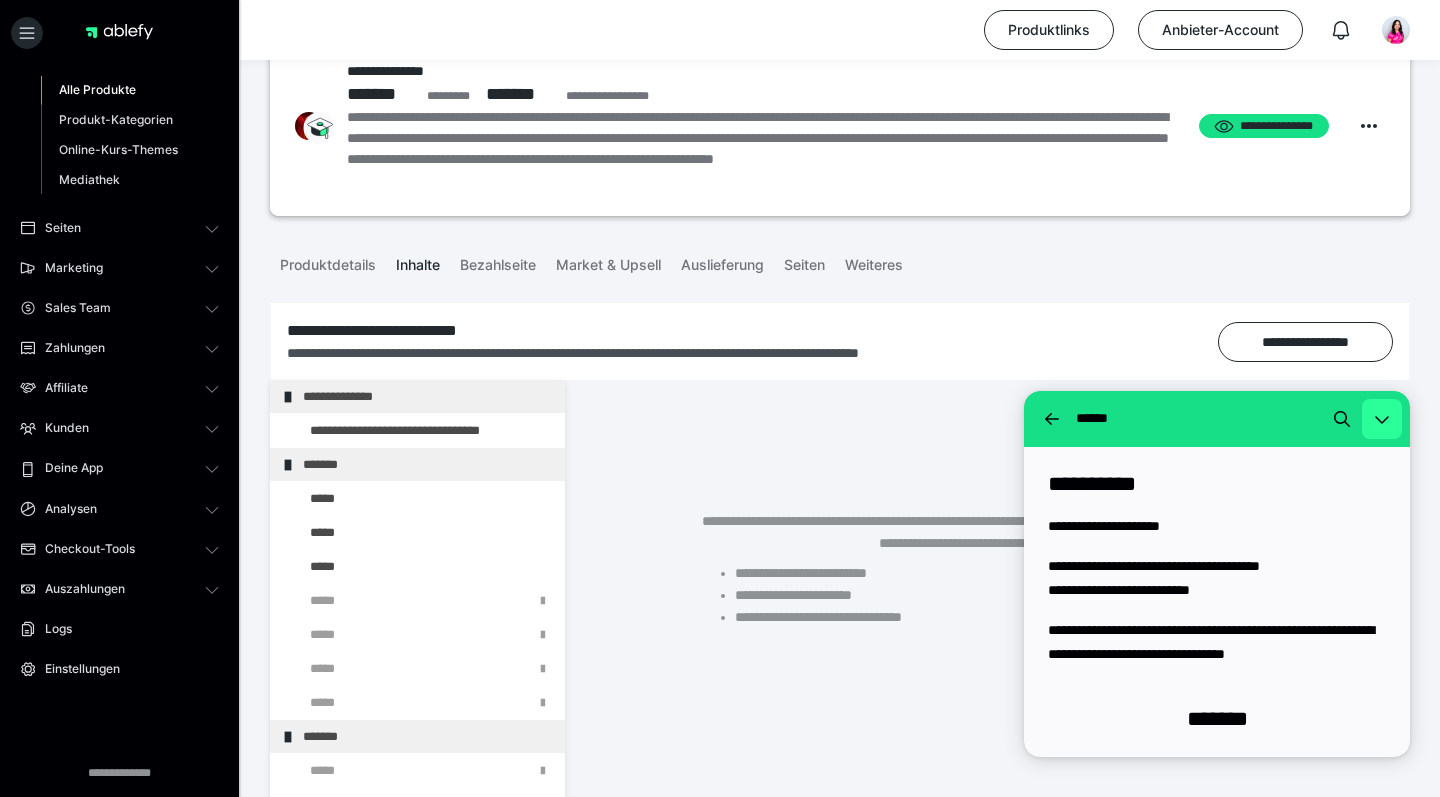 click at bounding box center [1382, 419] 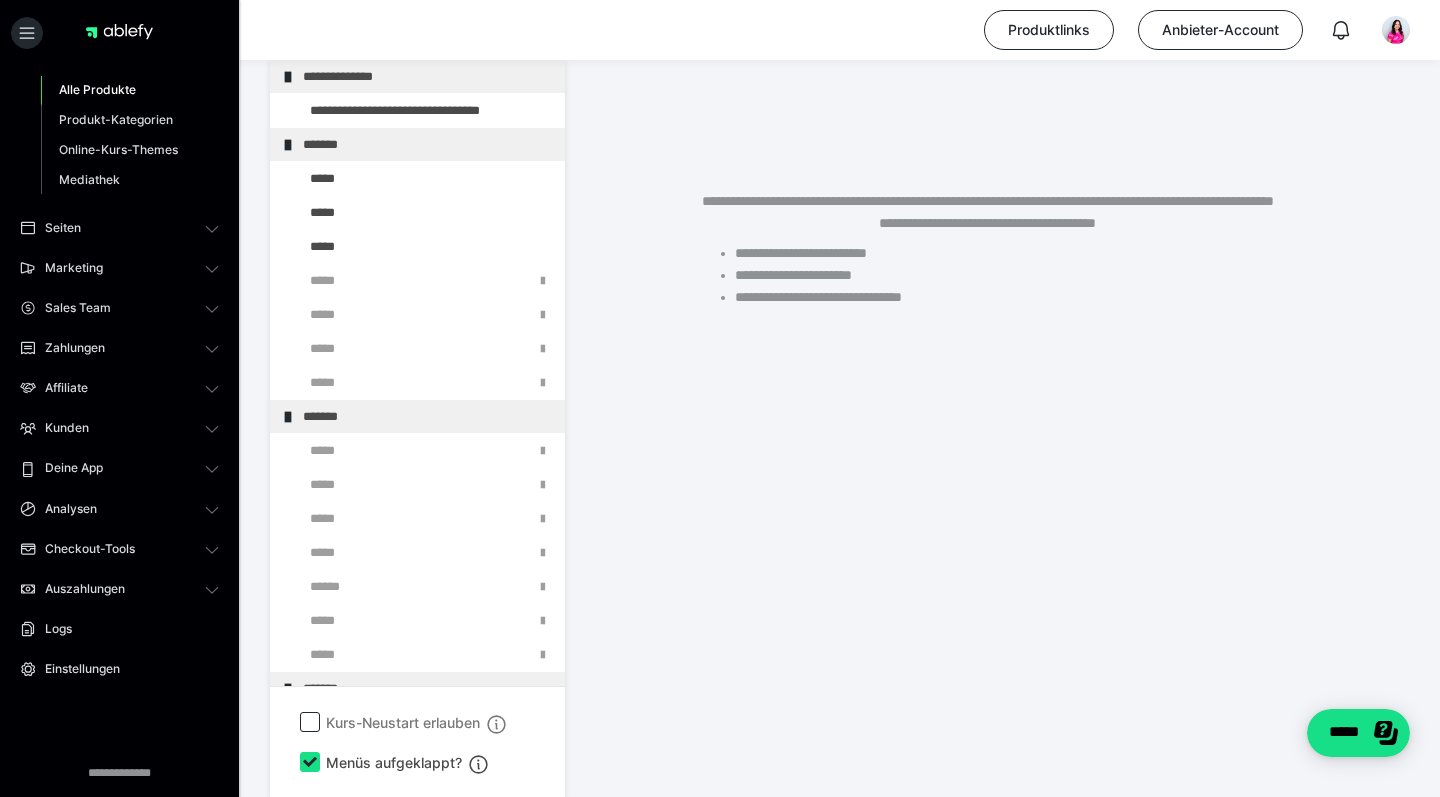scroll, scrollTop: 374, scrollLeft: 0, axis: vertical 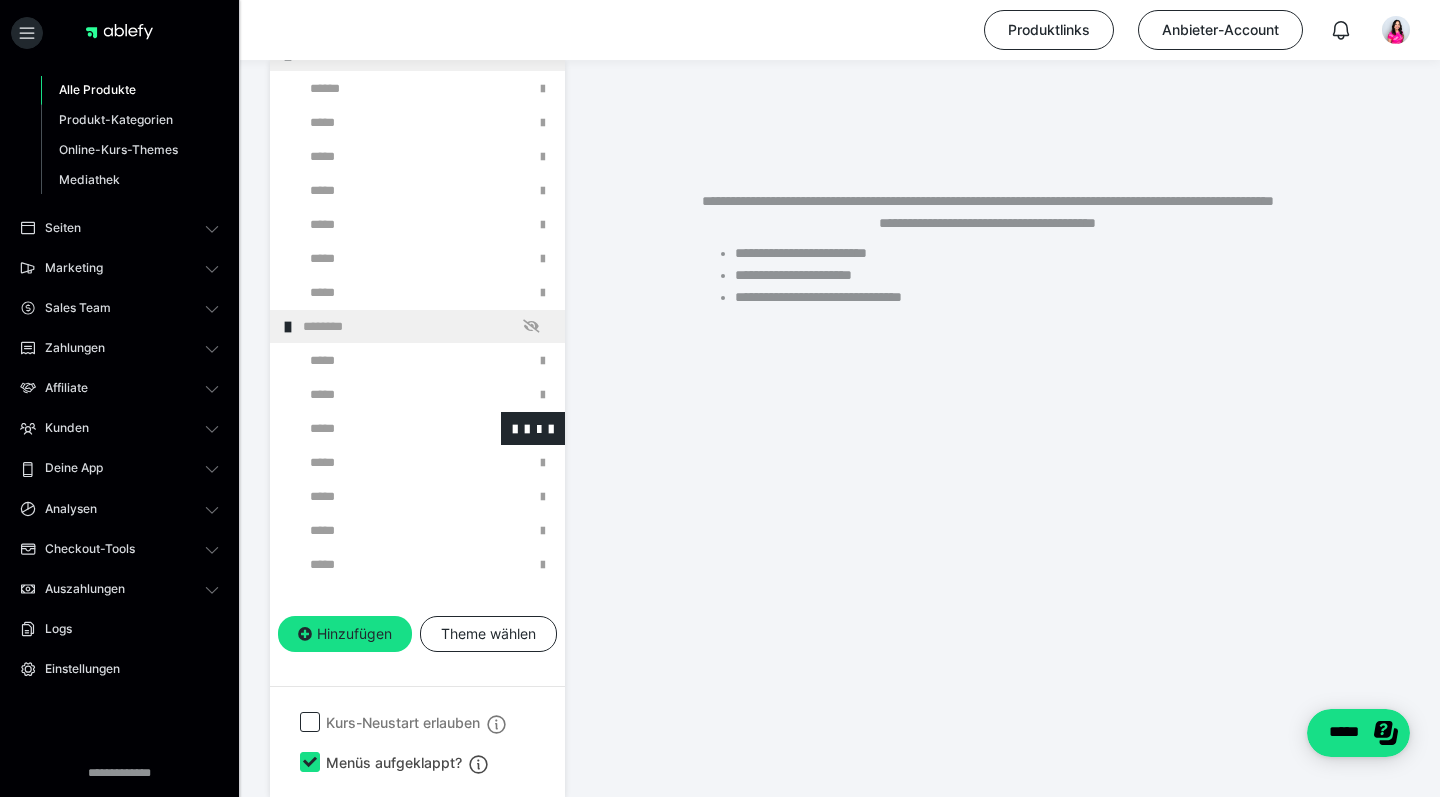 click at bounding box center (375, 428) 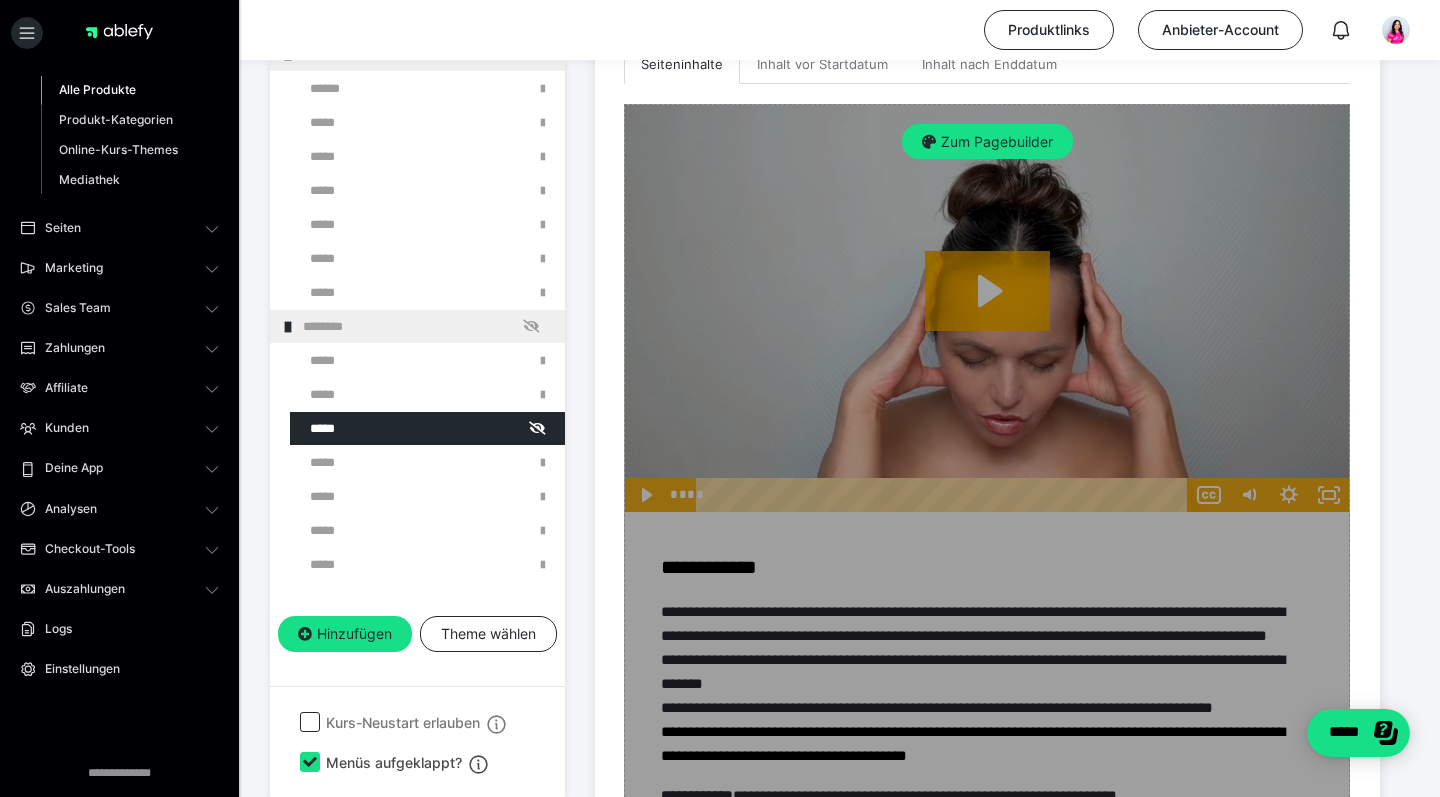 scroll, scrollTop: 596, scrollLeft: 0, axis: vertical 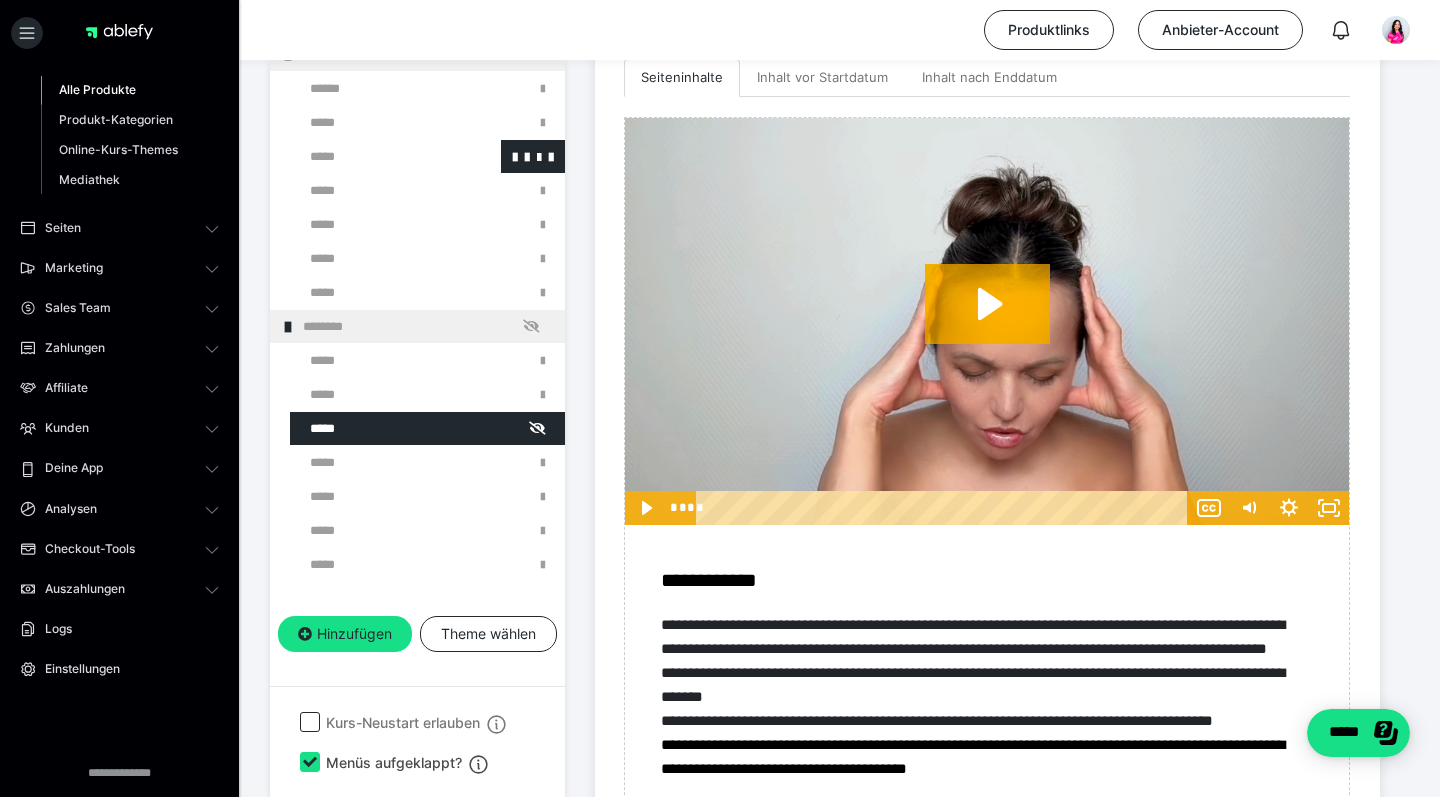 click at bounding box center (375, 156) 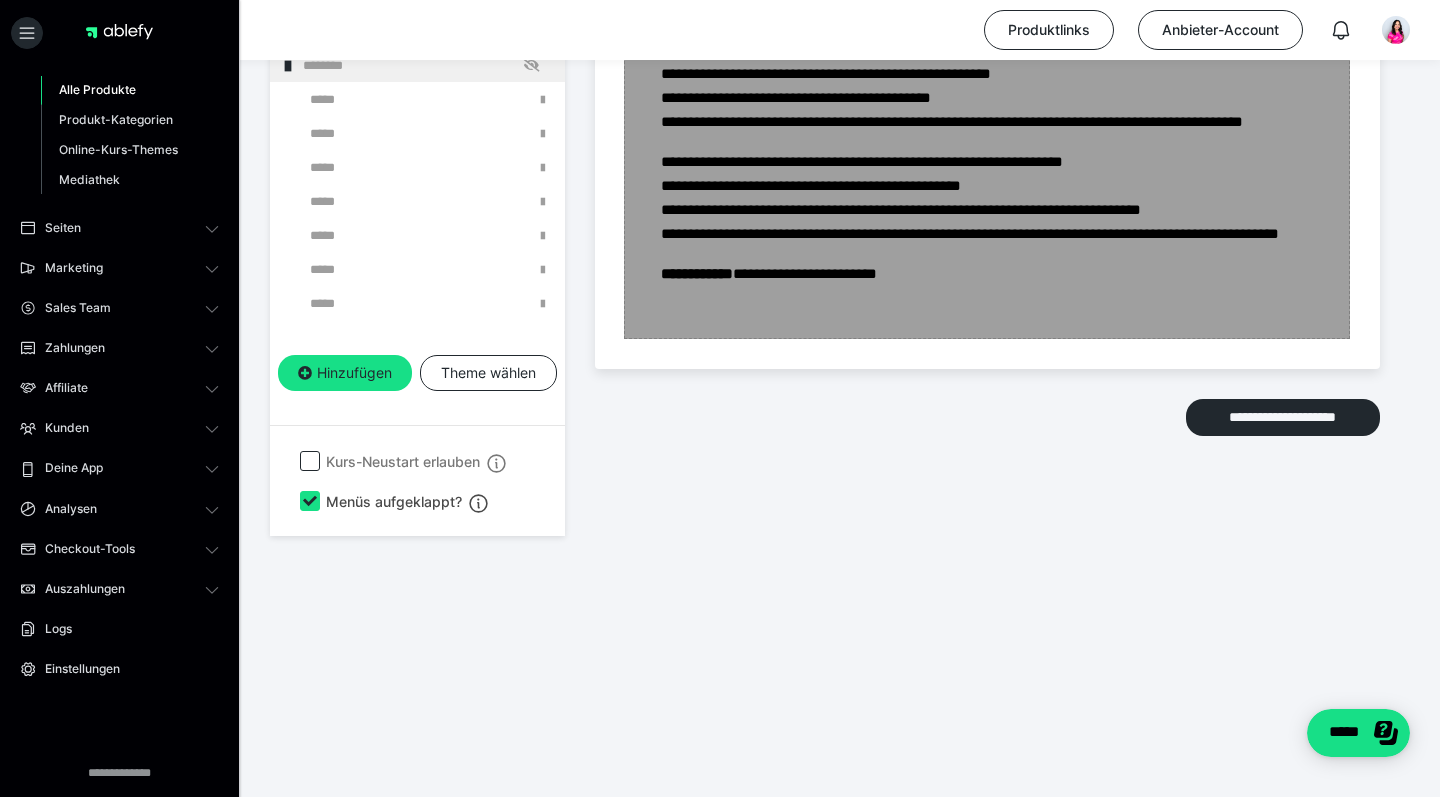 scroll, scrollTop: 5048, scrollLeft: 0, axis: vertical 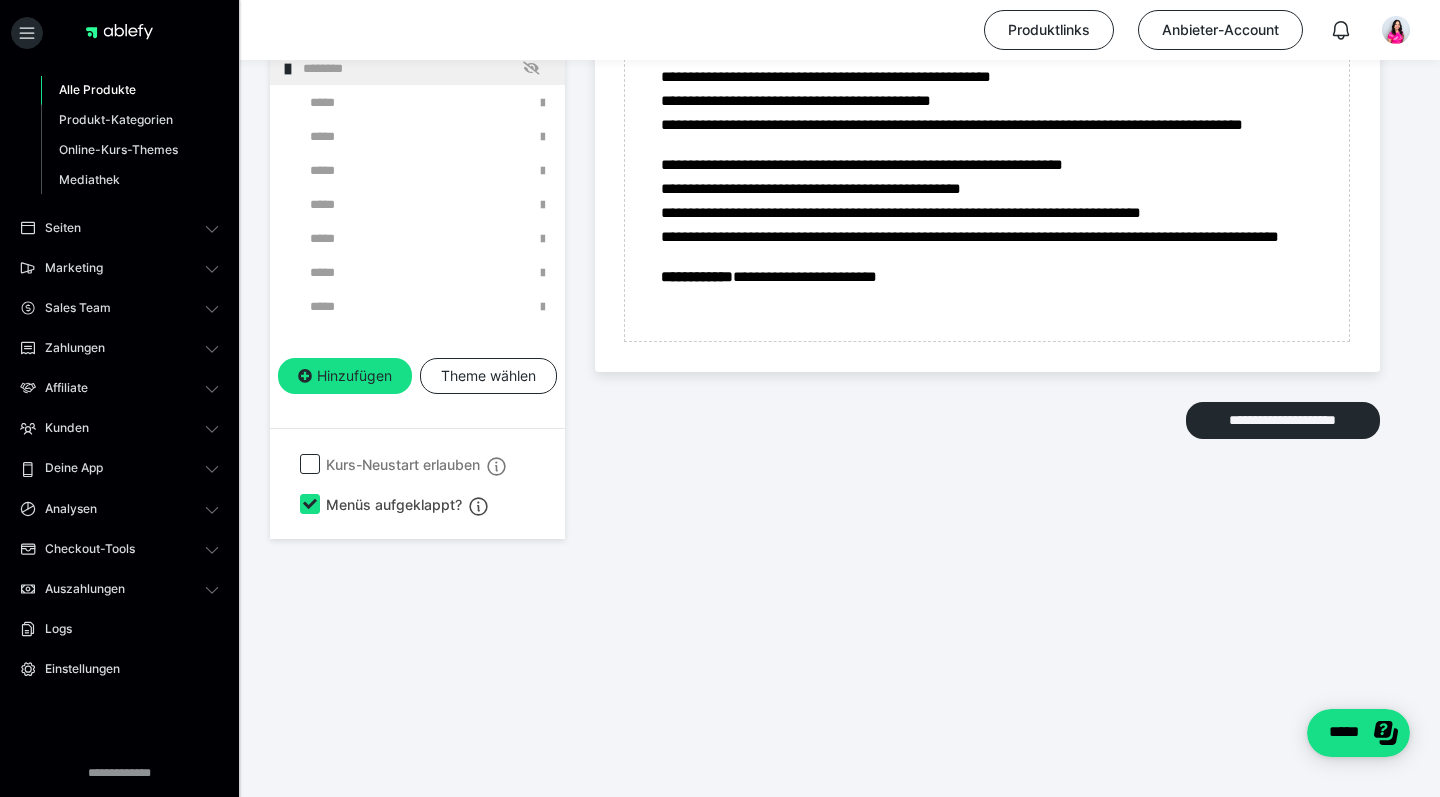 click at bounding box center [375, -68] 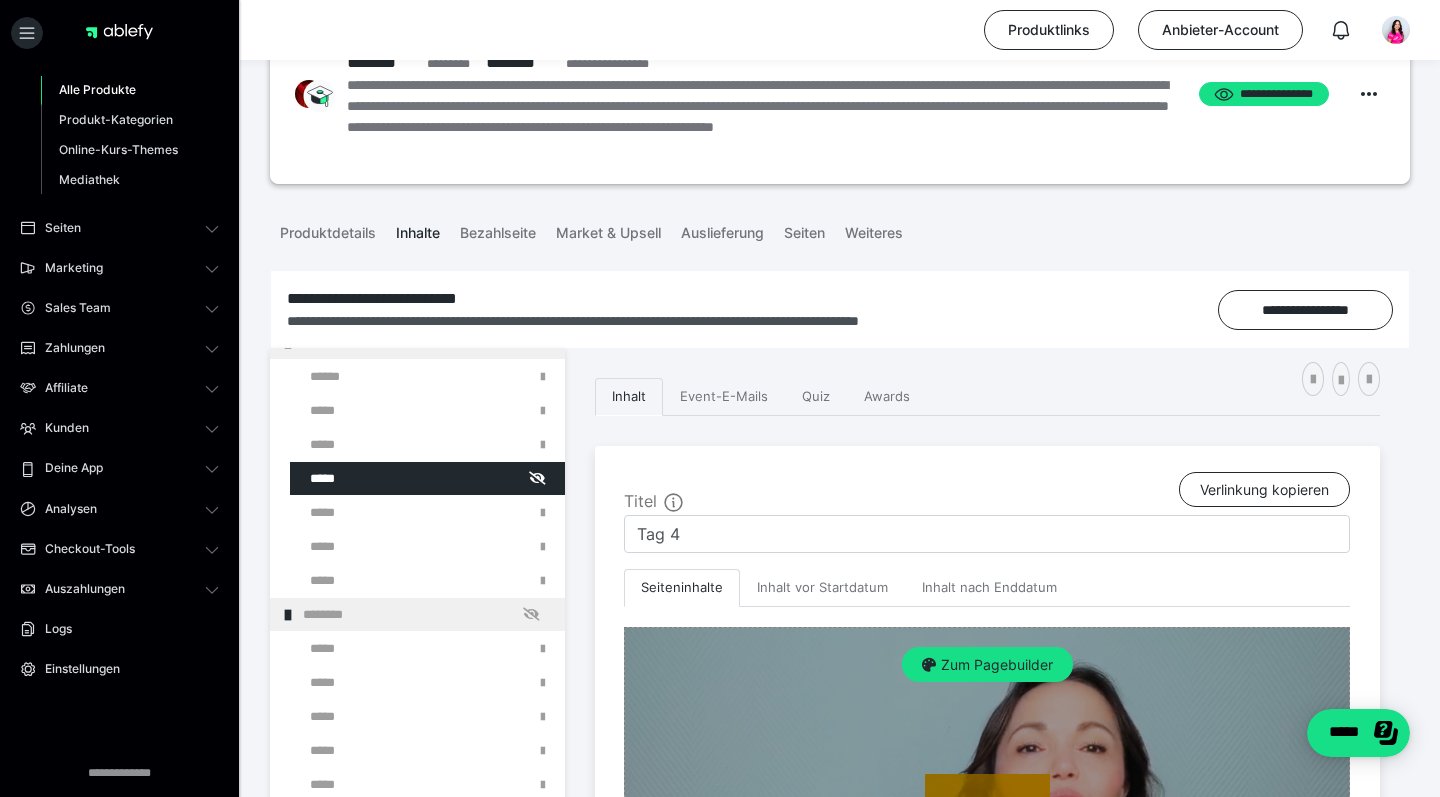 scroll, scrollTop: 75, scrollLeft: 0, axis: vertical 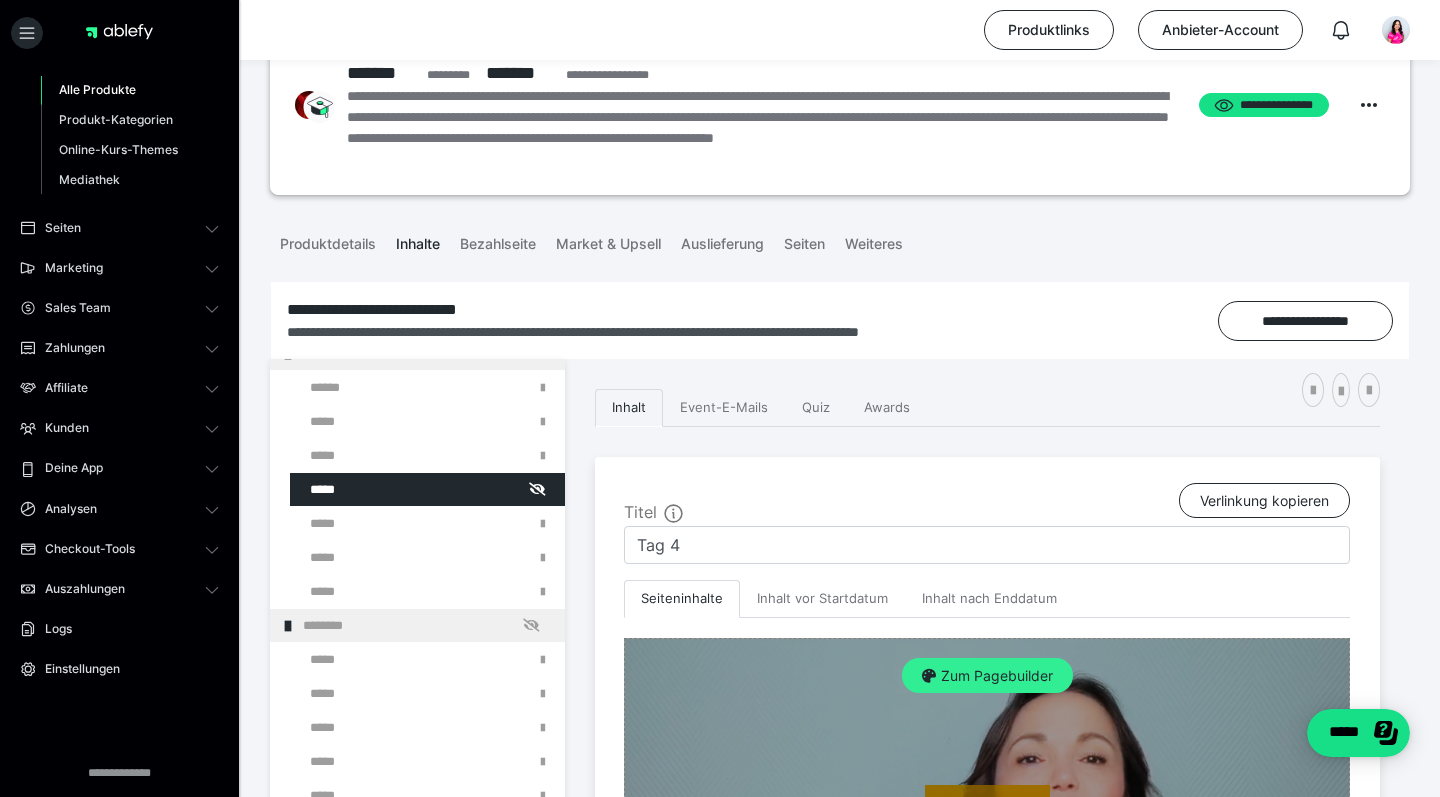 click on "Zum Pagebuilder" at bounding box center [987, 676] 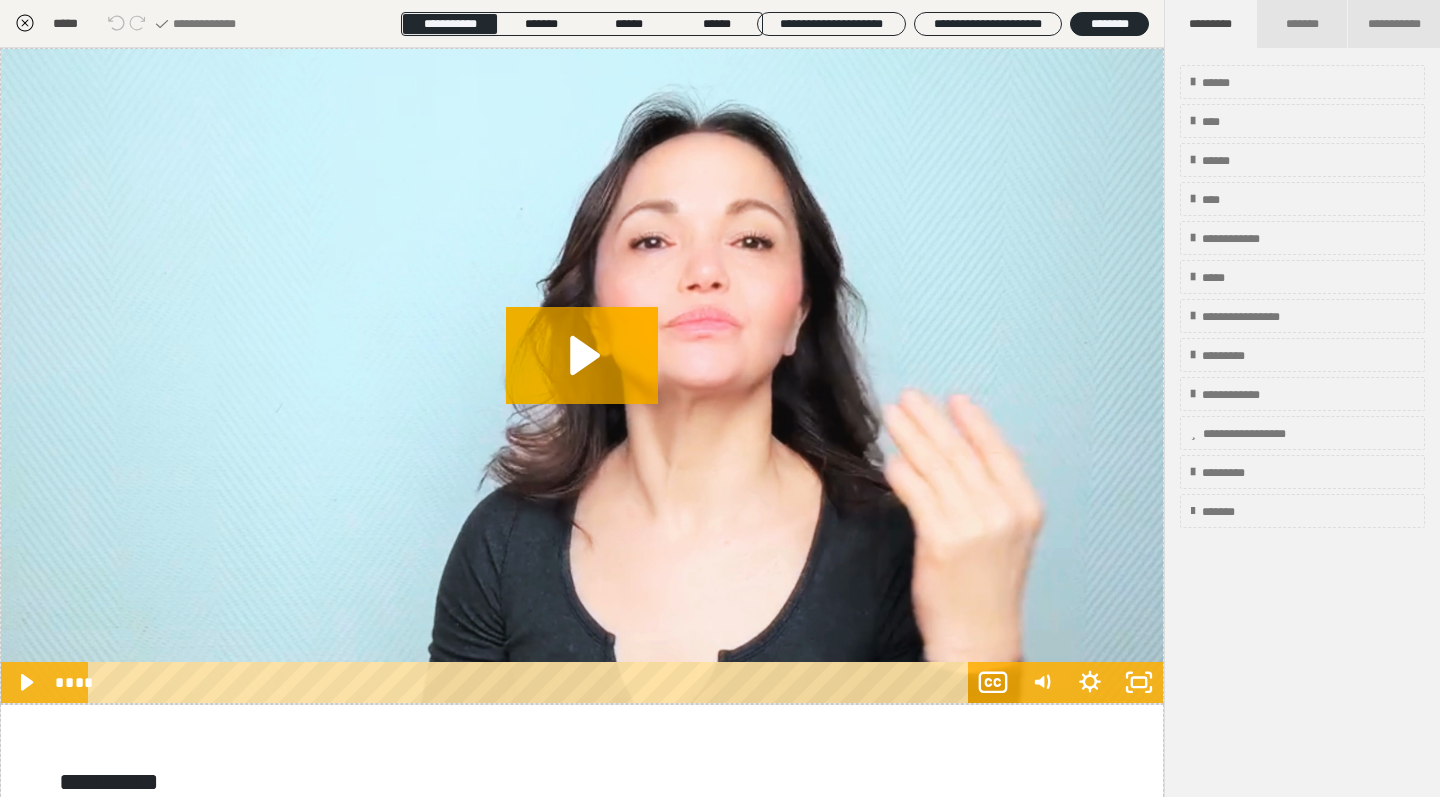 scroll, scrollTop: 0, scrollLeft: 0, axis: both 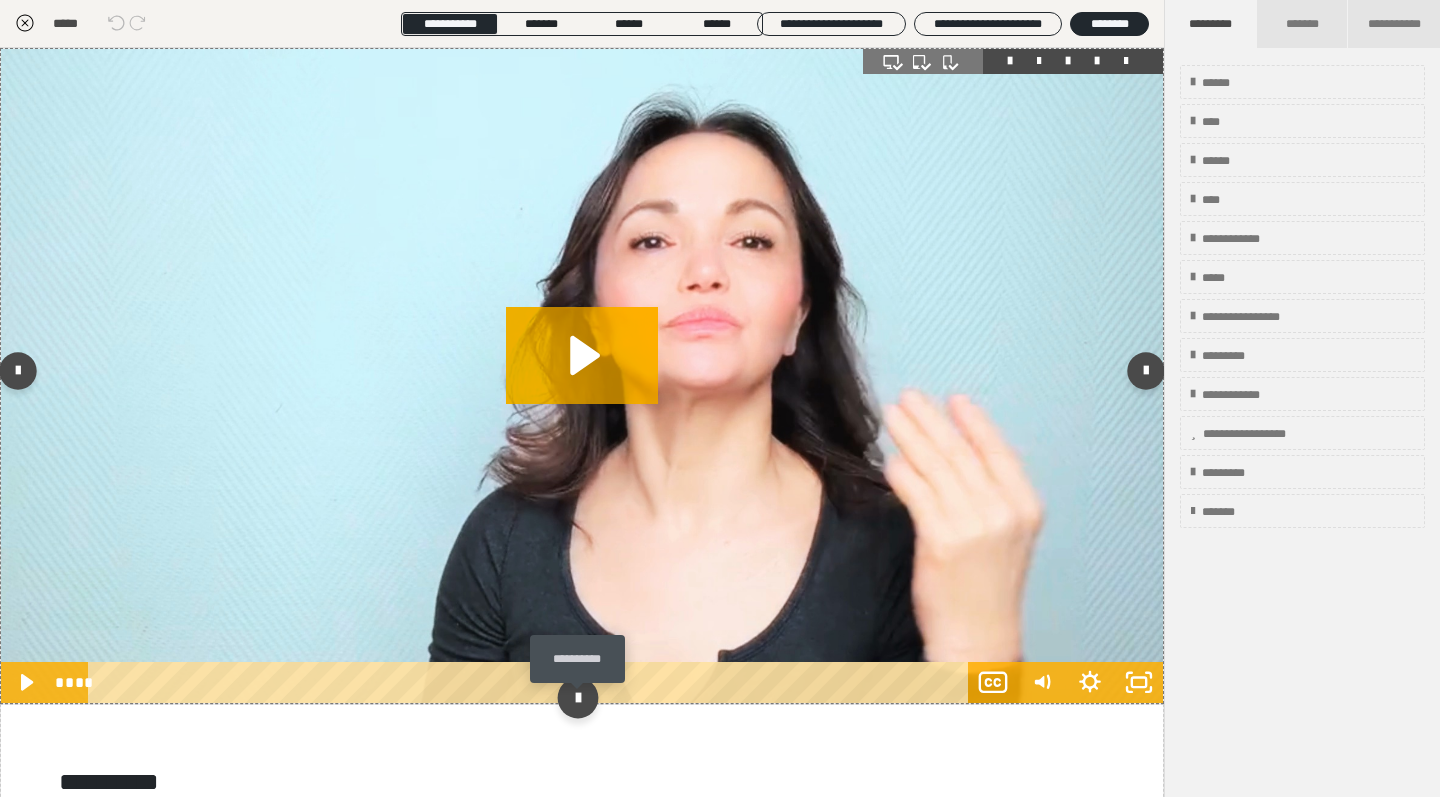 click at bounding box center [577, 698] 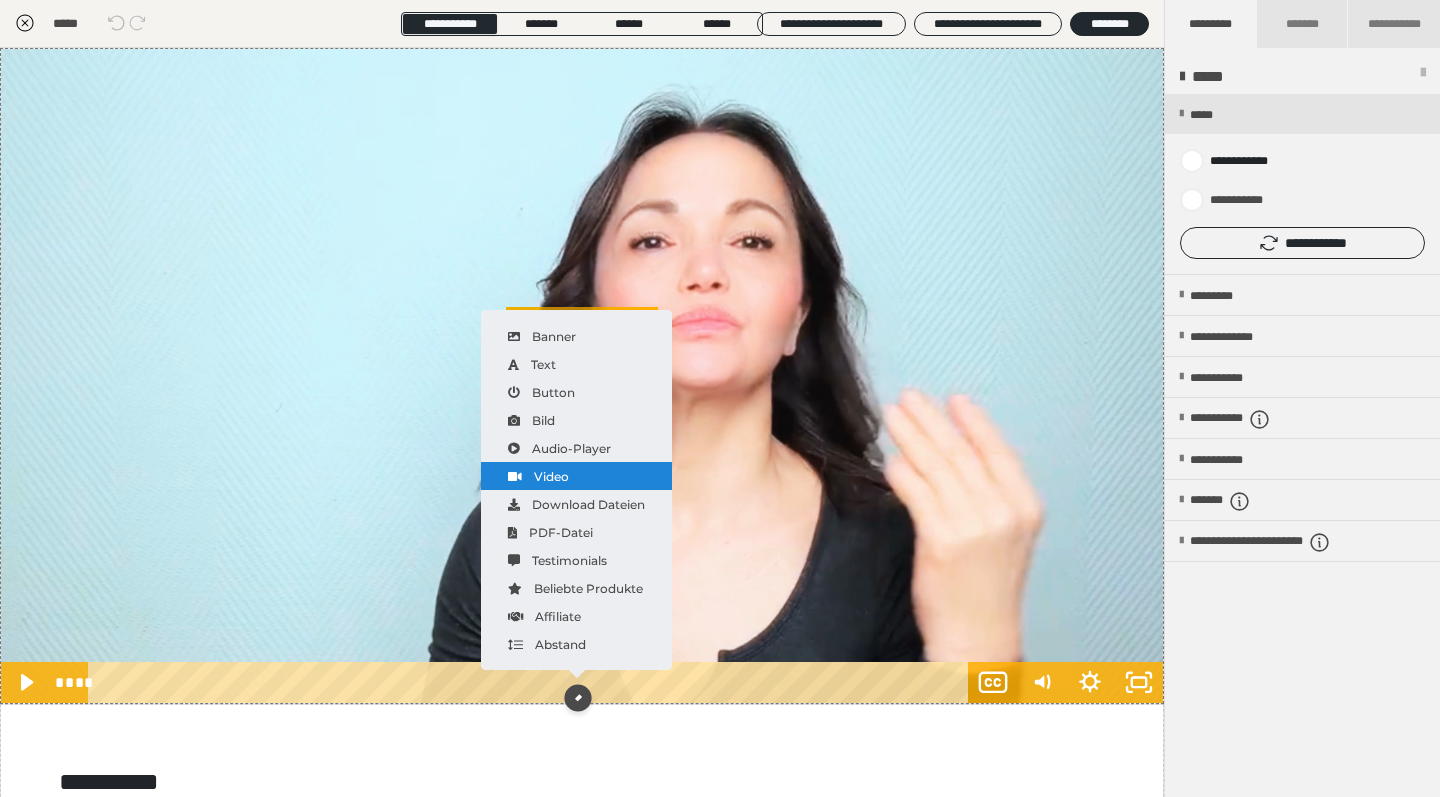 click on "Video" at bounding box center (576, 476) 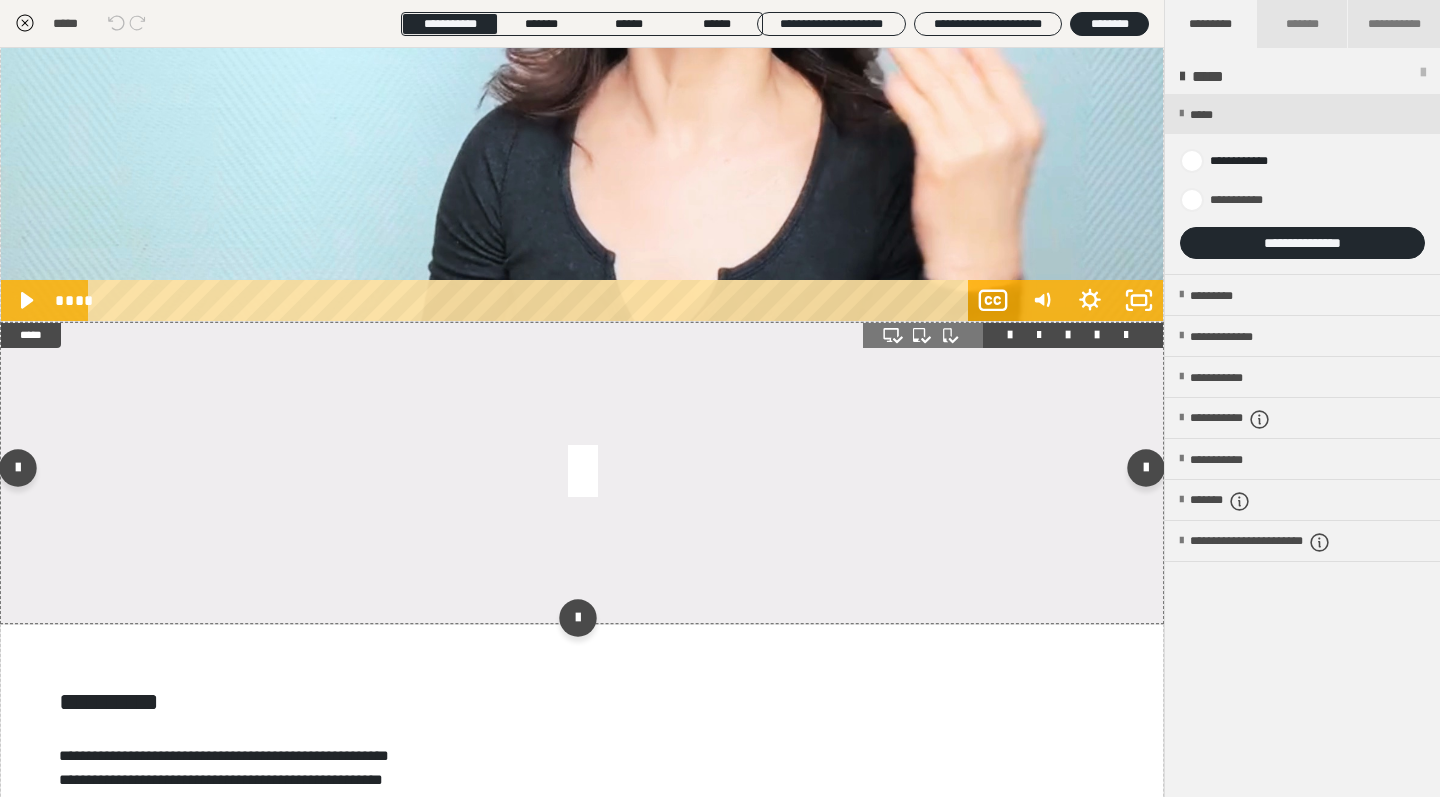 scroll, scrollTop: 380, scrollLeft: 0, axis: vertical 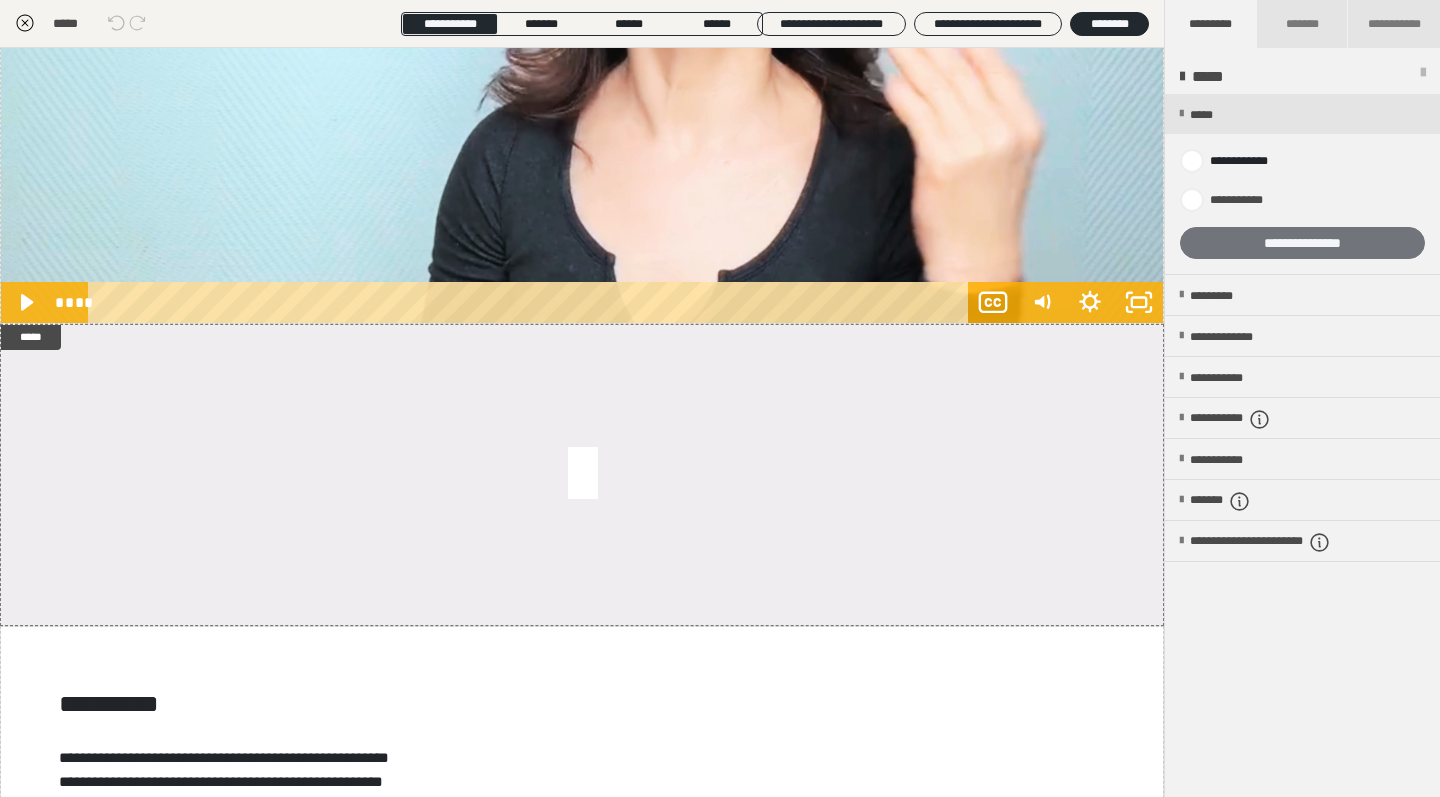 click on "**********" at bounding box center [1302, 243] 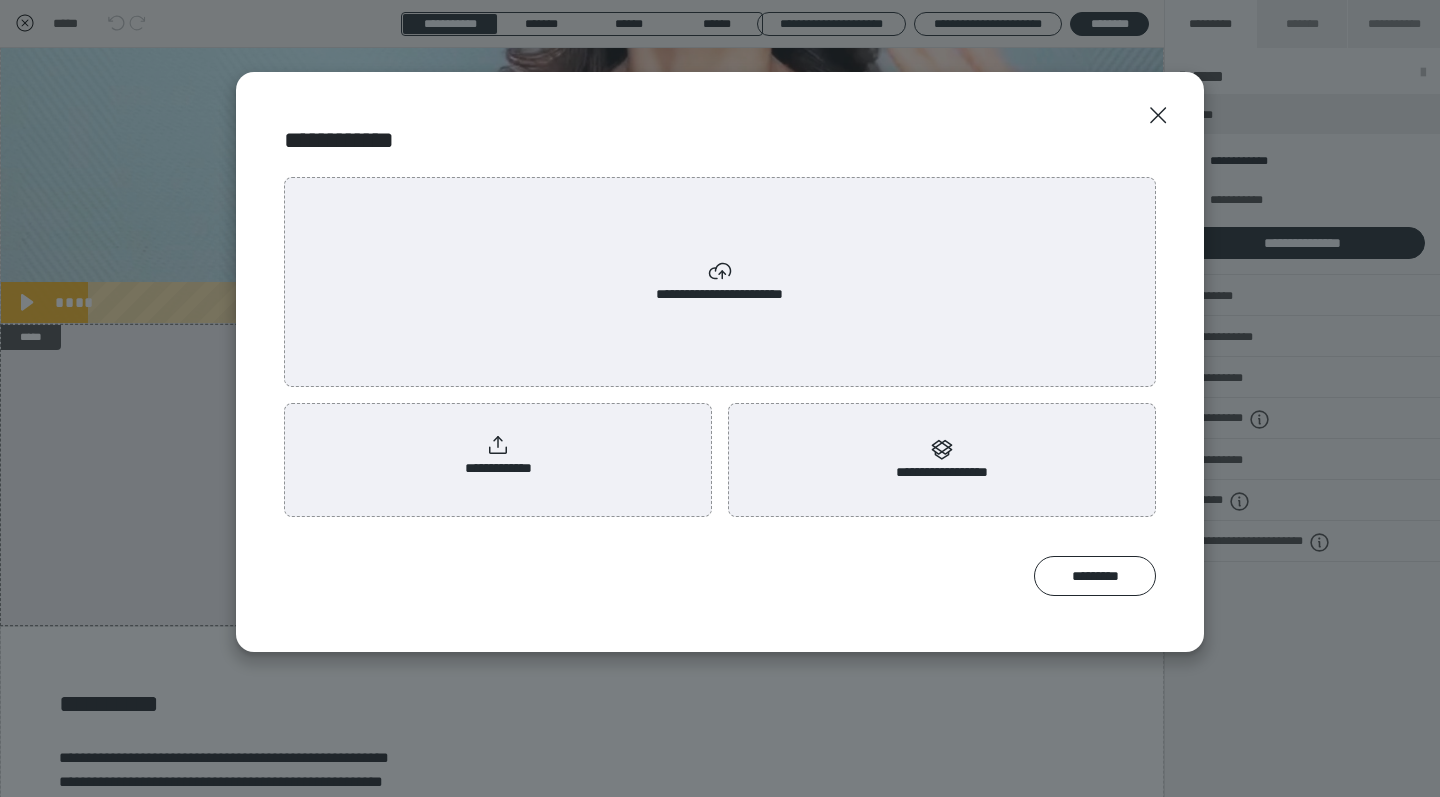 click on "**********" at bounding box center [720, 282] 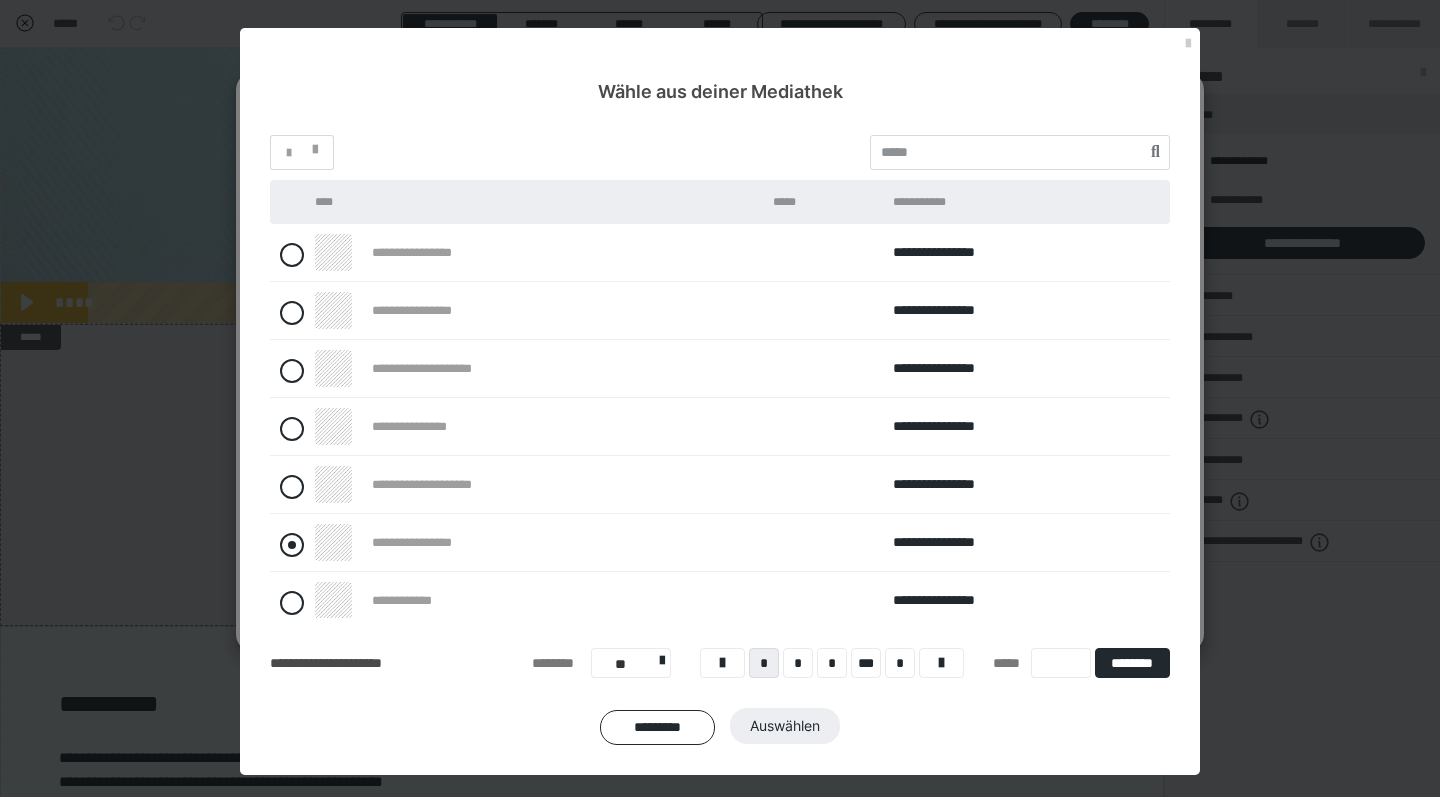 click at bounding box center (292, 545) 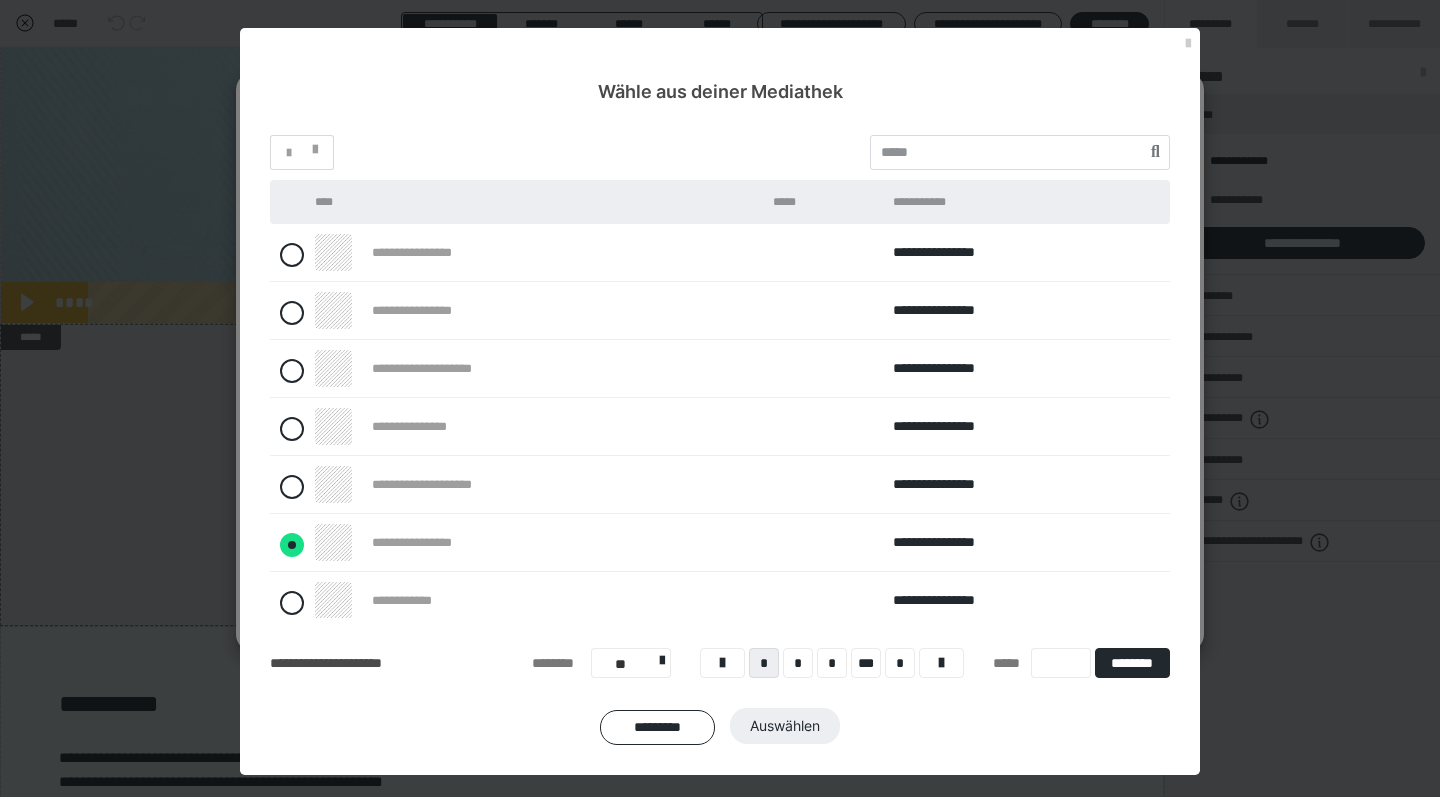 radio on "****" 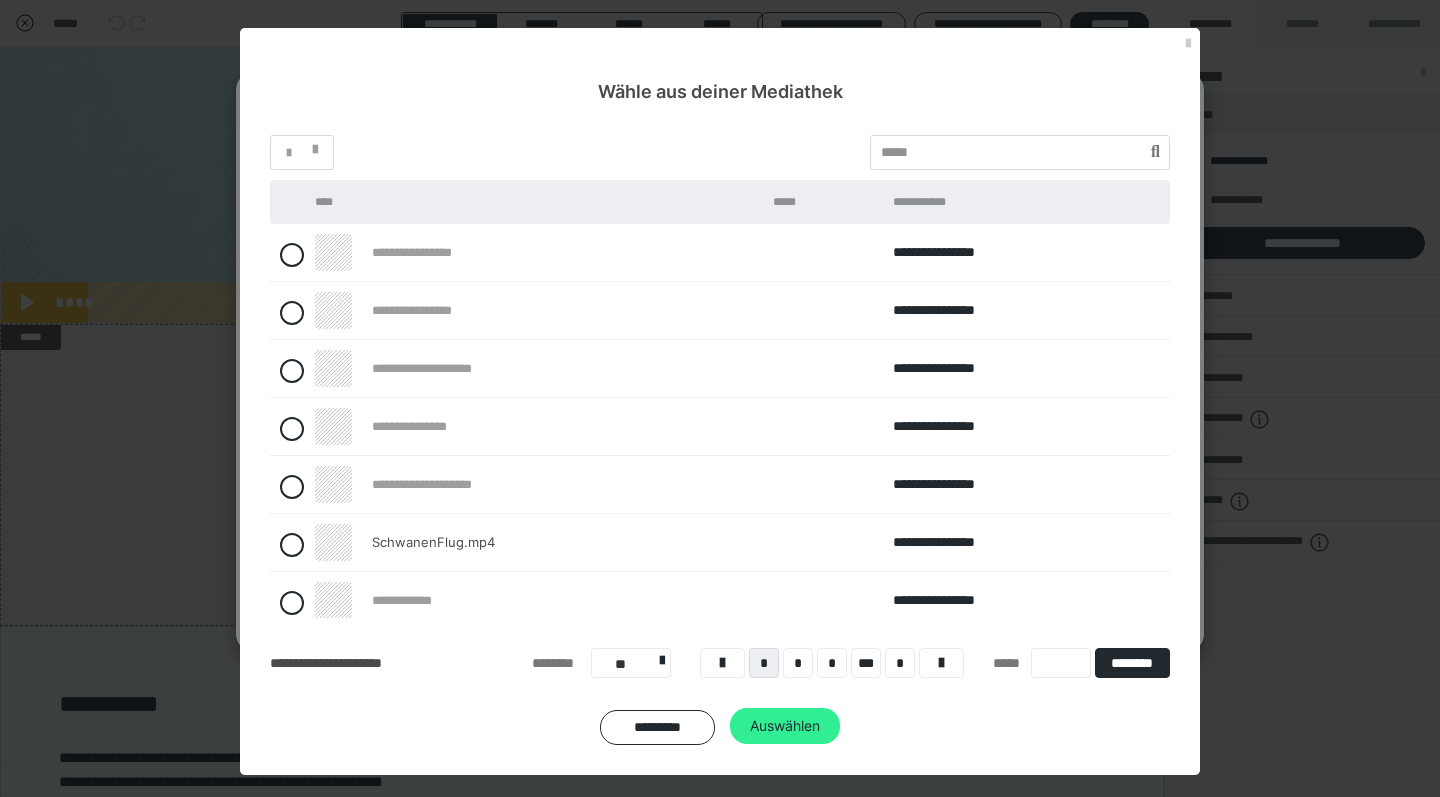 click on "Auswählen" at bounding box center (785, 726) 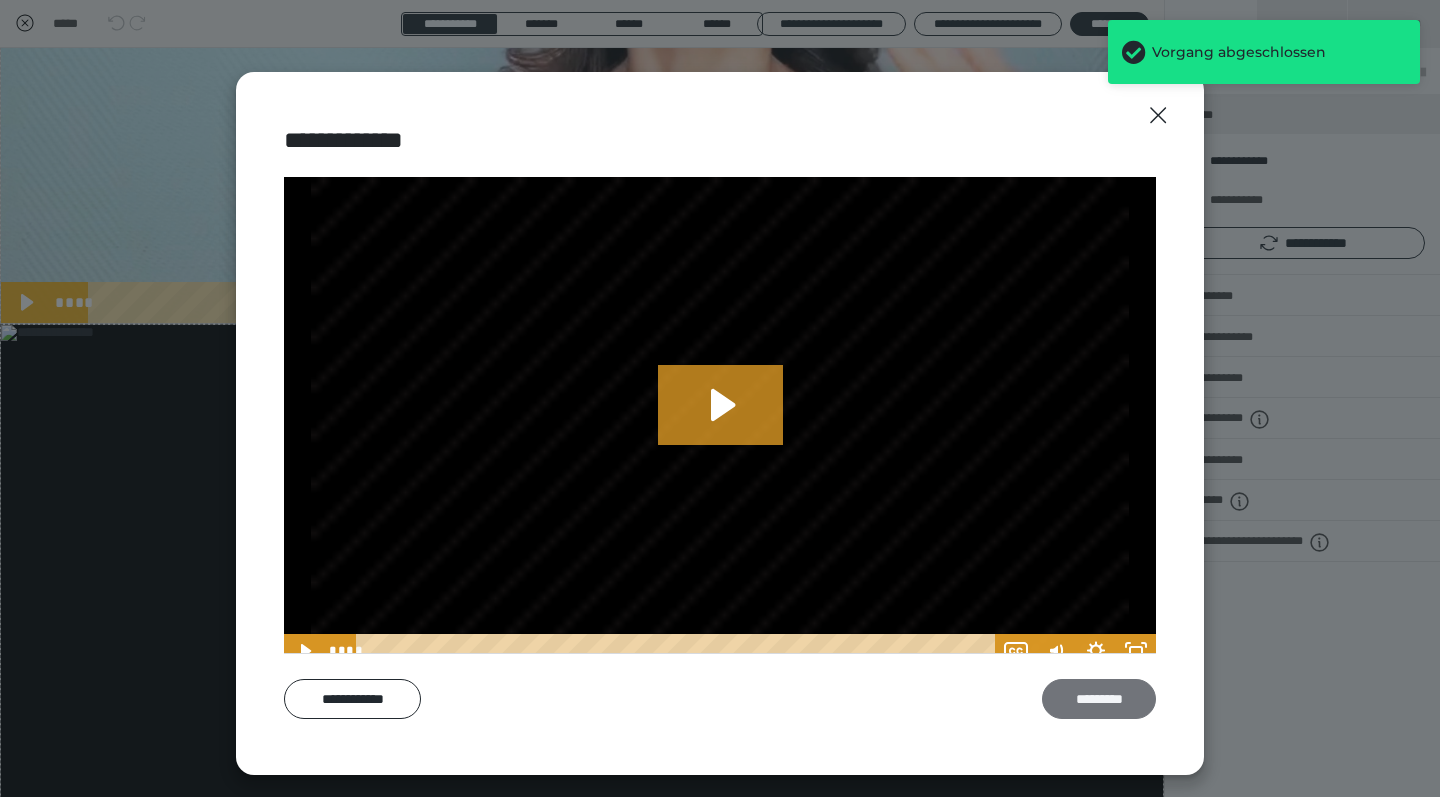 click on "*********" at bounding box center (1099, 699) 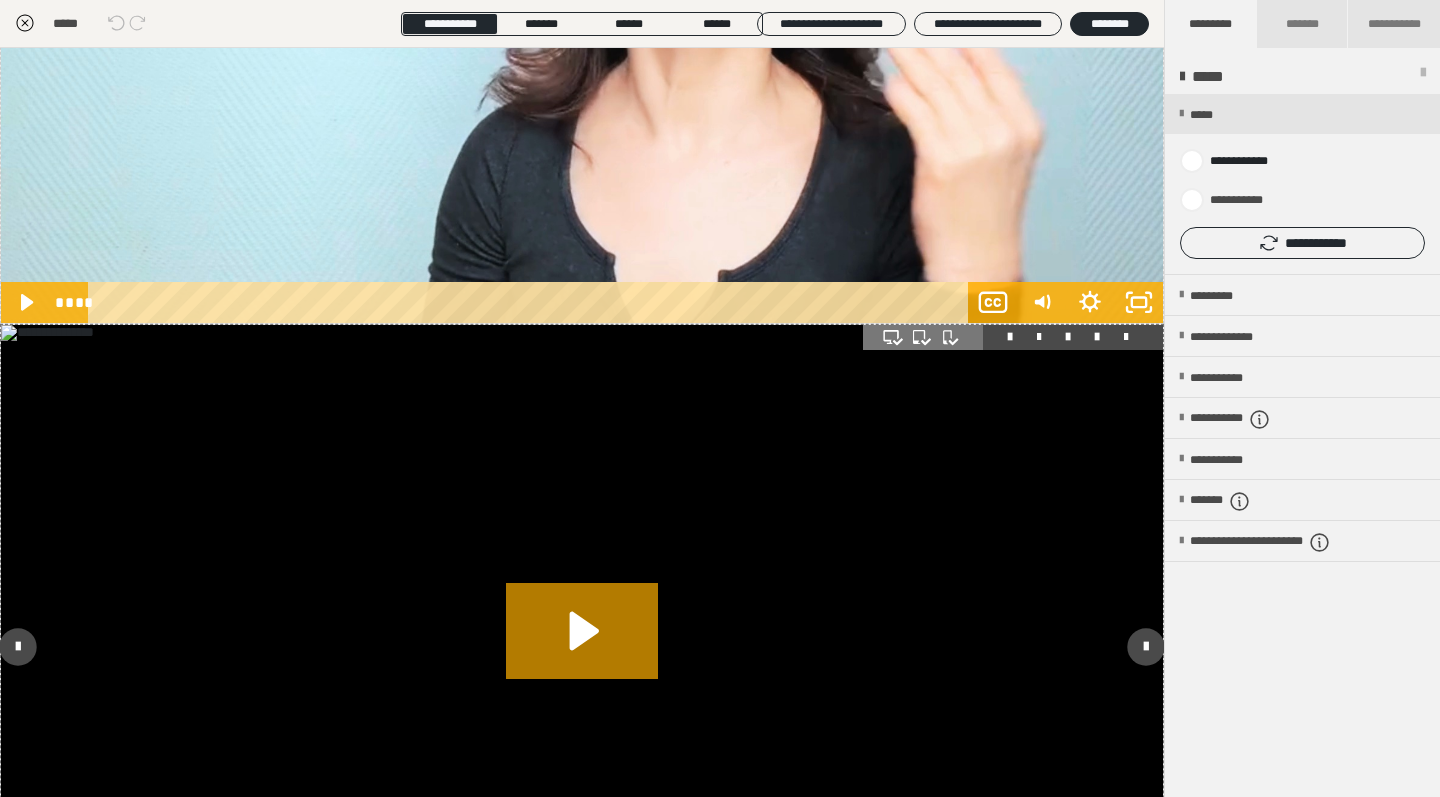 click at bounding box center (582, 652) 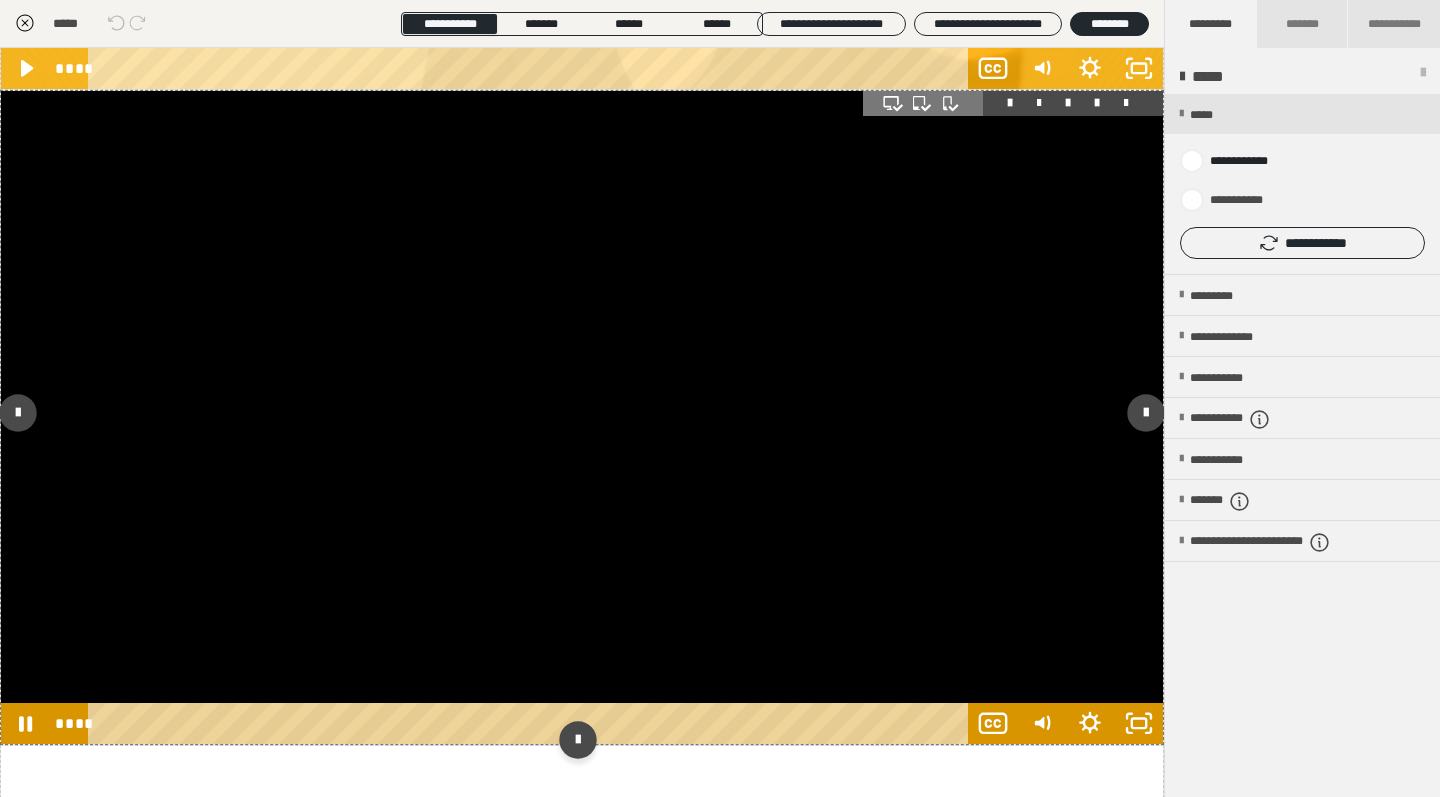 scroll, scrollTop: 593, scrollLeft: 0, axis: vertical 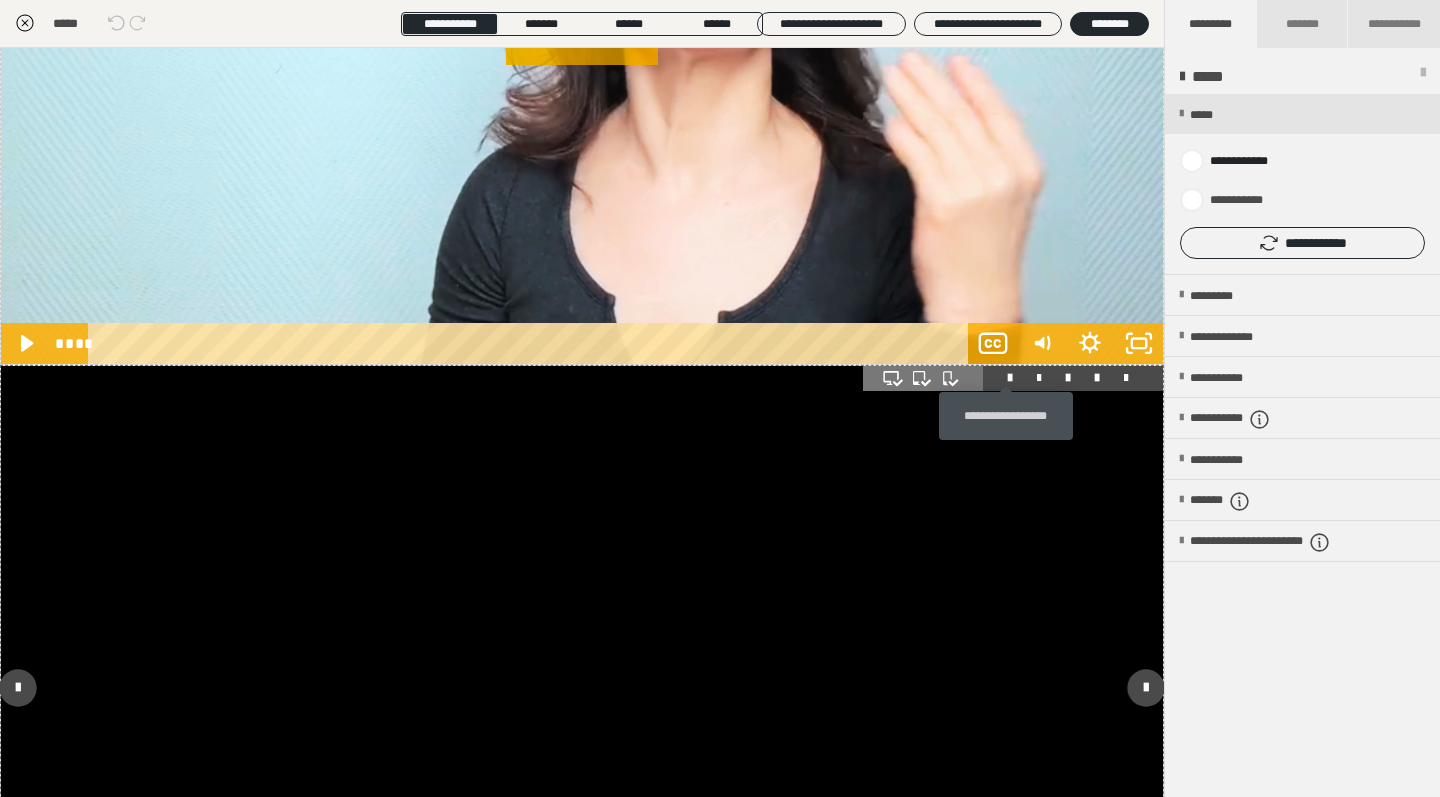 click at bounding box center [582, 693] 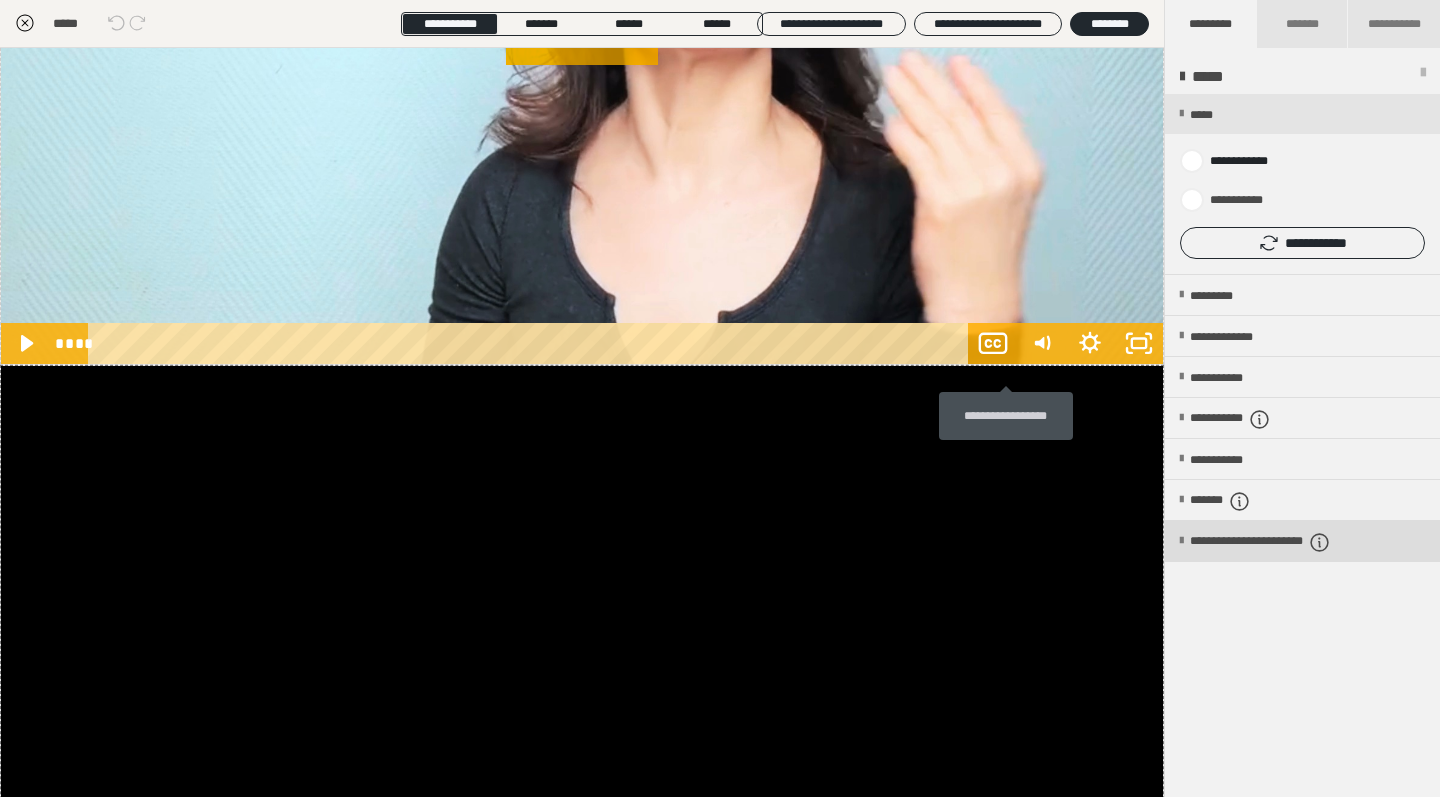 click at bounding box center (582, 693) 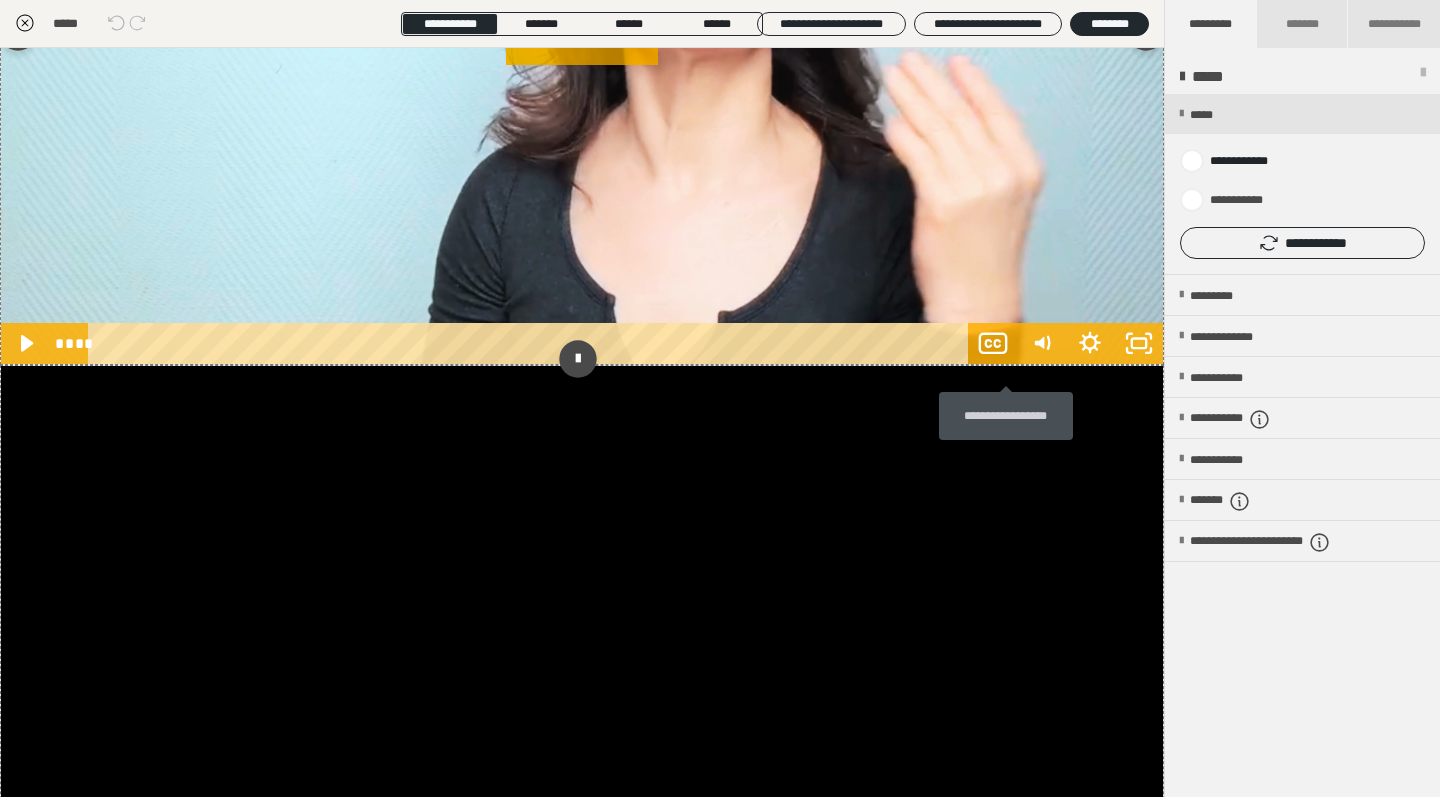 click at bounding box center (582, 693) 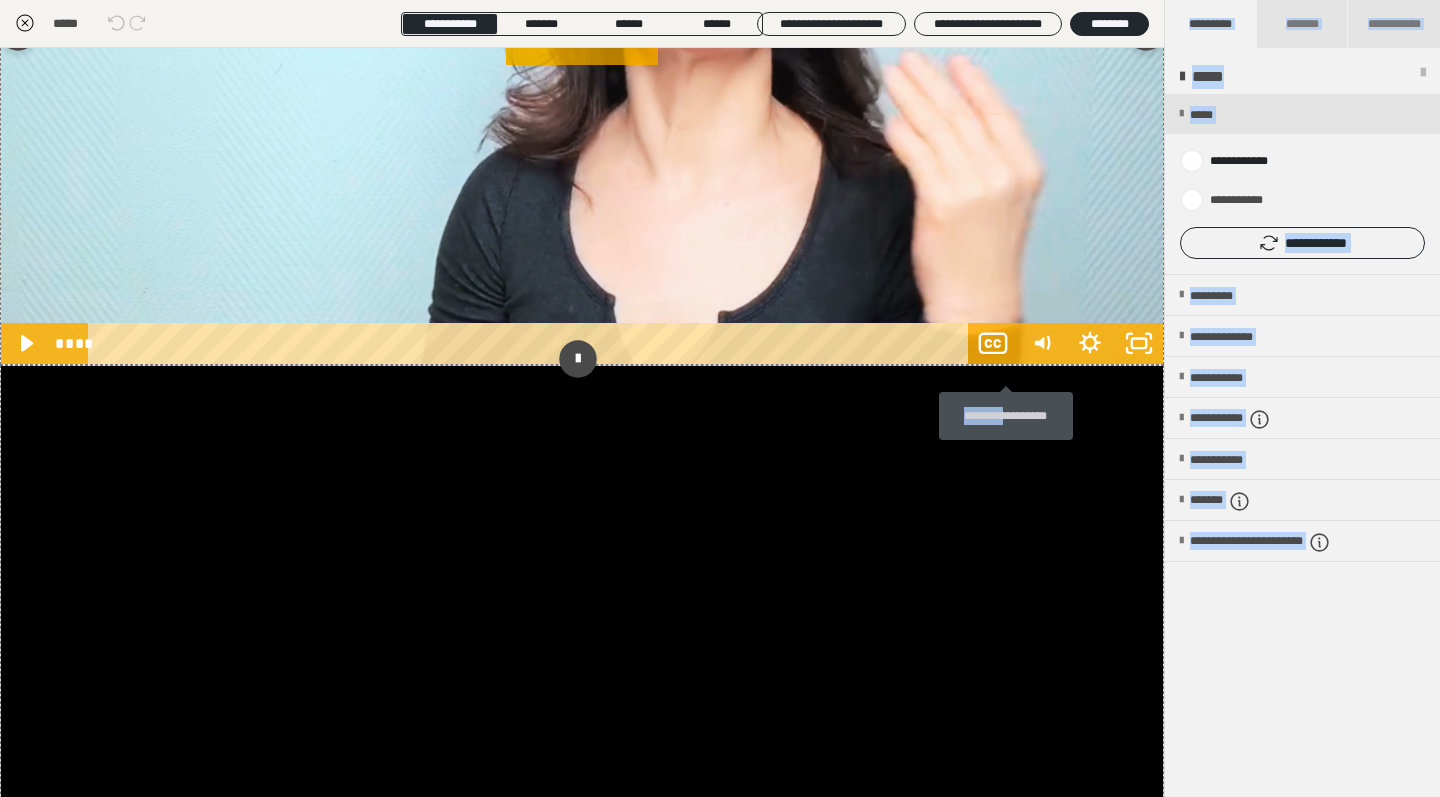 click on "**********" at bounding box center [720, 615] 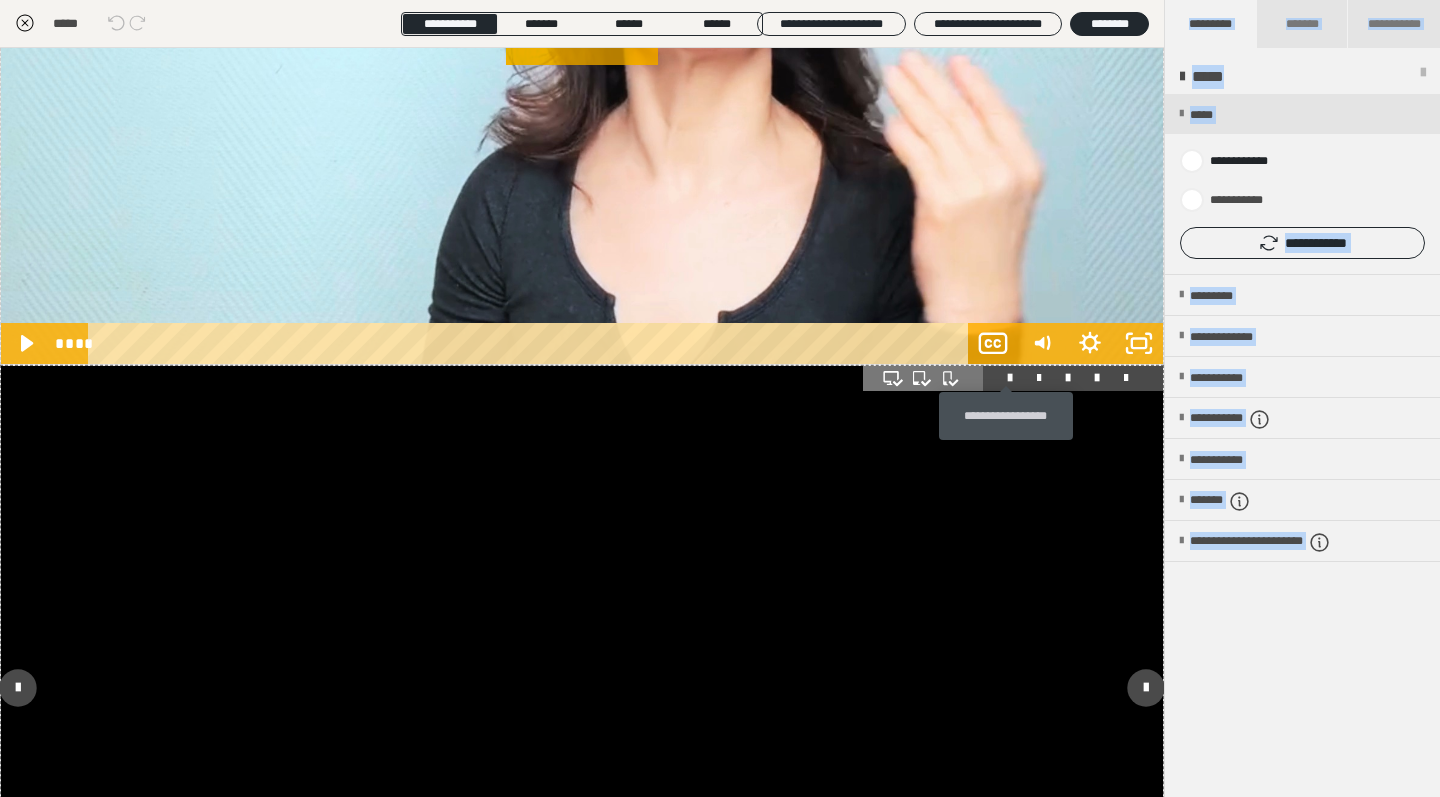 click on "**********" at bounding box center (1302, 200) 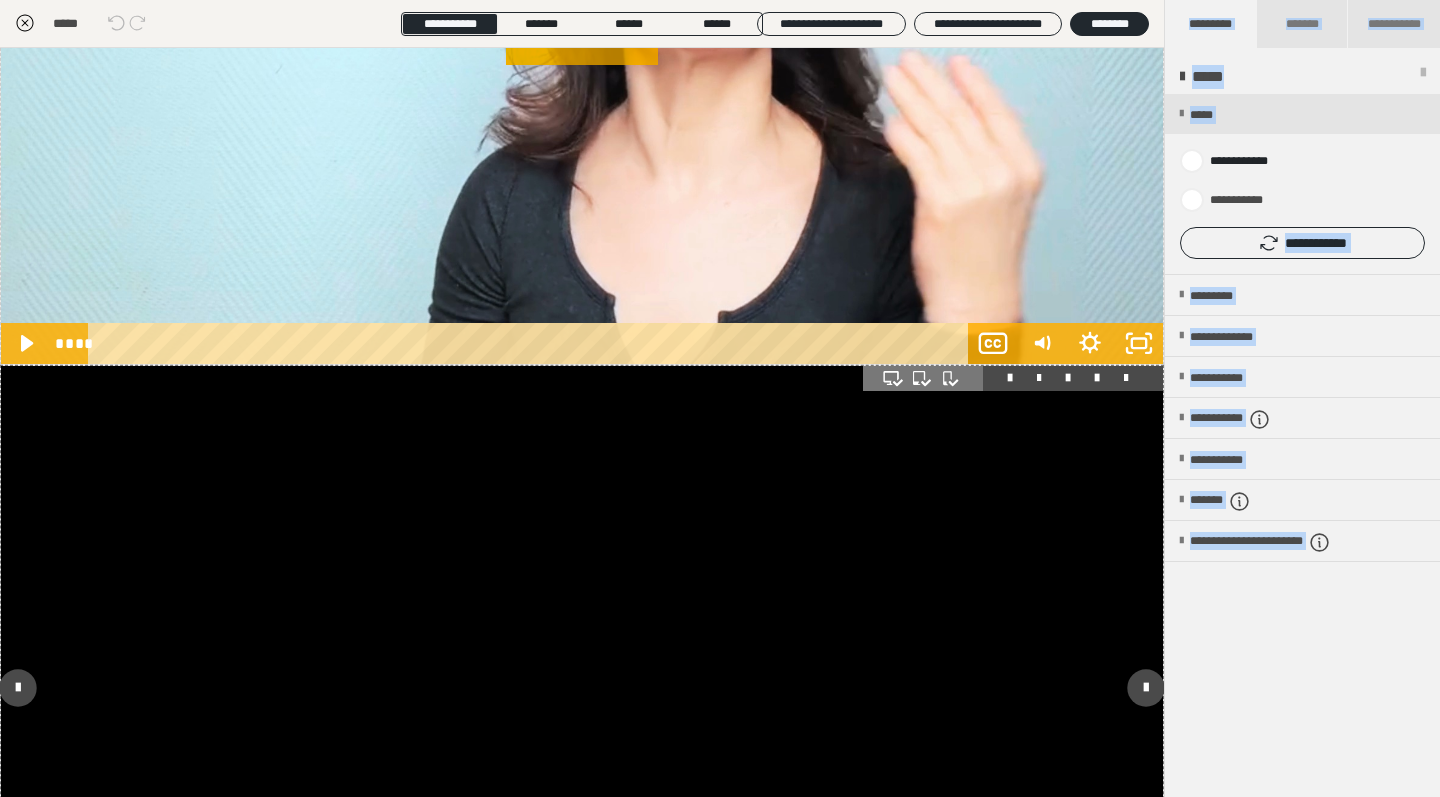 click at bounding box center (582, 693) 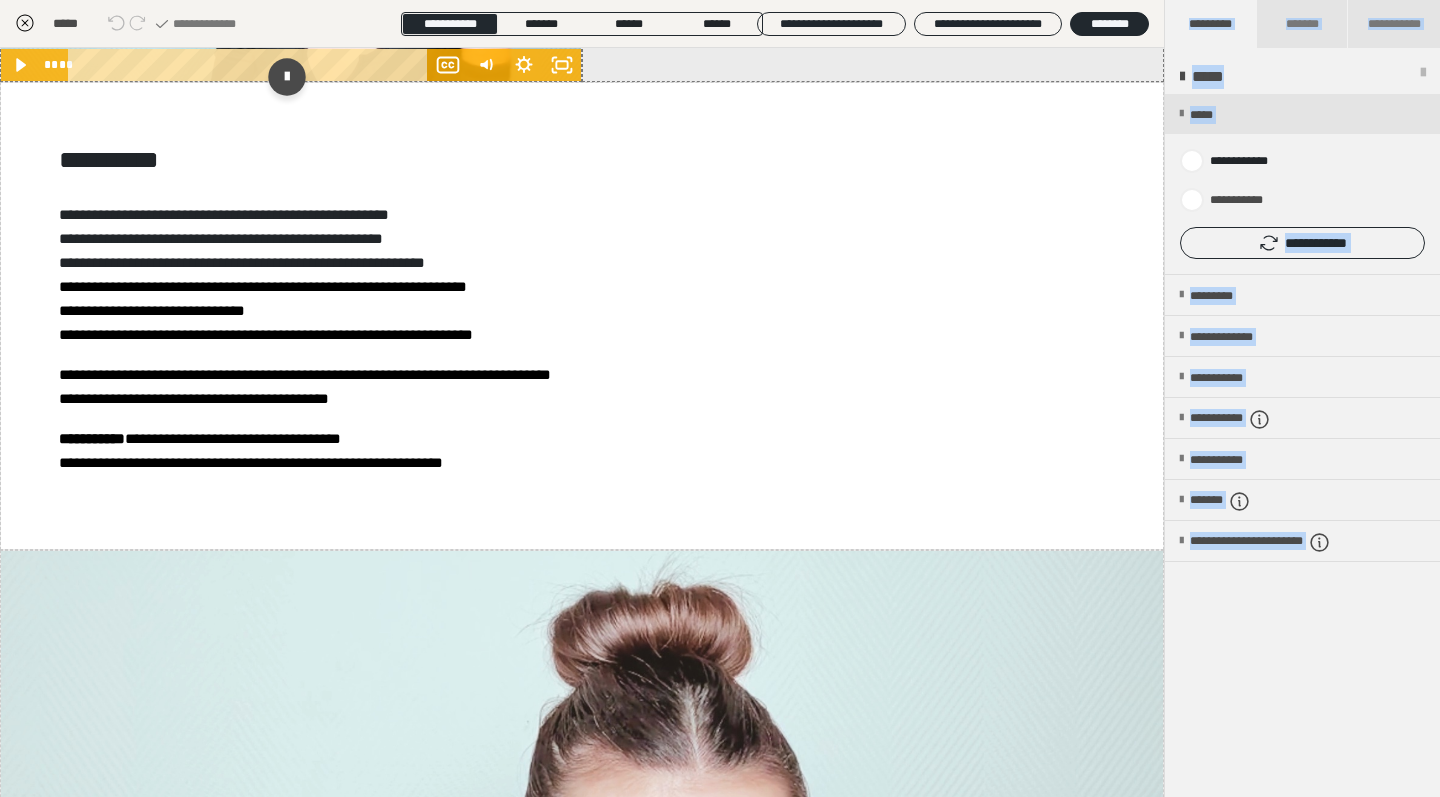 scroll, scrollTop: 0, scrollLeft: 0, axis: both 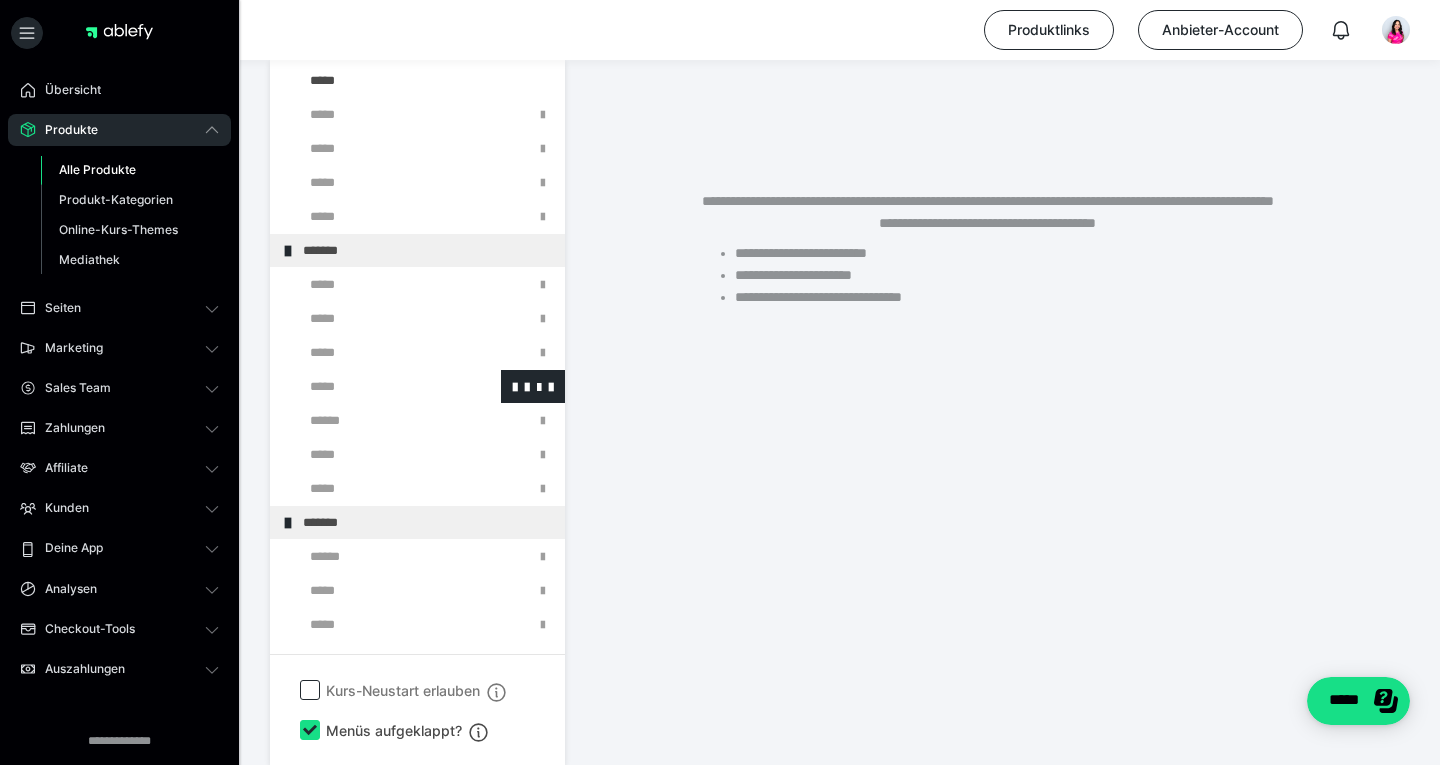 click at bounding box center [375, 386] 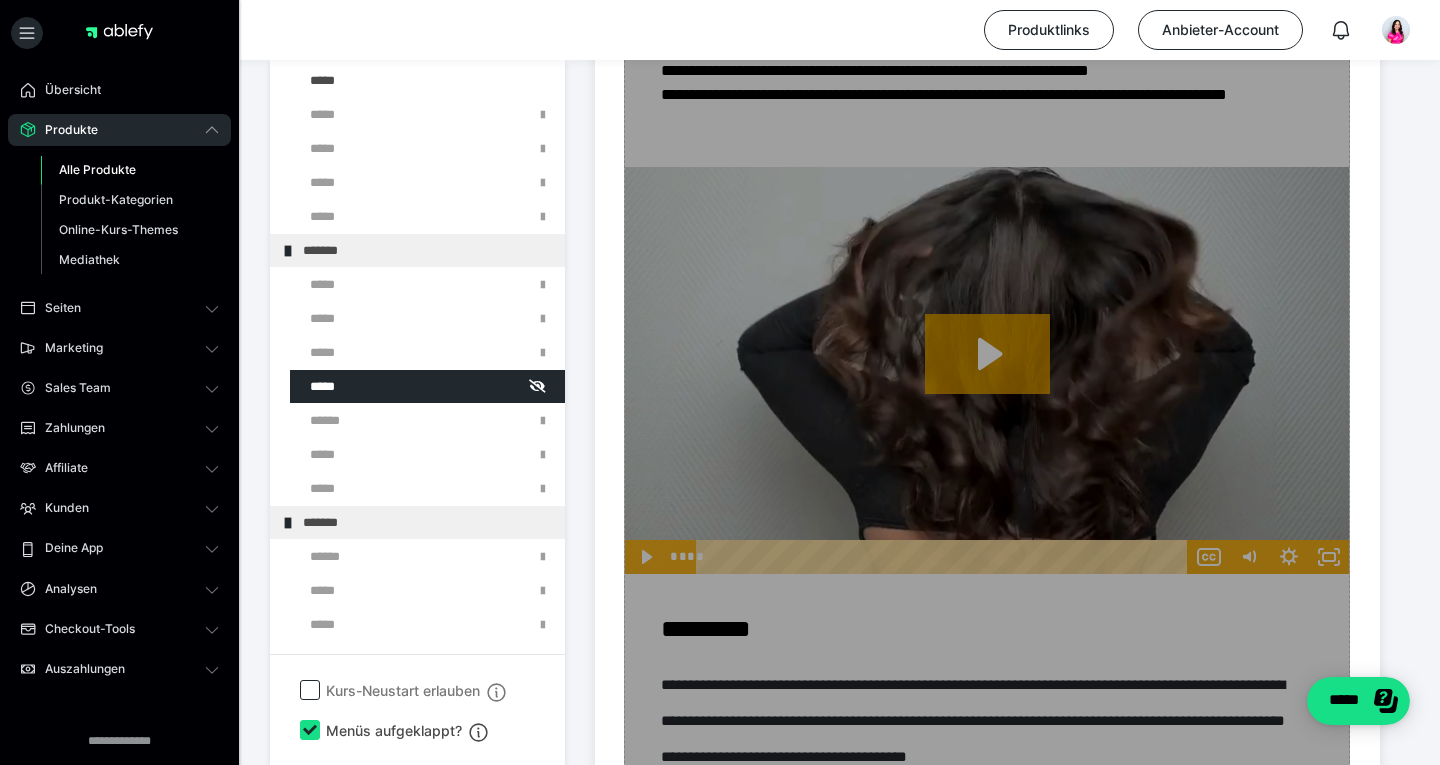 scroll, scrollTop: 930, scrollLeft: 0, axis: vertical 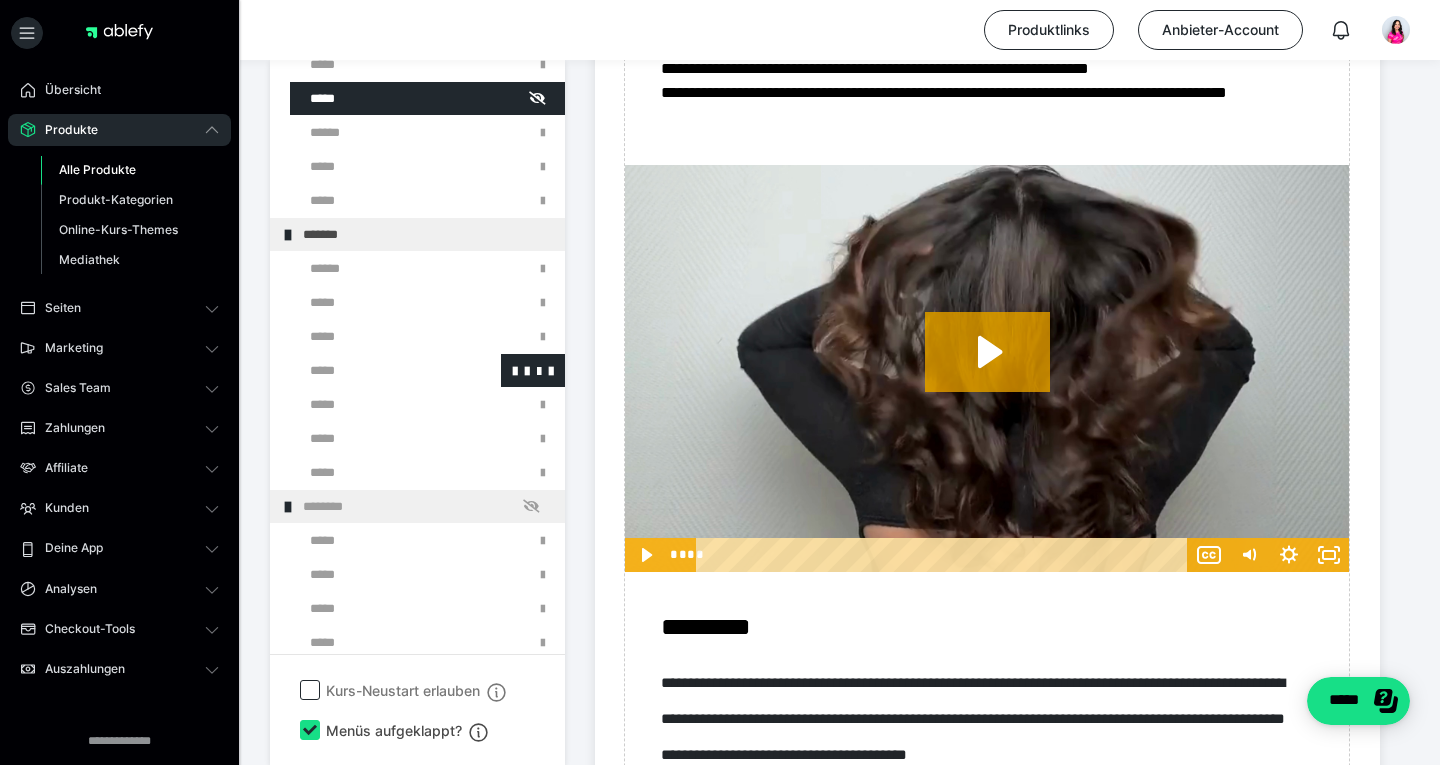click at bounding box center (375, 370) 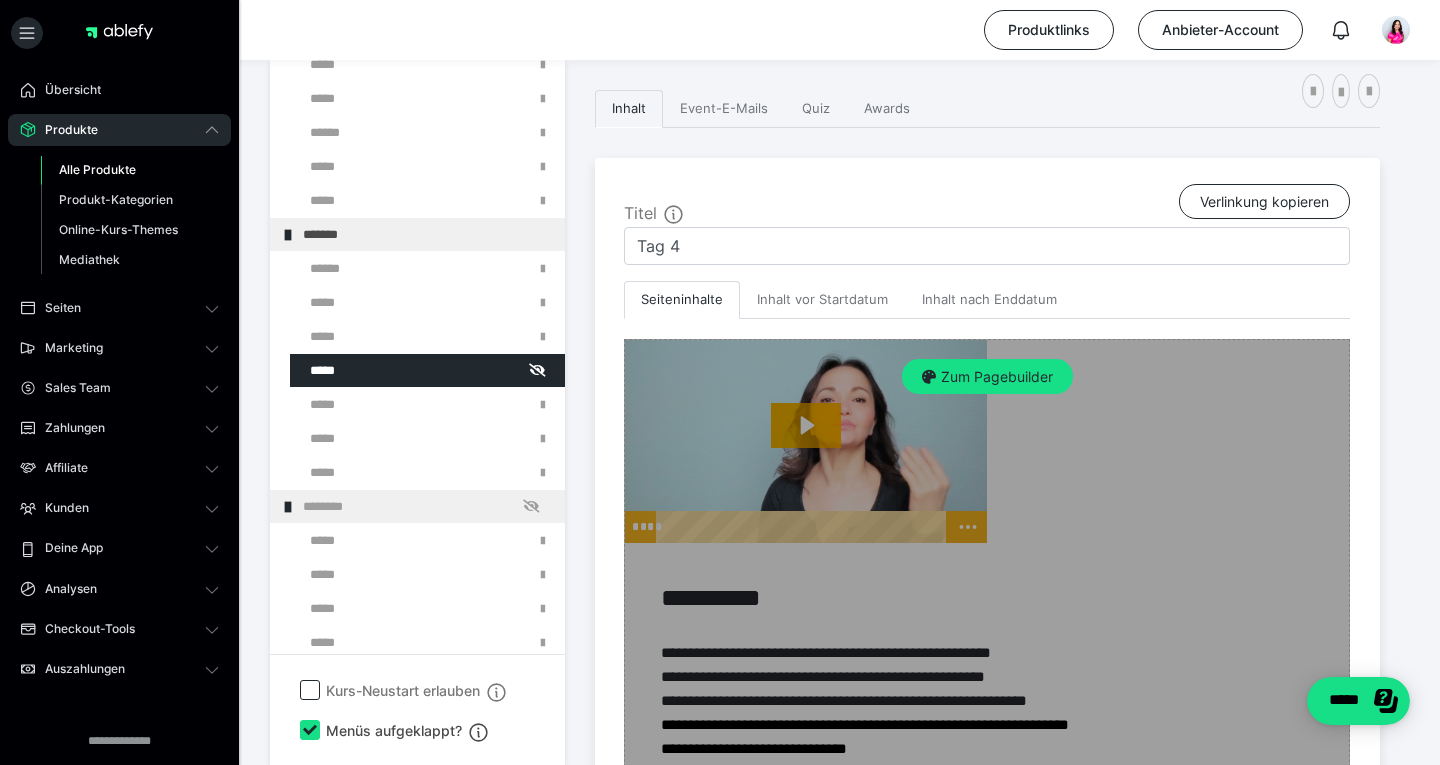 scroll, scrollTop: 417, scrollLeft: 0, axis: vertical 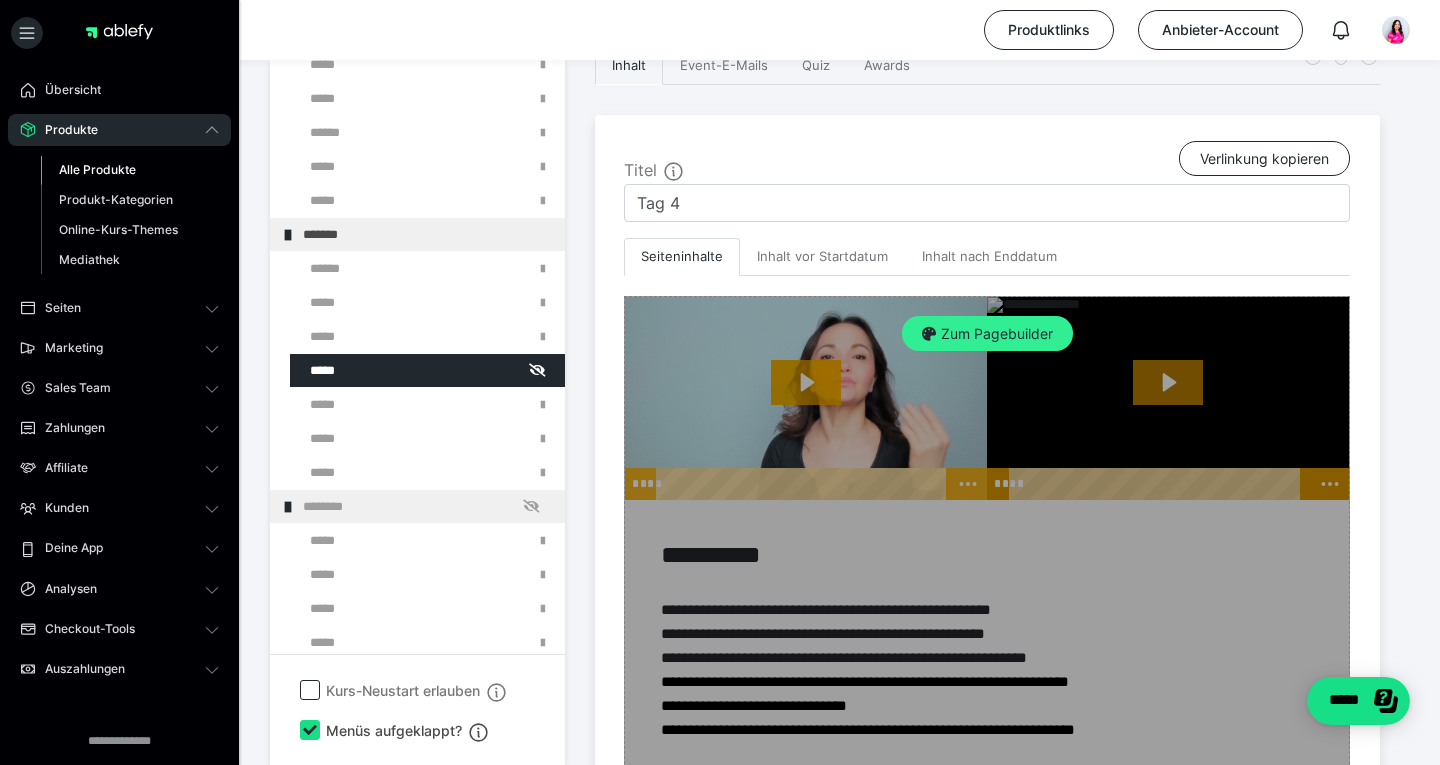click on "Zum Pagebuilder" at bounding box center [987, 334] 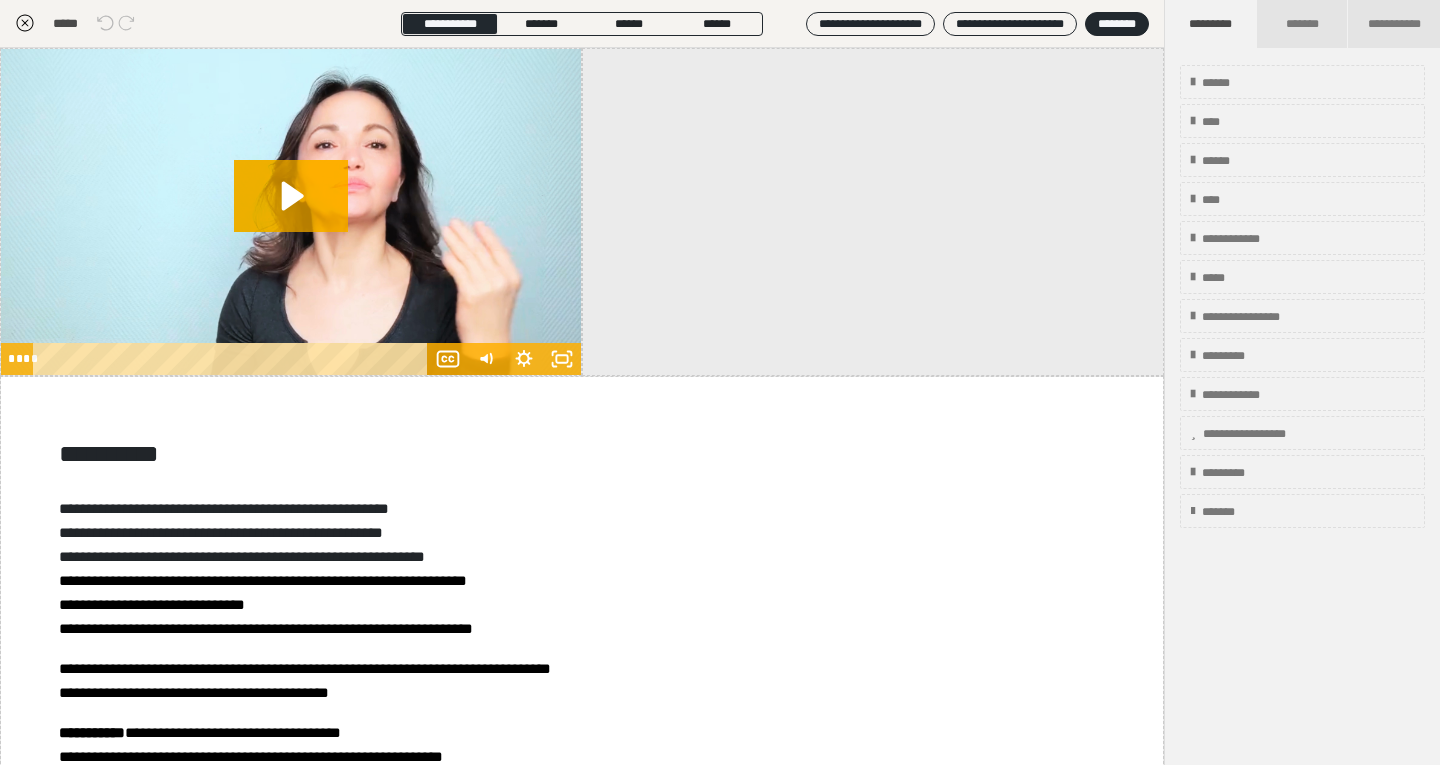 scroll, scrollTop: 374, scrollLeft: 0, axis: vertical 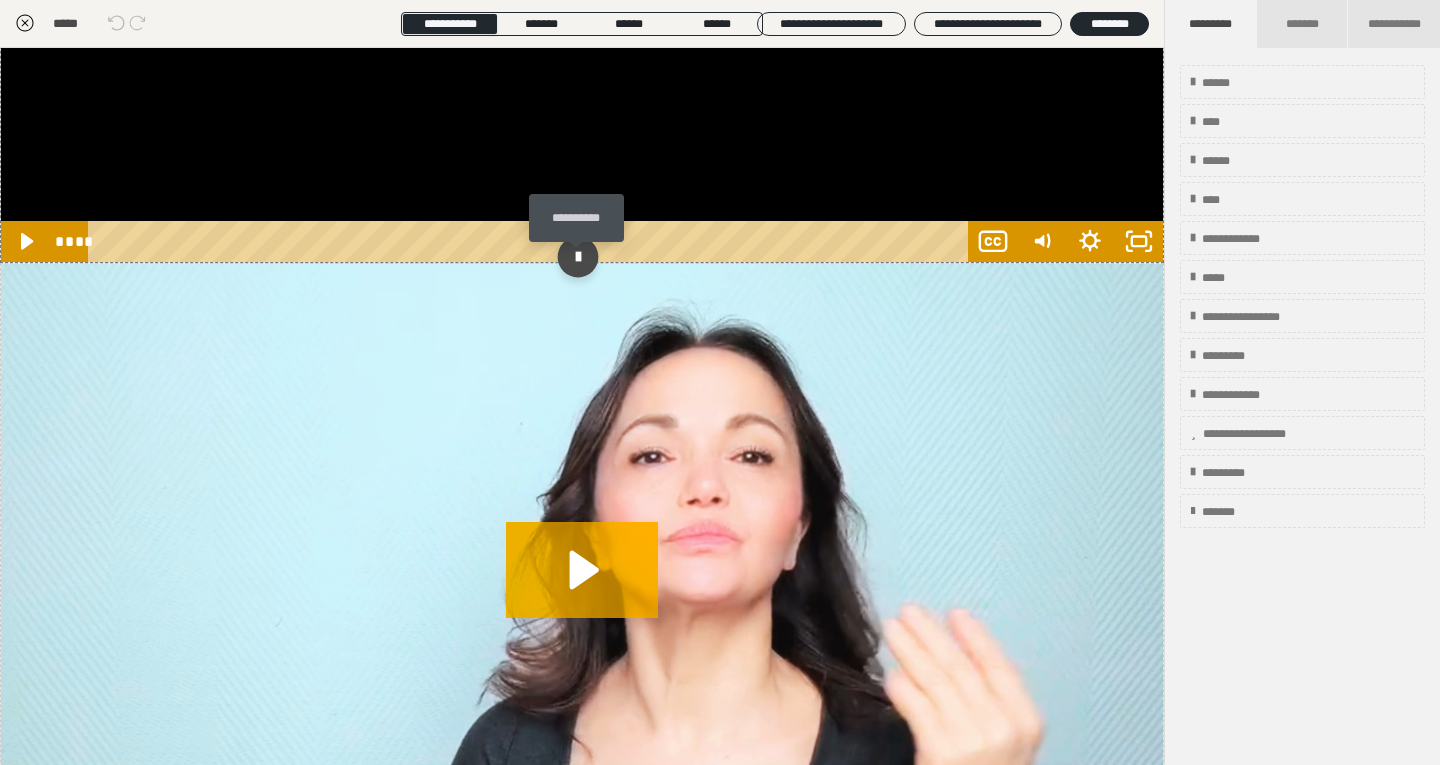 click at bounding box center [577, 257] 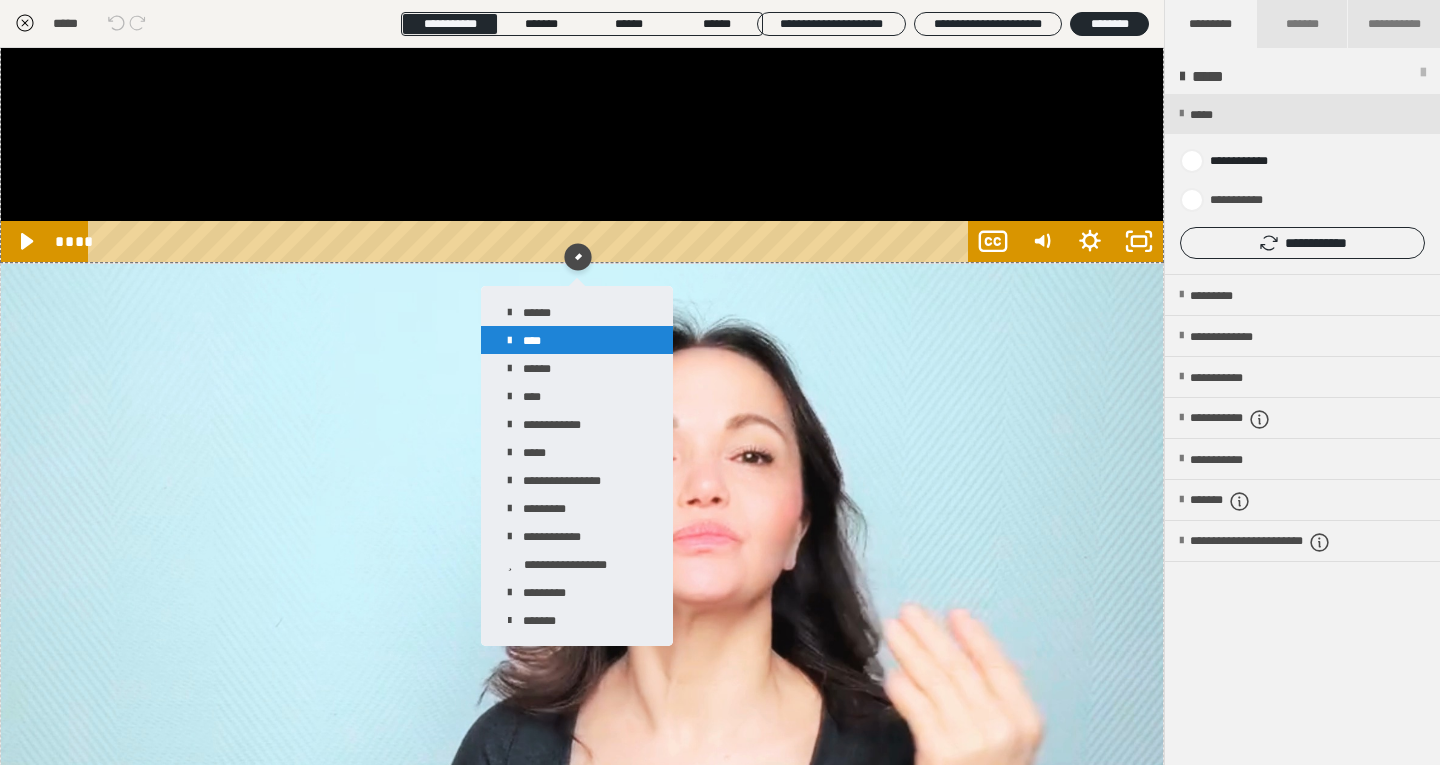 click on "****" at bounding box center (577, 340) 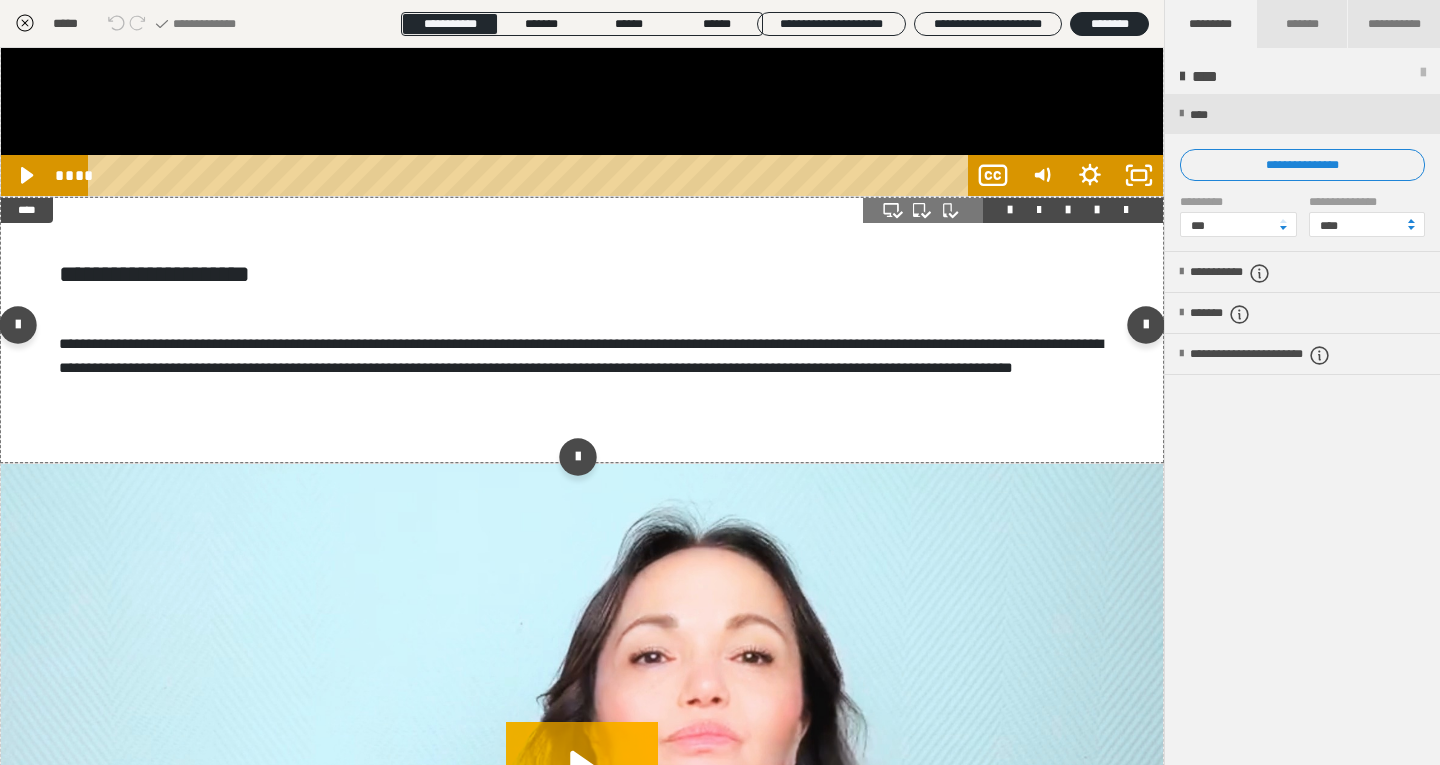 scroll, scrollTop: 537, scrollLeft: 0, axis: vertical 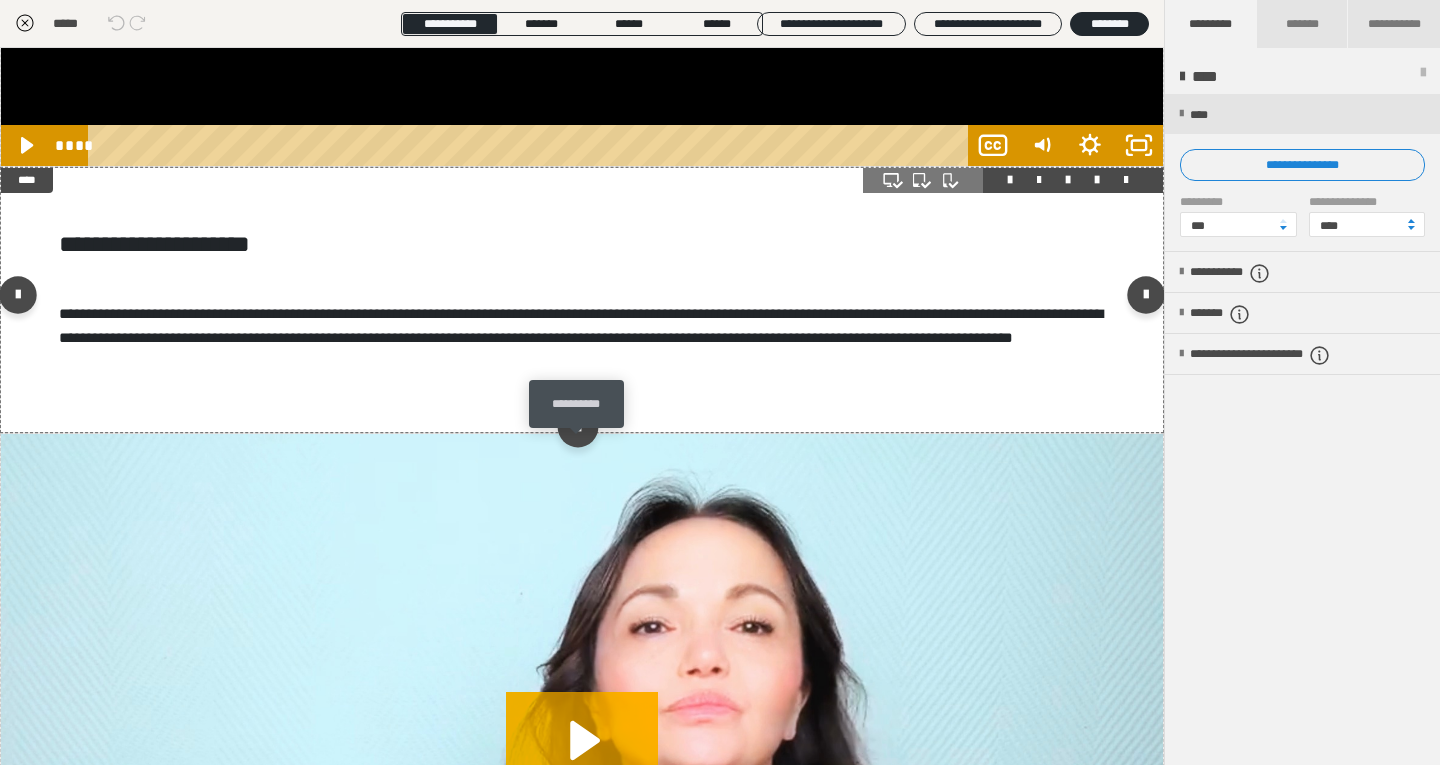 click at bounding box center (577, 427) 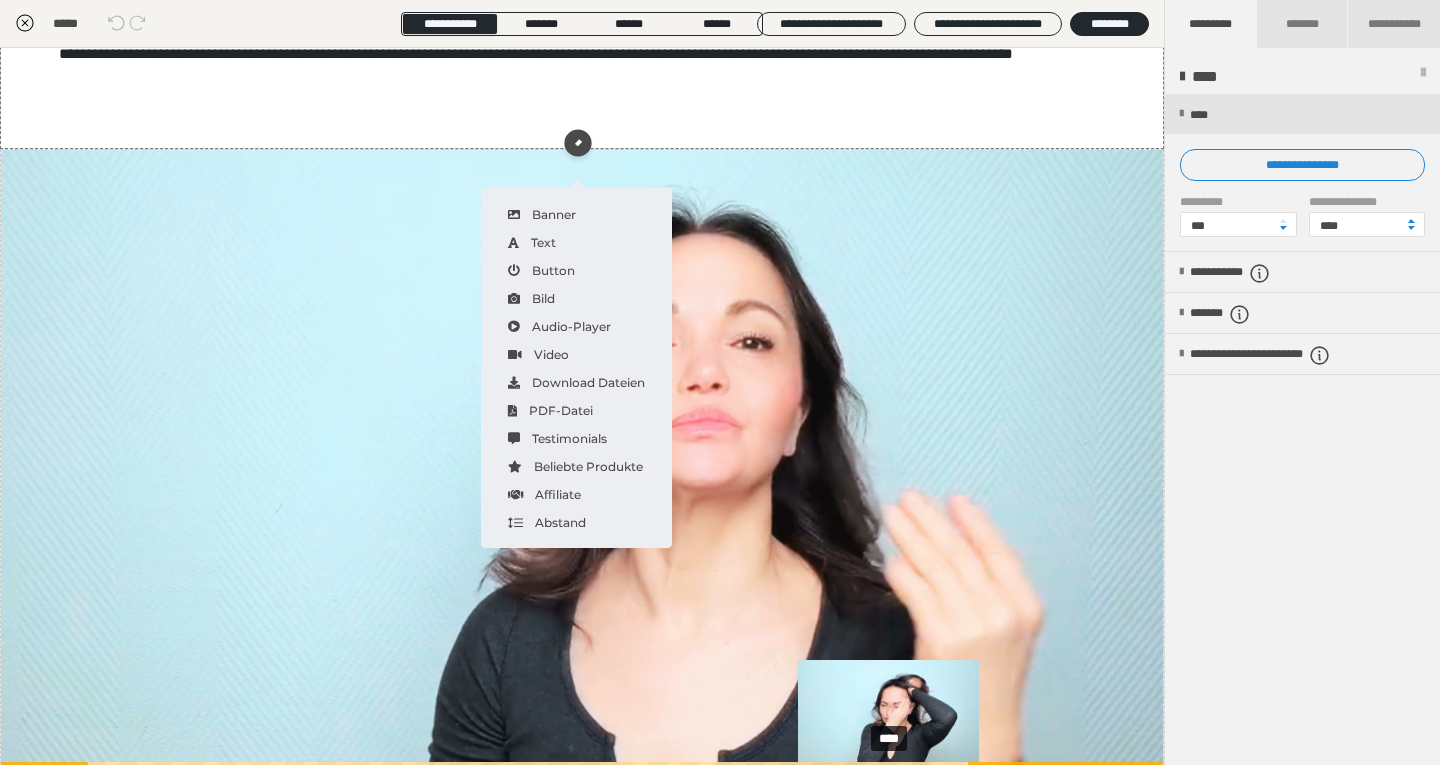 scroll, scrollTop: 804, scrollLeft: 0, axis: vertical 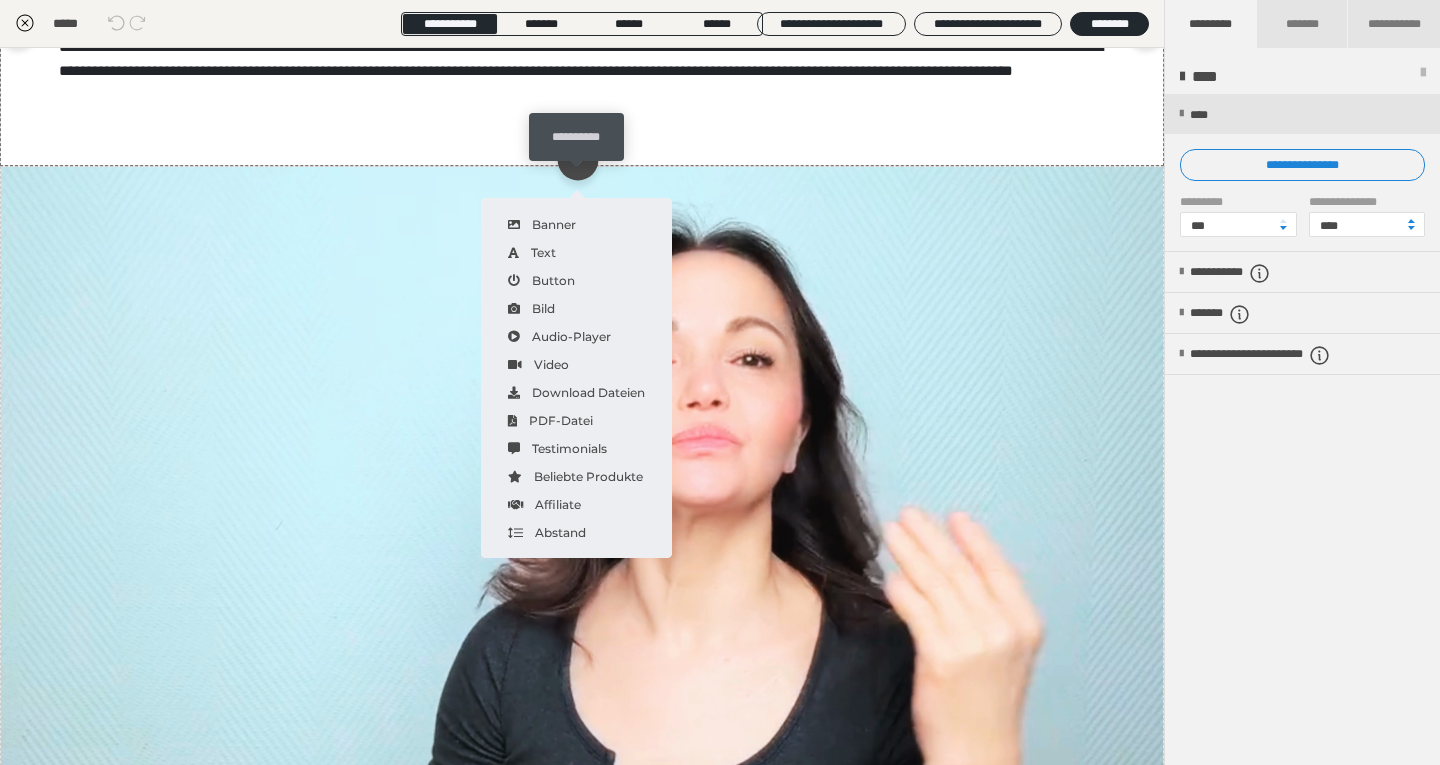 click at bounding box center [577, 160] 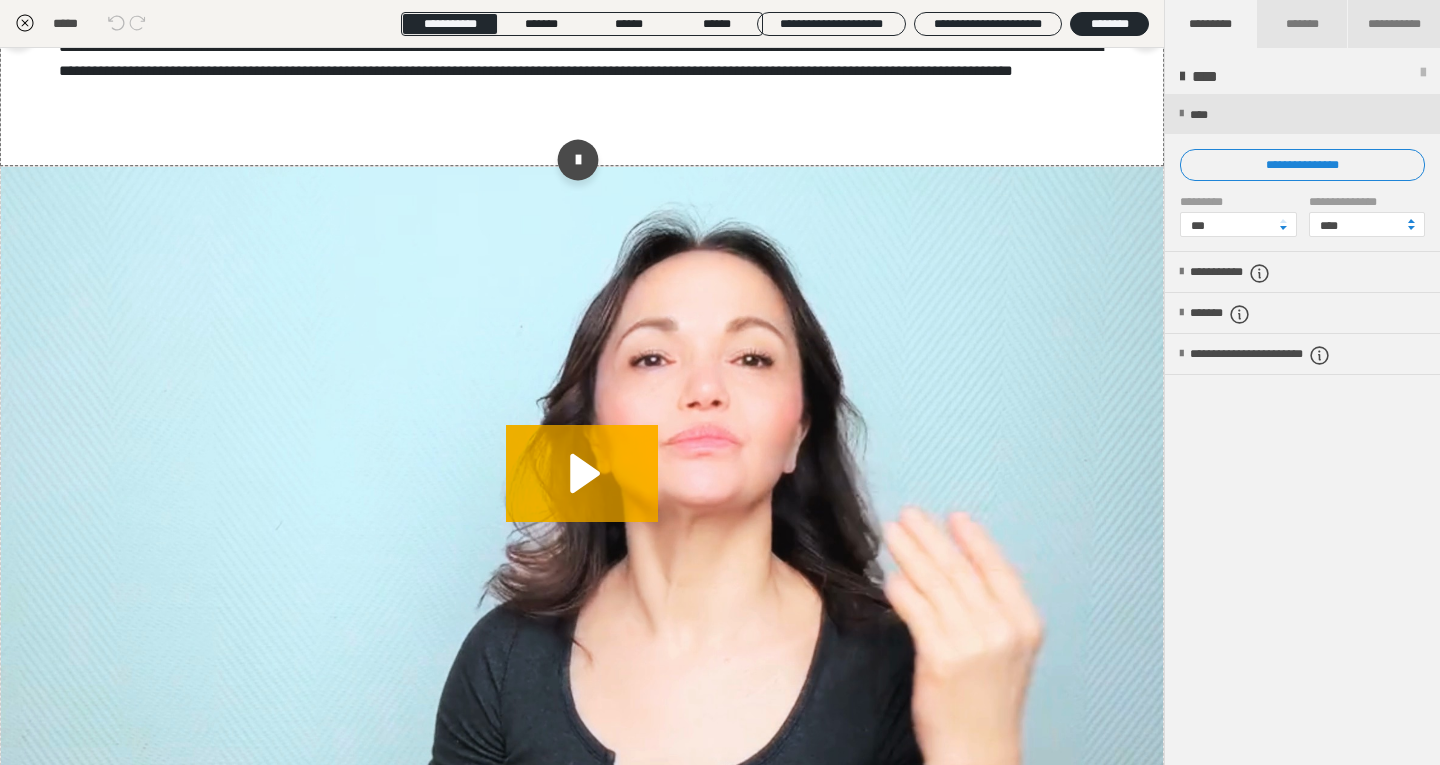 click at bounding box center [577, 160] 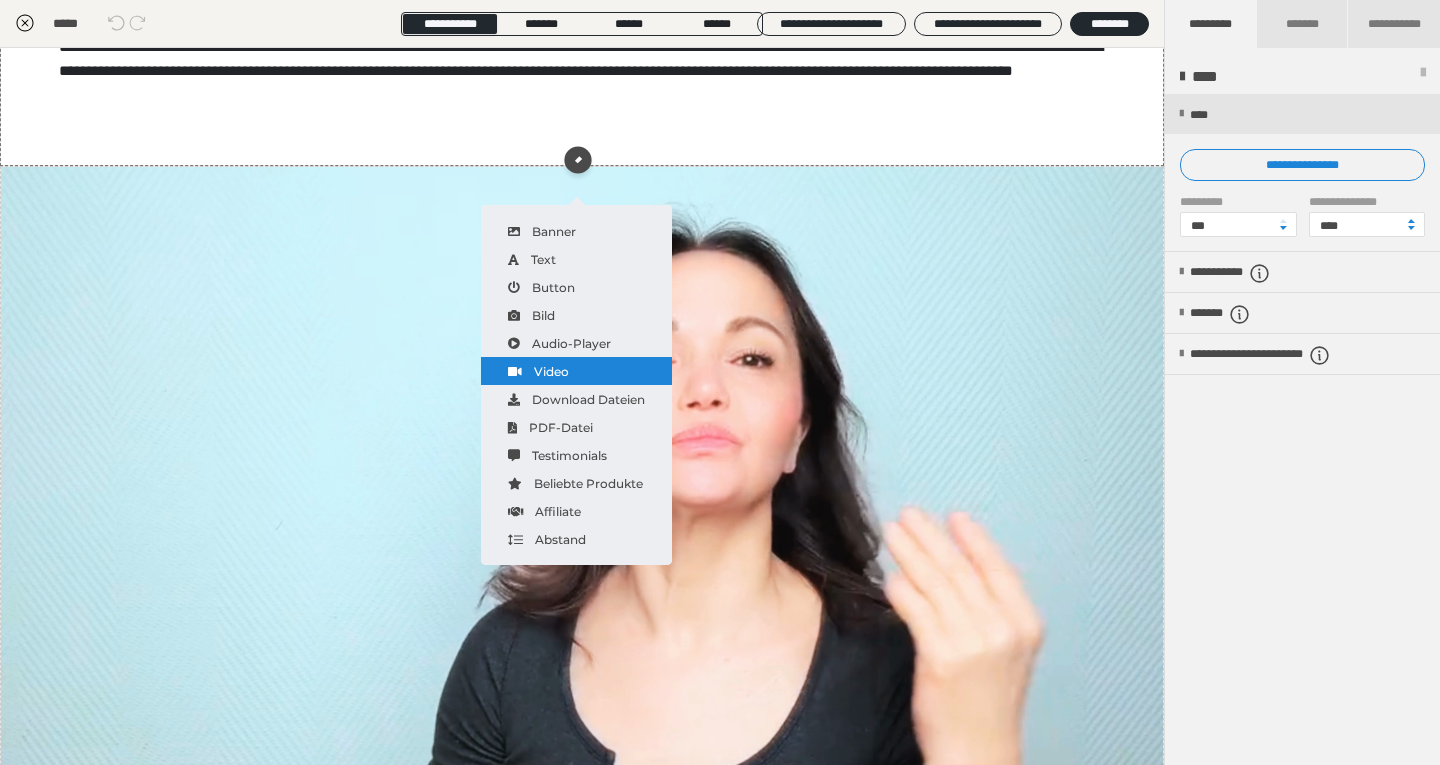 click on "Video" at bounding box center (576, 371) 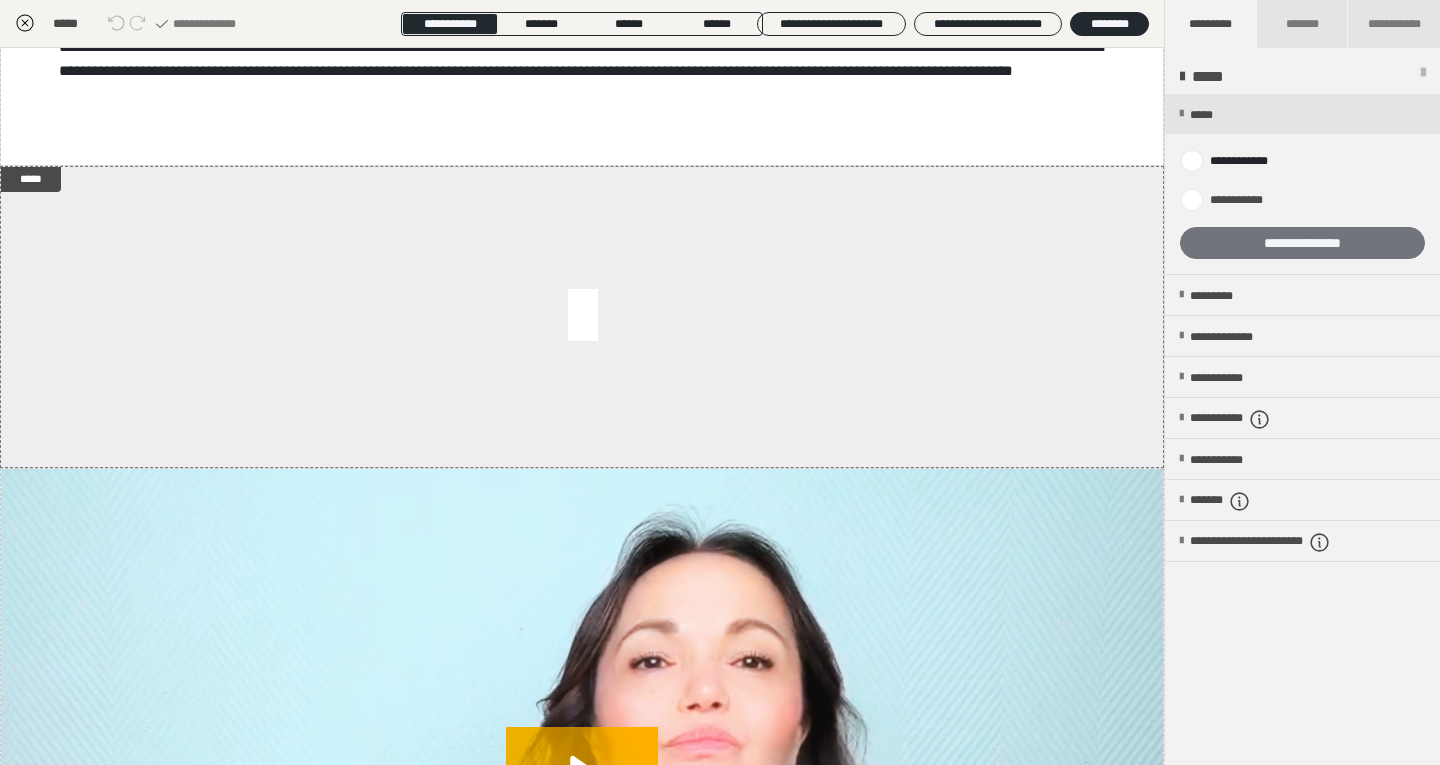 click on "**********" at bounding box center (1302, 243) 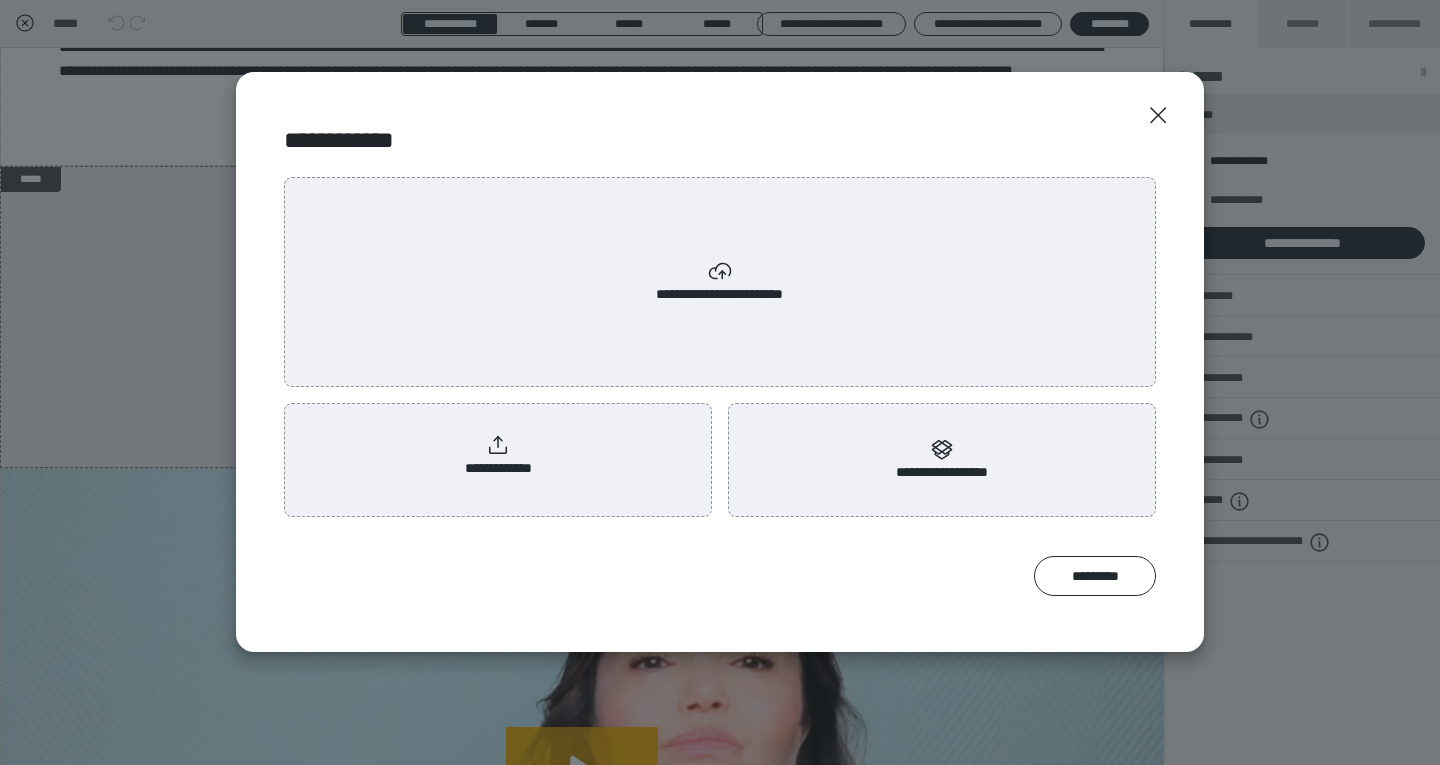 click on "**********" at bounding box center (720, 282) 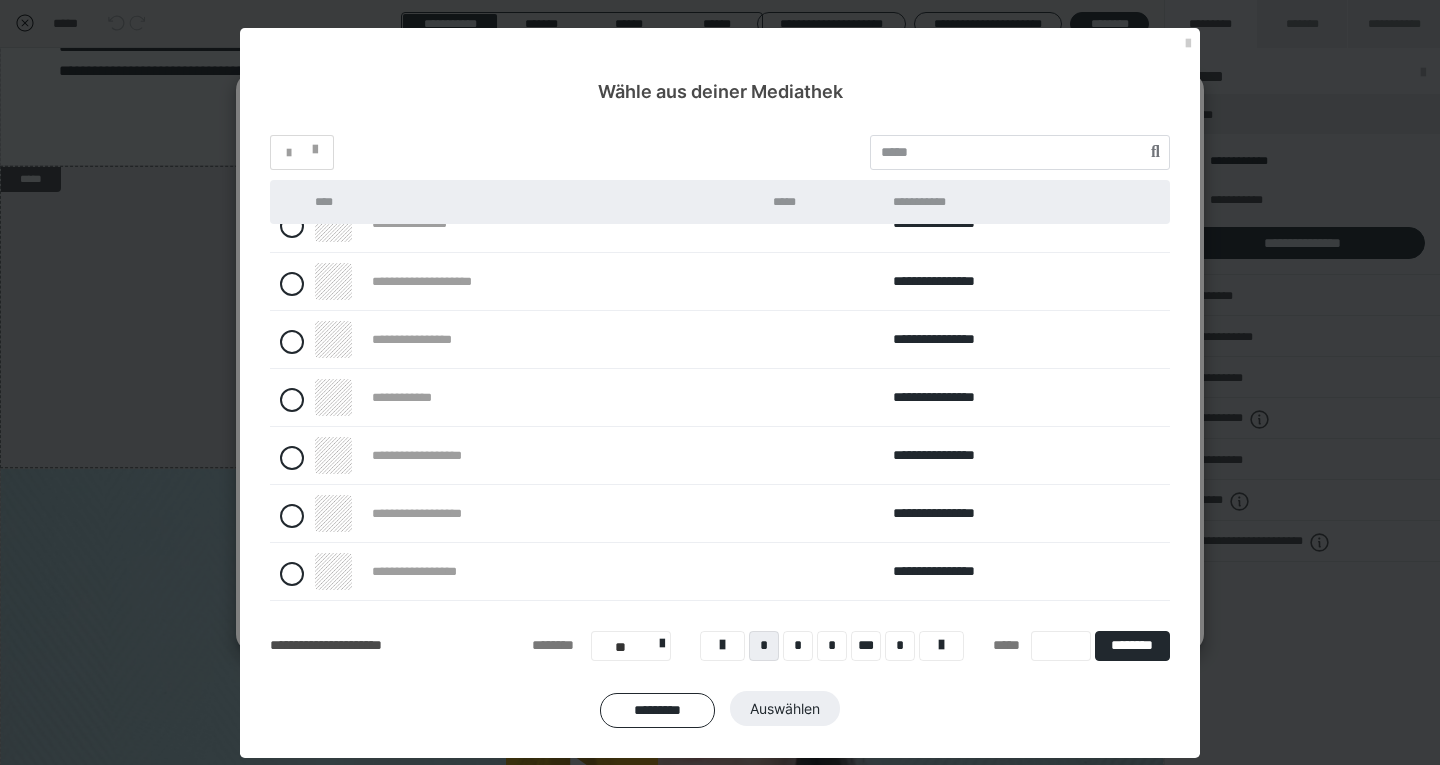 scroll, scrollTop: 203, scrollLeft: 0, axis: vertical 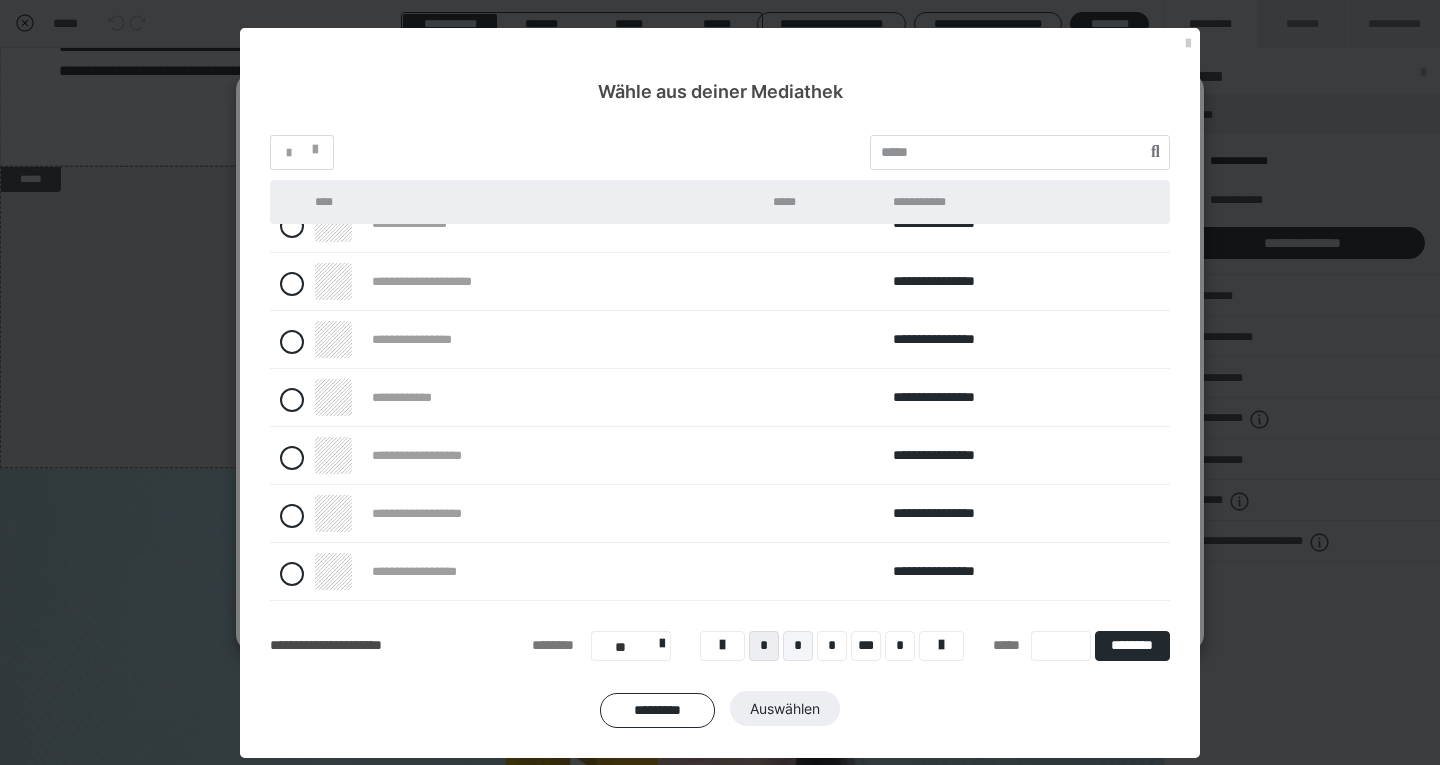 click on "*" at bounding box center [798, 646] 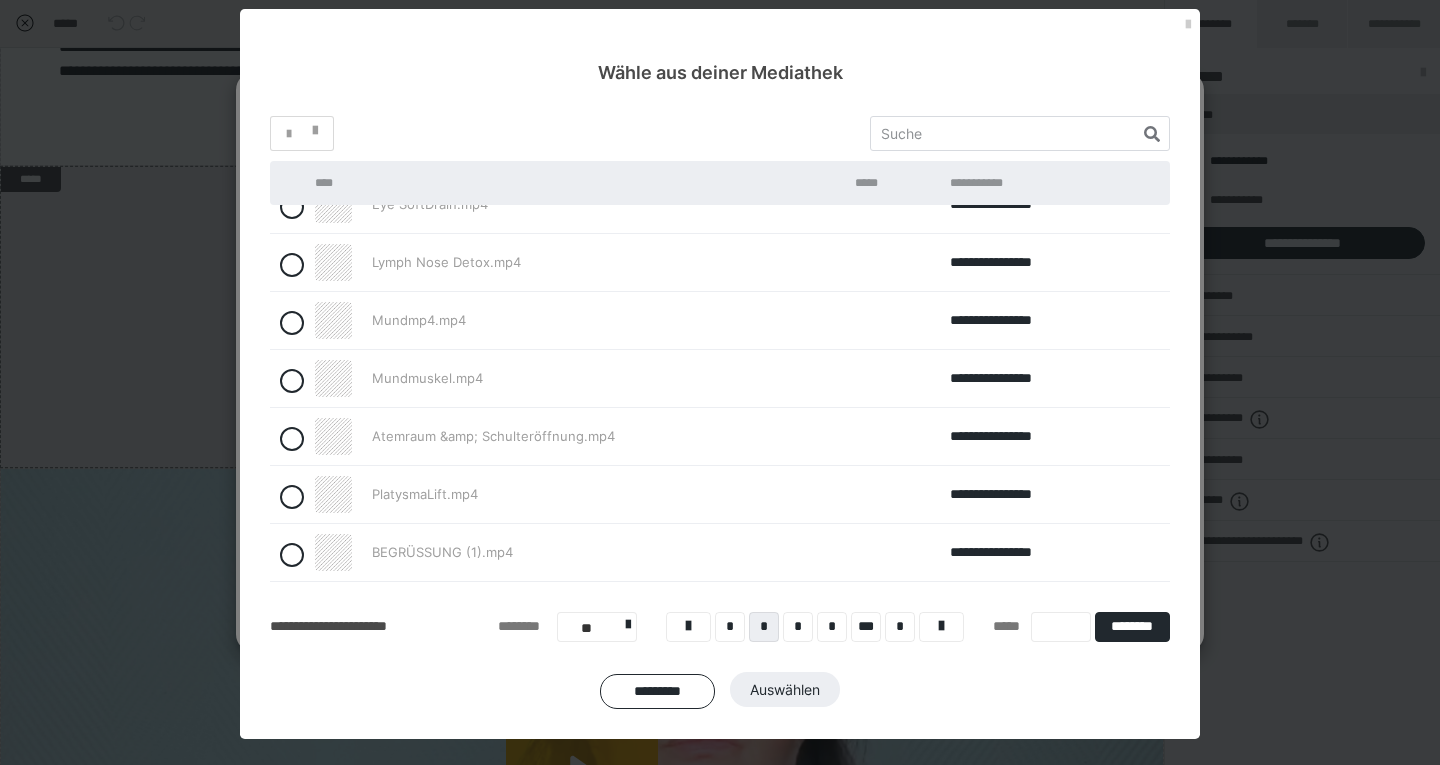 scroll, scrollTop: 203, scrollLeft: 0, axis: vertical 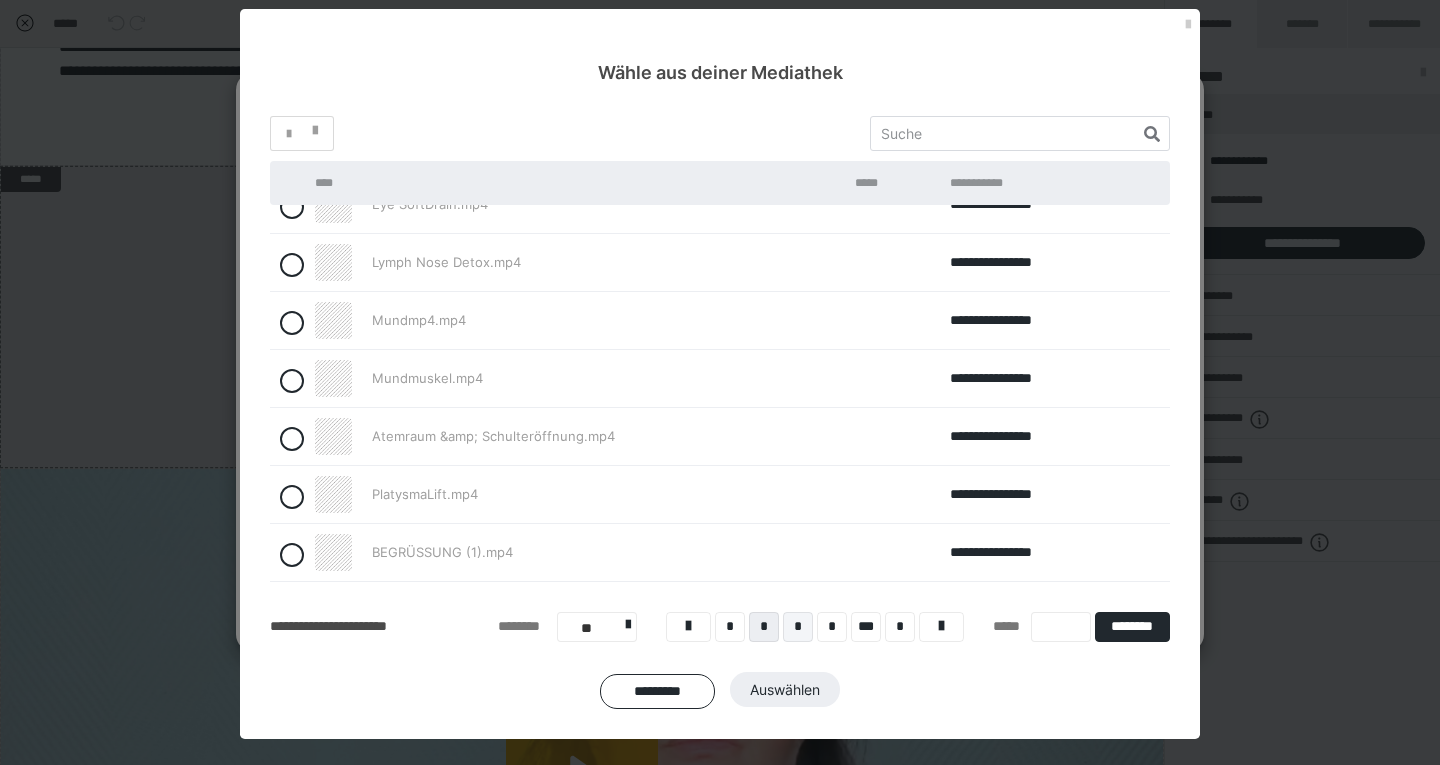 click on "*" at bounding box center (798, 627) 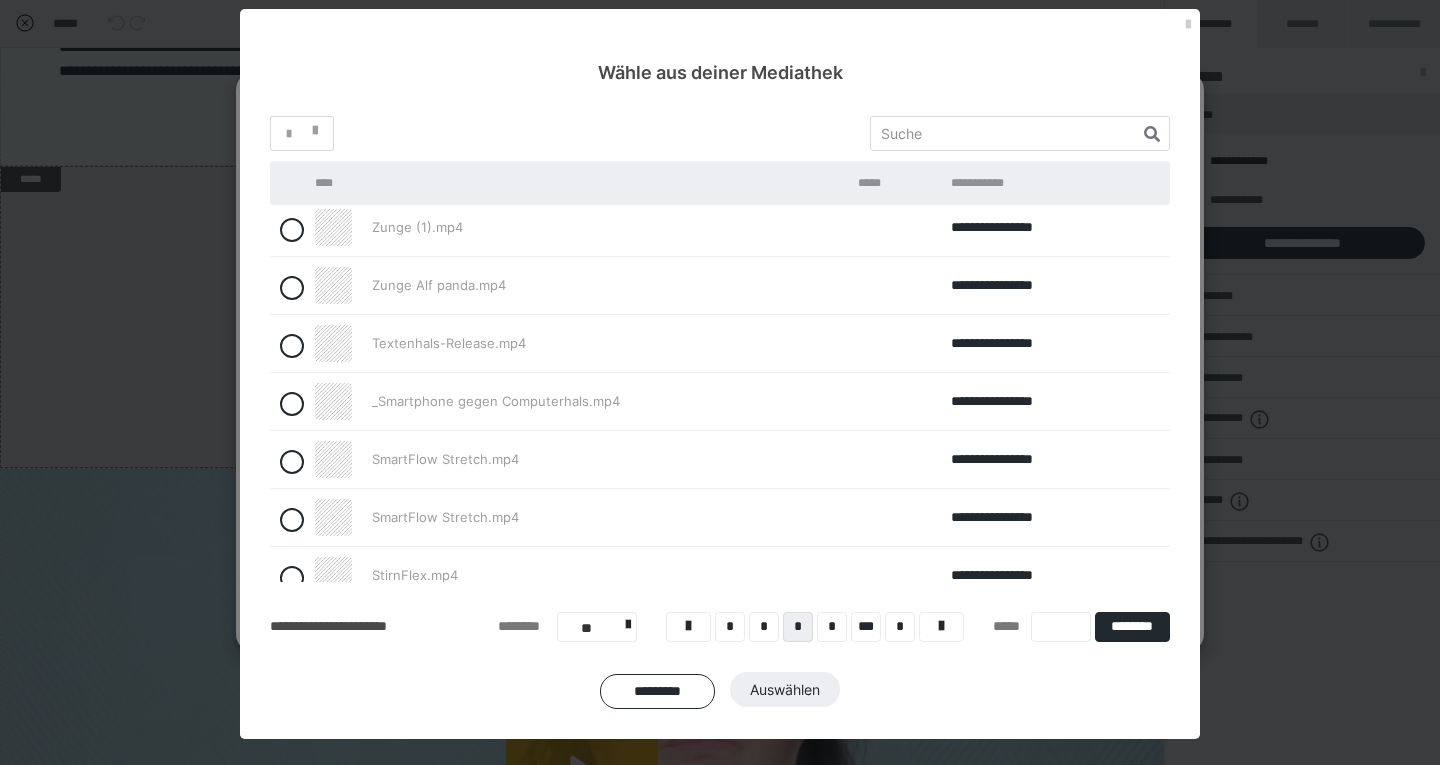 scroll, scrollTop: 183, scrollLeft: 0, axis: vertical 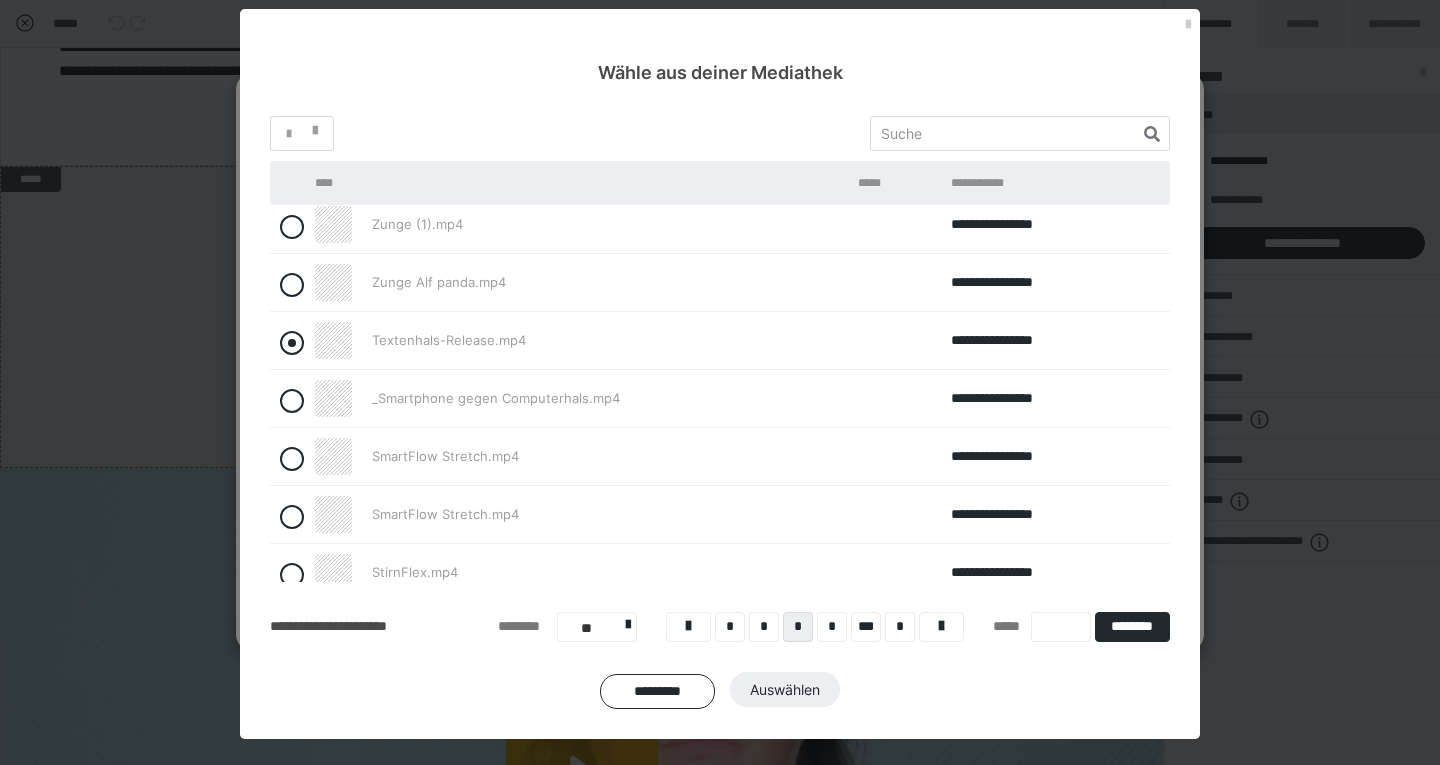 click at bounding box center (292, 343) 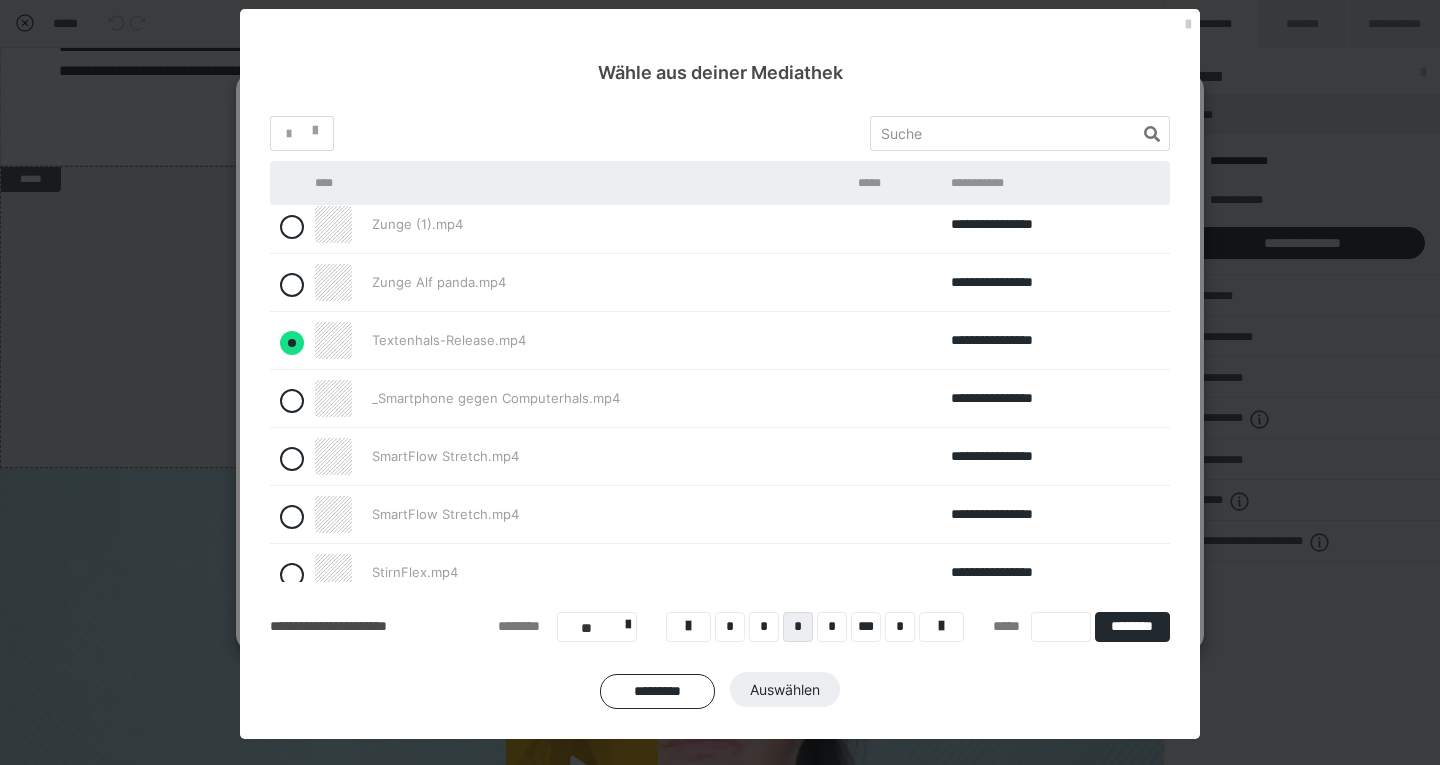 radio on "true" 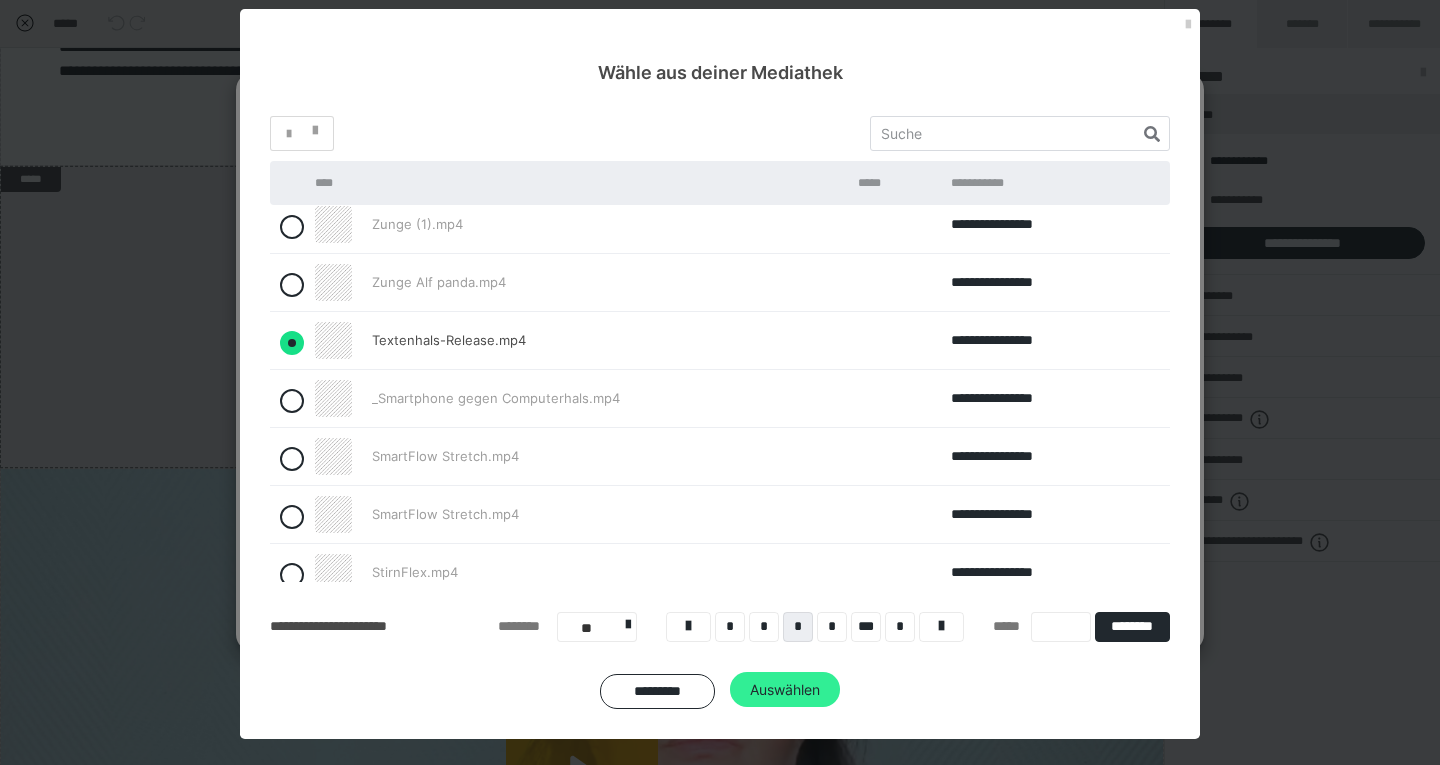 click on "Auswählen" at bounding box center (785, 690) 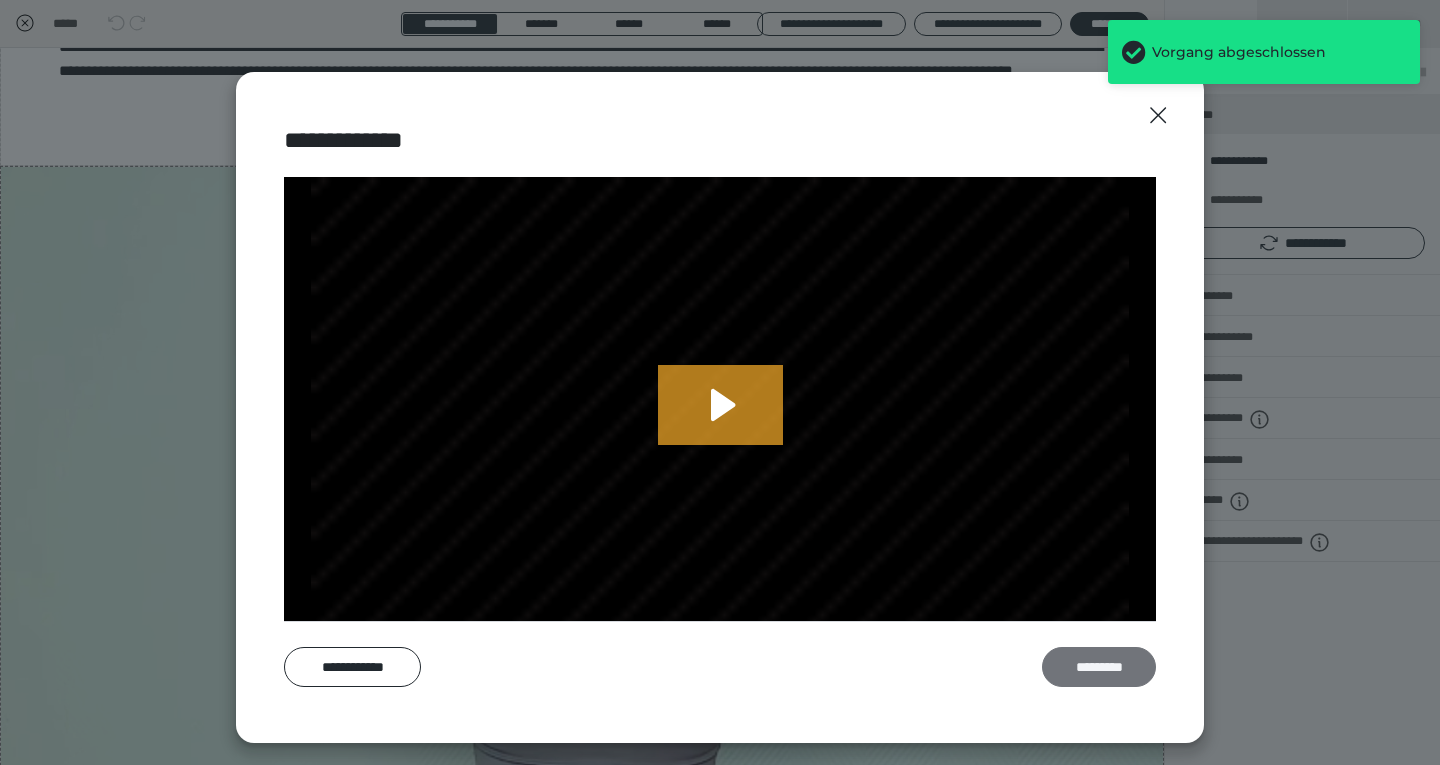 click on "*********" at bounding box center (1099, 667) 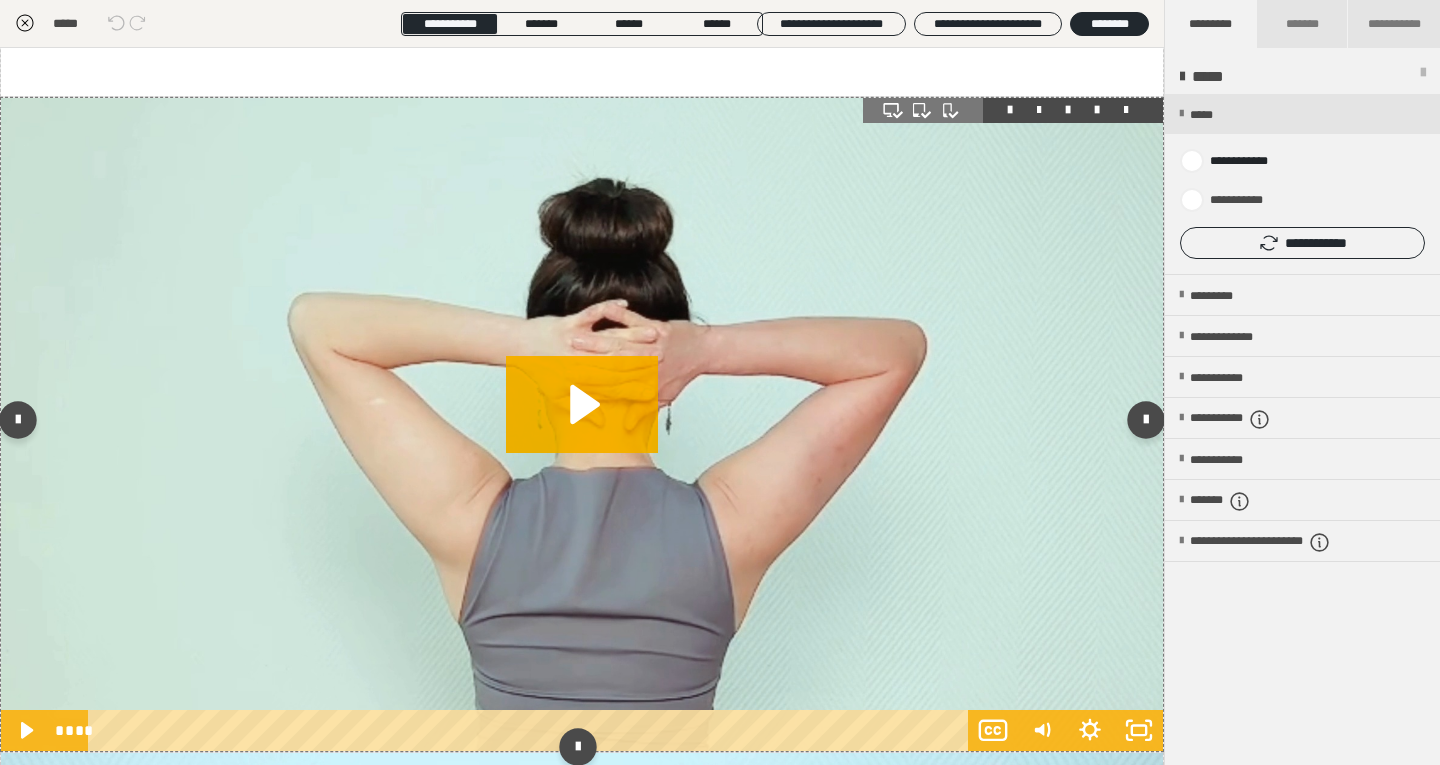 scroll, scrollTop: 837, scrollLeft: 0, axis: vertical 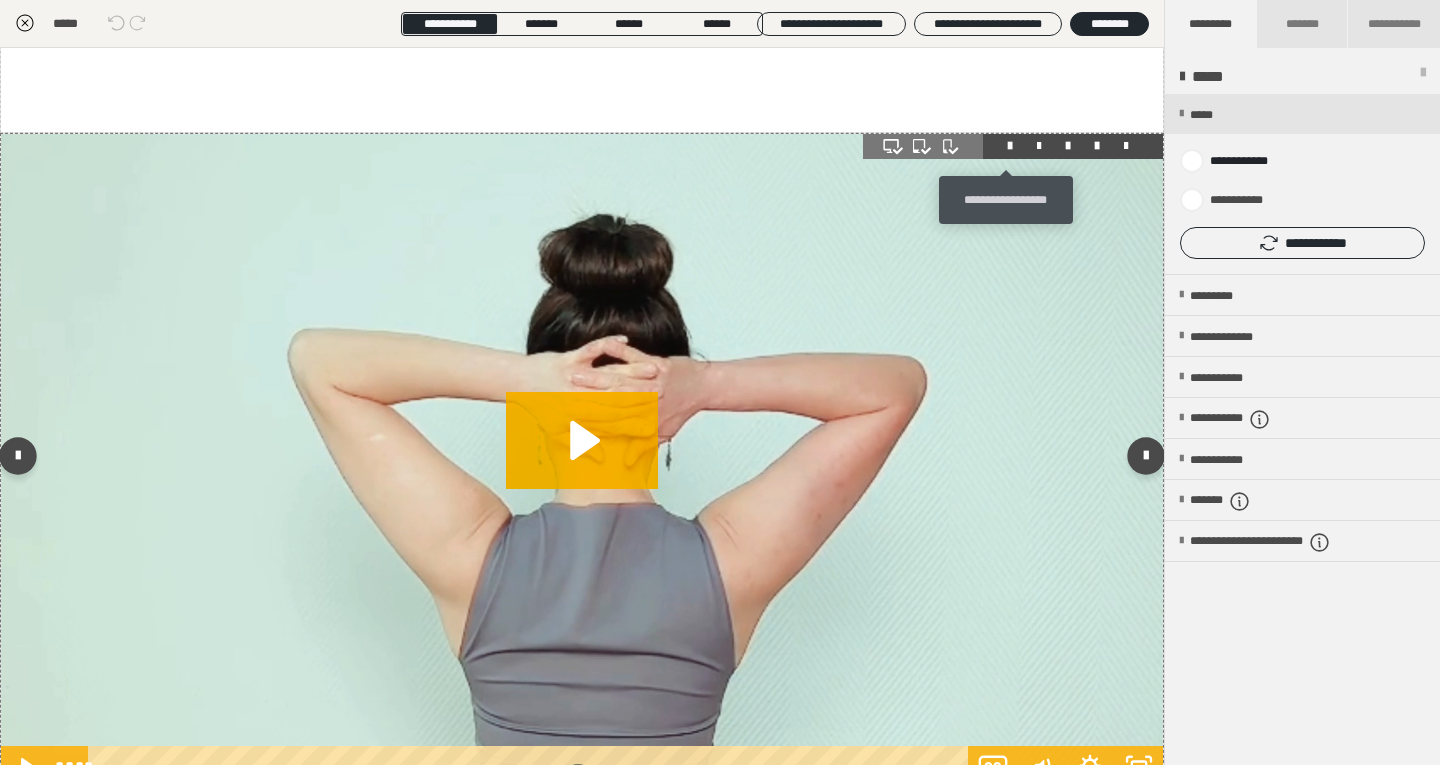 click at bounding box center [1010, 146] 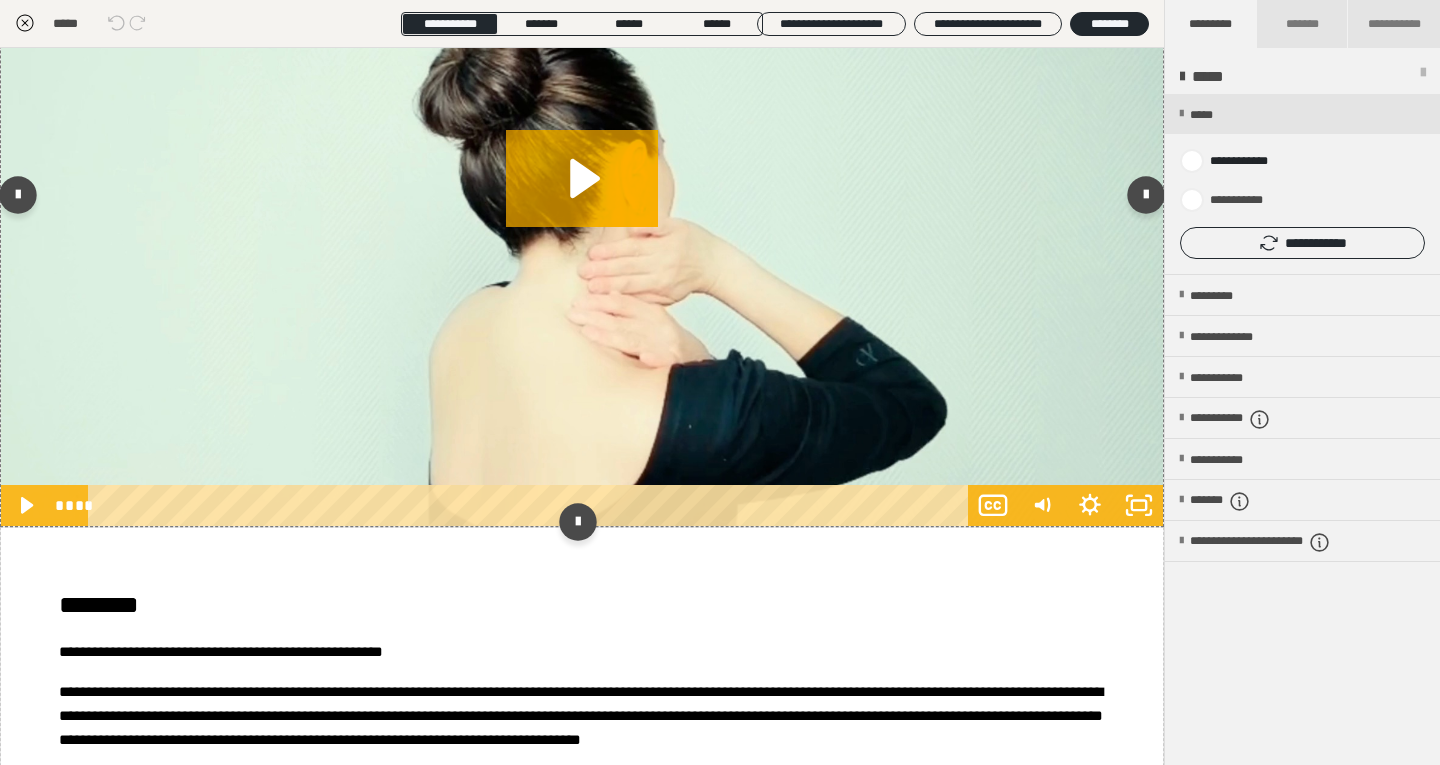 scroll, scrollTop: 4885, scrollLeft: 0, axis: vertical 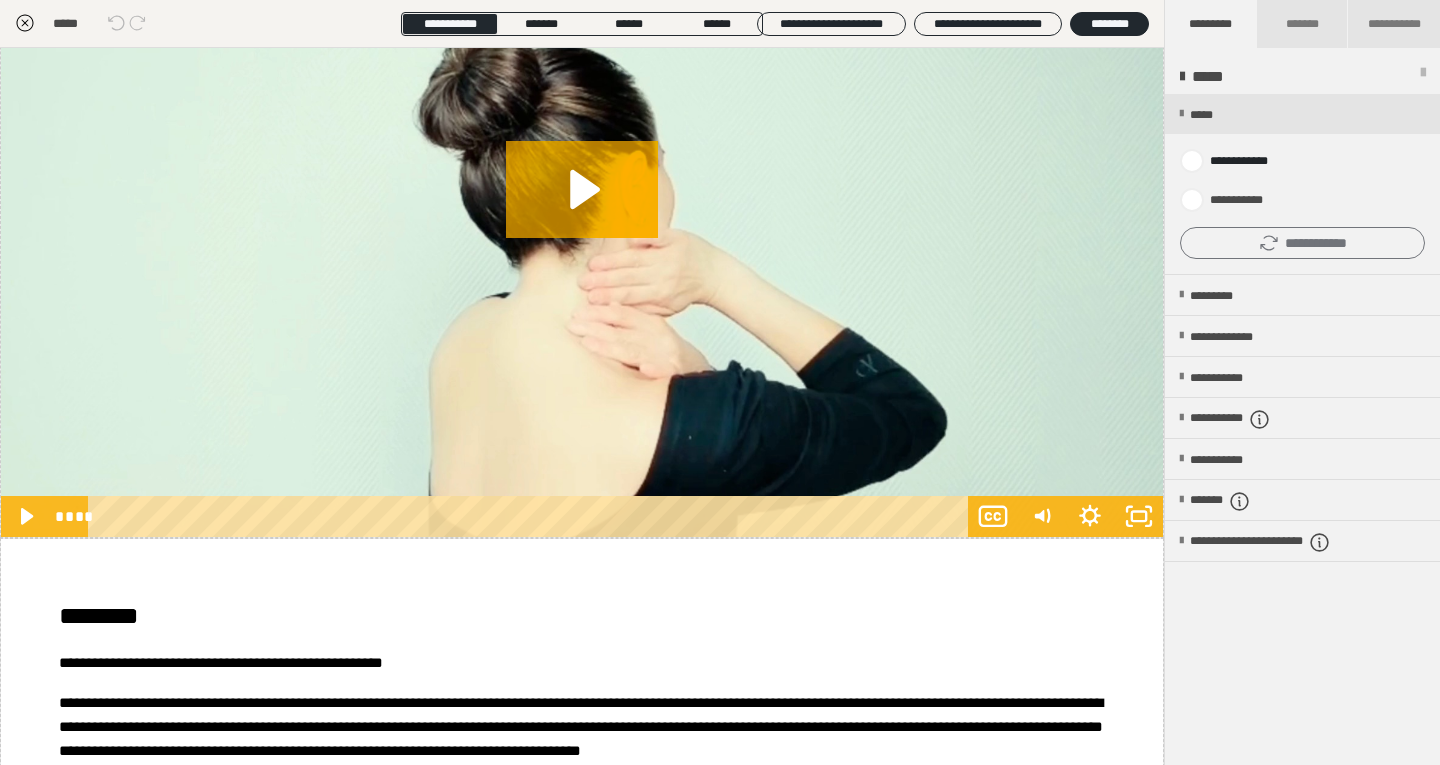 click on "**********" at bounding box center [1302, 243] 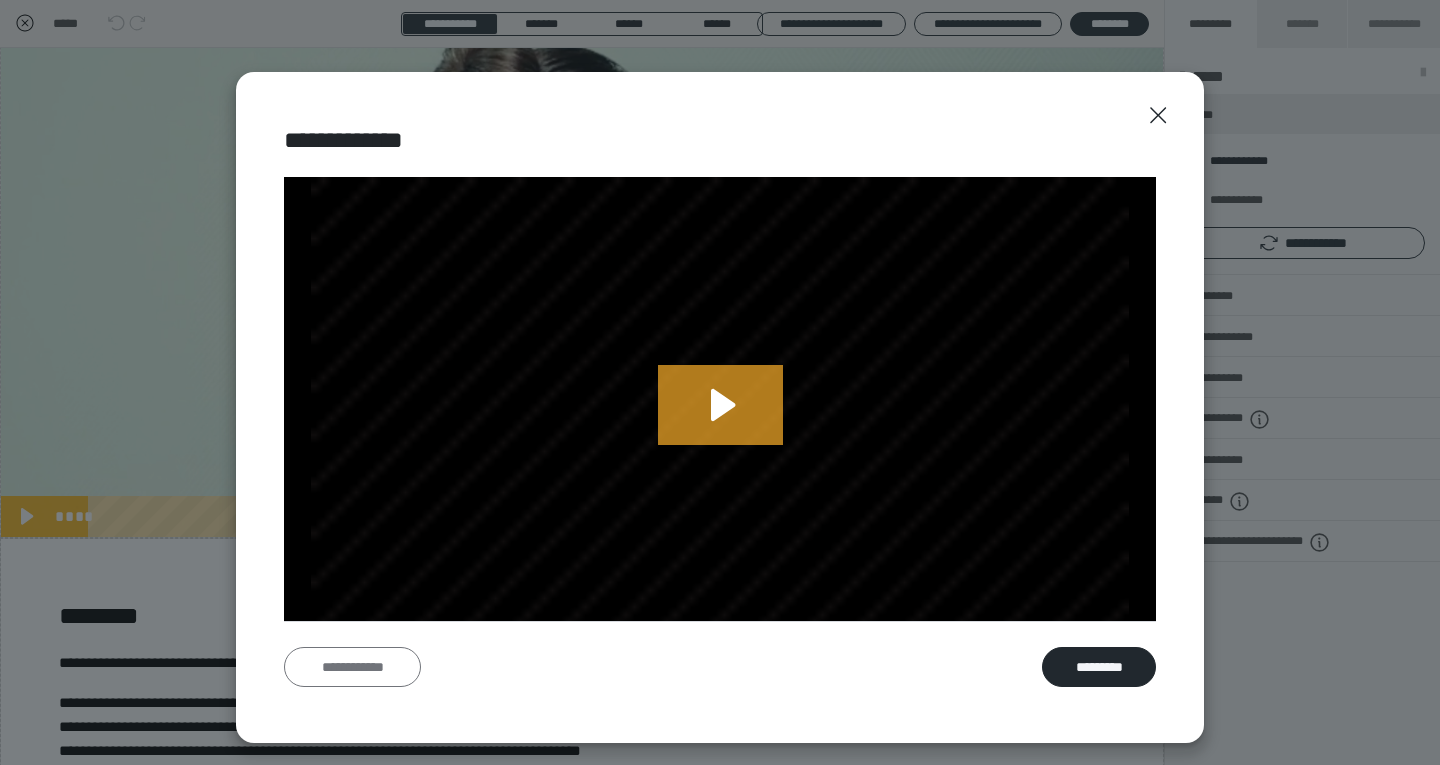 click on "**********" at bounding box center [352, 667] 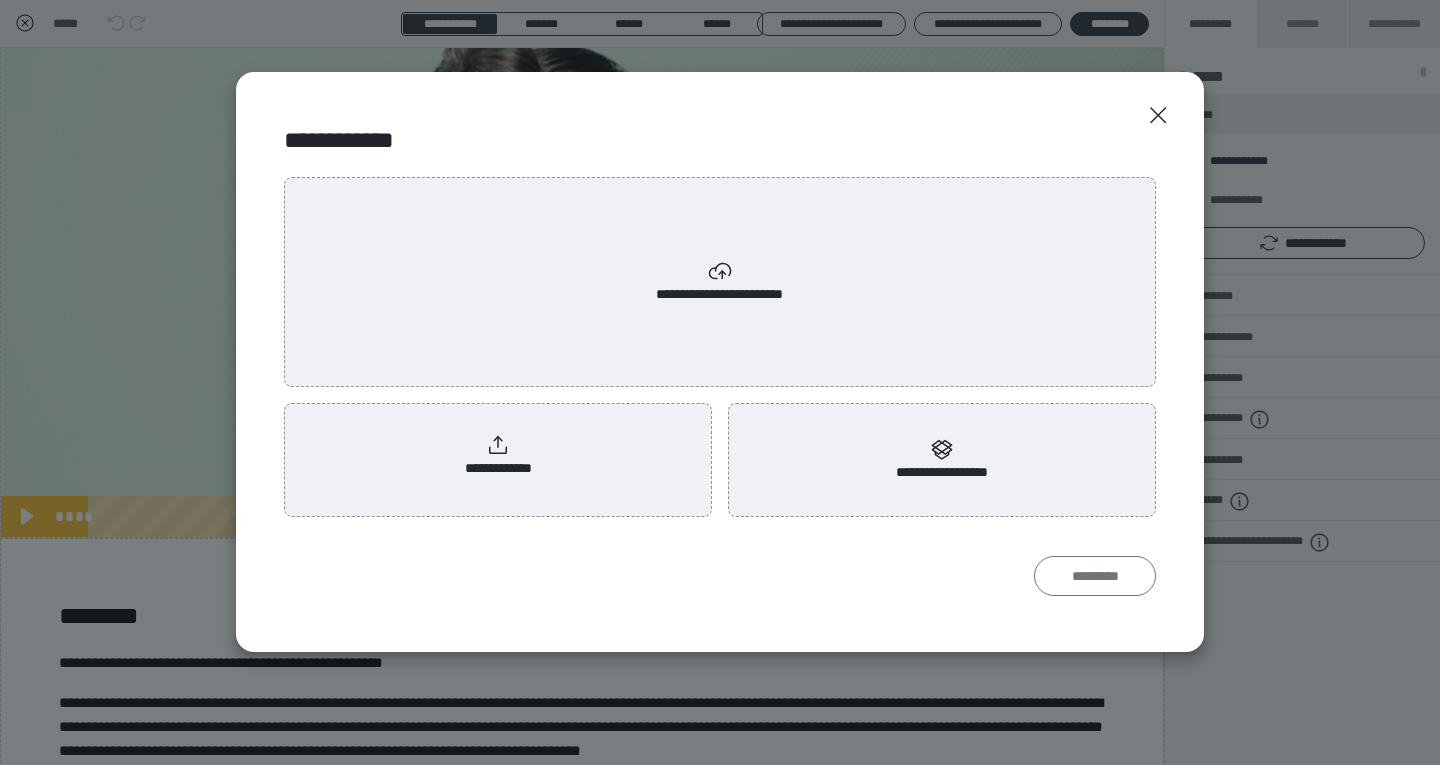 radio on "****" 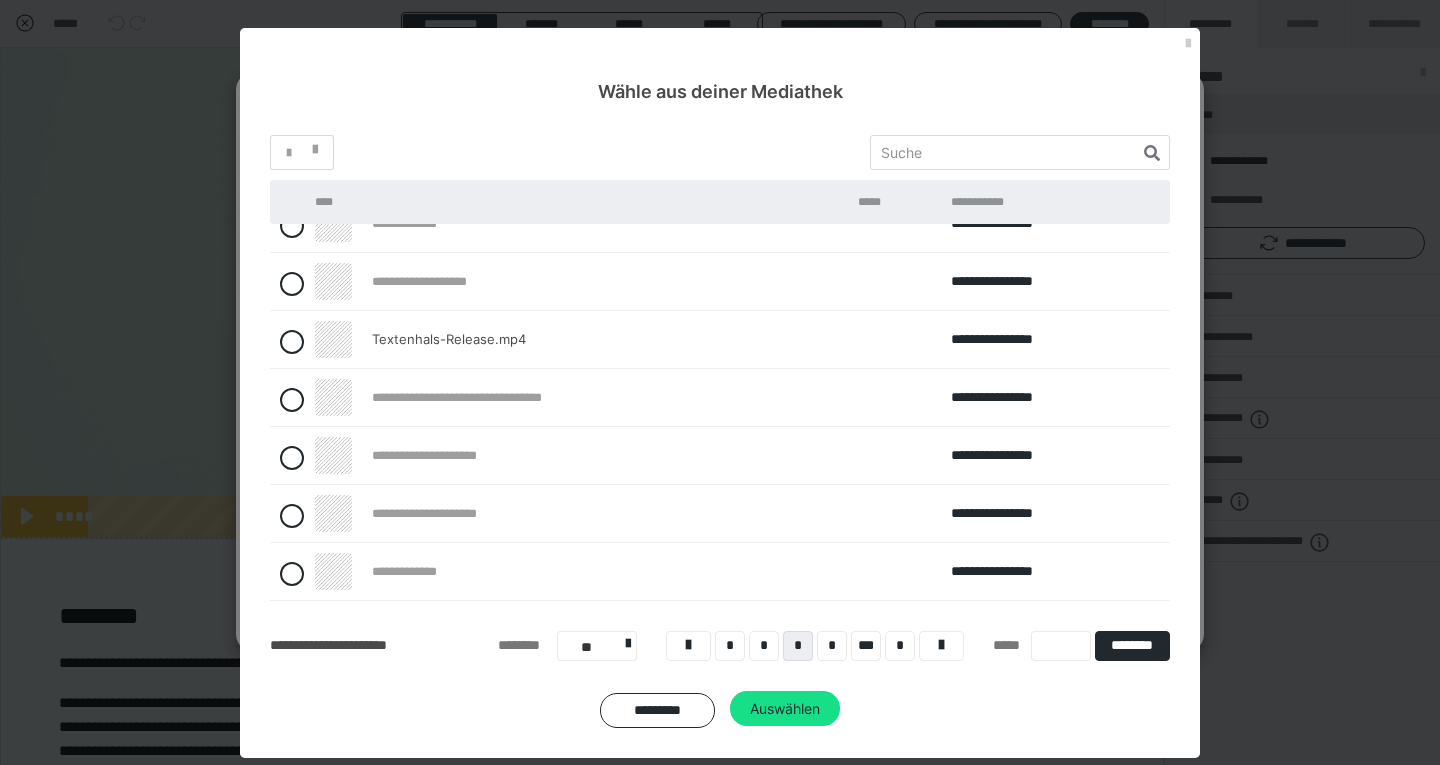 scroll, scrollTop: 203, scrollLeft: 0, axis: vertical 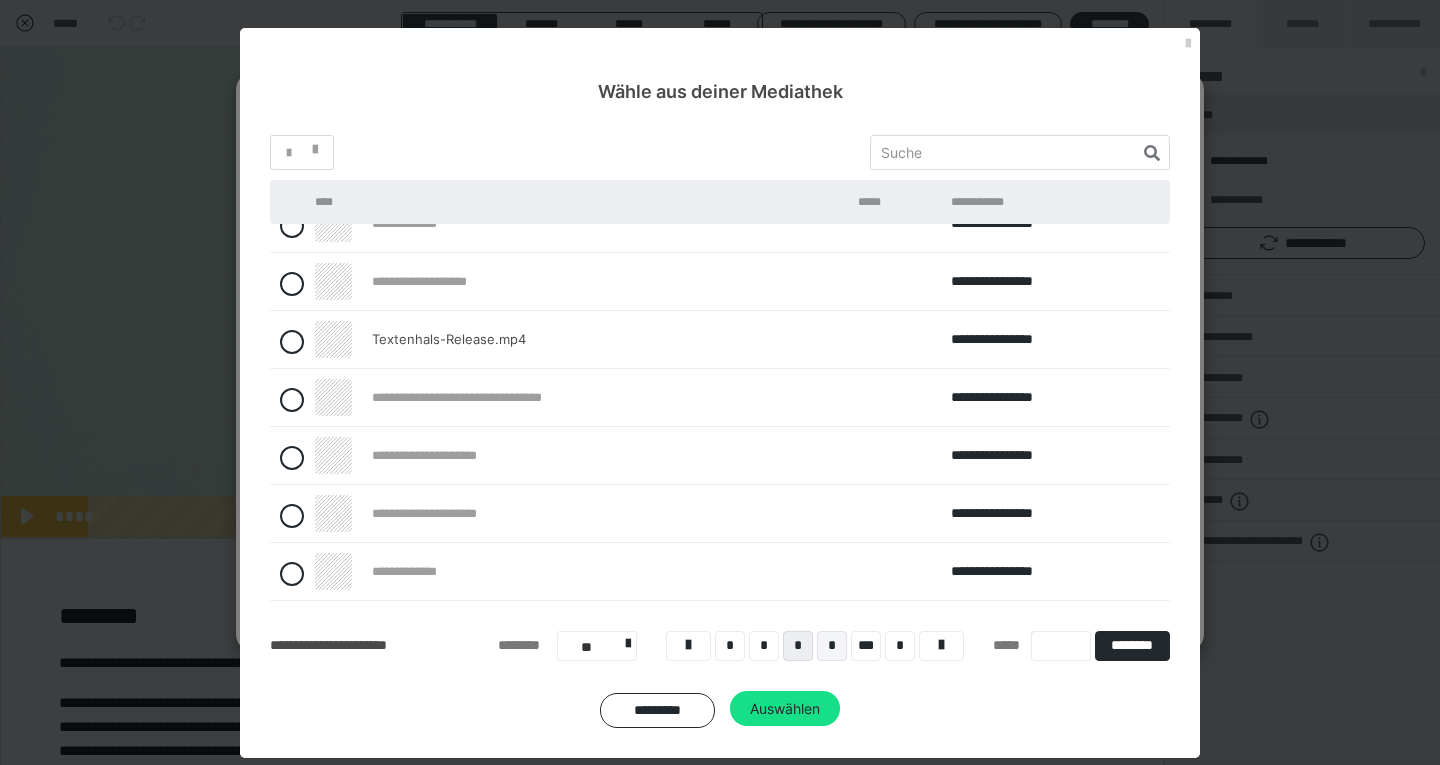 click on "*" at bounding box center [832, 646] 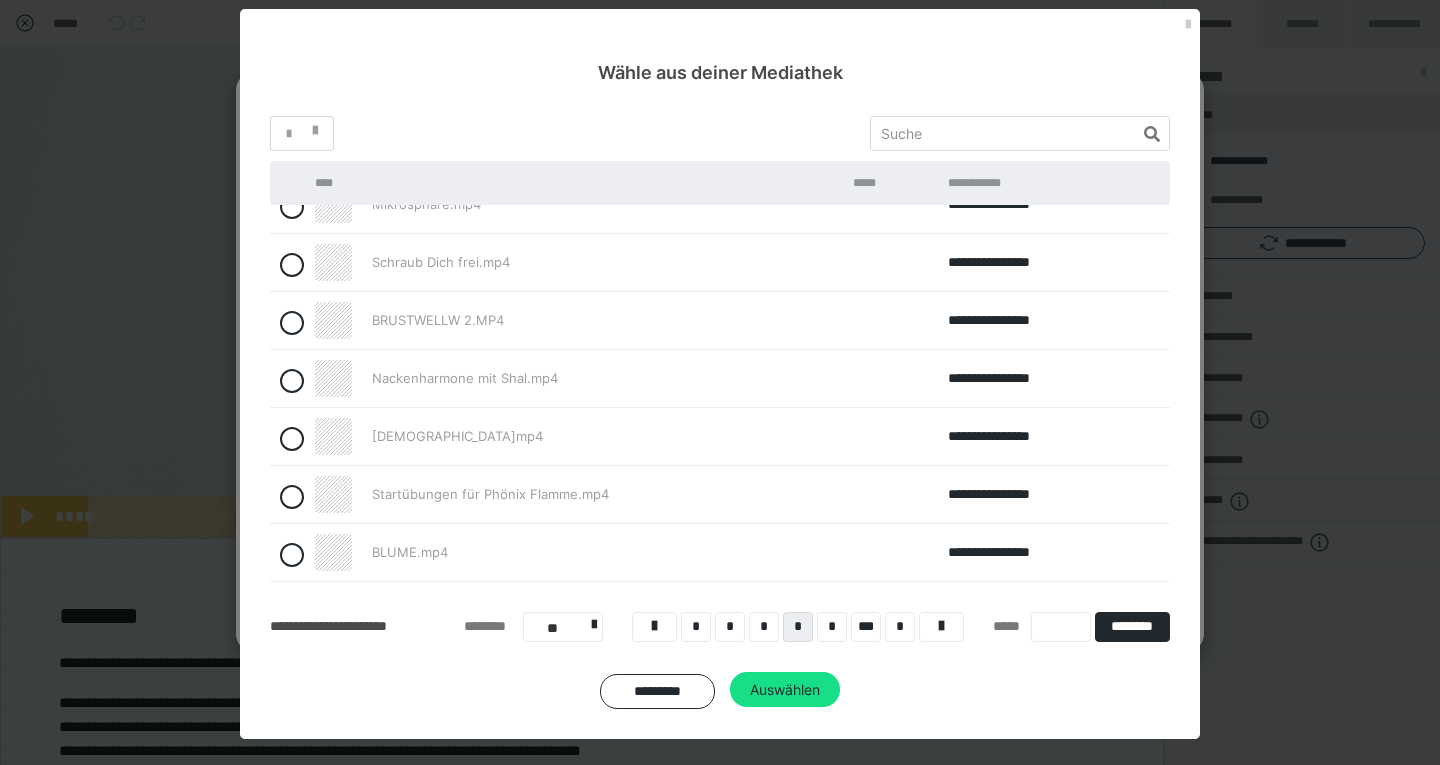 scroll, scrollTop: 203, scrollLeft: 0, axis: vertical 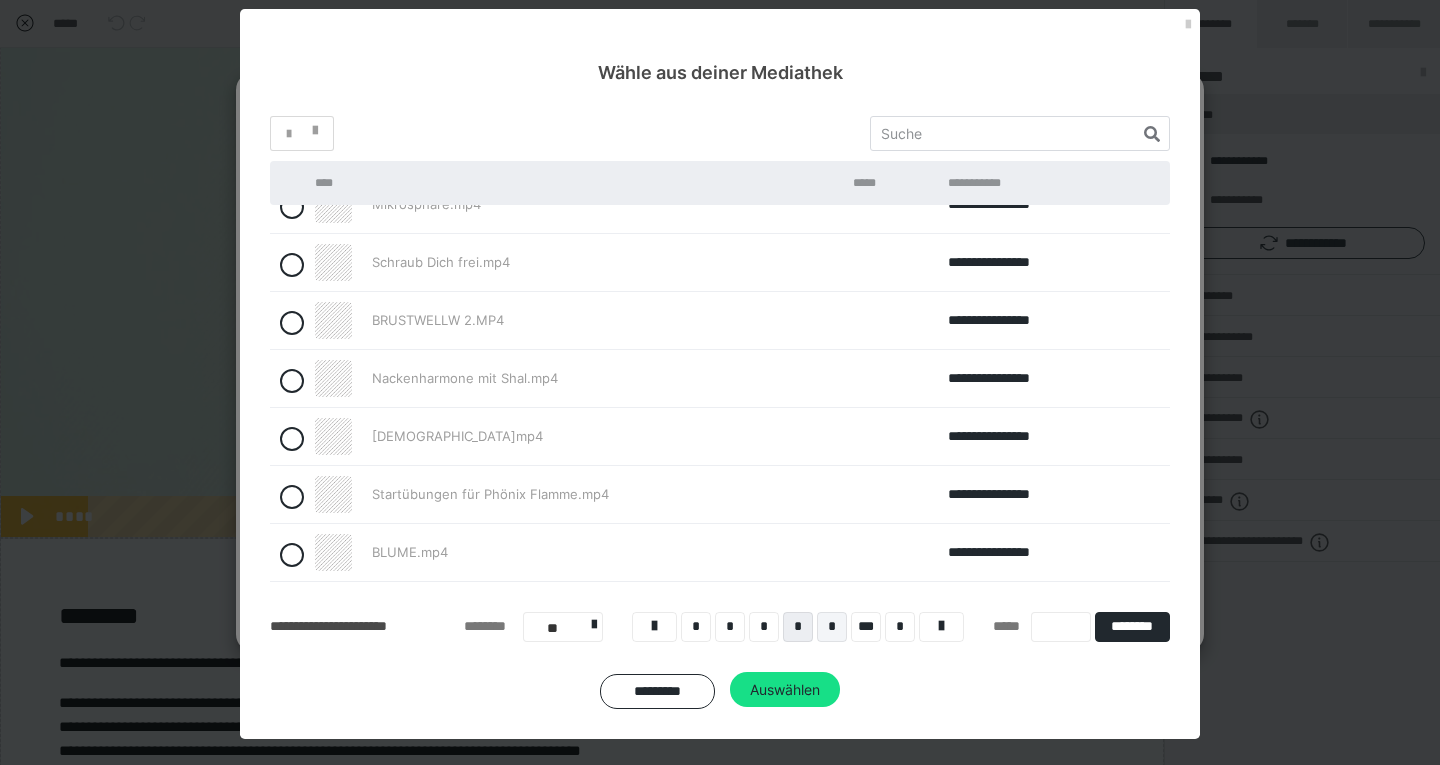 click on "*" at bounding box center (832, 627) 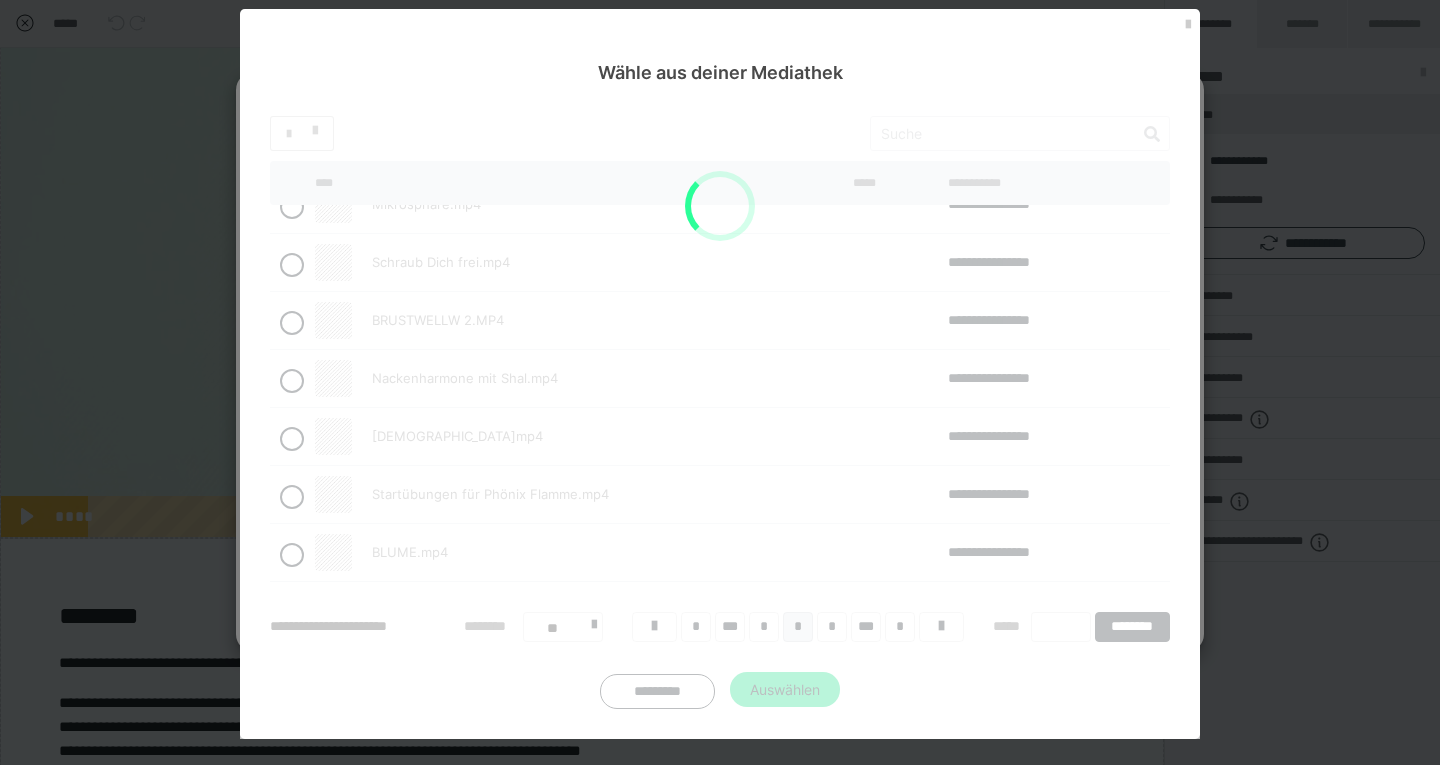 scroll, scrollTop: 0, scrollLeft: 0, axis: both 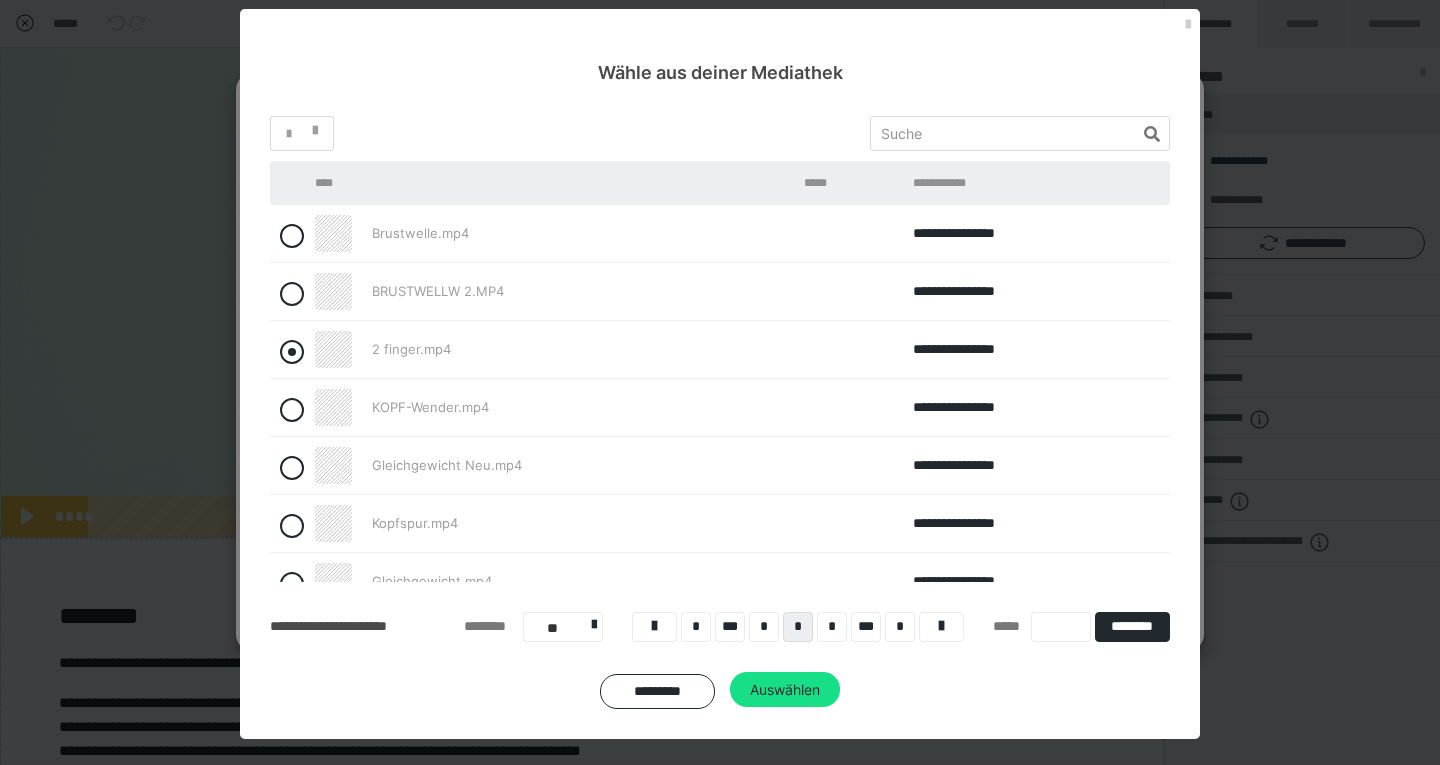 click at bounding box center (292, 352) 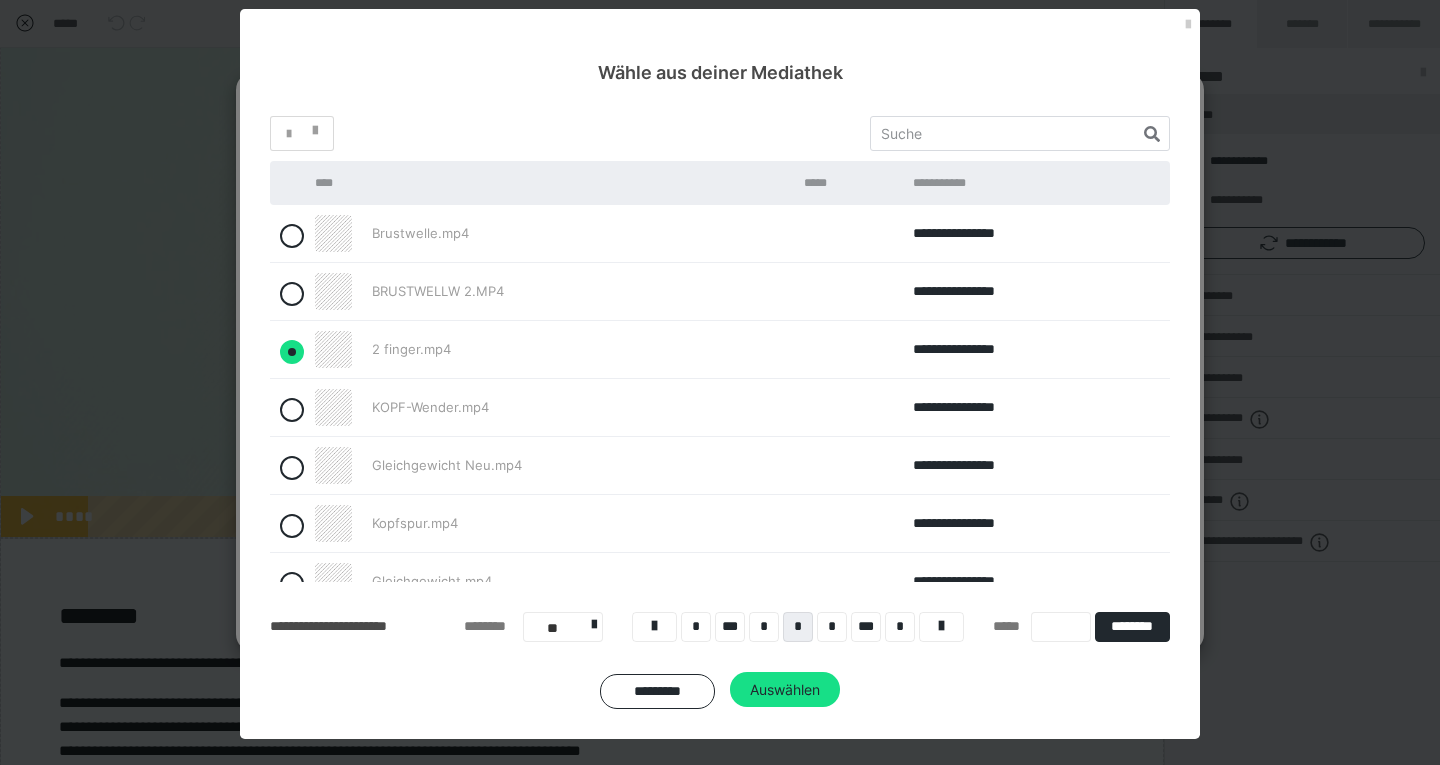 radio on "true" 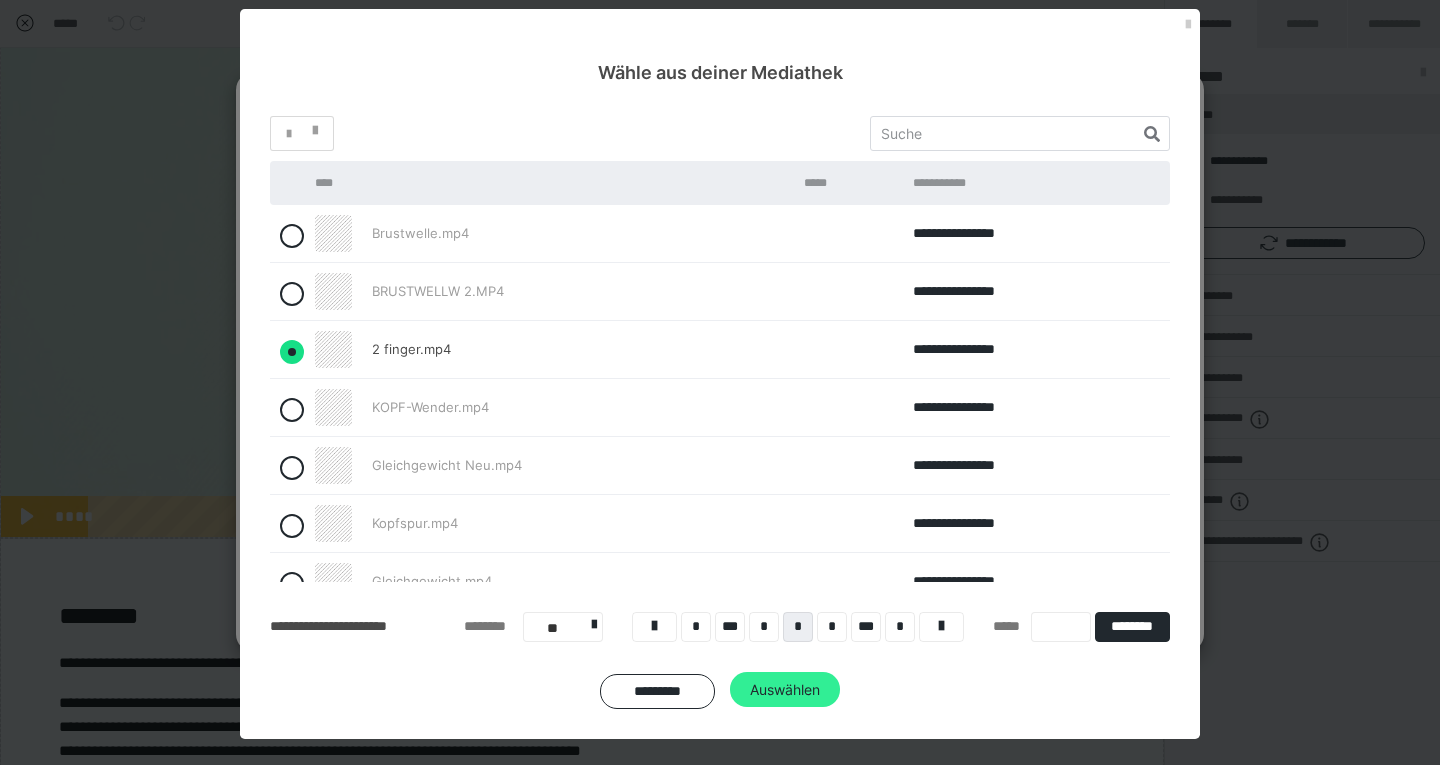 click on "Auswählen" at bounding box center (785, 690) 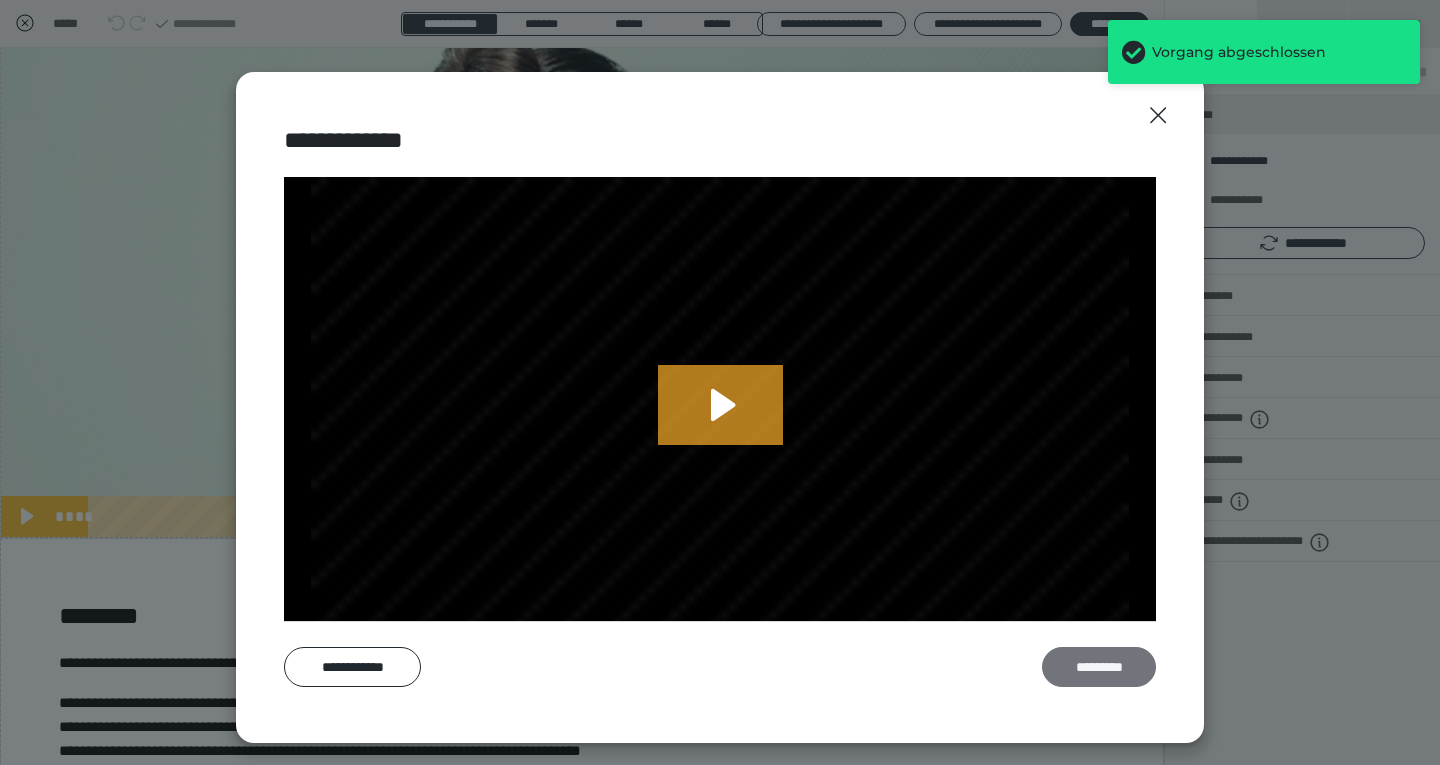 click on "*********" at bounding box center [1099, 667] 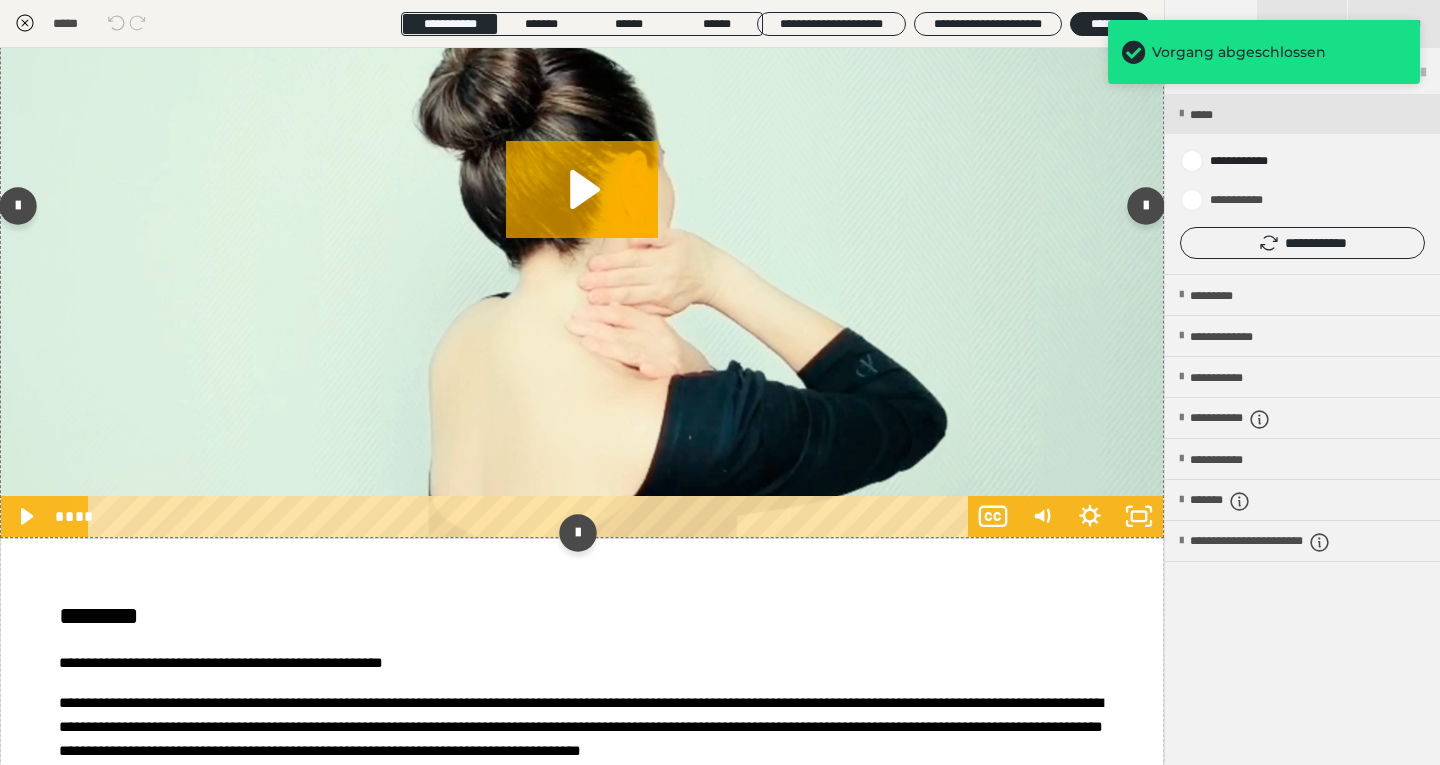scroll, scrollTop: 4847, scrollLeft: 0, axis: vertical 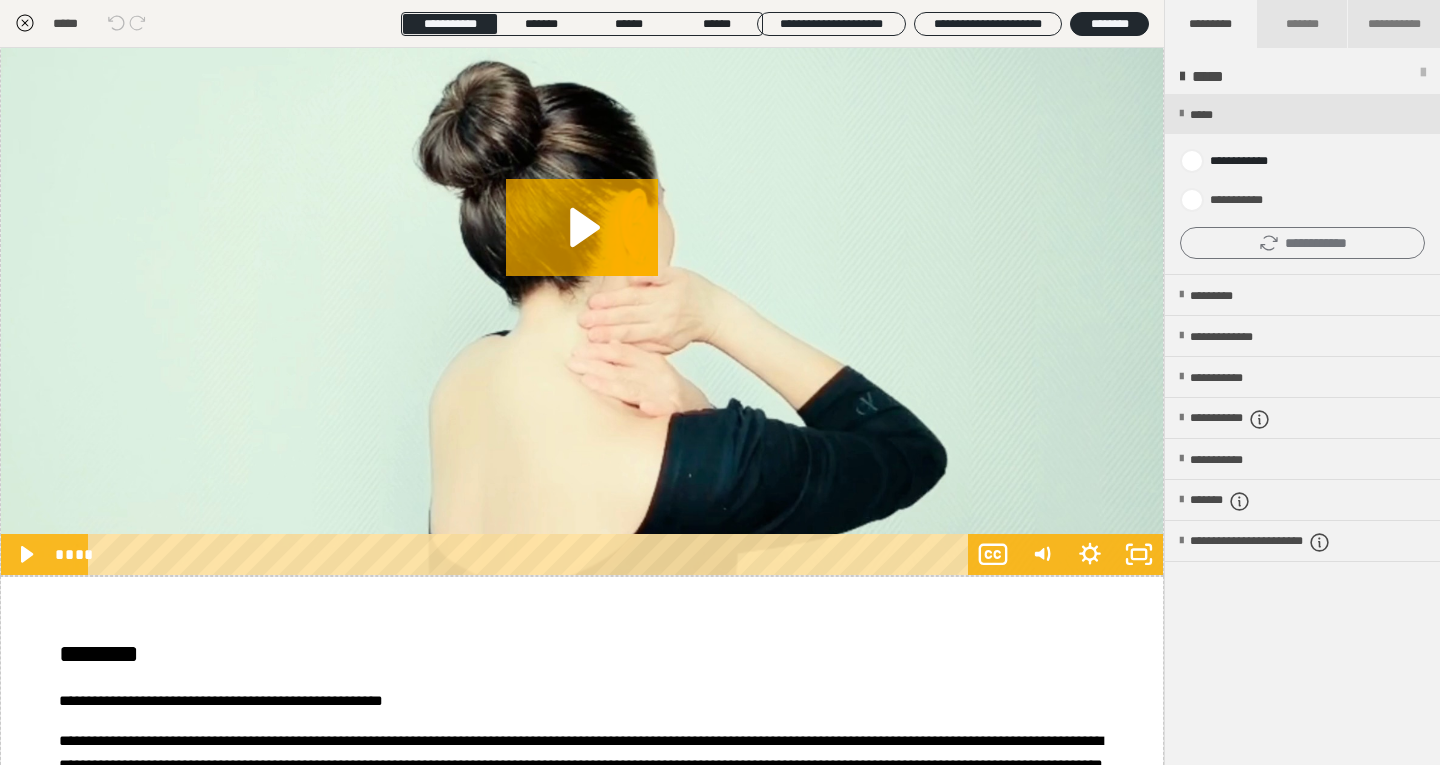 click on "**********" at bounding box center (1302, 243) 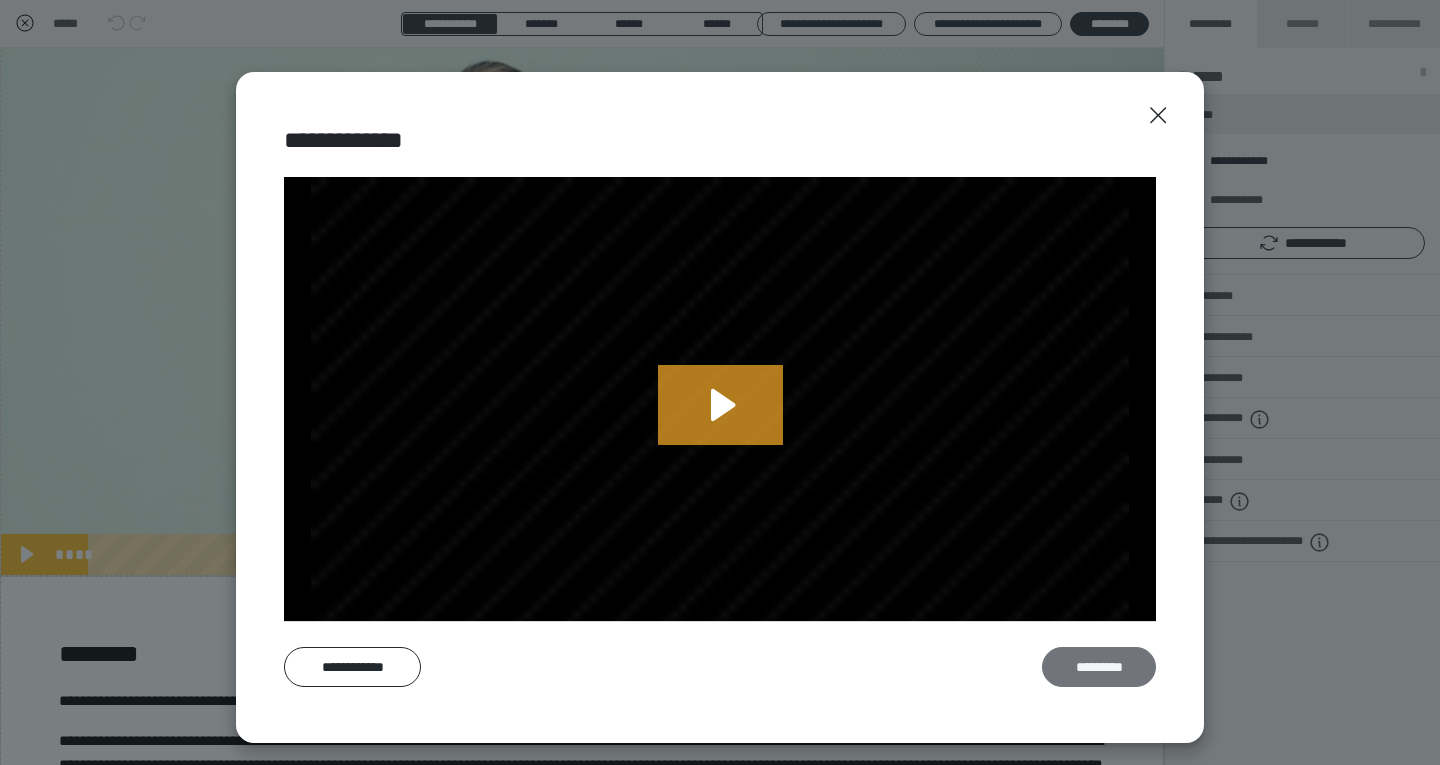 click on "*********" at bounding box center [1099, 667] 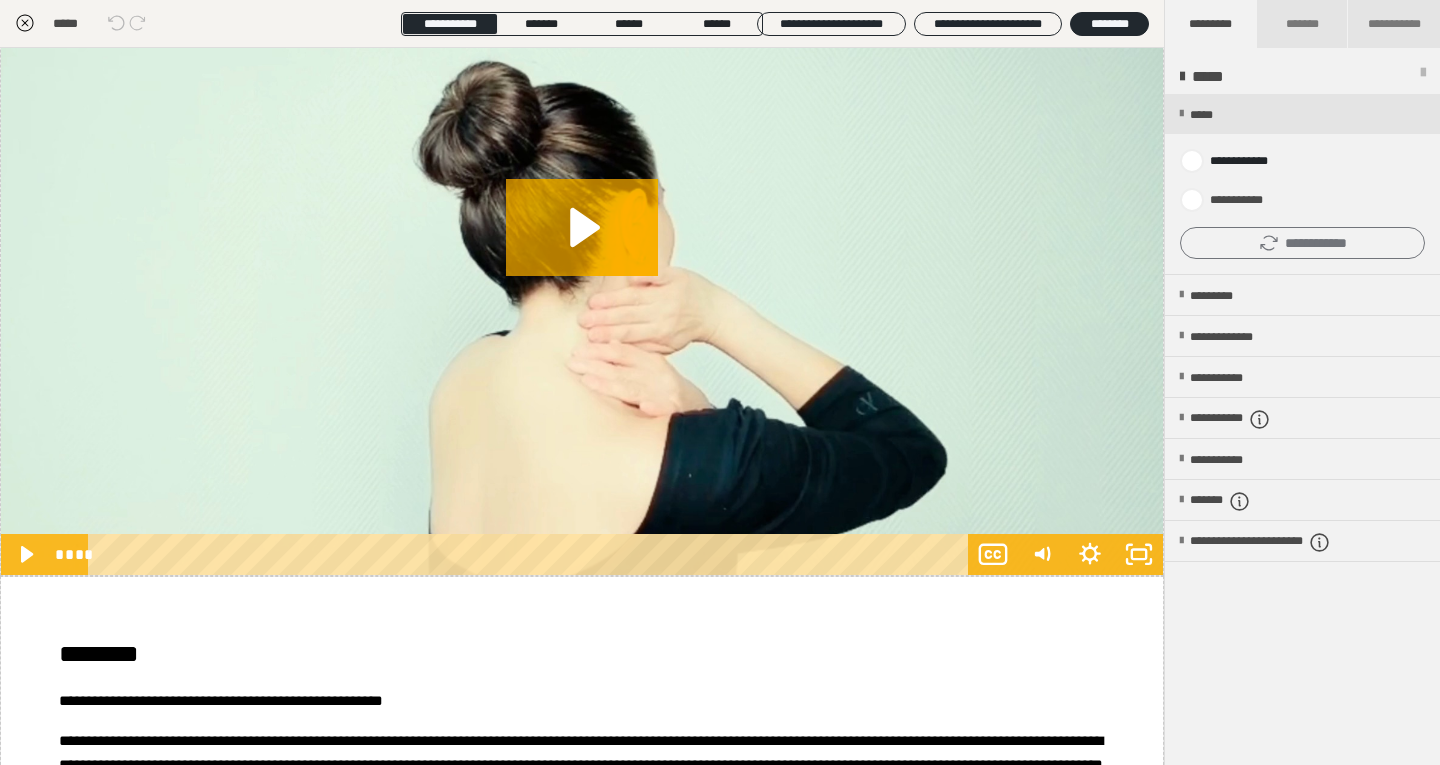click on "**********" at bounding box center (1302, 243) 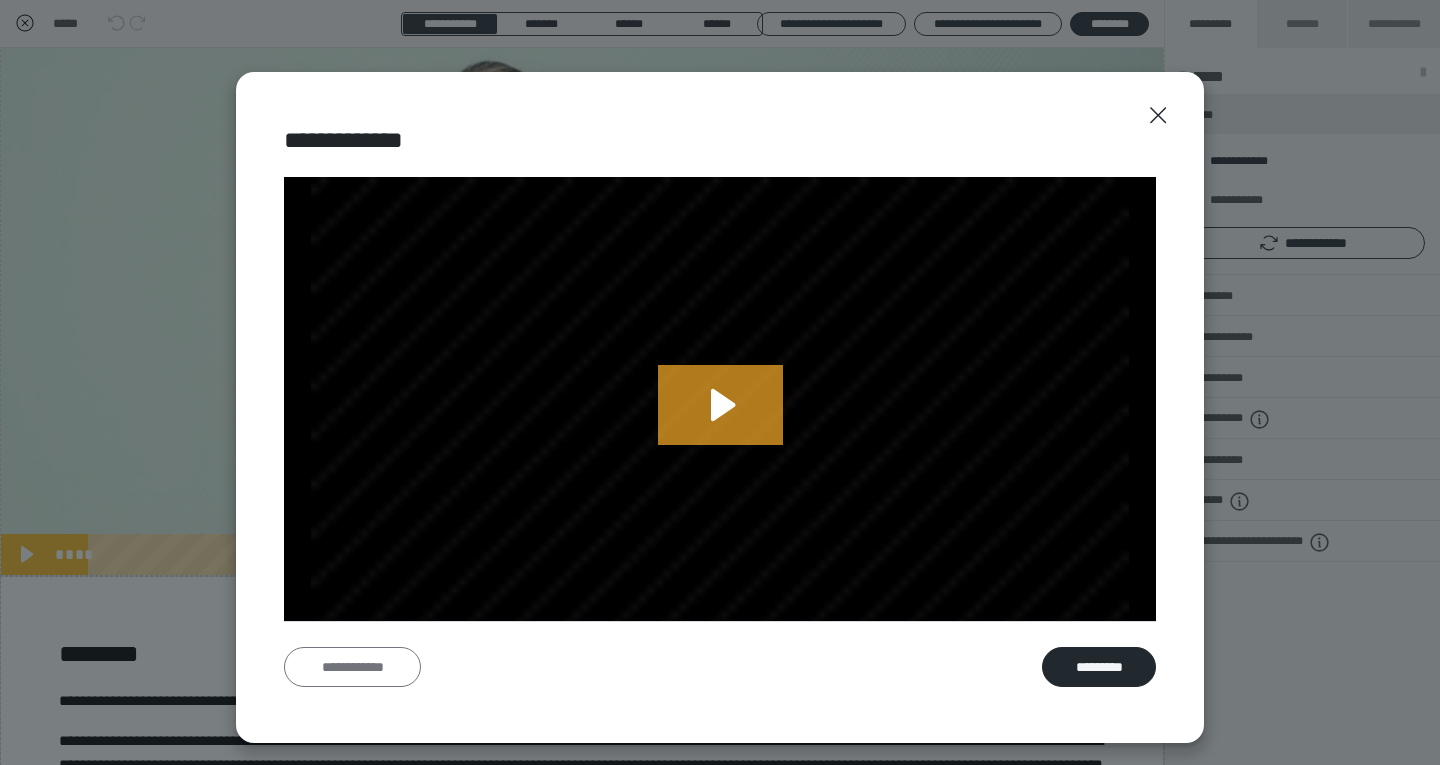 click on "**********" at bounding box center (352, 667) 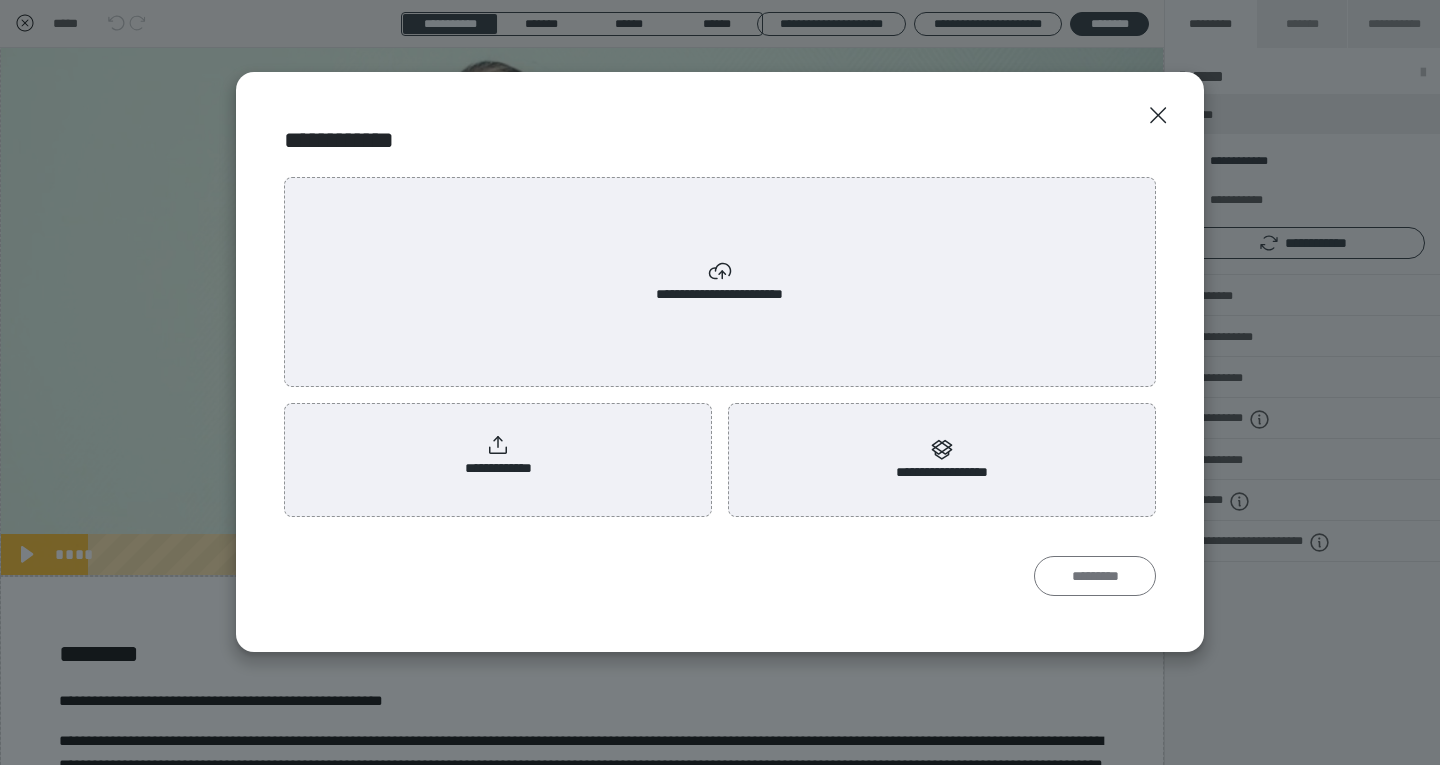 radio on "****" 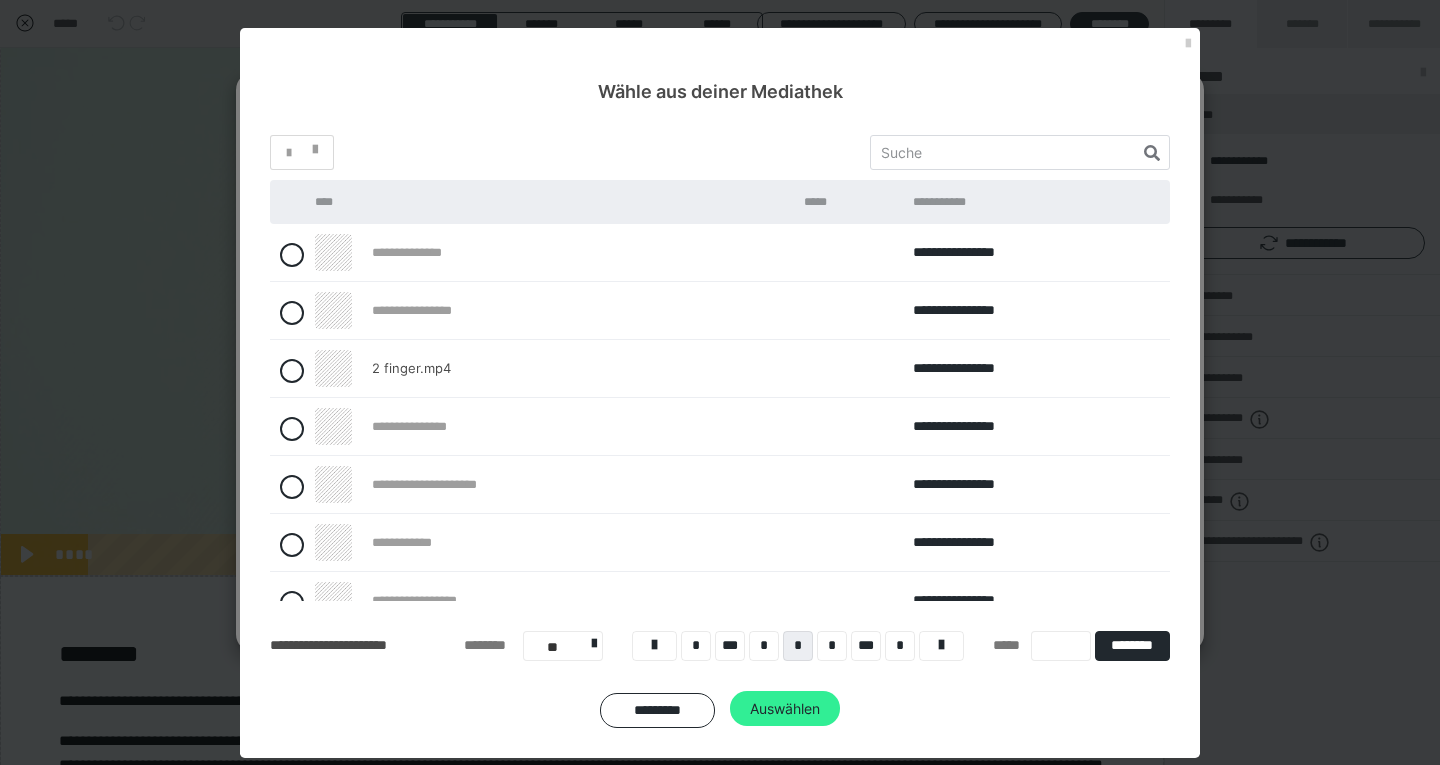 click on "Auswählen" at bounding box center [785, 709] 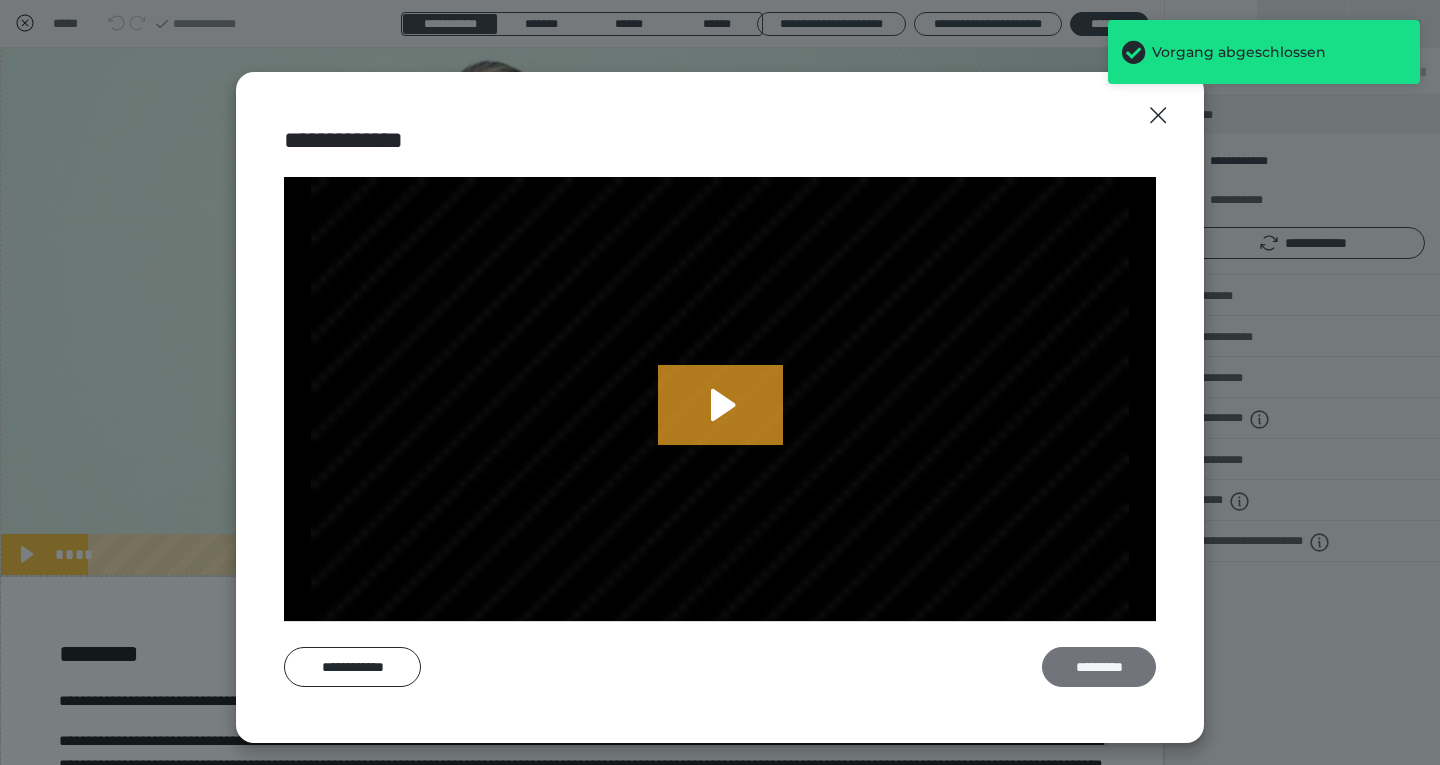 click on "*********" at bounding box center (1099, 667) 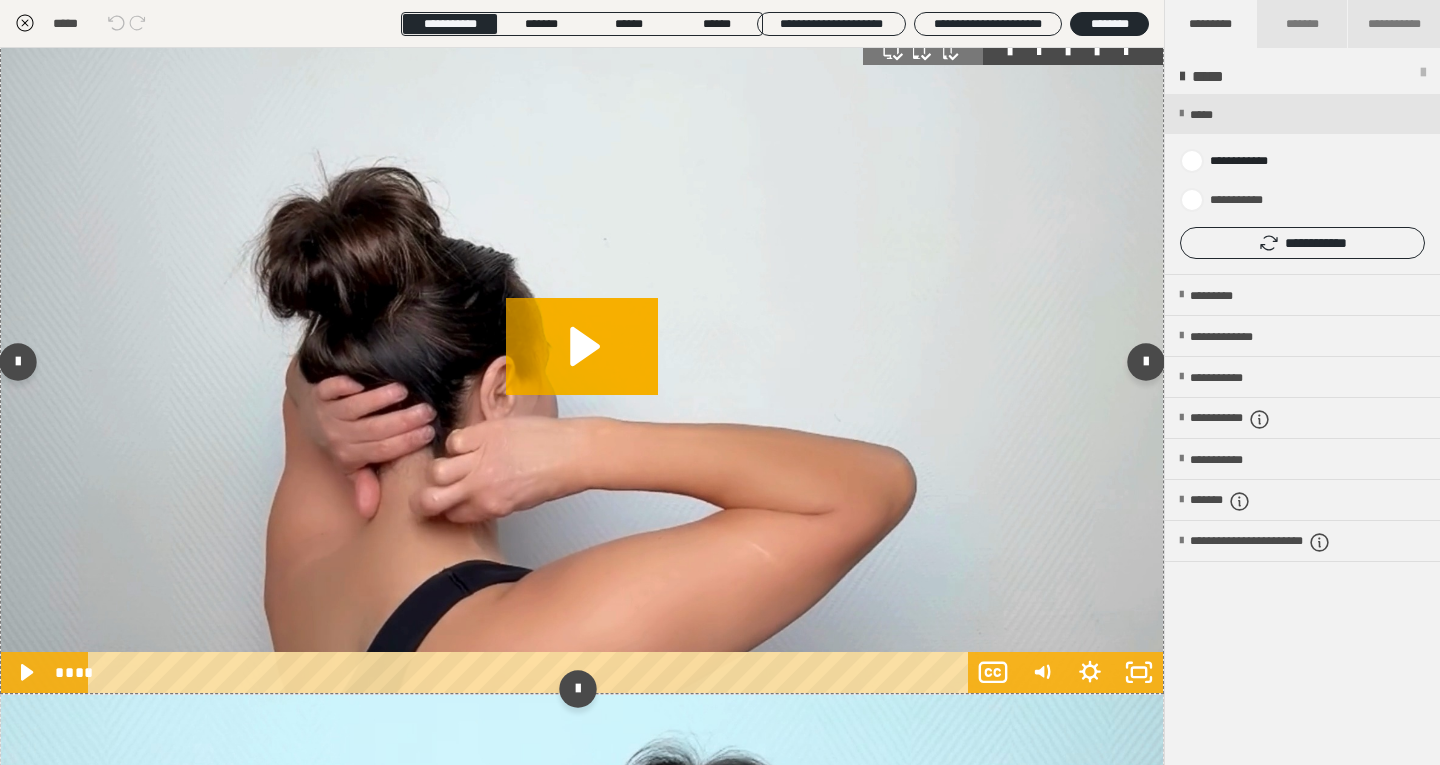 scroll, scrollTop: 933, scrollLeft: 0, axis: vertical 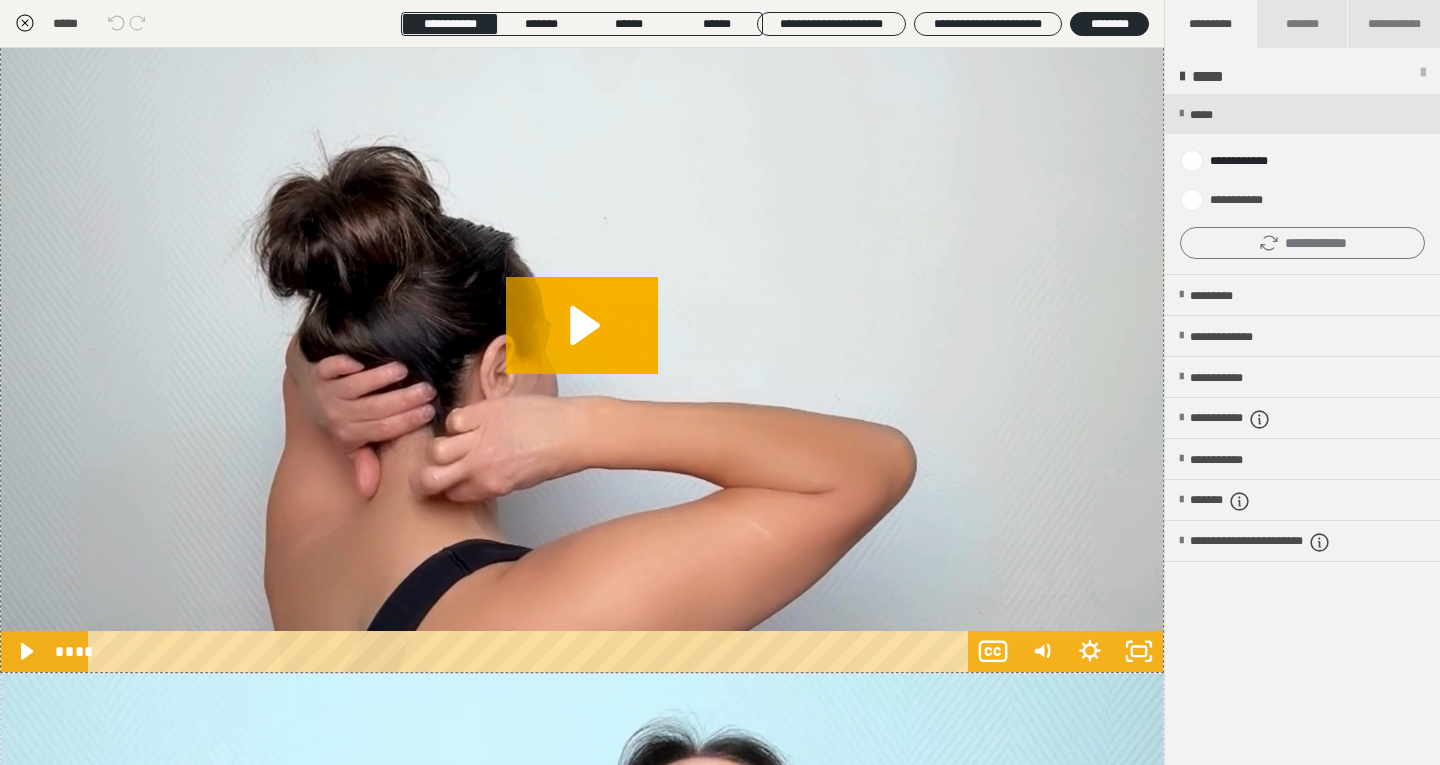 click on "**********" at bounding box center (1302, 243) 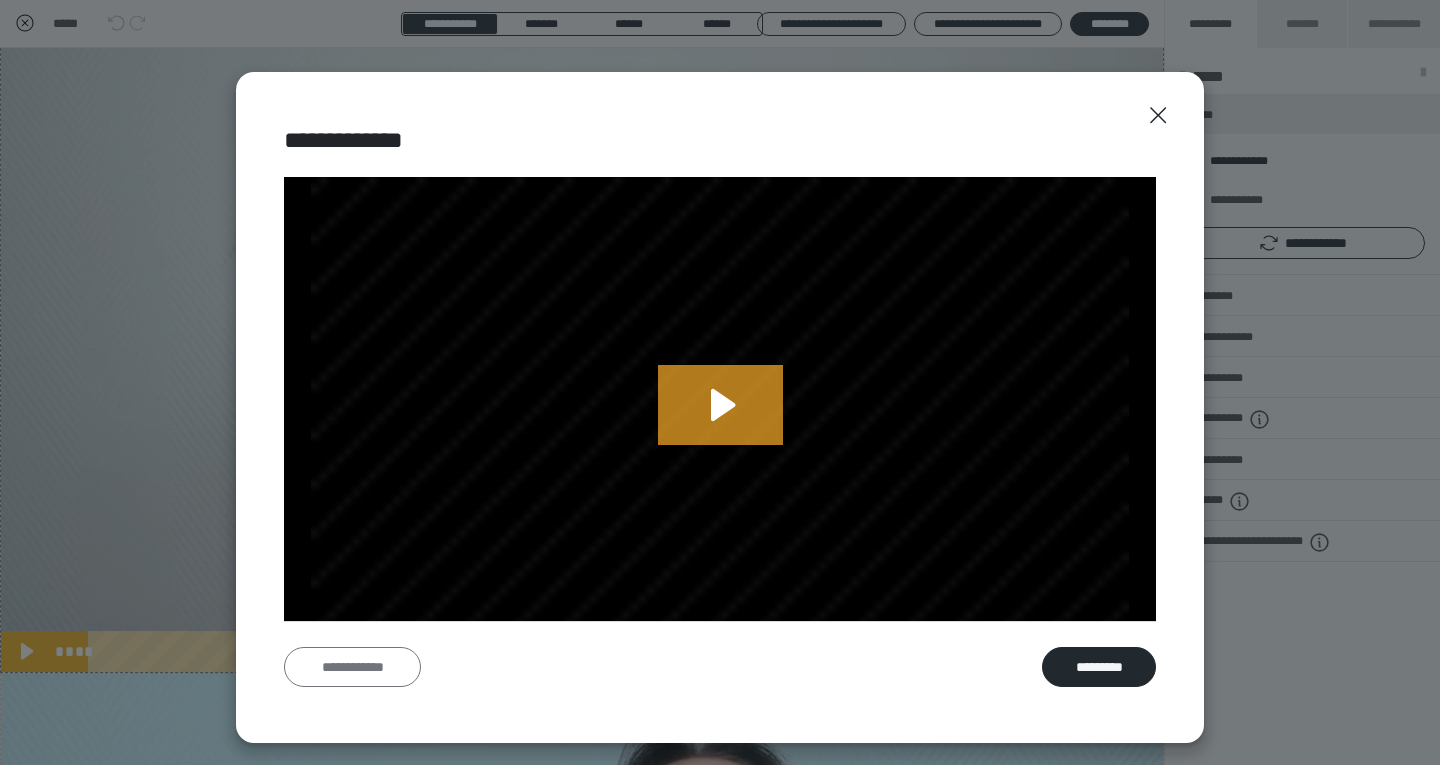 click on "**********" at bounding box center (352, 667) 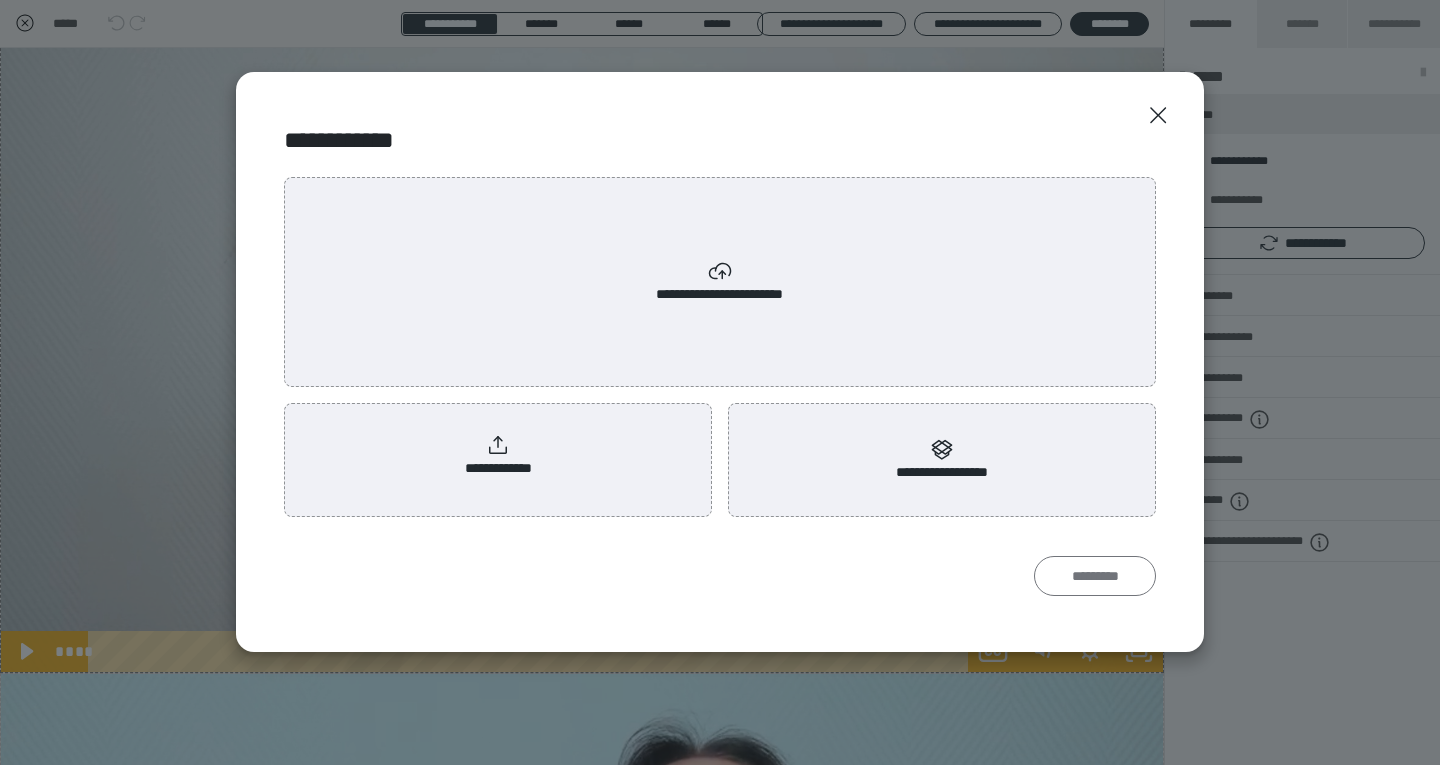 radio on "****" 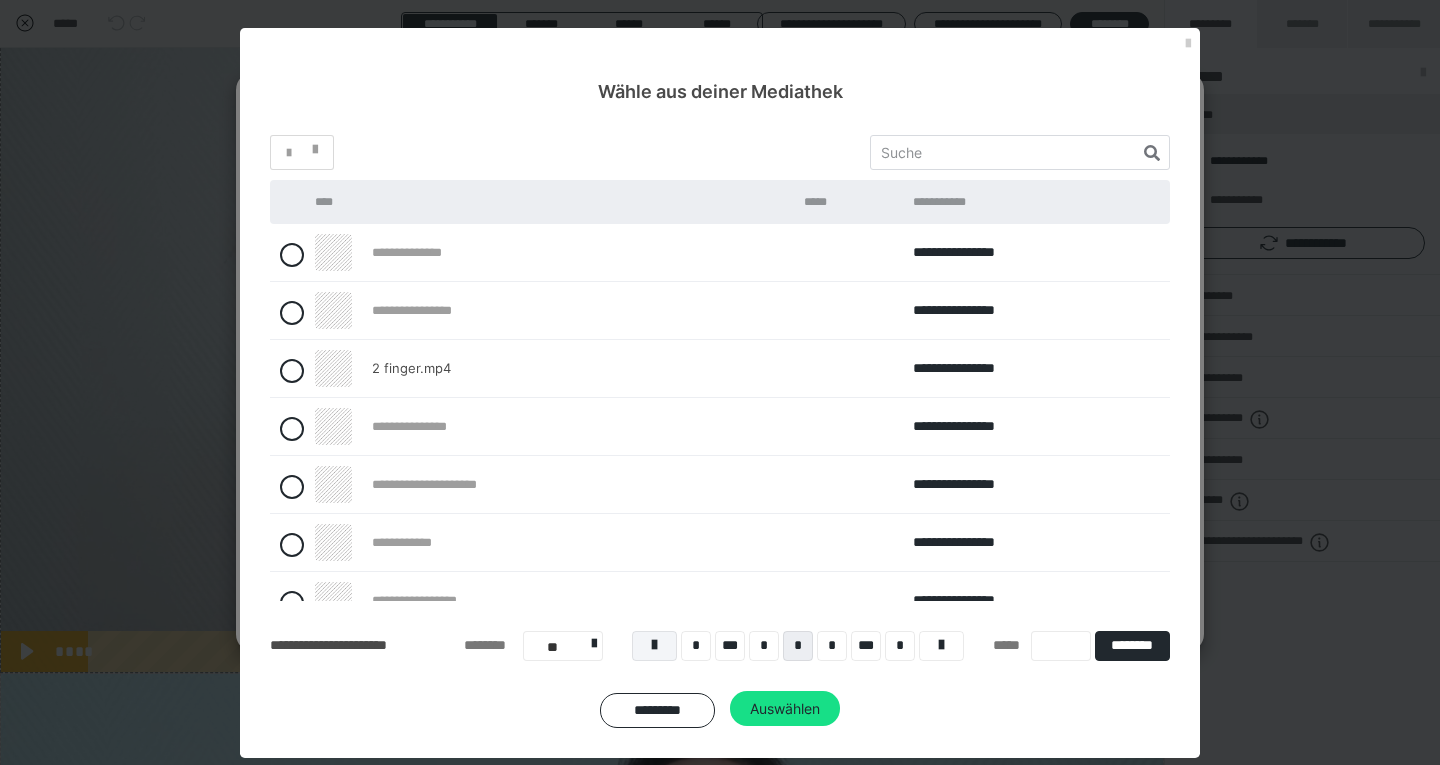 click at bounding box center [654, 645] 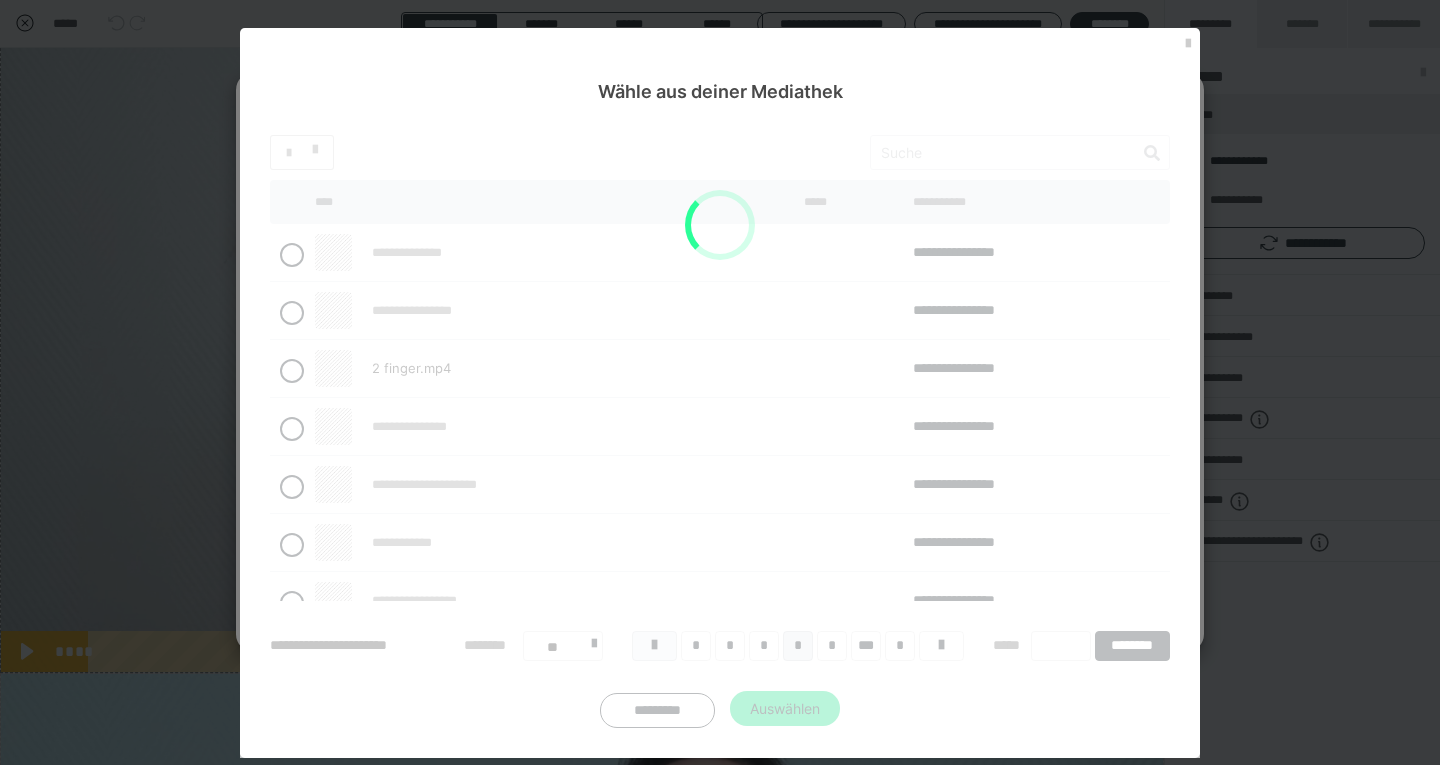 scroll, scrollTop: 19, scrollLeft: 0, axis: vertical 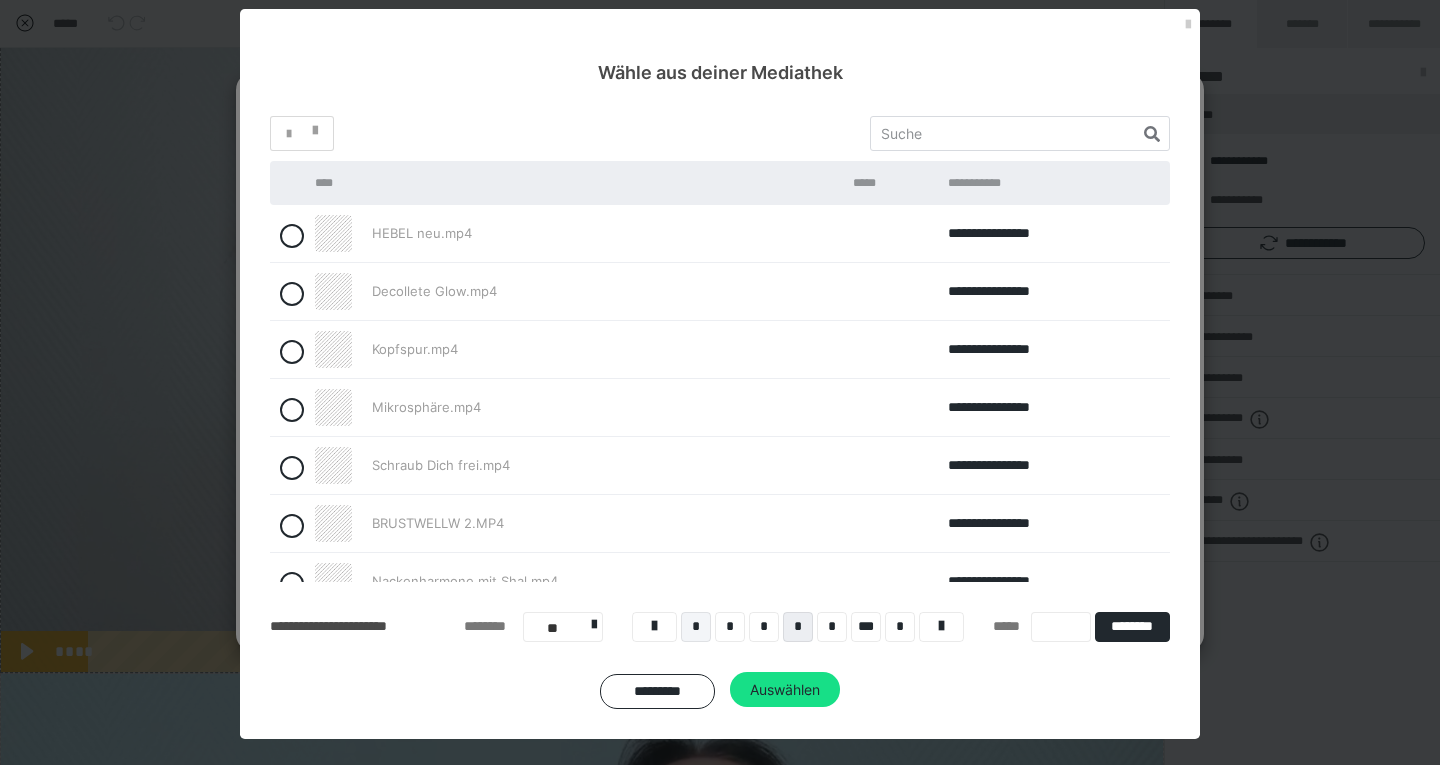 click on "*" at bounding box center (696, 627) 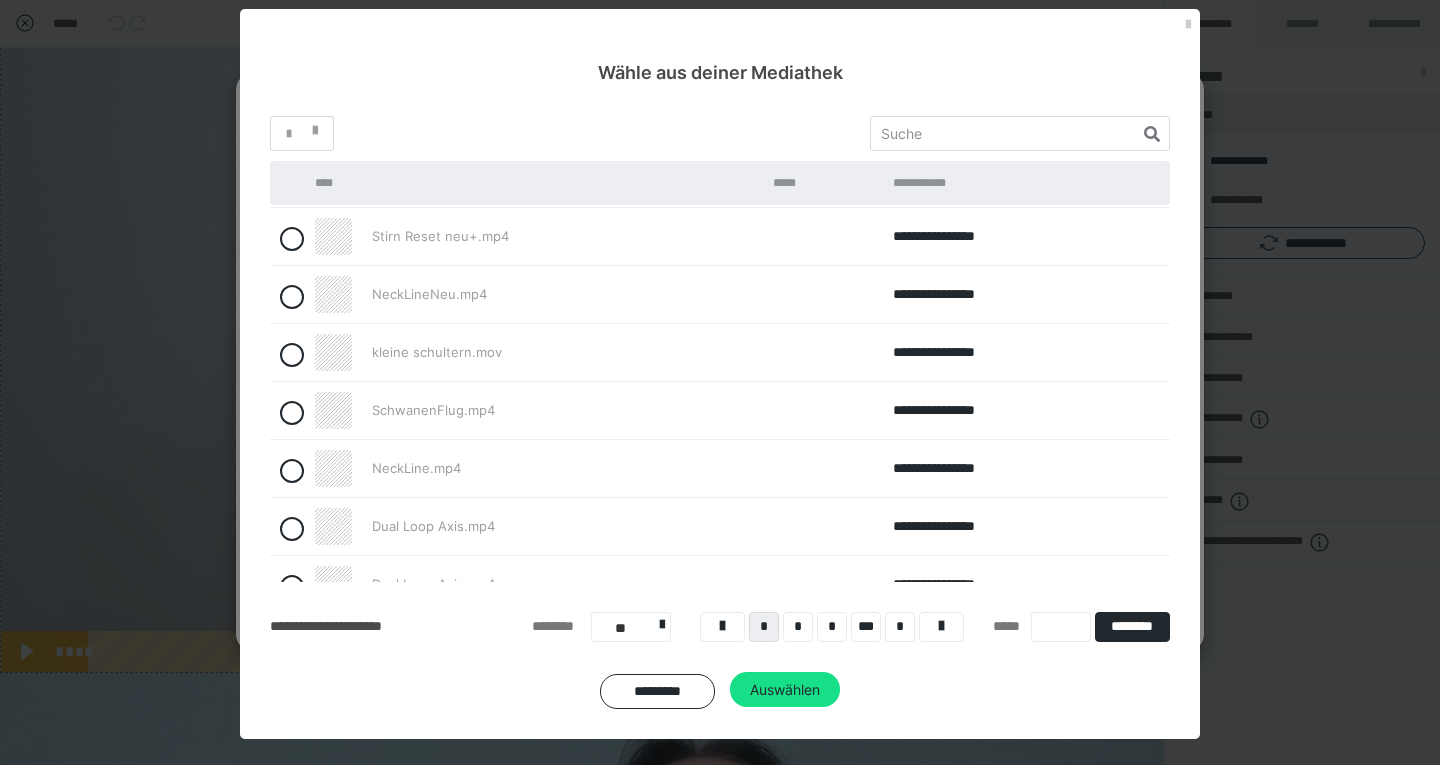 scroll, scrollTop: 117, scrollLeft: 0, axis: vertical 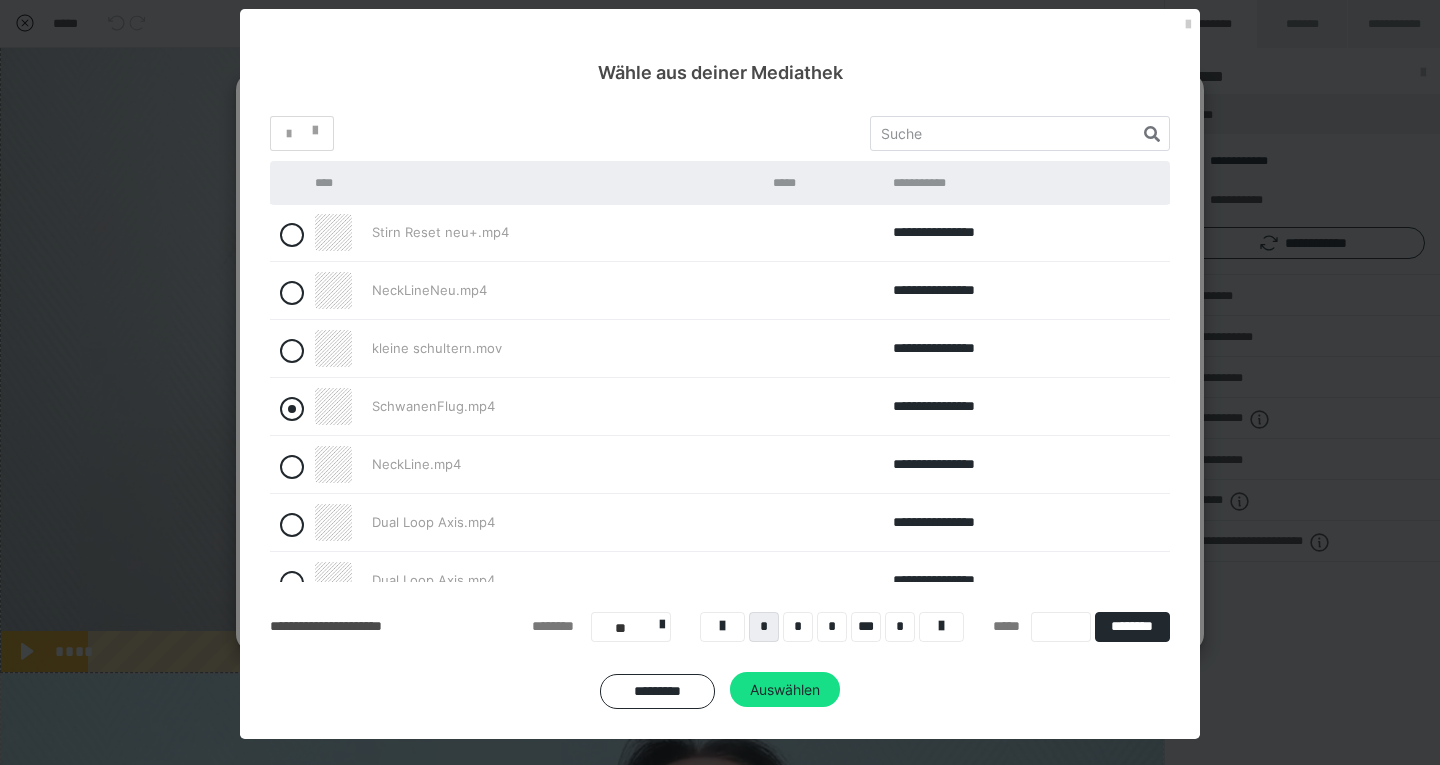 click at bounding box center (292, 409) 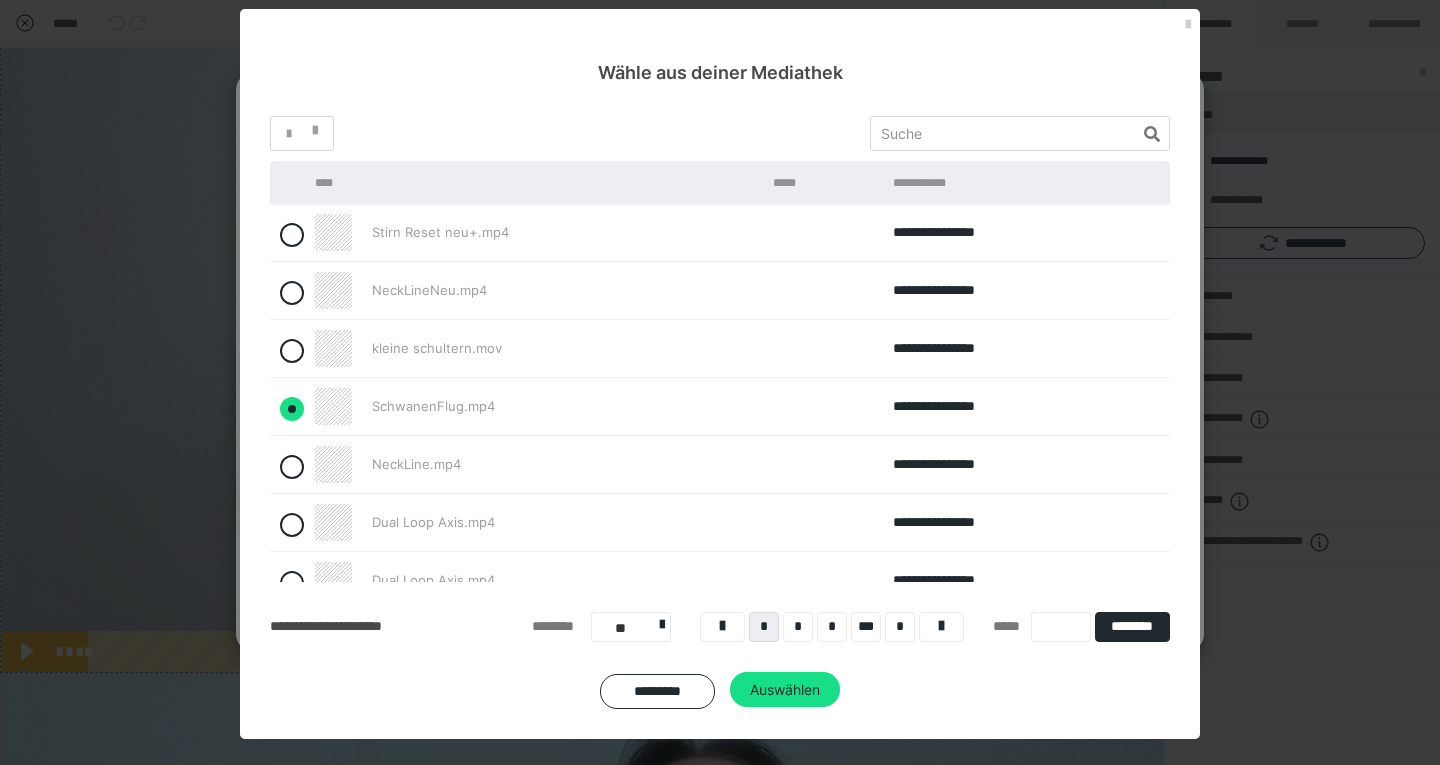 radio on "true" 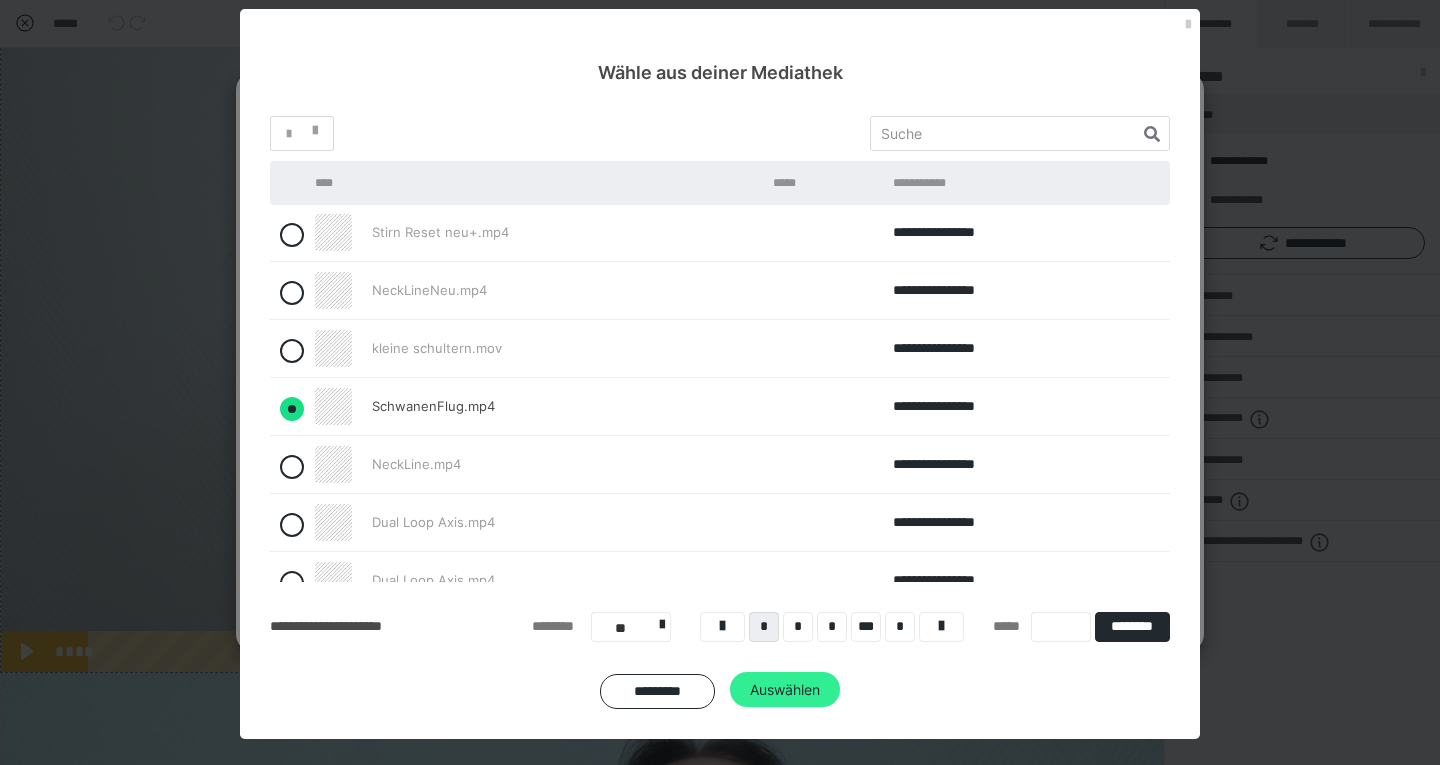 click on "Auswählen" at bounding box center (785, 690) 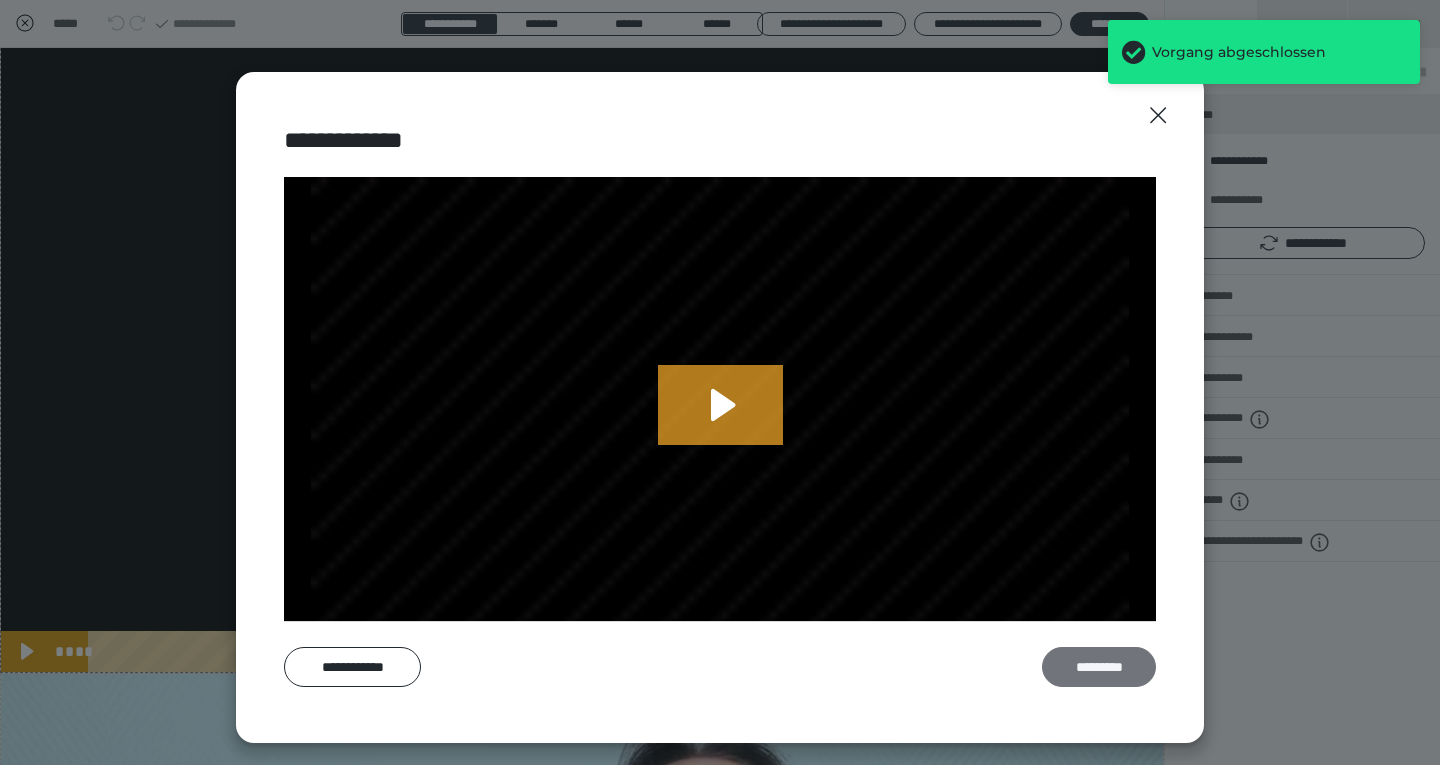 click on "*********" at bounding box center (1099, 667) 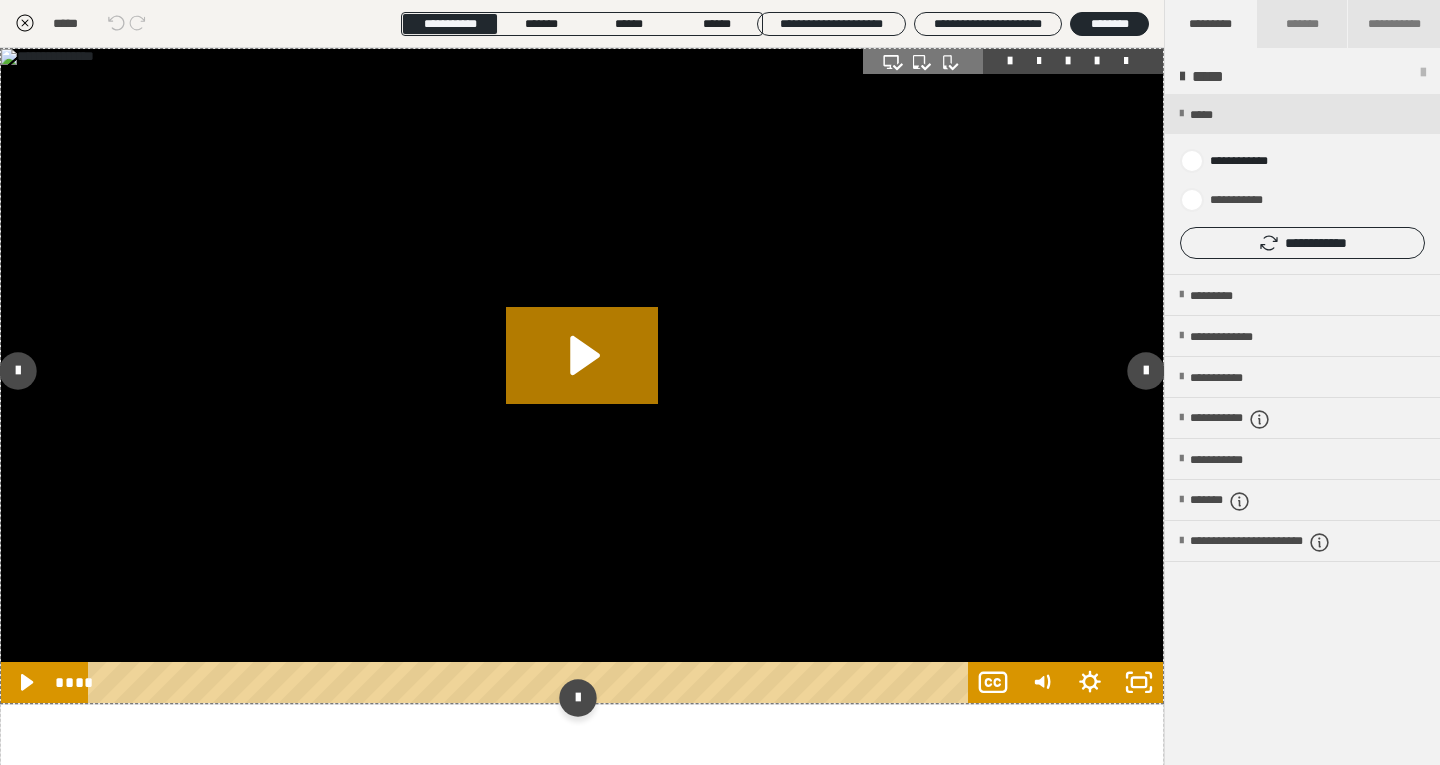 scroll, scrollTop: 0, scrollLeft: 0, axis: both 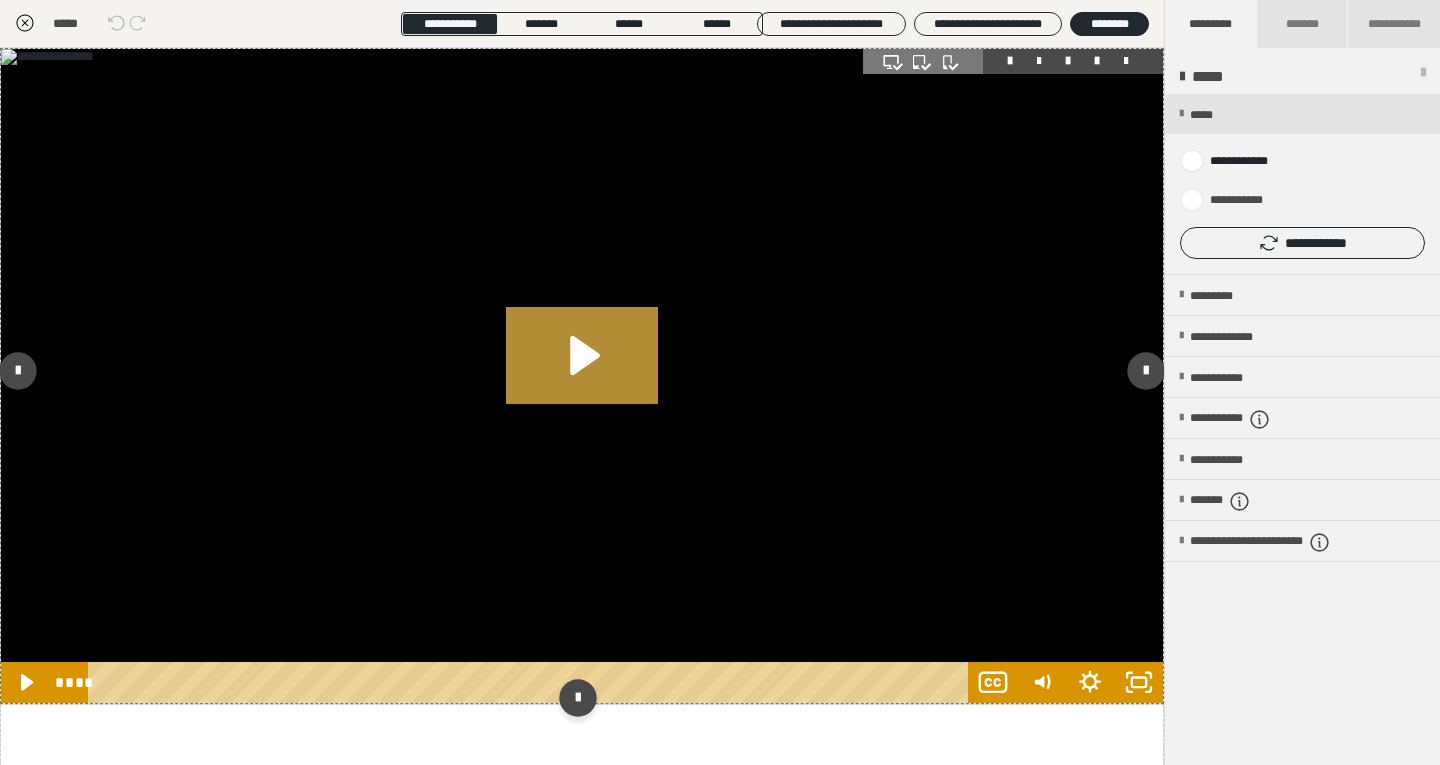 click 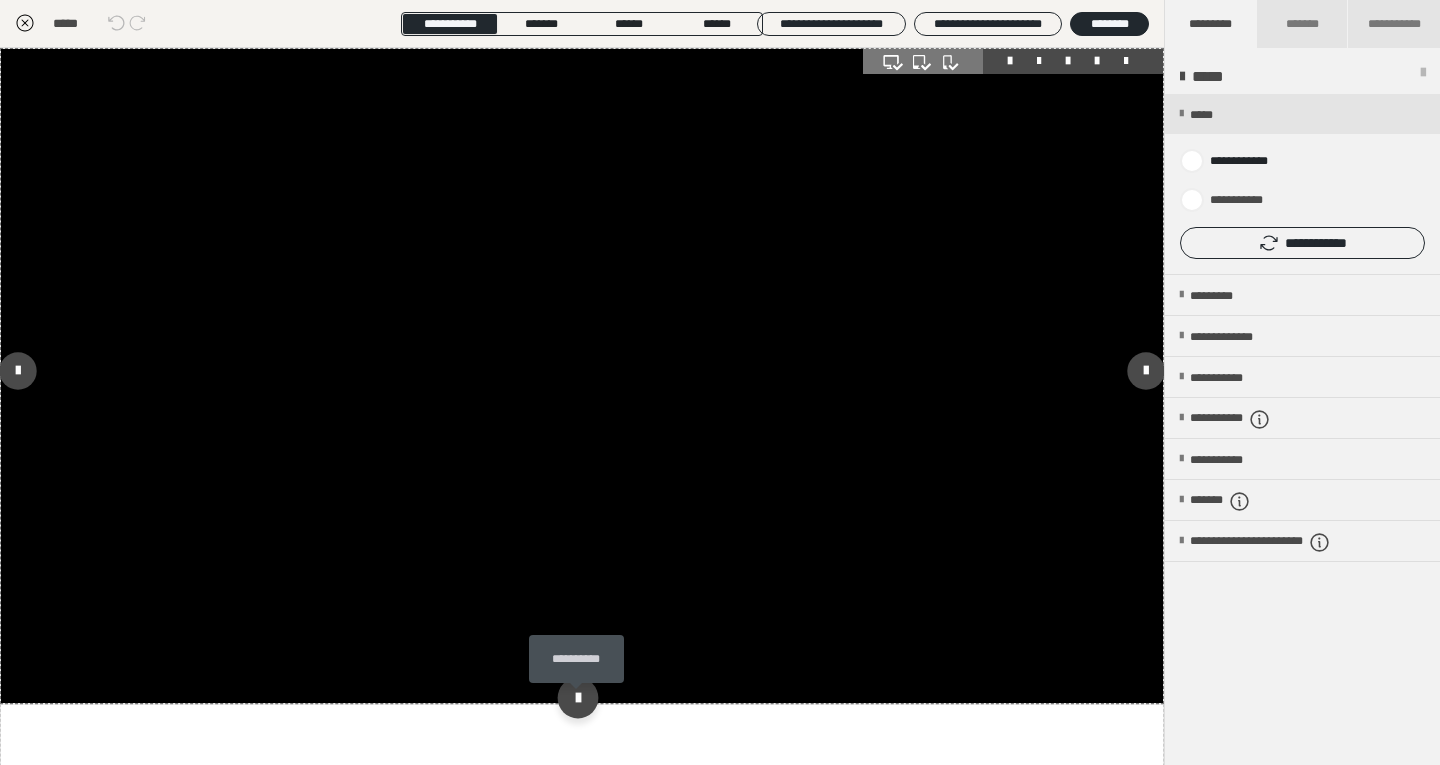 click at bounding box center [577, 698] 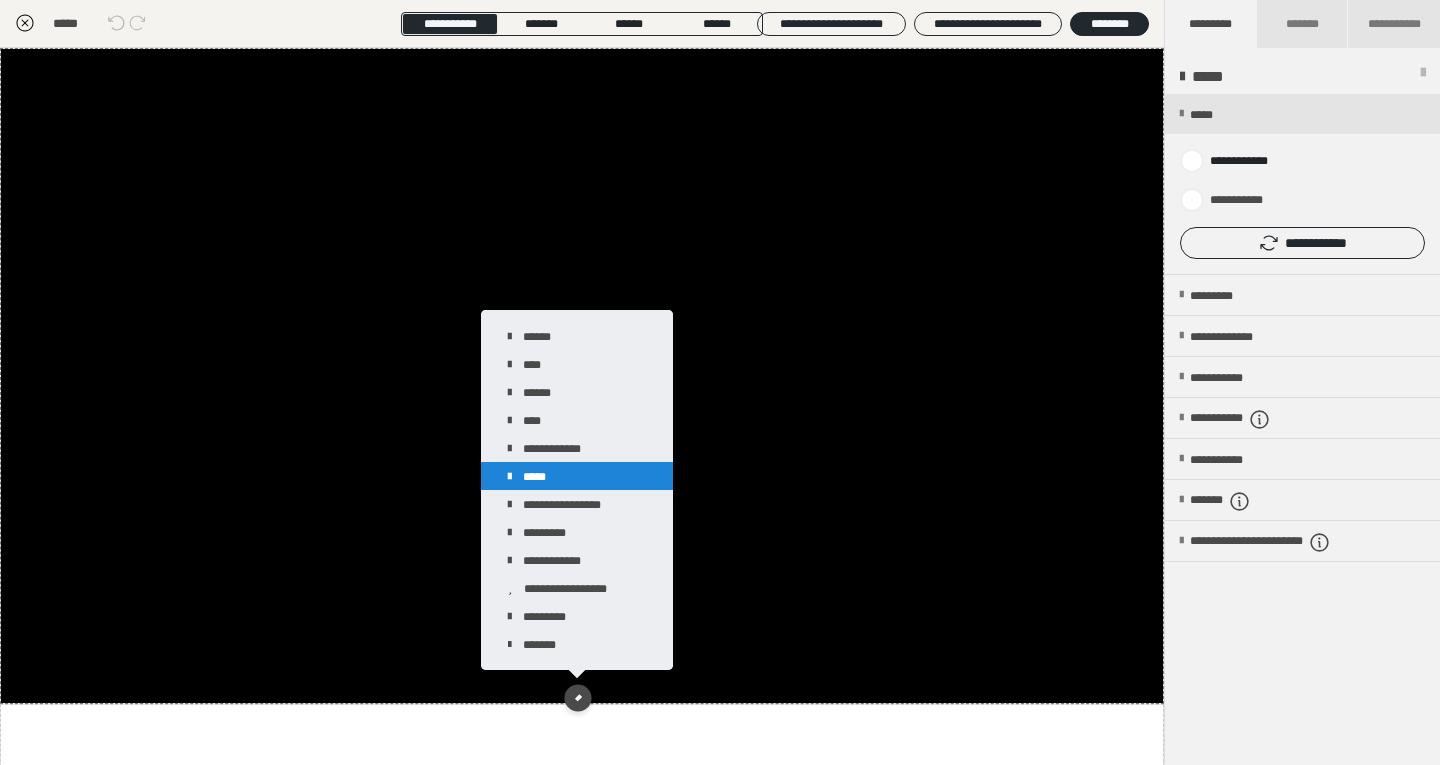 click on "*****" at bounding box center (577, 476) 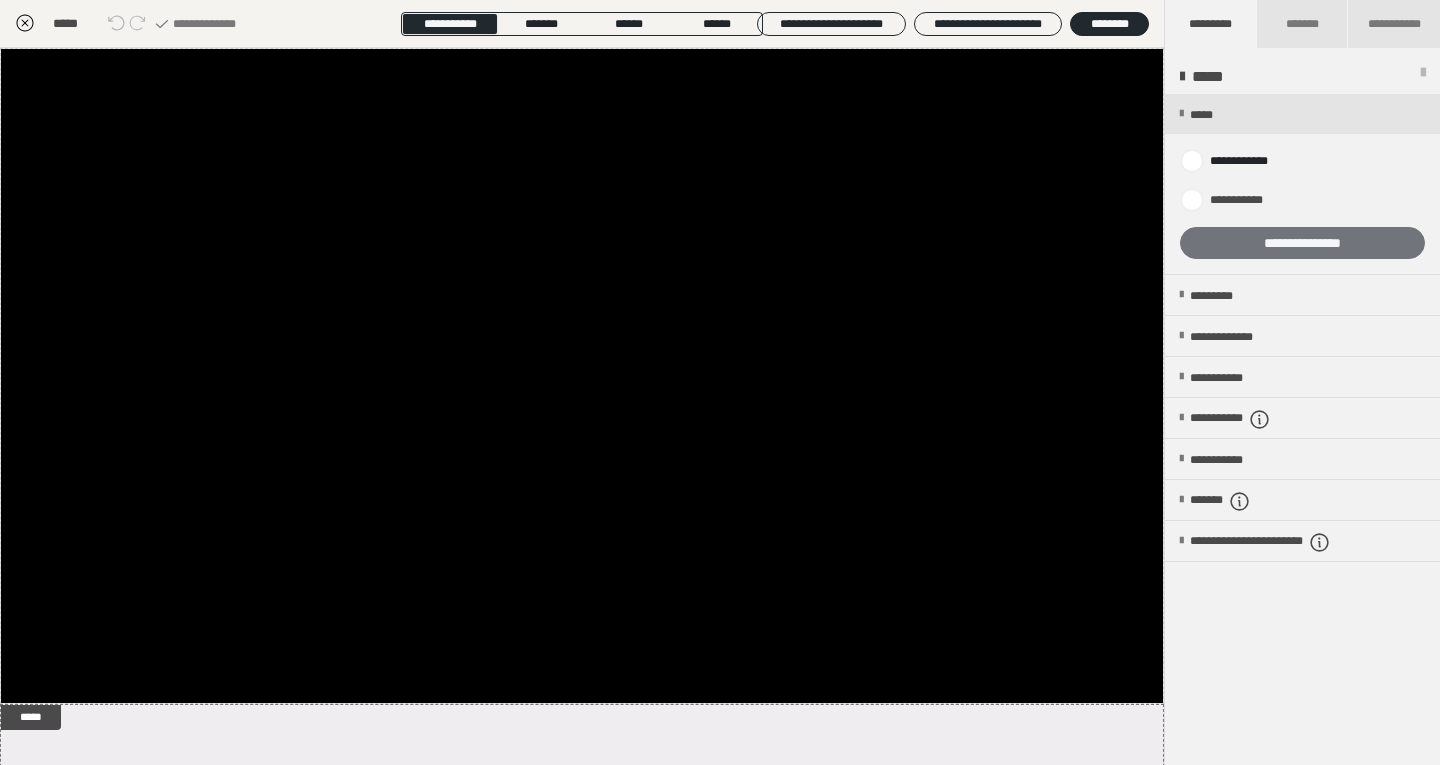 click on "**********" at bounding box center (1302, 243) 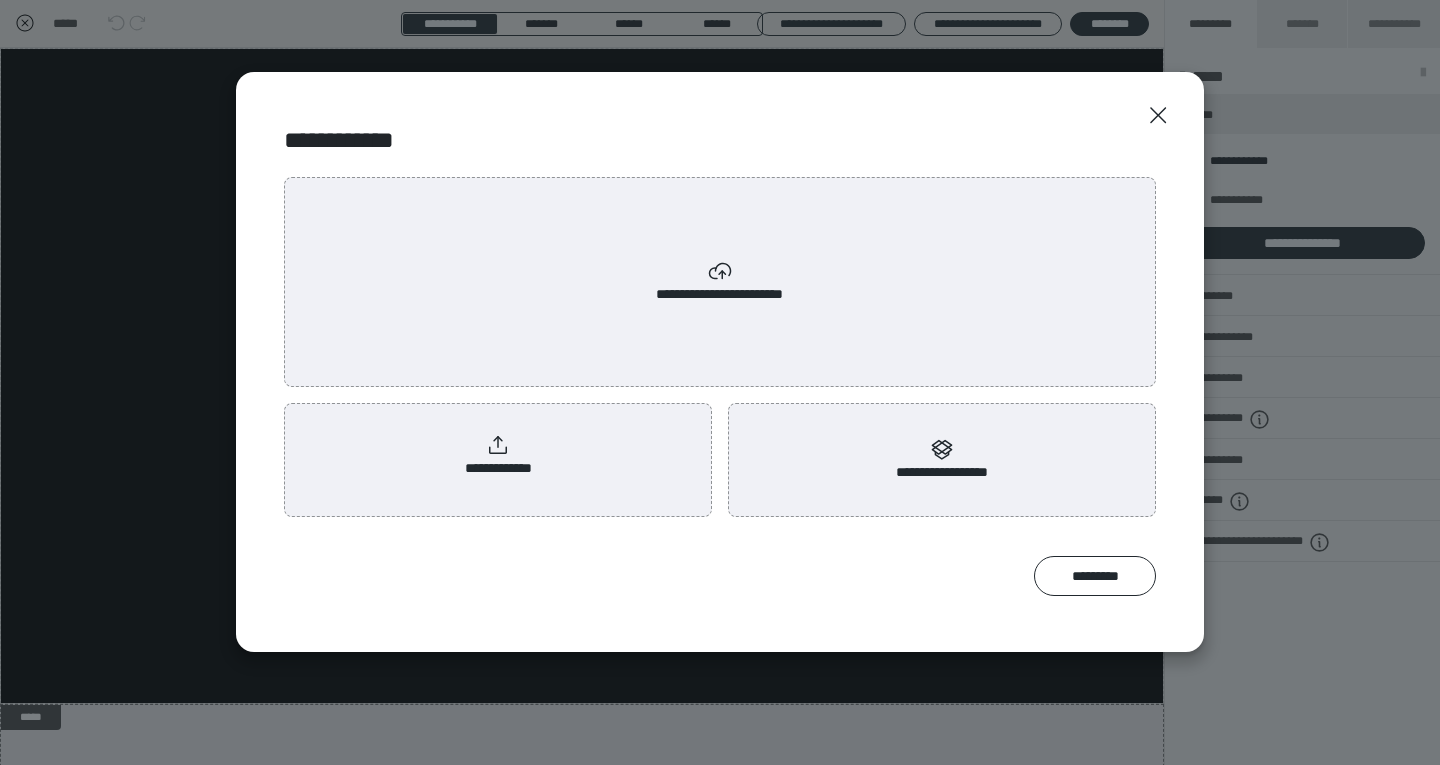 click on "**********" at bounding box center (720, 282) 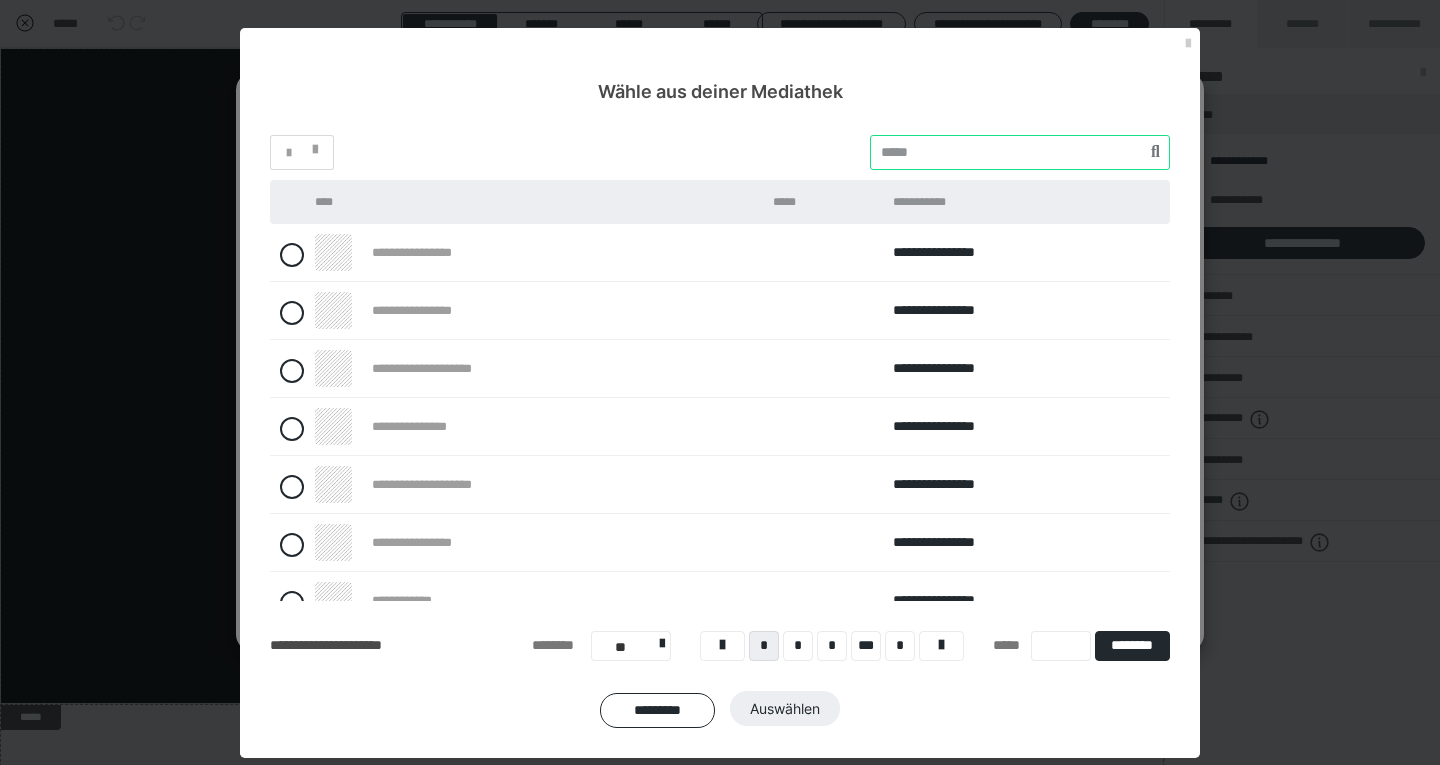 click at bounding box center (1020, 152) 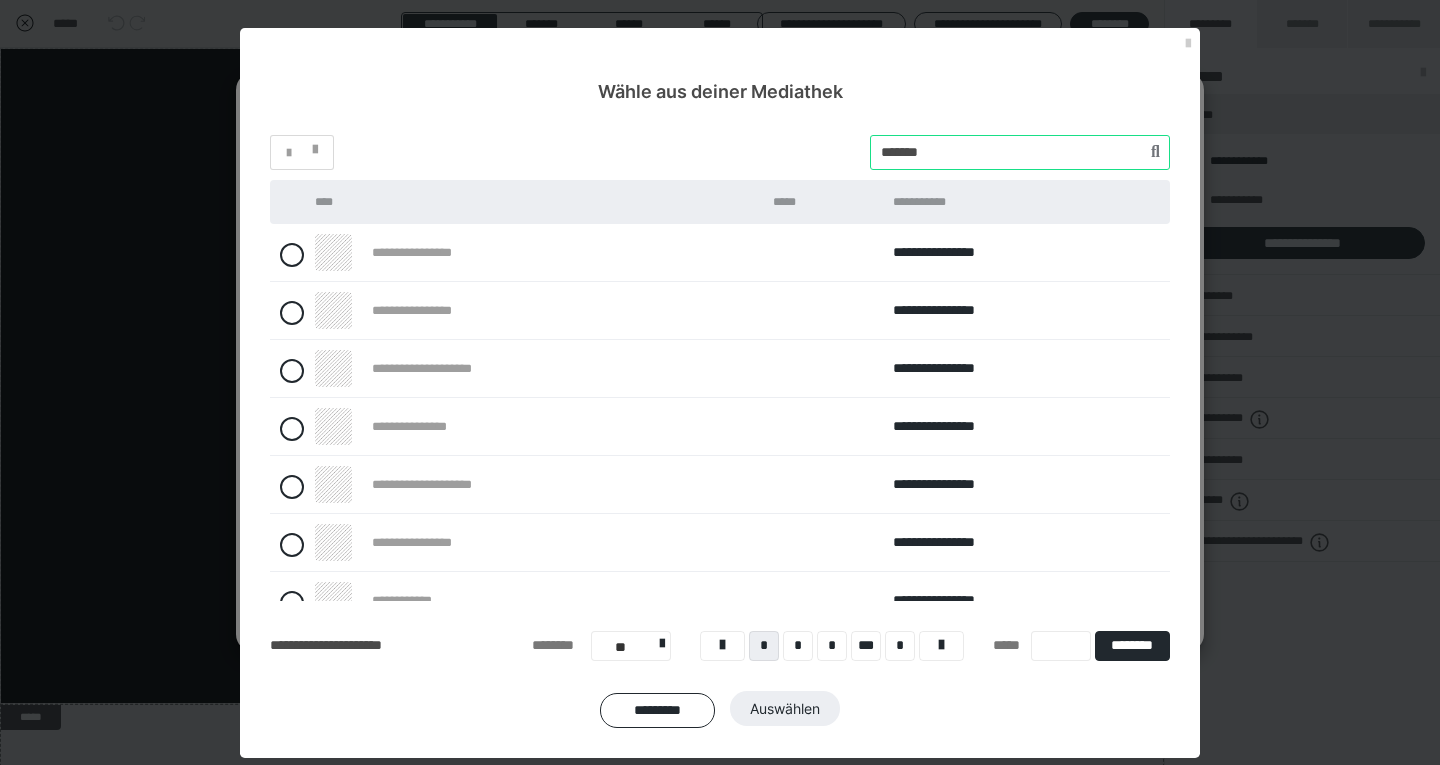type on "*******" 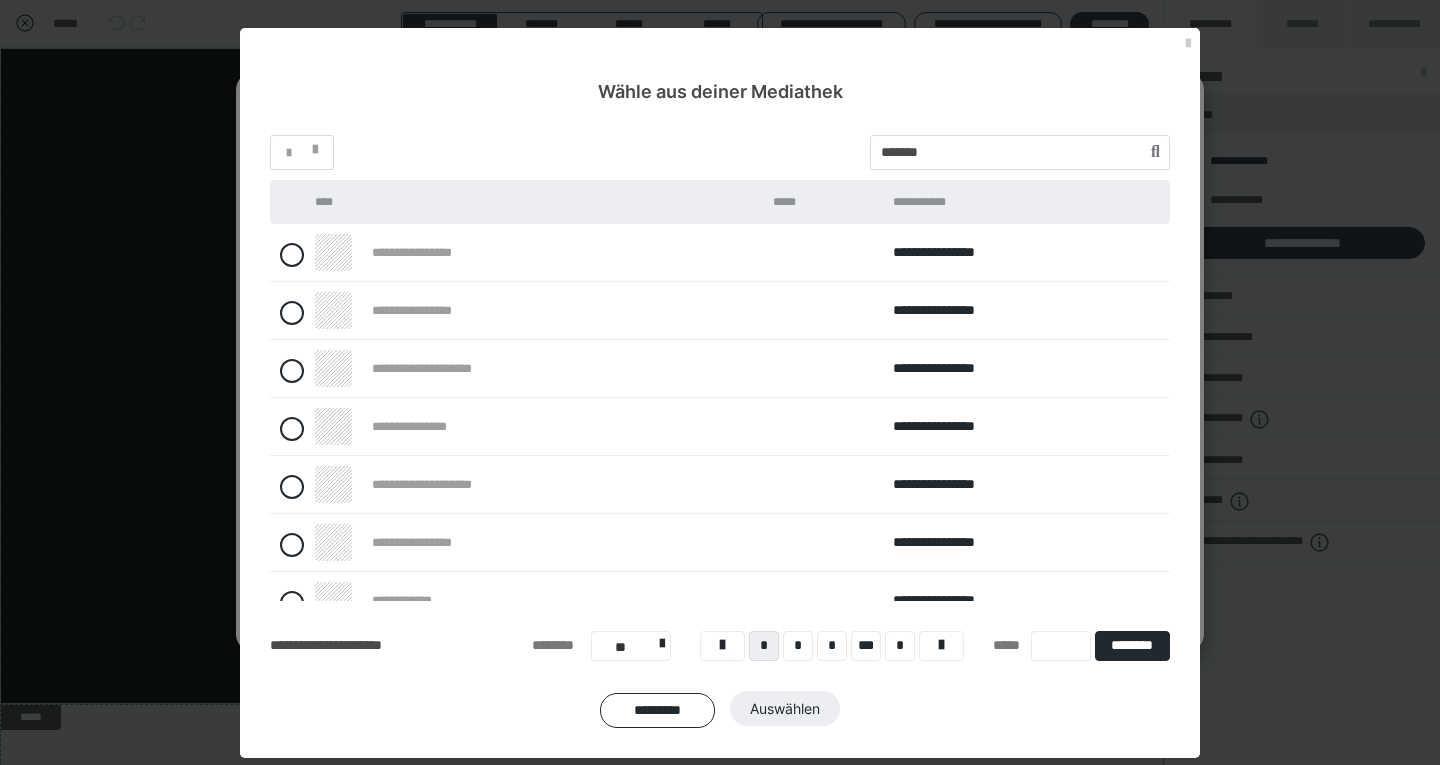 click on "**********" at bounding box center (720, 431) 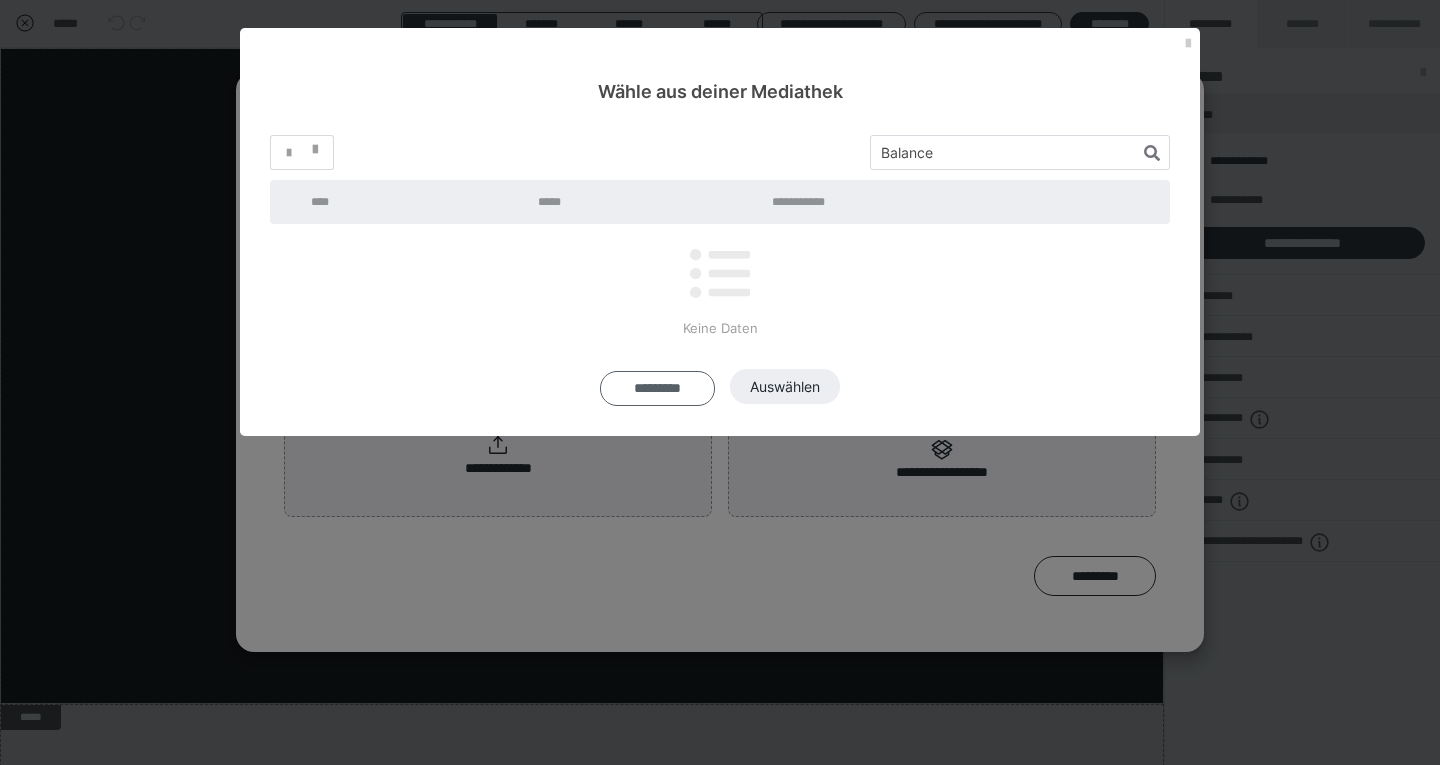click on "*********" at bounding box center (657, 388) 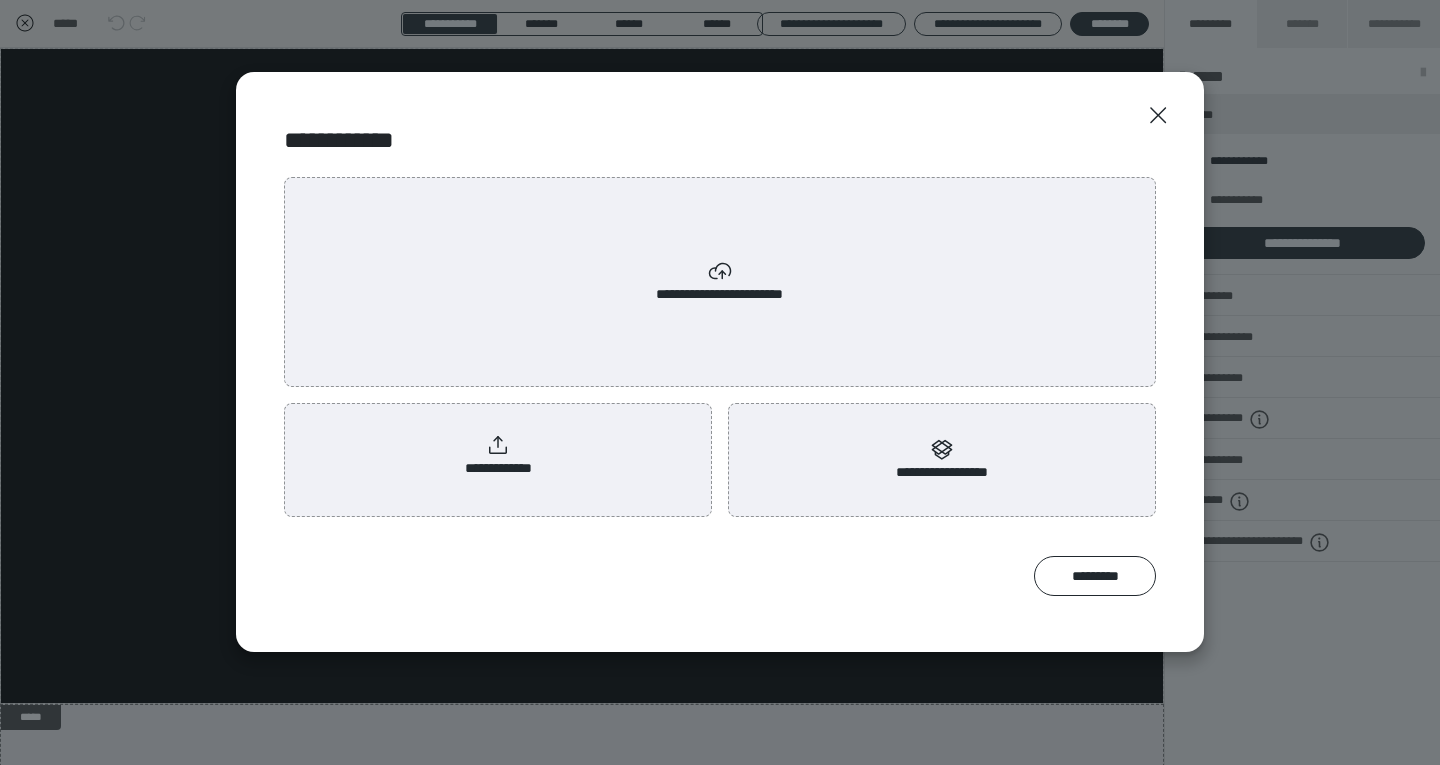 click on "**********" at bounding box center (720, 282) 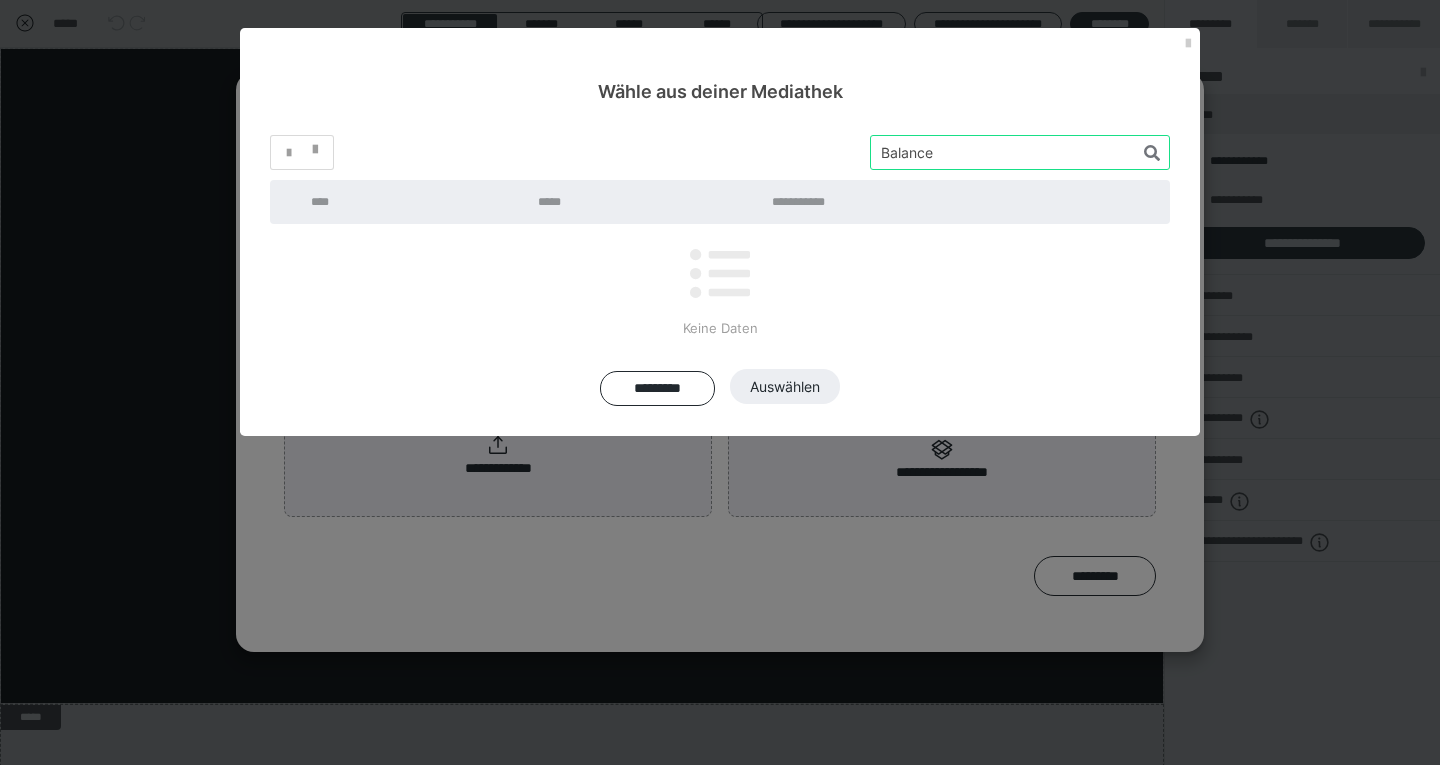 drag, startPoint x: 972, startPoint y: 161, endPoint x: 853, endPoint y: 158, distance: 119.03781 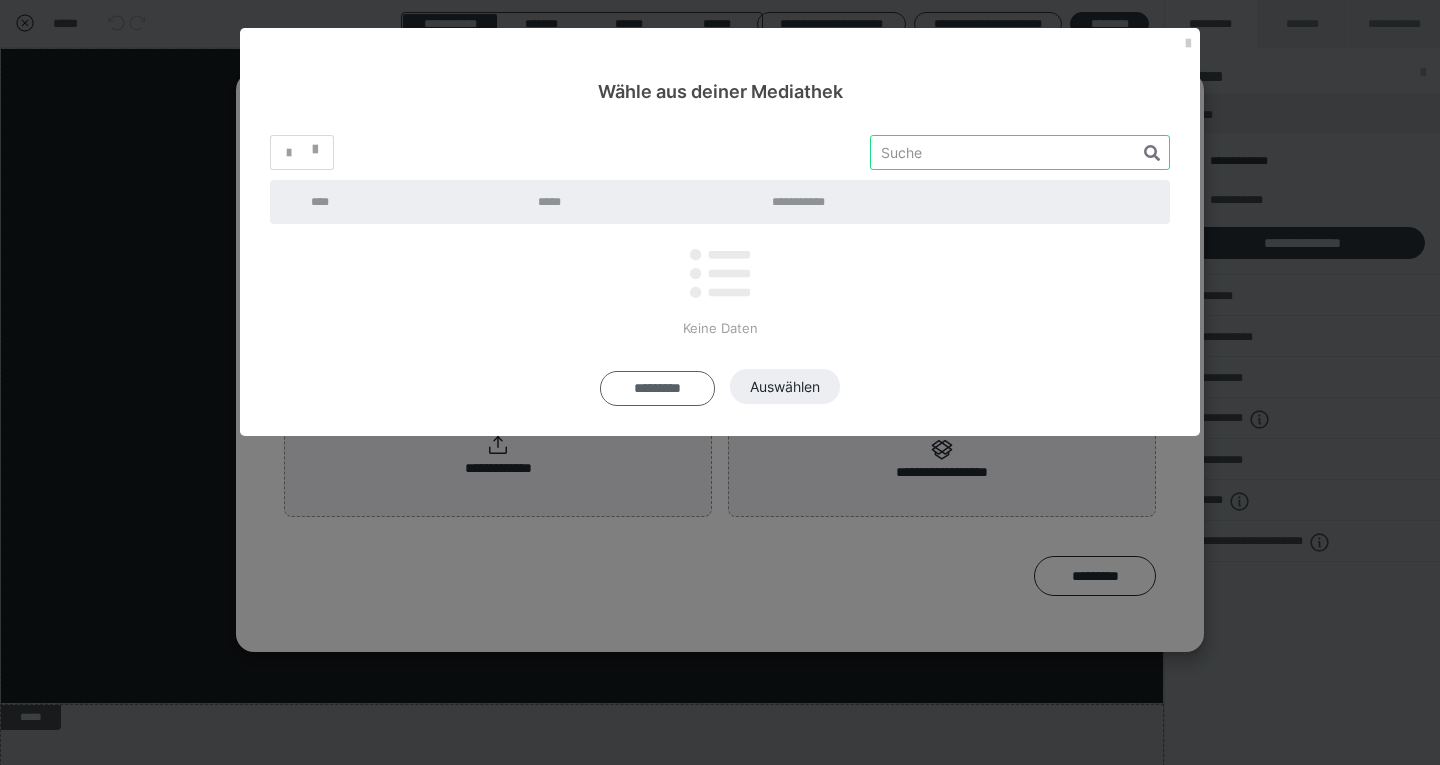 type 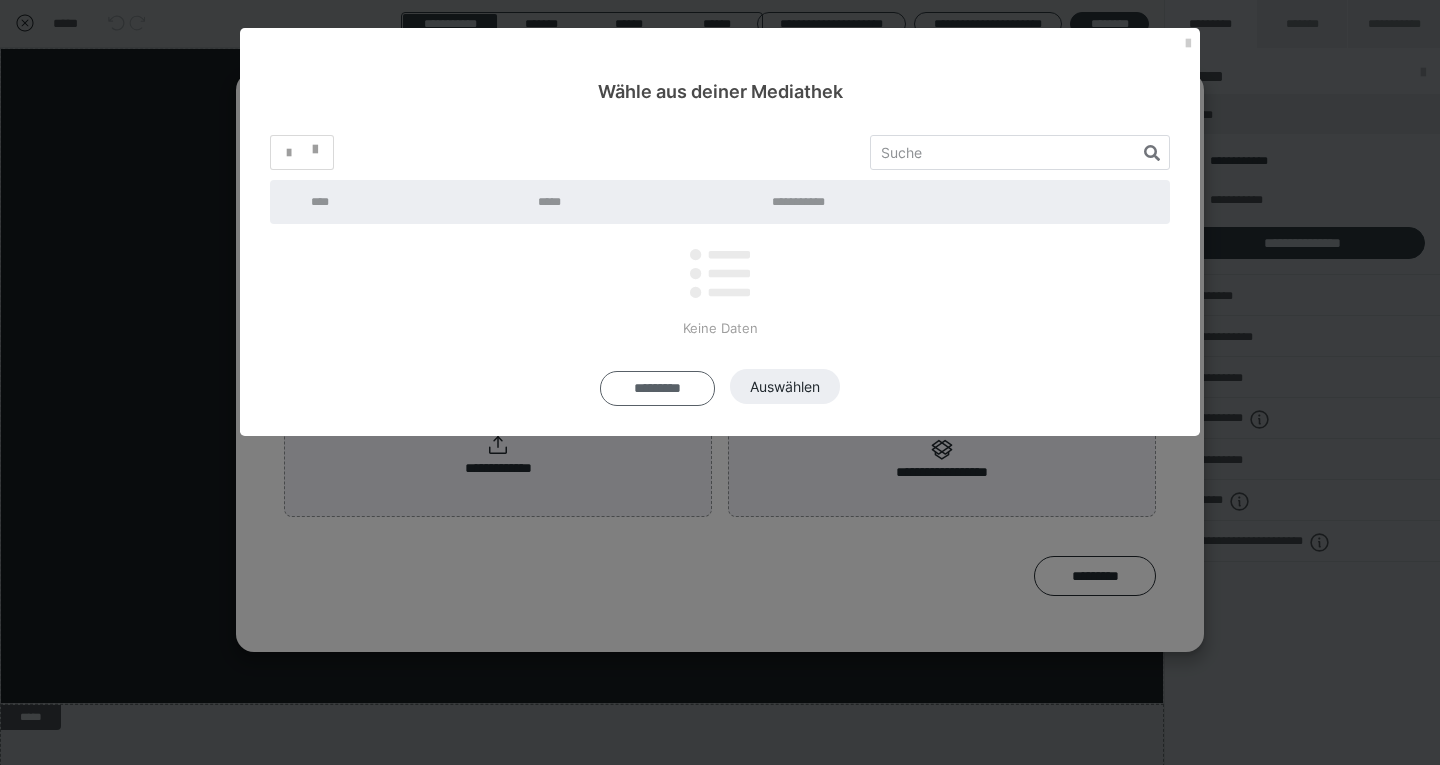 click on "**********" at bounding box center (720, 382) 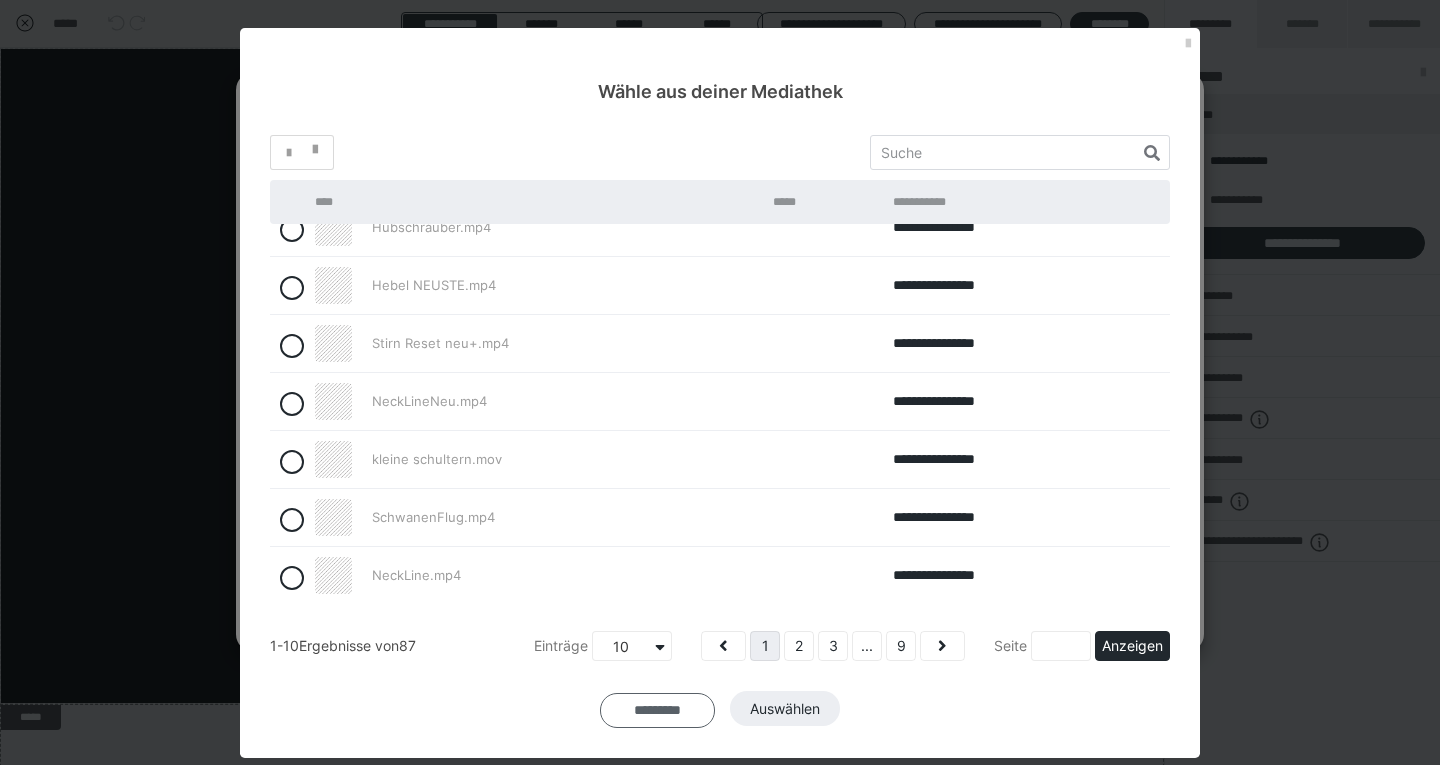 scroll, scrollTop: 32, scrollLeft: 0, axis: vertical 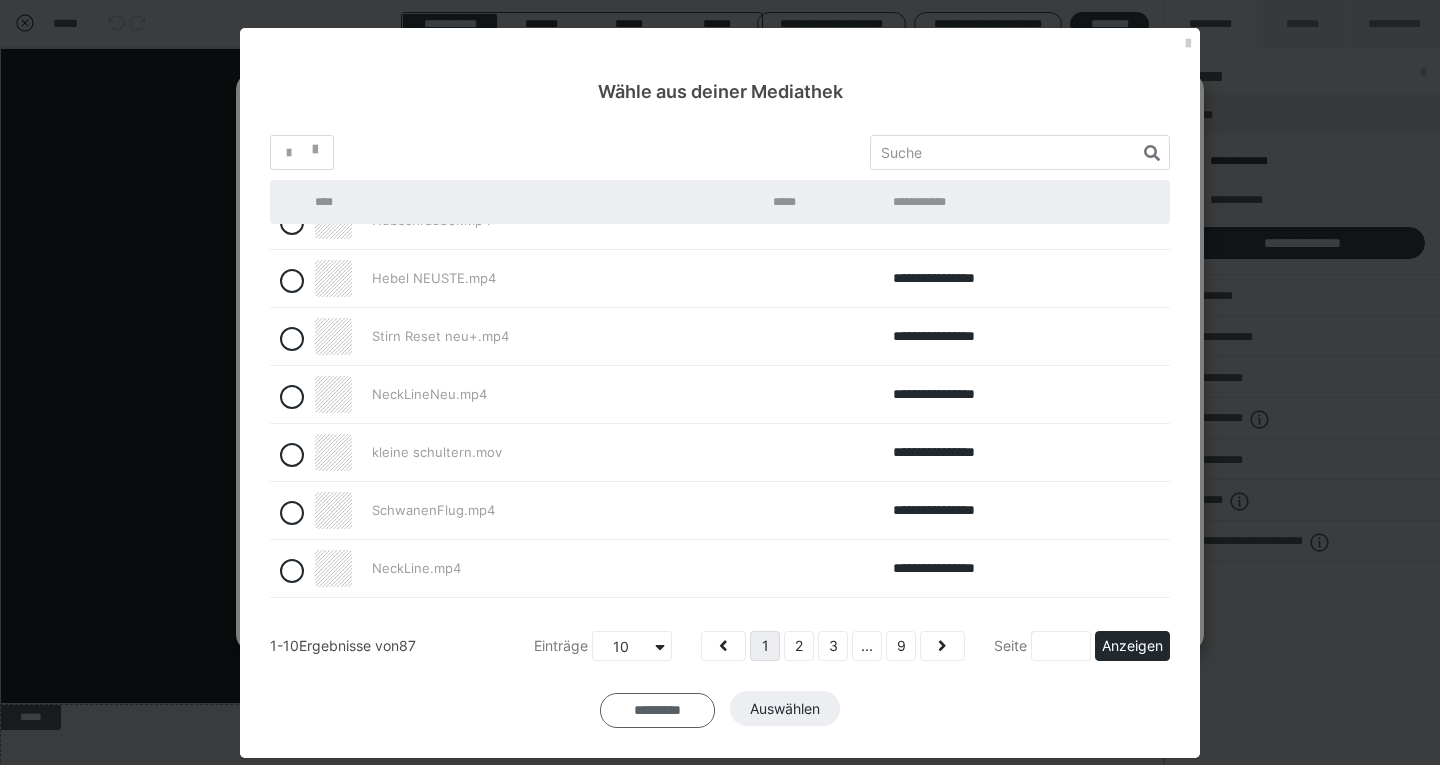 click on "*********" at bounding box center (657, 710) 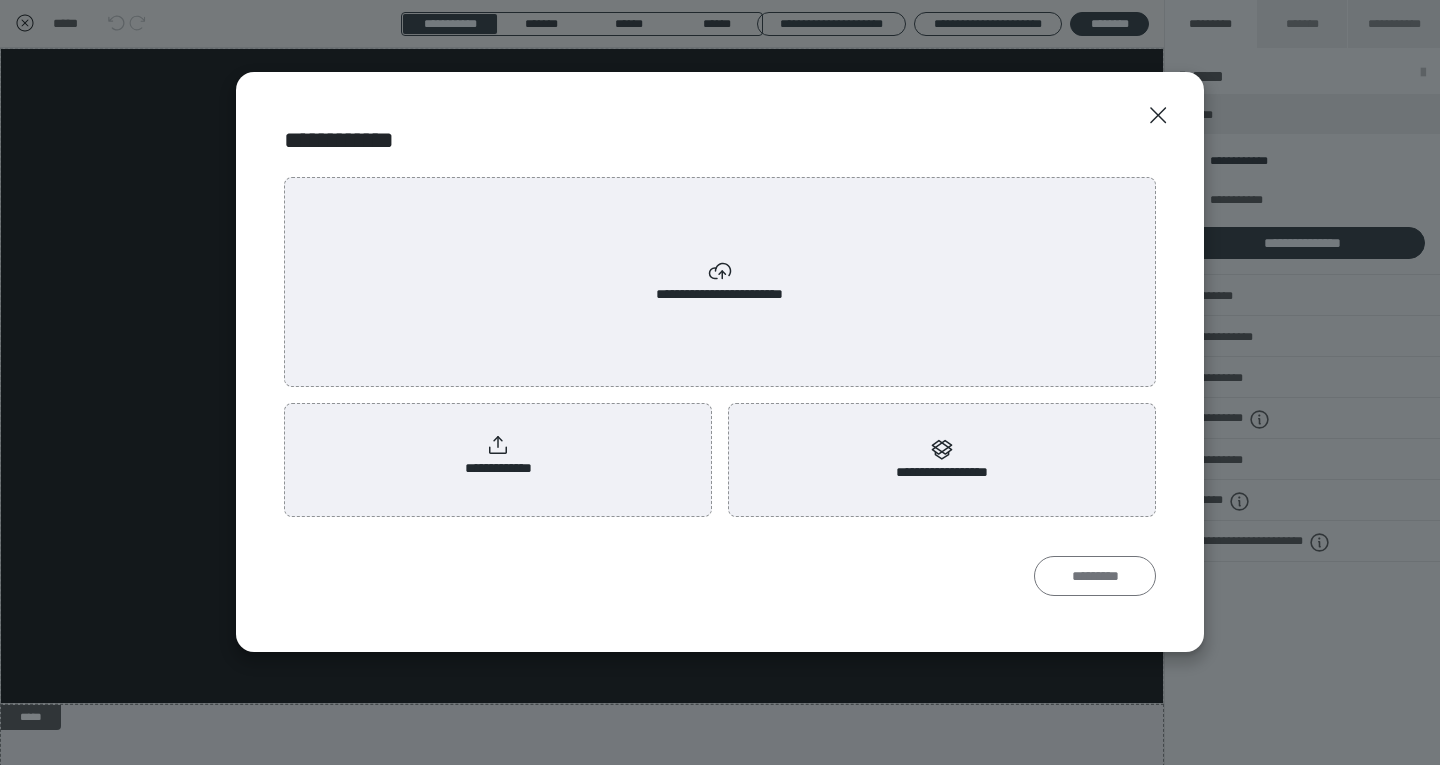 click on "*********" at bounding box center [1095, 576] 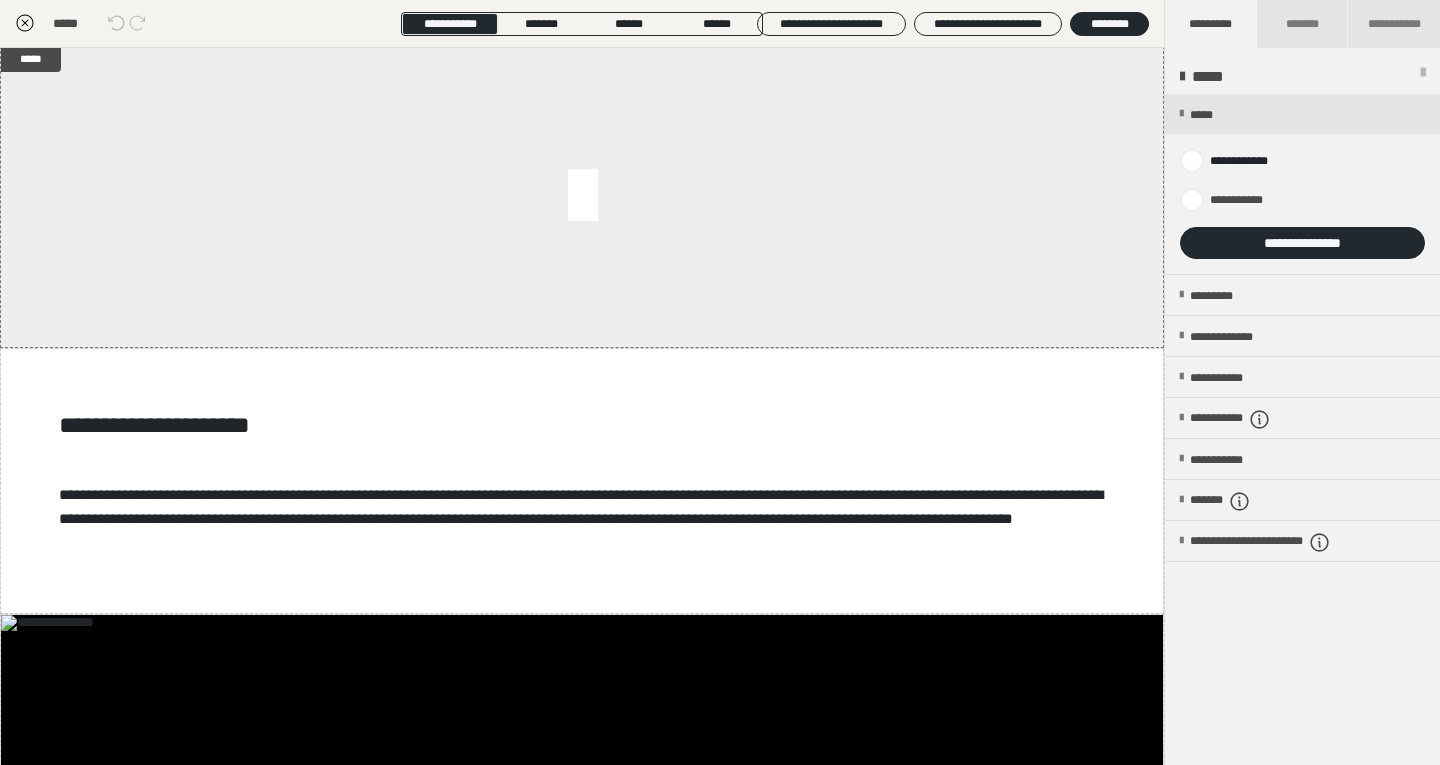 scroll, scrollTop: 631, scrollLeft: 0, axis: vertical 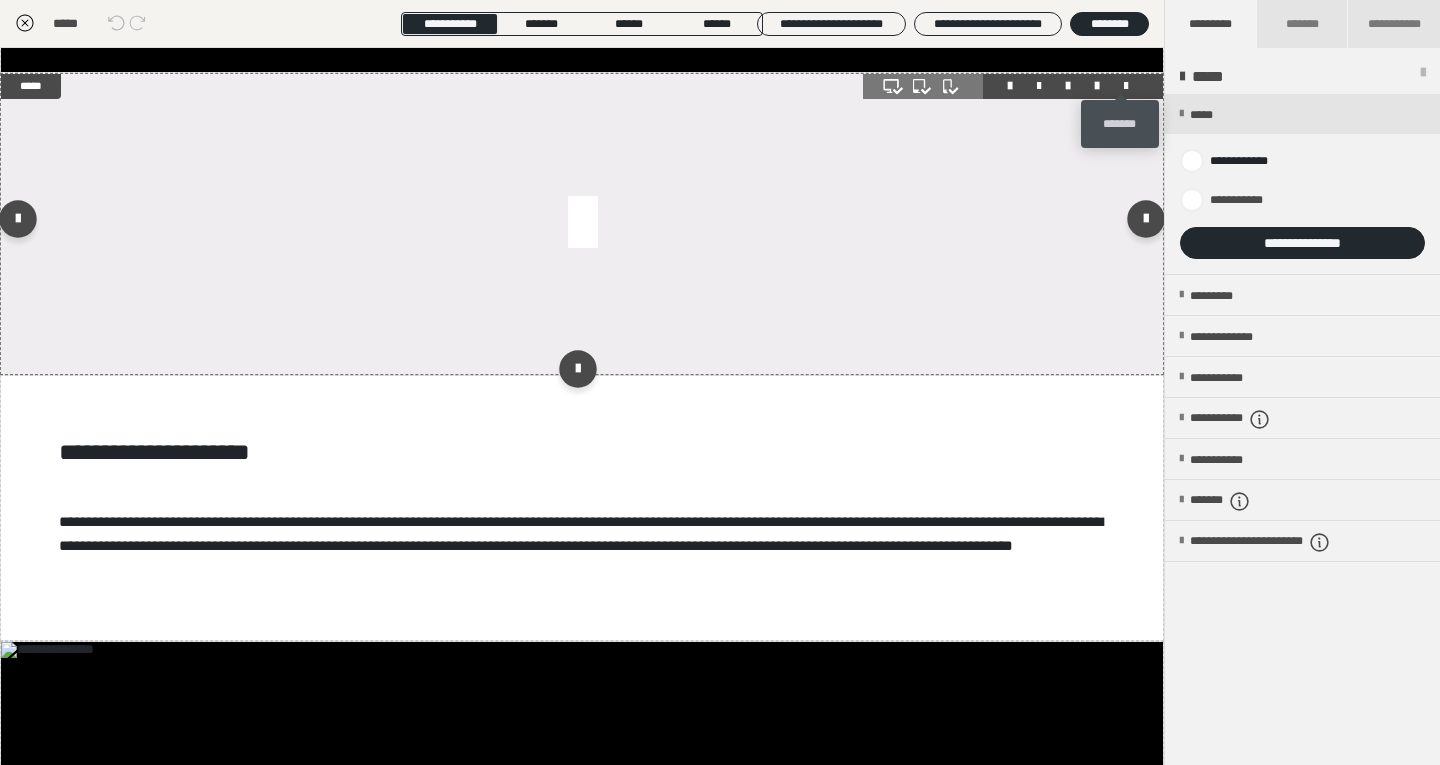 click at bounding box center [1126, 86] 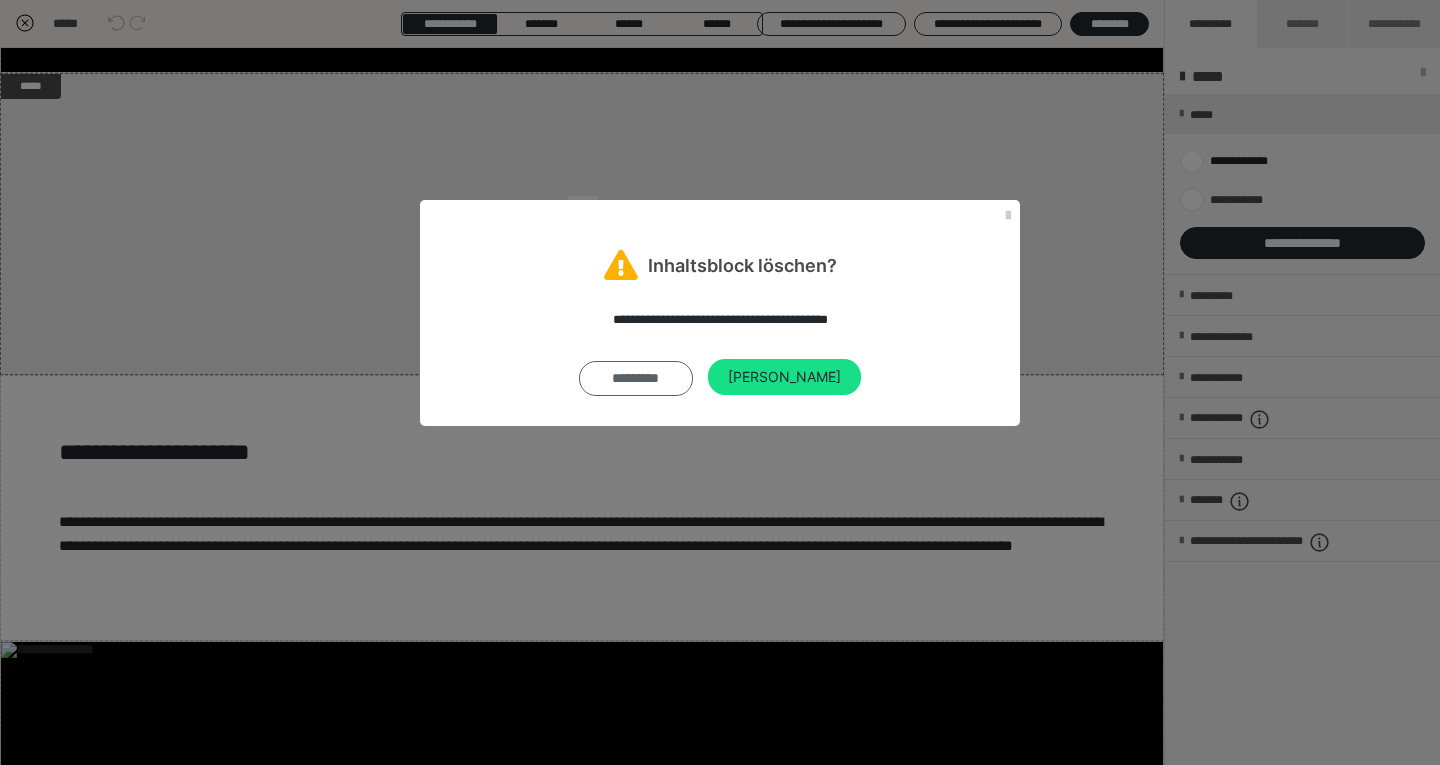 click on "*********" at bounding box center [636, 378] 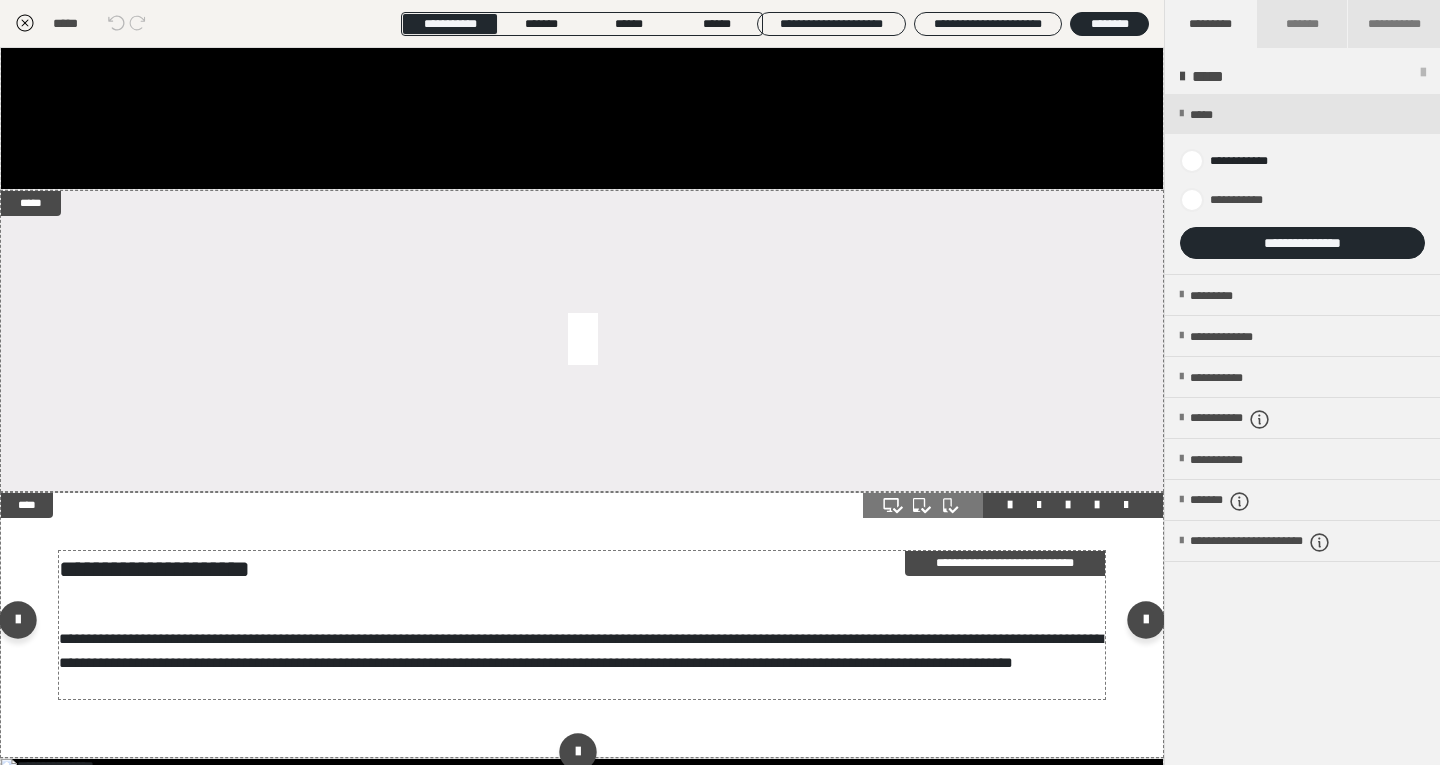 scroll, scrollTop: 0, scrollLeft: 0, axis: both 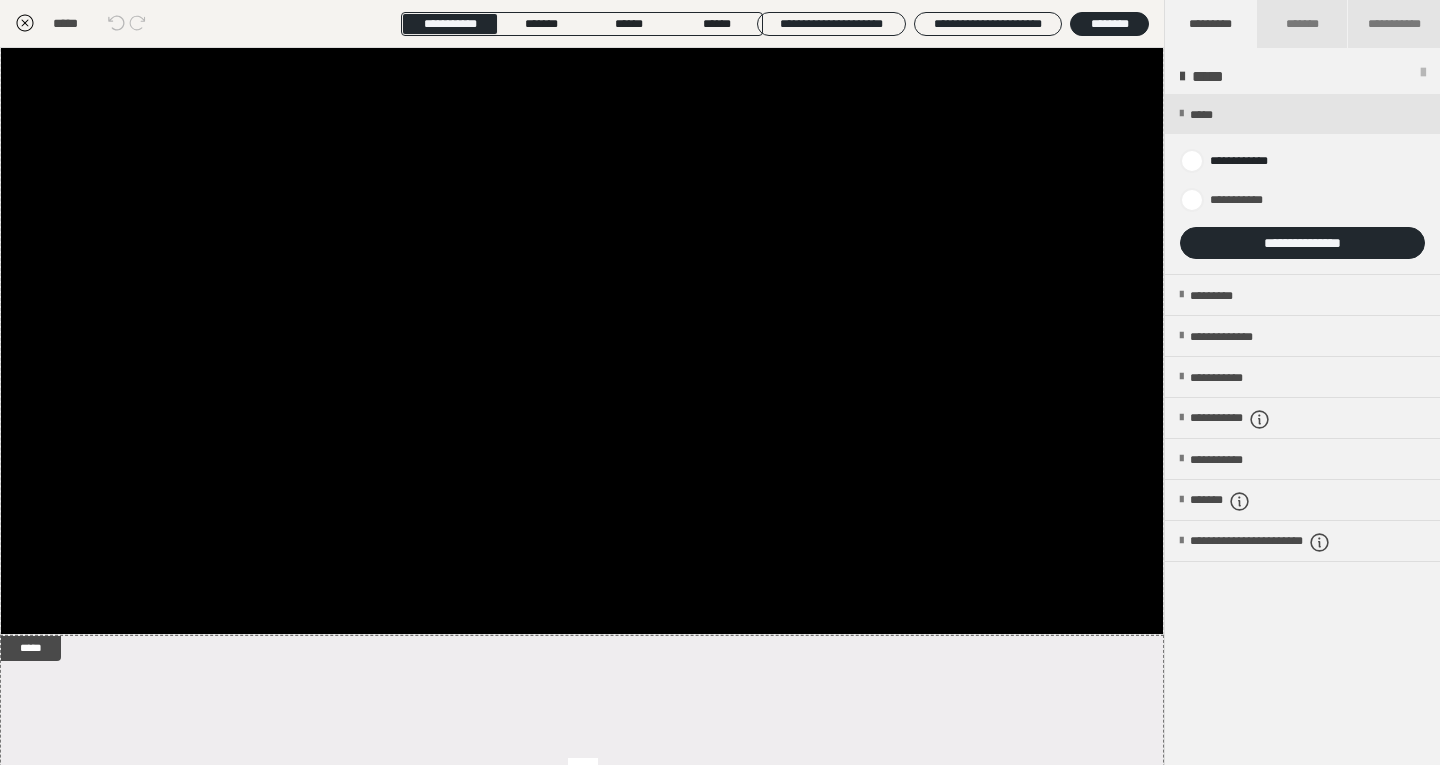 click at bounding box center [582, 307] 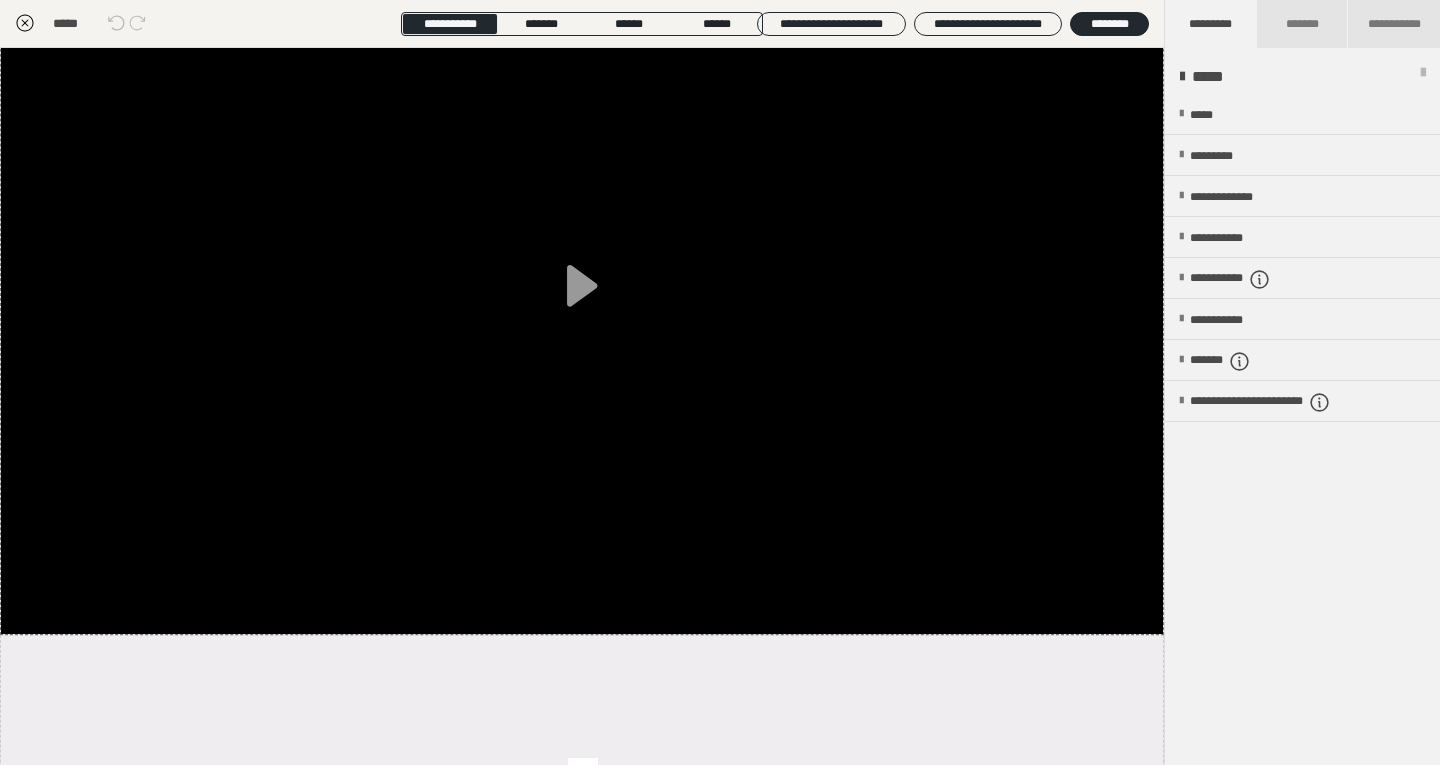 scroll, scrollTop: 71, scrollLeft: 0, axis: vertical 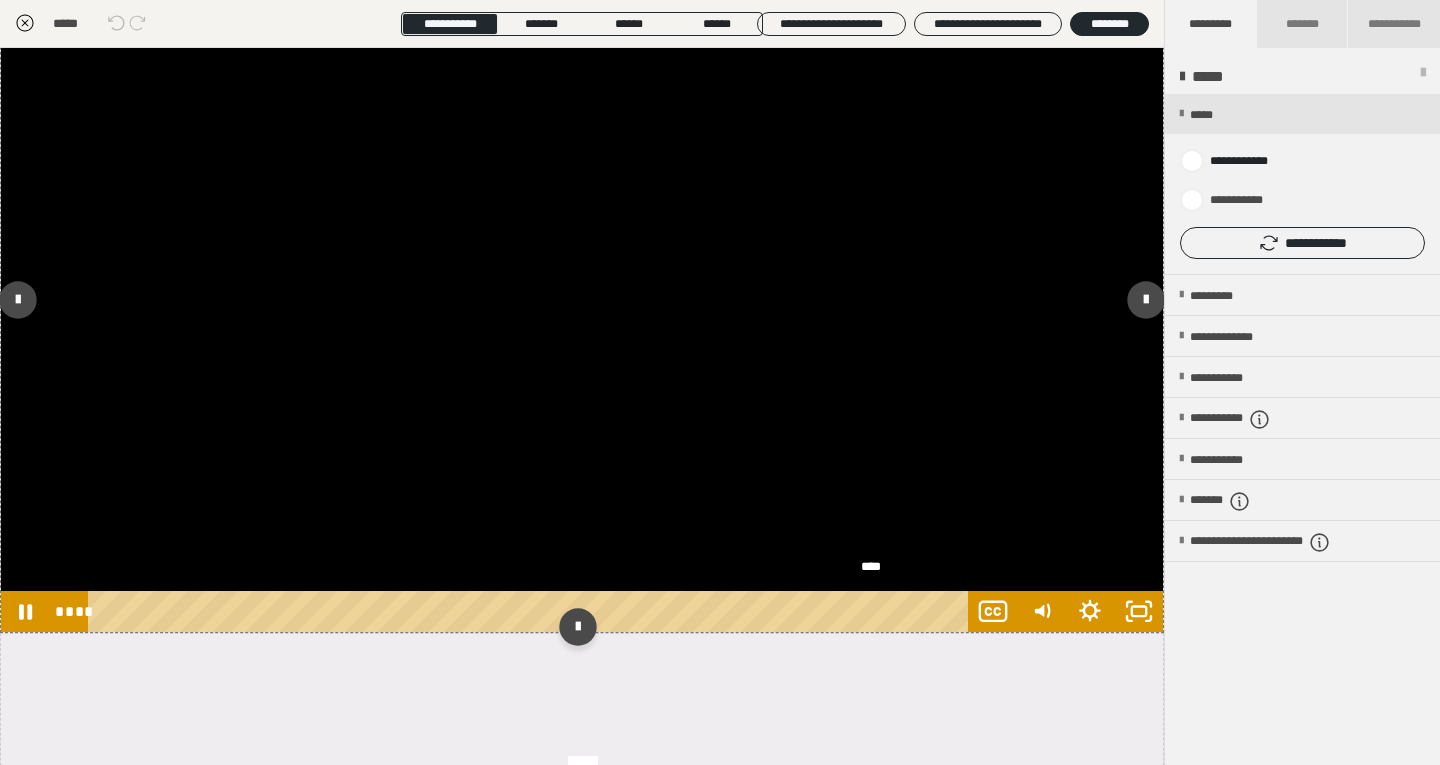 click on "****" at bounding box center [531, 611] 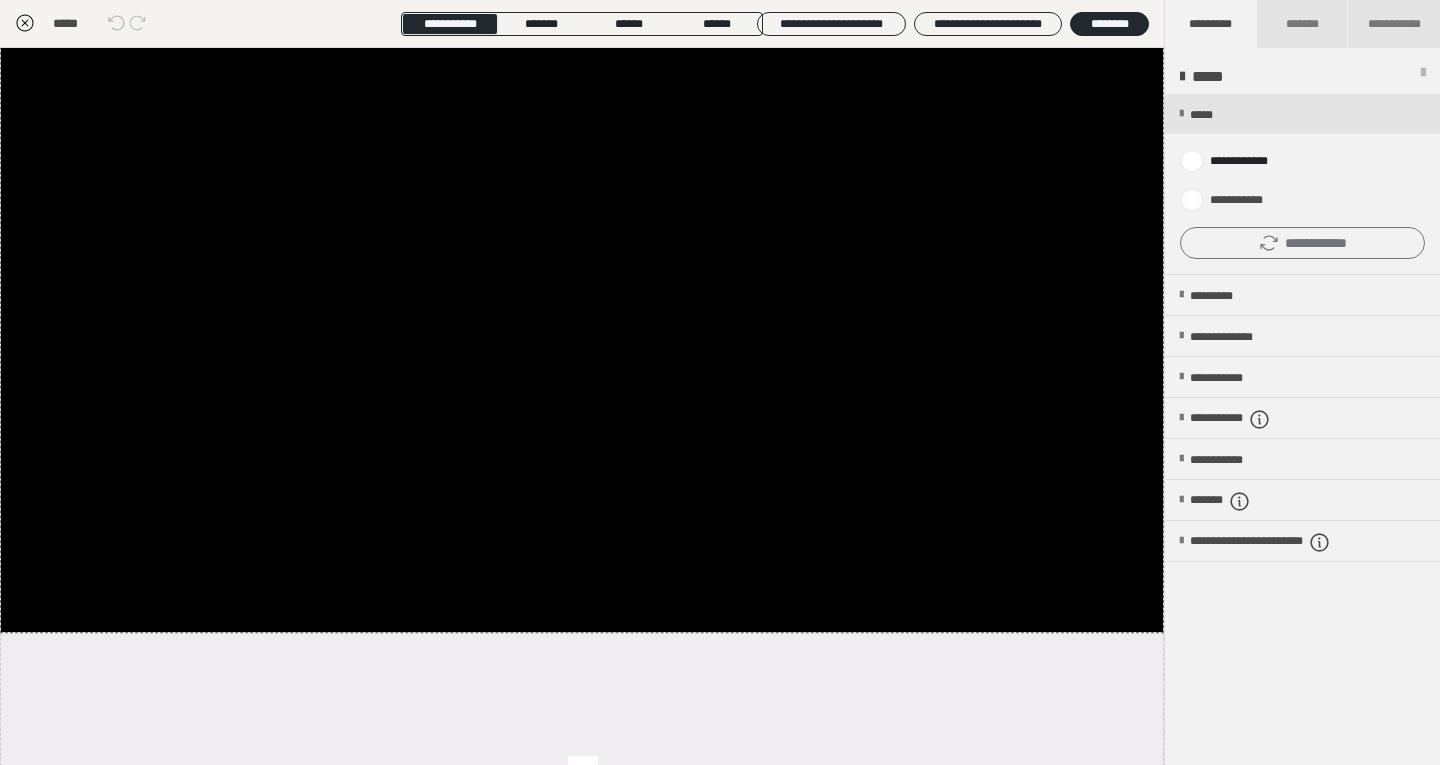 click on "**********" at bounding box center [1302, 243] 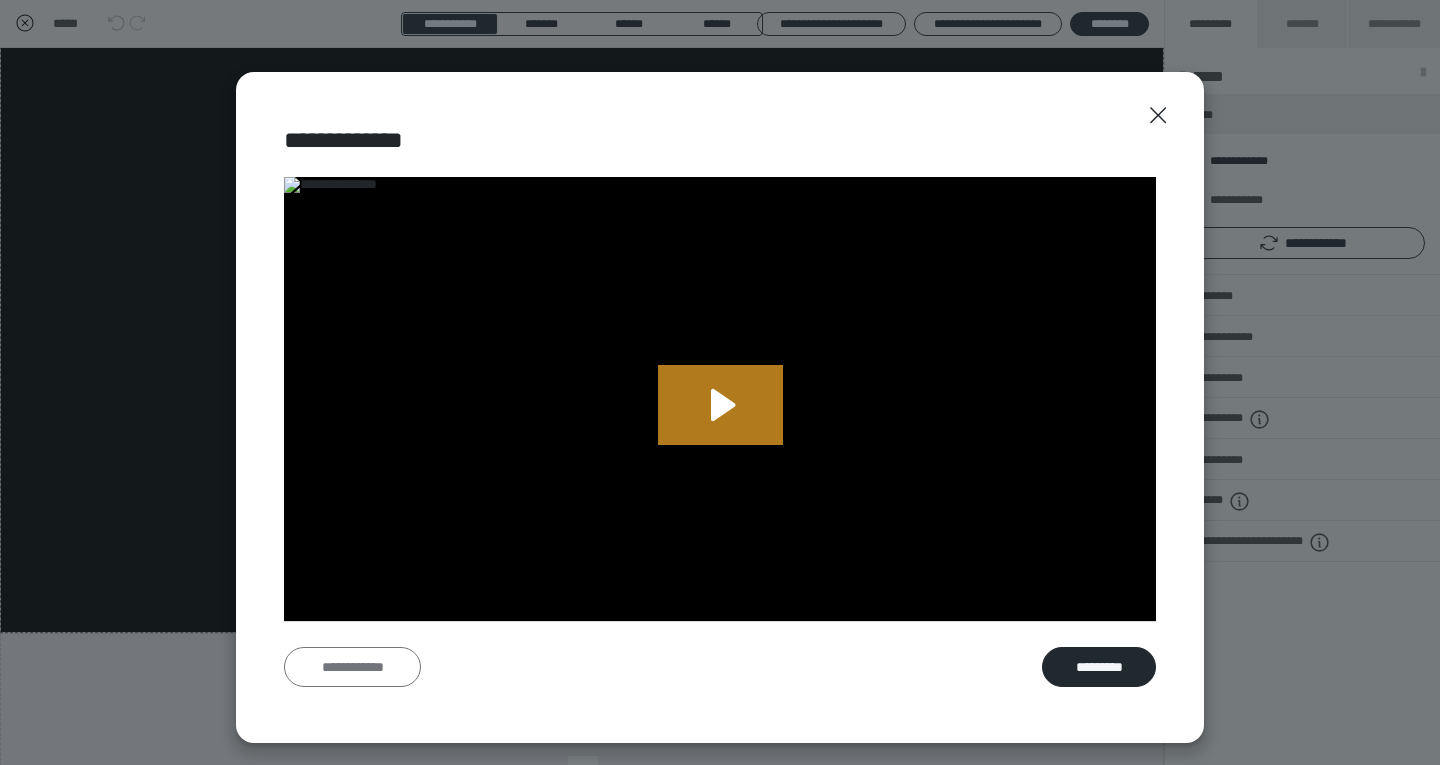 click on "**********" at bounding box center [352, 667] 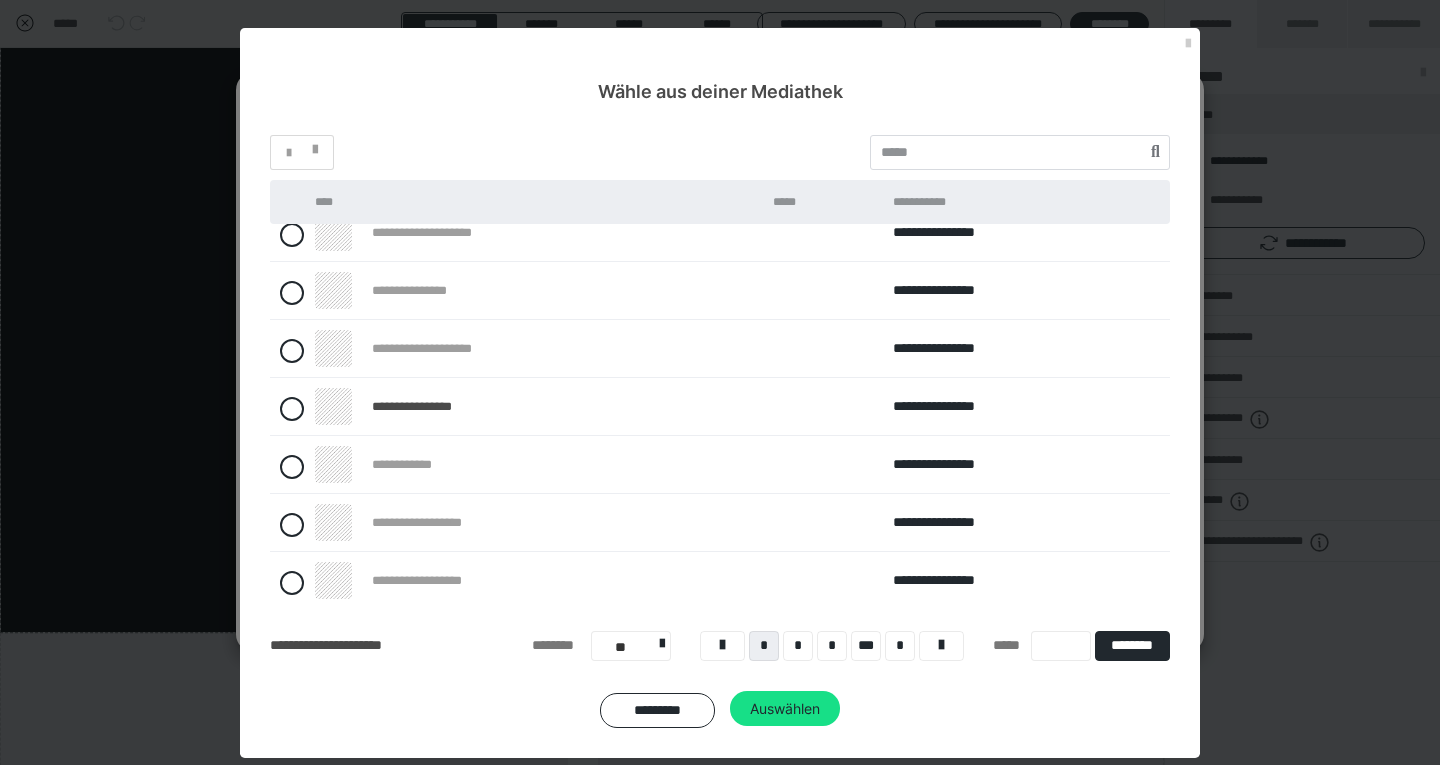 scroll, scrollTop: 0, scrollLeft: 0, axis: both 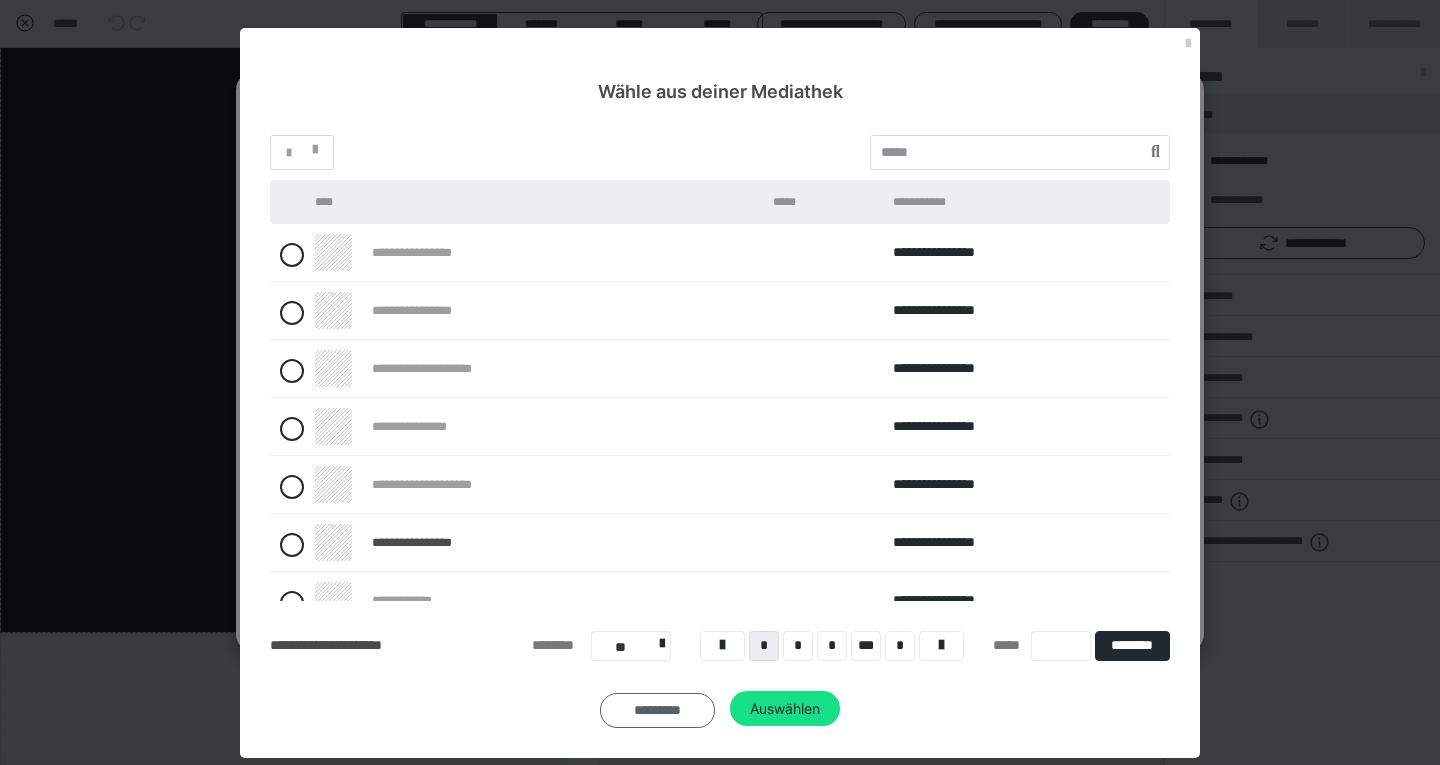 click on "*********" at bounding box center (657, 710) 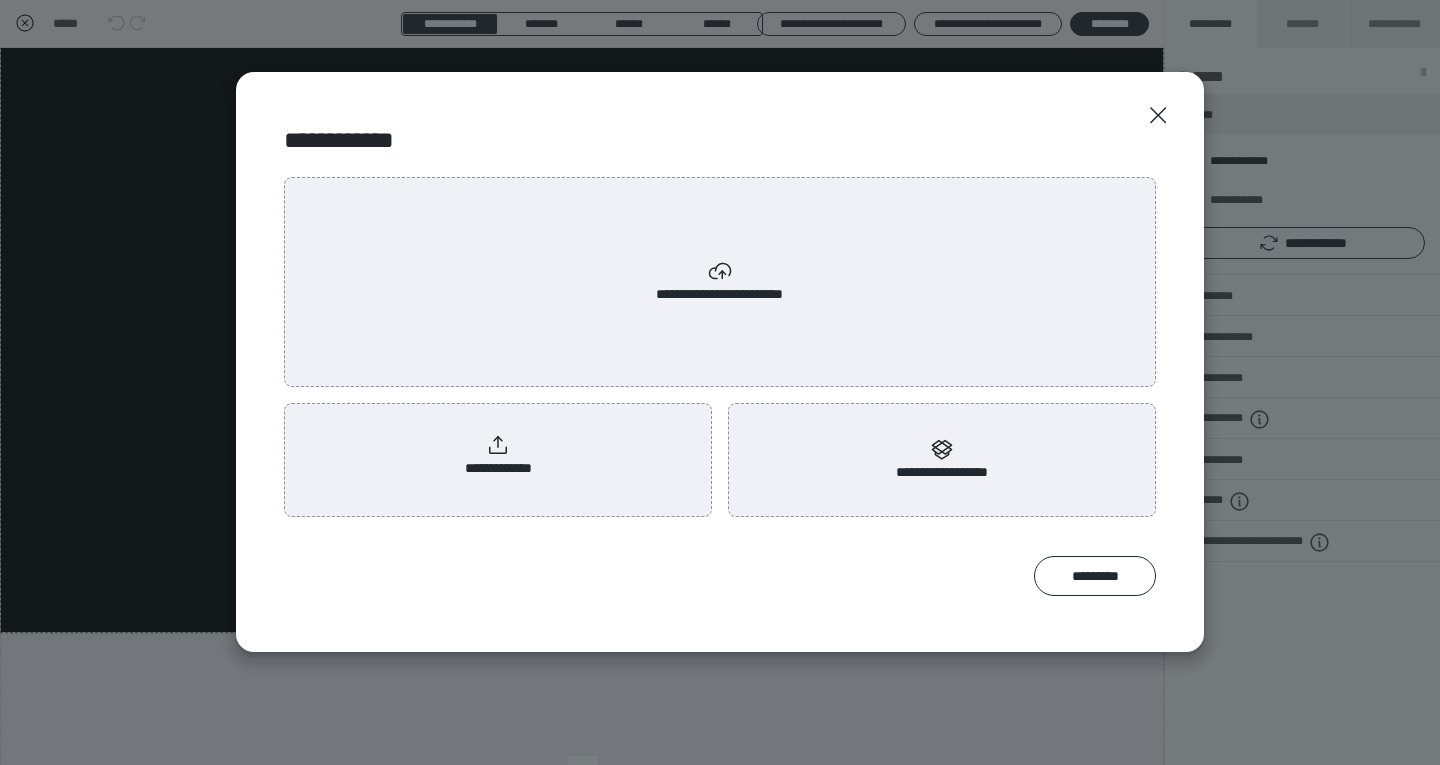 click on "**********" at bounding box center [498, 456] 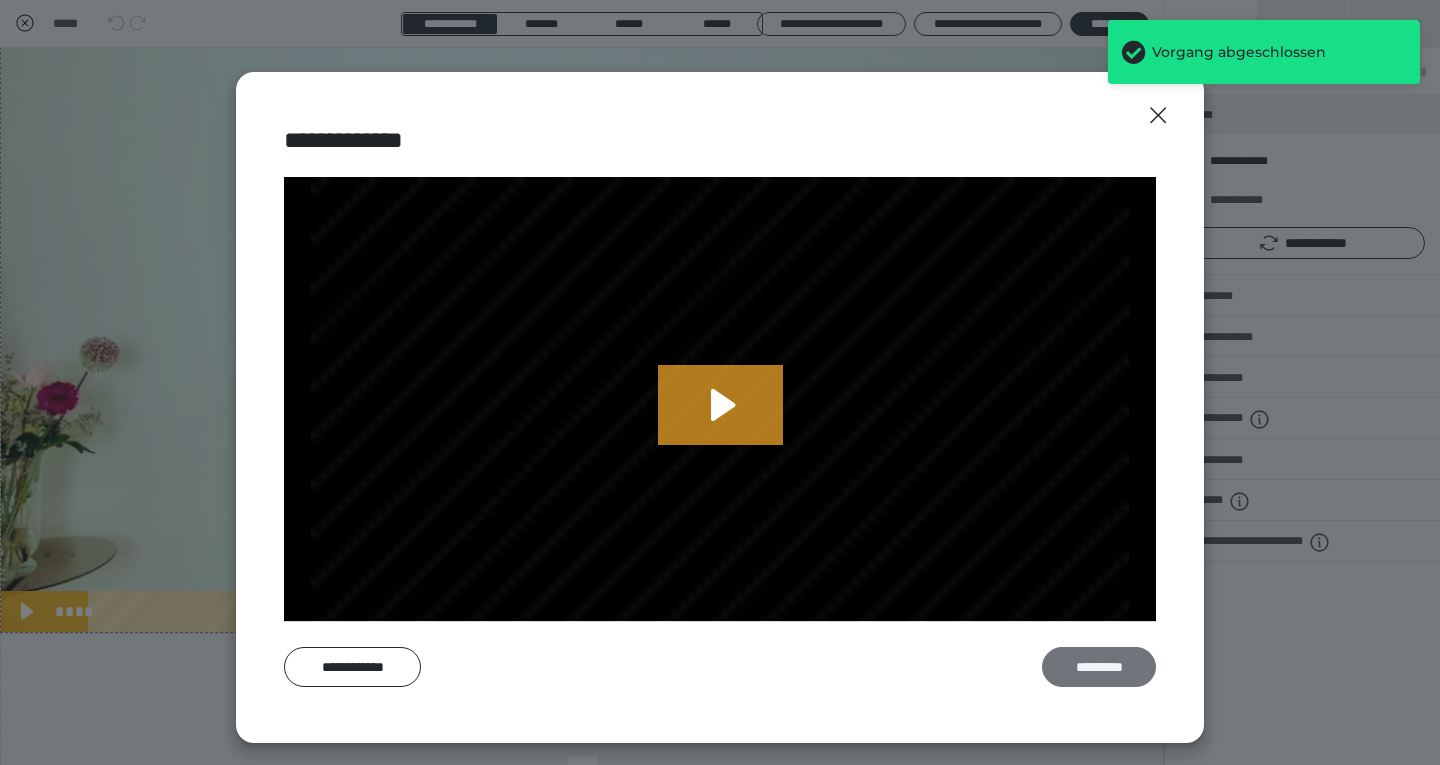 click on "*********" at bounding box center [1099, 667] 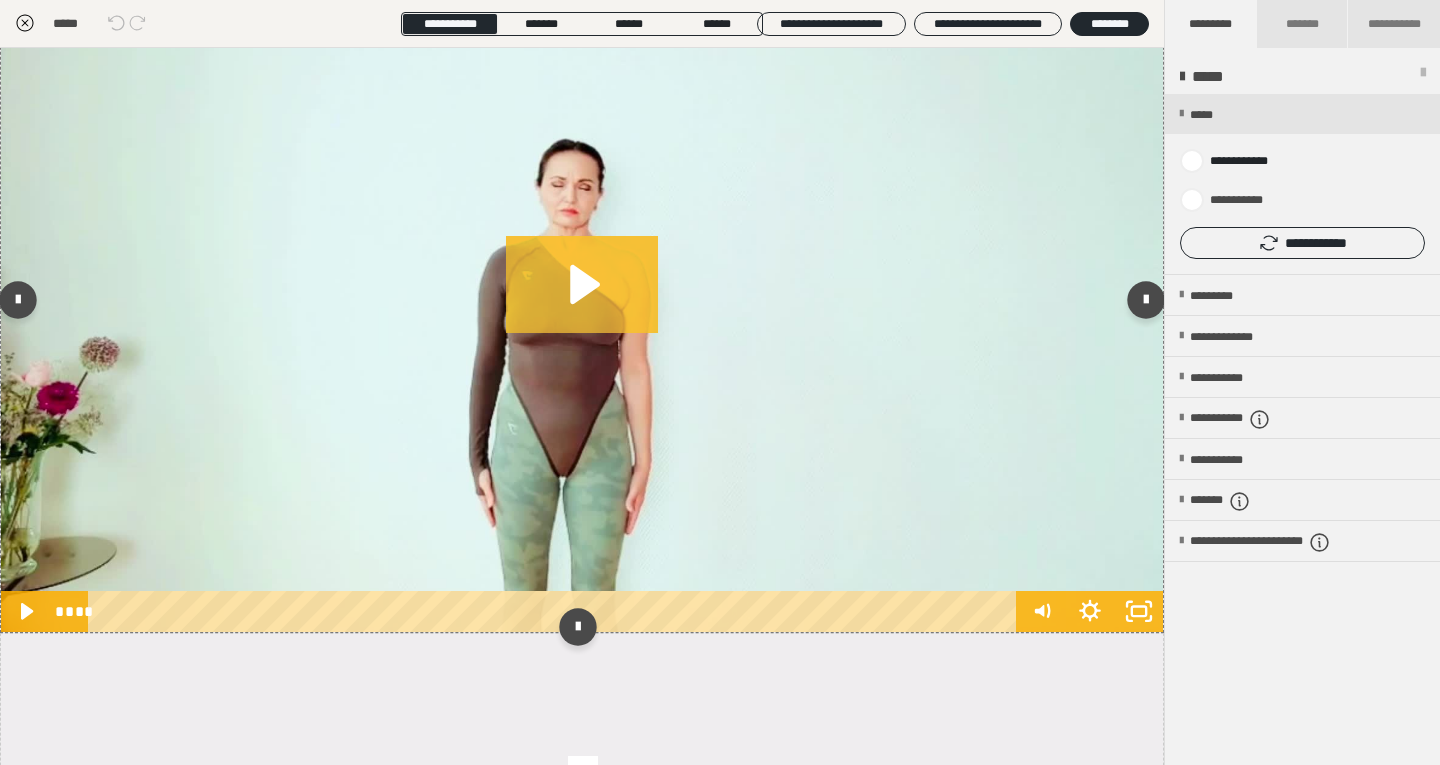 click 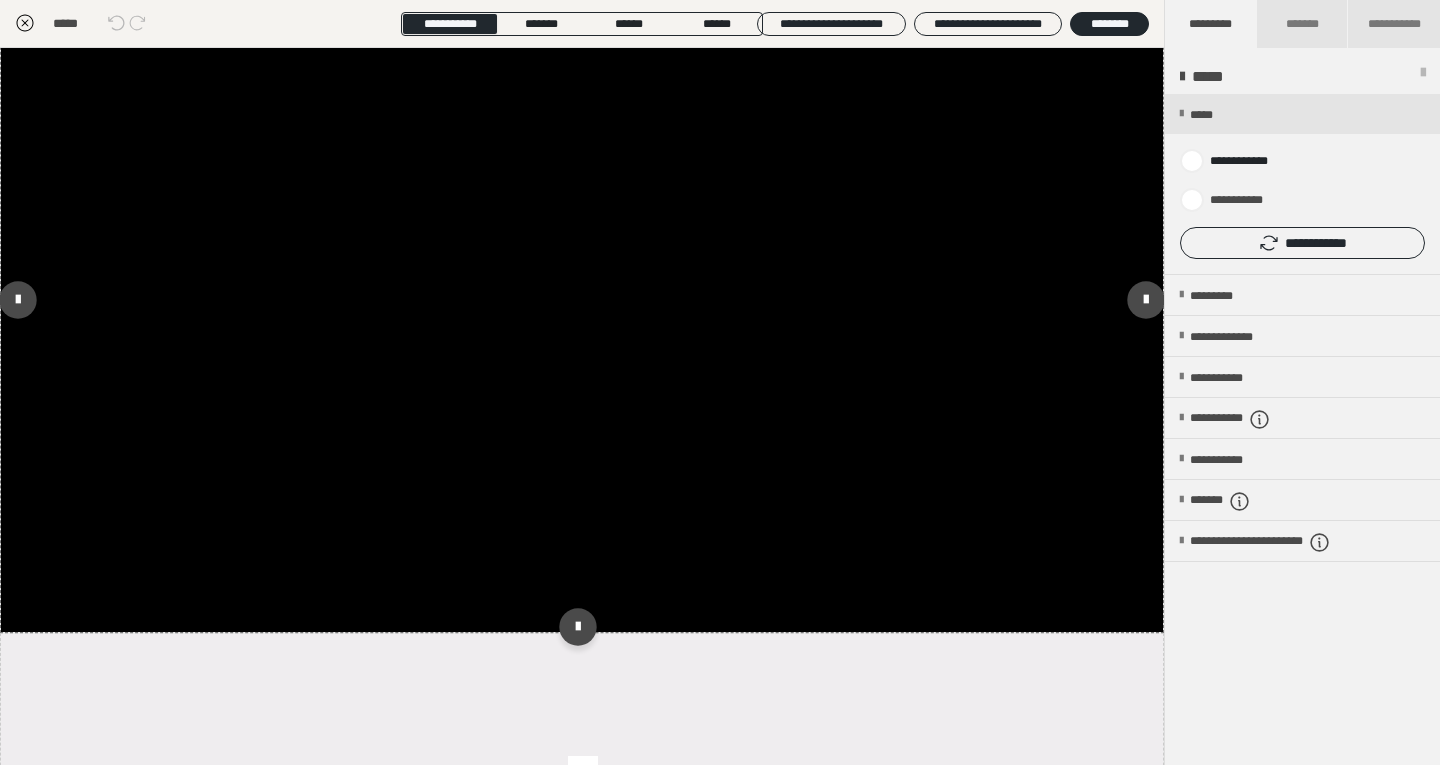 click 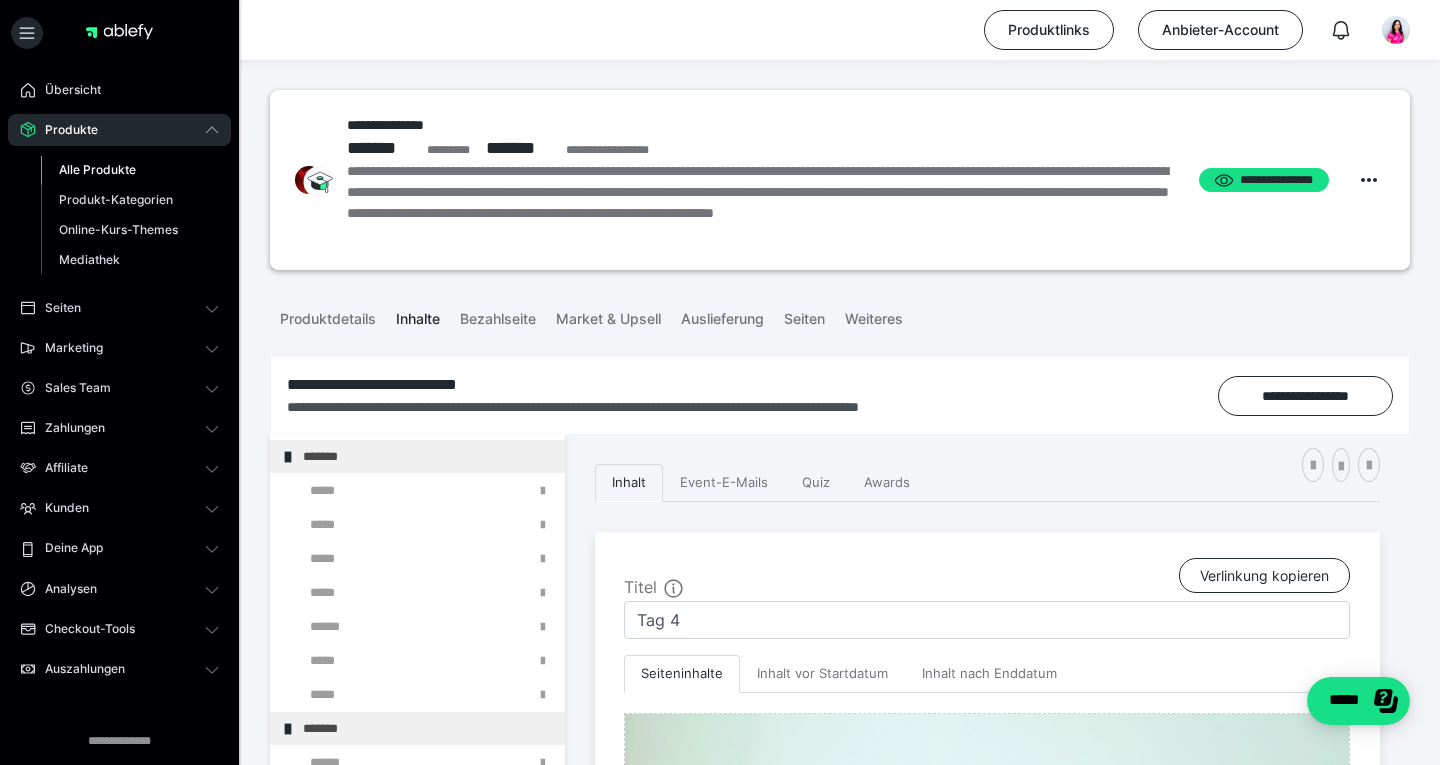scroll, scrollTop: 380, scrollLeft: 0, axis: vertical 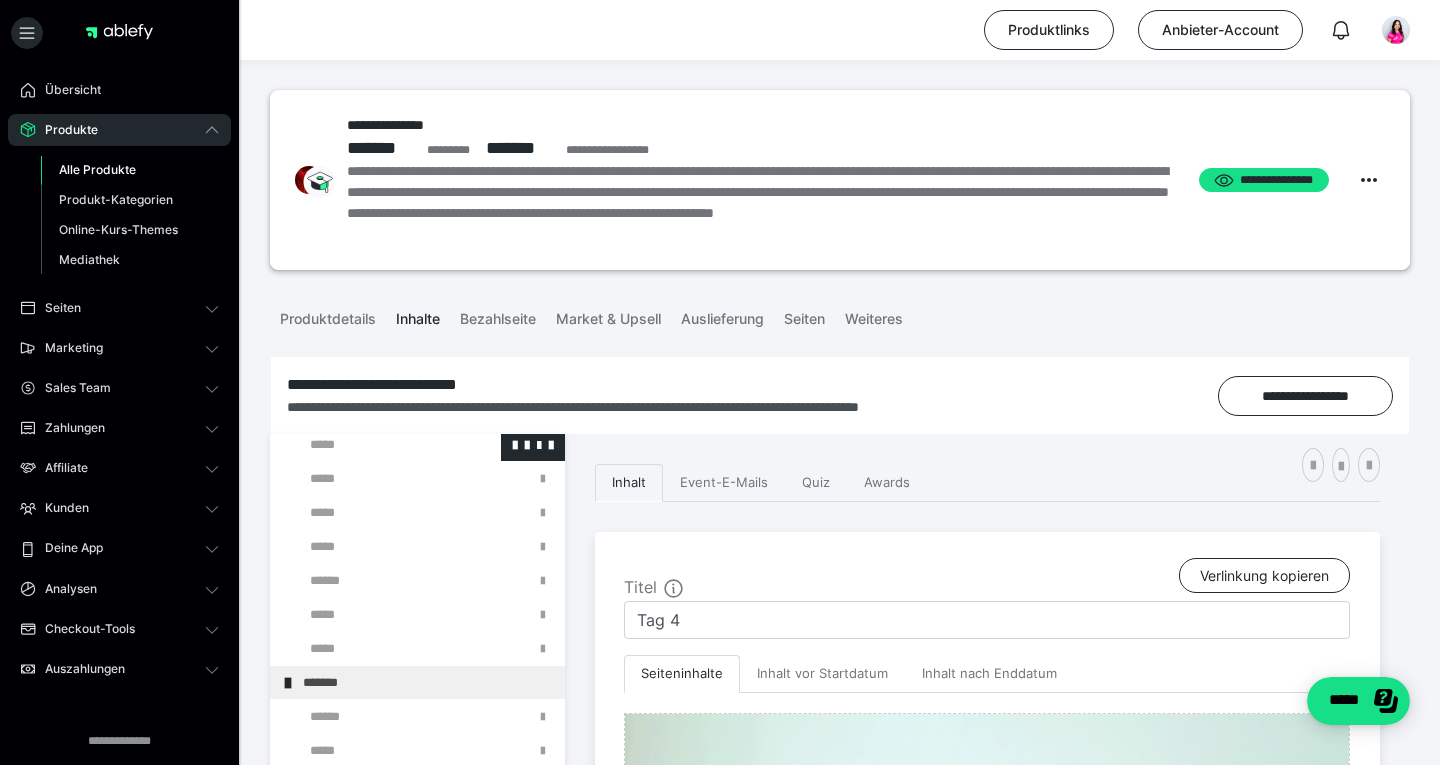 click at bounding box center (375, 444) 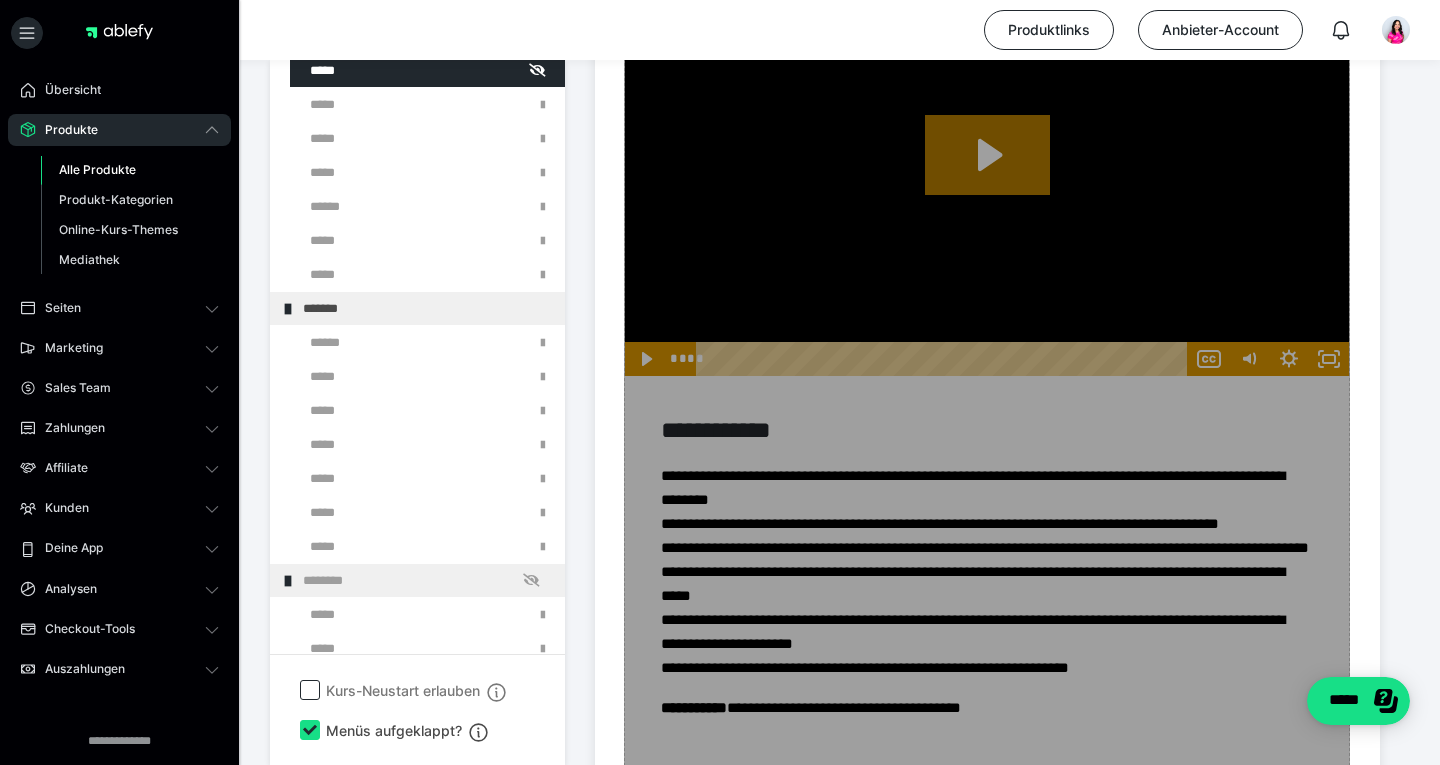scroll, scrollTop: 746, scrollLeft: 0, axis: vertical 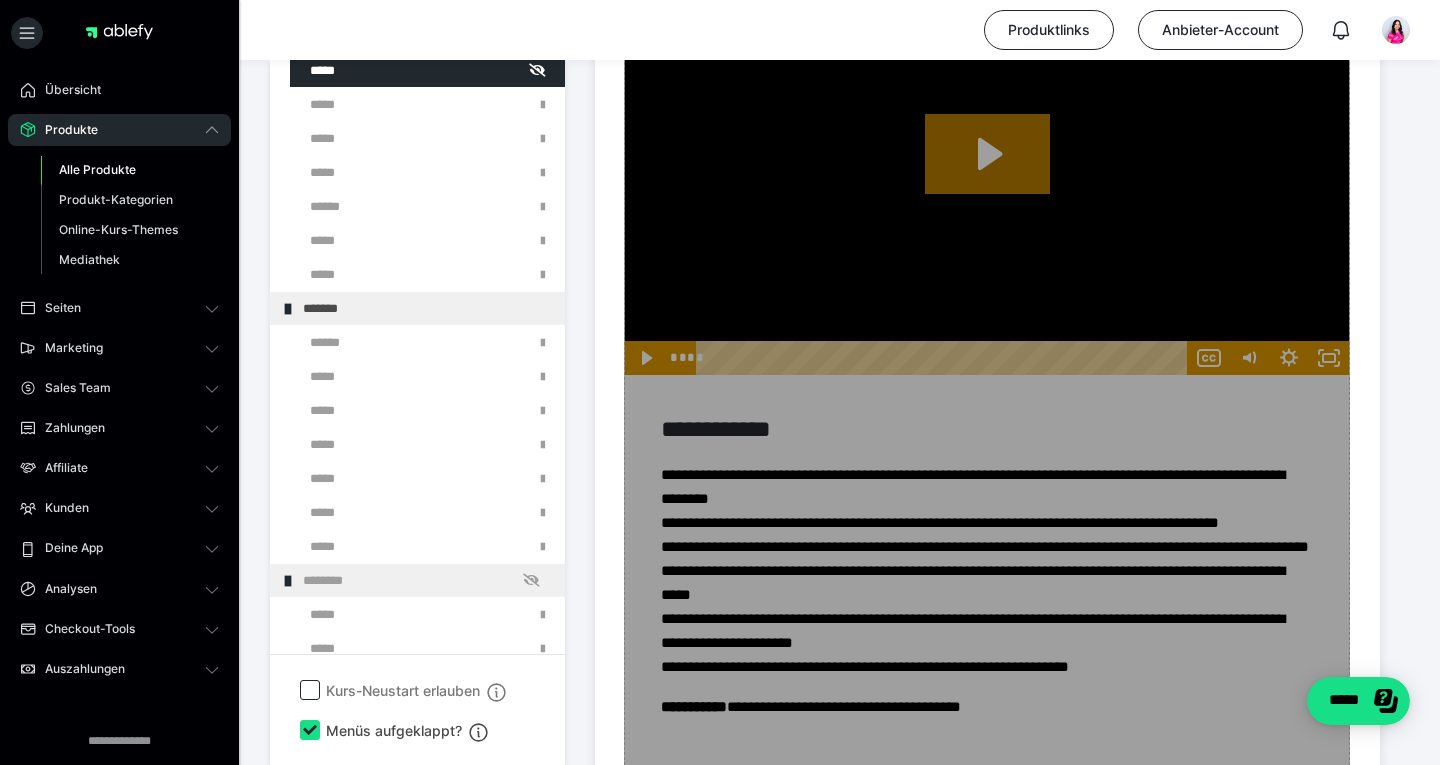 click on "Zum Pagebuilder" at bounding box center [987, 3049] 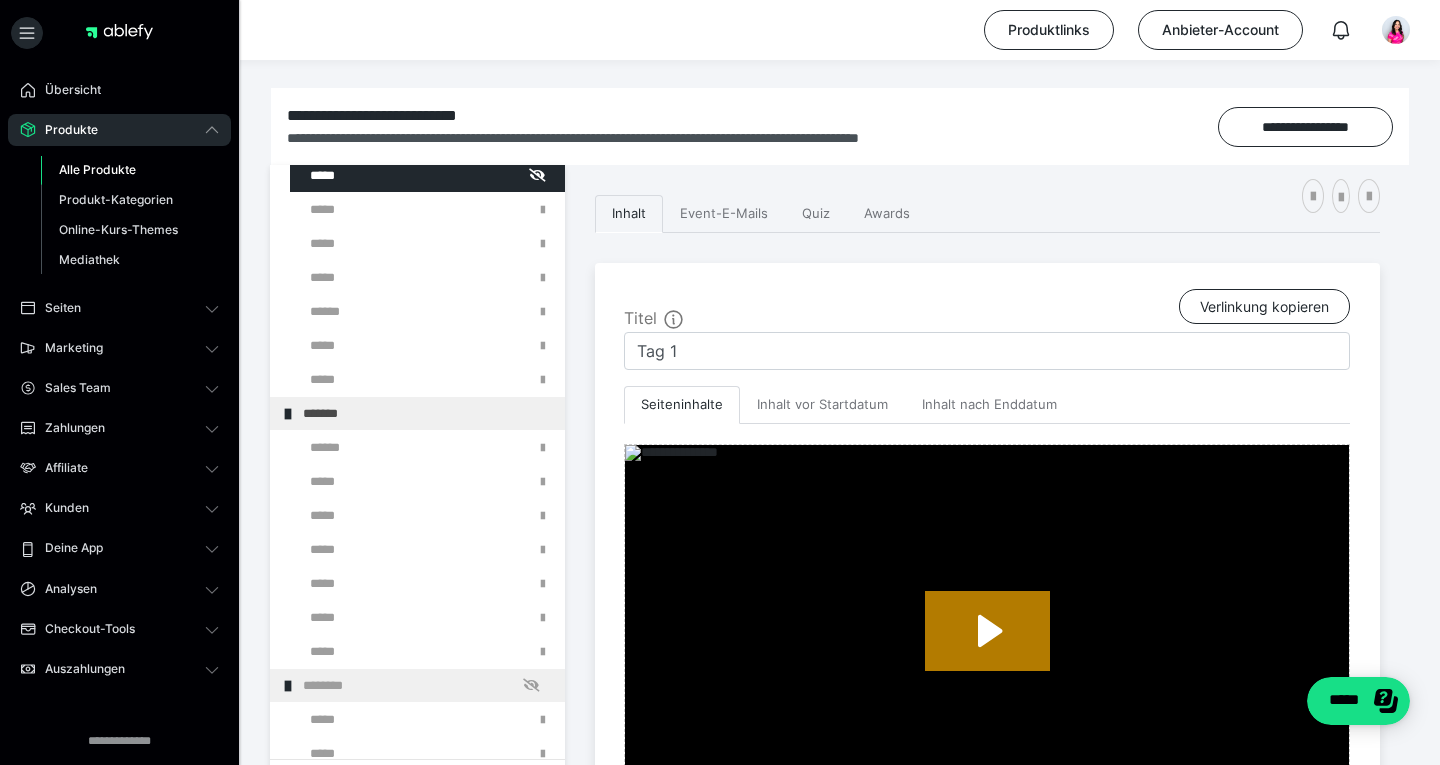 scroll, scrollTop: 334, scrollLeft: 0, axis: vertical 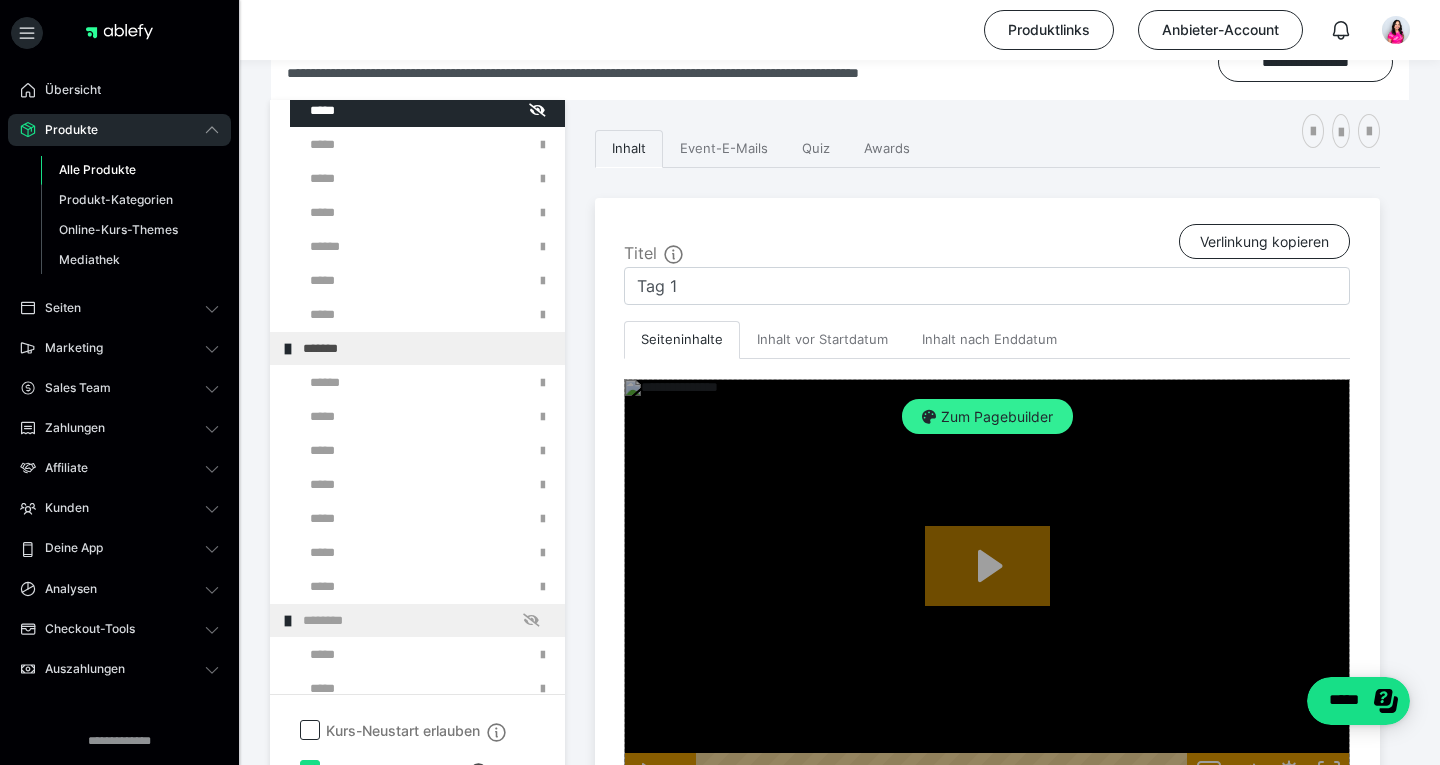 click on "Zum Pagebuilder" at bounding box center (987, 417) 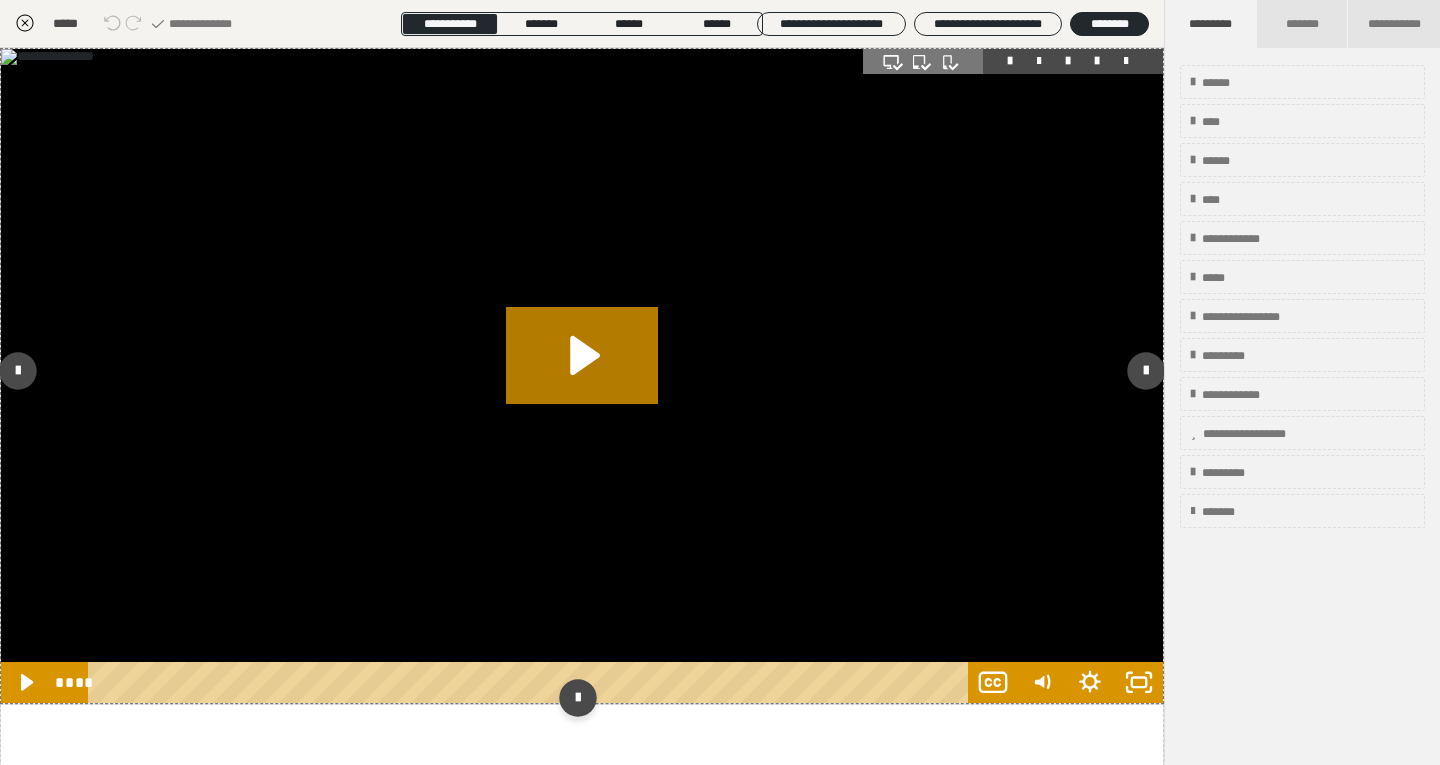 scroll, scrollTop: 18, scrollLeft: 0, axis: vertical 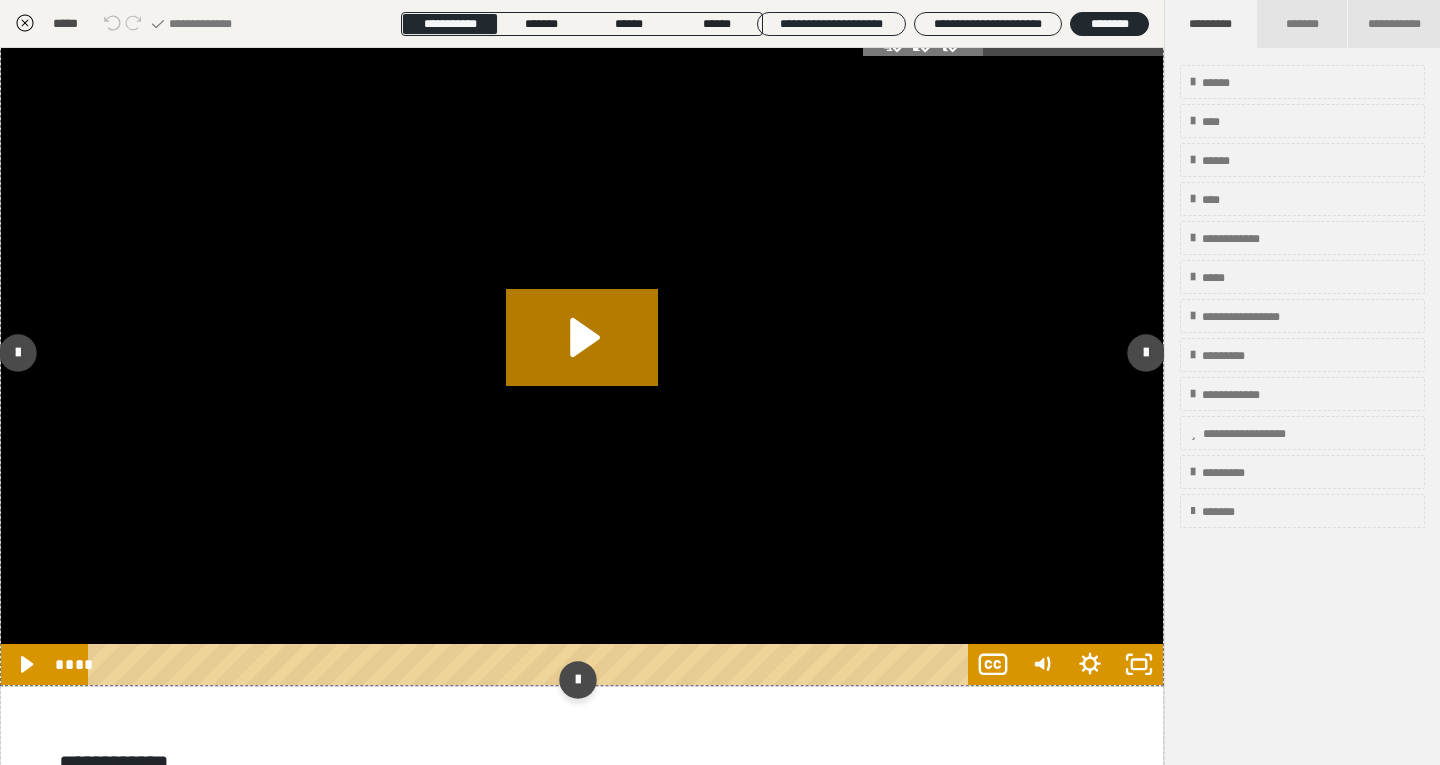 click at bounding box center [582, 358] 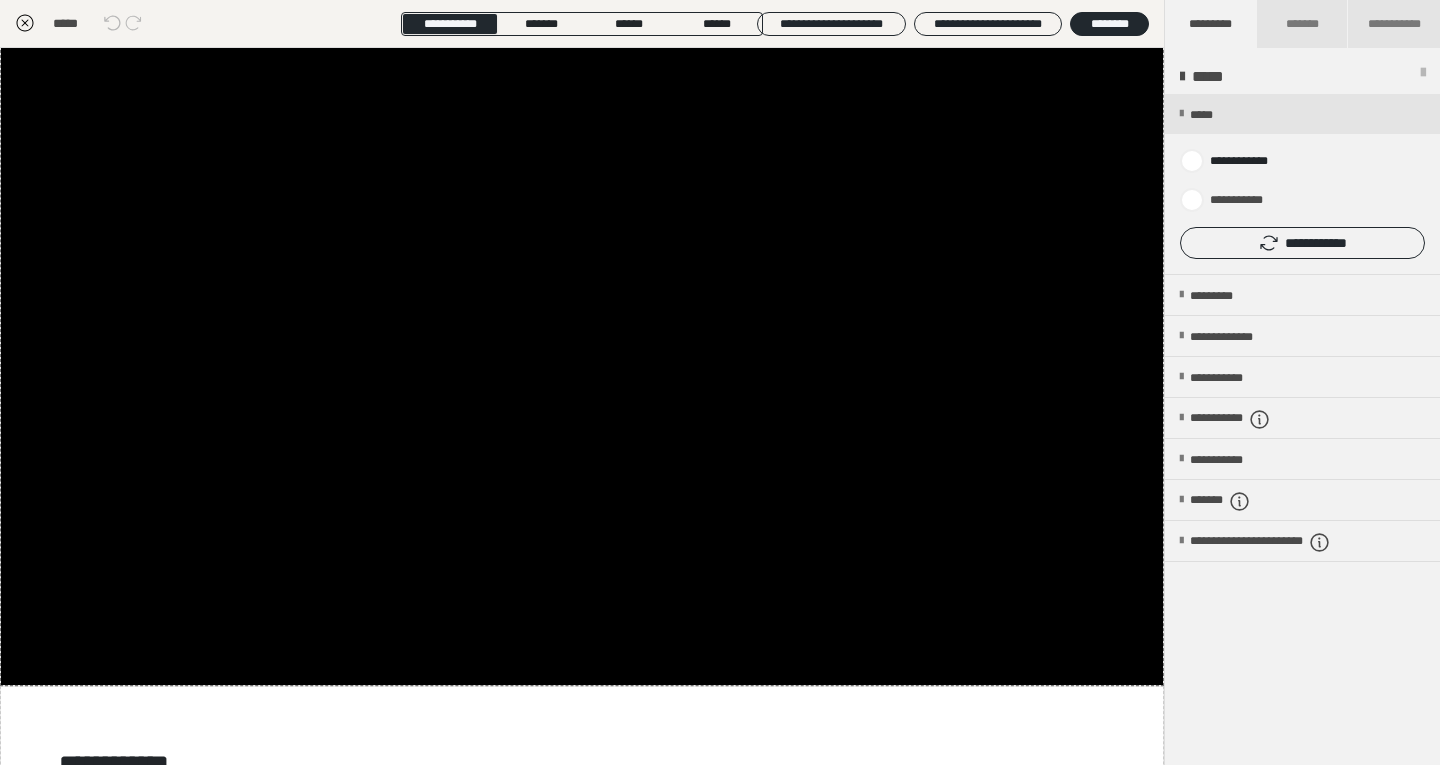 click on "**********" at bounding box center (1302, 243) 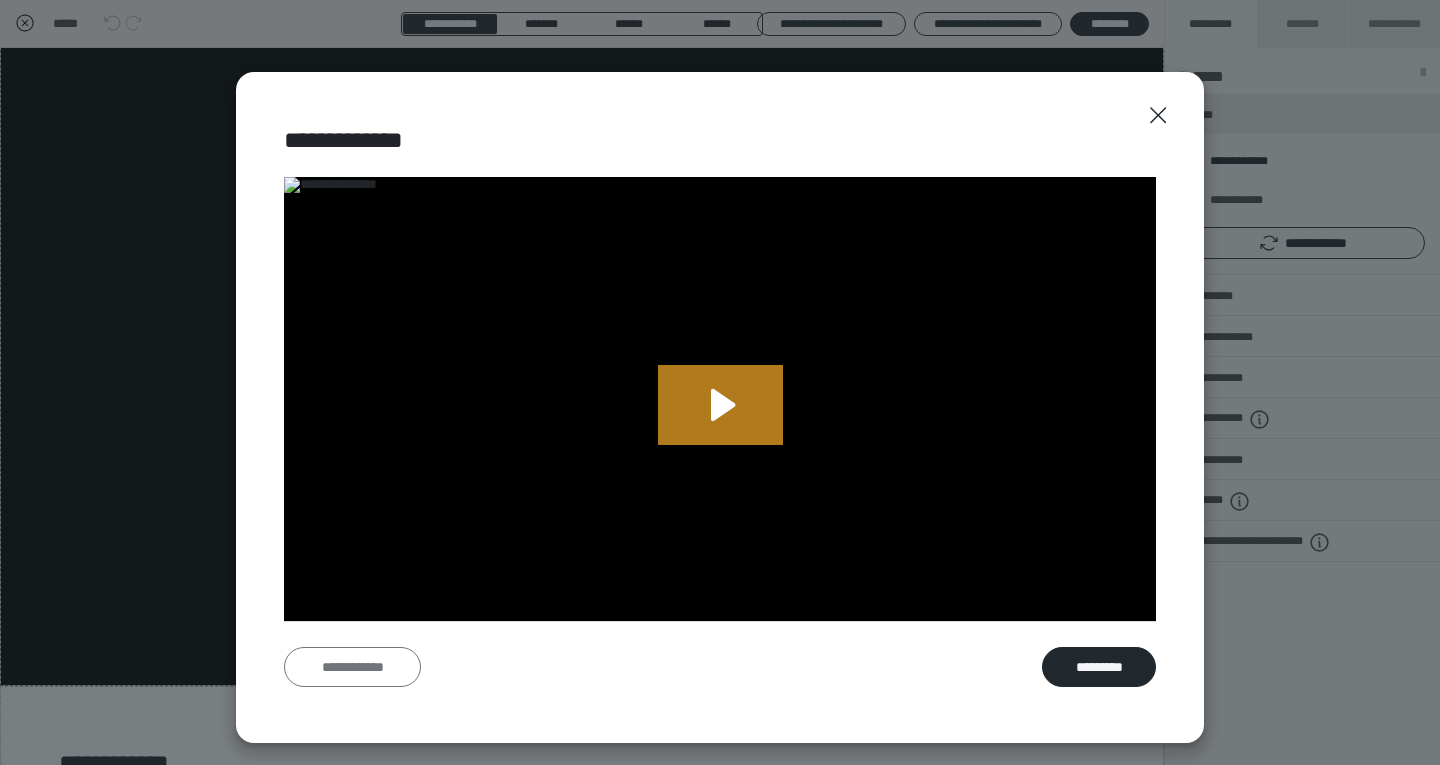 click on "**********" at bounding box center (352, 667) 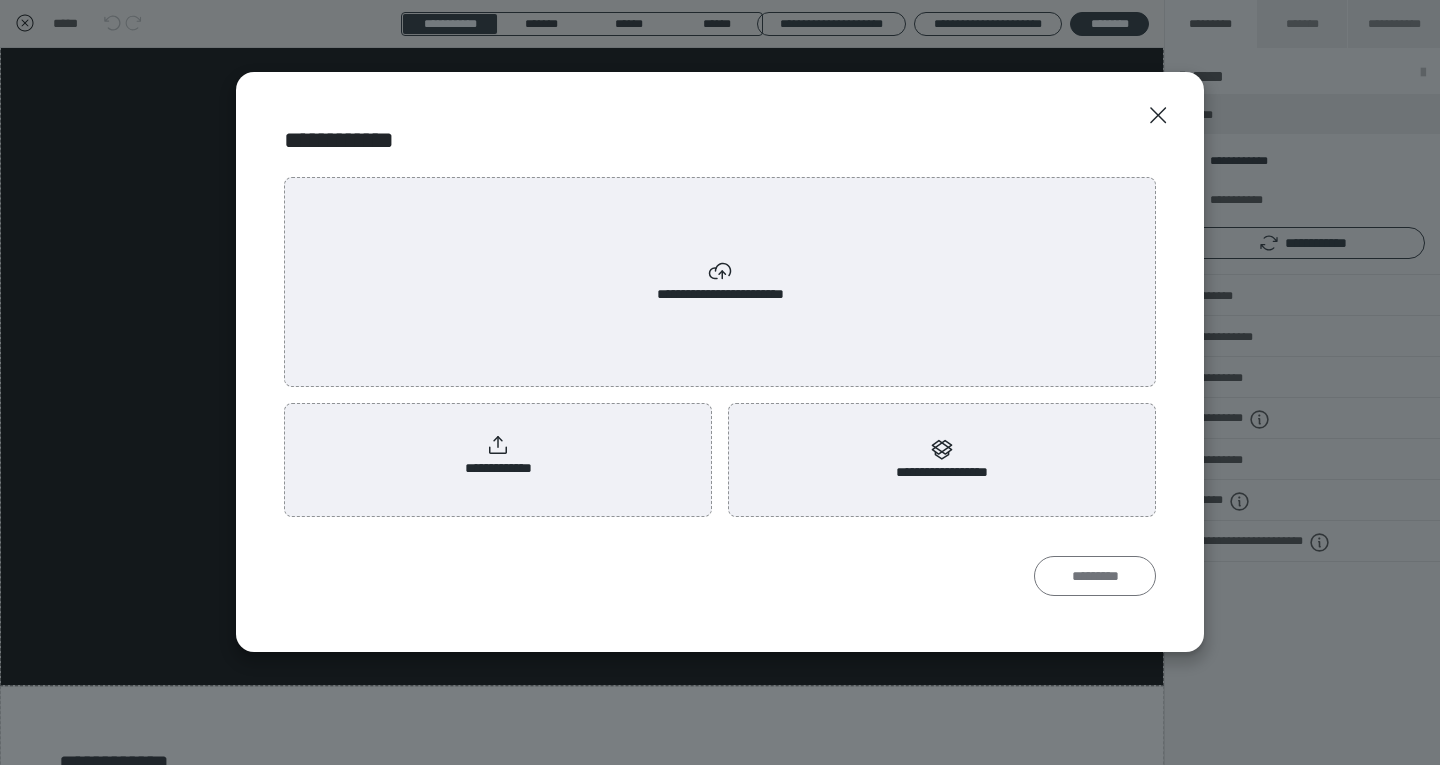 scroll, scrollTop: 0, scrollLeft: 0, axis: both 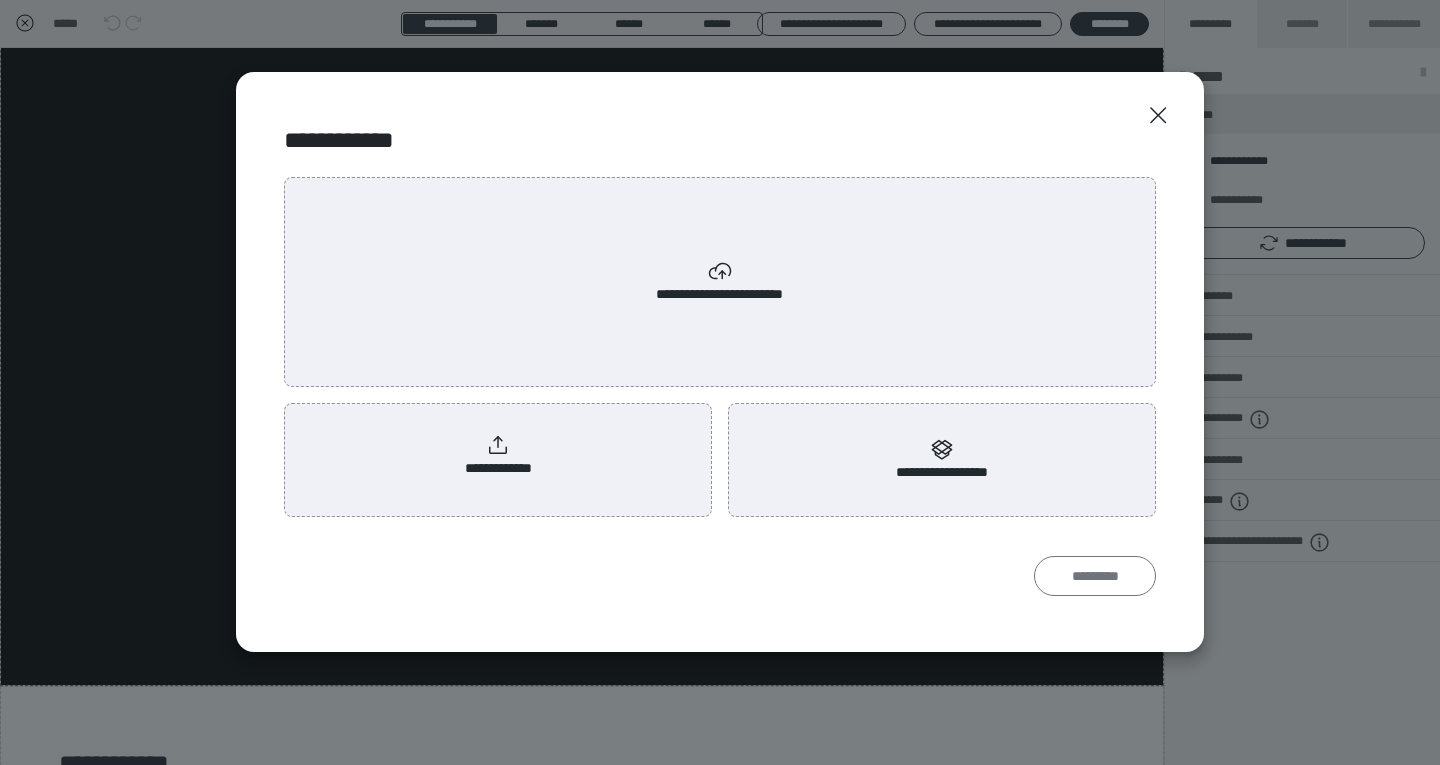 radio on "****" 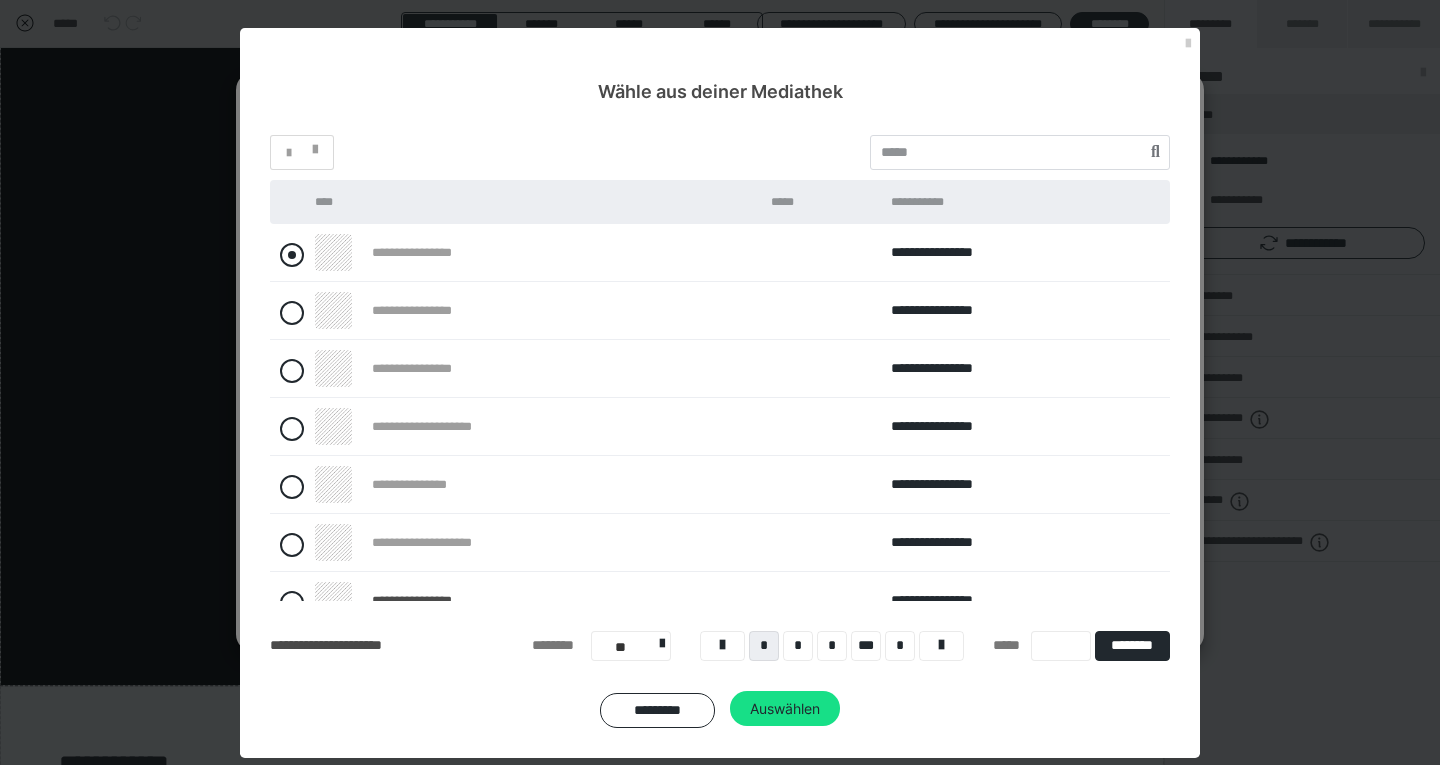 click at bounding box center (292, 255) 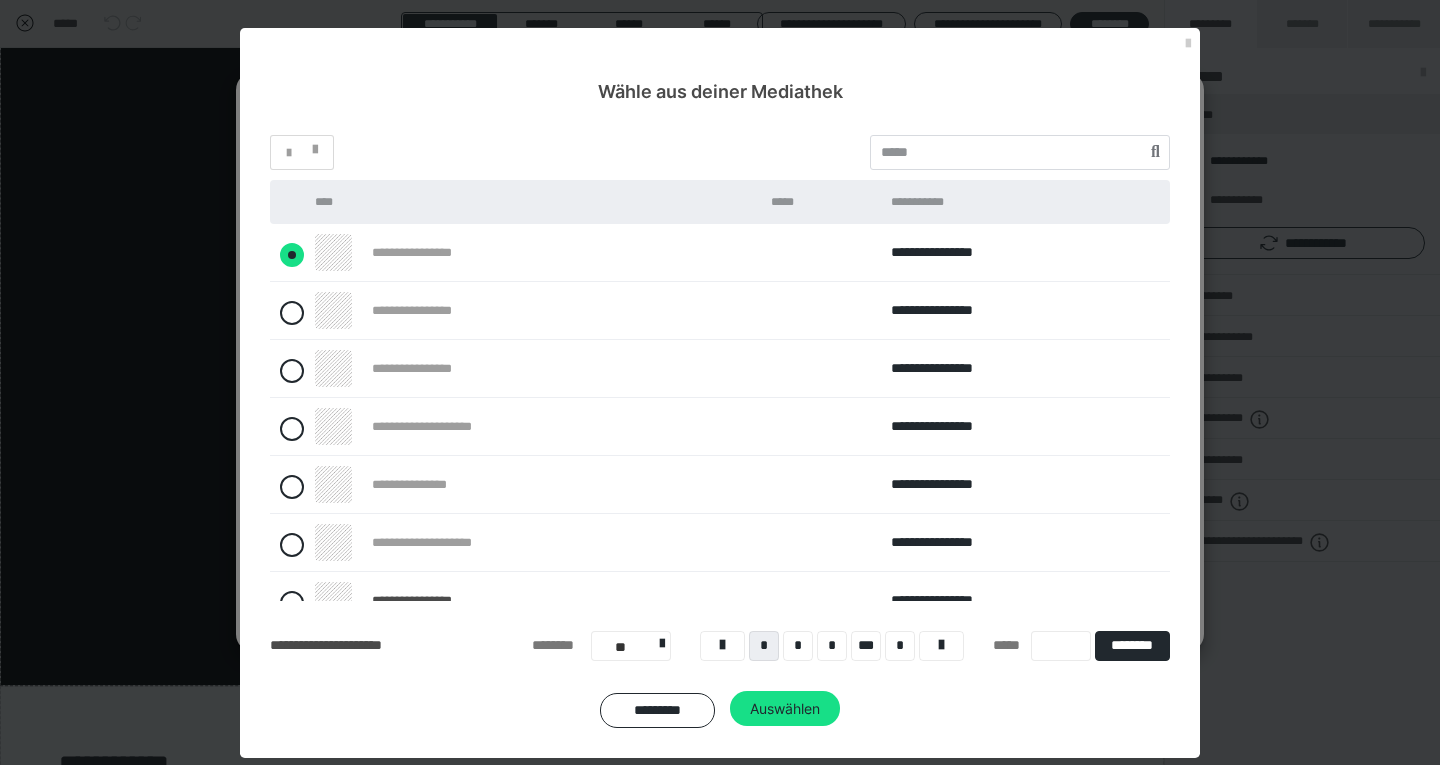 radio on "****" 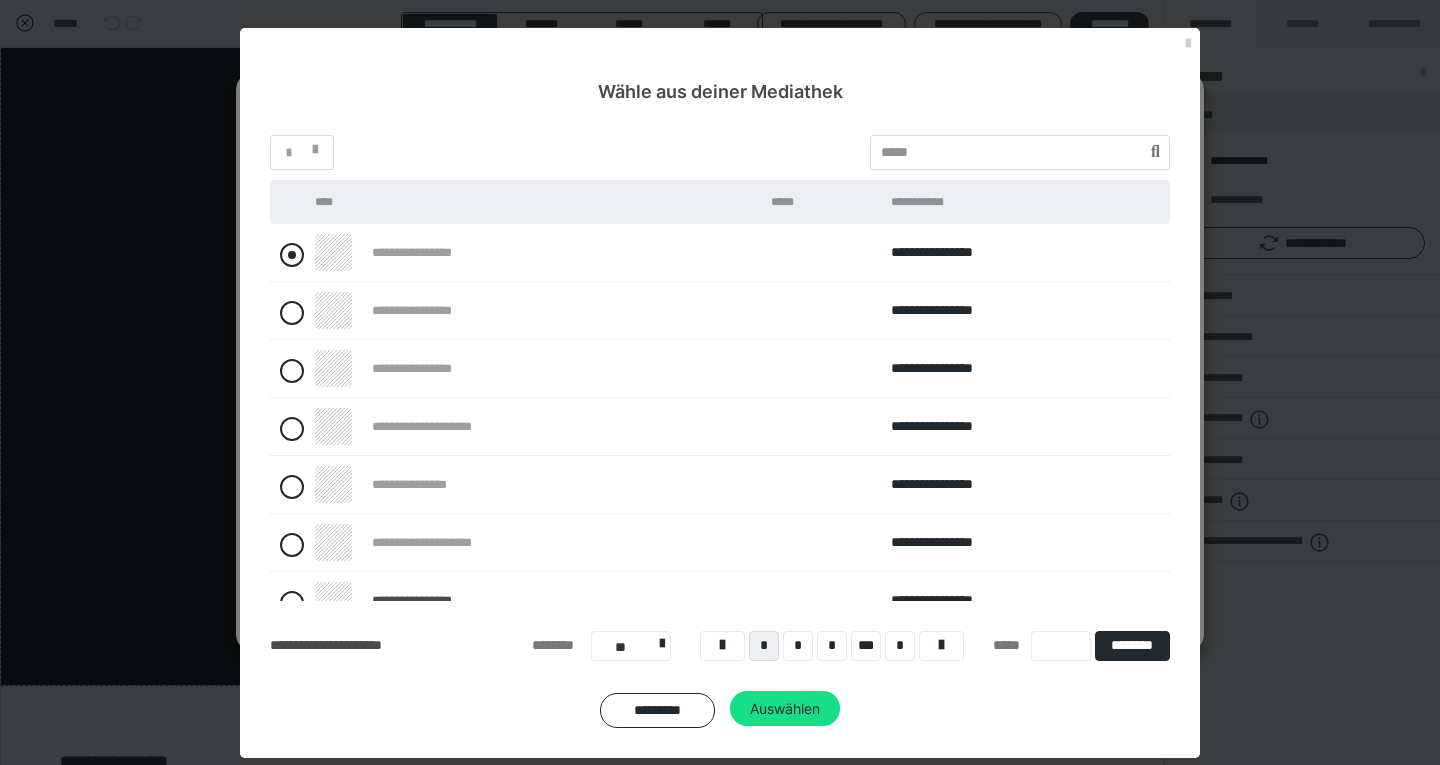 radio on "*****" 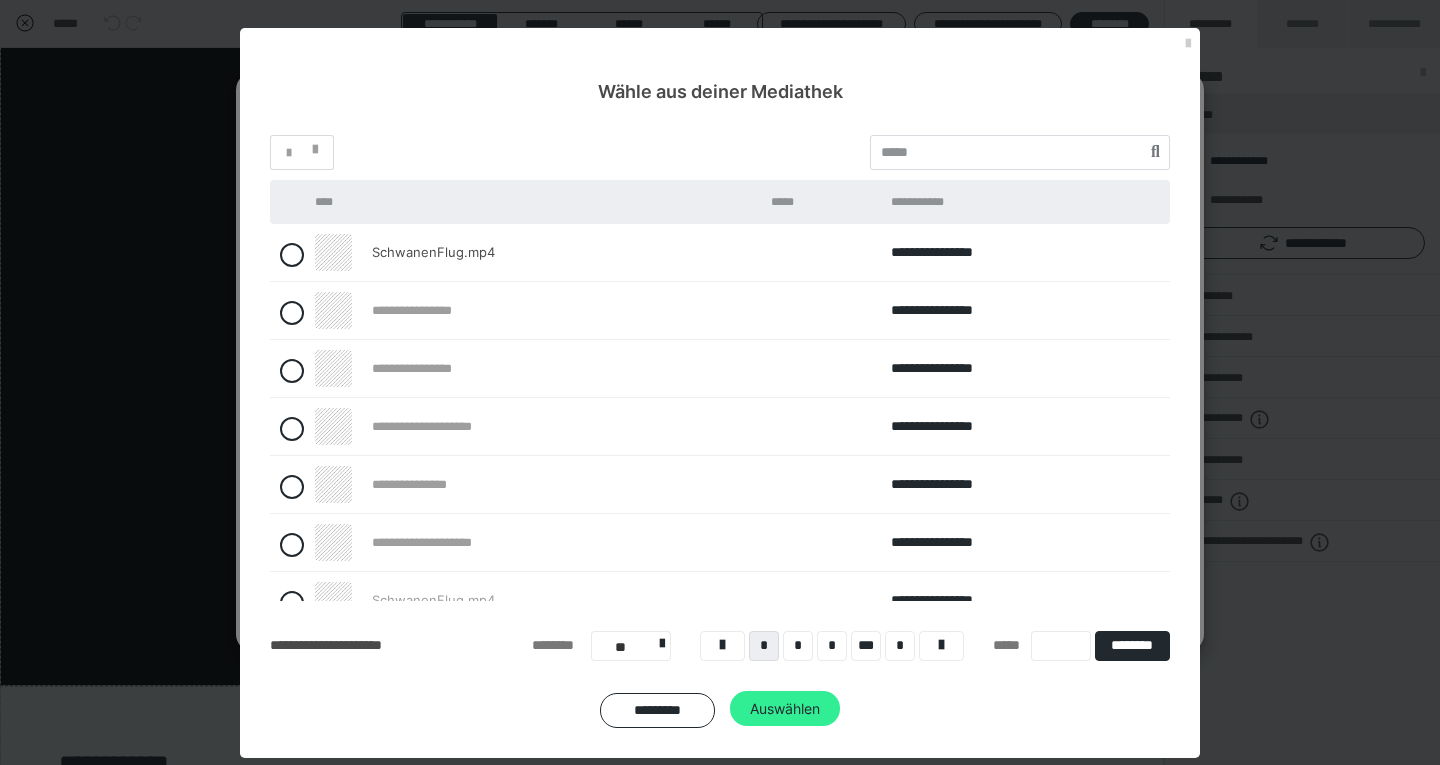 click on "Auswählen" at bounding box center (785, 709) 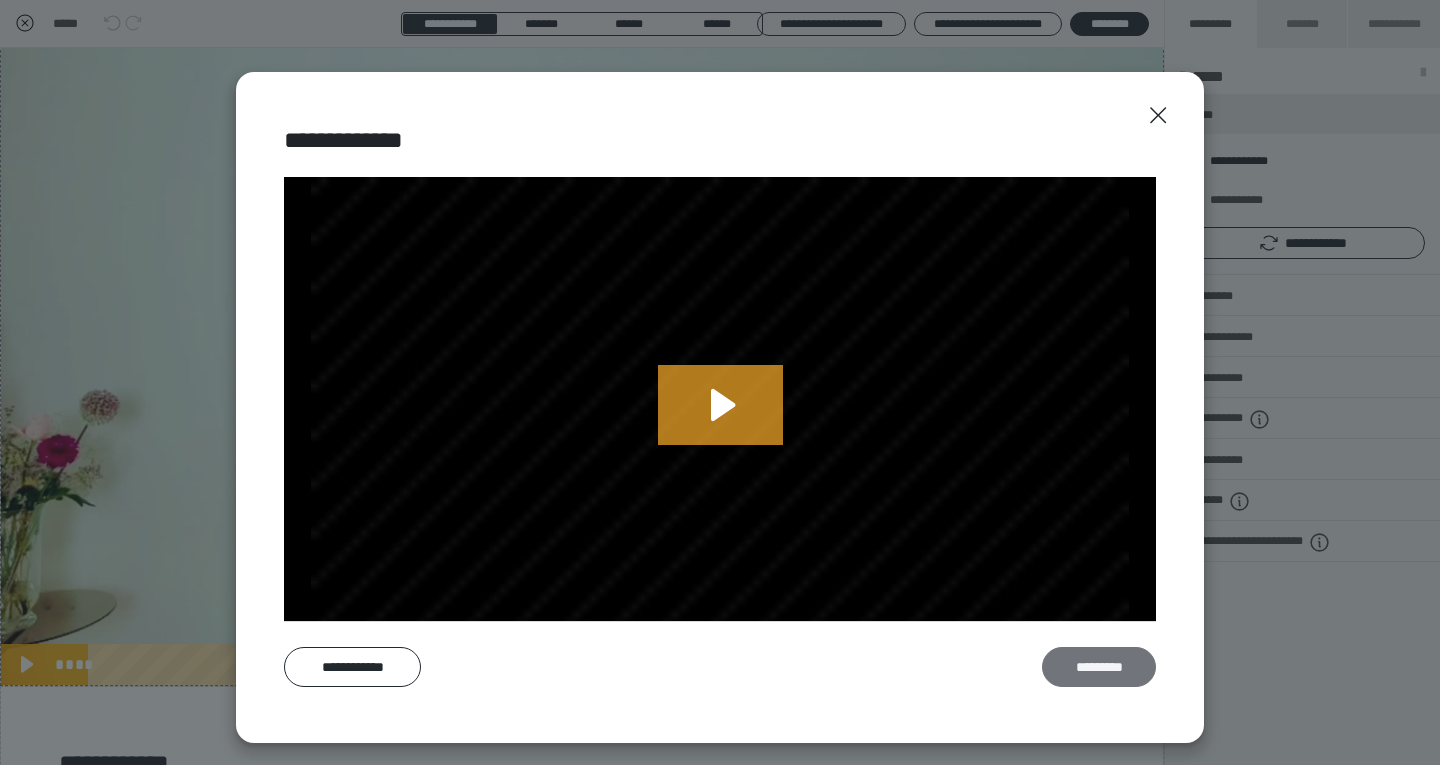 click on "*********" at bounding box center (1099, 667) 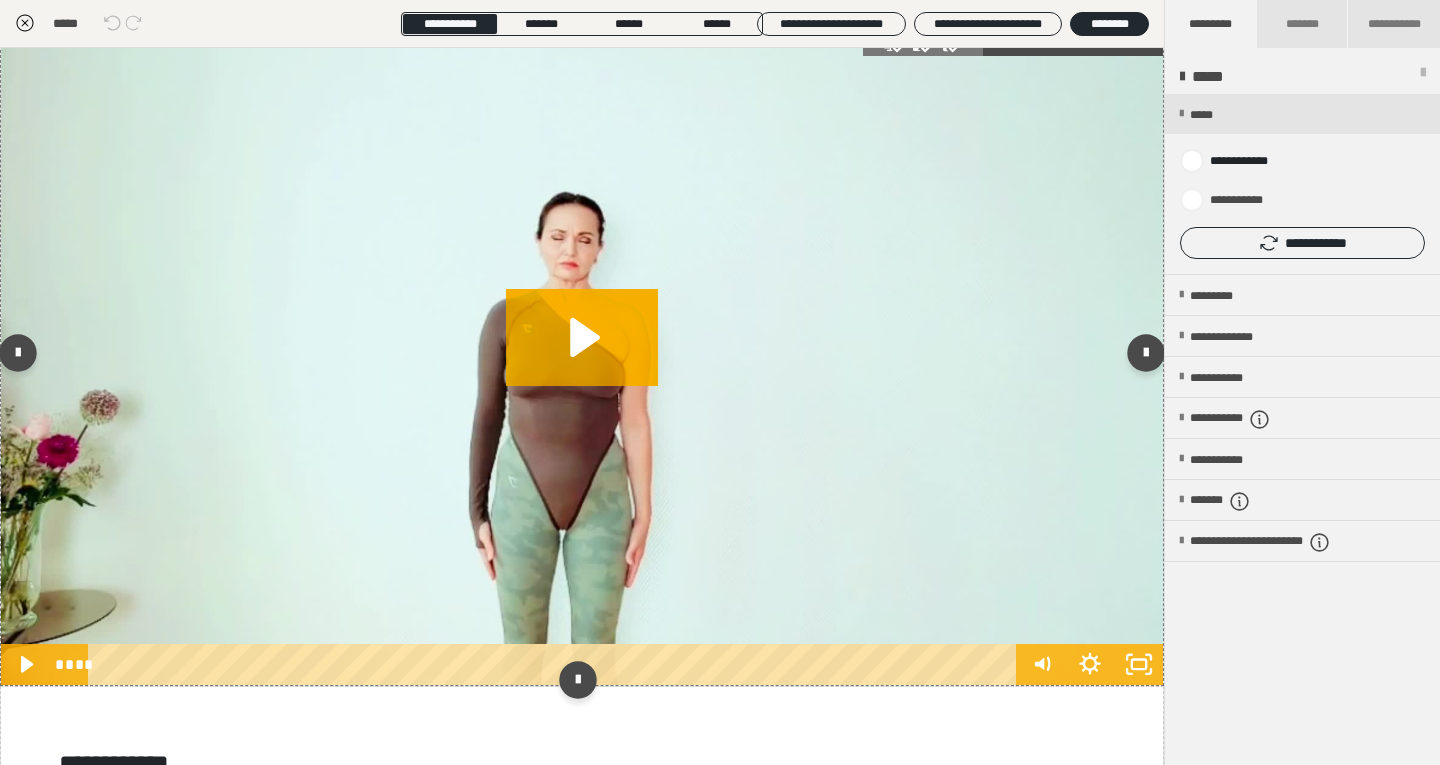 scroll, scrollTop: 26, scrollLeft: 0, axis: vertical 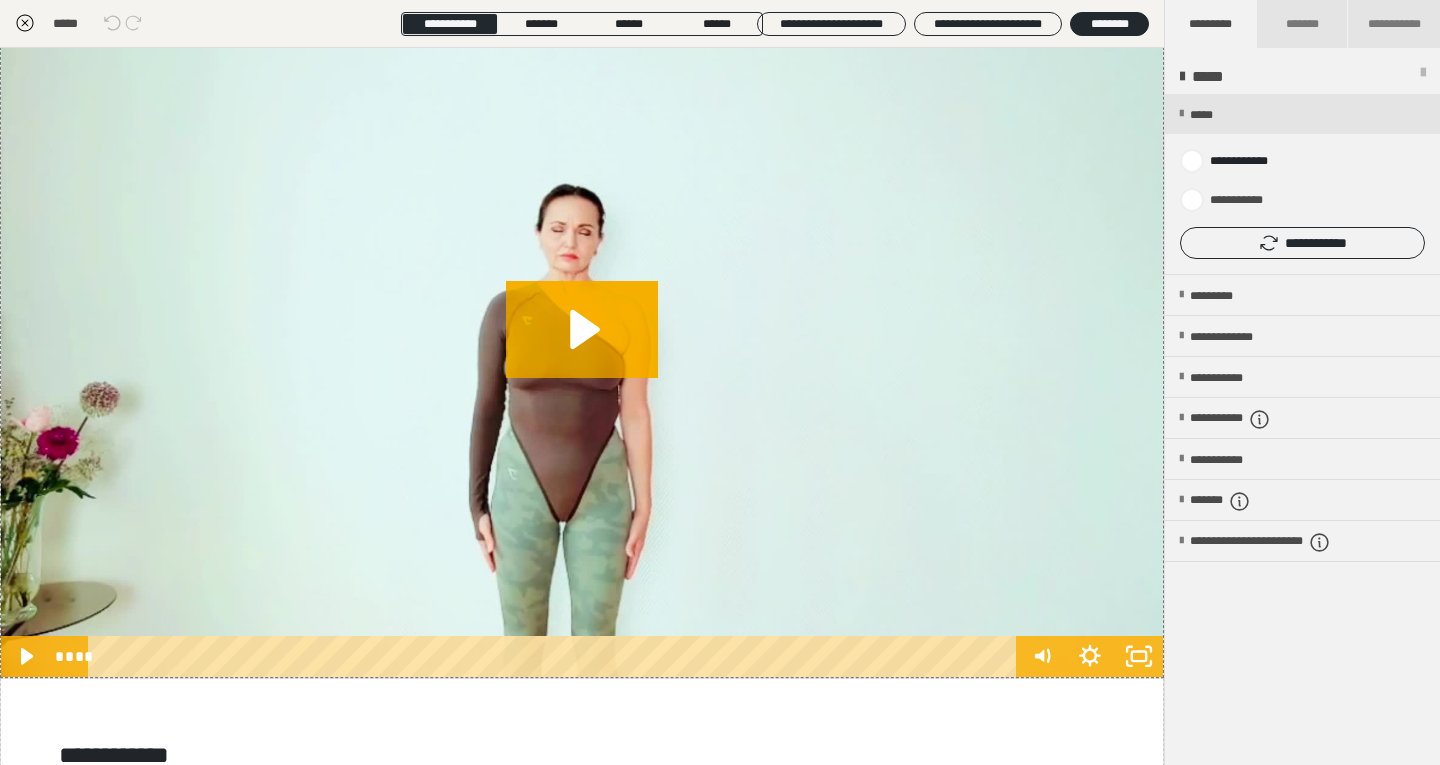 click 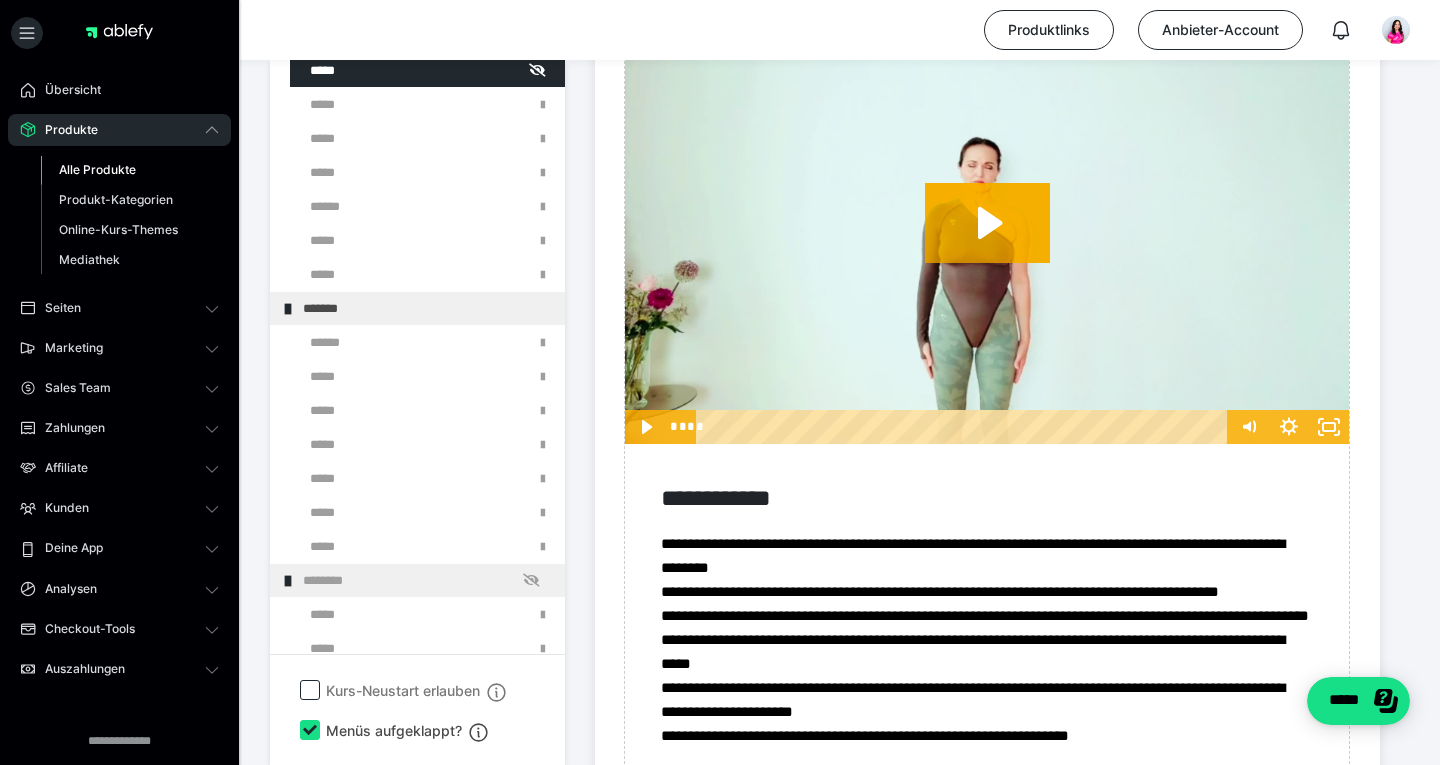 scroll, scrollTop: 680, scrollLeft: 0, axis: vertical 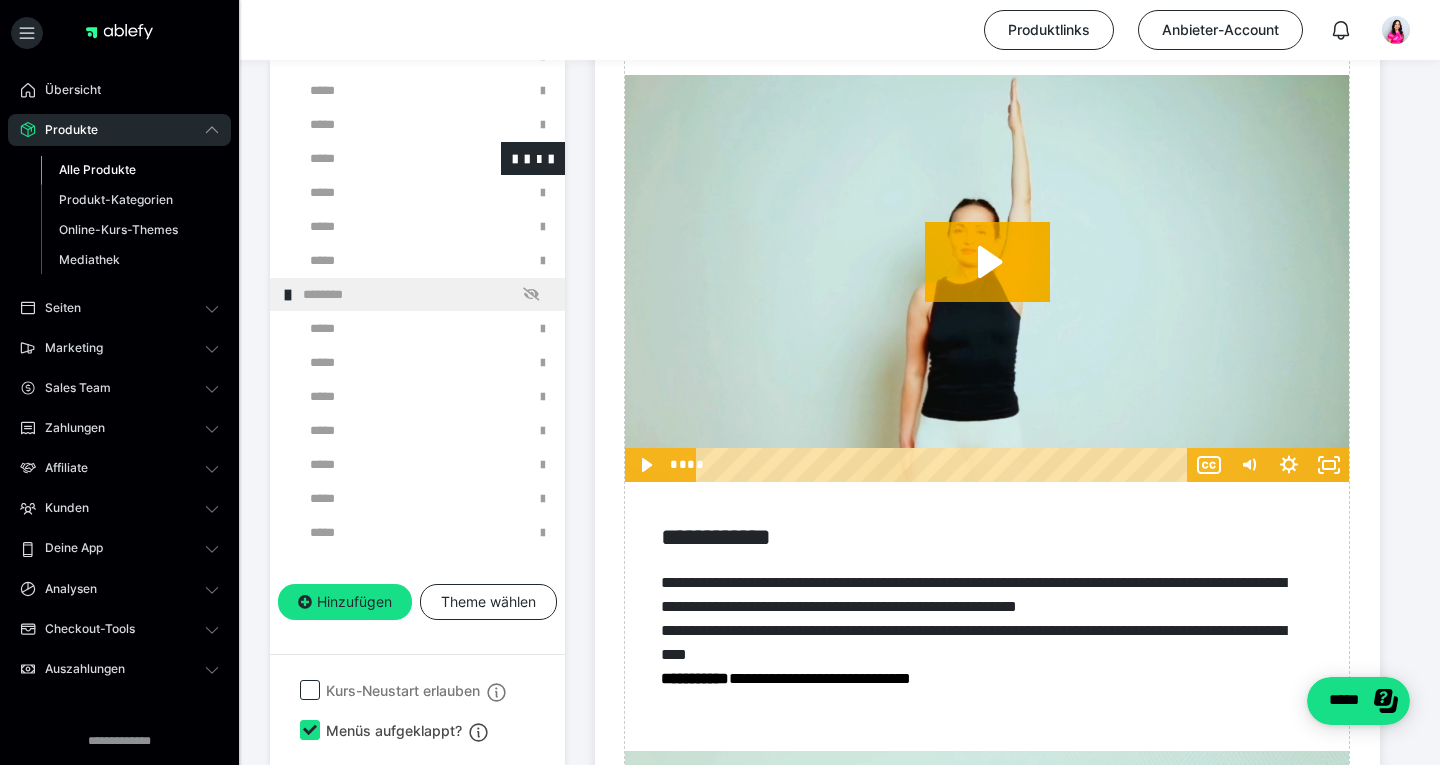 click at bounding box center (375, 158) 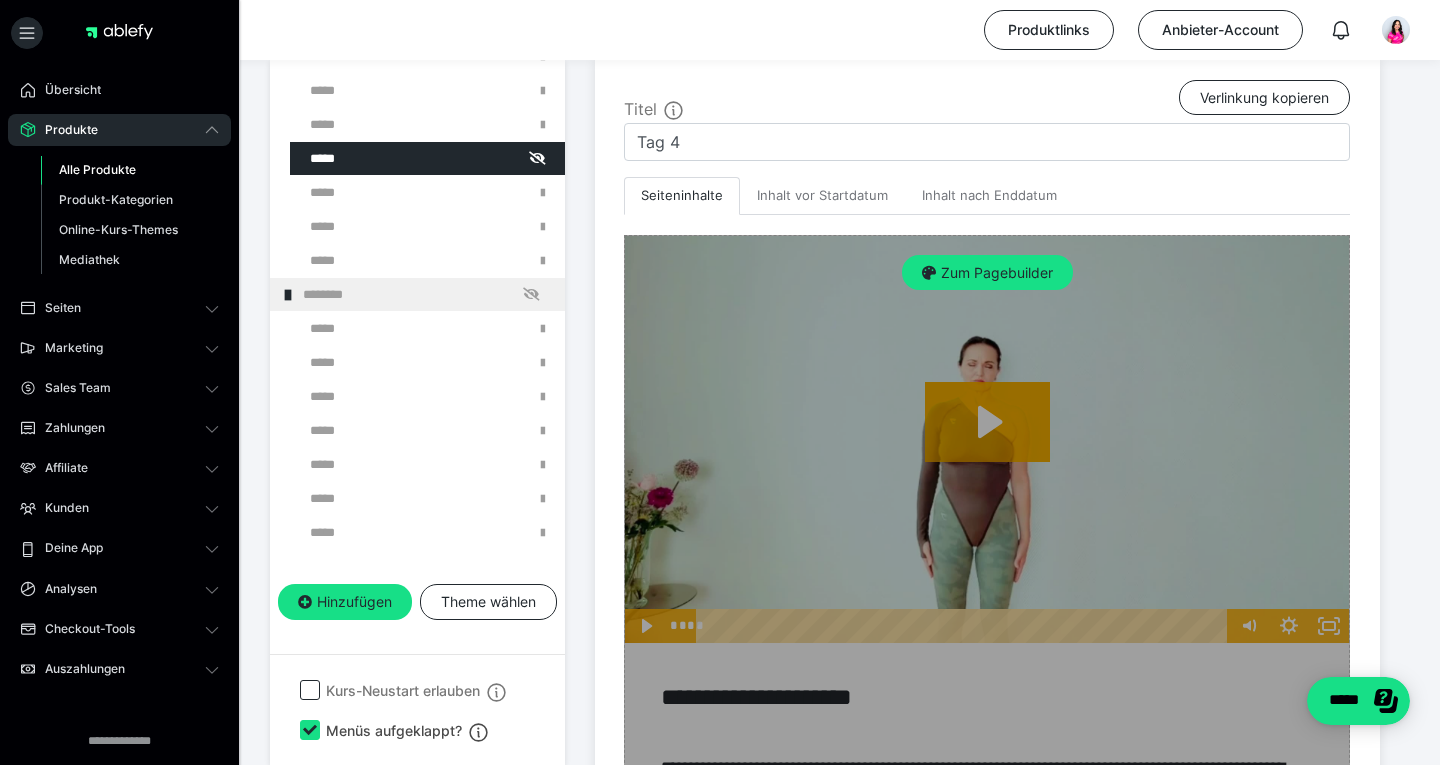 scroll, scrollTop: 445, scrollLeft: 0, axis: vertical 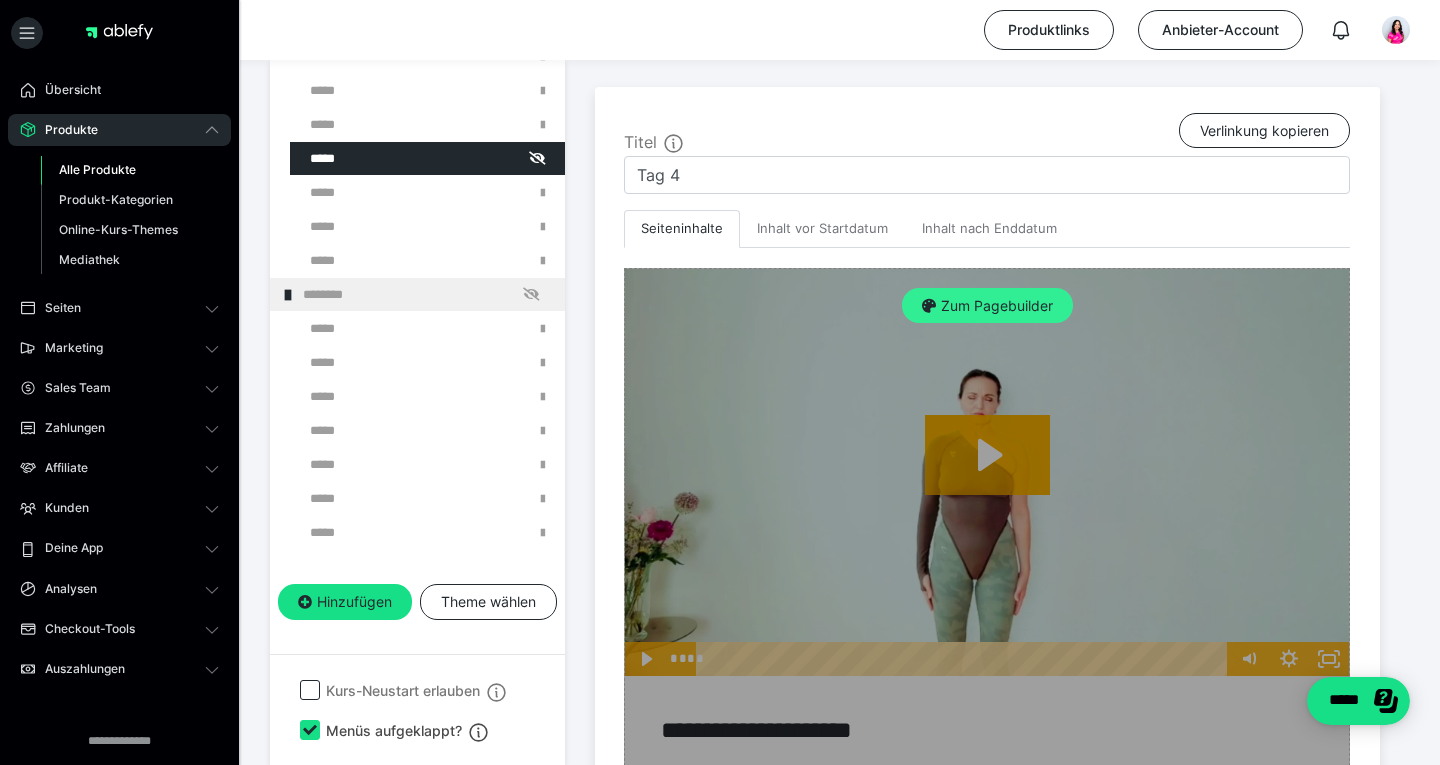click on "Zum Pagebuilder" at bounding box center [987, 306] 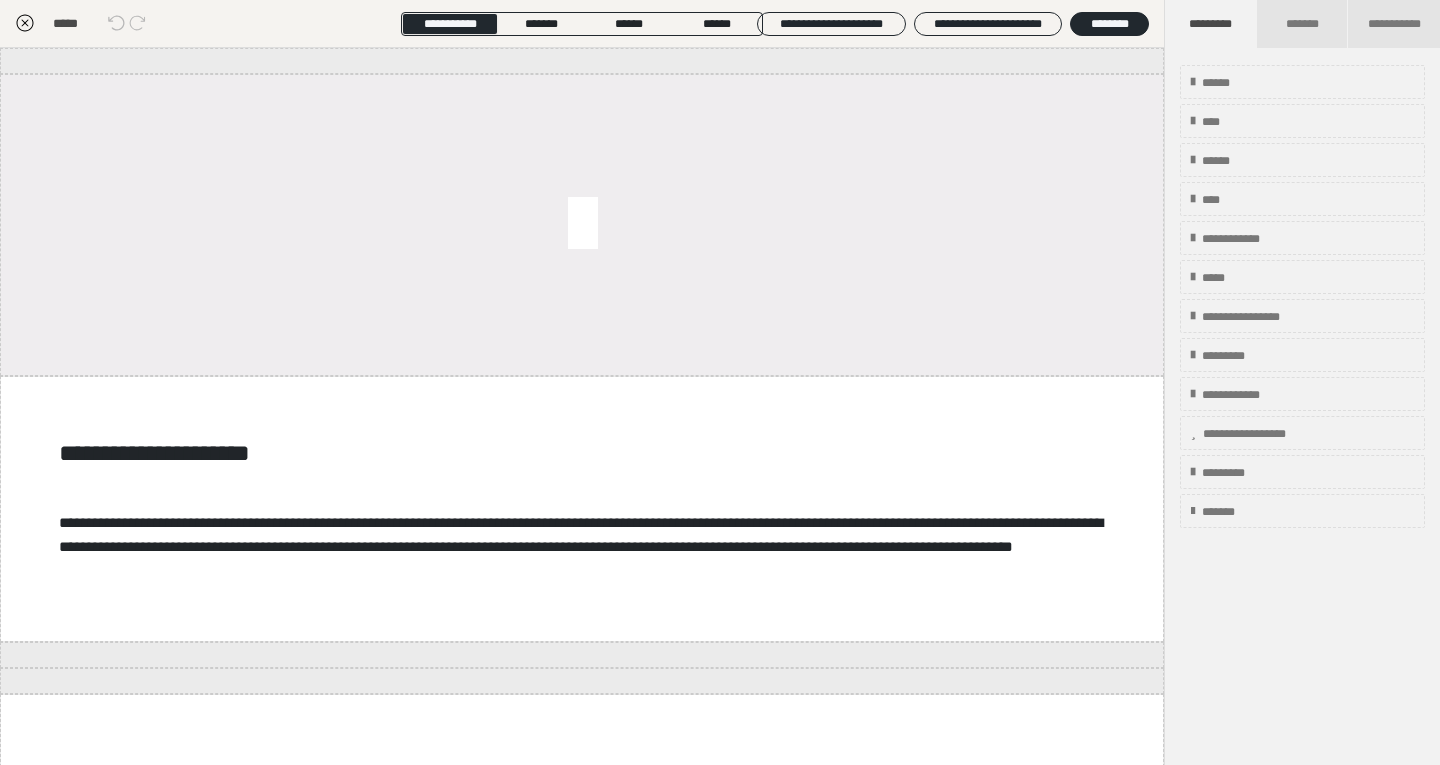 scroll, scrollTop: 374, scrollLeft: 0, axis: vertical 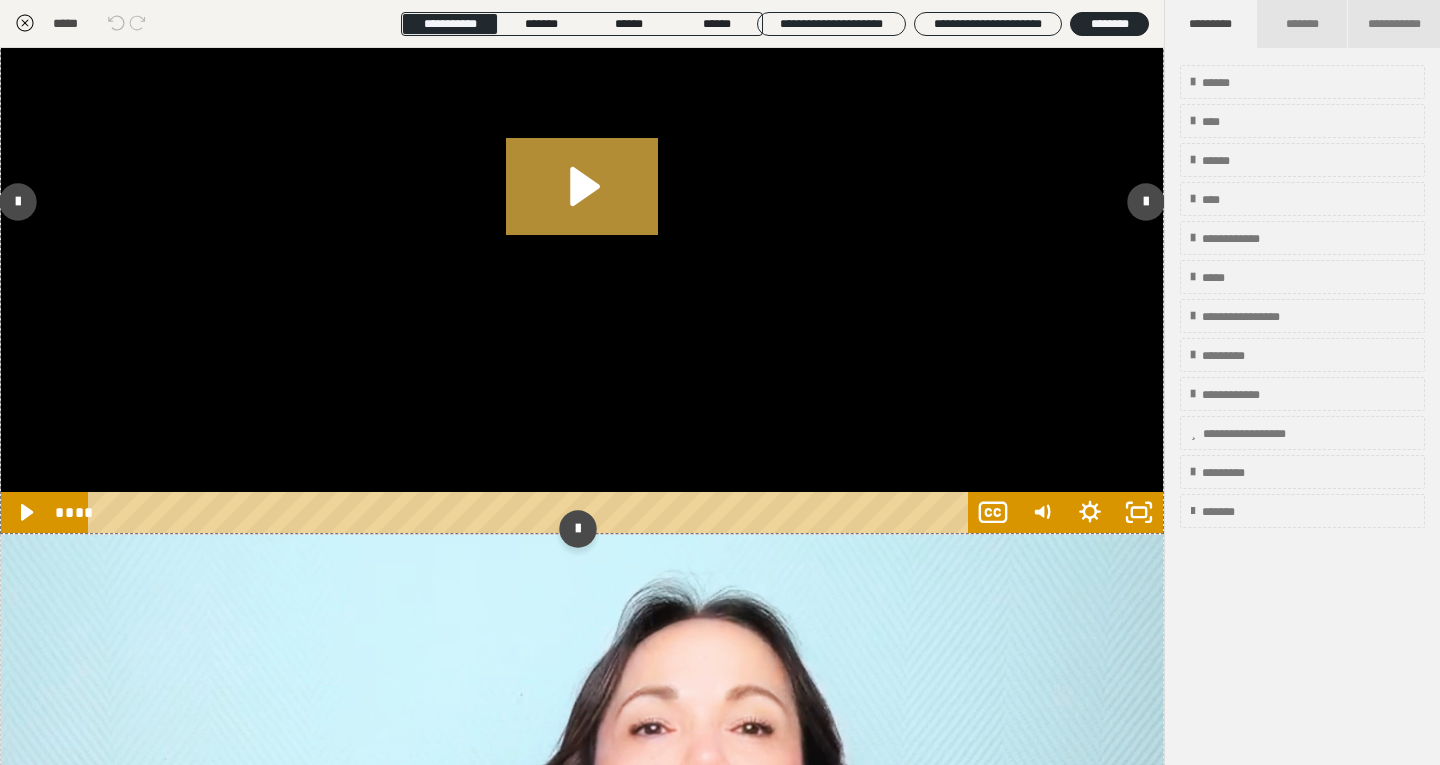 click 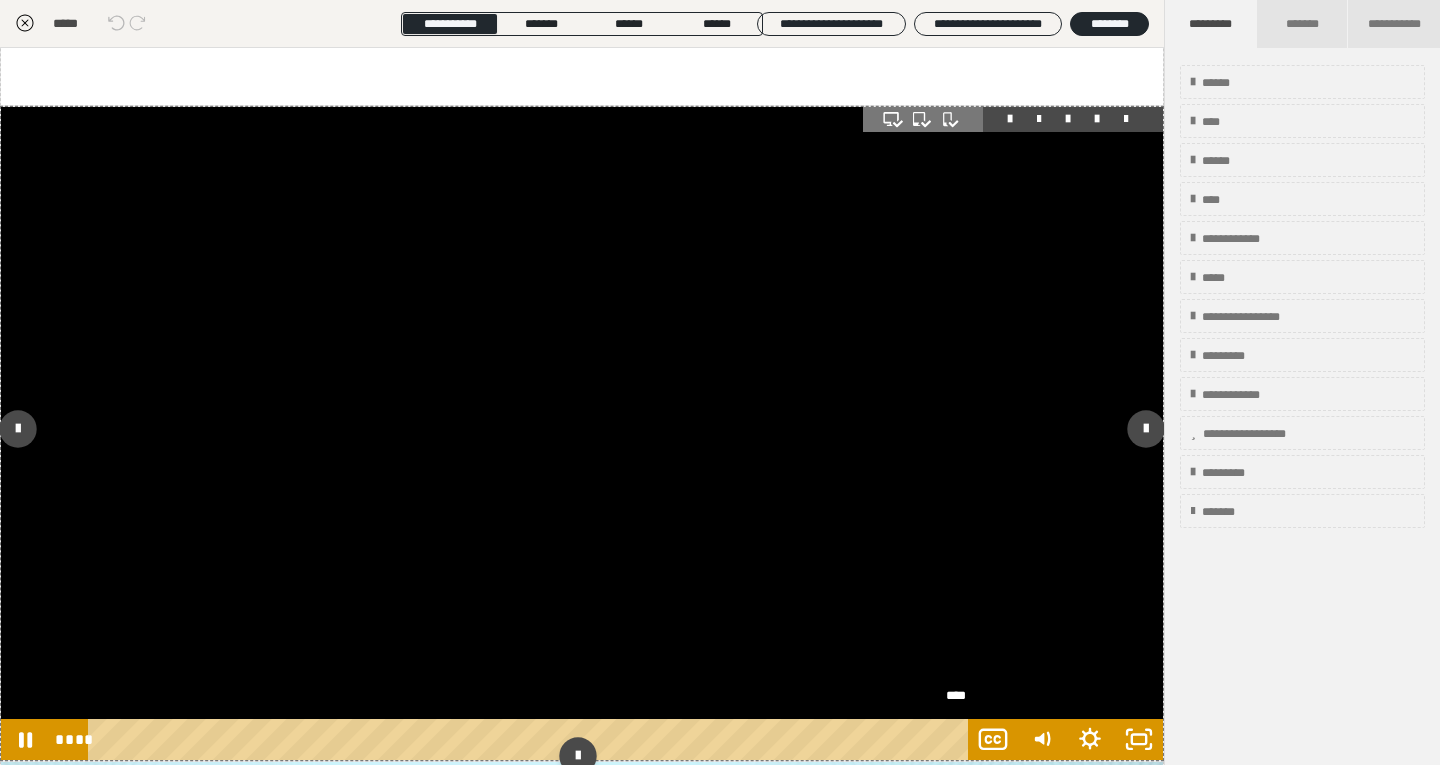 scroll, scrollTop: 1165, scrollLeft: 0, axis: vertical 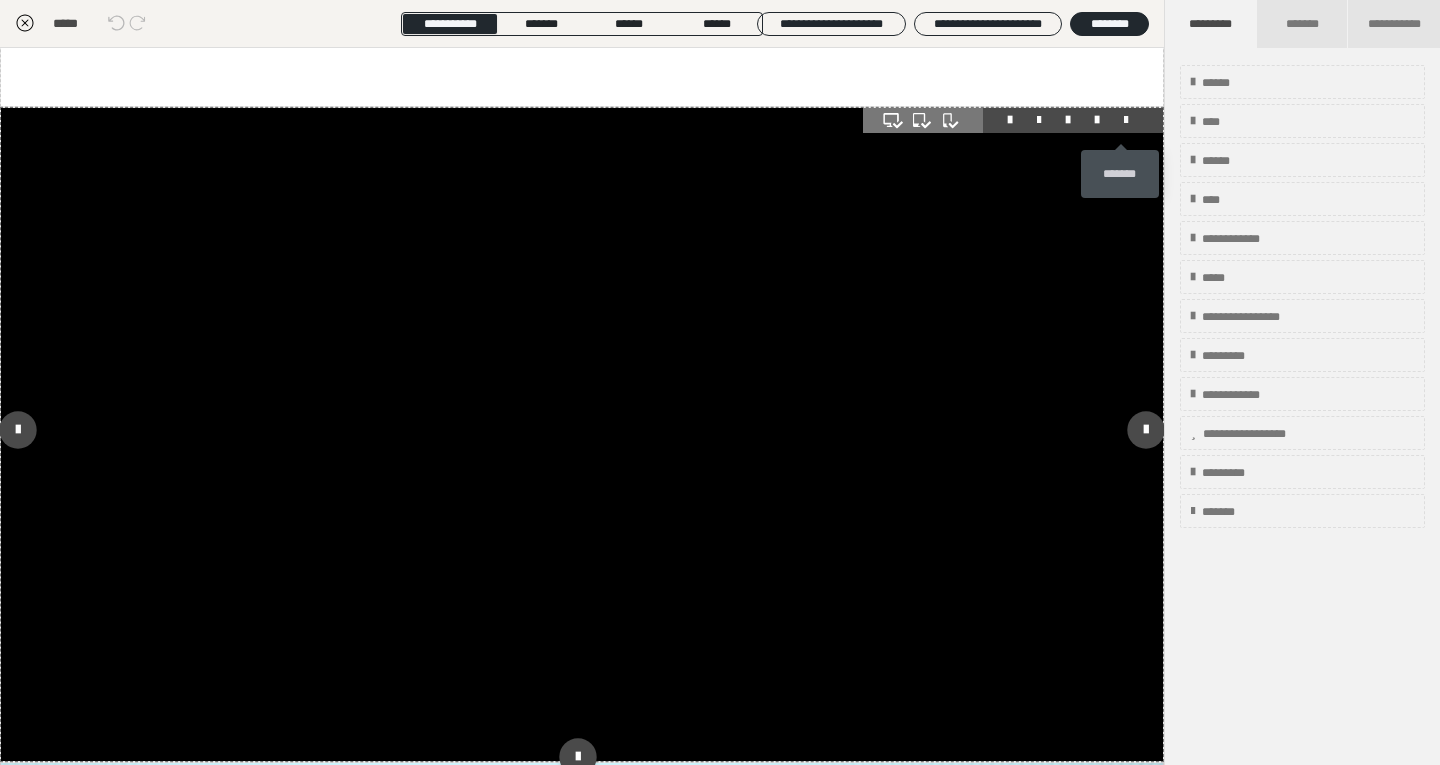 click at bounding box center (1126, 120) 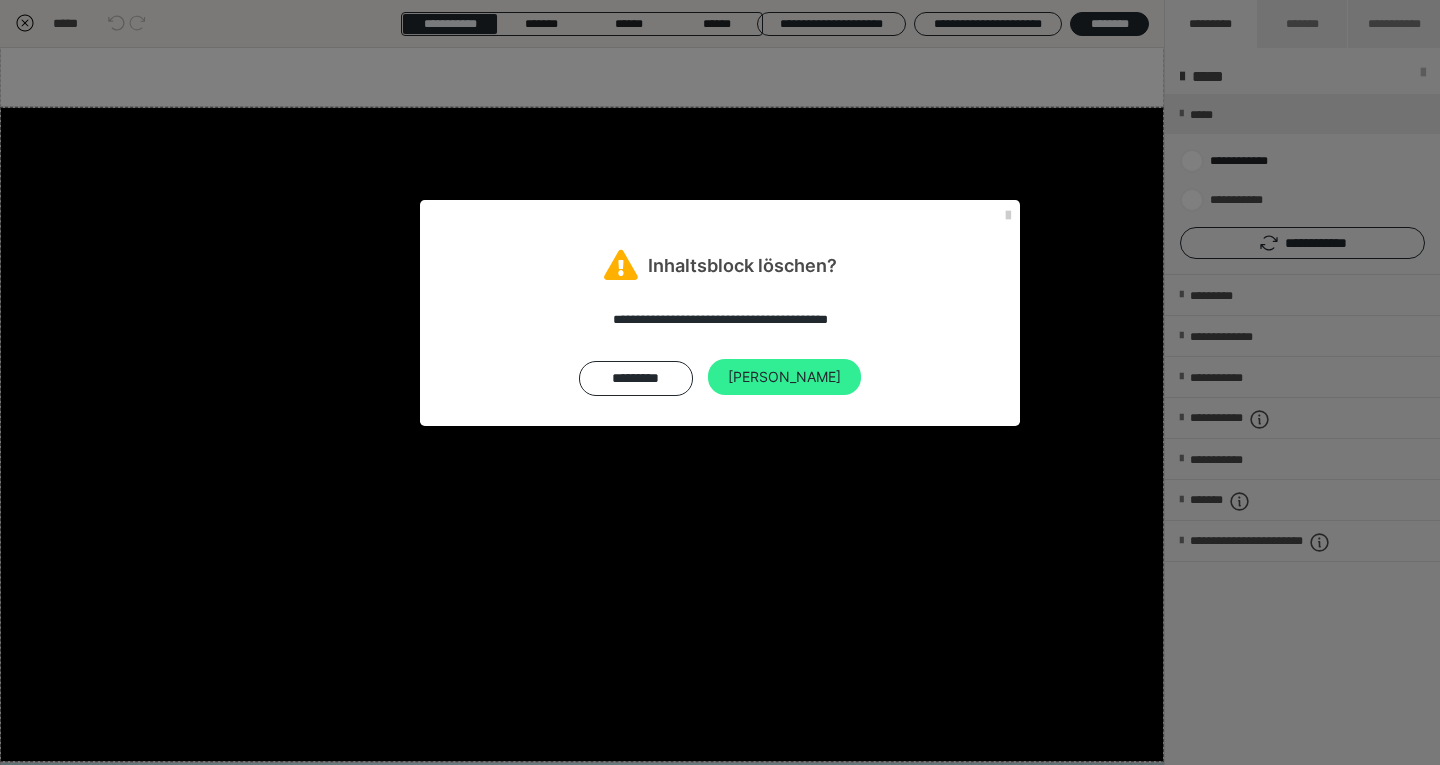 click on "[PERSON_NAME]" at bounding box center (784, 377) 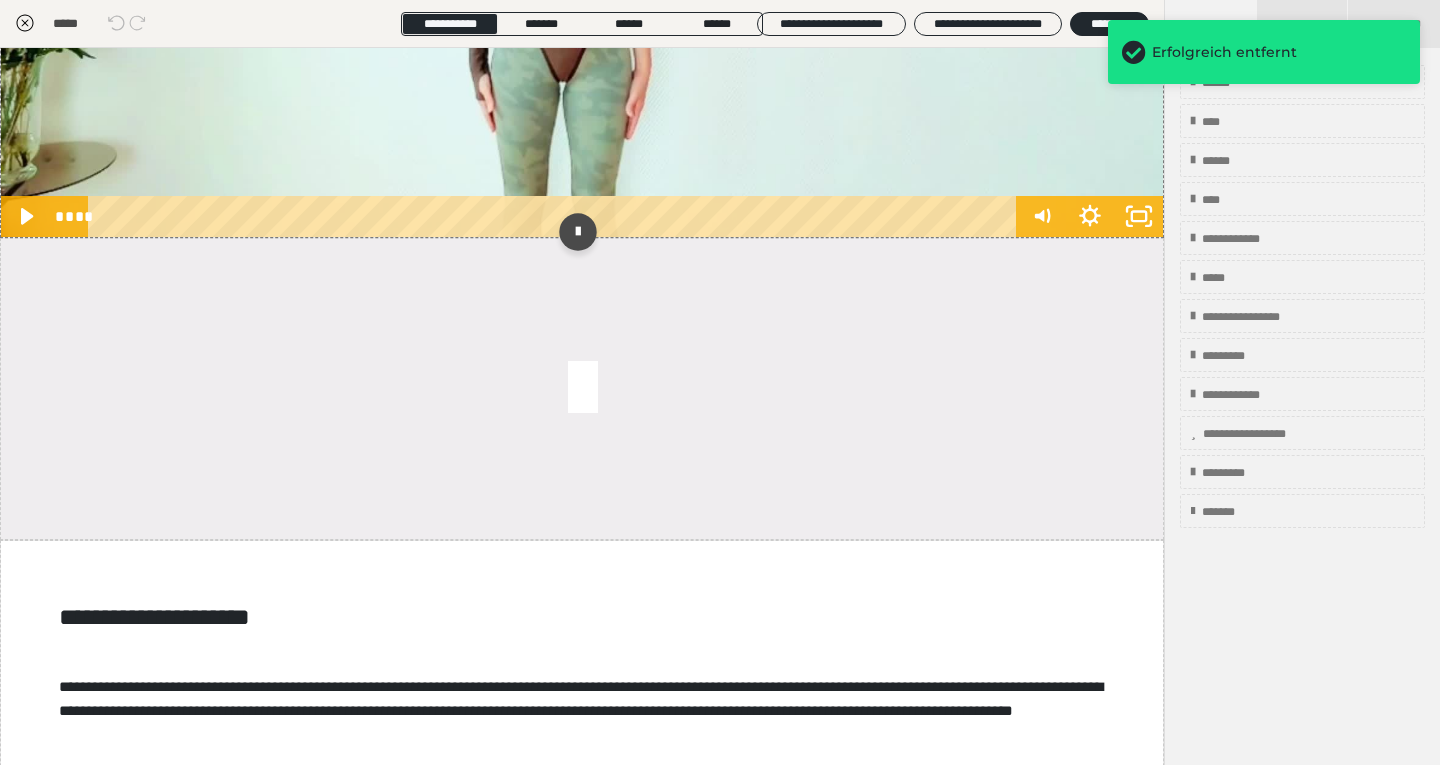 scroll, scrollTop: 443, scrollLeft: 0, axis: vertical 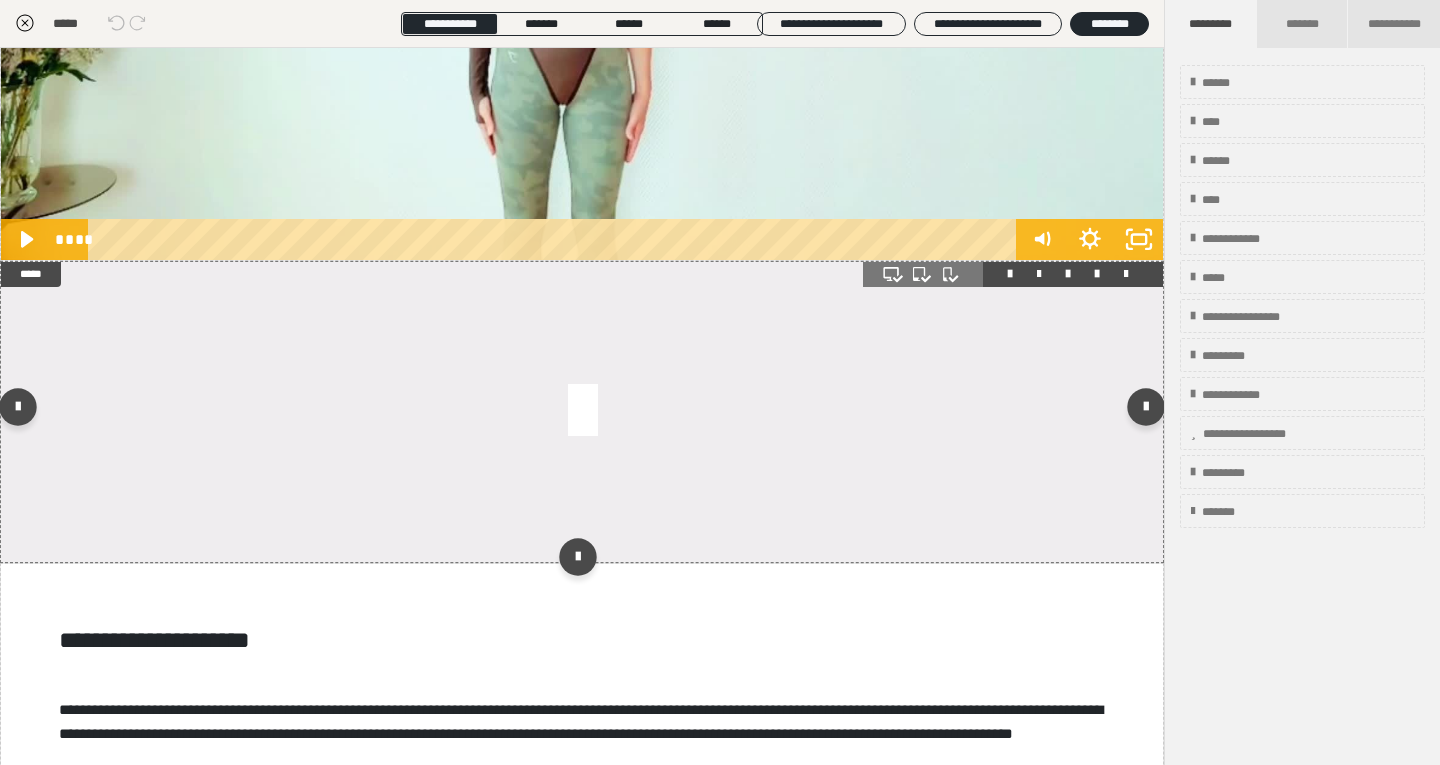 click at bounding box center [582, 412] 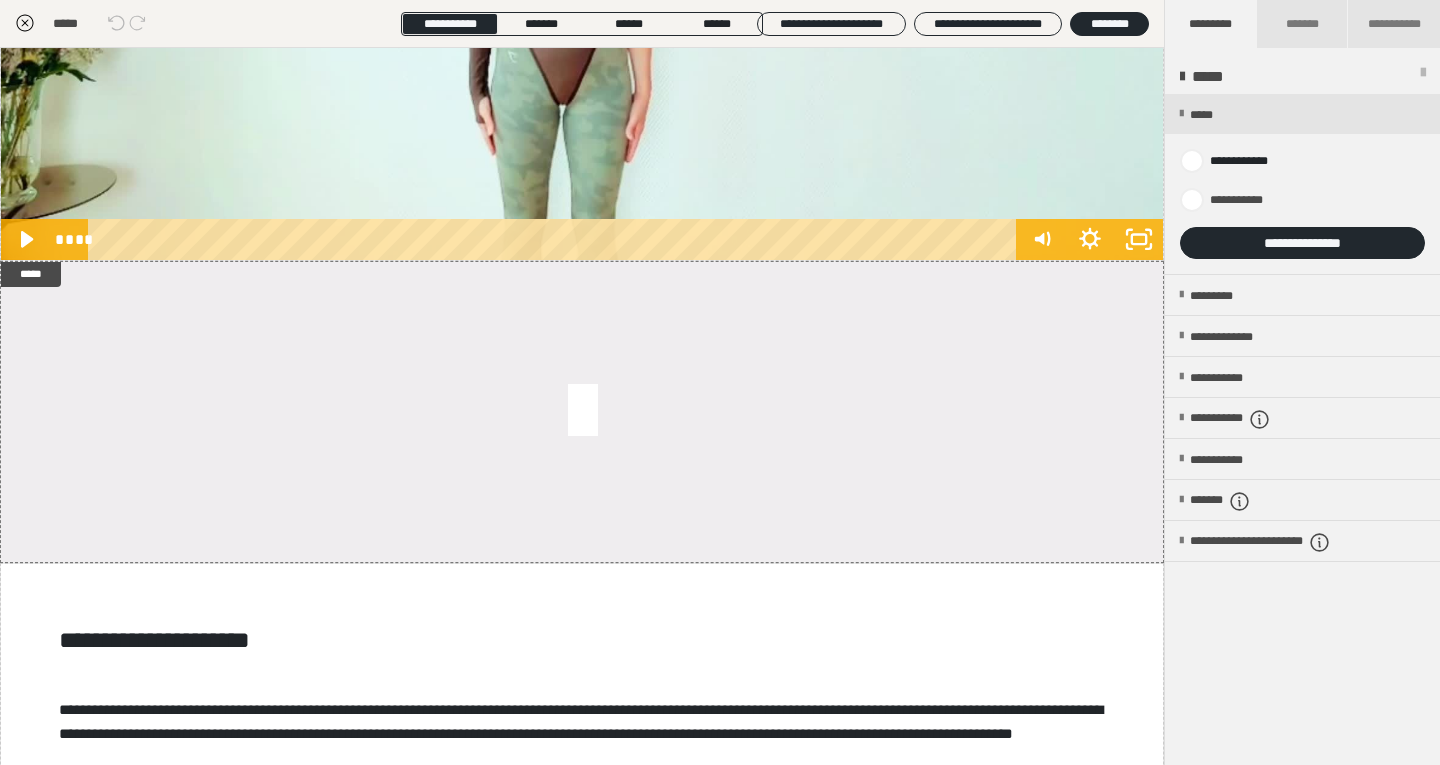 click on "**********" at bounding box center [1302, 243] 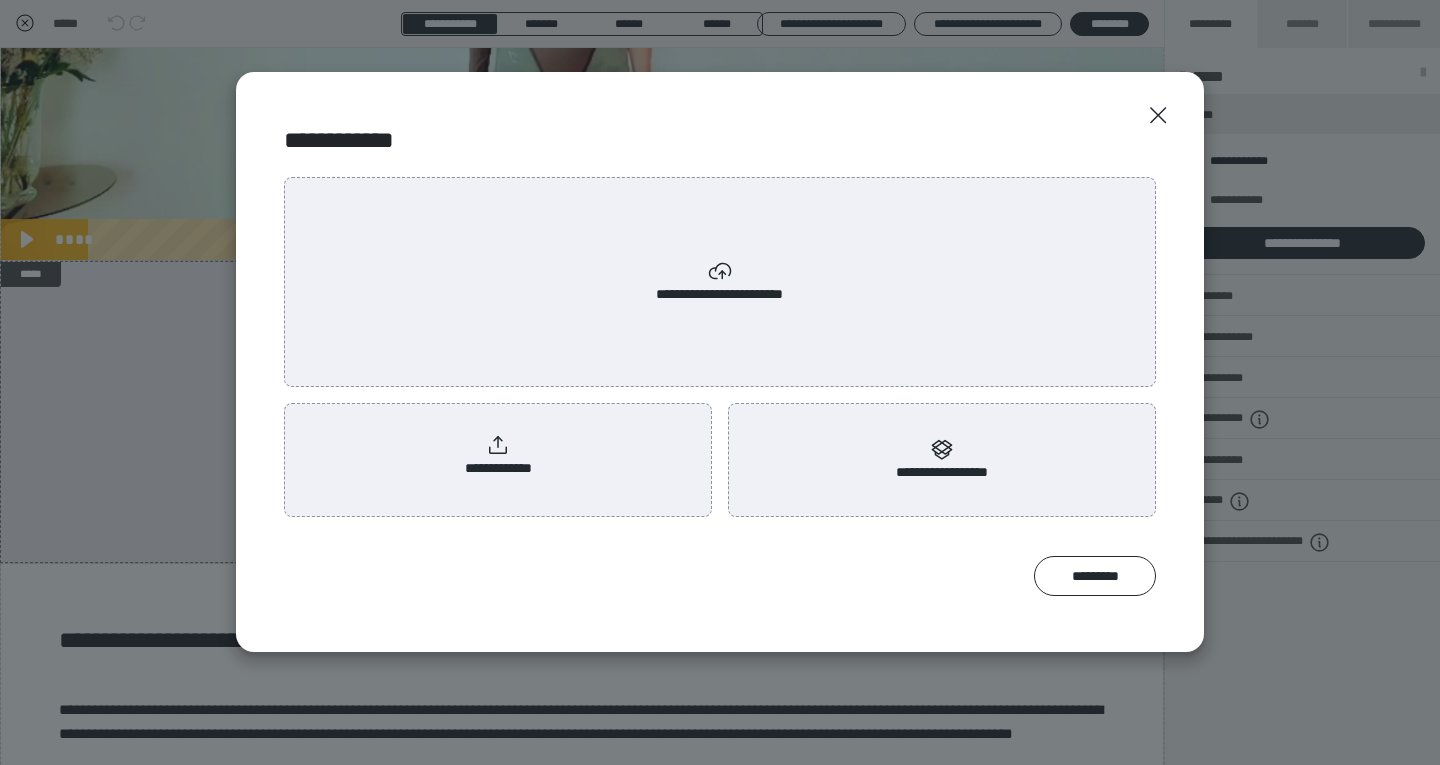 click on "**********" at bounding box center (720, 282) 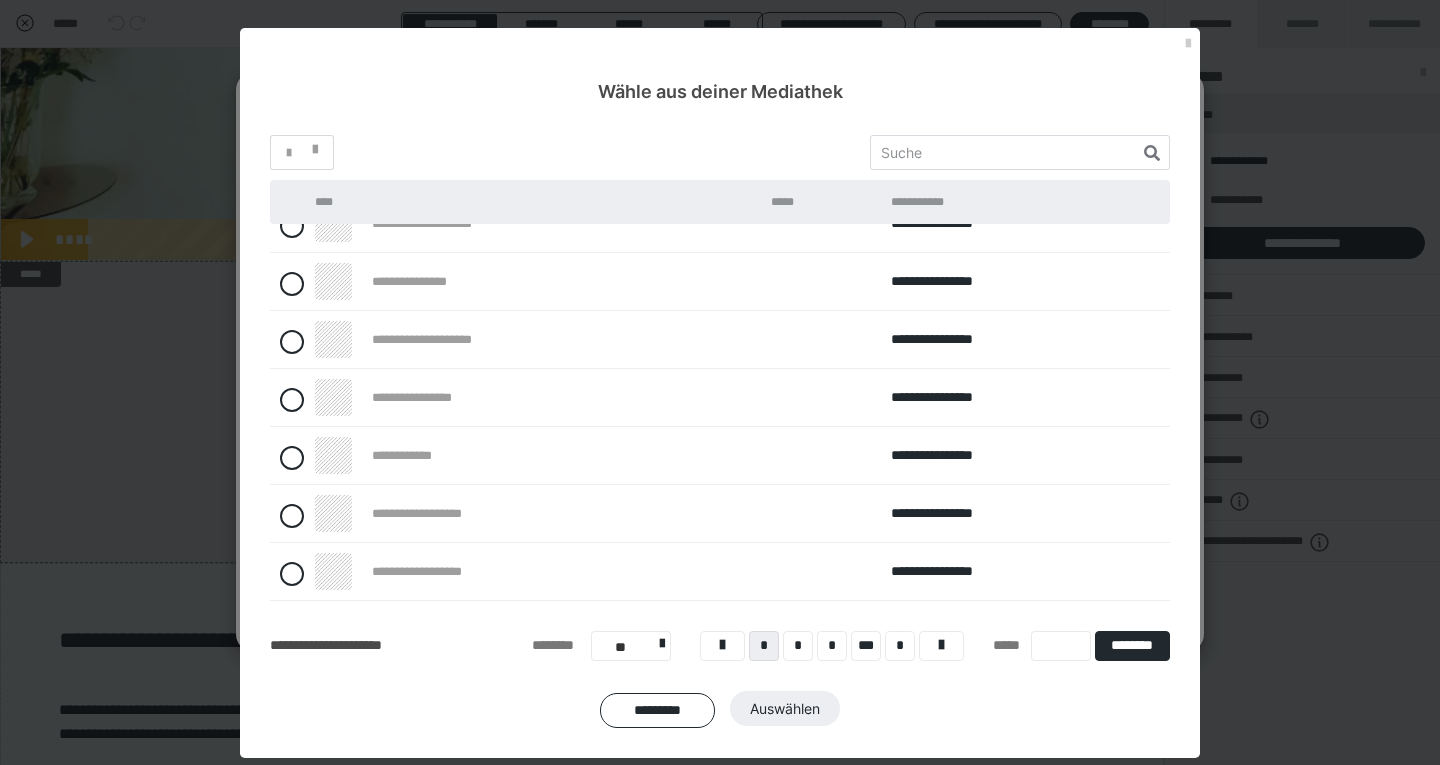 scroll, scrollTop: 203, scrollLeft: 0, axis: vertical 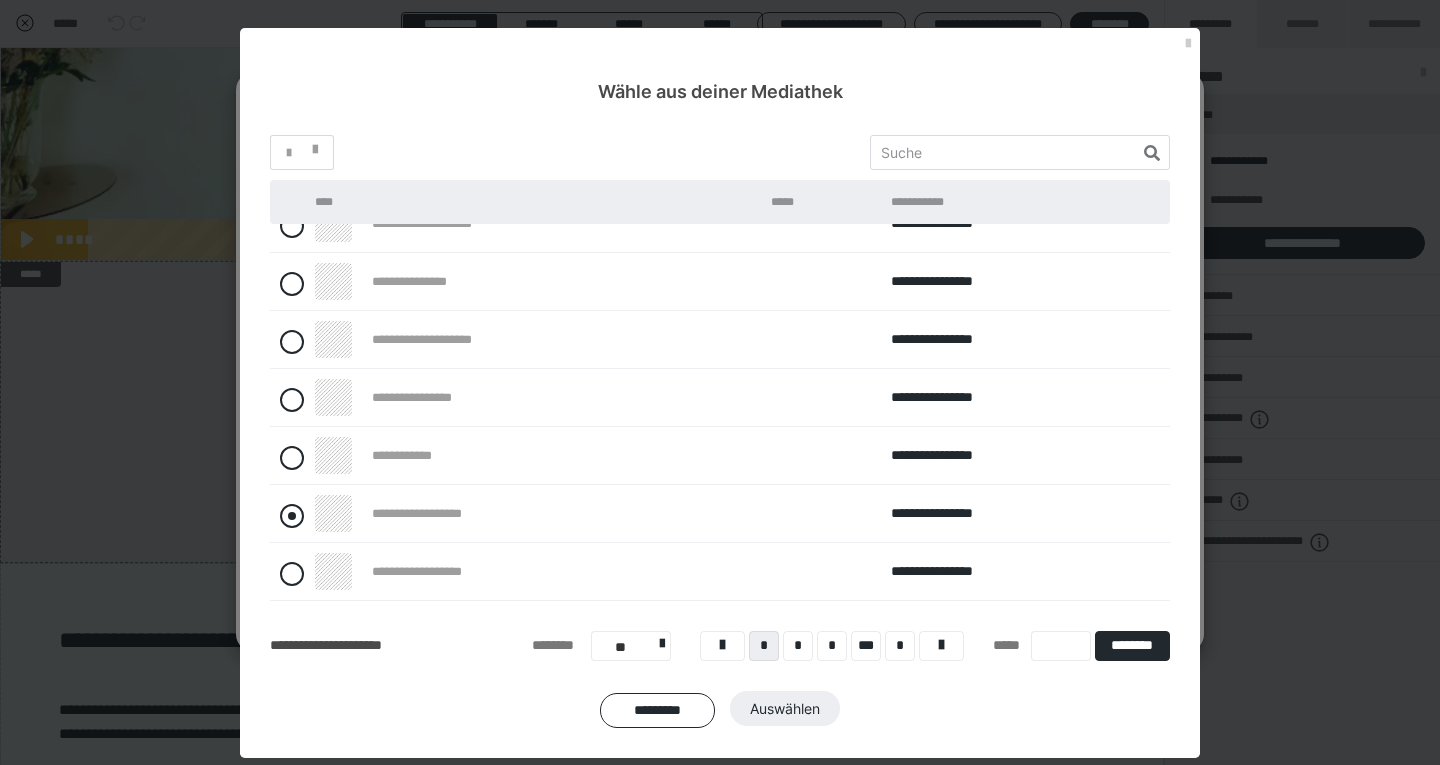 click at bounding box center (292, 516) 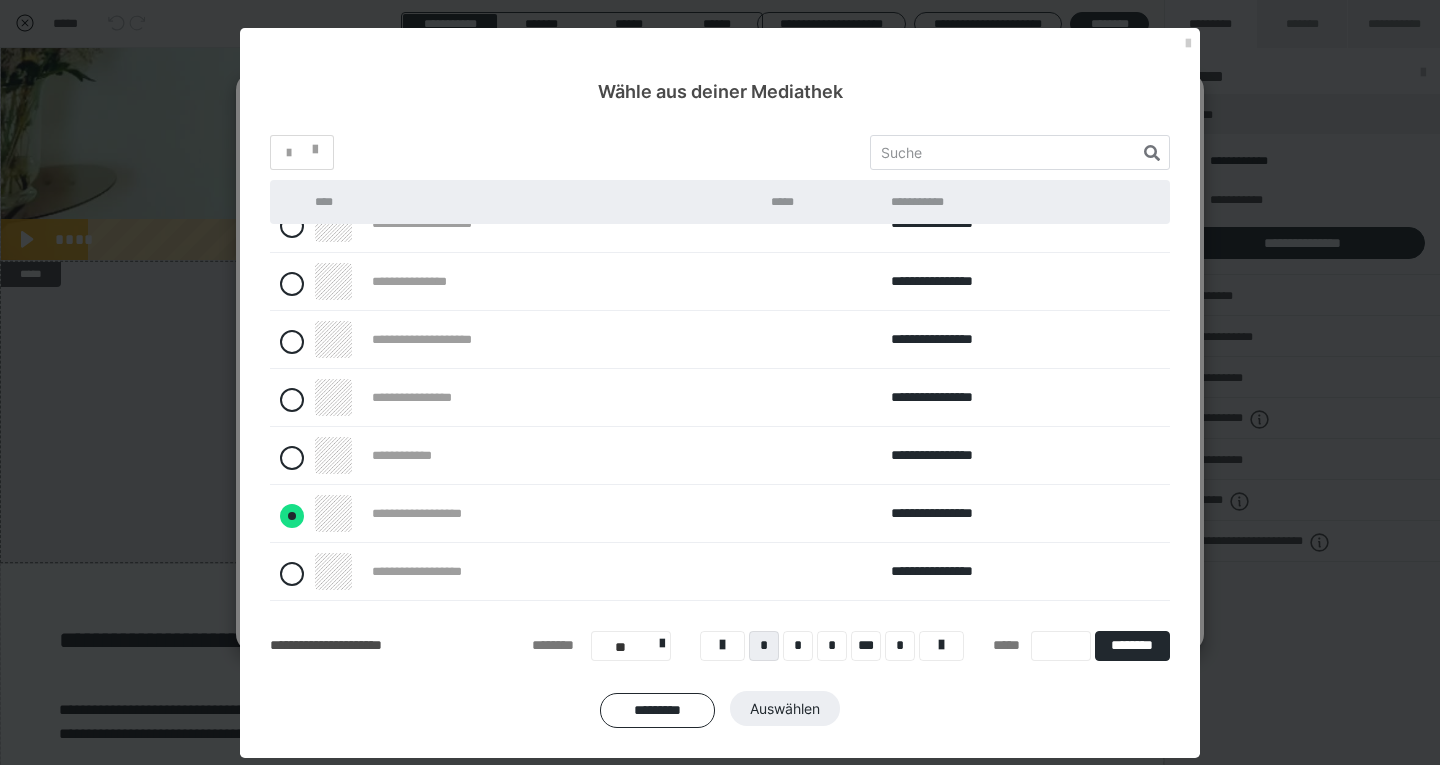 radio on "****" 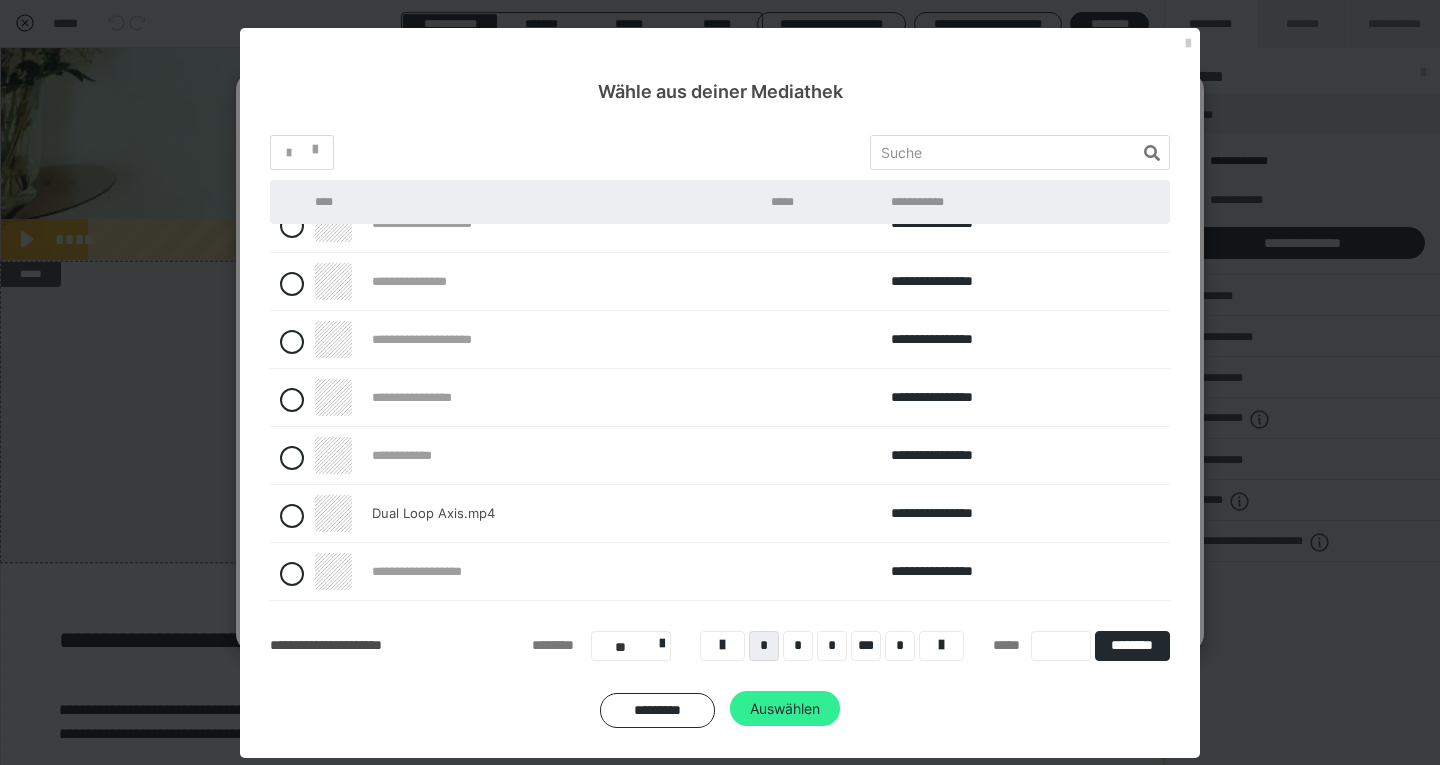 click on "Auswählen" at bounding box center [785, 709] 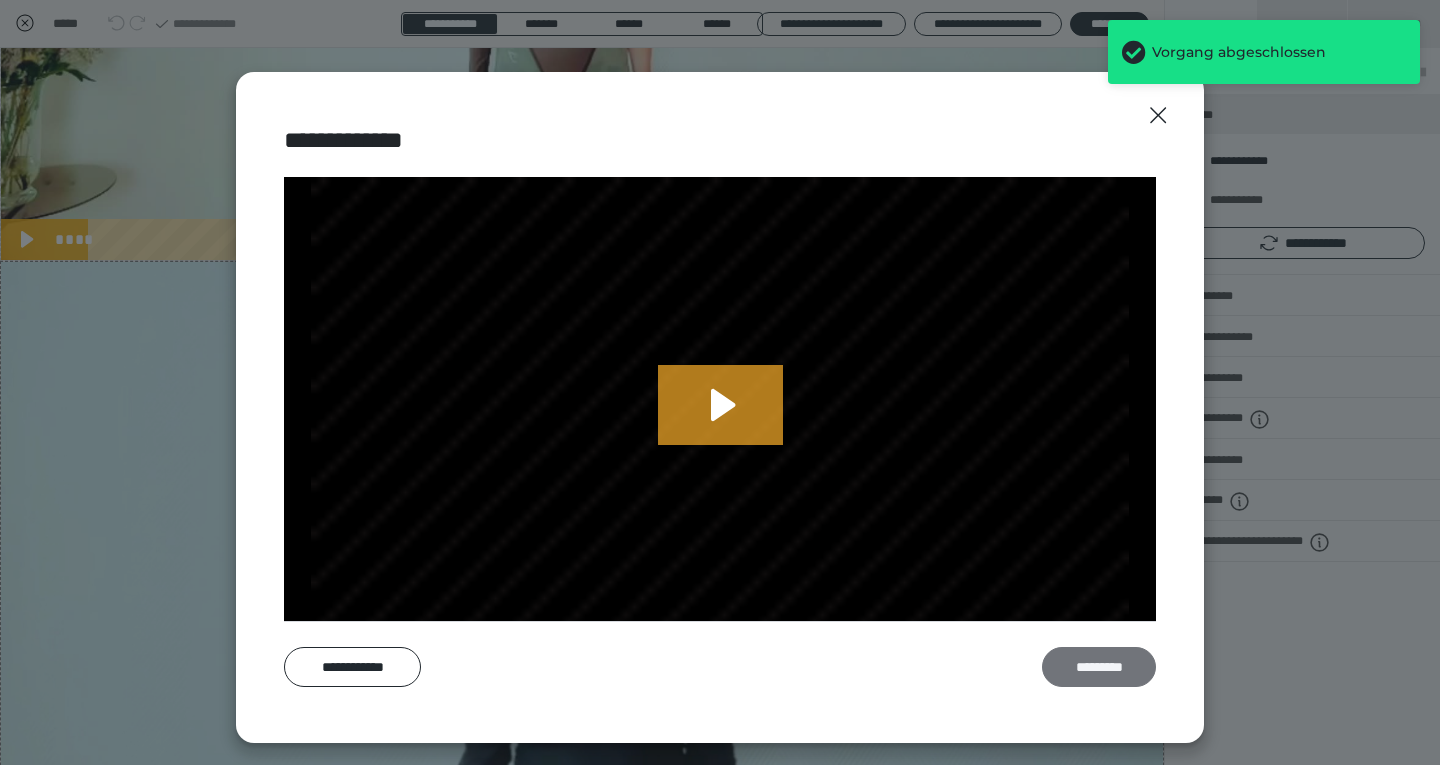 click on "*********" at bounding box center (1099, 667) 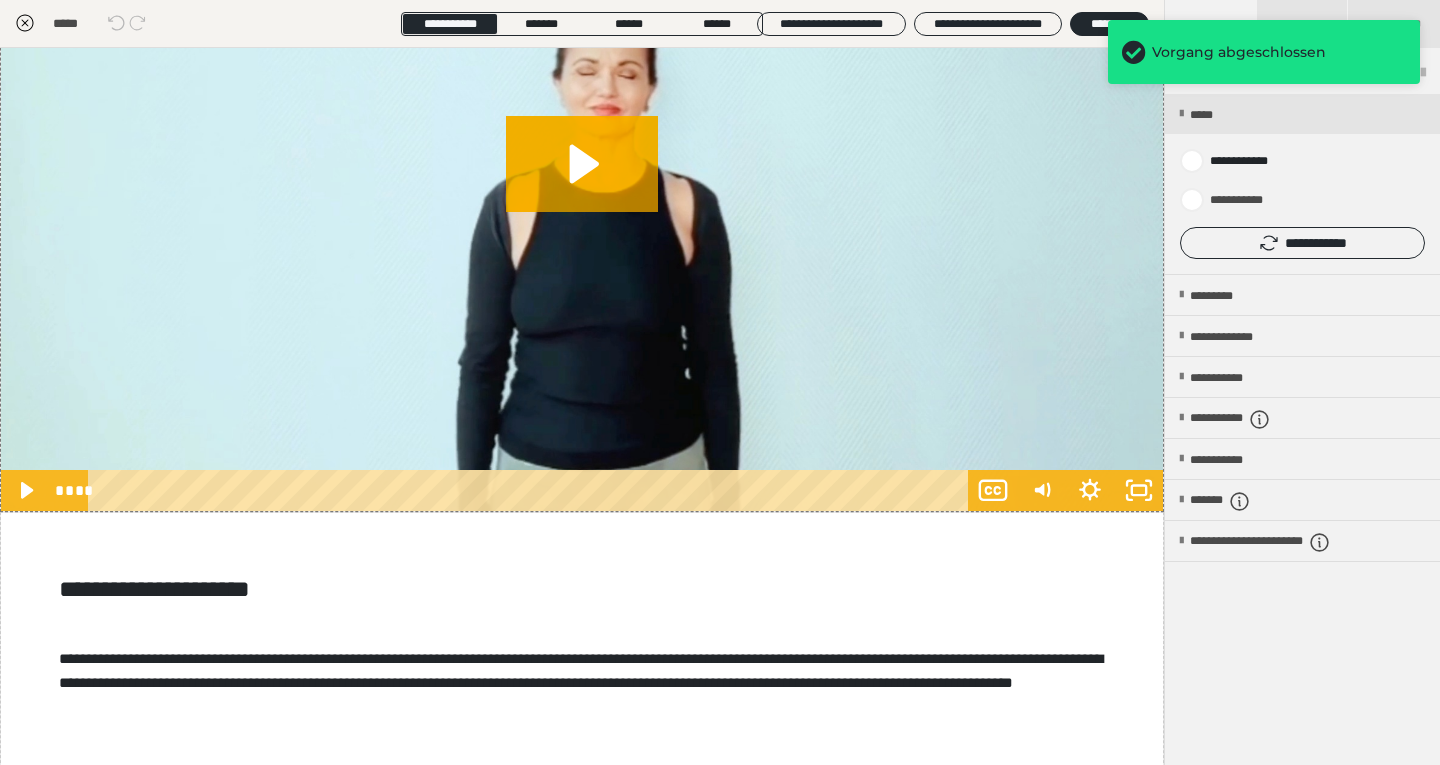 scroll, scrollTop: 861, scrollLeft: 0, axis: vertical 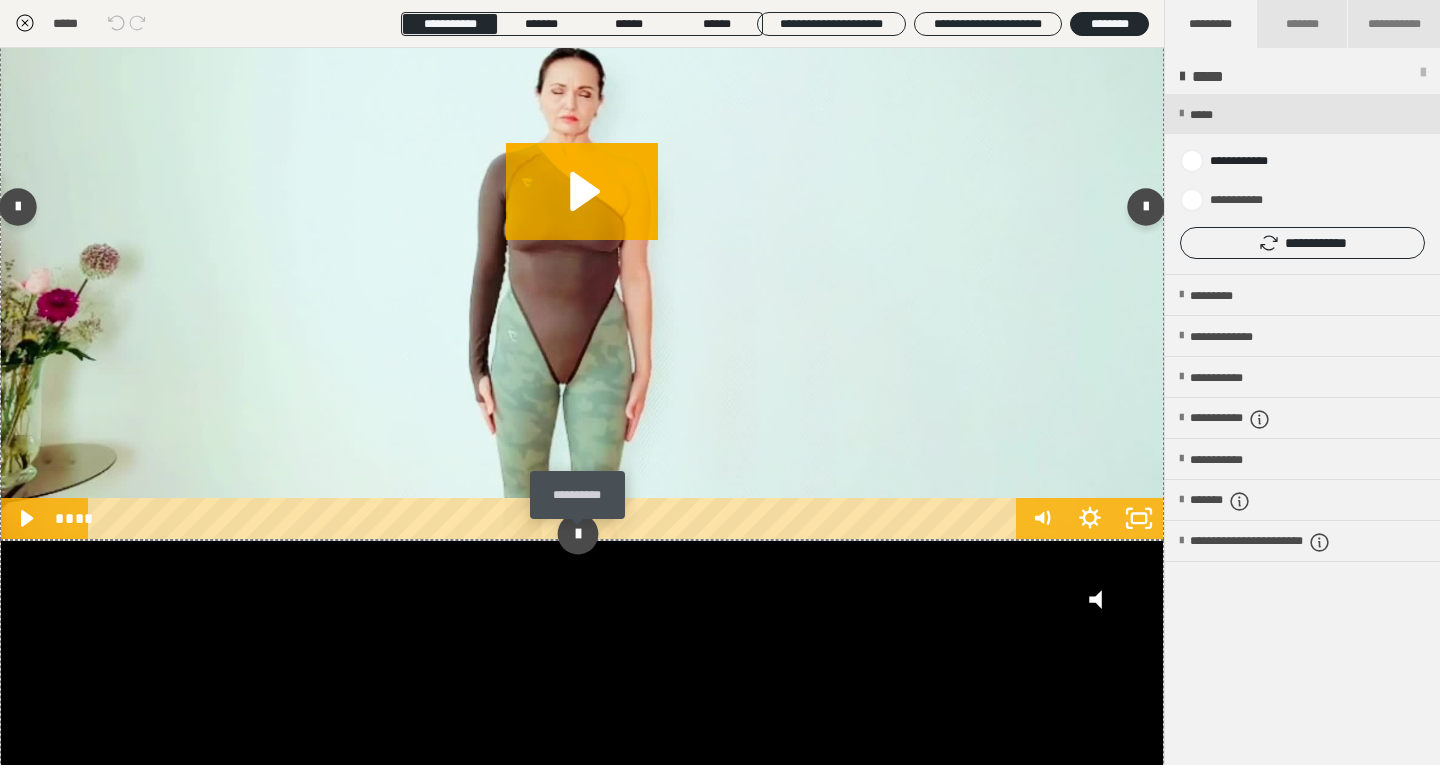 click at bounding box center (577, 534) 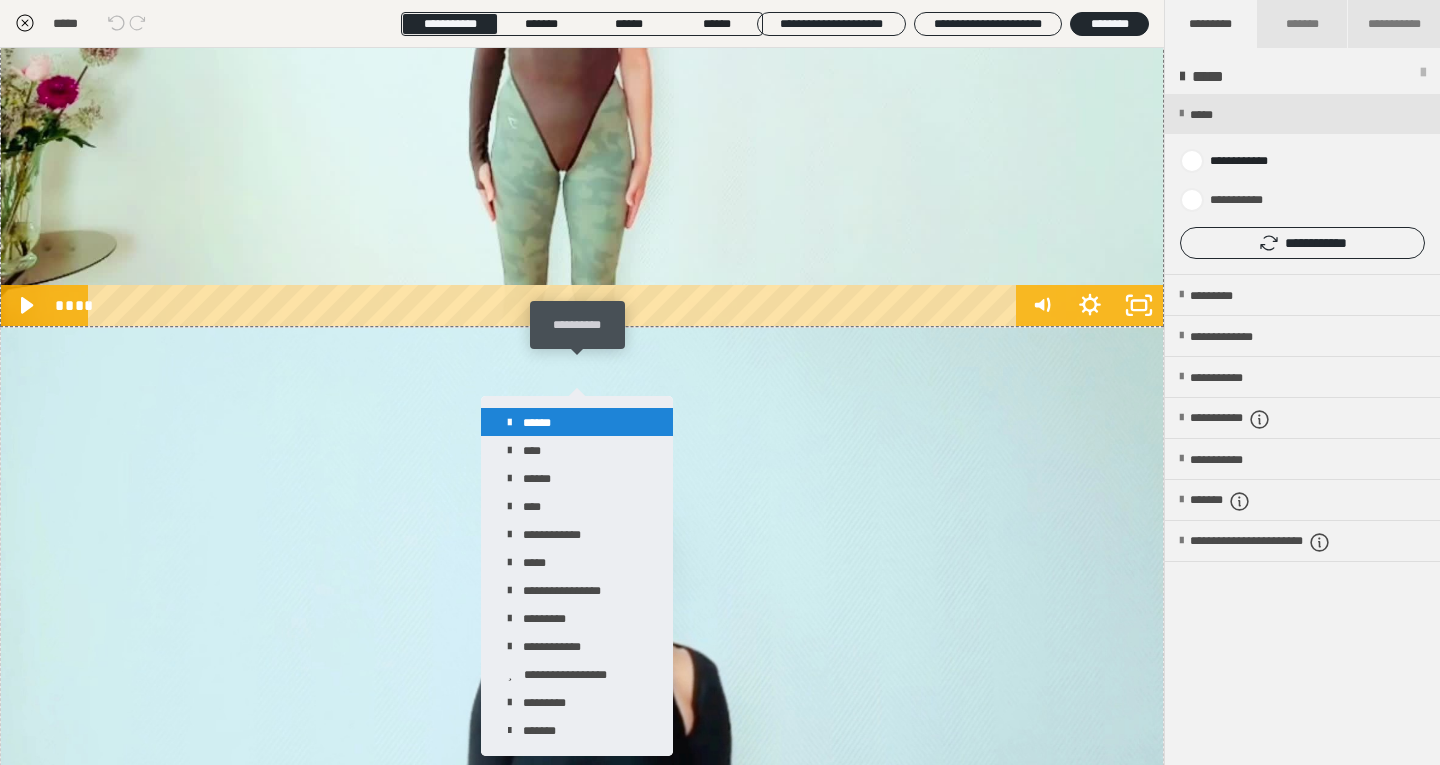 scroll, scrollTop: 296, scrollLeft: 0, axis: vertical 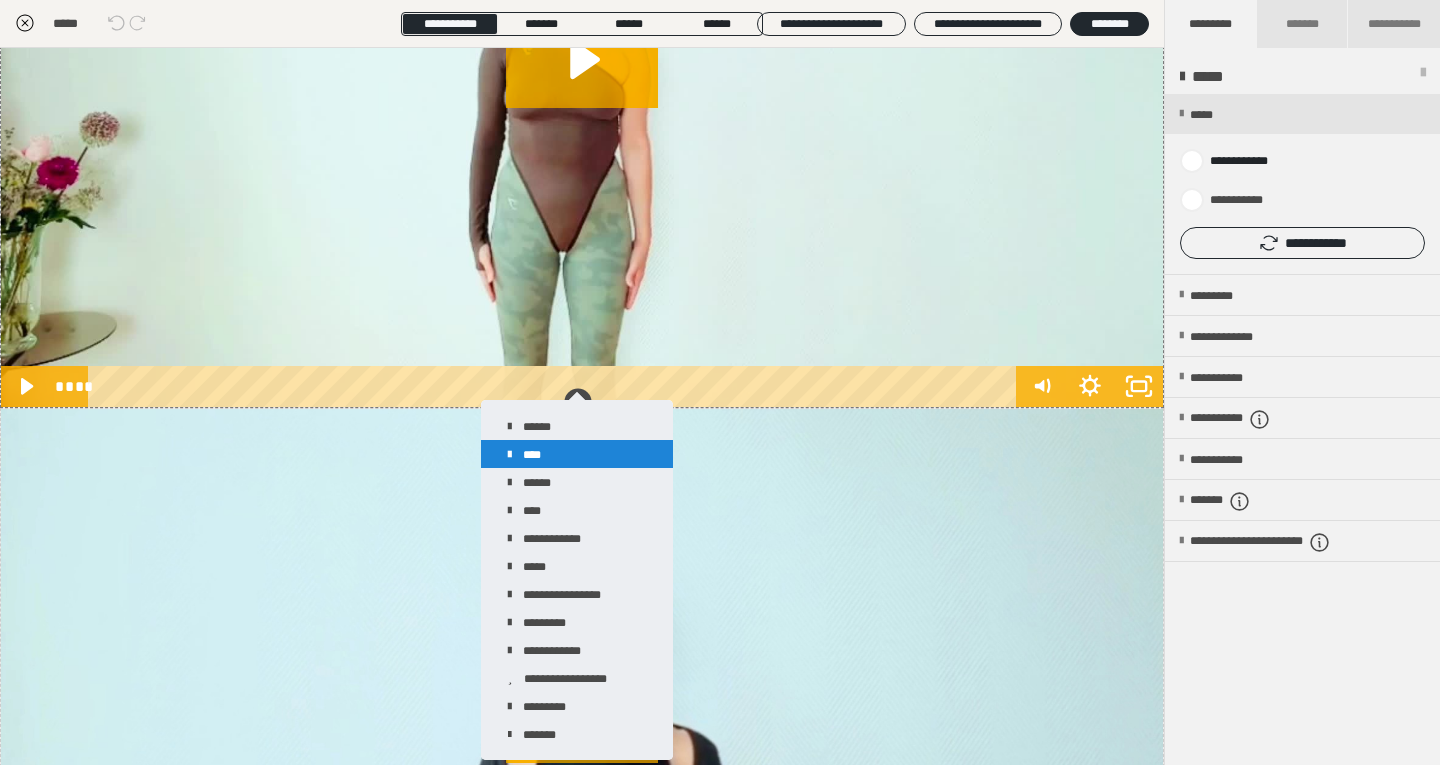 click on "****" at bounding box center (577, 454) 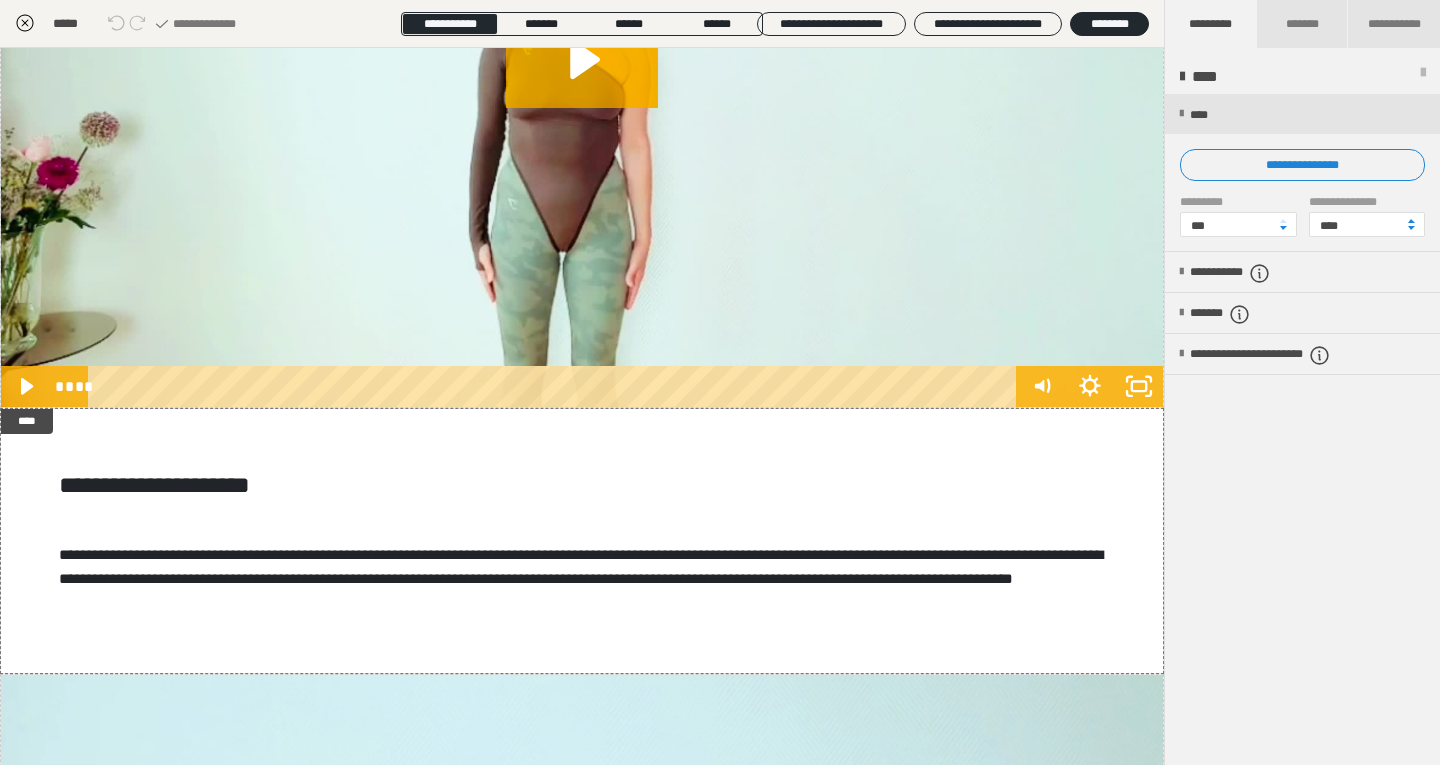 click 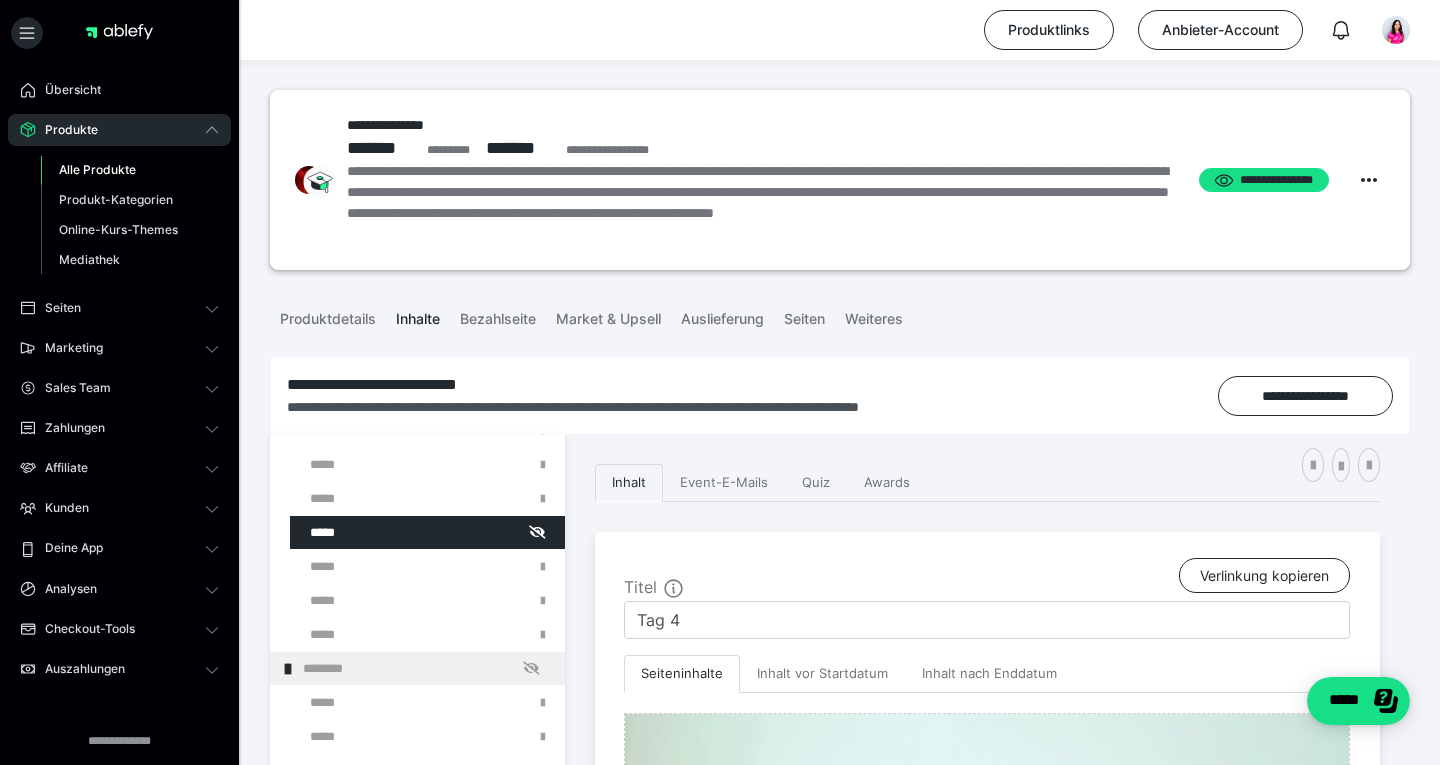 scroll, scrollTop: 0, scrollLeft: 0, axis: both 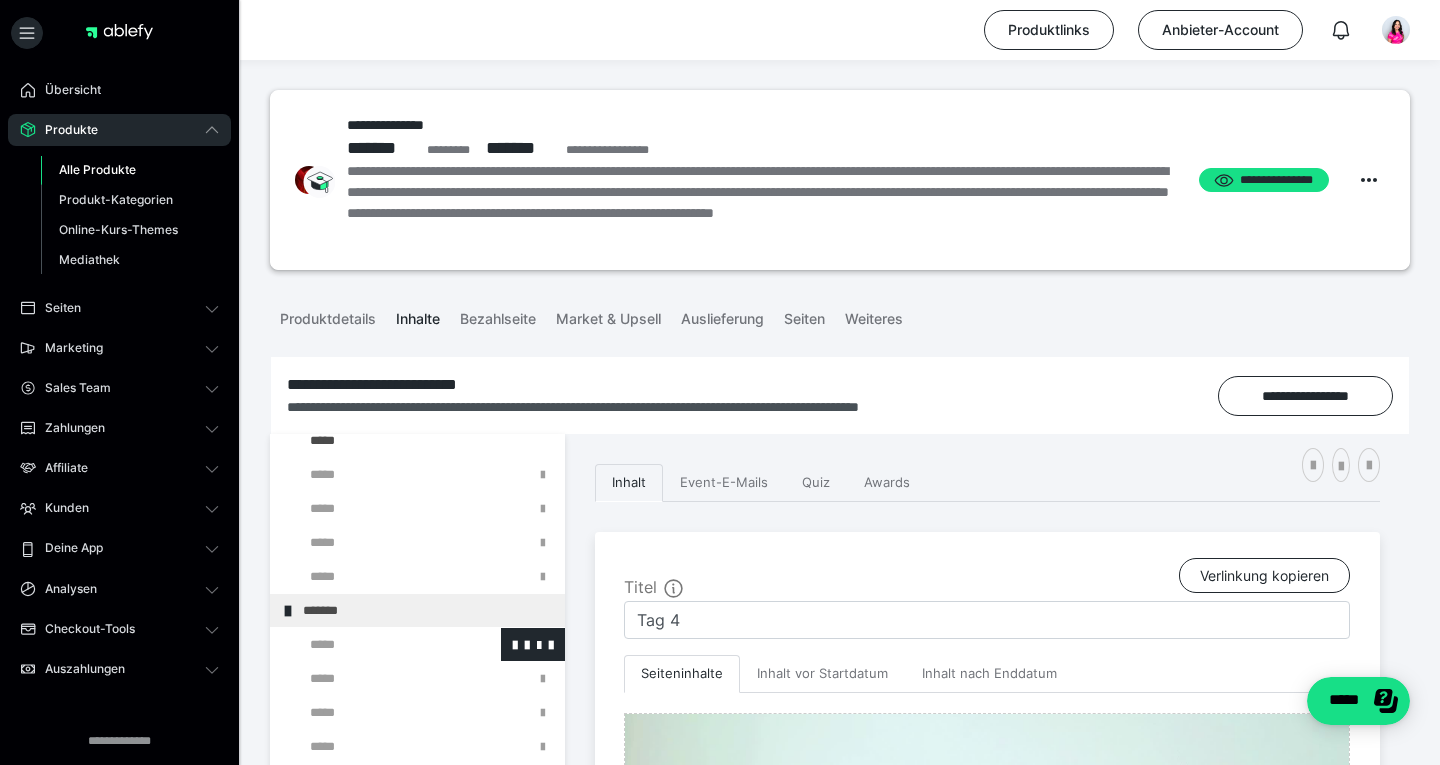 click at bounding box center (375, 644) 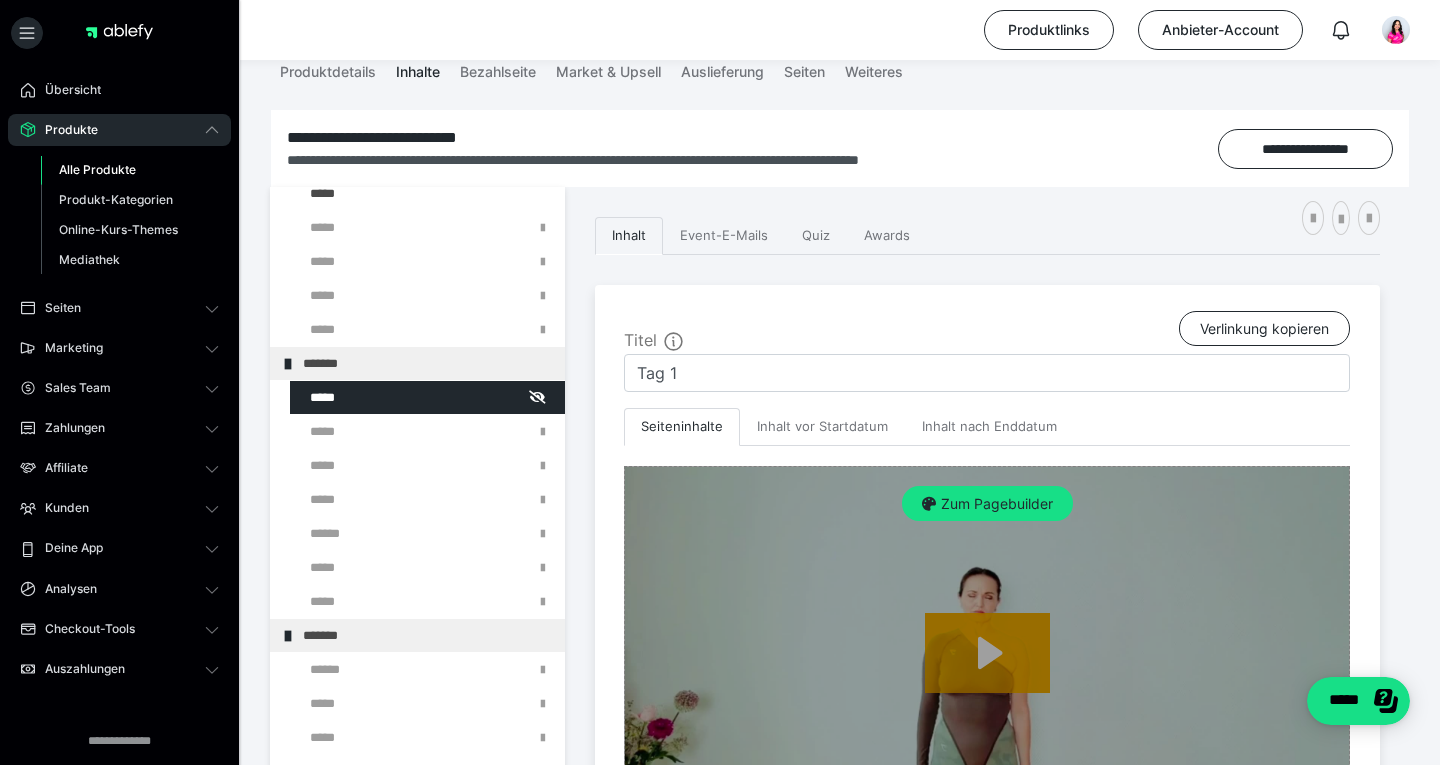 scroll, scrollTop: 266, scrollLeft: 0, axis: vertical 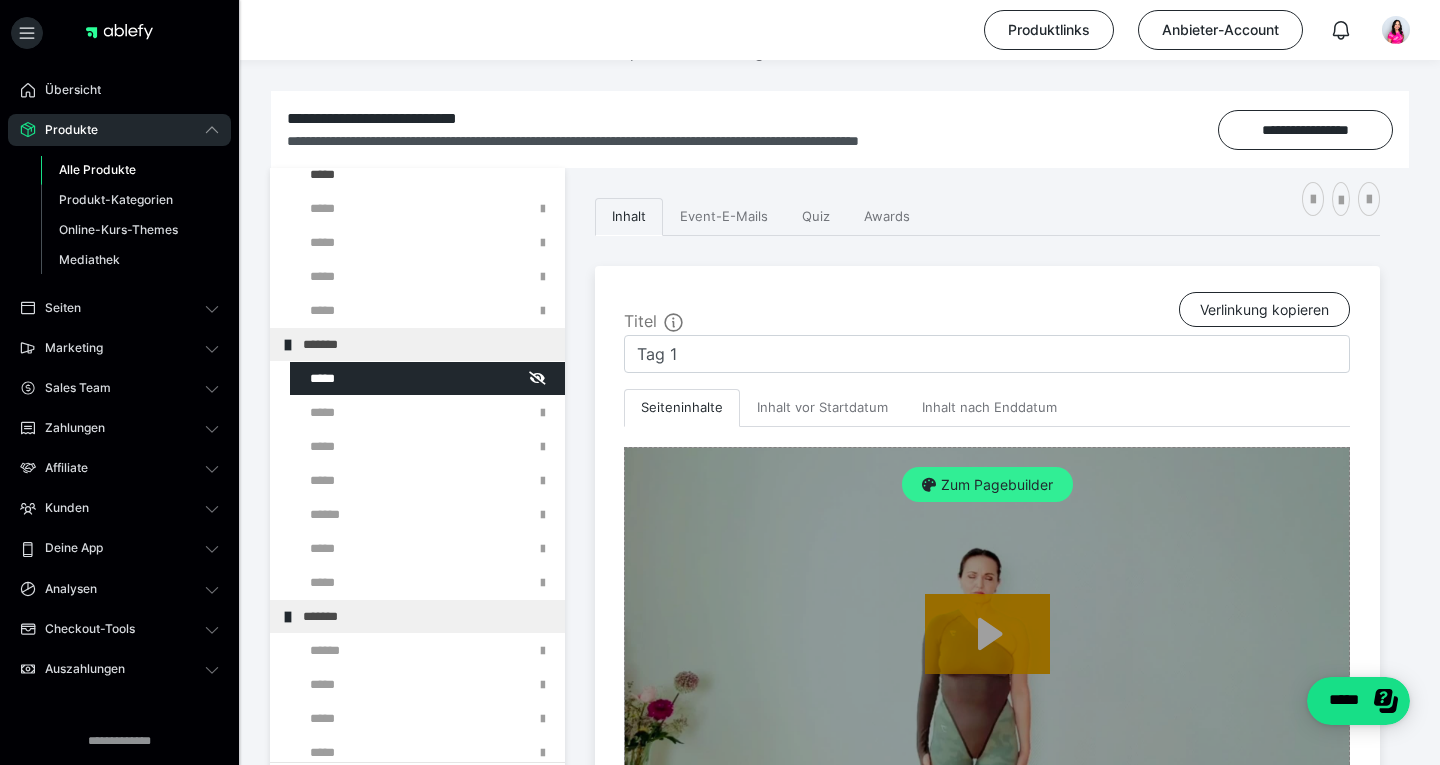 click on "Zum Pagebuilder" at bounding box center (987, 485) 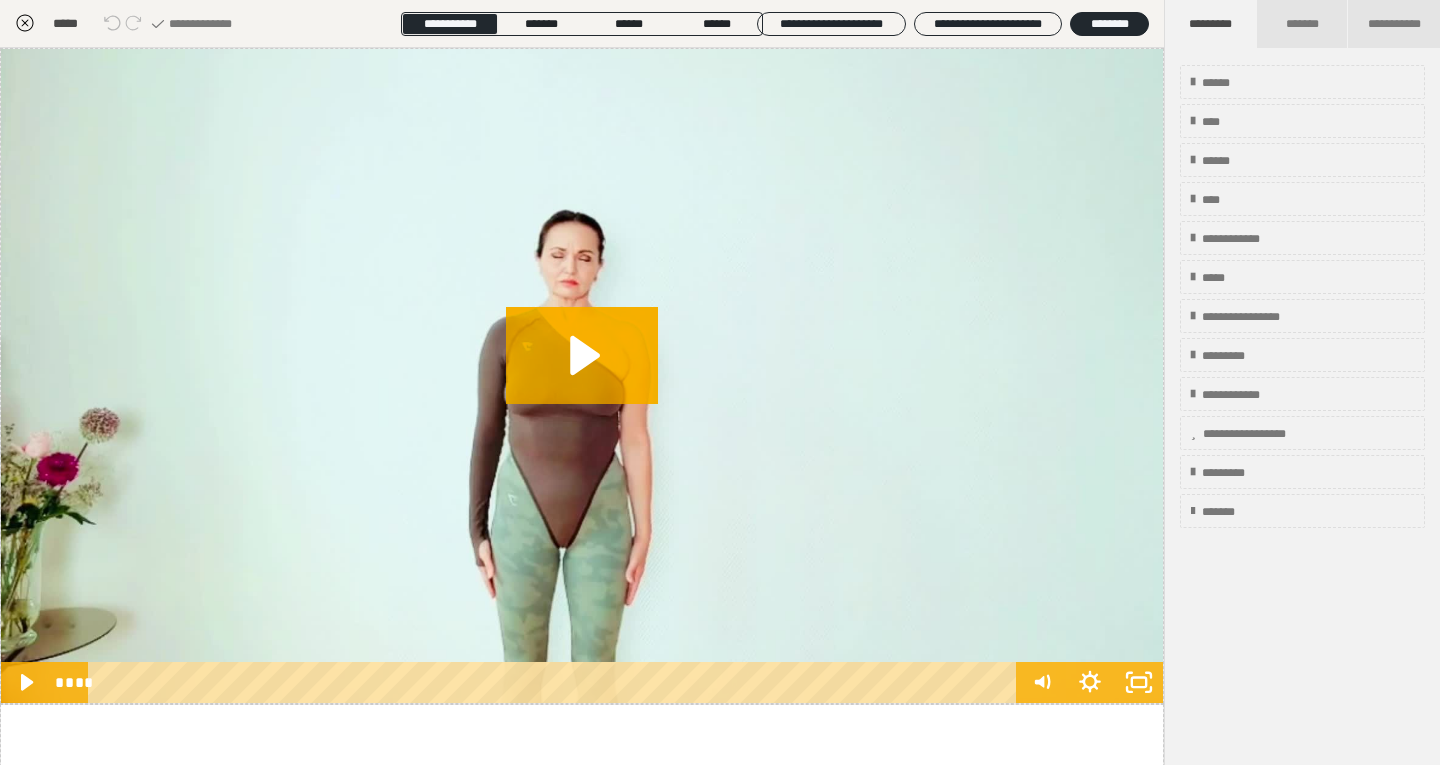 scroll, scrollTop: 415, scrollLeft: 0, axis: vertical 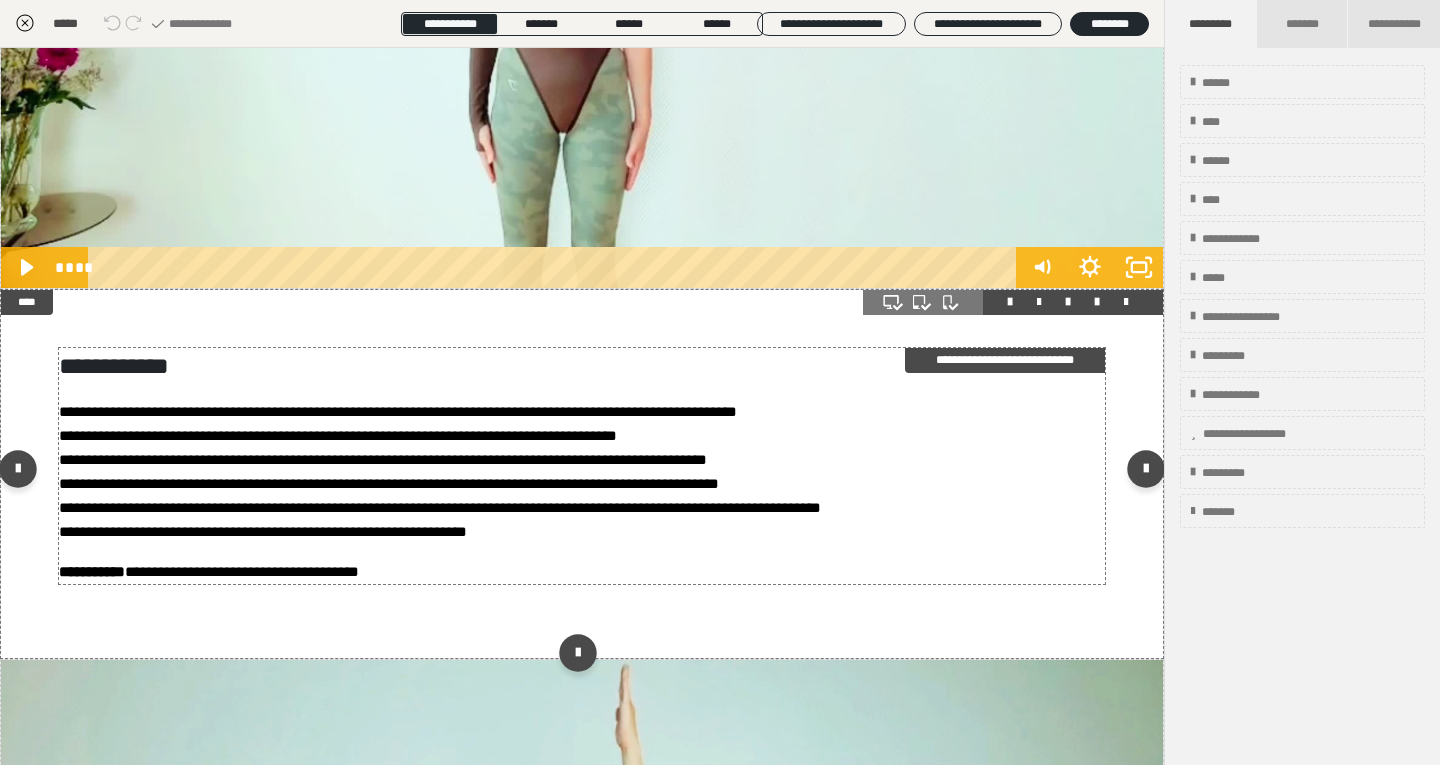 click on "**********" at bounding box center (582, 484) 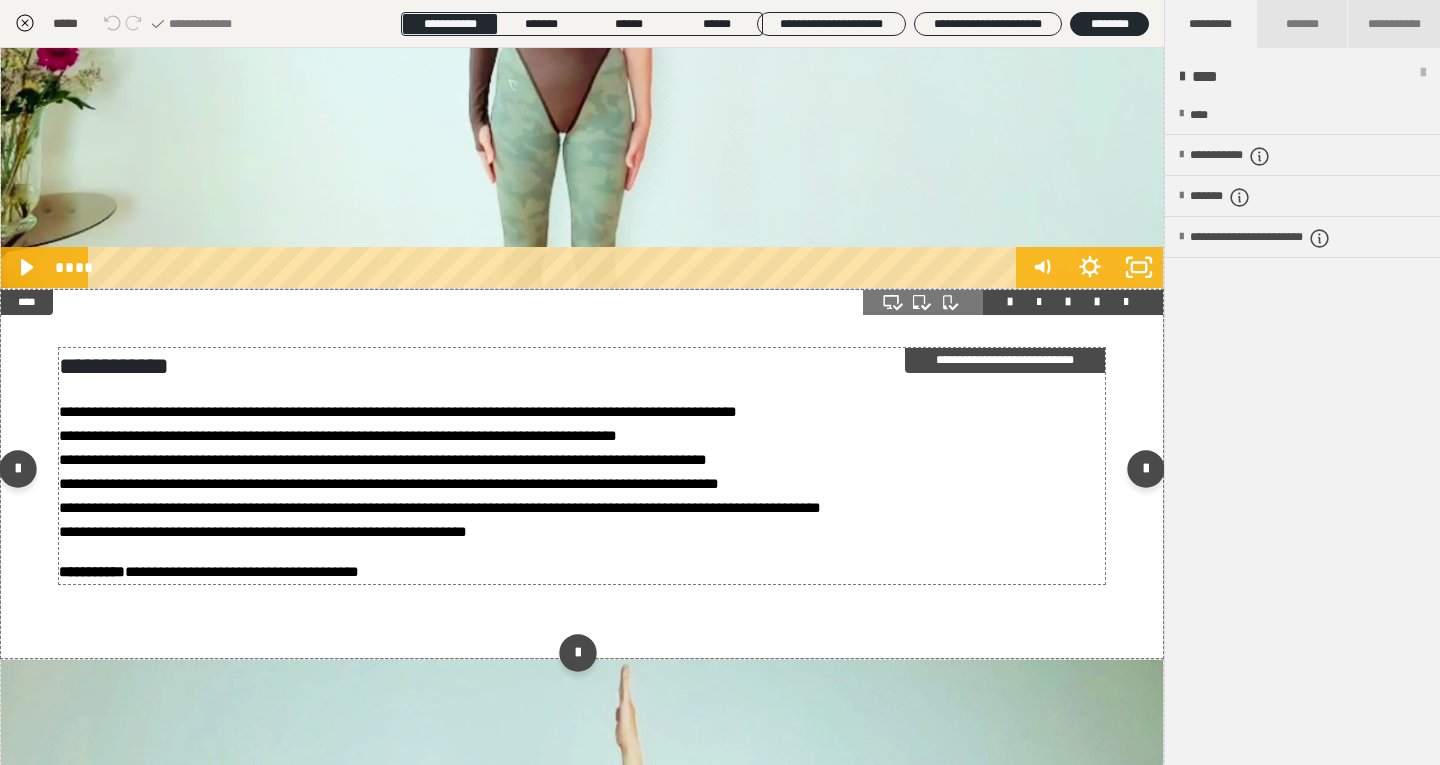 click on "**********" at bounding box center [582, 484] 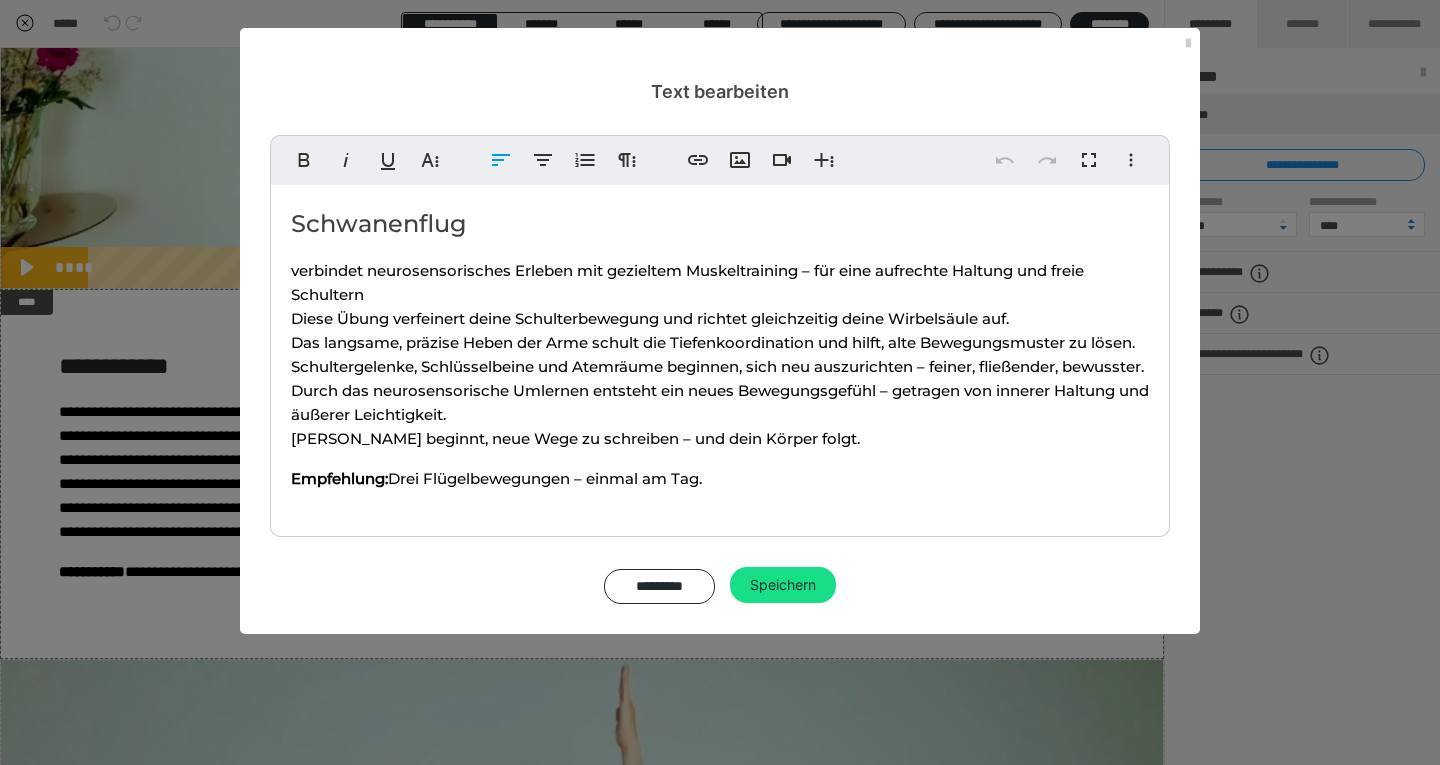 drag, startPoint x: 740, startPoint y: 504, endPoint x: 287, endPoint y: 226, distance: 531.50073 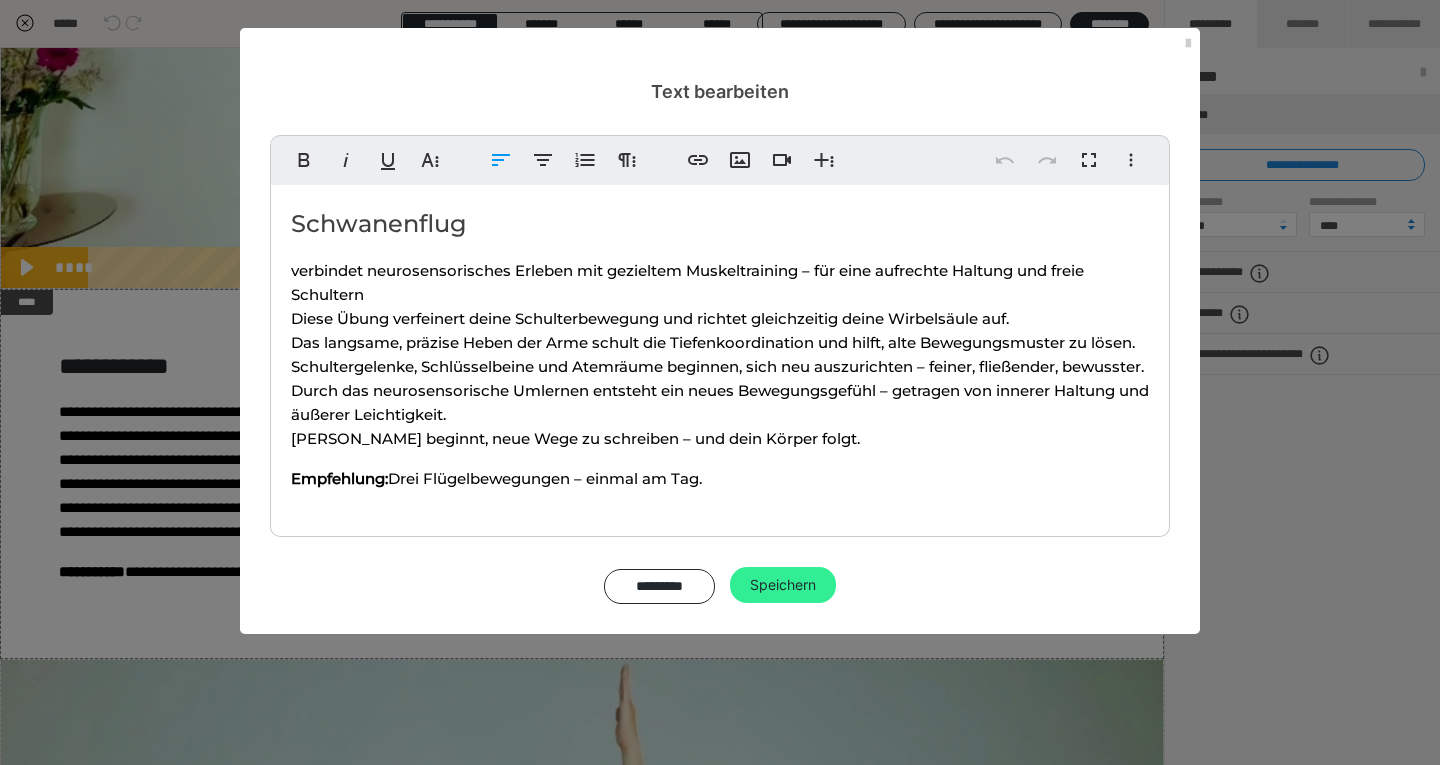 click on "Speichern" at bounding box center [783, 585] 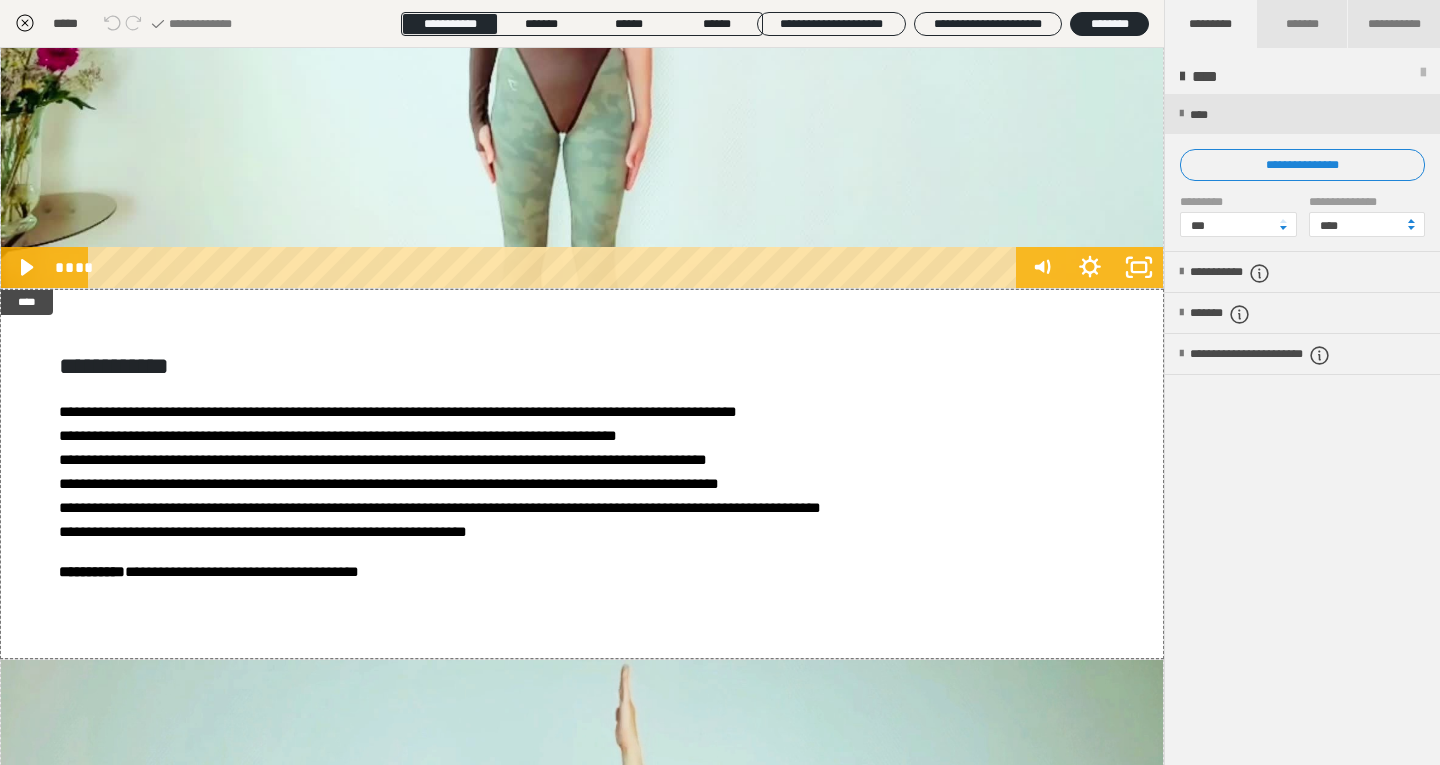 click 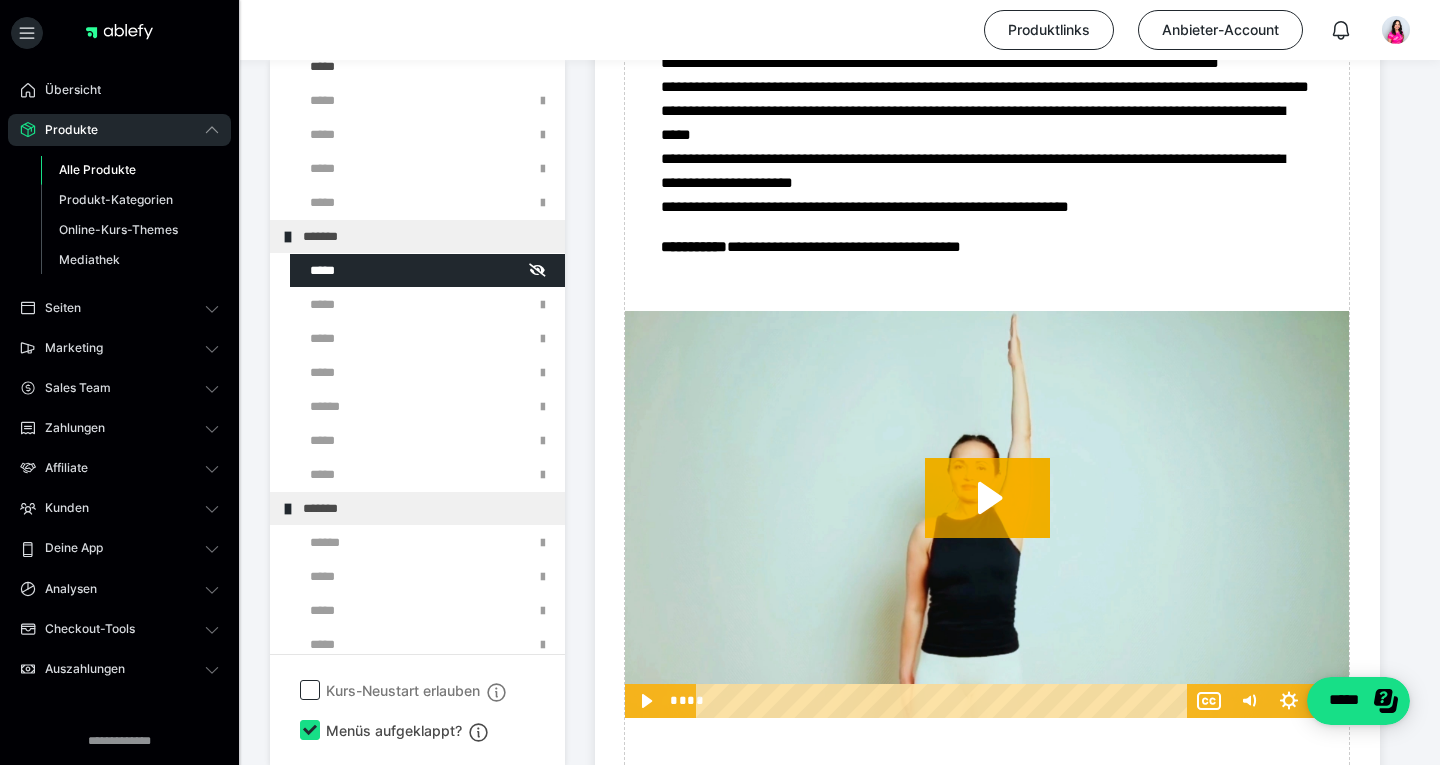 scroll, scrollTop: 1207, scrollLeft: 0, axis: vertical 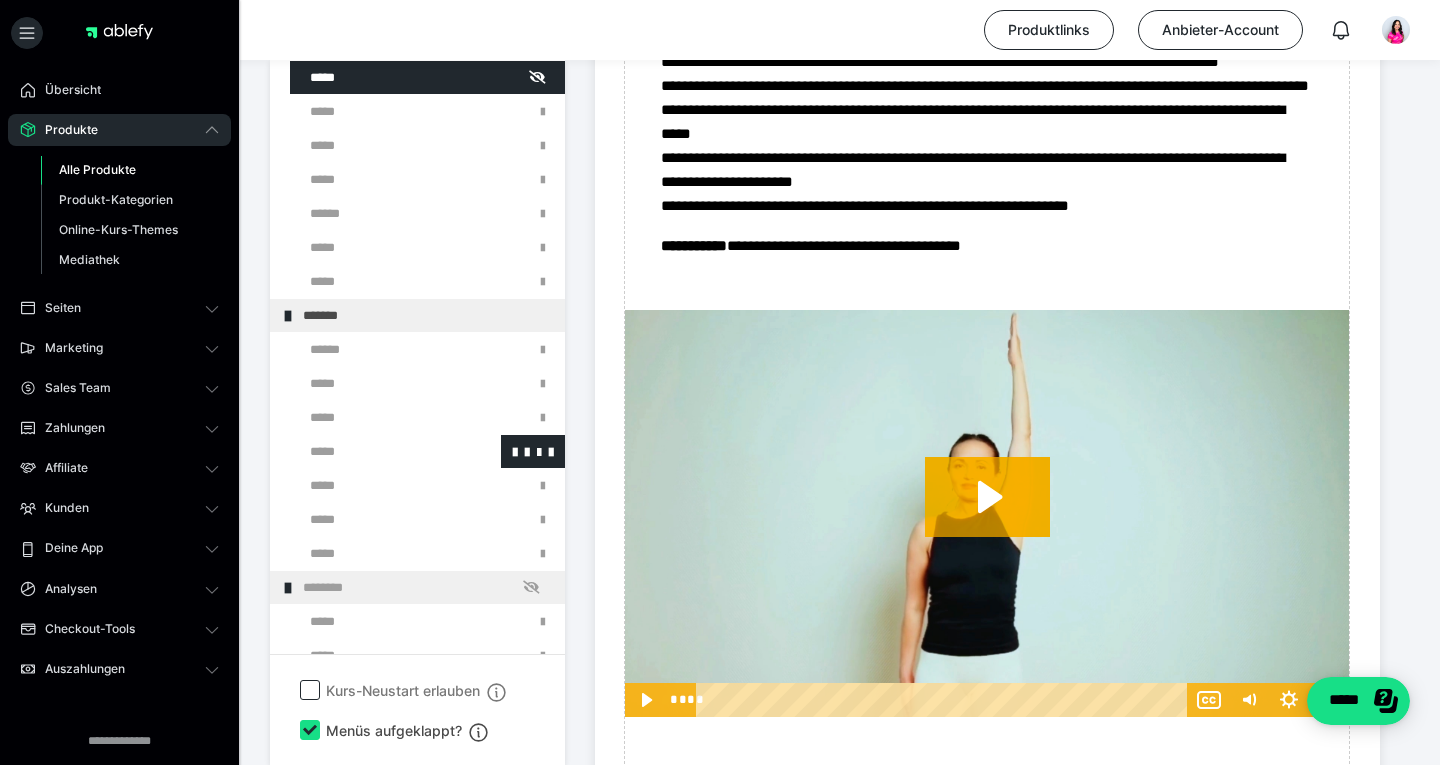 click at bounding box center [375, 451] 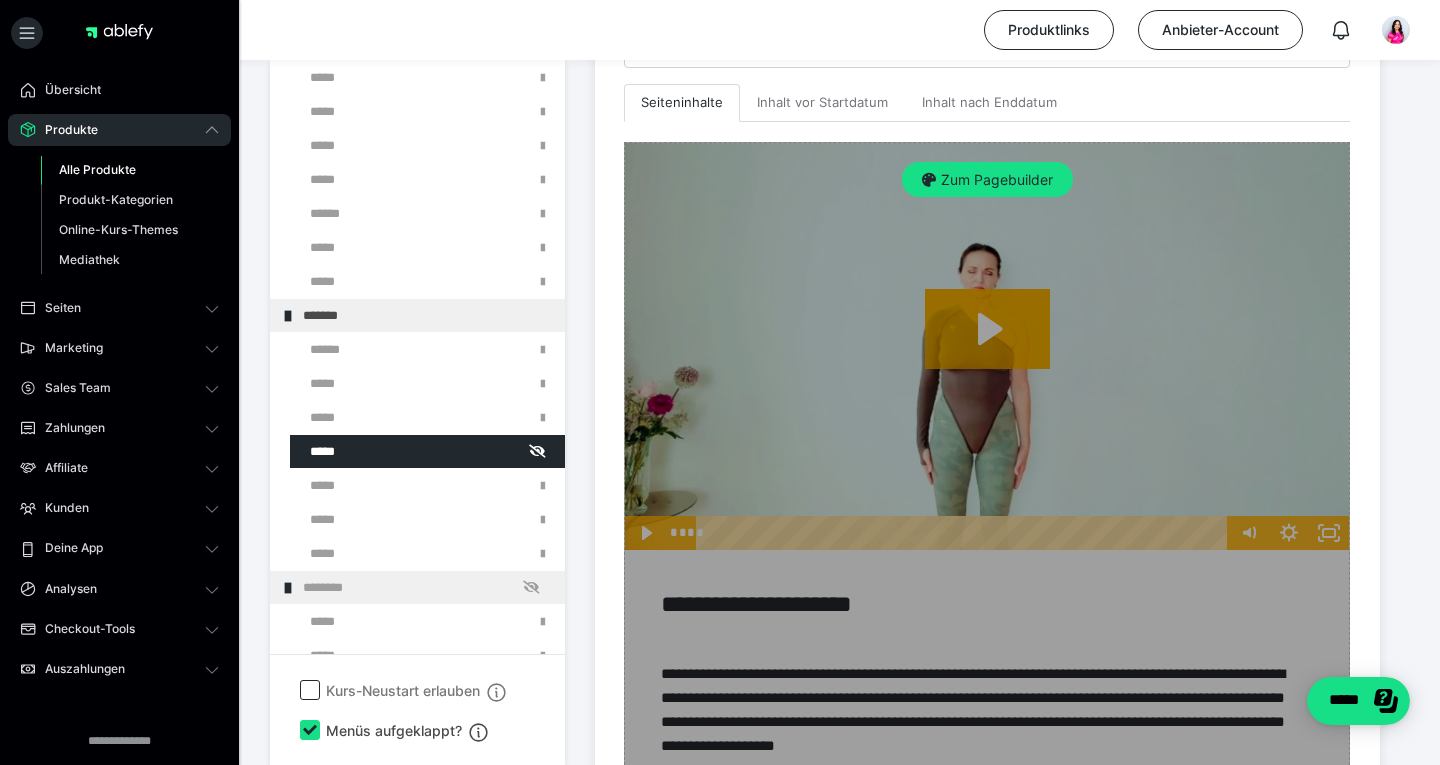 scroll, scrollTop: 563, scrollLeft: 0, axis: vertical 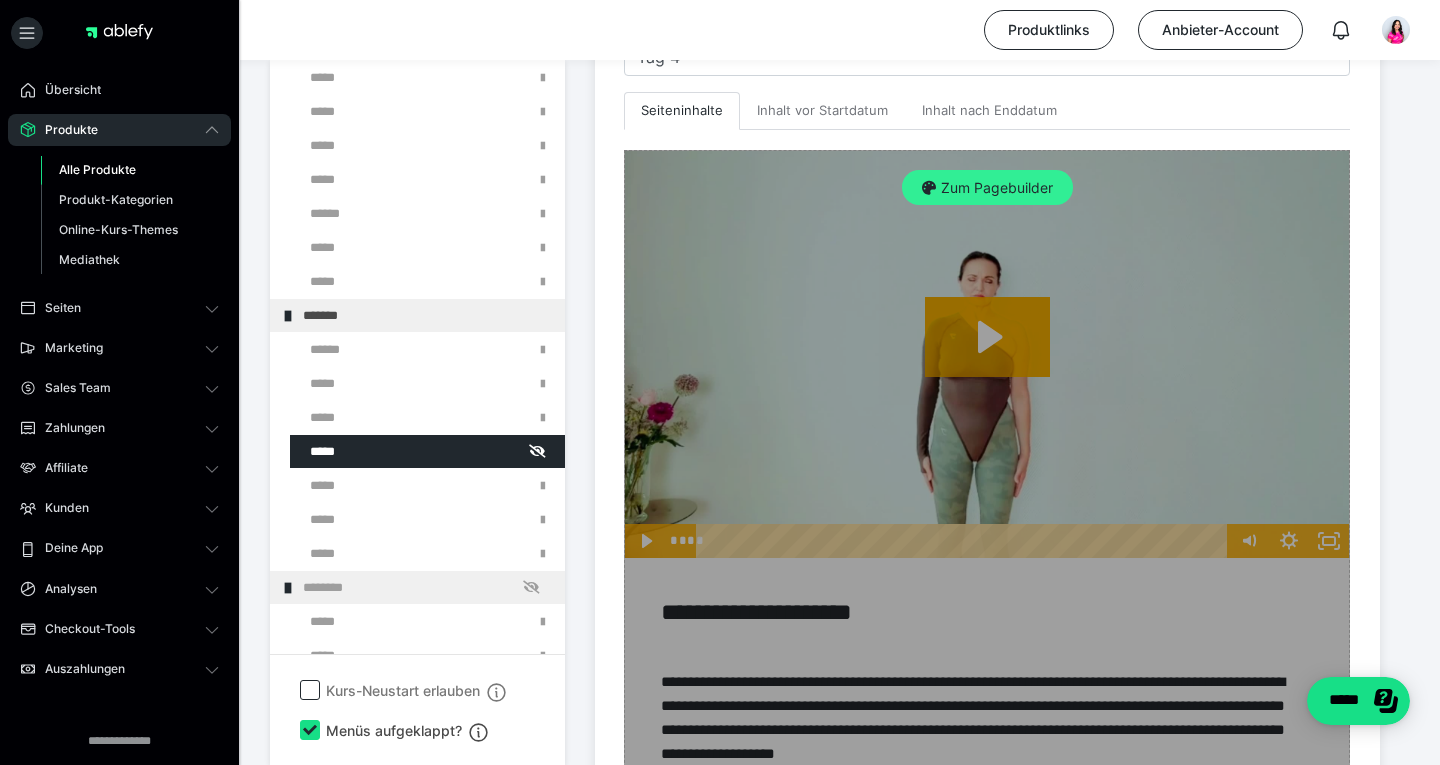 click on "Zum Pagebuilder" at bounding box center (987, 188) 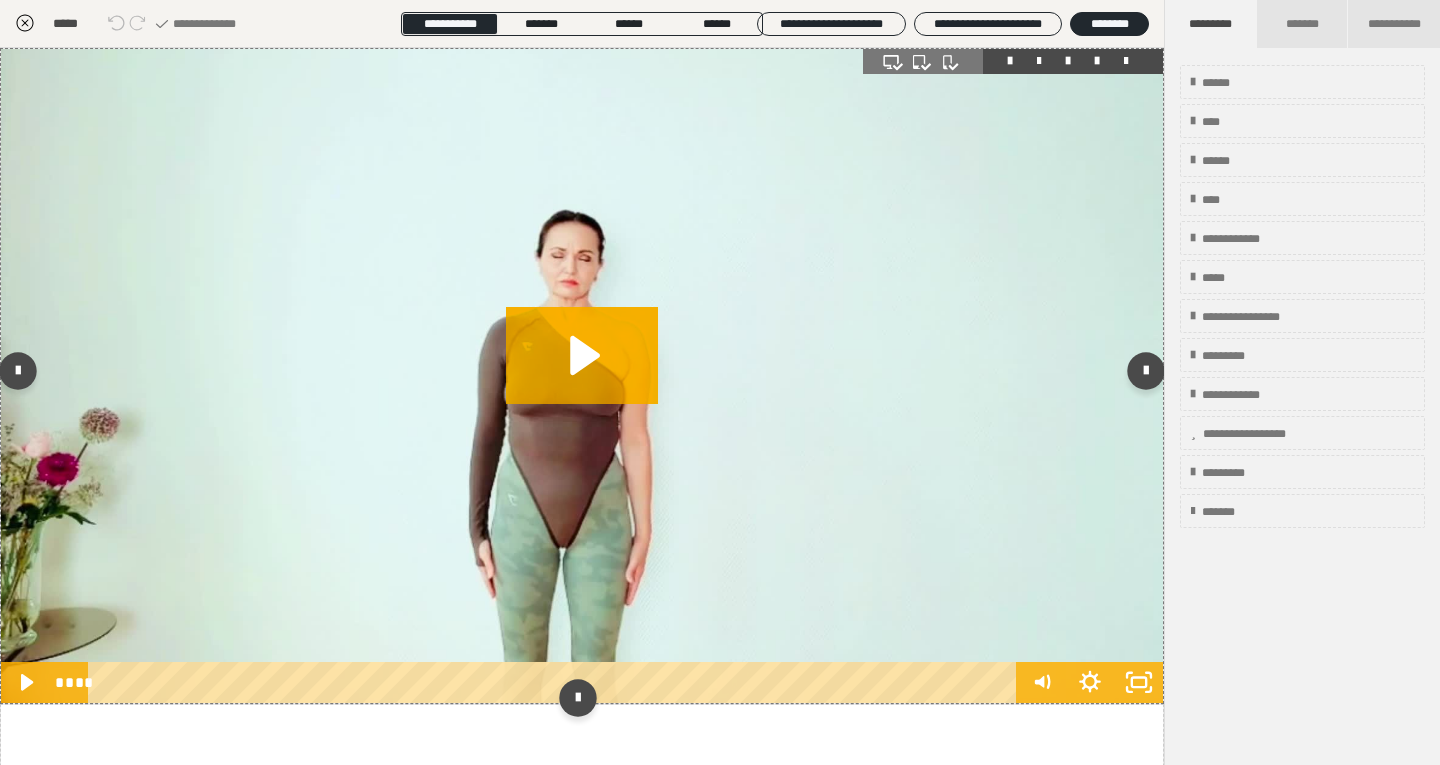 scroll, scrollTop: 374, scrollLeft: 0, axis: vertical 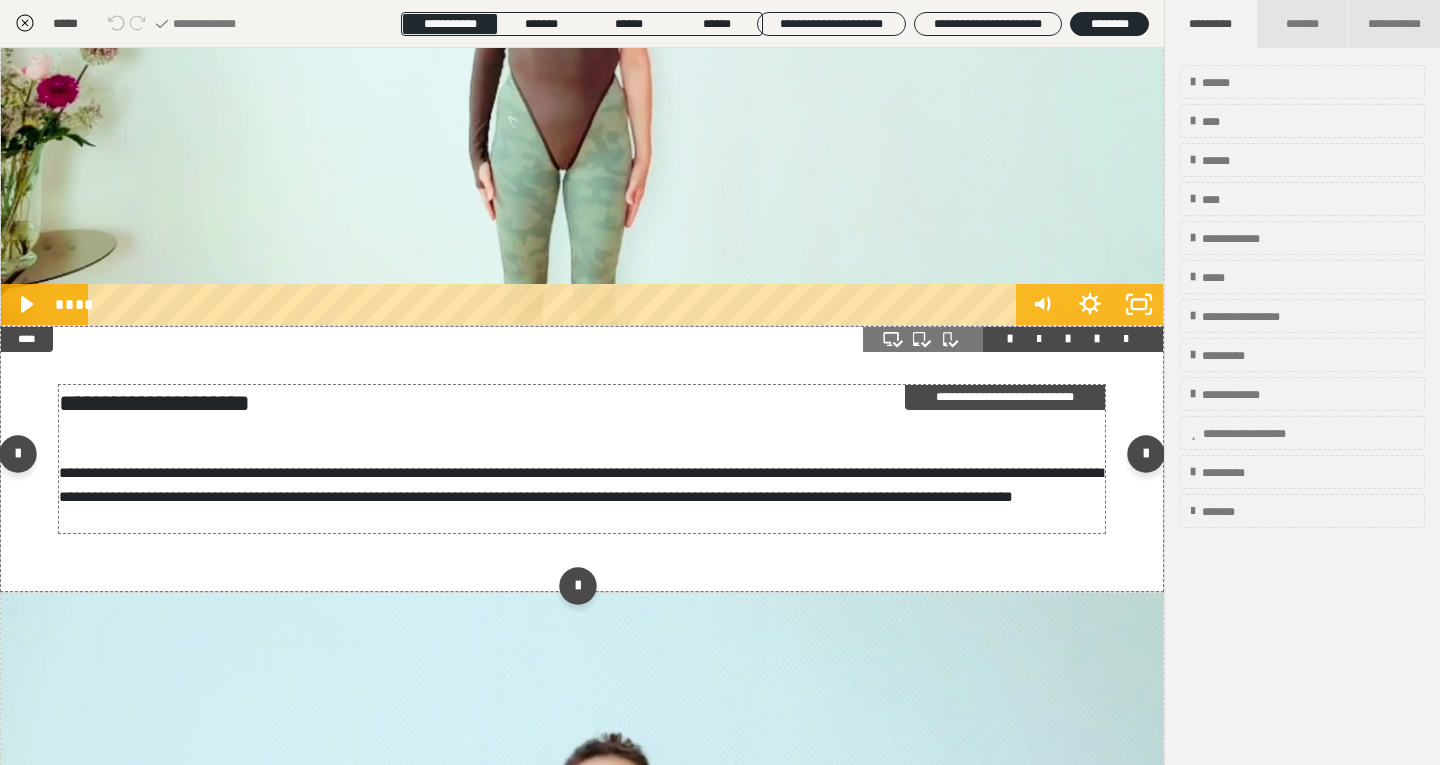 click on "**********" at bounding box center [582, 485] 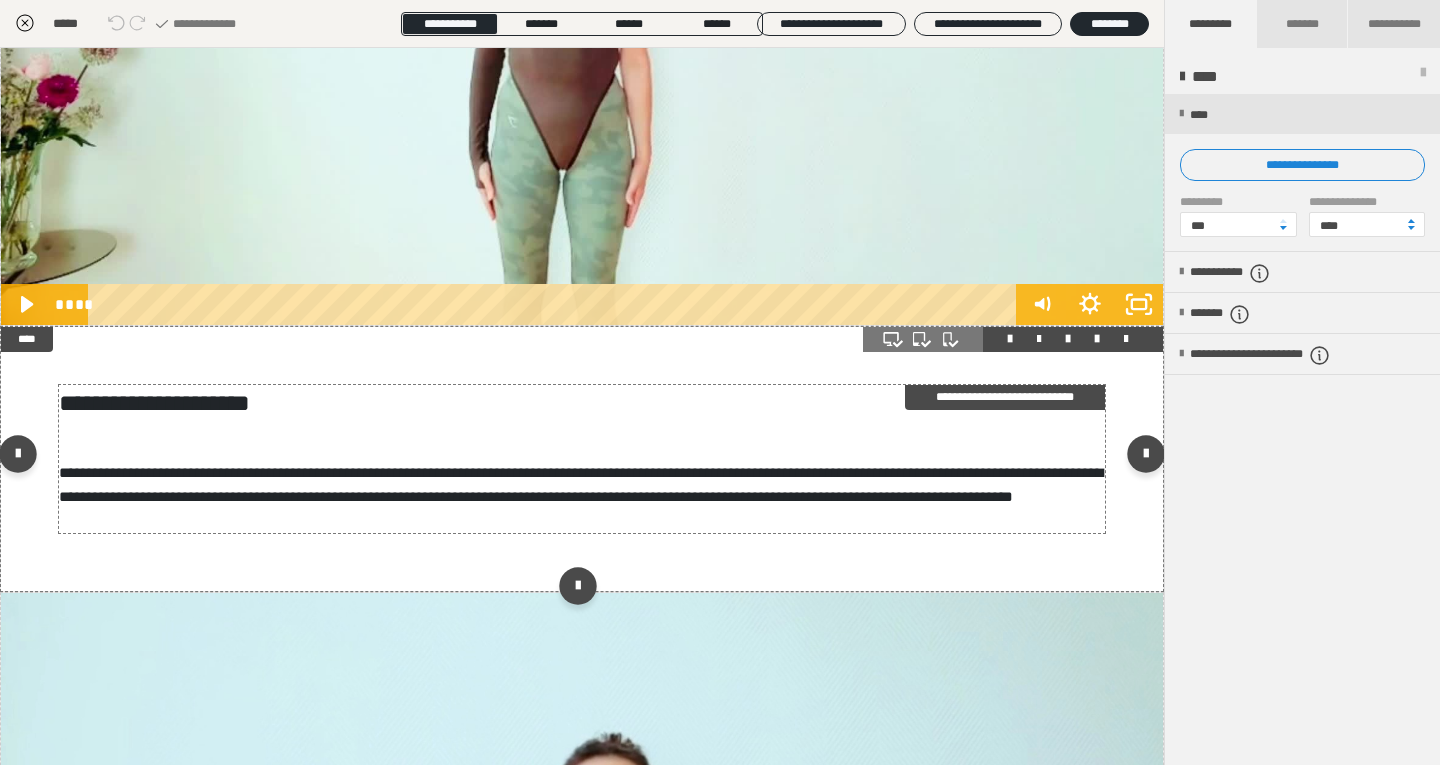 click on "**********" at bounding box center [582, 485] 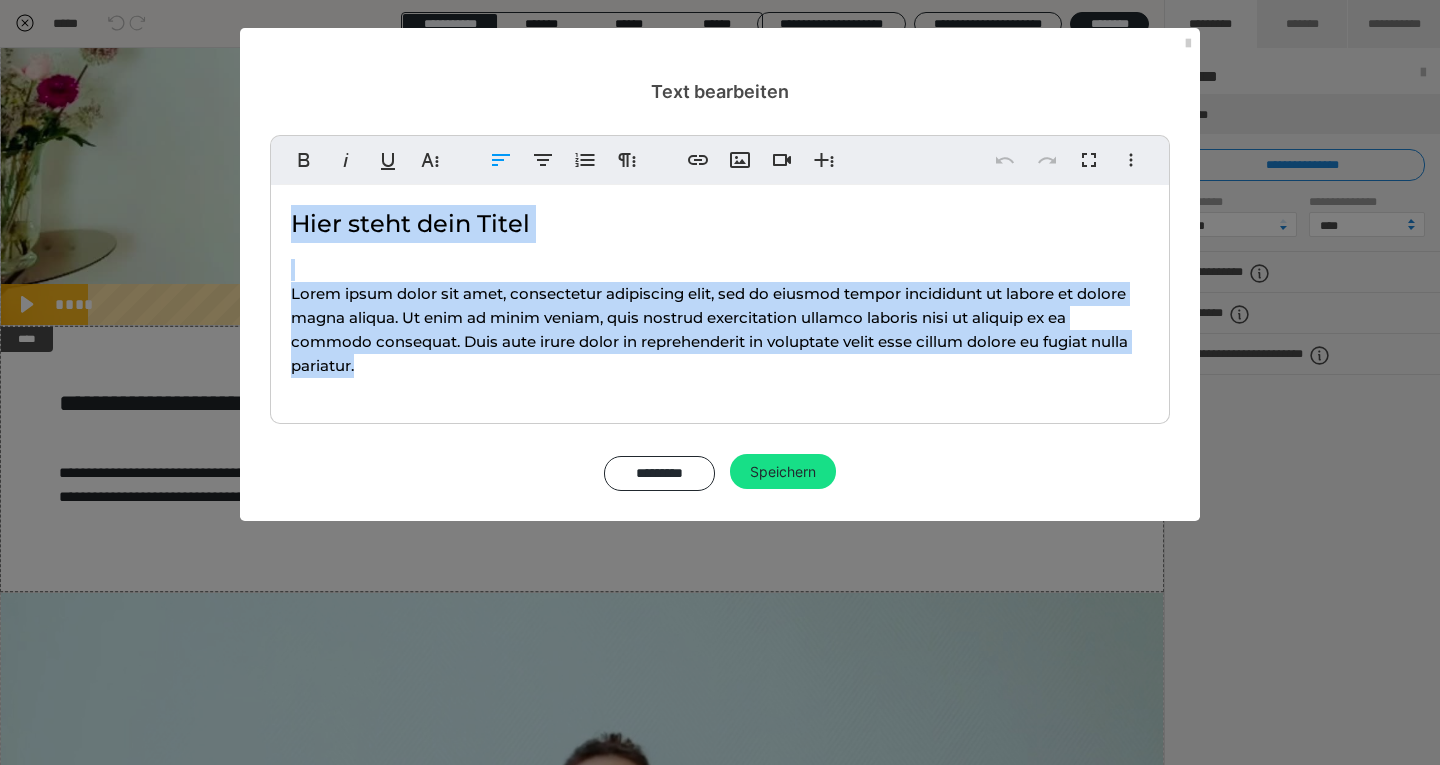 drag, startPoint x: 388, startPoint y: 371, endPoint x: 296, endPoint y: 221, distance: 175.96591 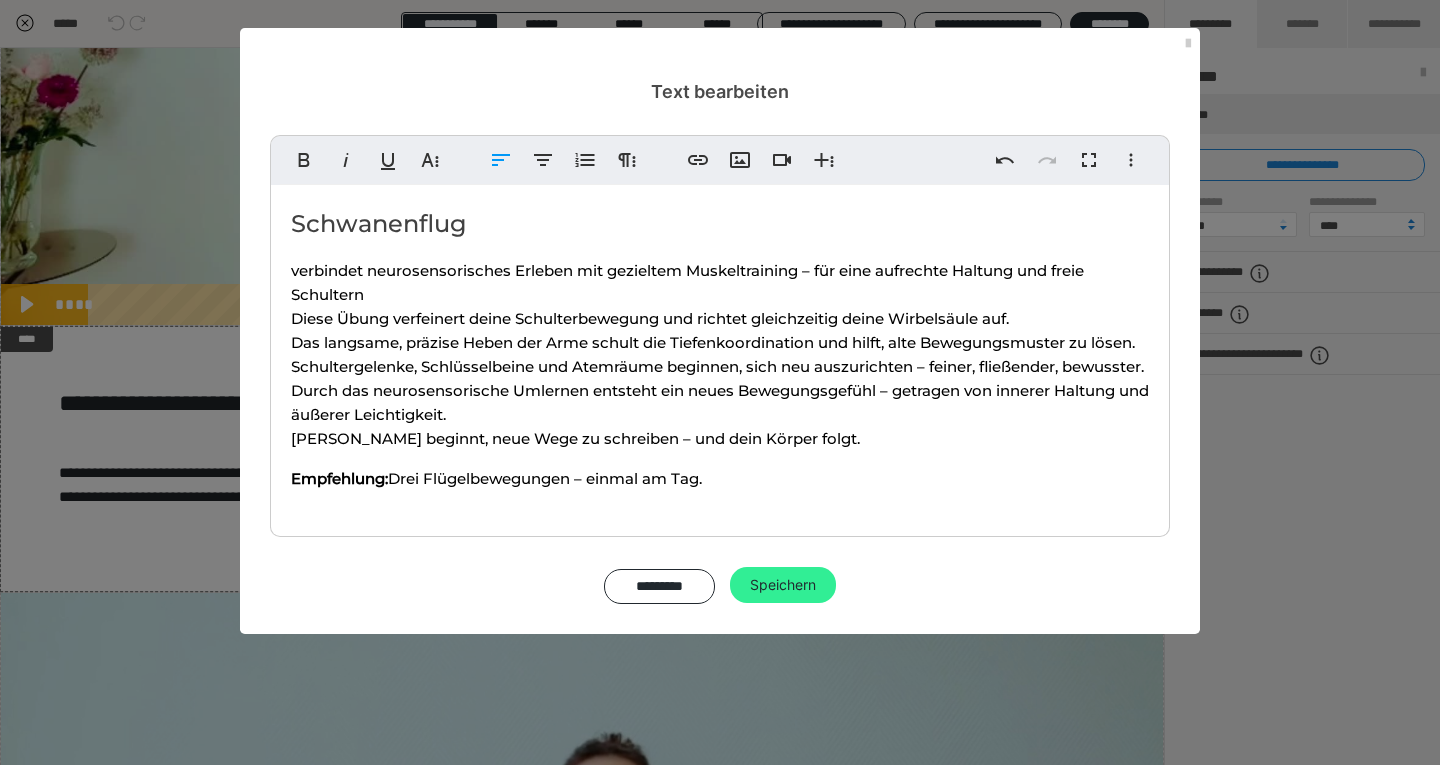 click on "Speichern" at bounding box center (783, 585) 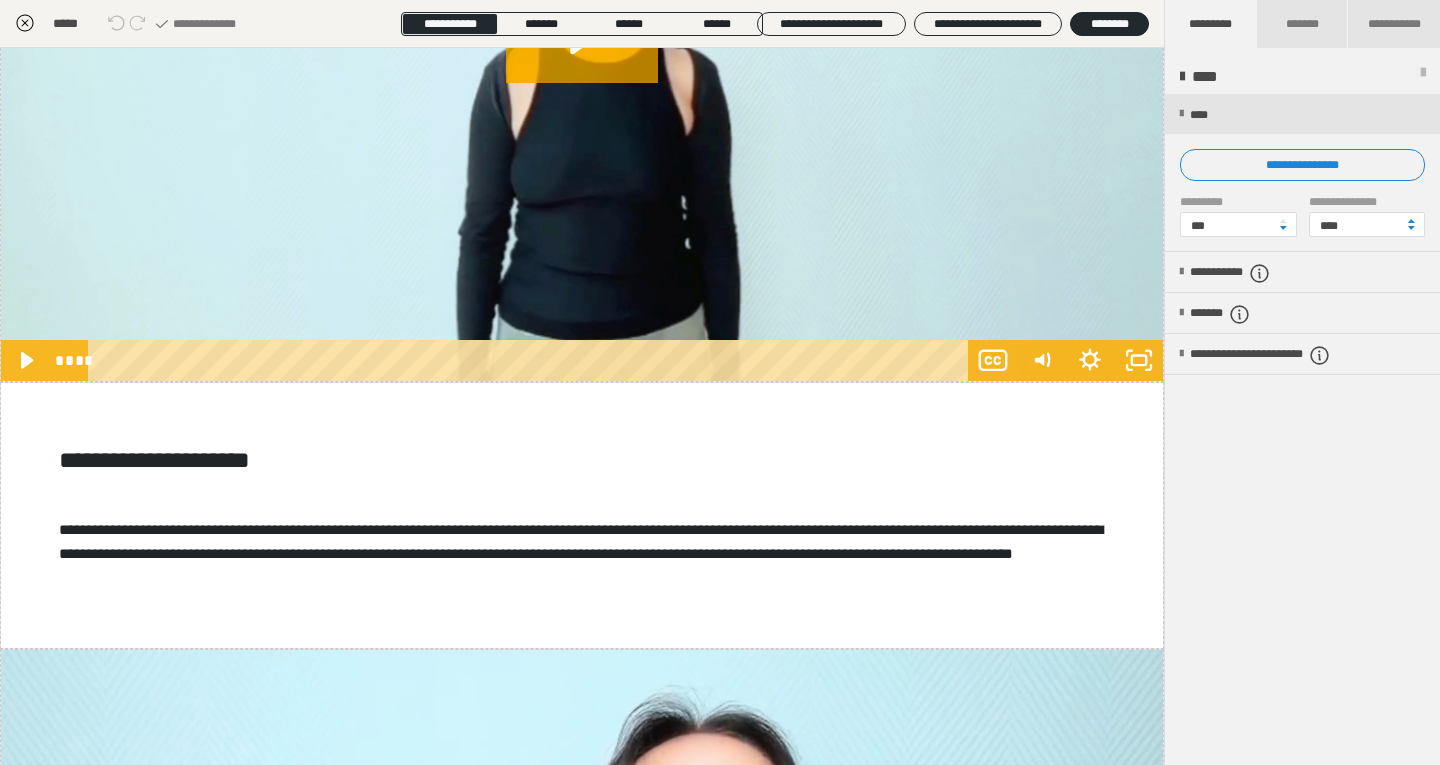scroll, scrollTop: 1416, scrollLeft: 0, axis: vertical 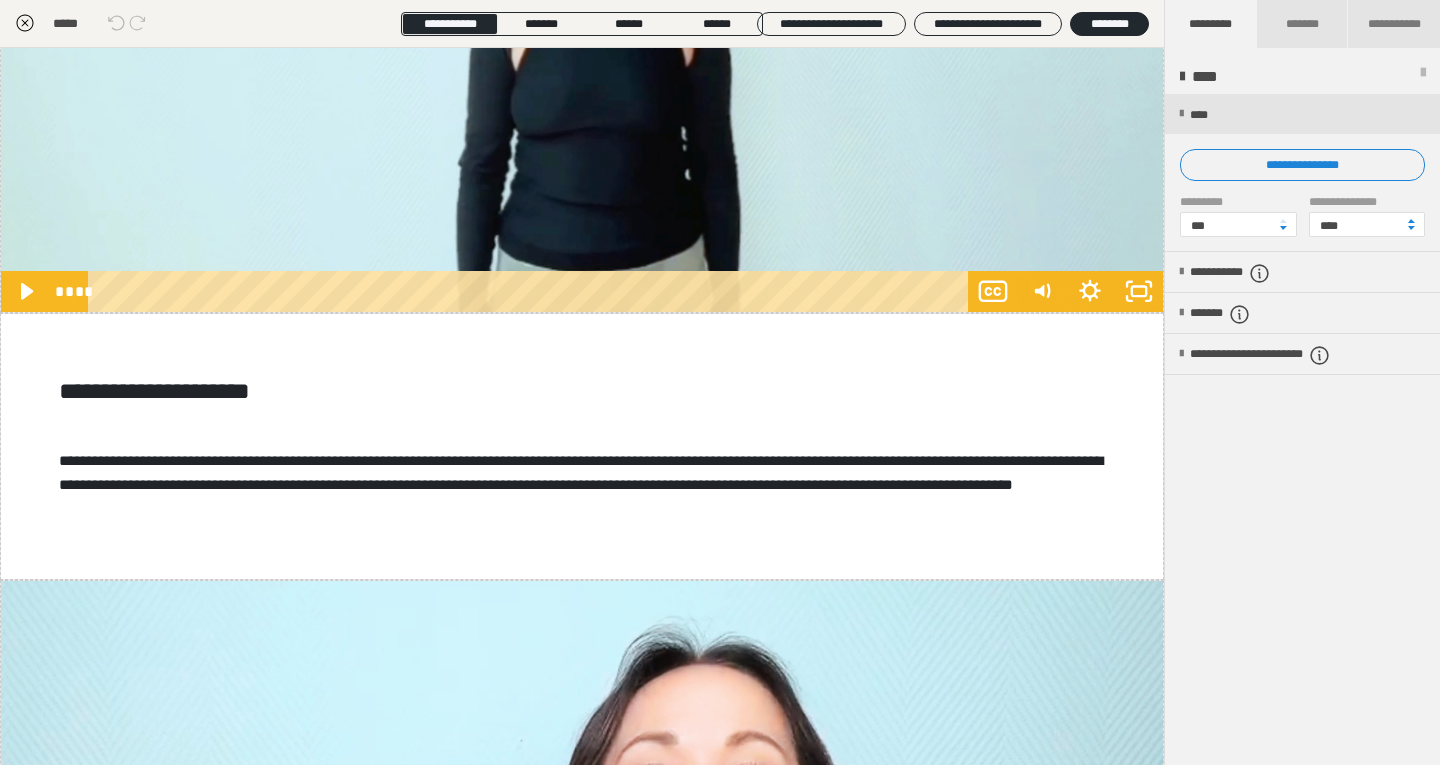 click 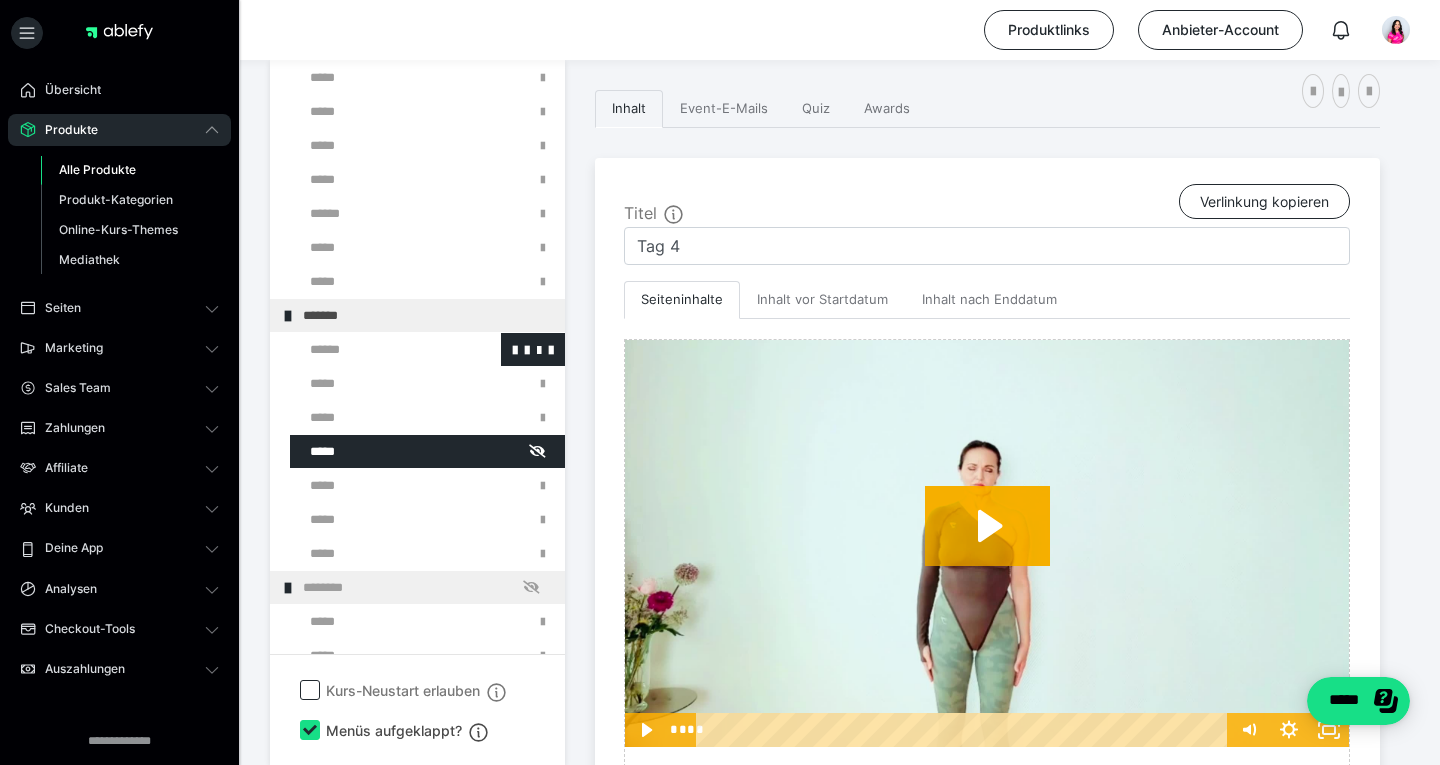 click at bounding box center [375, 349] 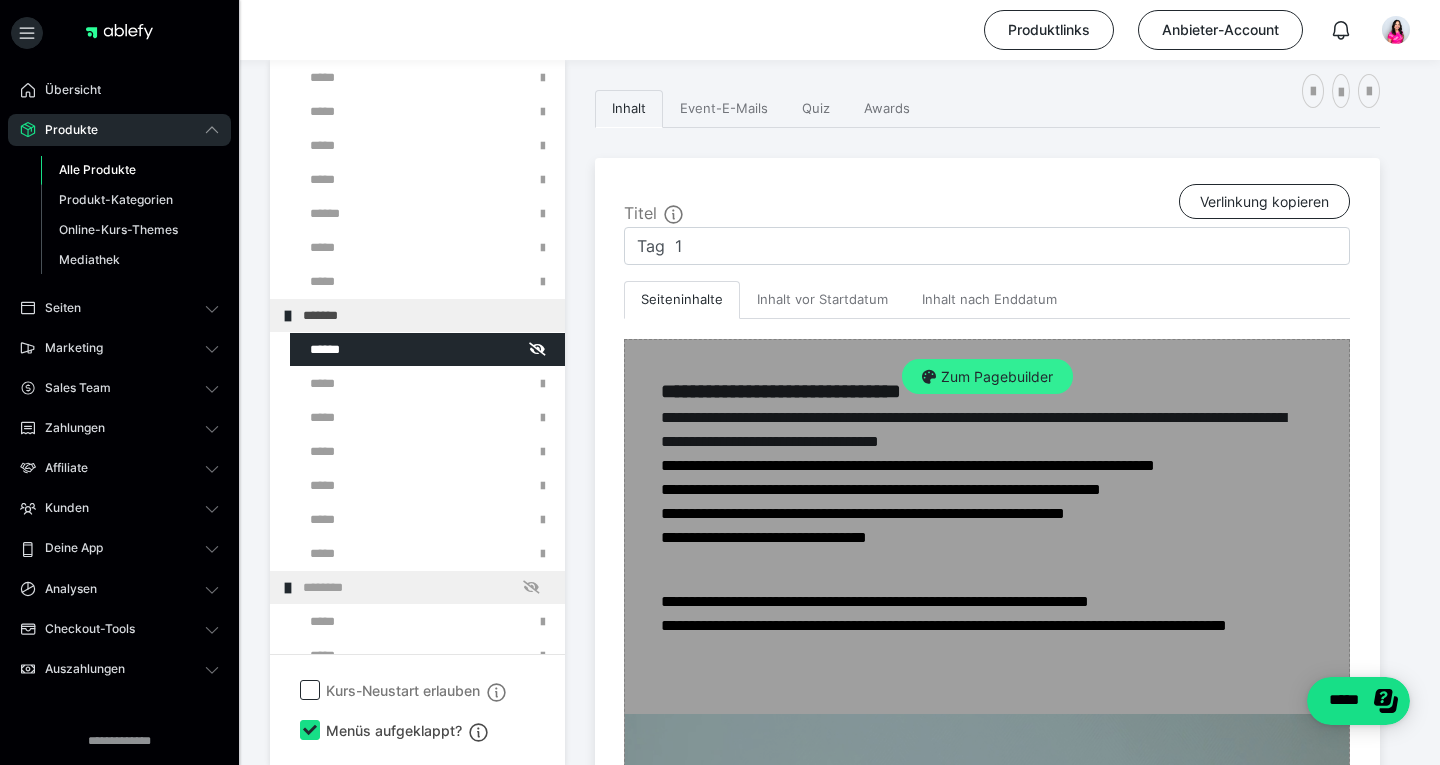 click on "Zum Pagebuilder" at bounding box center (987, 377) 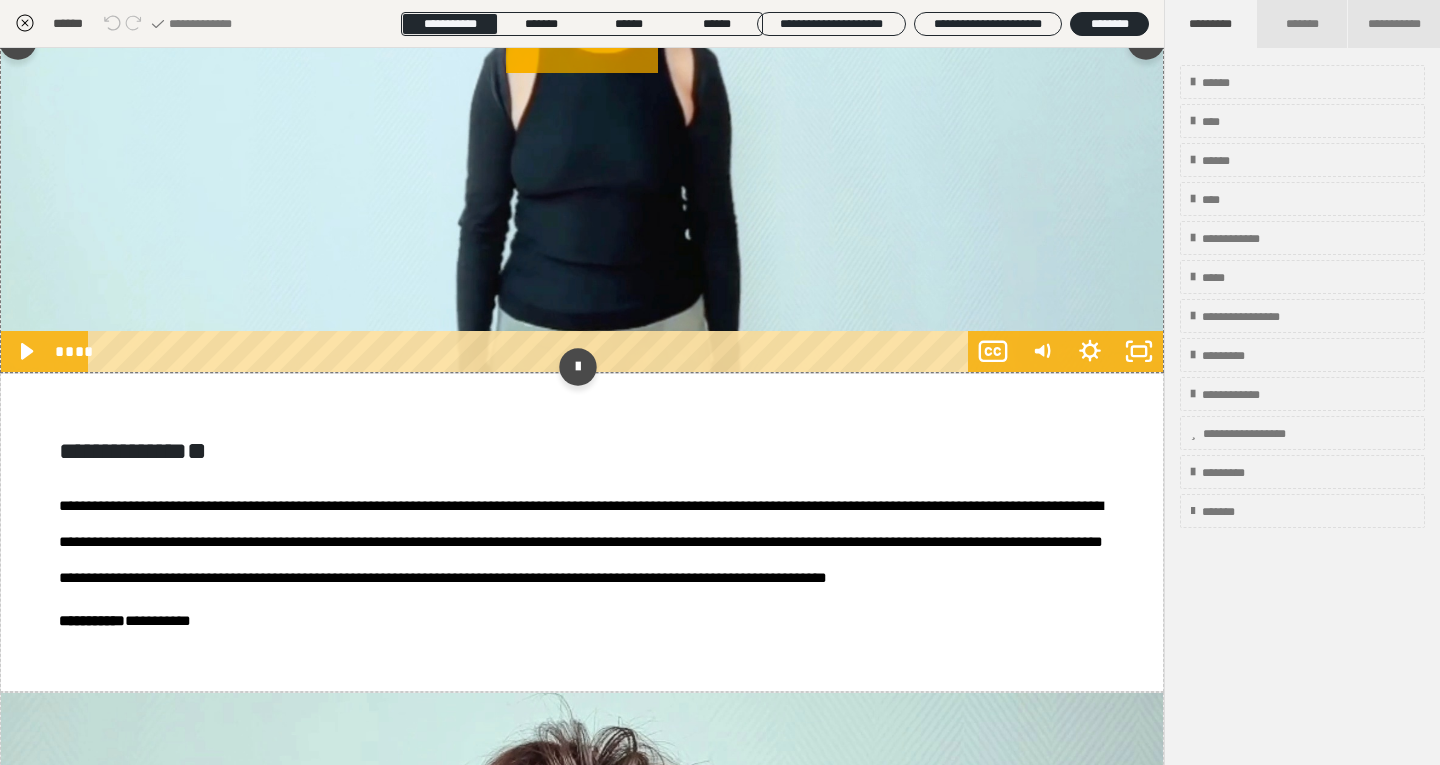 scroll, scrollTop: 1000, scrollLeft: 0, axis: vertical 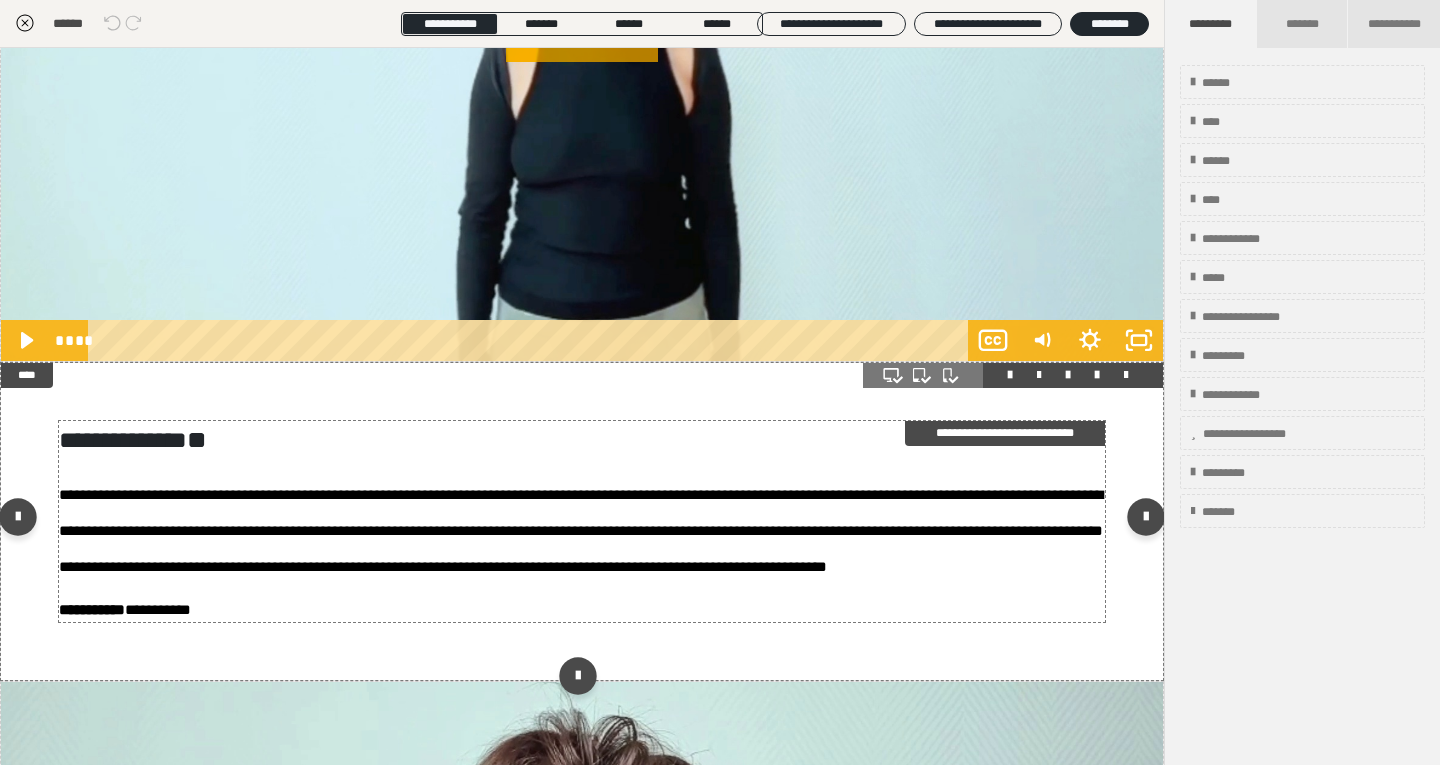 click on "**********" at bounding box center (582, 528) 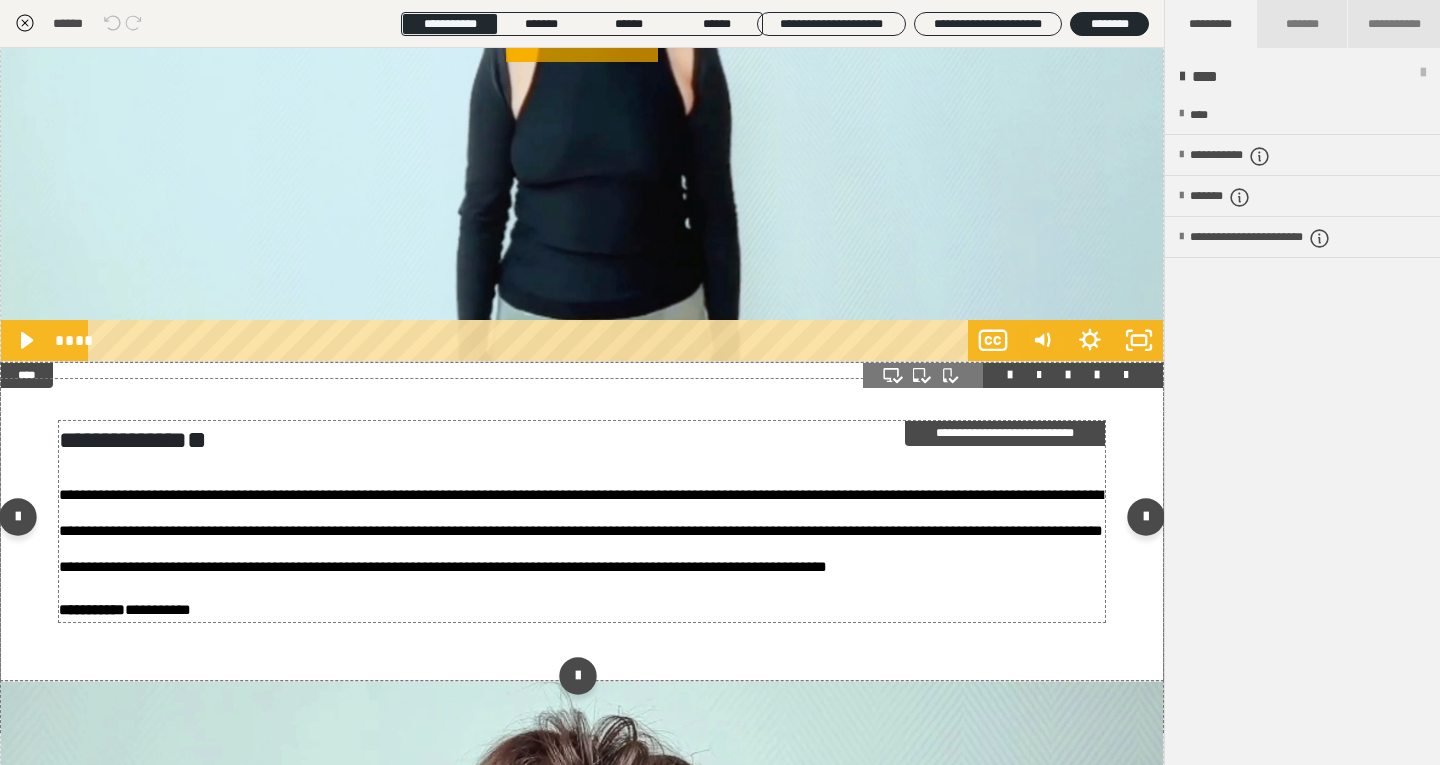 click on "**********" at bounding box center [582, 528] 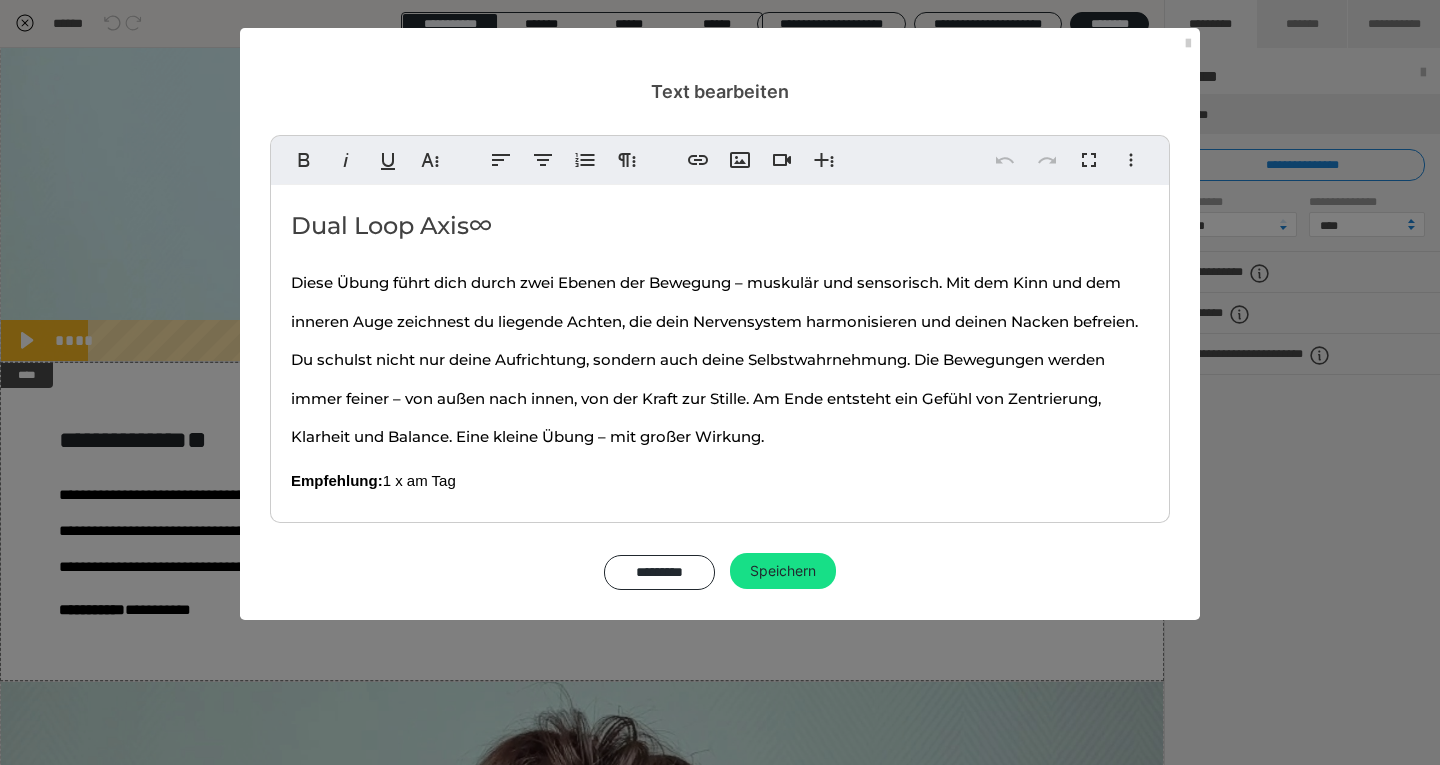 drag, startPoint x: 519, startPoint y: 472, endPoint x: 294, endPoint y: 227, distance: 332.64096 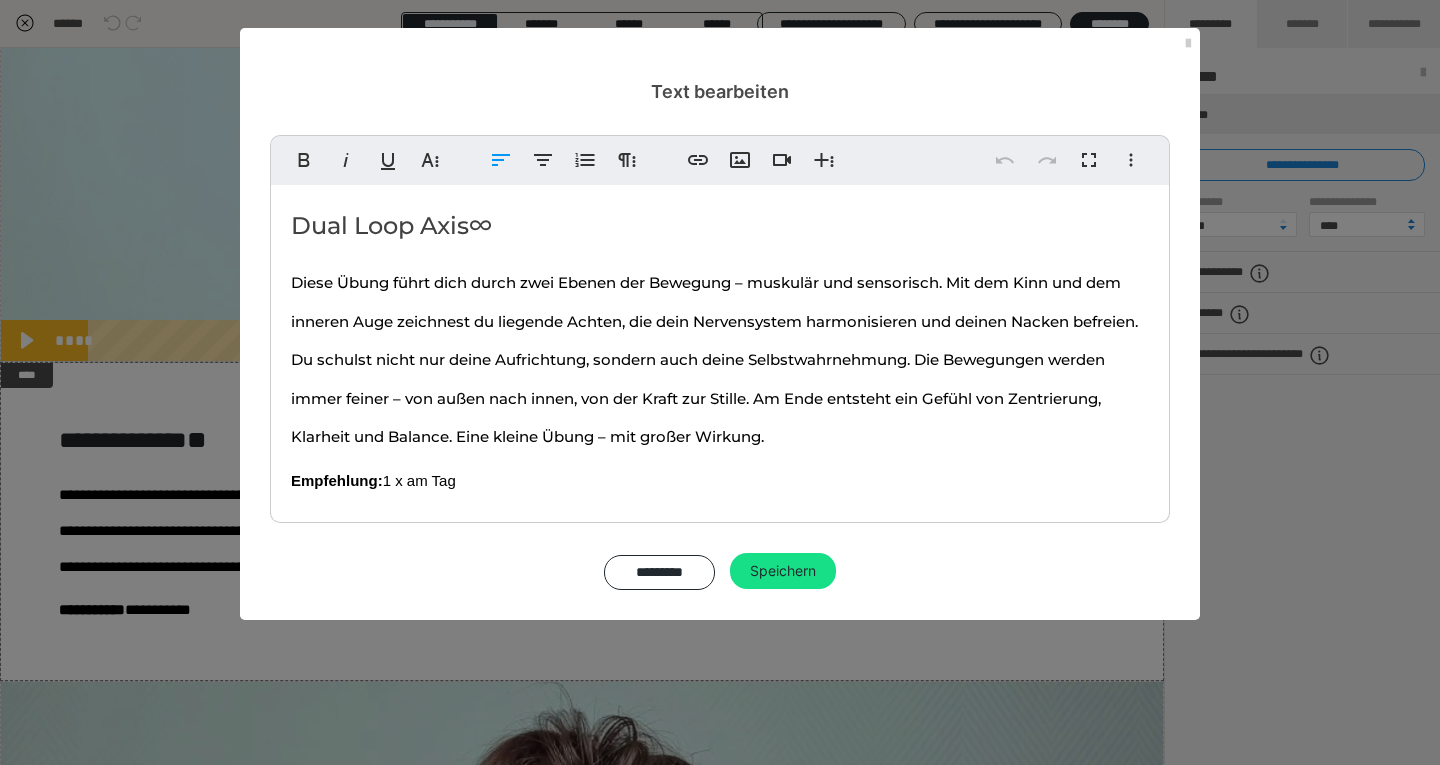 copy on "Dual Loop Axis  ∞ Diese Übung führt dich durch zwei Ebenen der Bewegung – muskulär und sensorisch. Mit dem Kinn und dem inneren Auge zeichnest du liegende Achten, die dein Nervensystem harmonisieren und deinen Nacken befreien. Du schulst nicht nur deine Aufrichtung, sondern auch deine Selbstwahrnehmung. Die Bewegungen werden immer feiner – von außen nach innen, von der Kraft zur Stille. Am Ende entsteht ein Gefühl von Zentrierung, Klarheit und Balance. Eine kleine Übung – mit großer Wirkung. Empfehlung:   1 x am Tag" 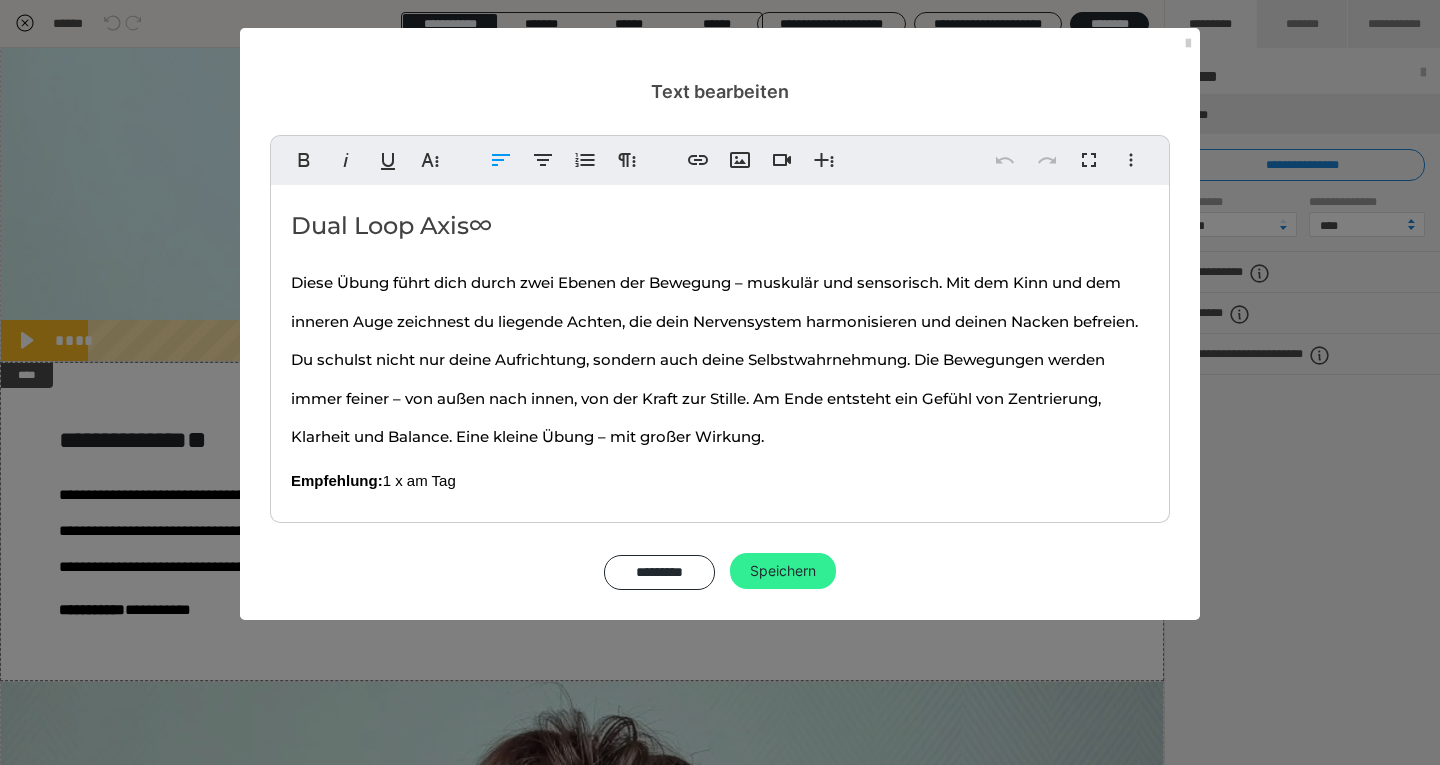 click on "Speichern" at bounding box center [783, 571] 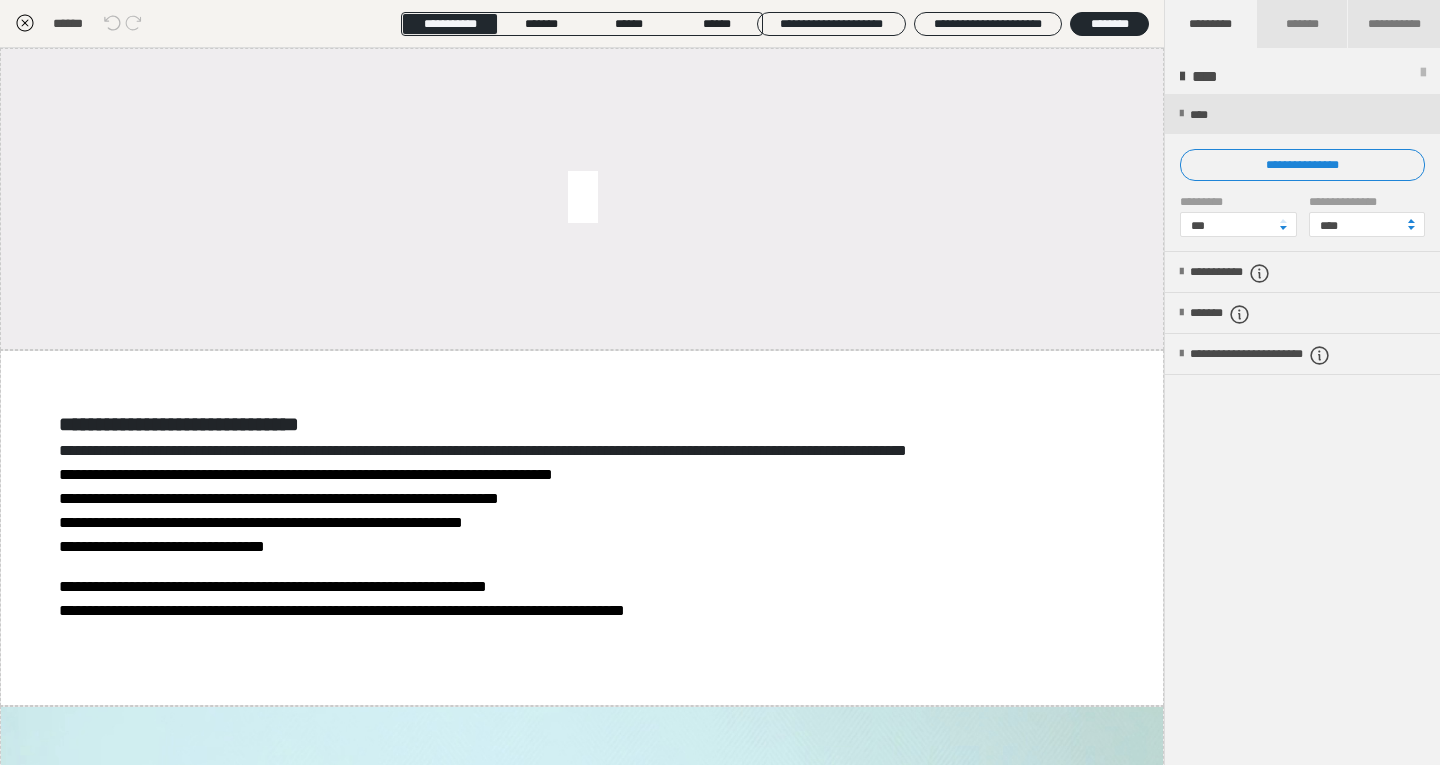 scroll, scrollTop: 0, scrollLeft: 0, axis: both 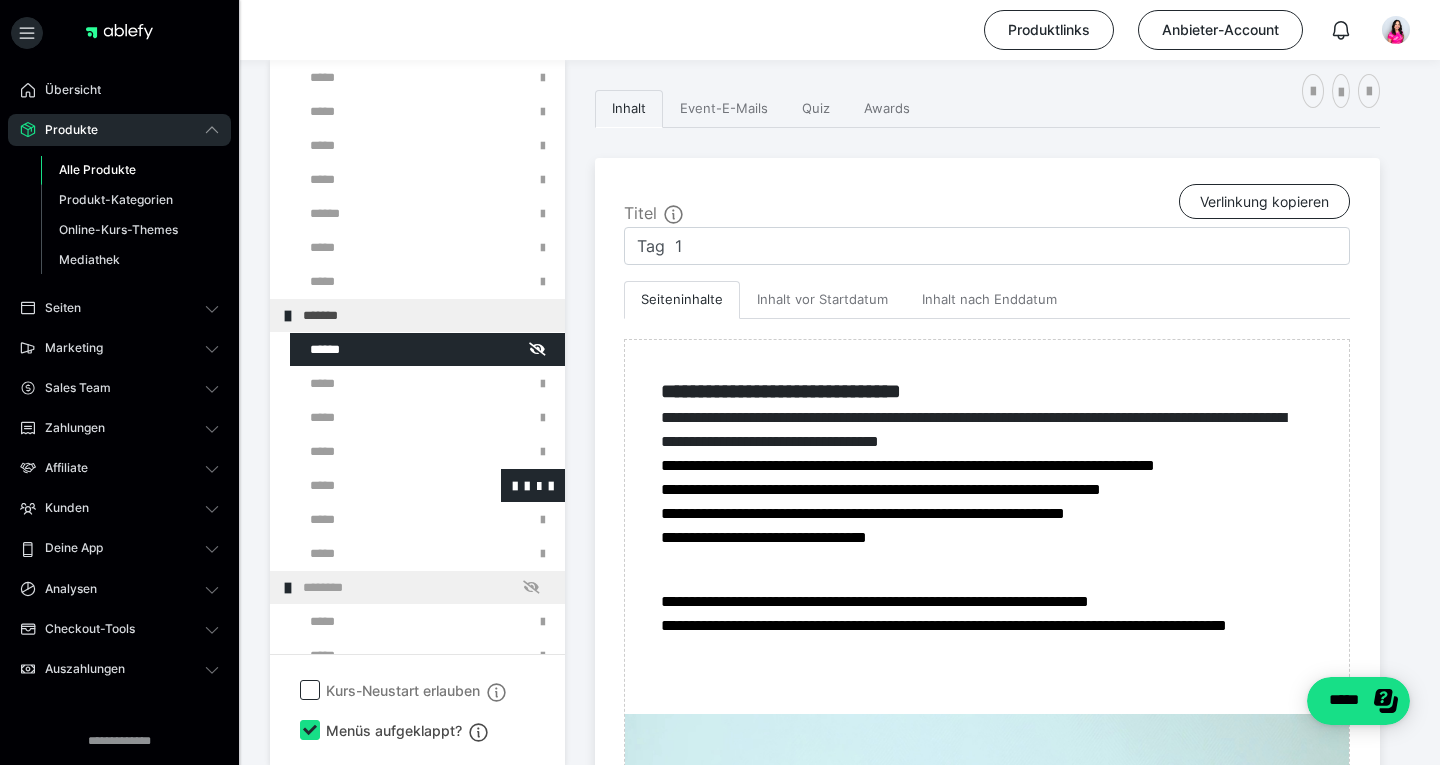 click at bounding box center (375, 485) 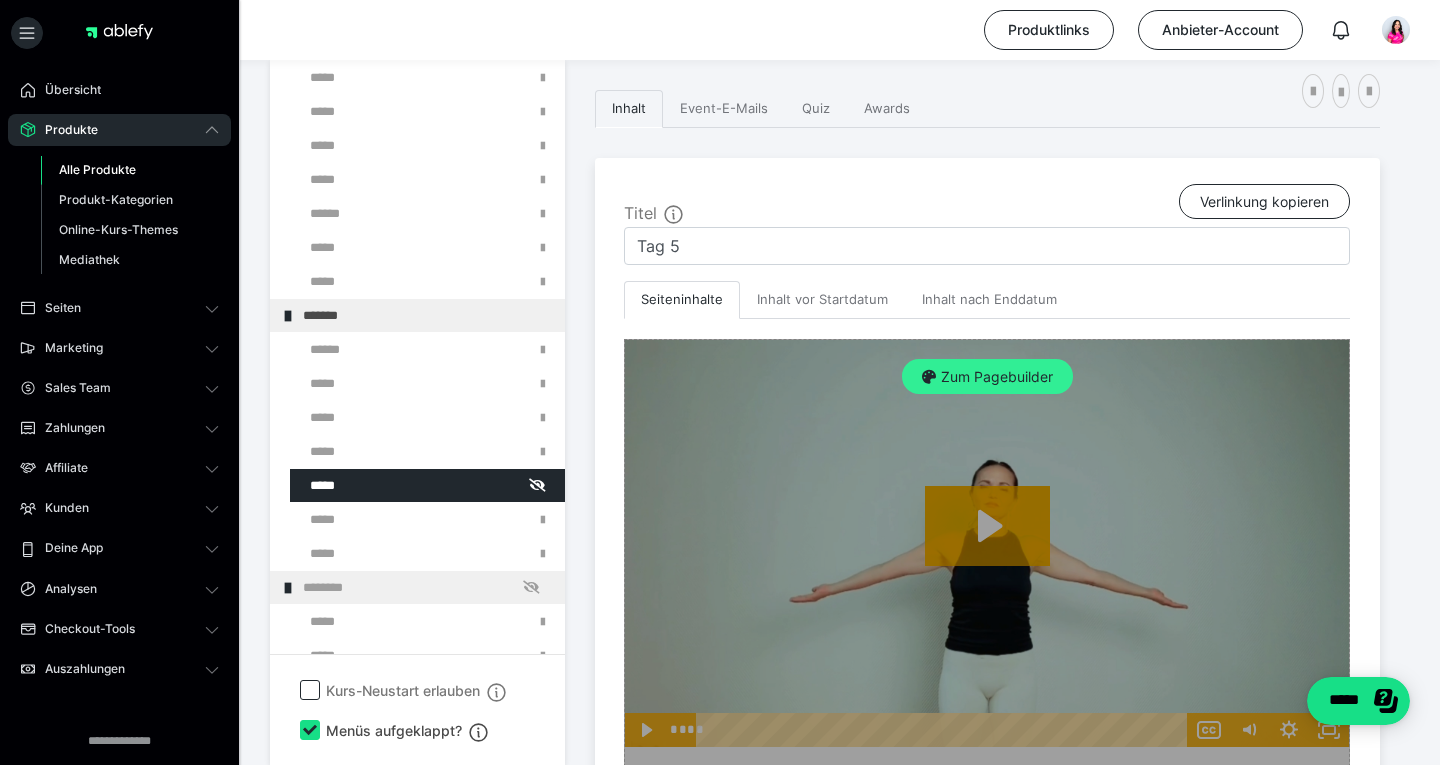 click on "Zum Pagebuilder" at bounding box center [987, 377] 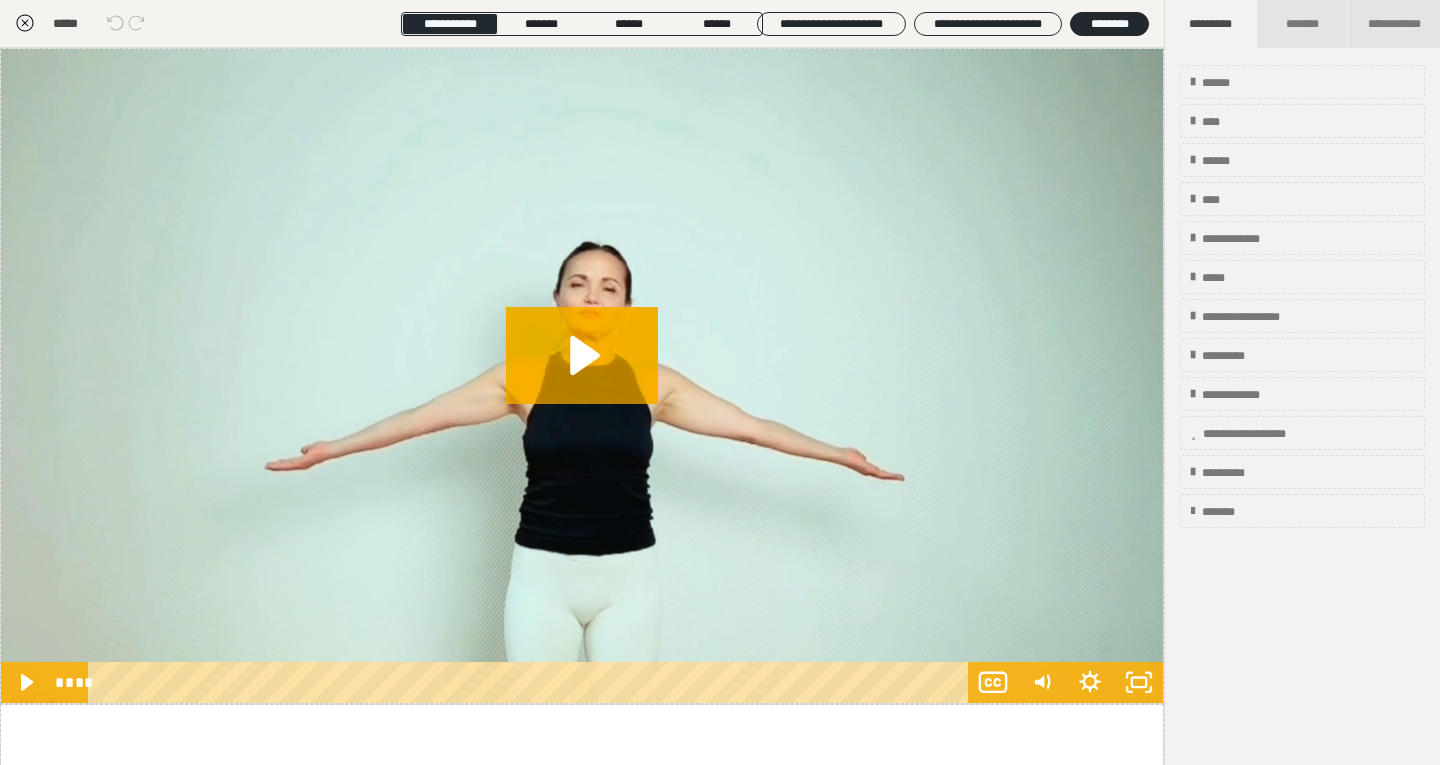 click 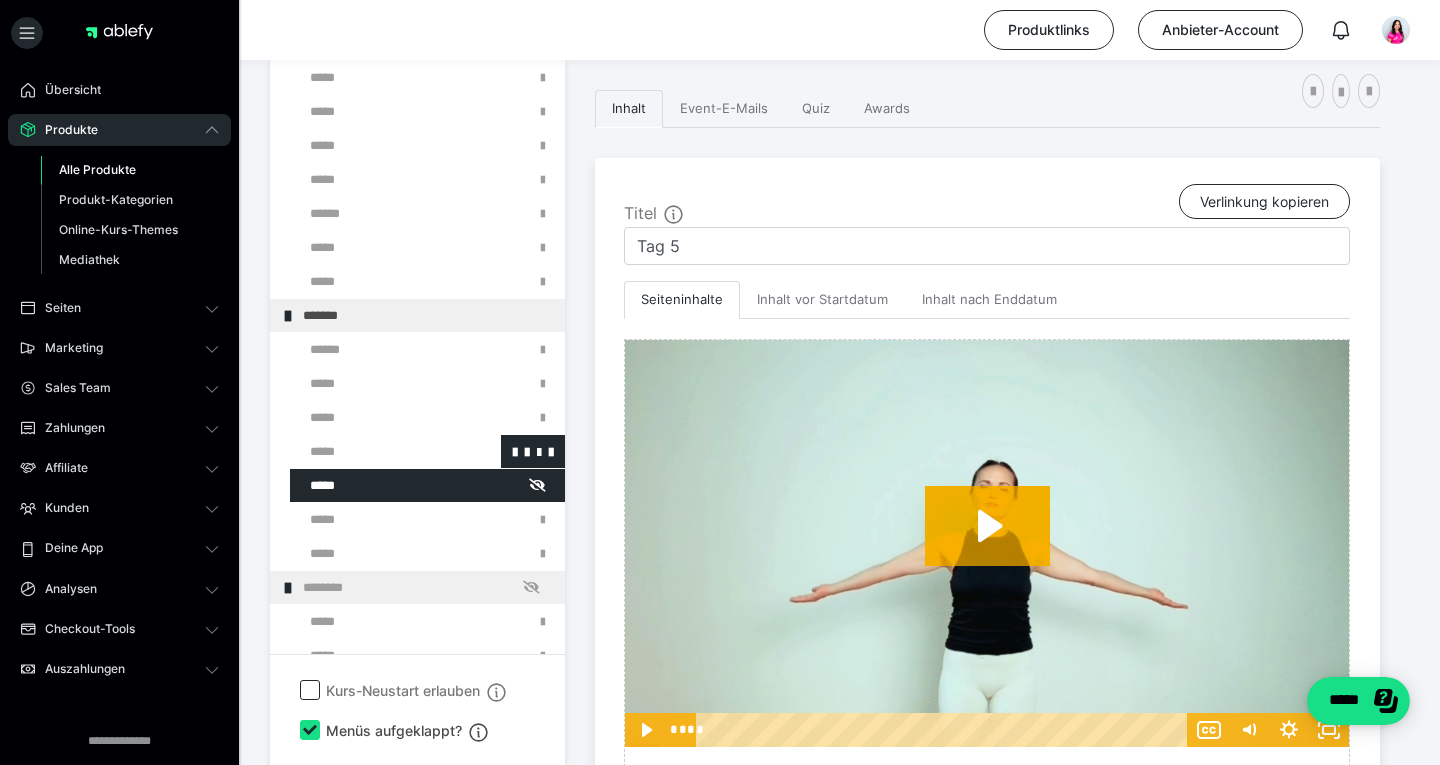 click at bounding box center (375, 451) 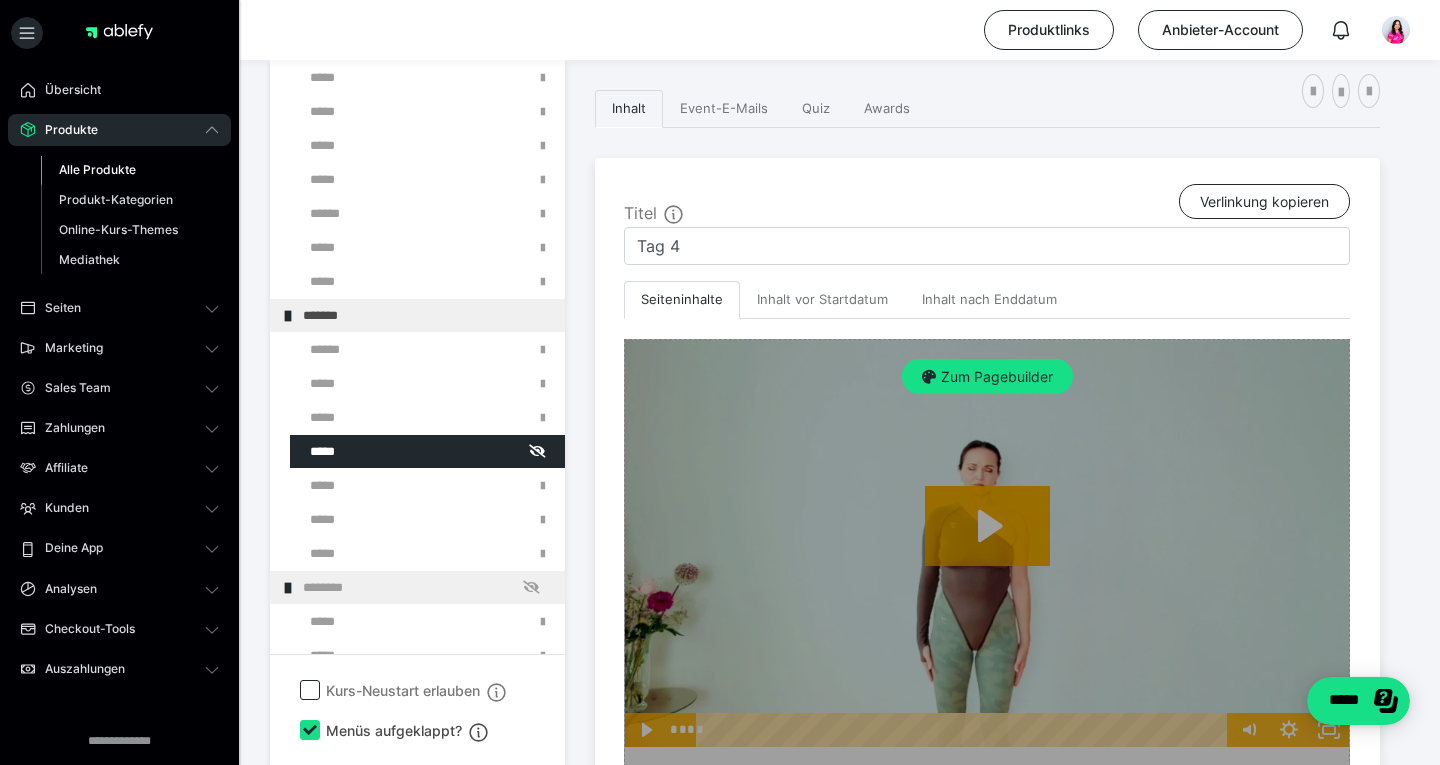 scroll, scrollTop: 390, scrollLeft: 0, axis: vertical 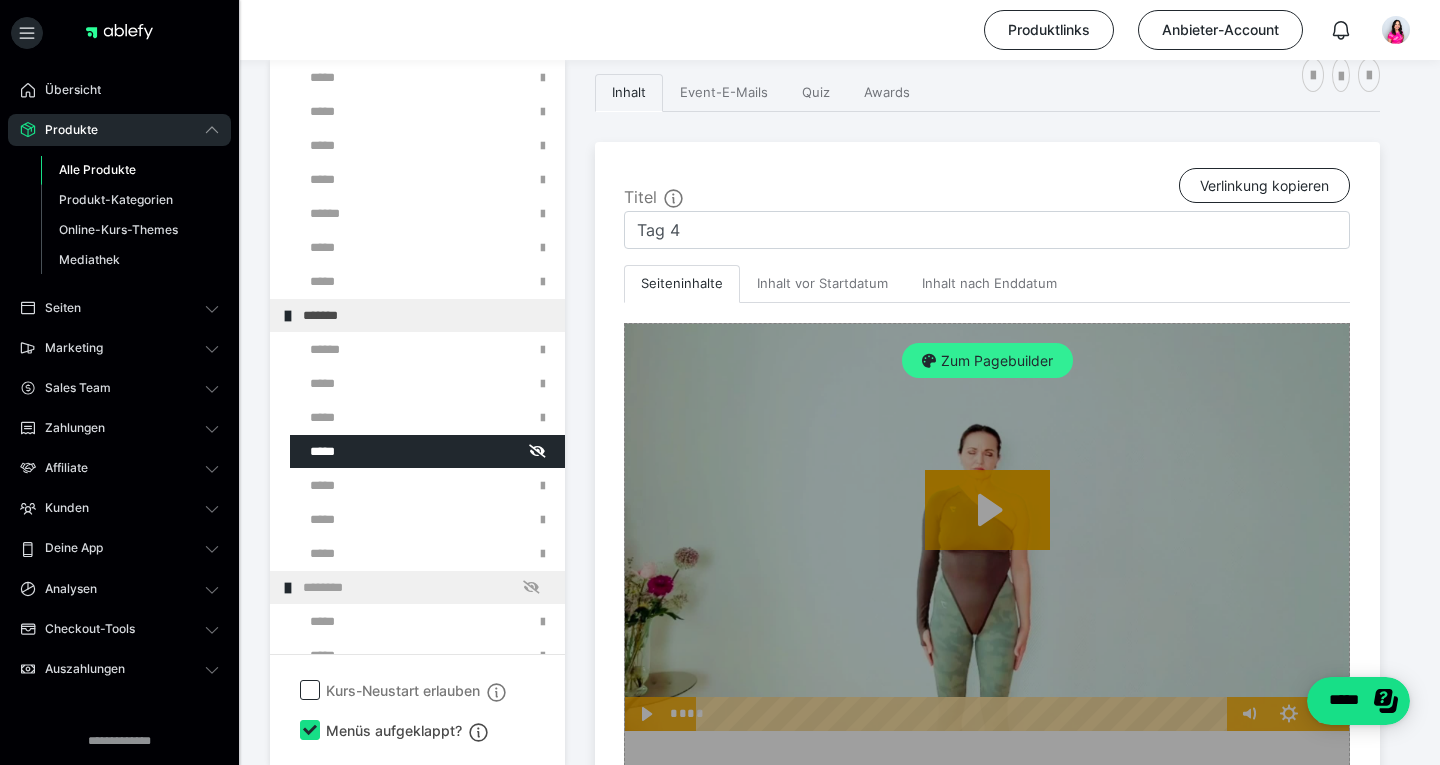 click on "Zum Pagebuilder" at bounding box center [987, 361] 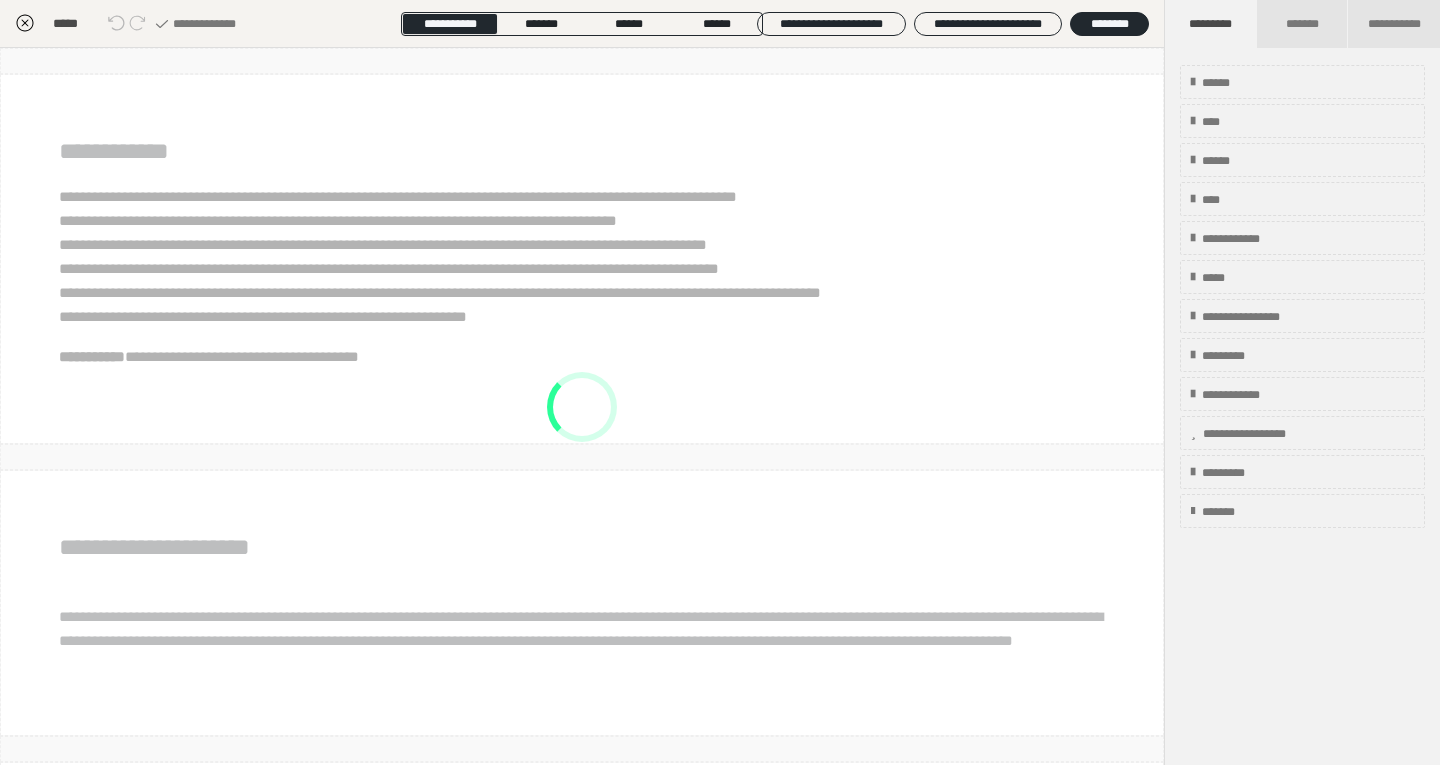 scroll, scrollTop: 374, scrollLeft: 0, axis: vertical 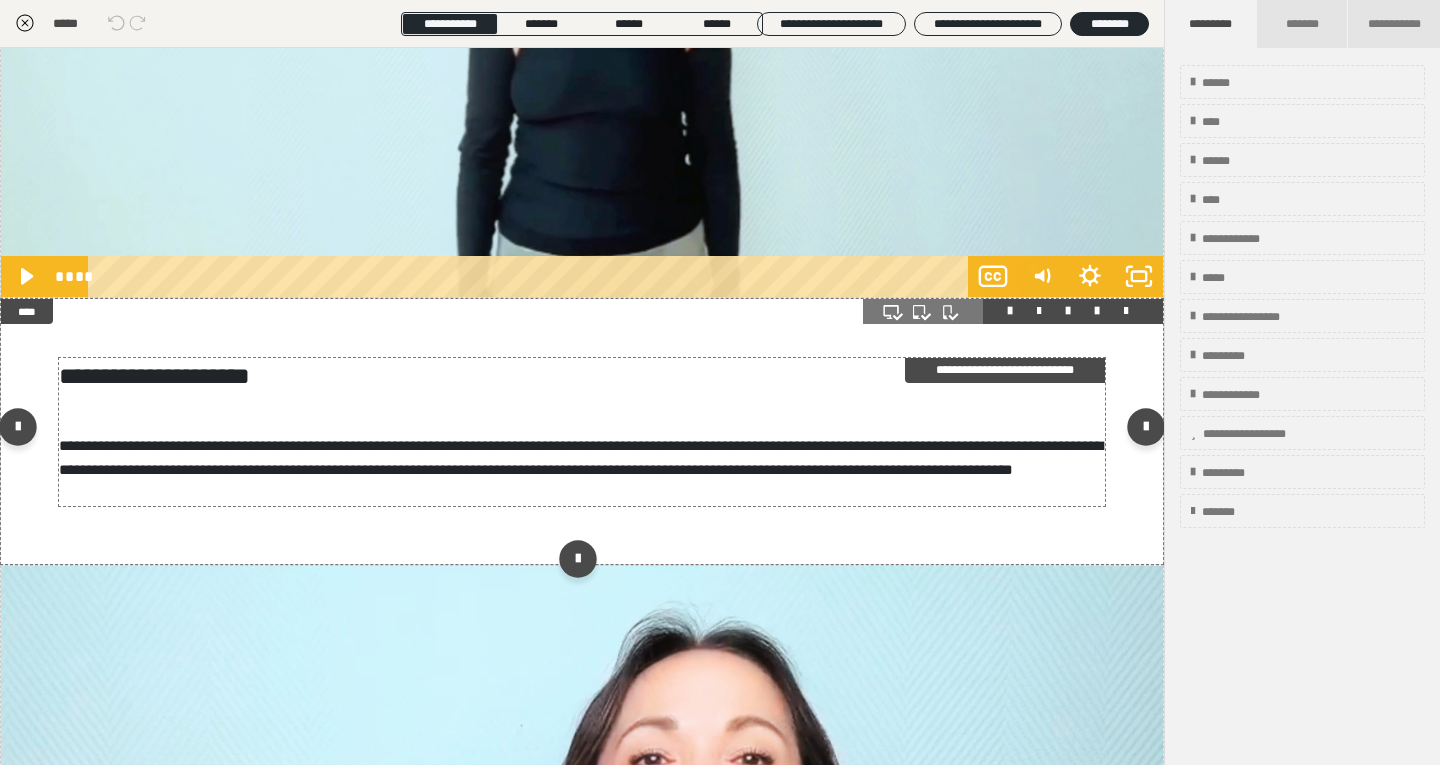 click on "**********" at bounding box center [581, 457] 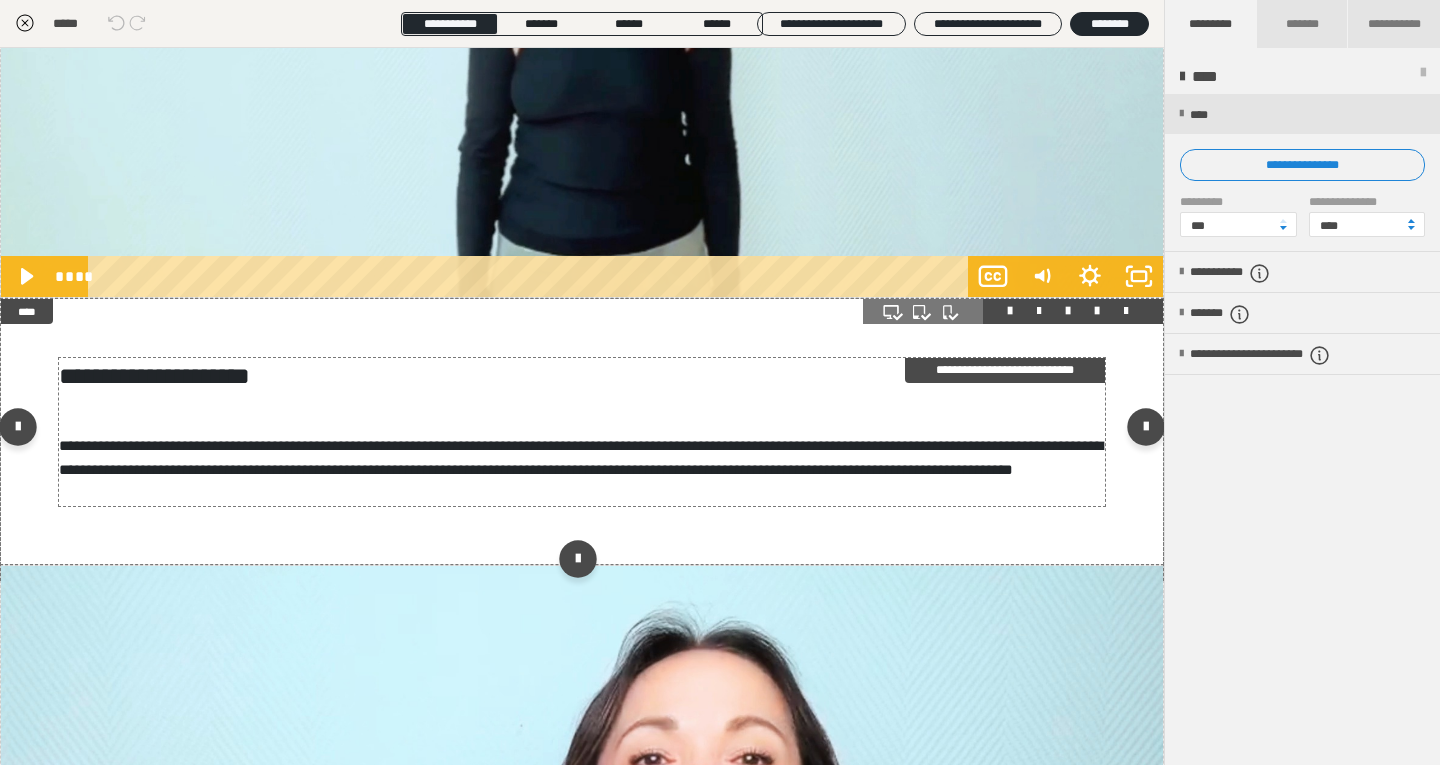 click on "**********" at bounding box center (581, 457) 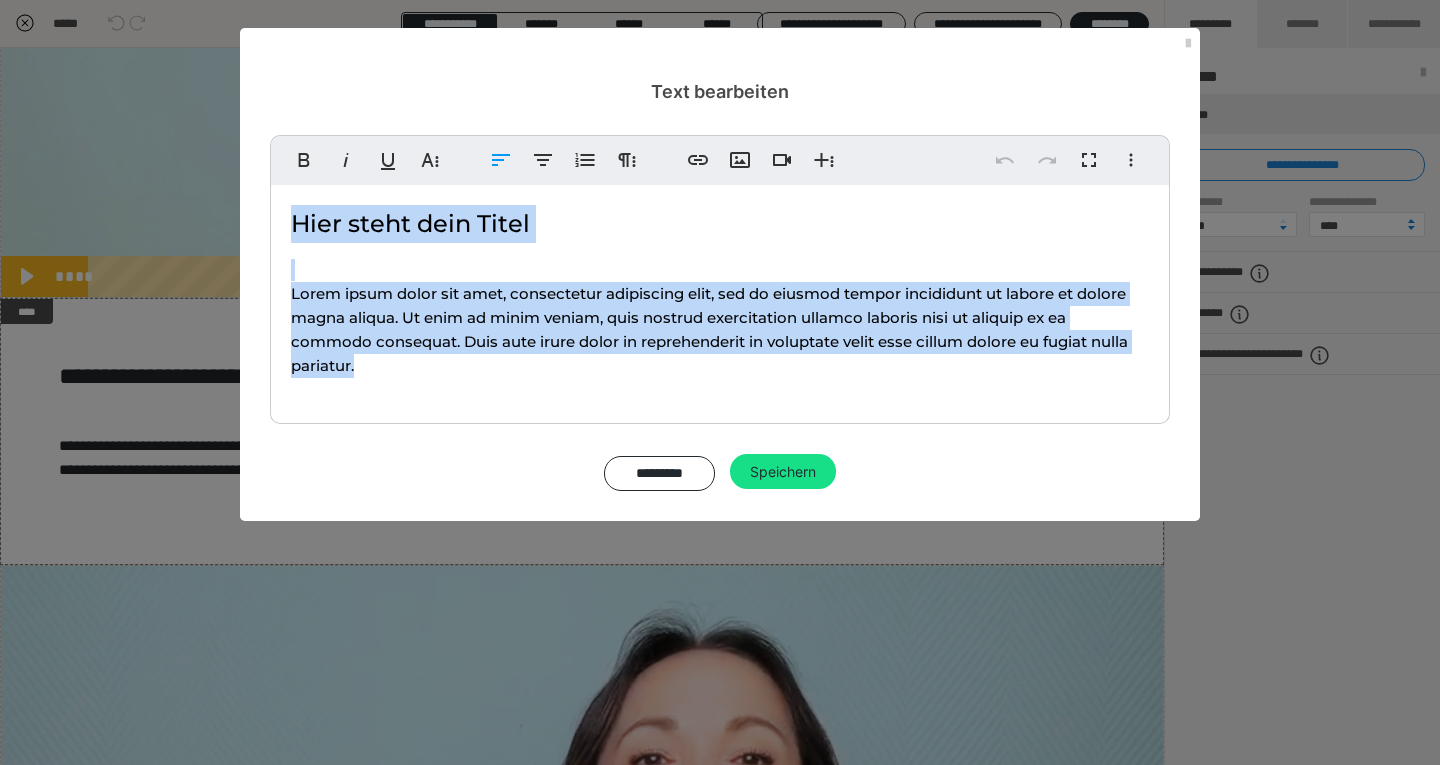 drag, startPoint x: 381, startPoint y: 362, endPoint x: 291, endPoint y: 221, distance: 167.27522 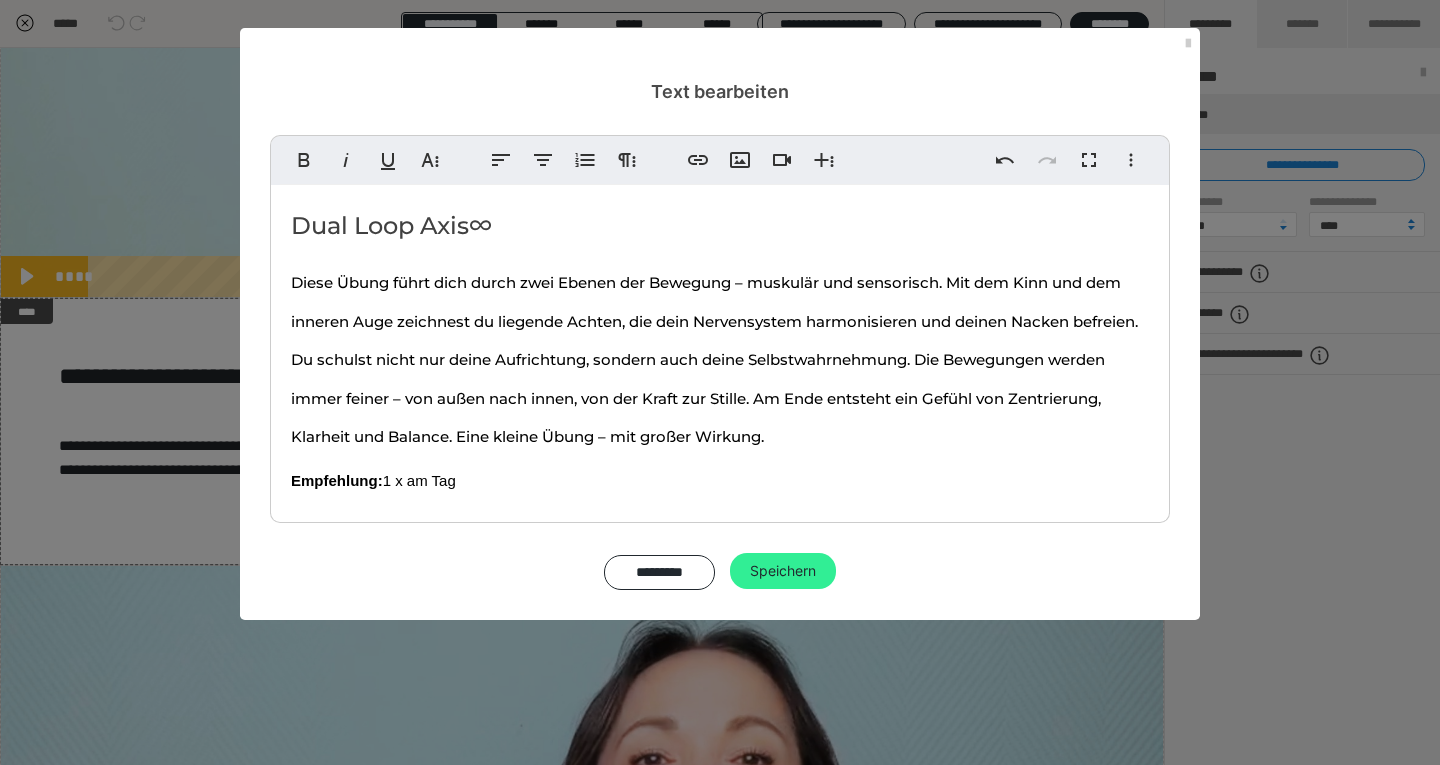 click on "Speichern" at bounding box center (783, 571) 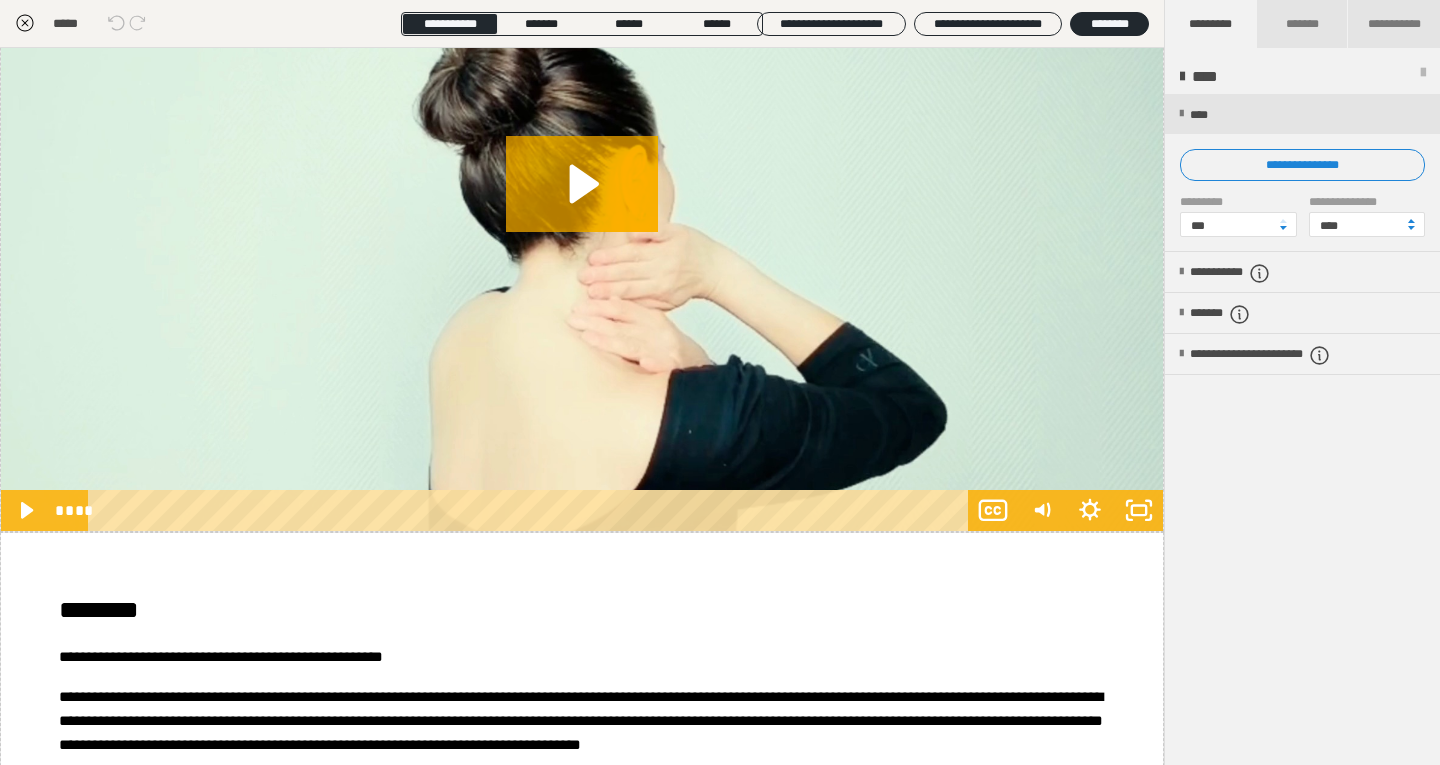 scroll, scrollTop: 5352, scrollLeft: 0, axis: vertical 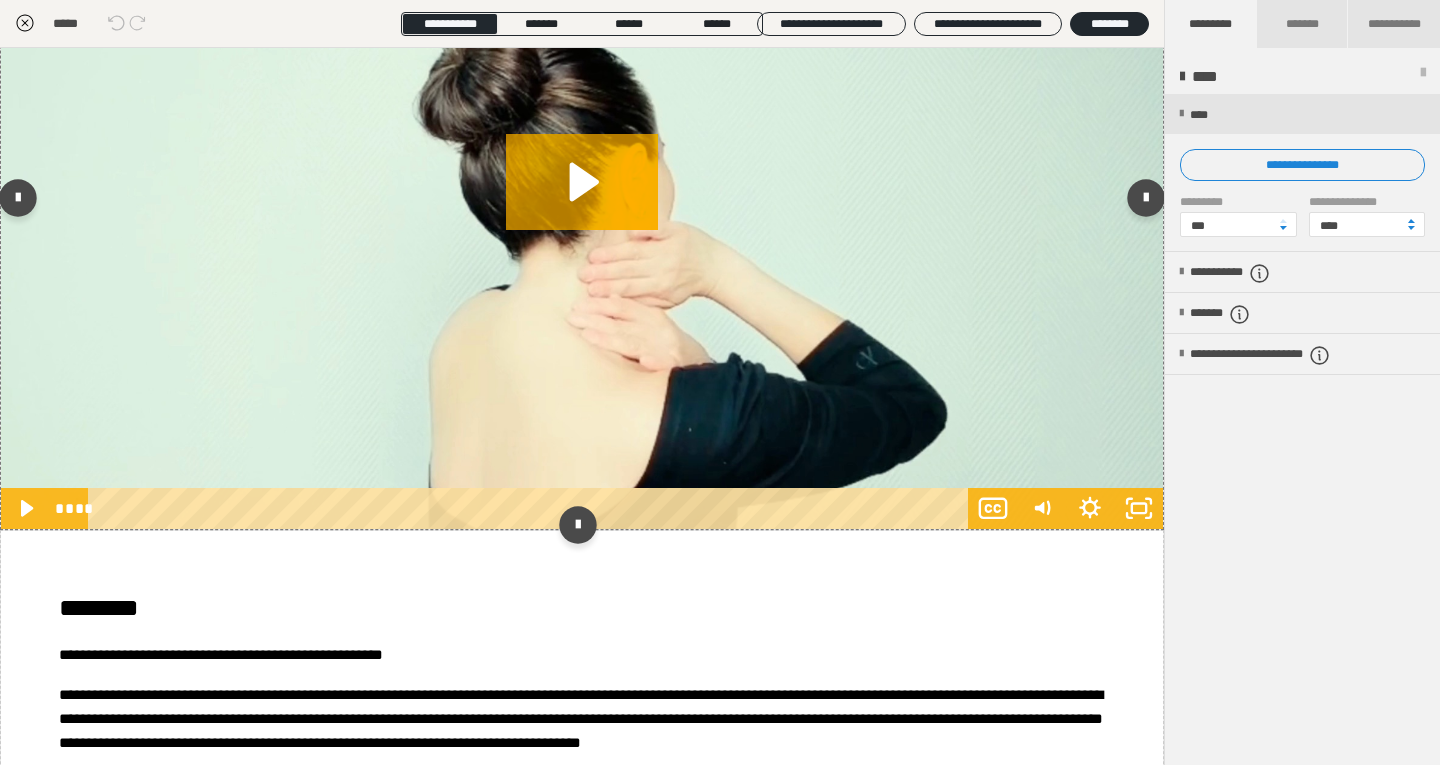 click at bounding box center [582, 203] 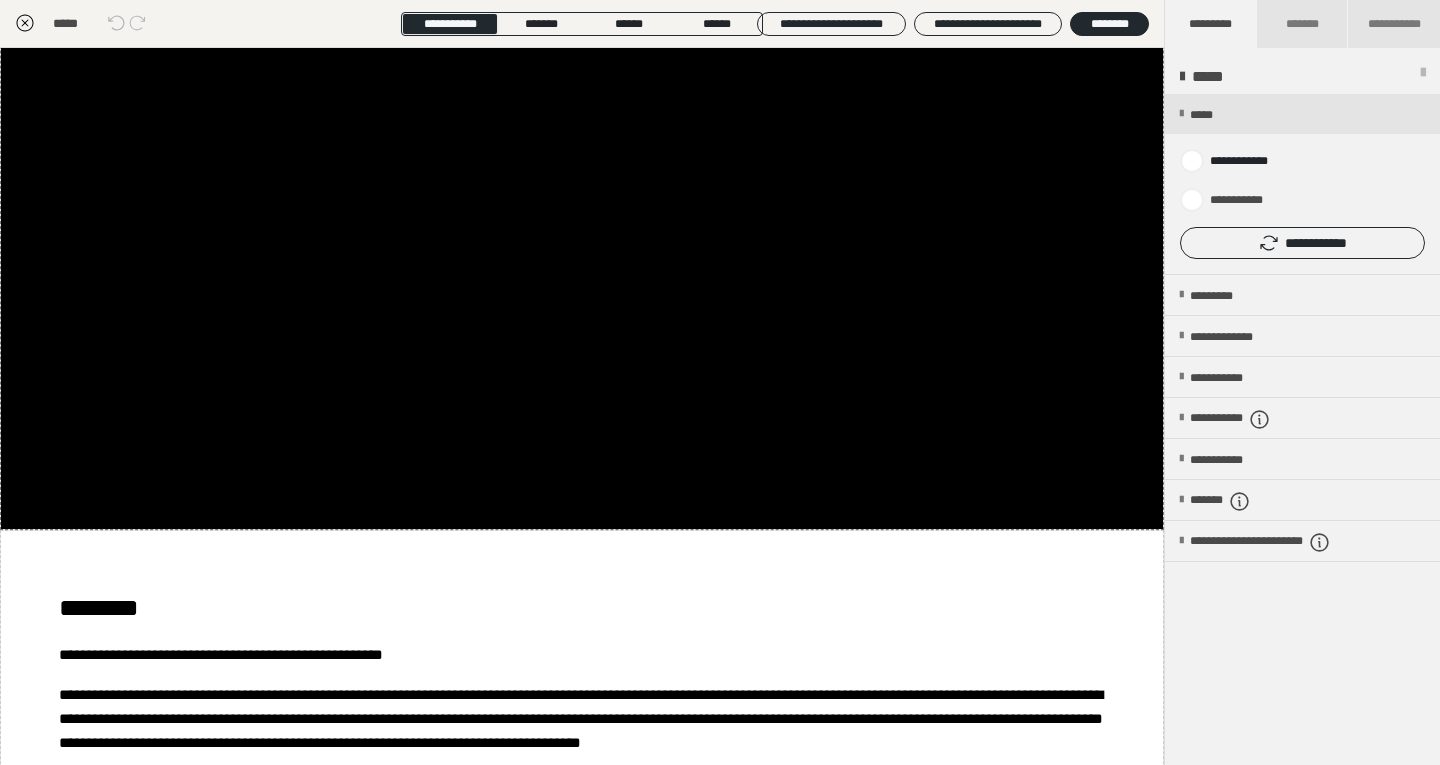 click on "**********" at bounding box center (1302, 243) 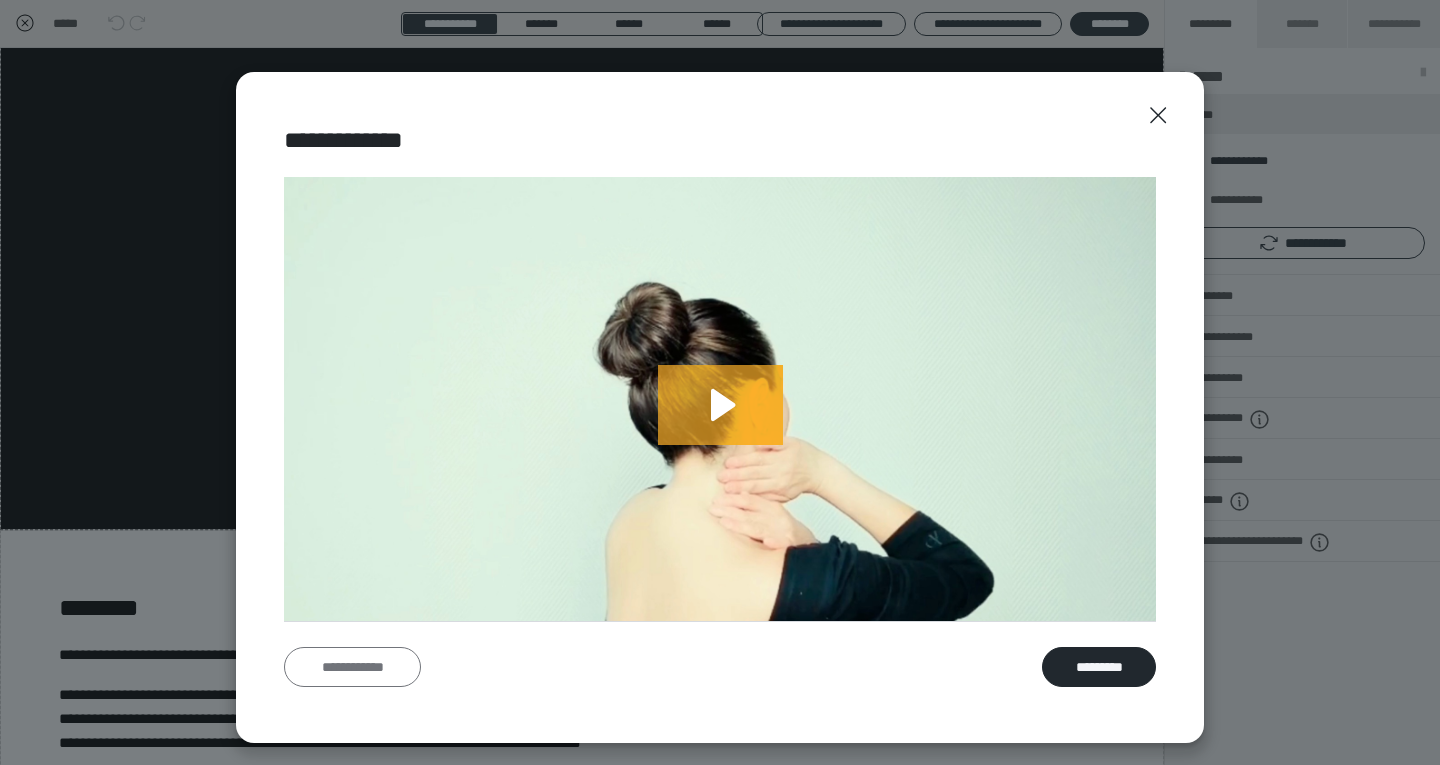 click on "**********" at bounding box center (352, 667) 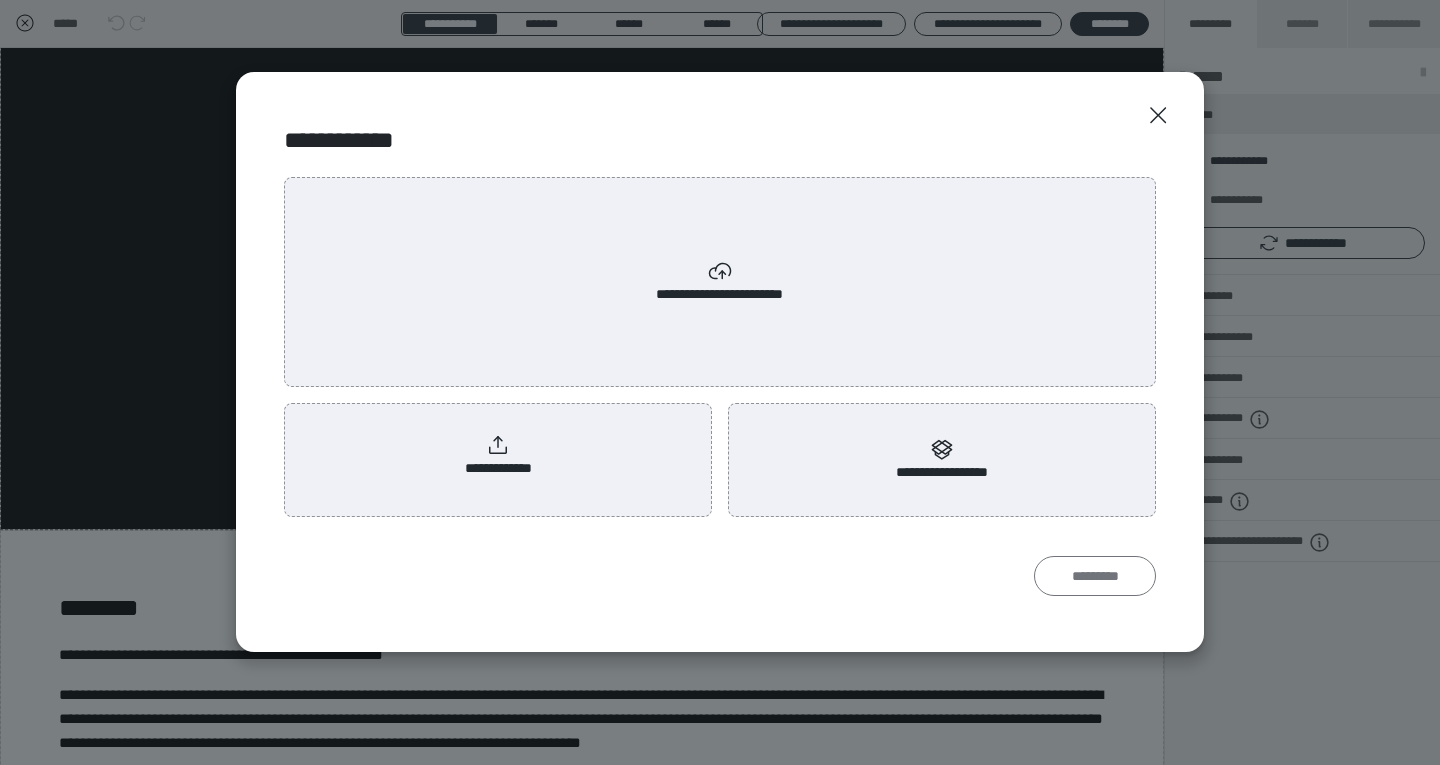 radio on "****" 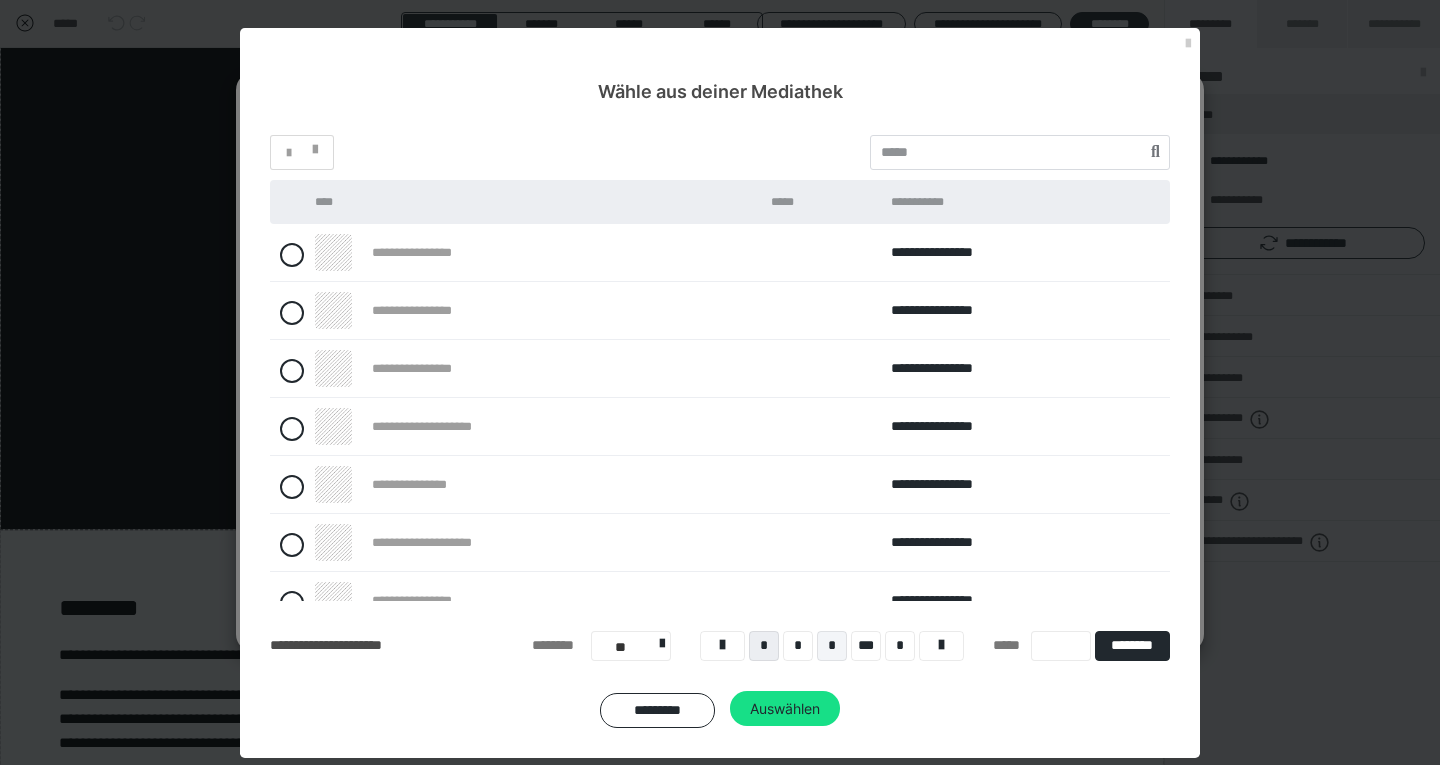 click on "*" at bounding box center (832, 646) 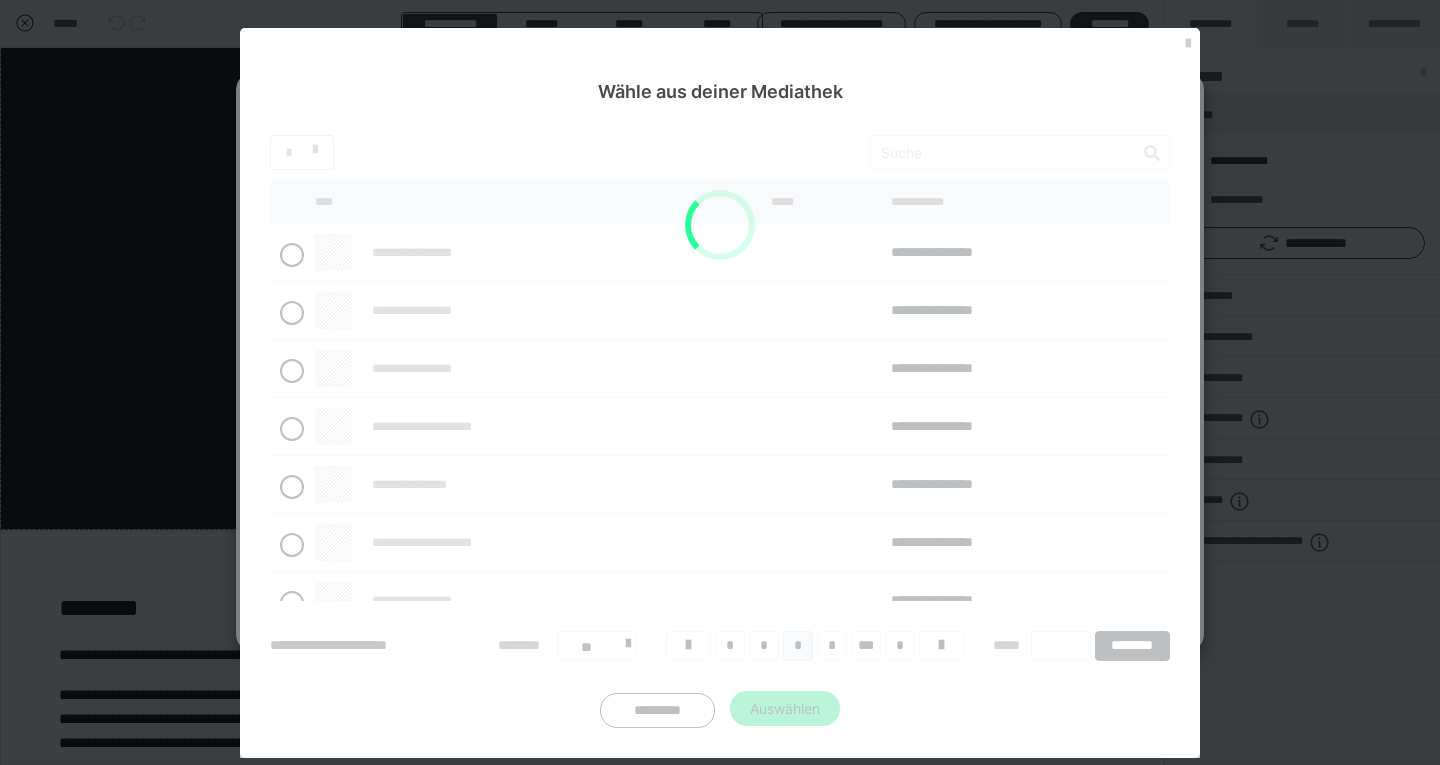 scroll, scrollTop: 19, scrollLeft: 0, axis: vertical 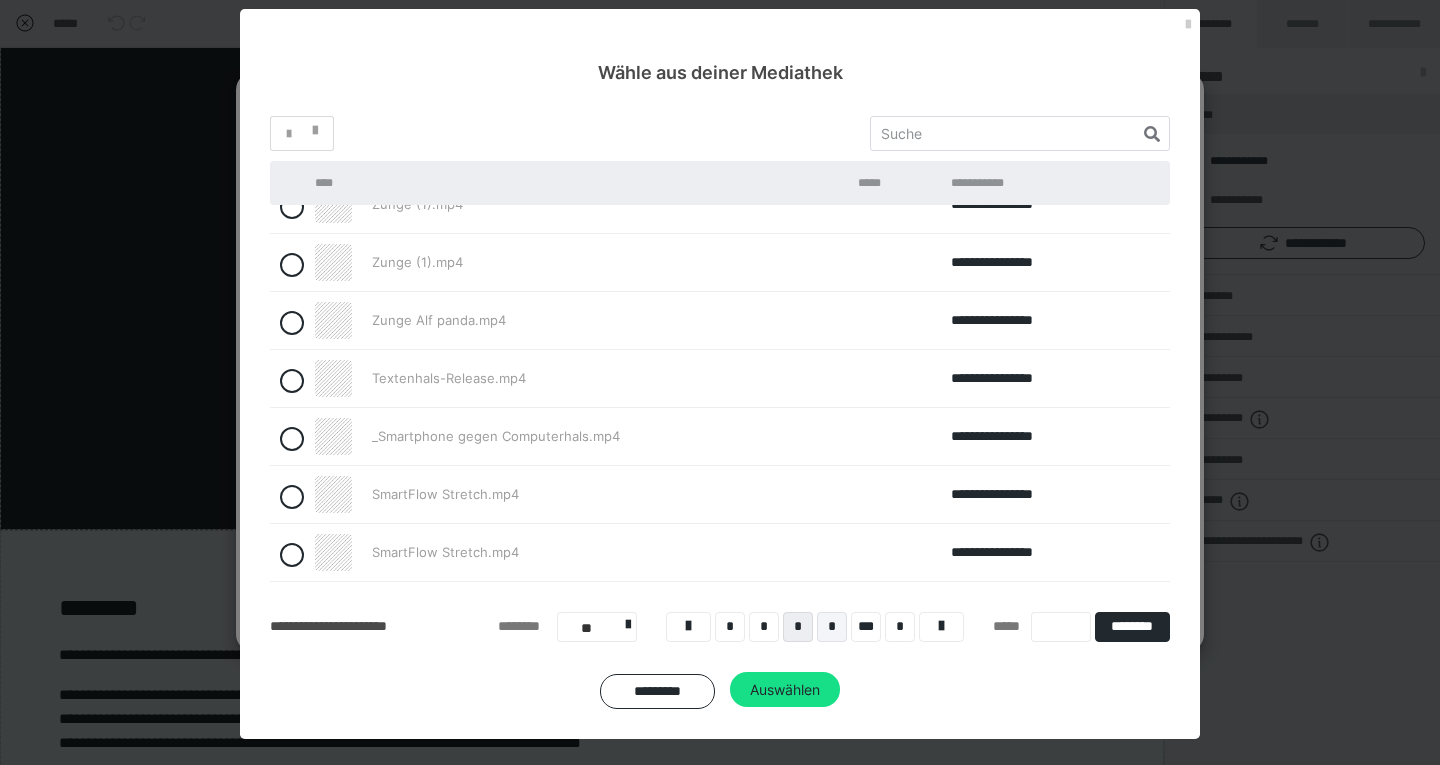 click on "*" at bounding box center [832, 627] 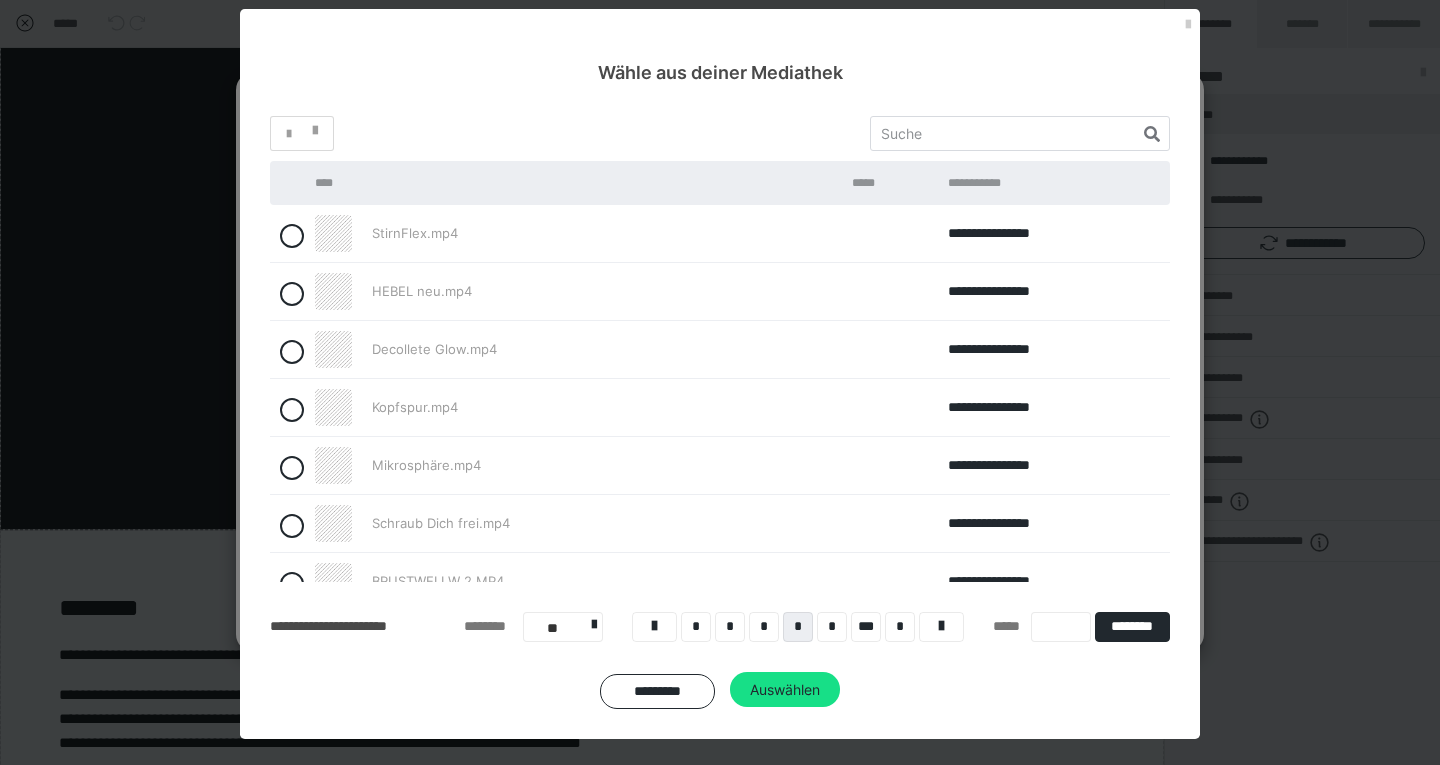 scroll, scrollTop: 0, scrollLeft: 0, axis: both 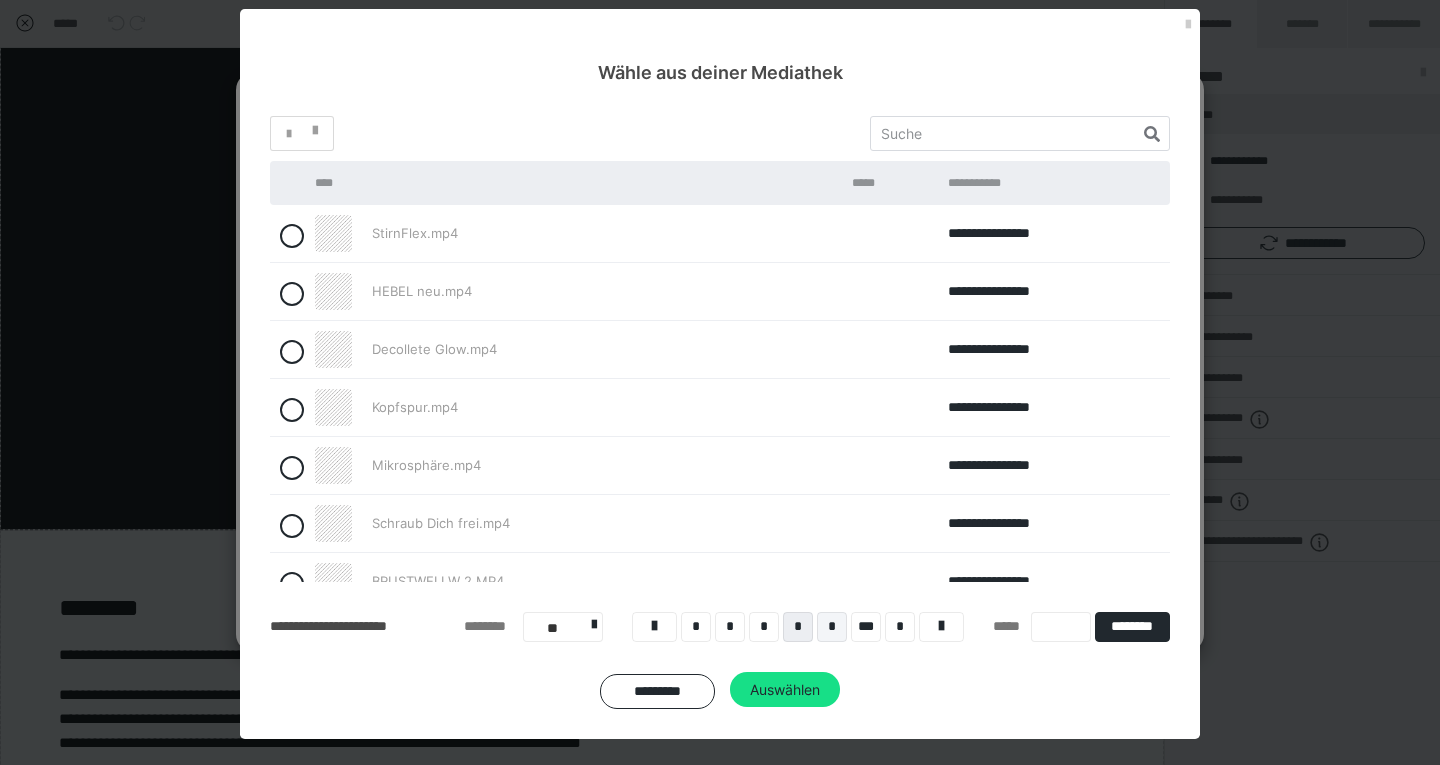 click on "*" at bounding box center (832, 627) 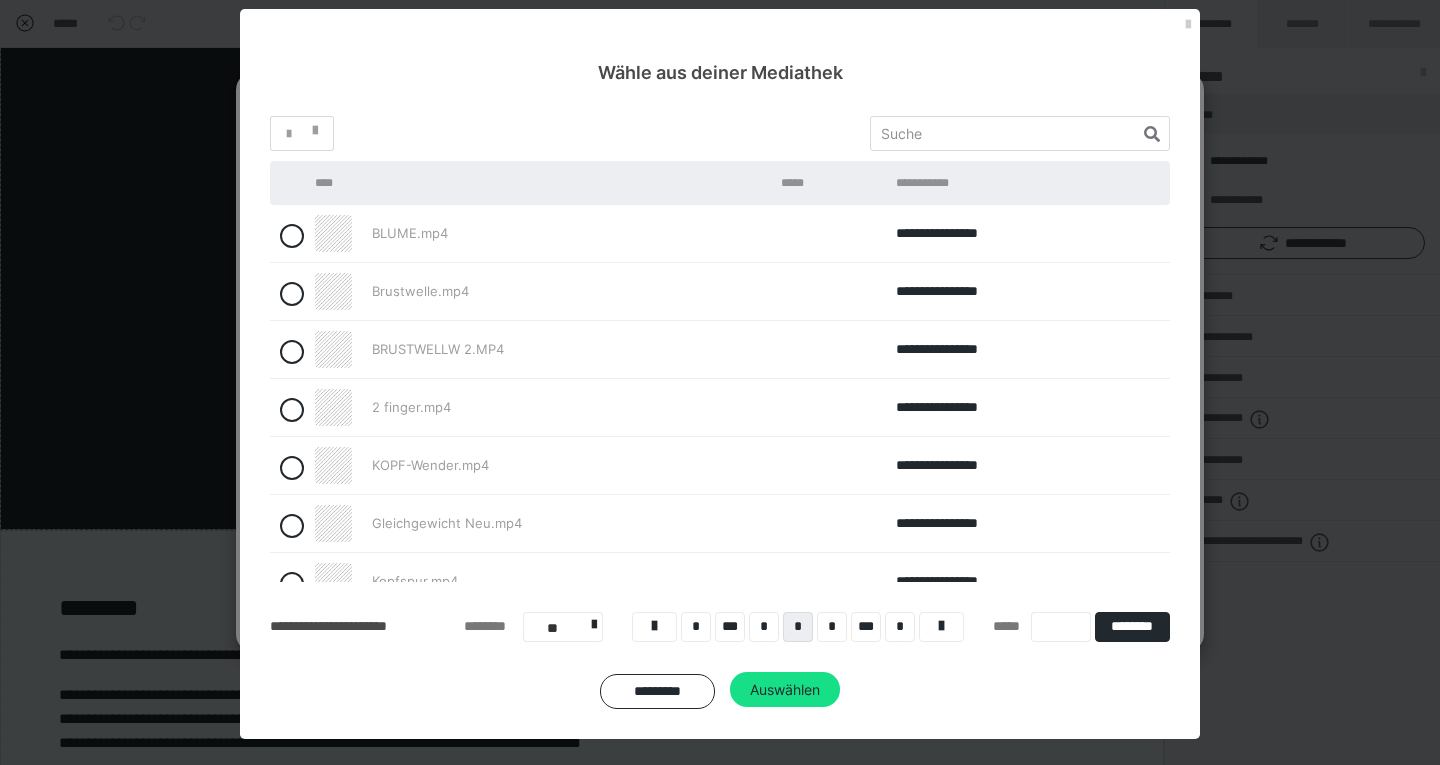 scroll, scrollTop: 6, scrollLeft: 0, axis: vertical 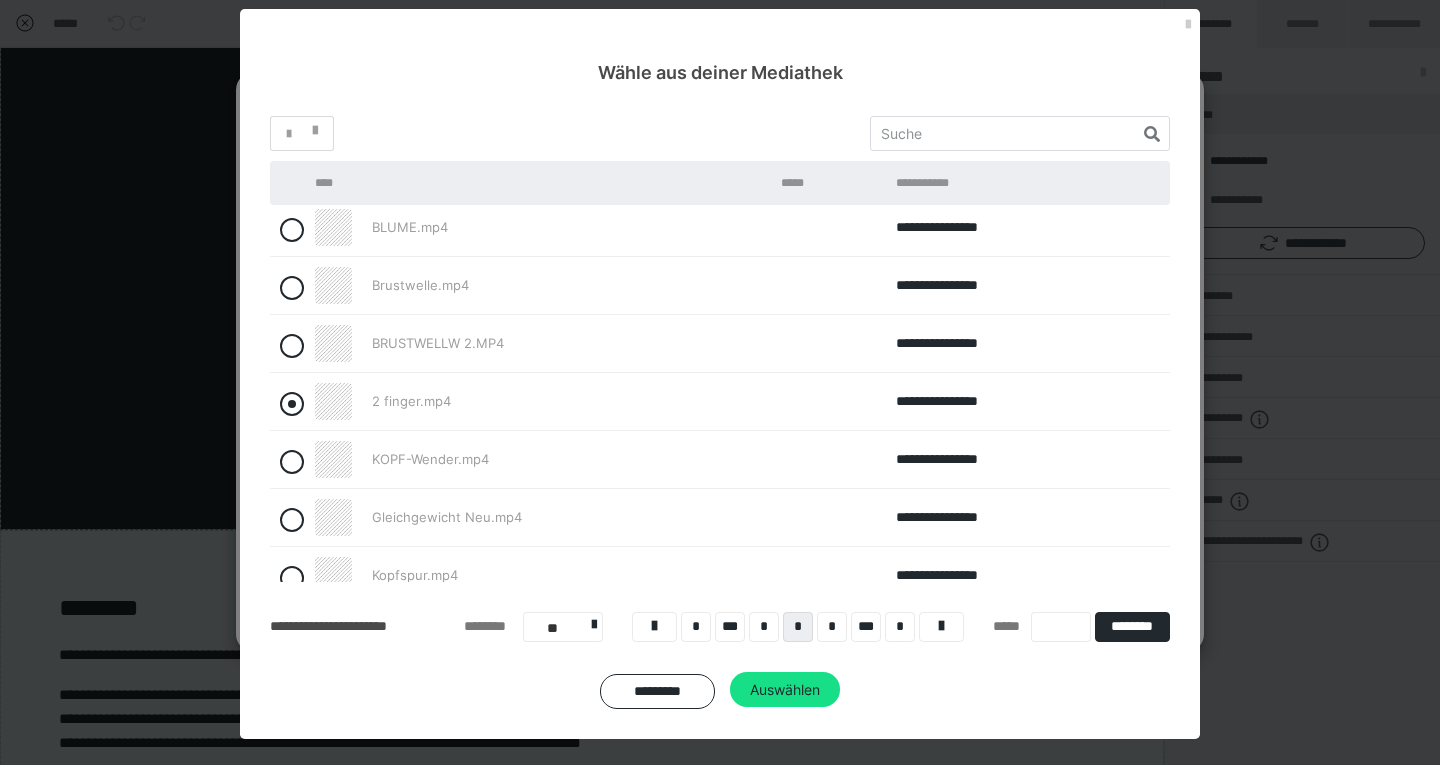 click at bounding box center [292, 404] 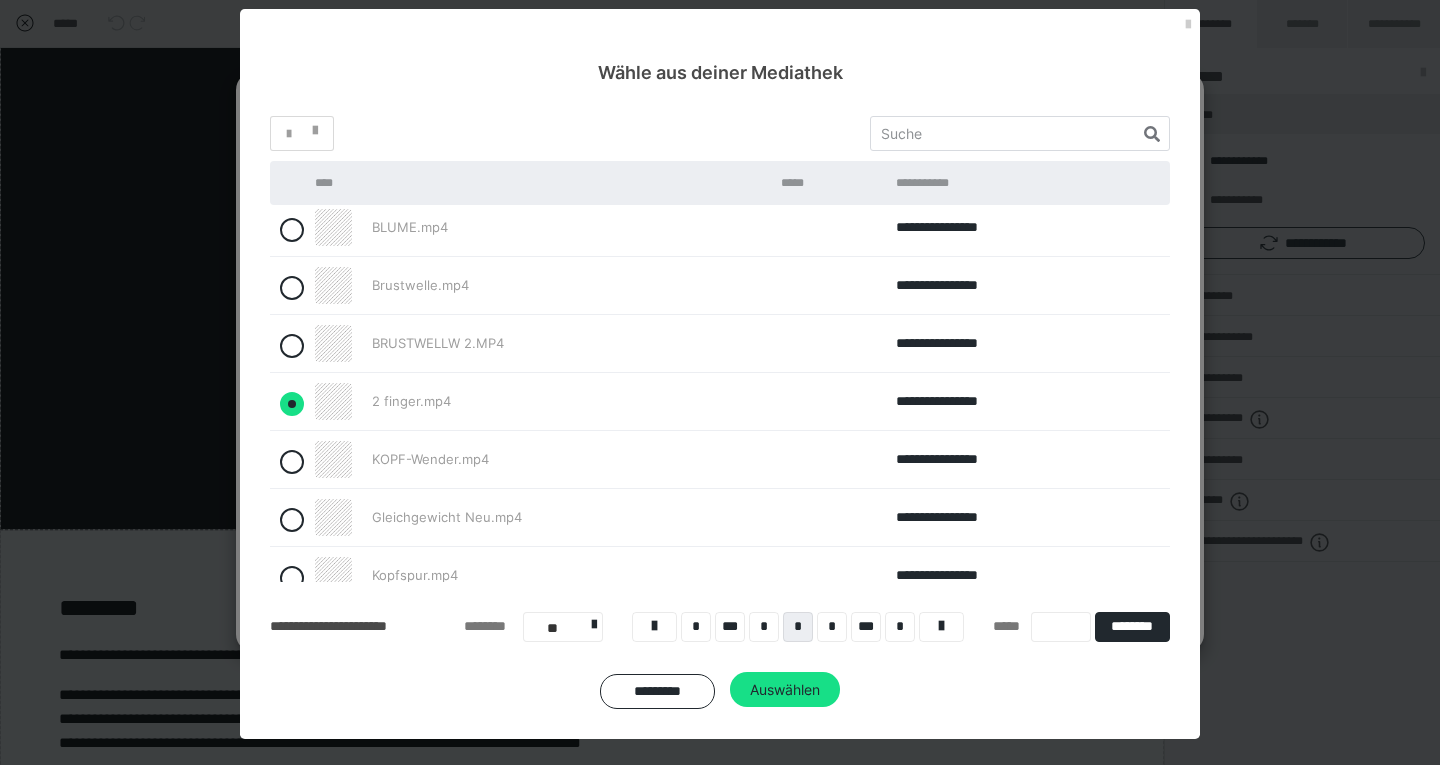 radio on "true" 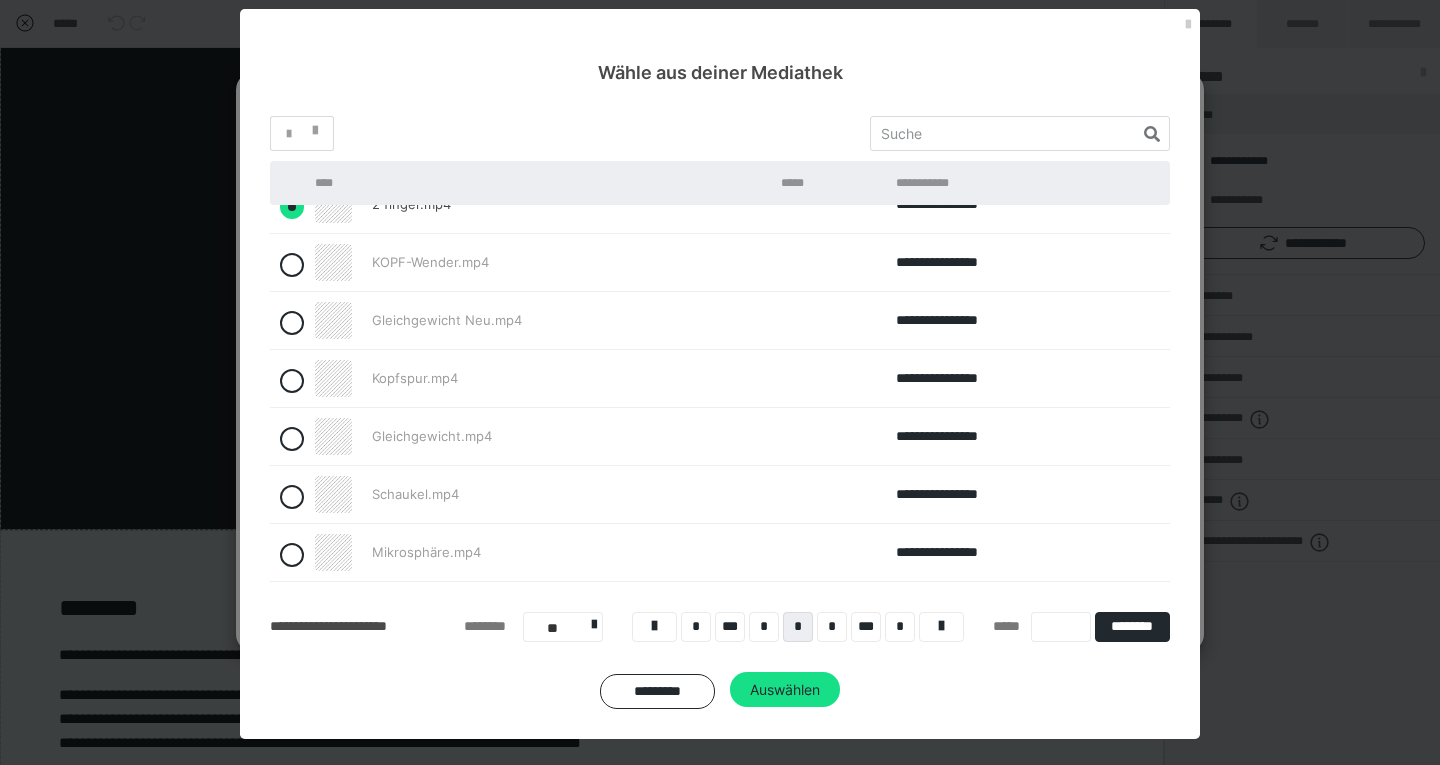 scroll, scrollTop: 203, scrollLeft: 0, axis: vertical 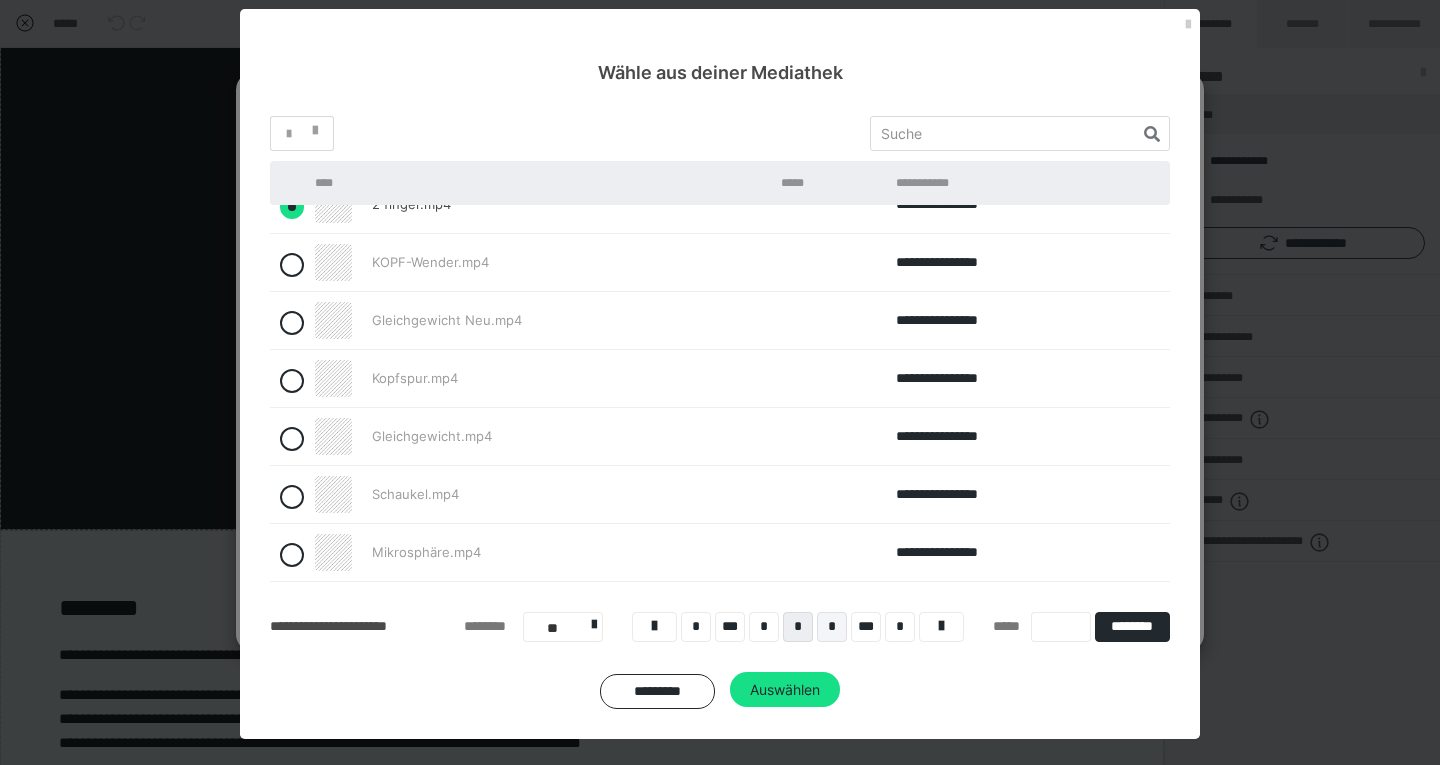 click on "*" at bounding box center [832, 627] 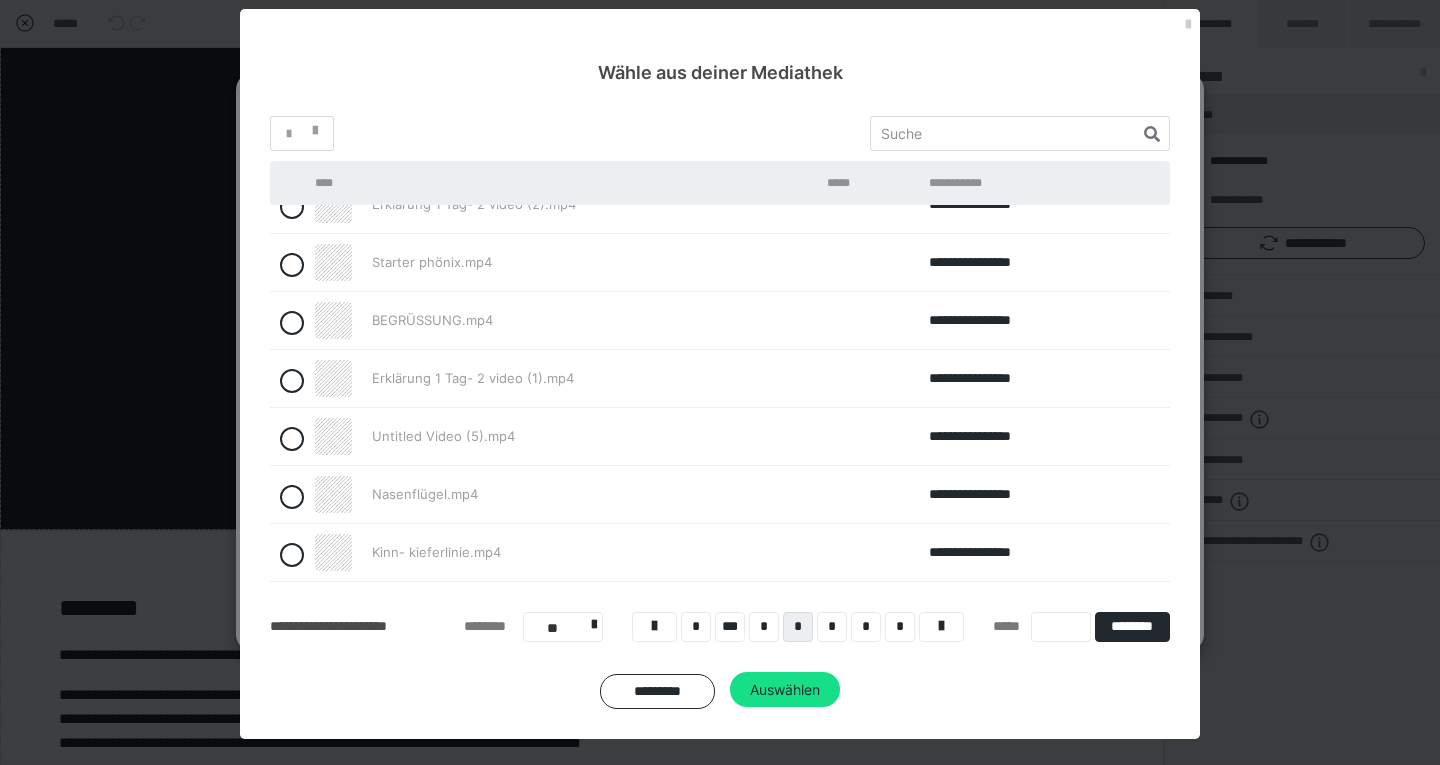 scroll, scrollTop: 203, scrollLeft: 0, axis: vertical 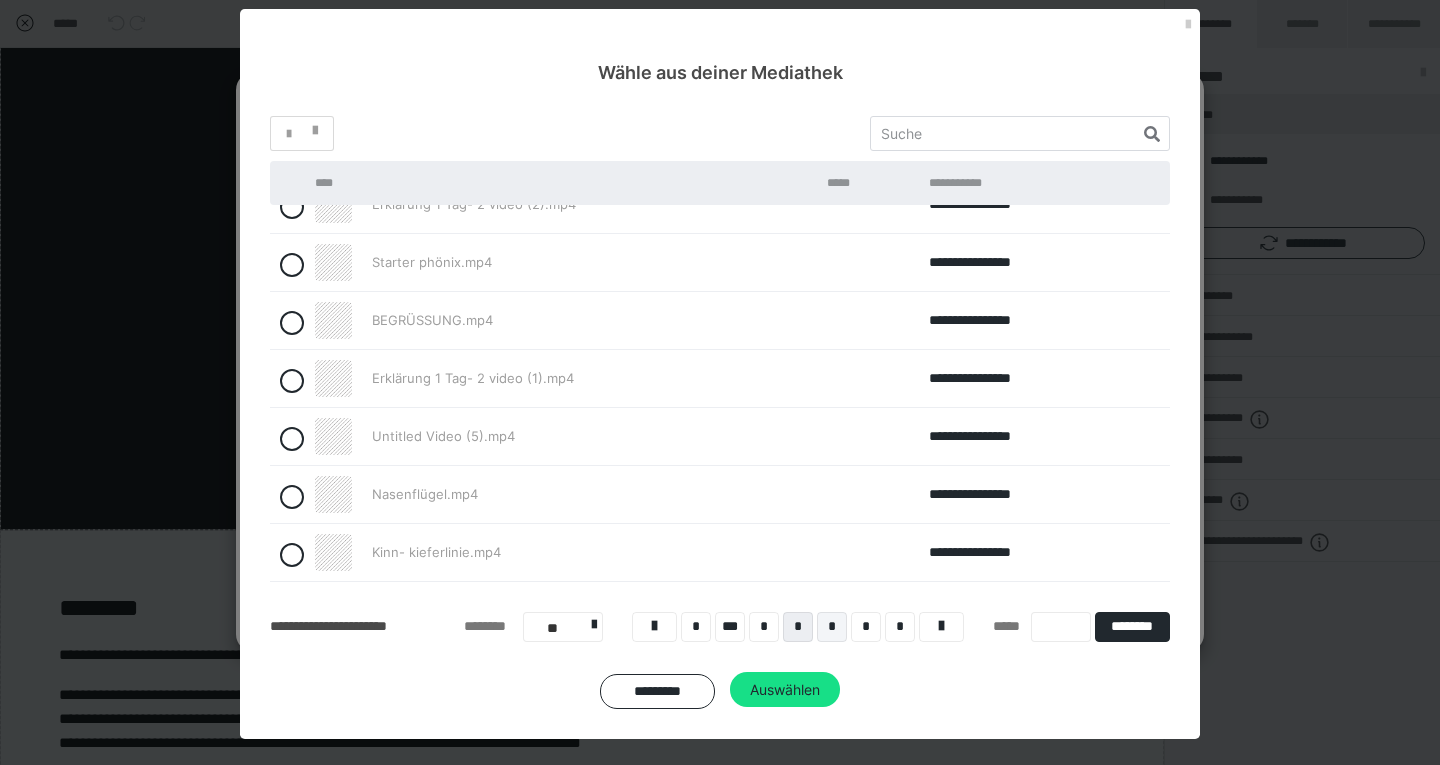 click on "*" at bounding box center [832, 627] 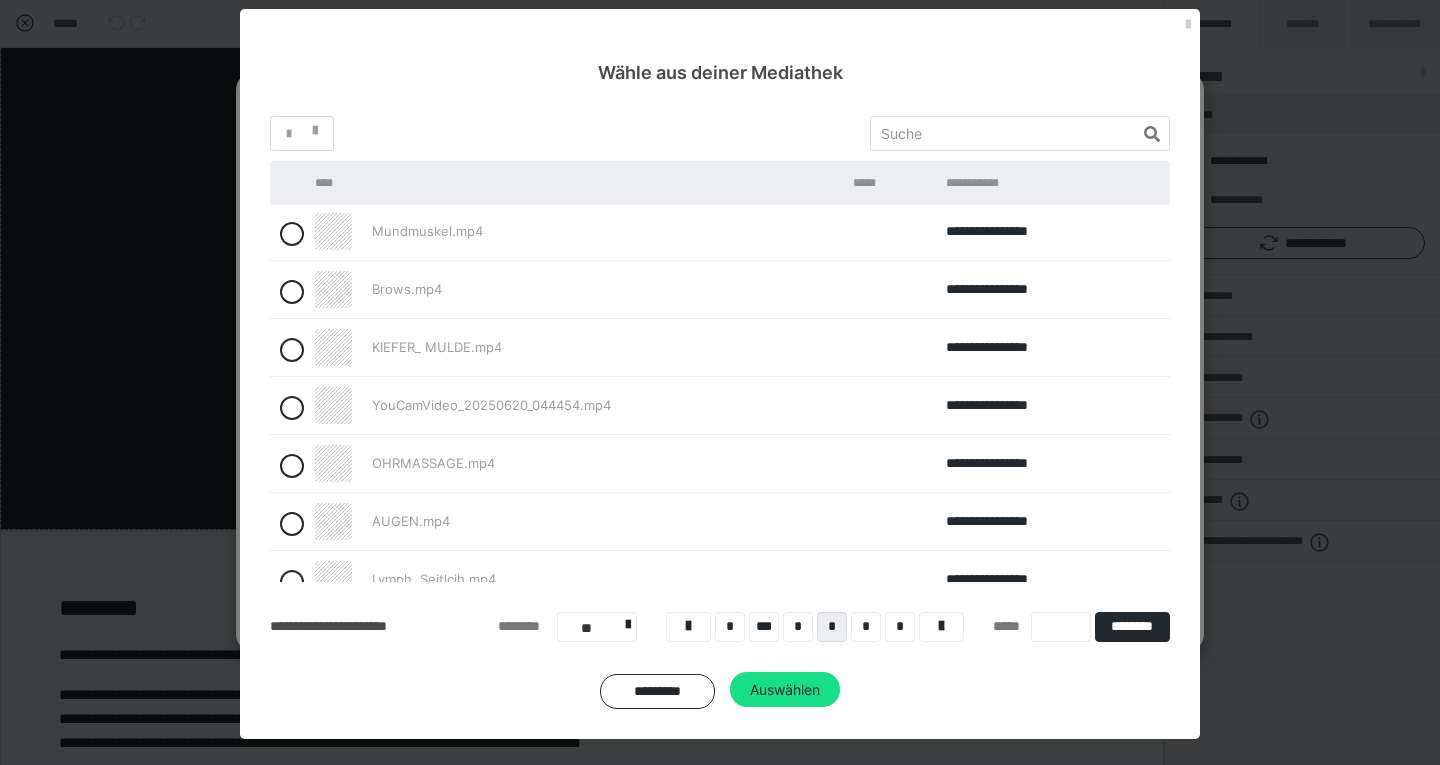 scroll, scrollTop: 160, scrollLeft: 0, axis: vertical 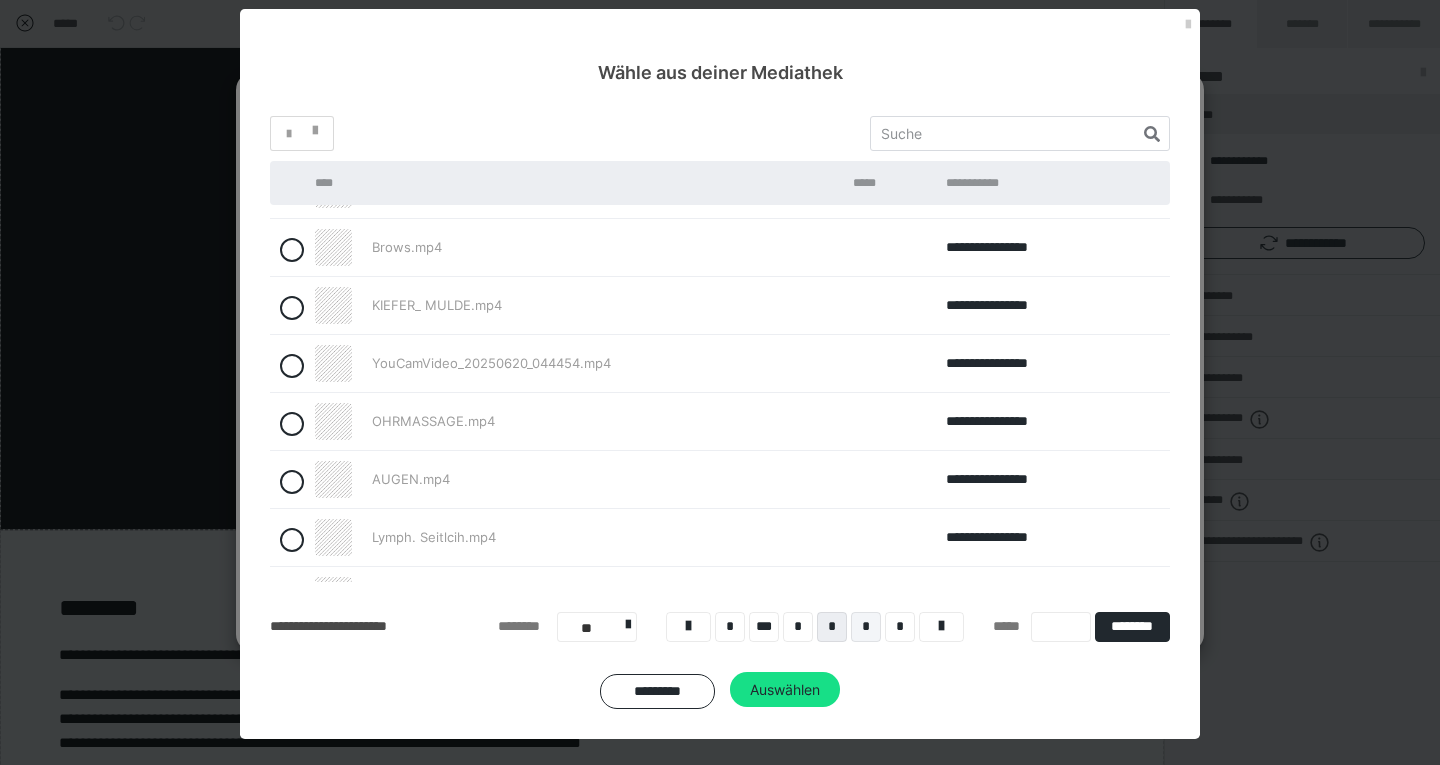 click on "*" at bounding box center (866, 627) 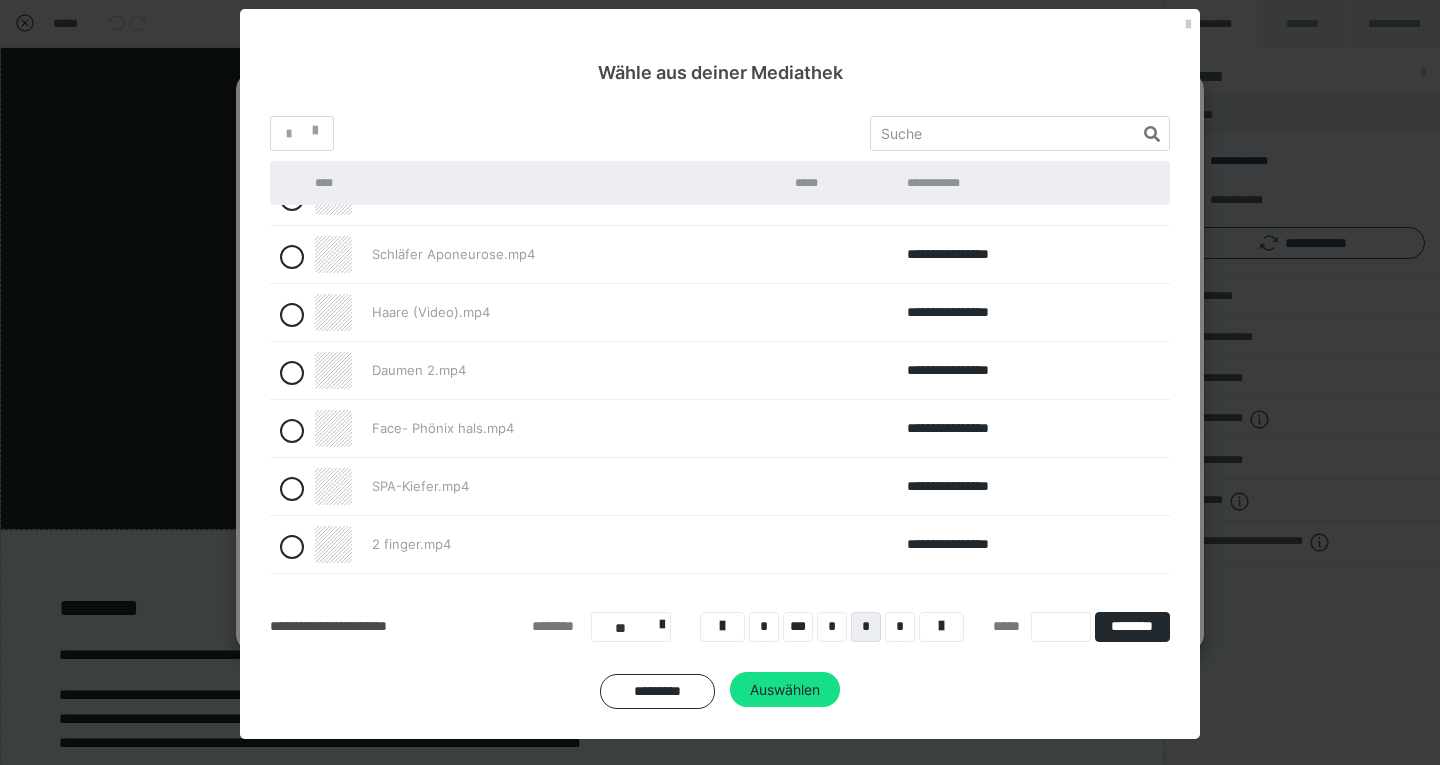 scroll, scrollTop: 102, scrollLeft: 0, axis: vertical 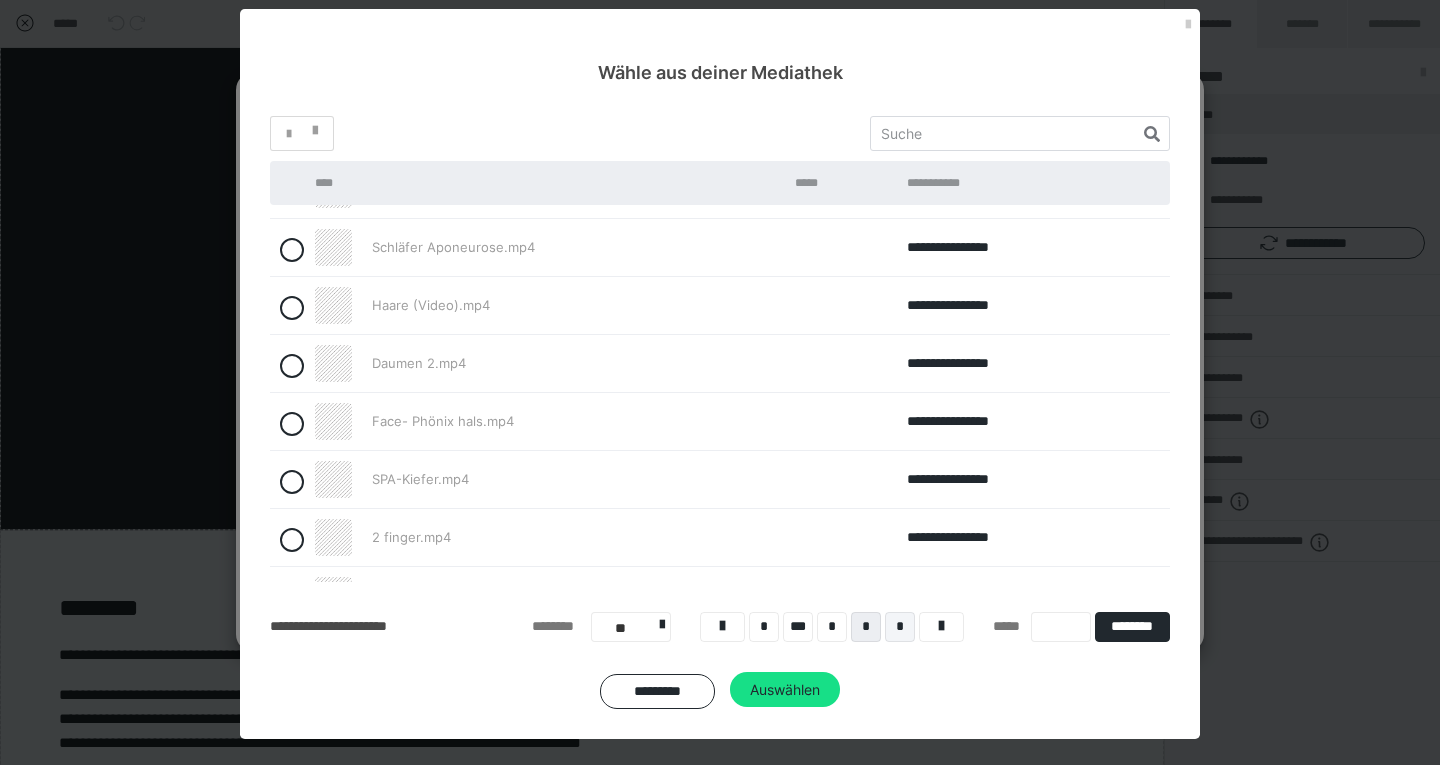 click on "*" at bounding box center [900, 627] 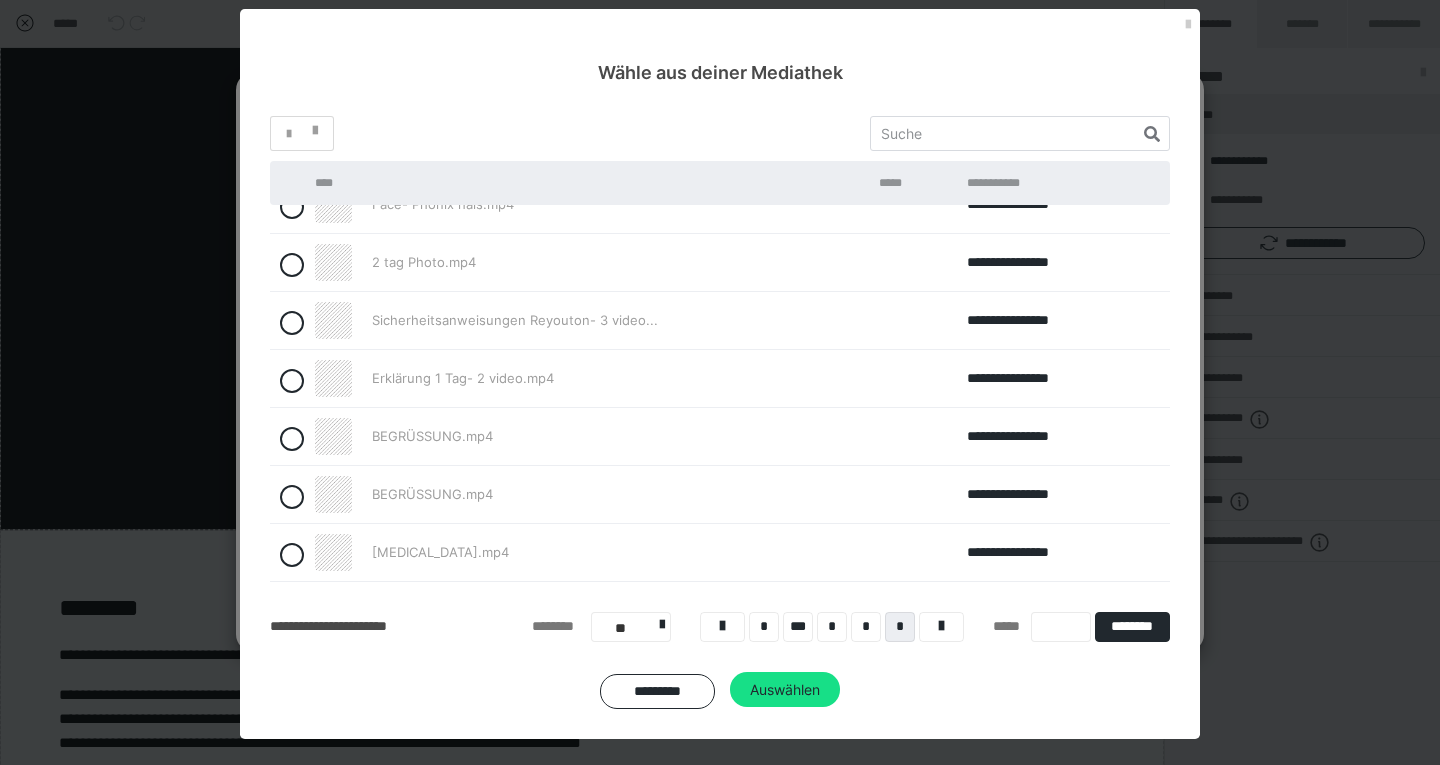 scroll, scrollTop: 87, scrollLeft: 0, axis: vertical 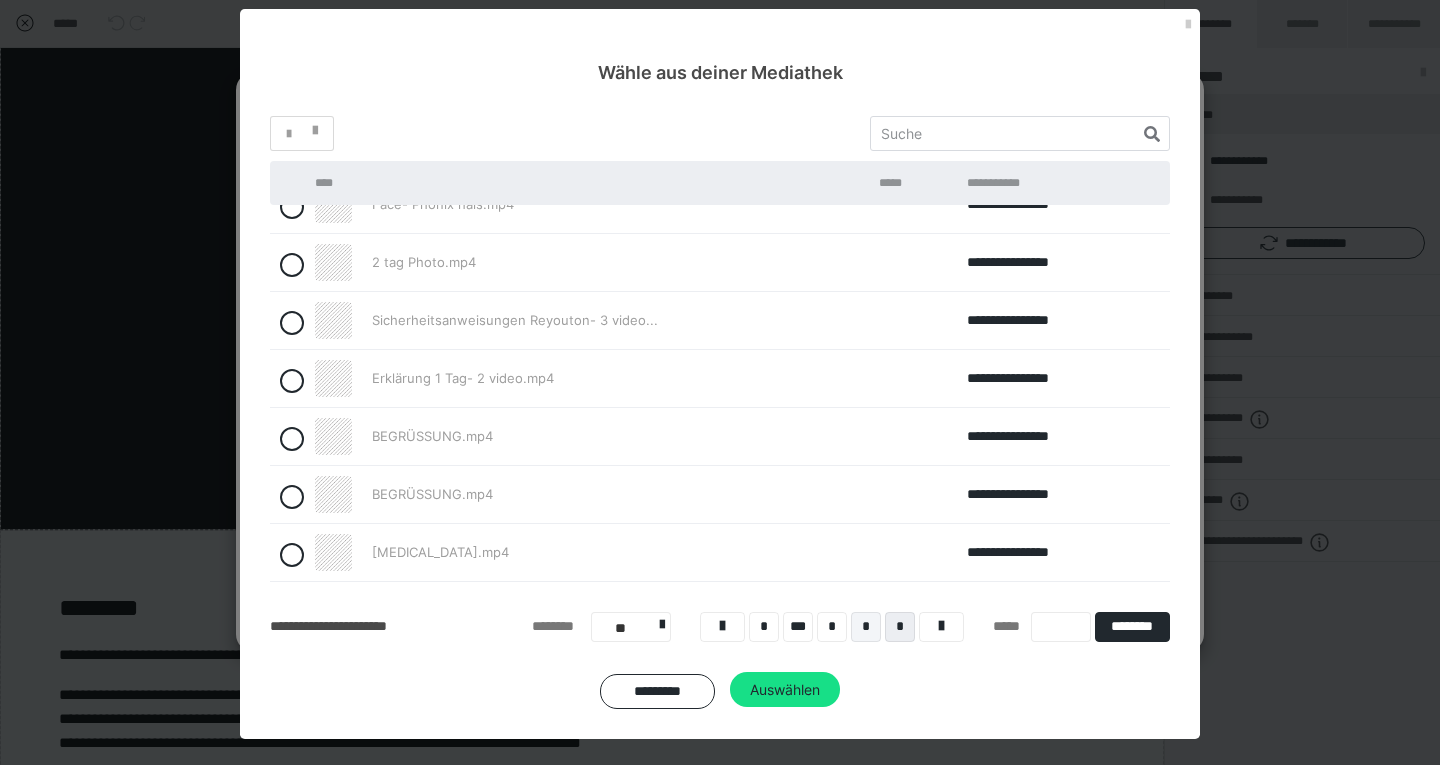 click on "*" at bounding box center [866, 627] 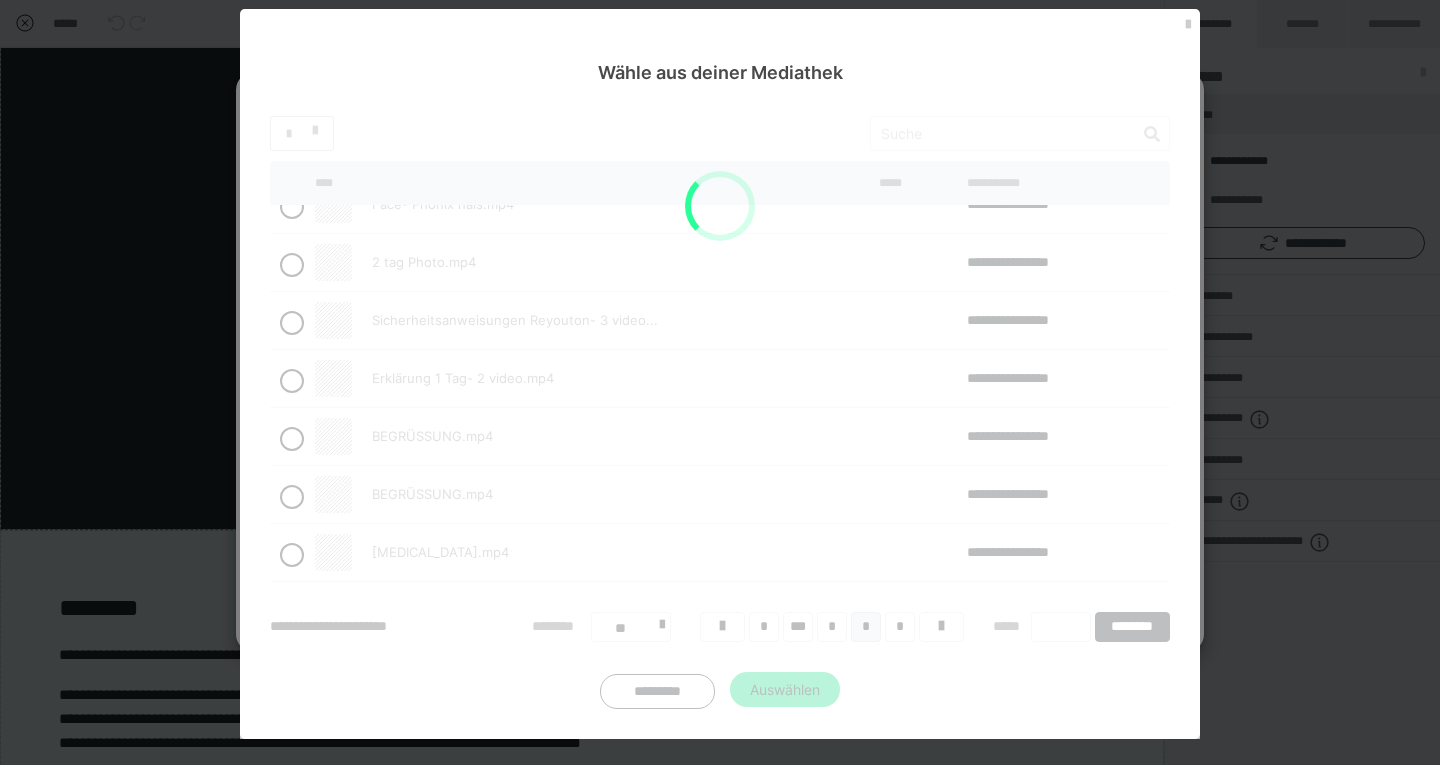 scroll, scrollTop: 0, scrollLeft: 0, axis: both 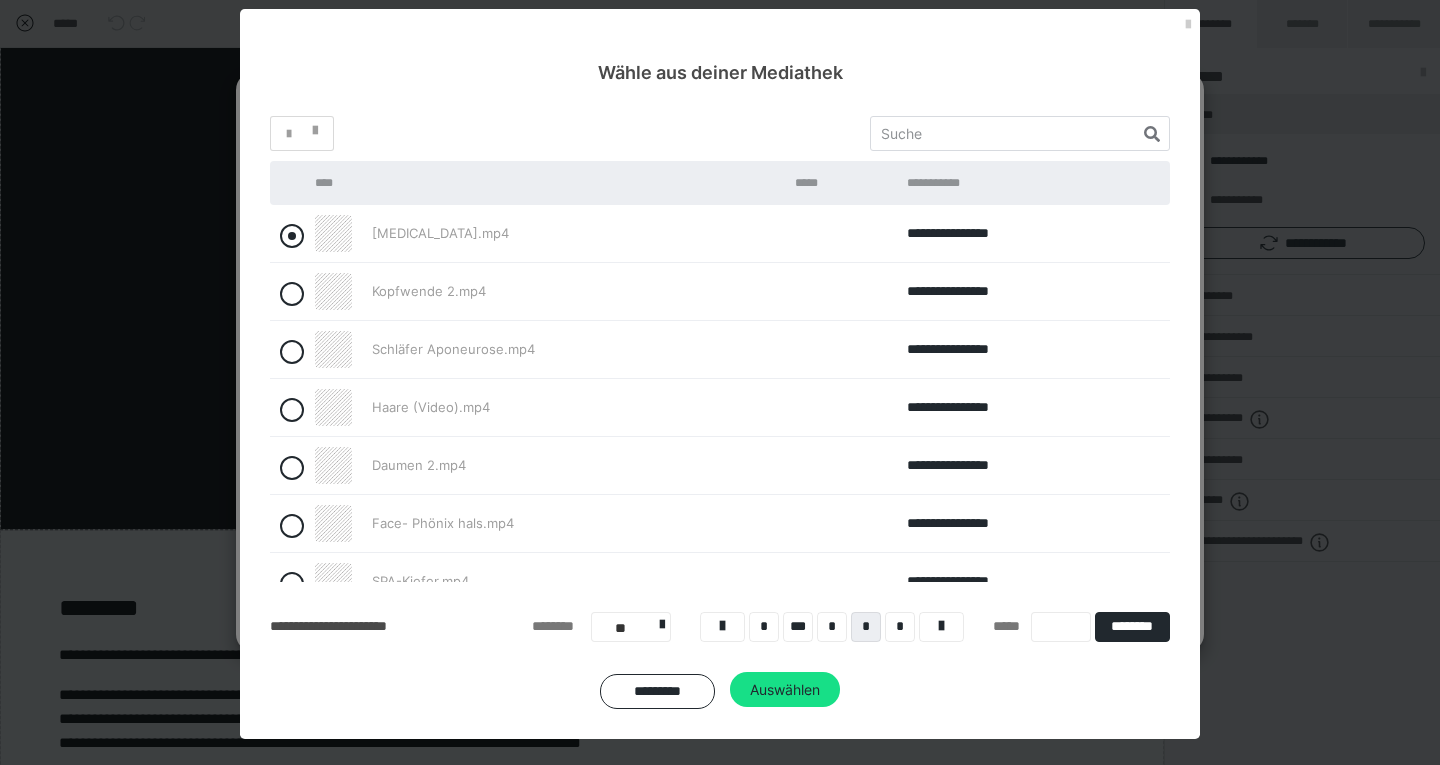 click at bounding box center [292, 236] 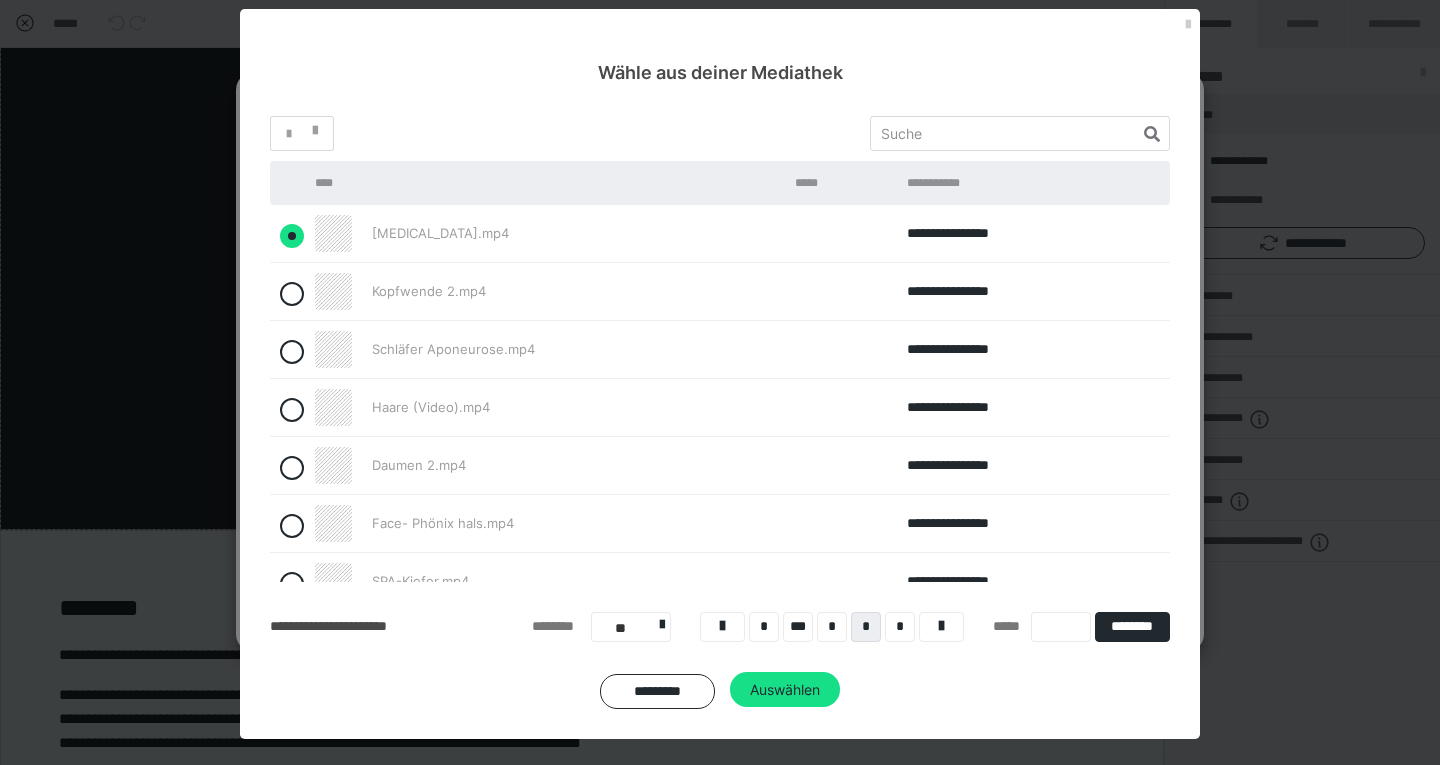 radio on "true" 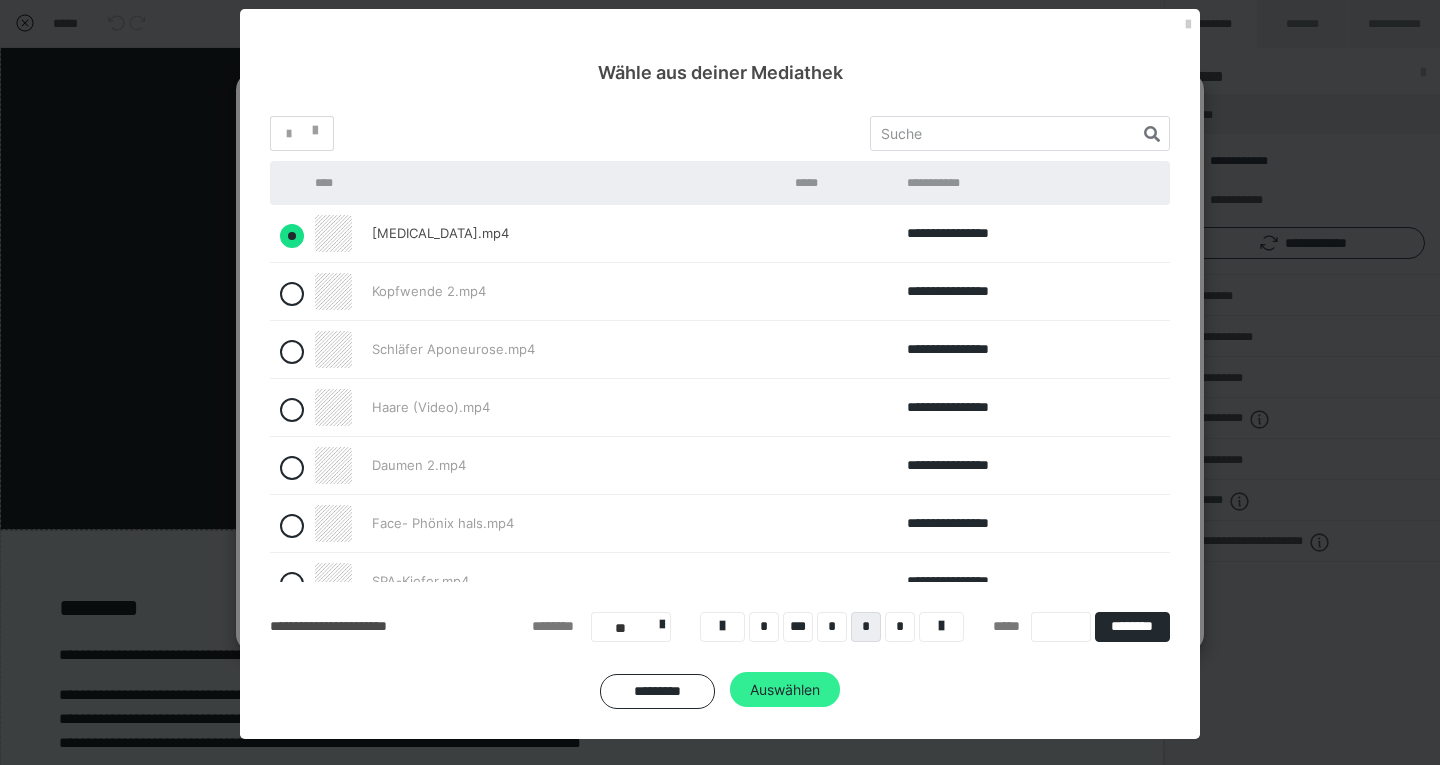 click on "Auswählen" at bounding box center (785, 690) 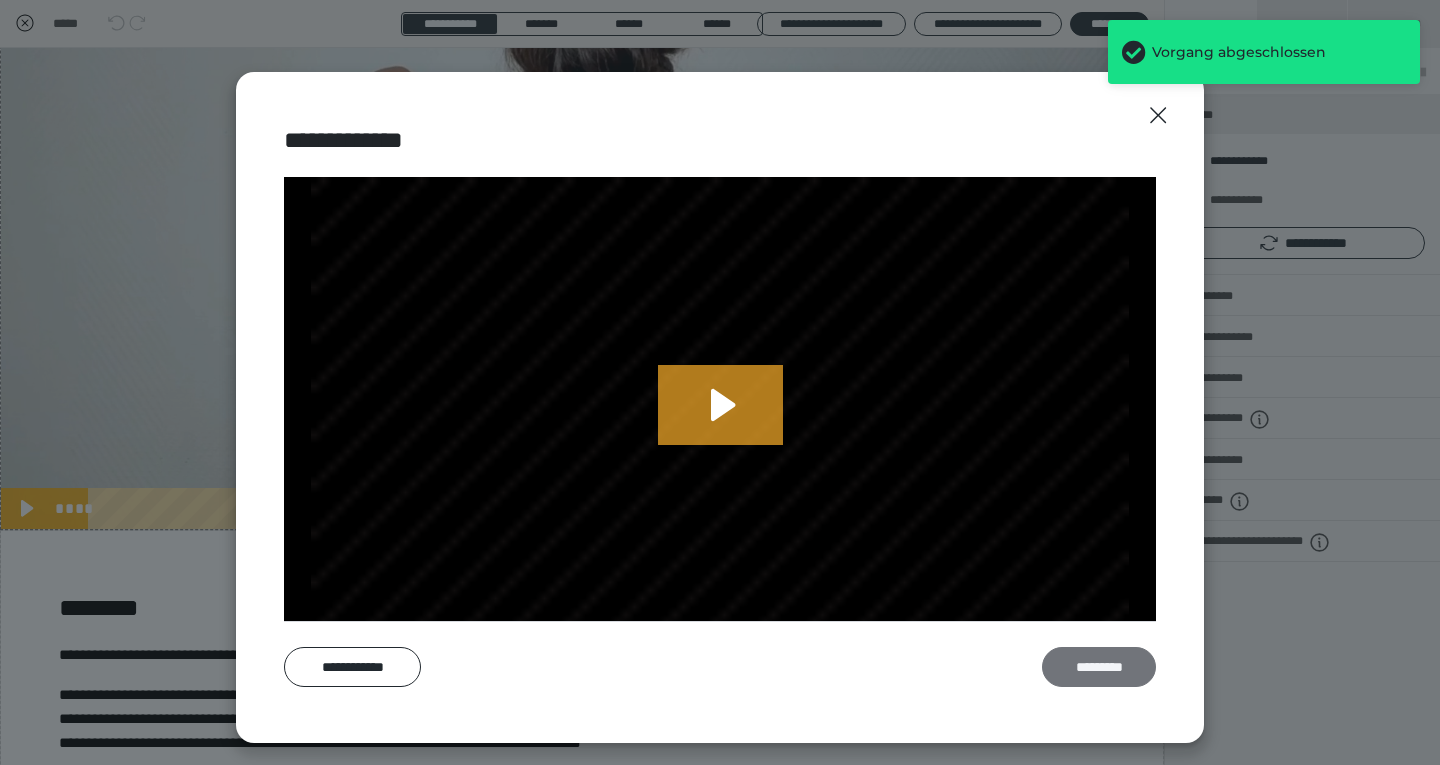 click on "*********" at bounding box center (1099, 667) 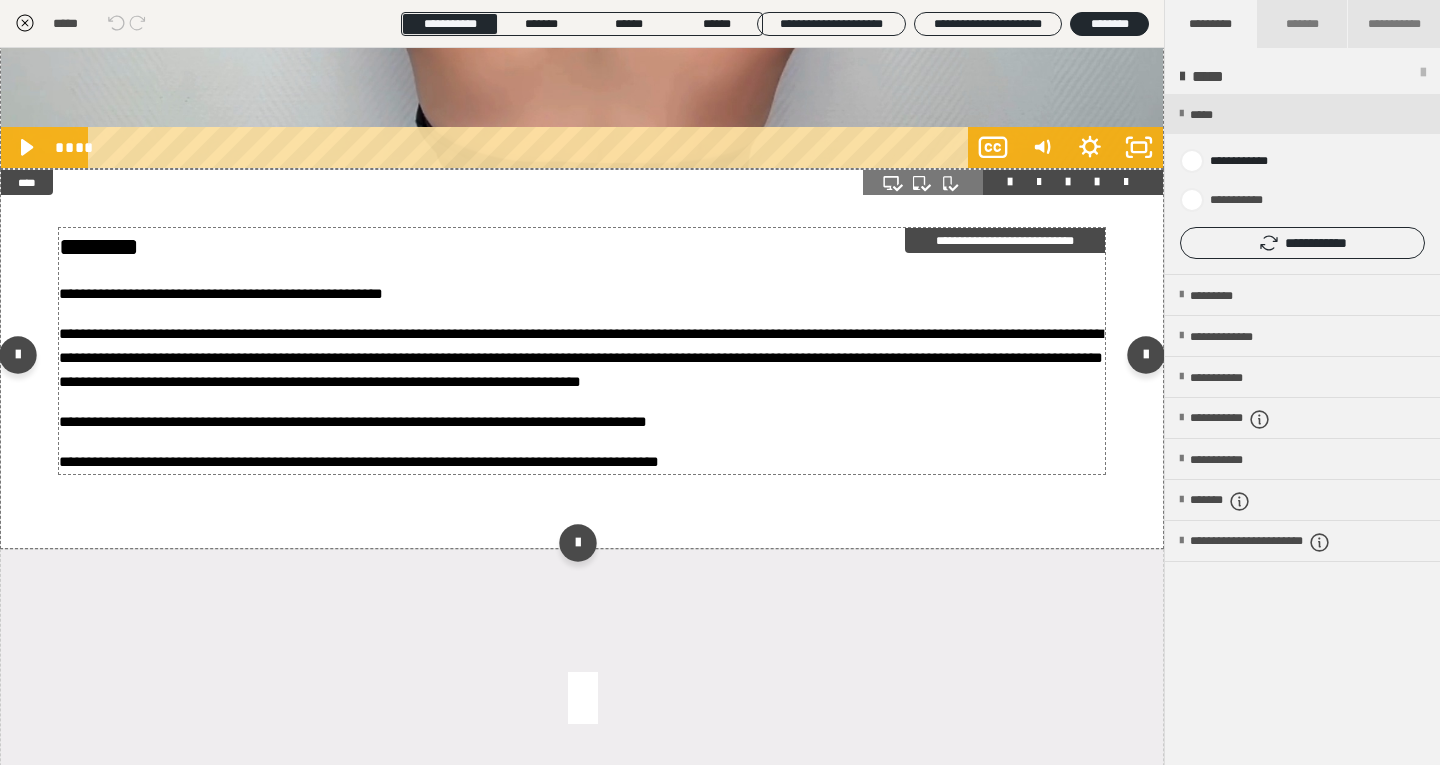 scroll, scrollTop: 5709, scrollLeft: 0, axis: vertical 